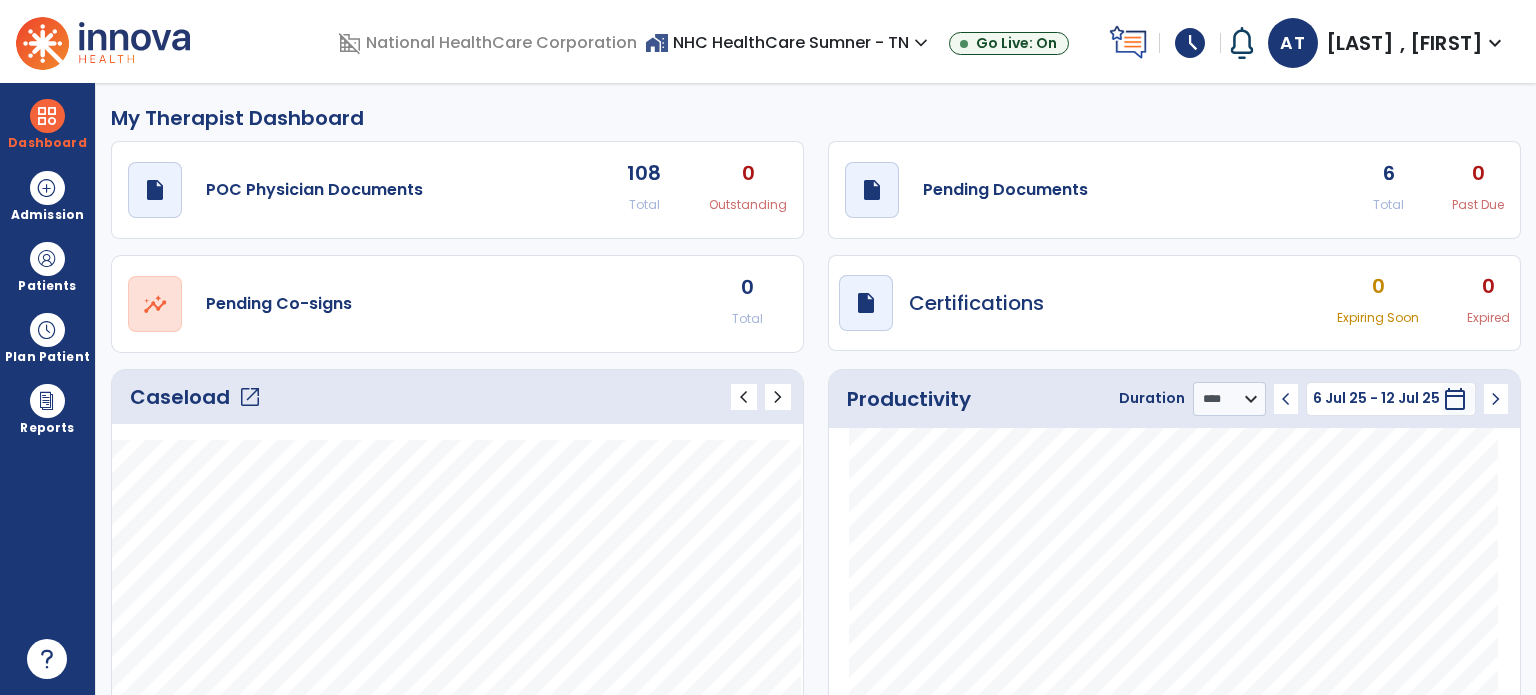 select on "****" 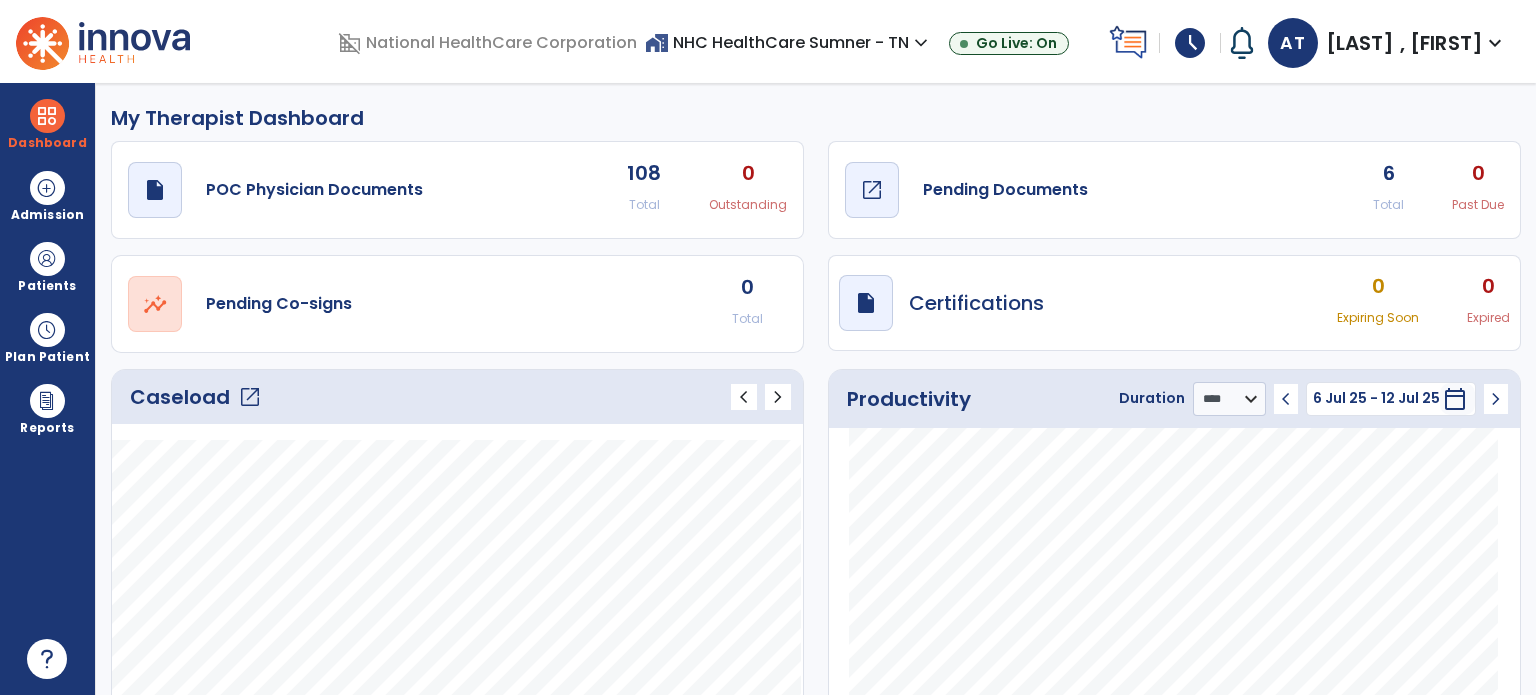 click on "draft   open_in_new  Pending Documents" 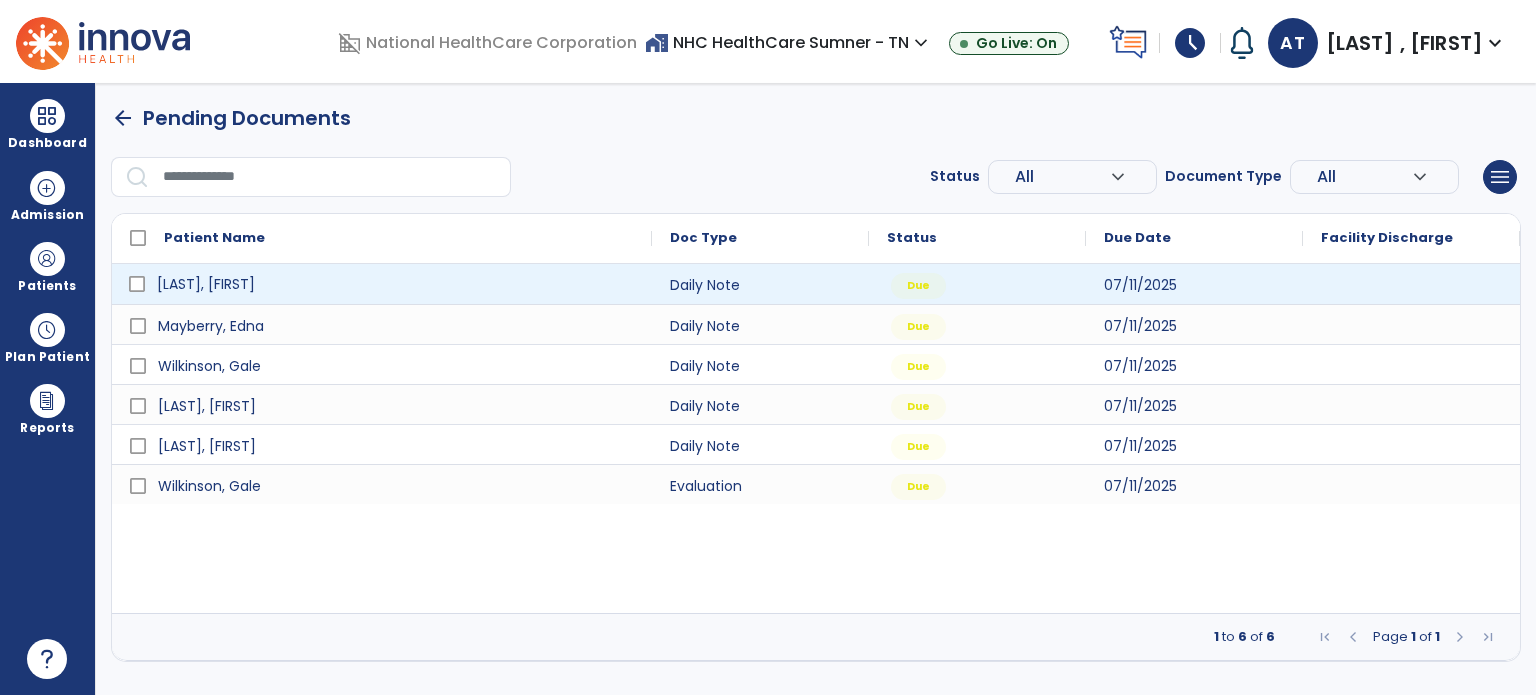 click on "[LAST], [FIRST]" at bounding box center (206, 284) 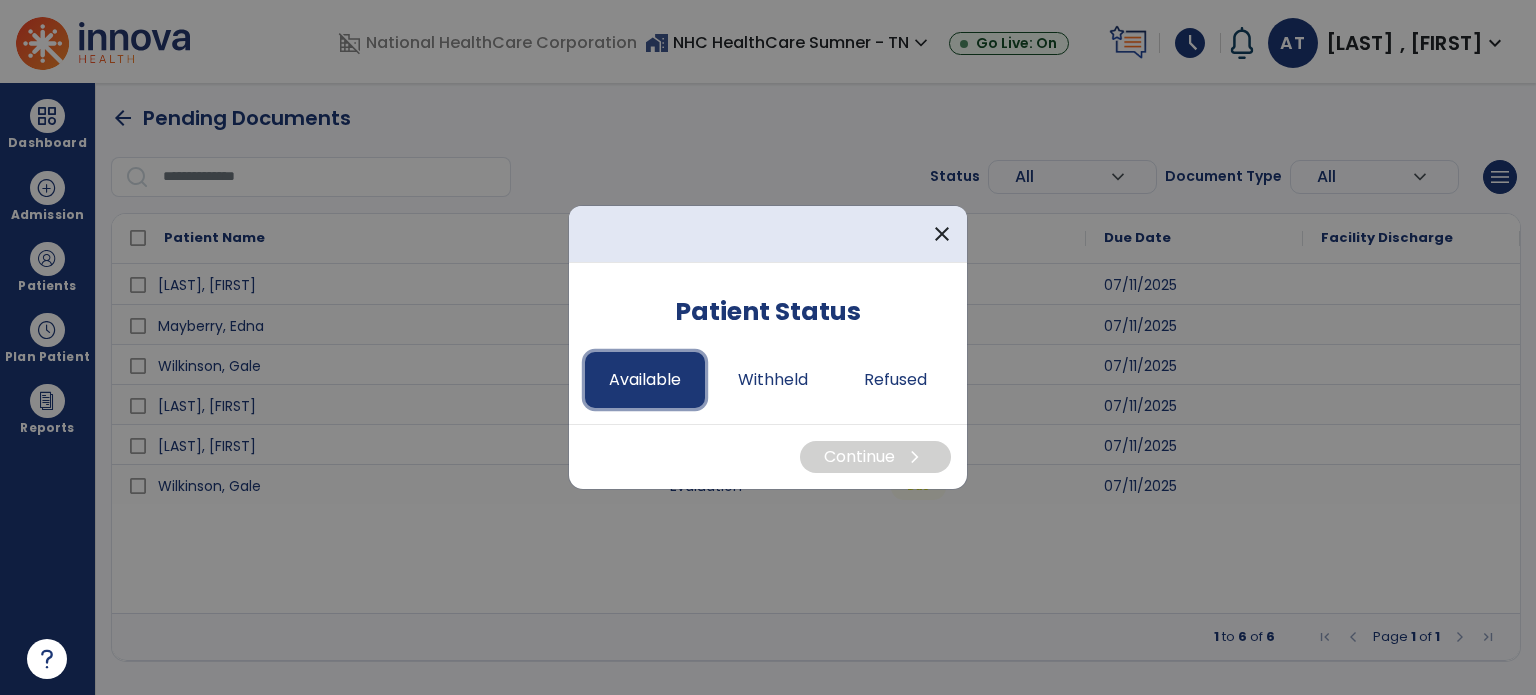 click on "Available" at bounding box center (645, 380) 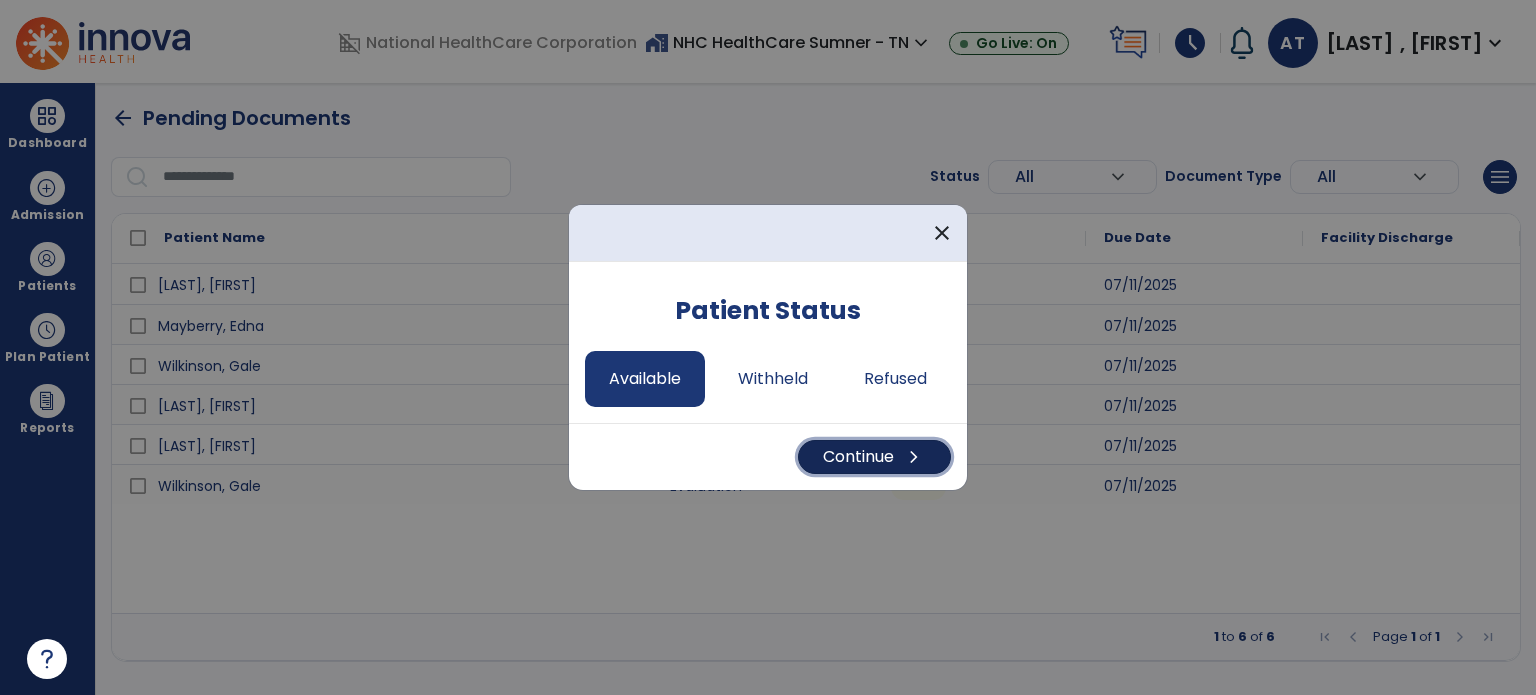 click on "Continue   chevron_right" at bounding box center [874, 457] 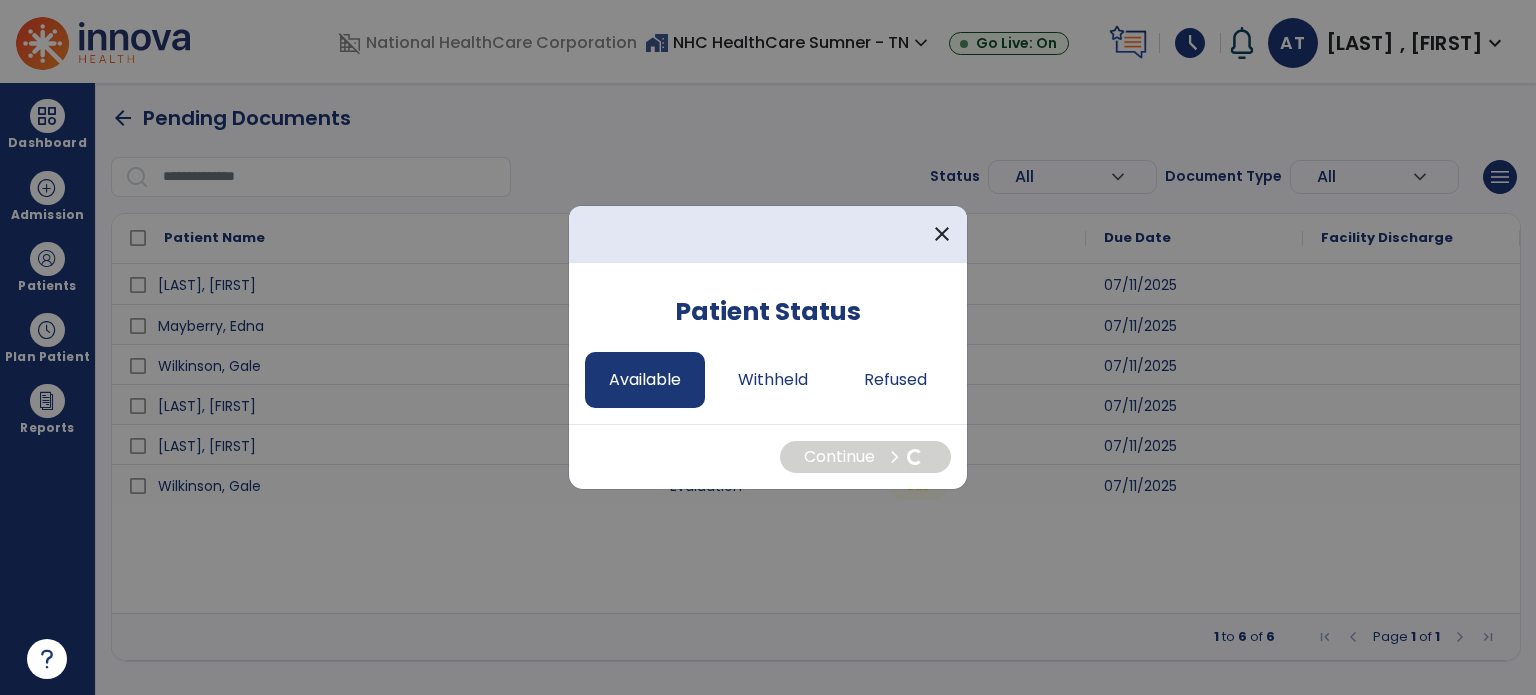 select on "*" 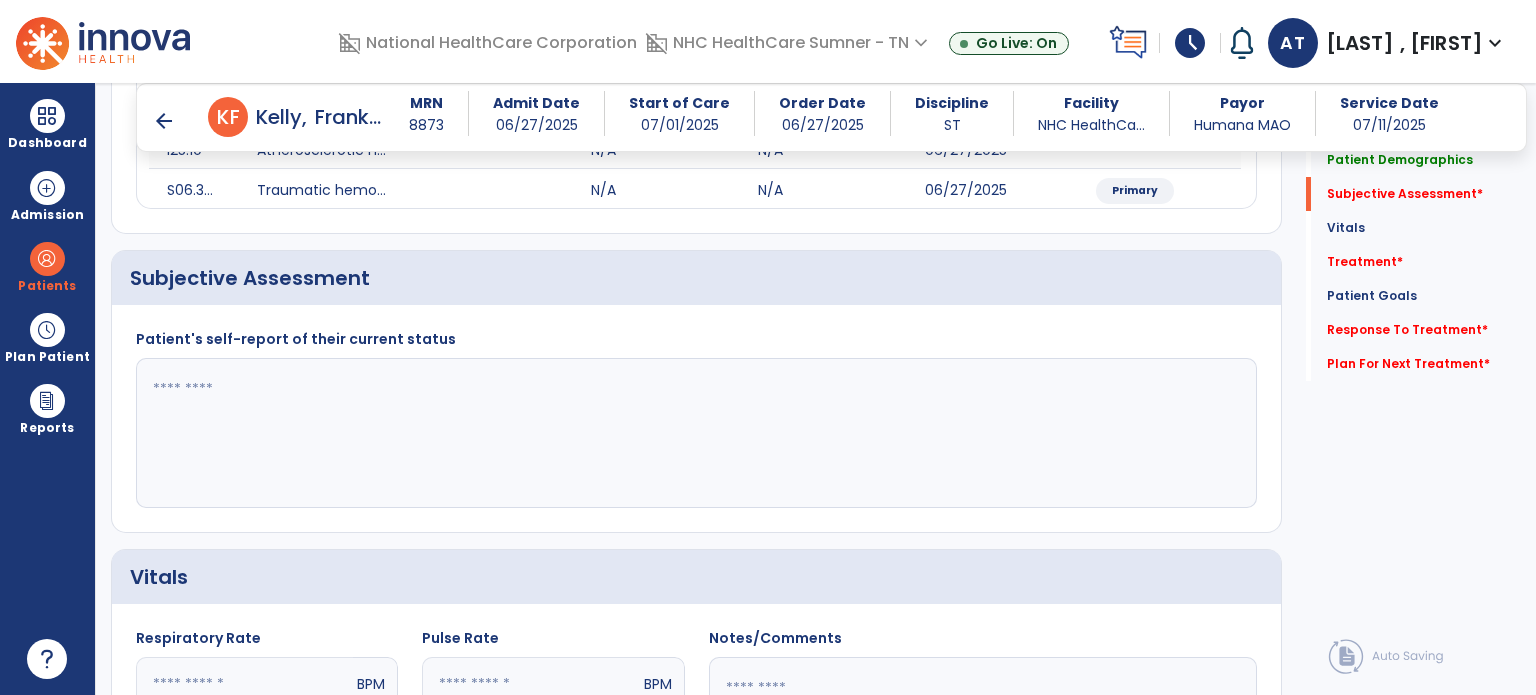 scroll, scrollTop: 400, scrollLeft: 0, axis: vertical 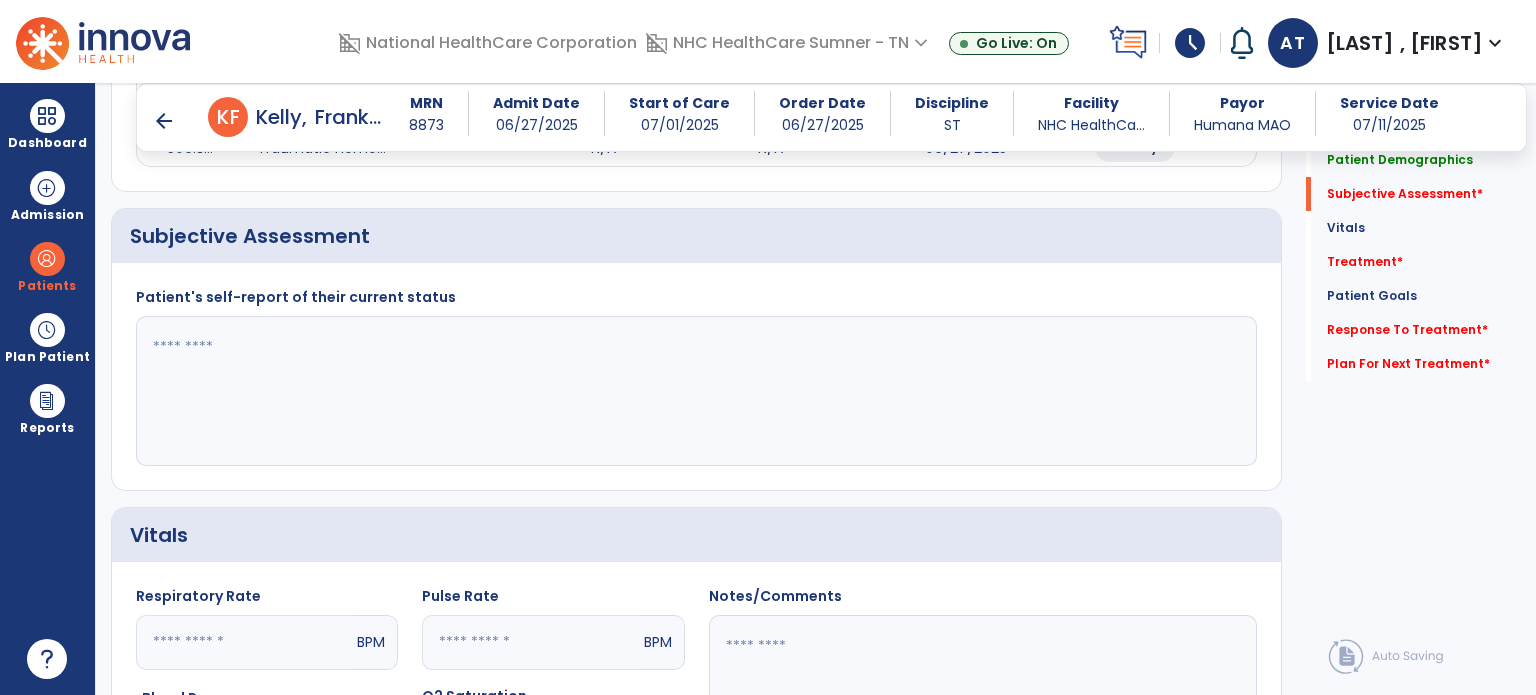 click 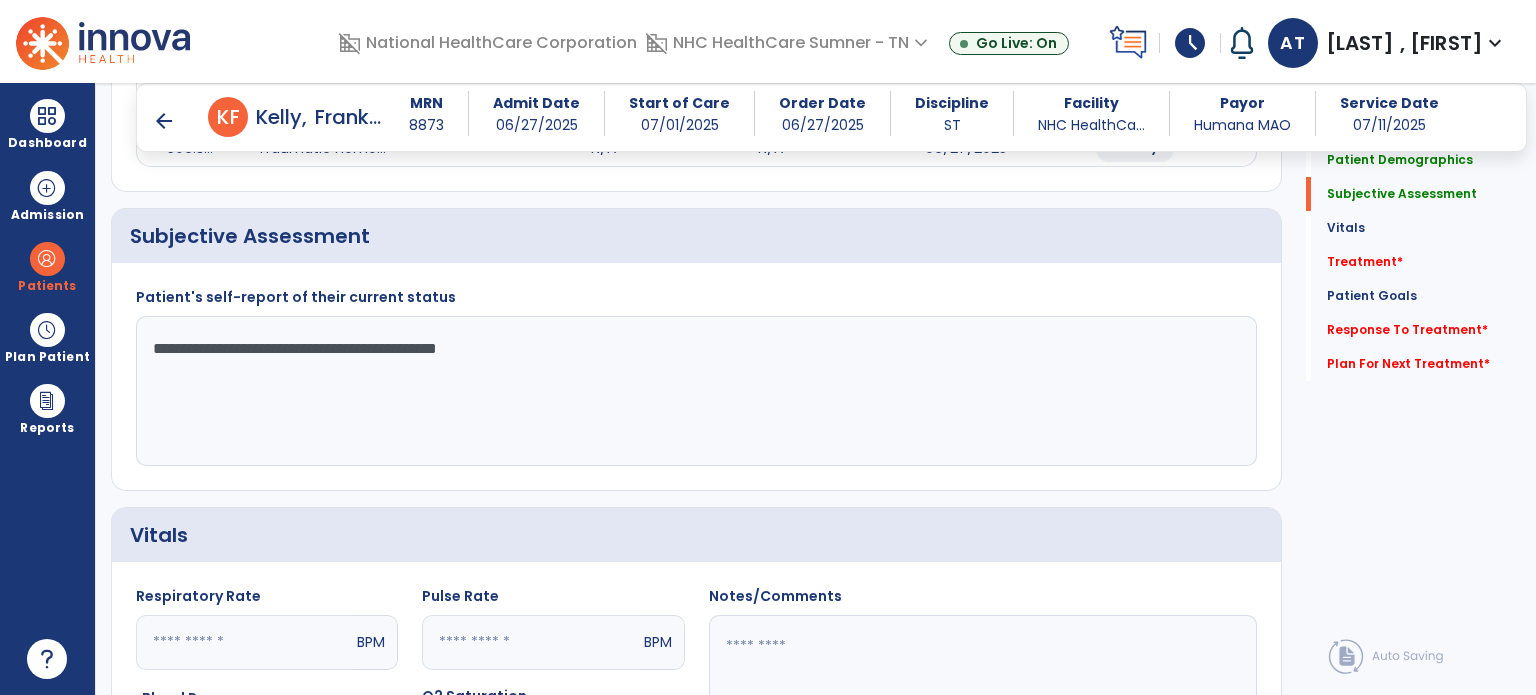 click on "**********" 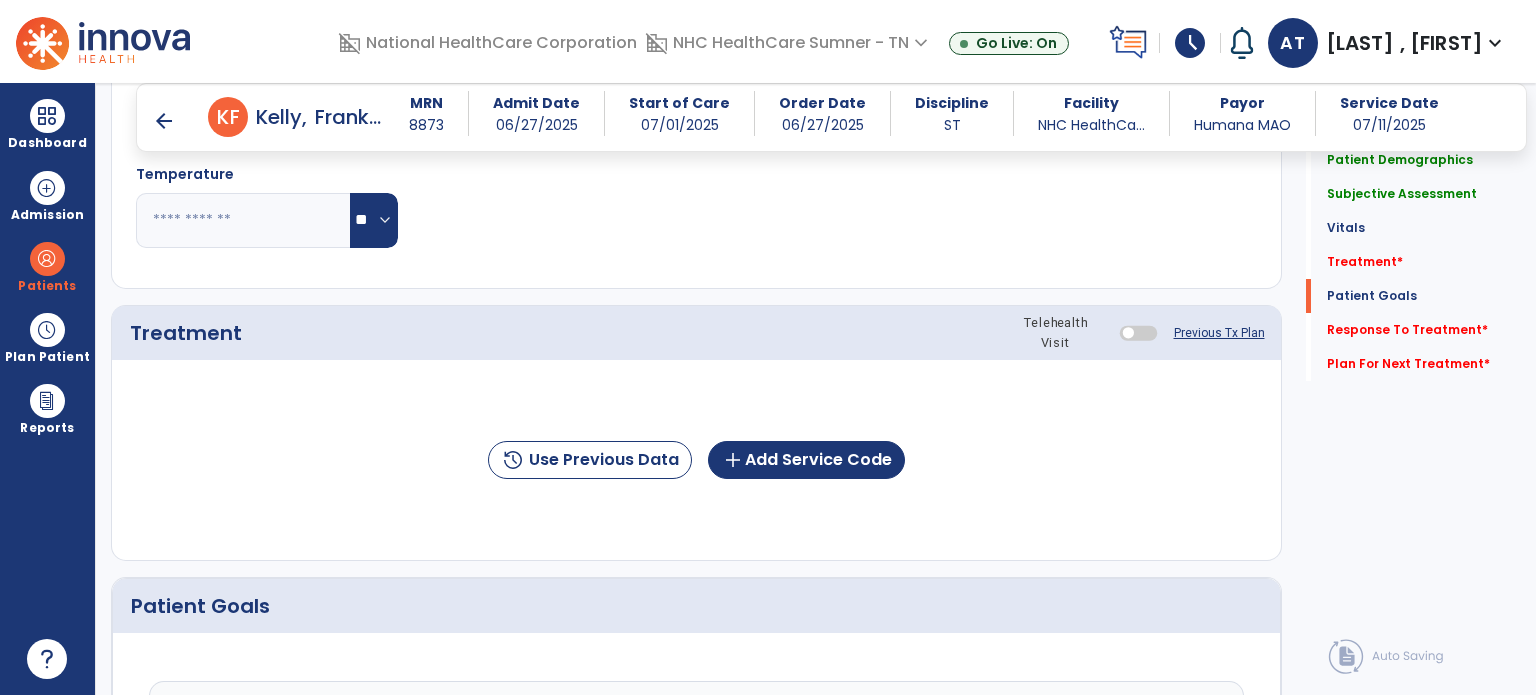 scroll, scrollTop: 1300, scrollLeft: 0, axis: vertical 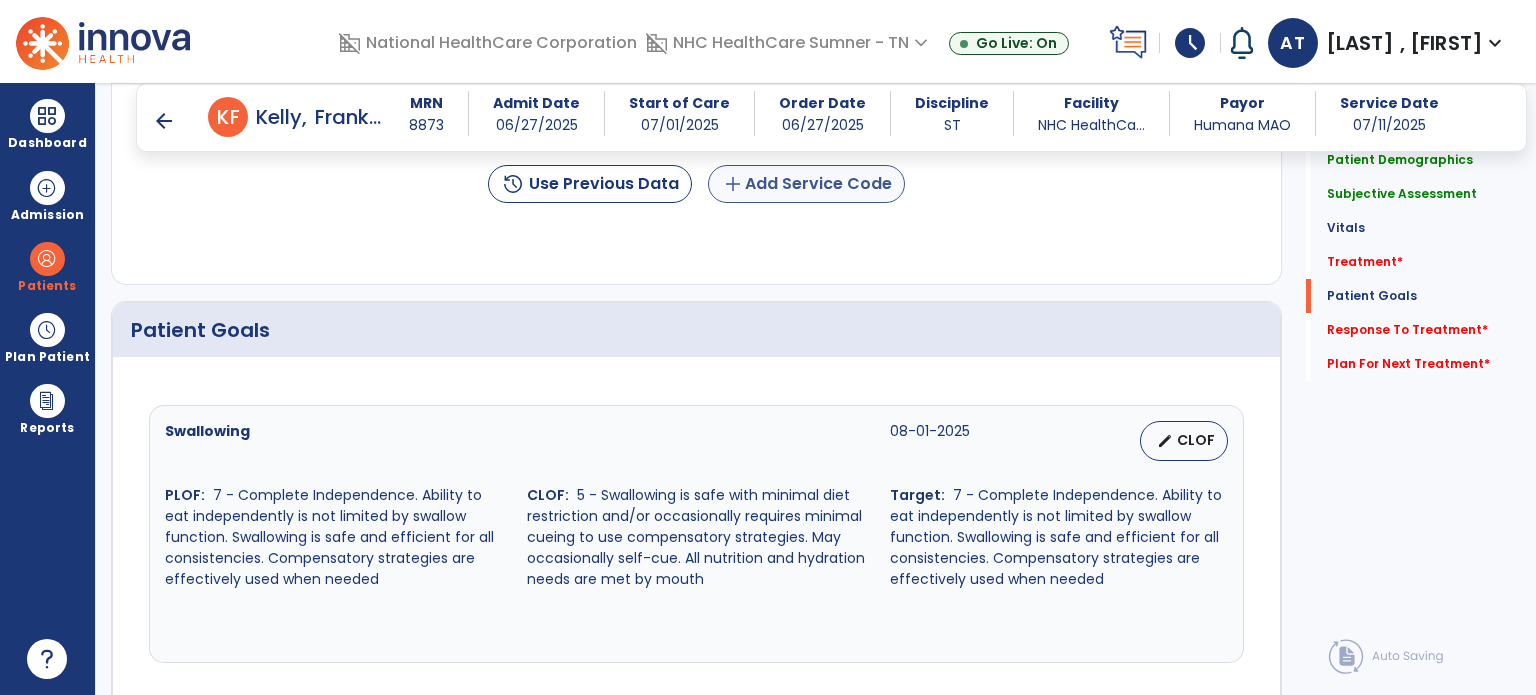 type on "**********" 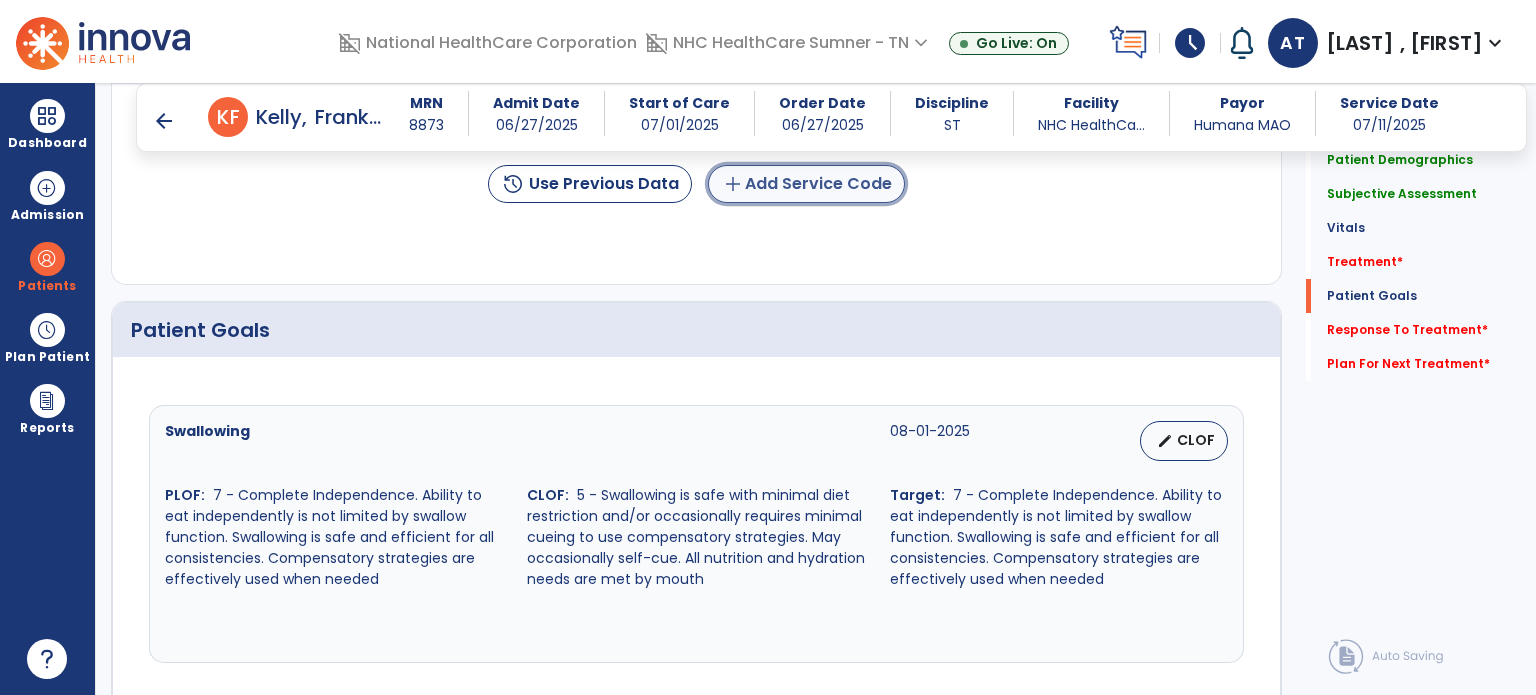 click on "add  Add Service Code" 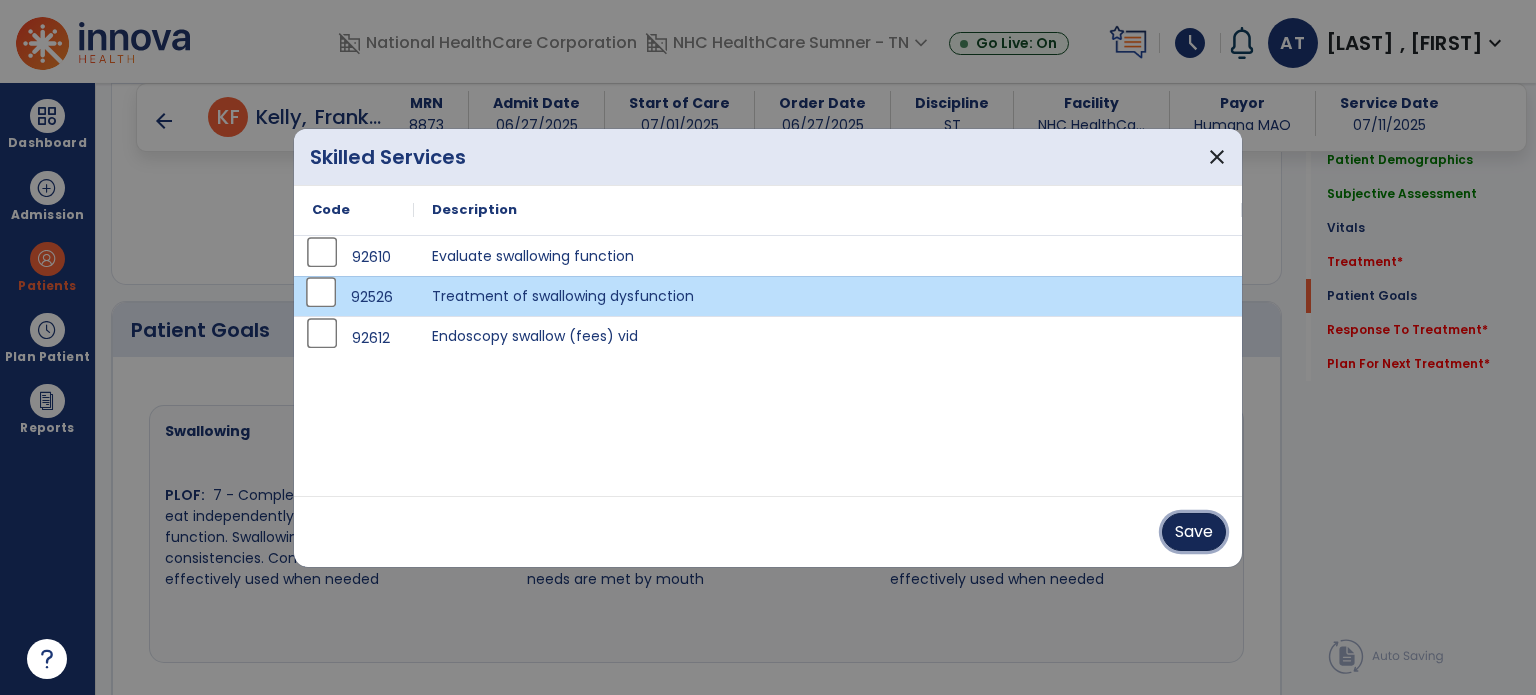 click on "Save" at bounding box center (1194, 532) 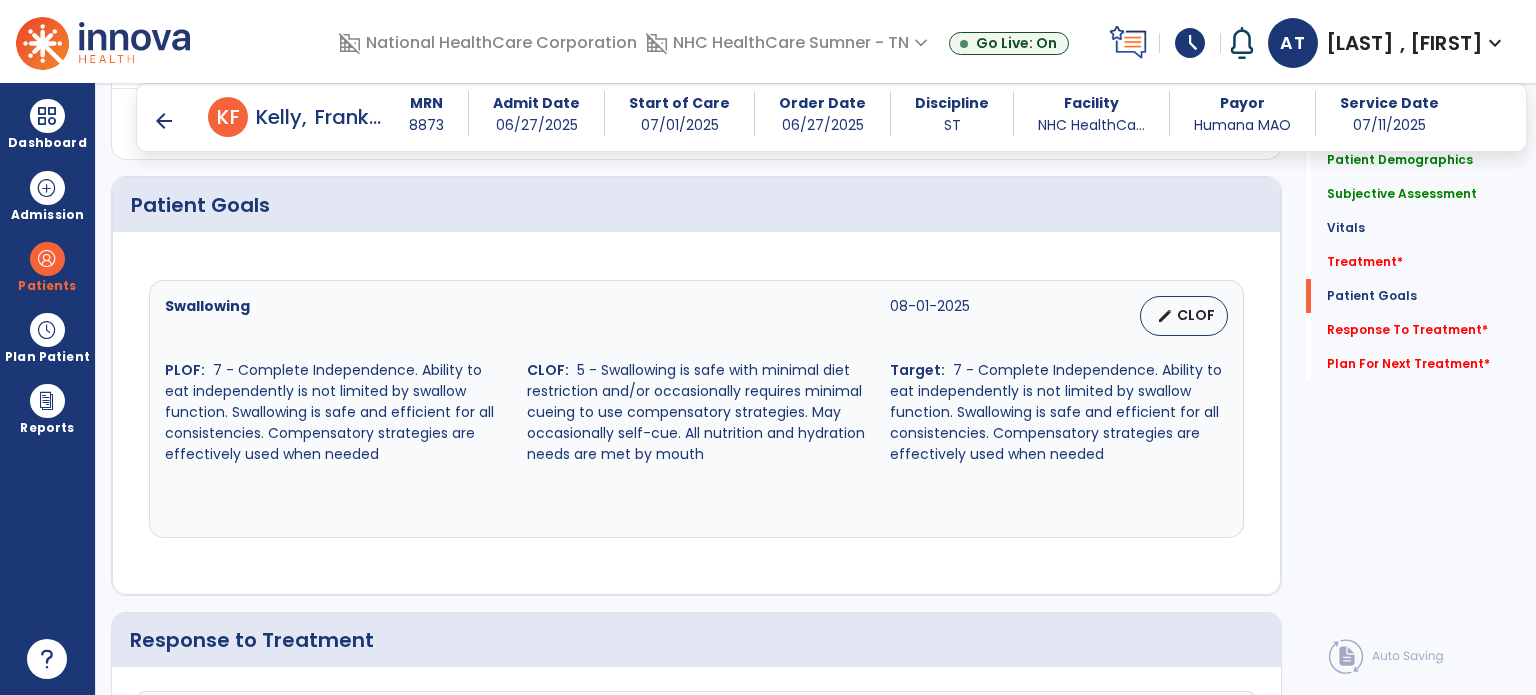 scroll, scrollTop: 1602, scrollLeft: 0, axis: vertical 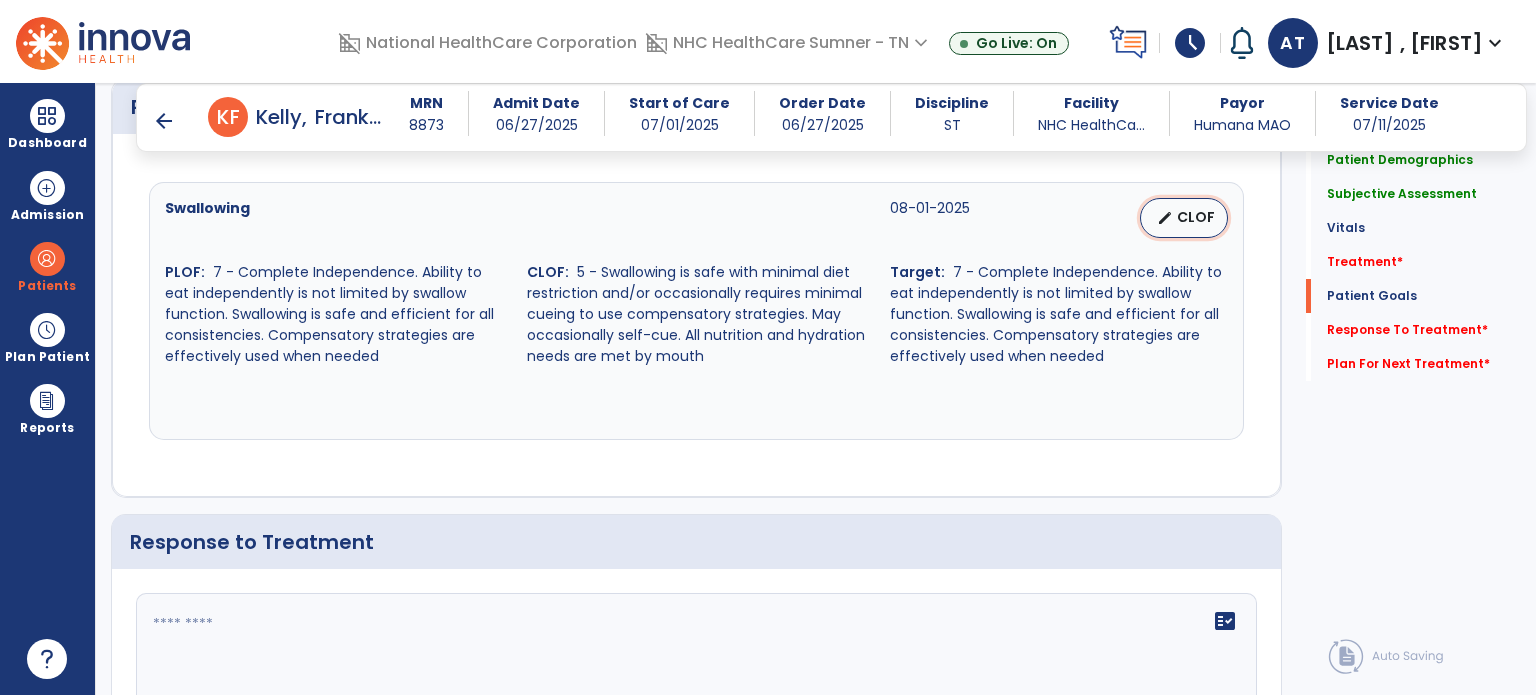 click on "edit" at bounding box center (1165, 218) 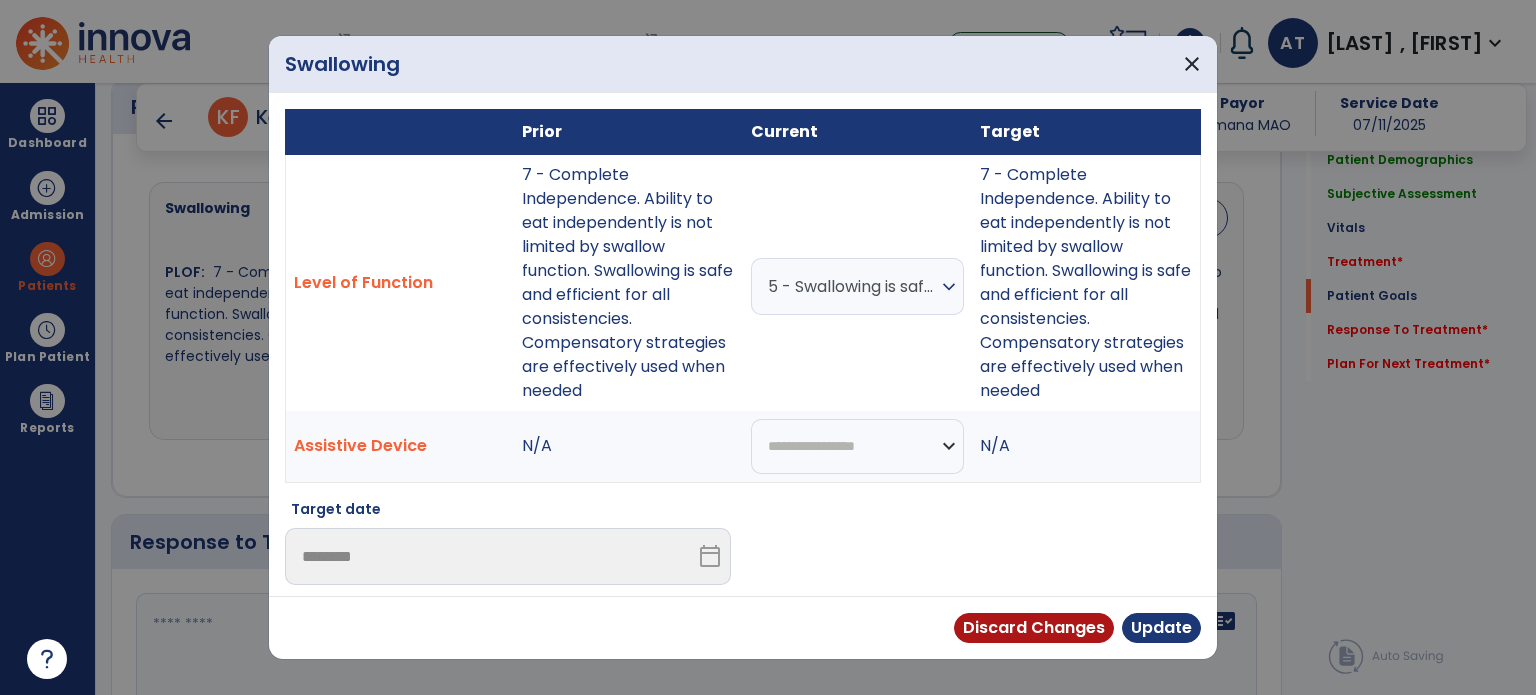 click on "5 - Swallowing is safe with minimal diet restriction and/or occasionally requires minimal cueing to use compensatory strategies. May occasionally self-cue. All nutrition and hydration needs are met by mouth" at bounding box center (852, 286) 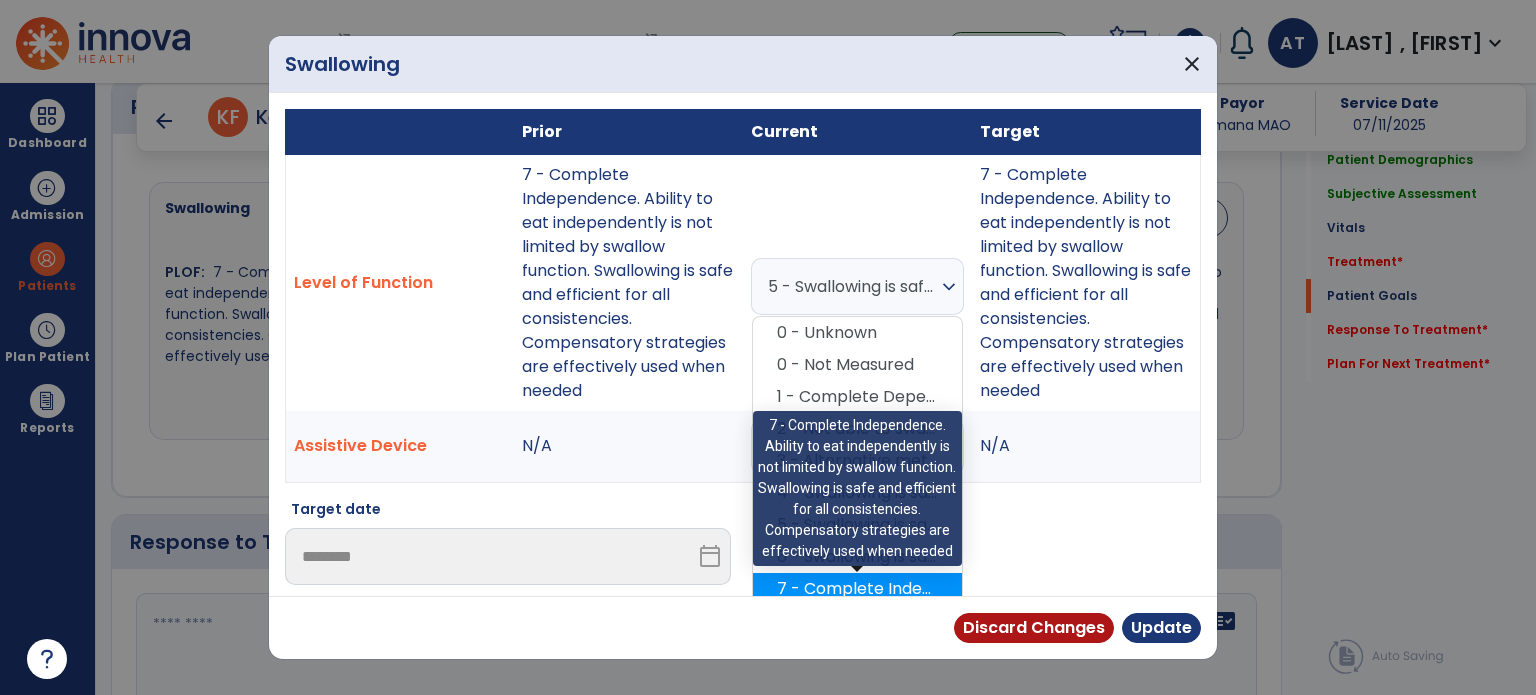 click on "7 - Complete Independence. Ability to eat independently is not limited by swallow function. Swallowing is safe and efficient for all consistencies. Compensatory strategies are effectively used when needed" at bounding box center [857, 589] 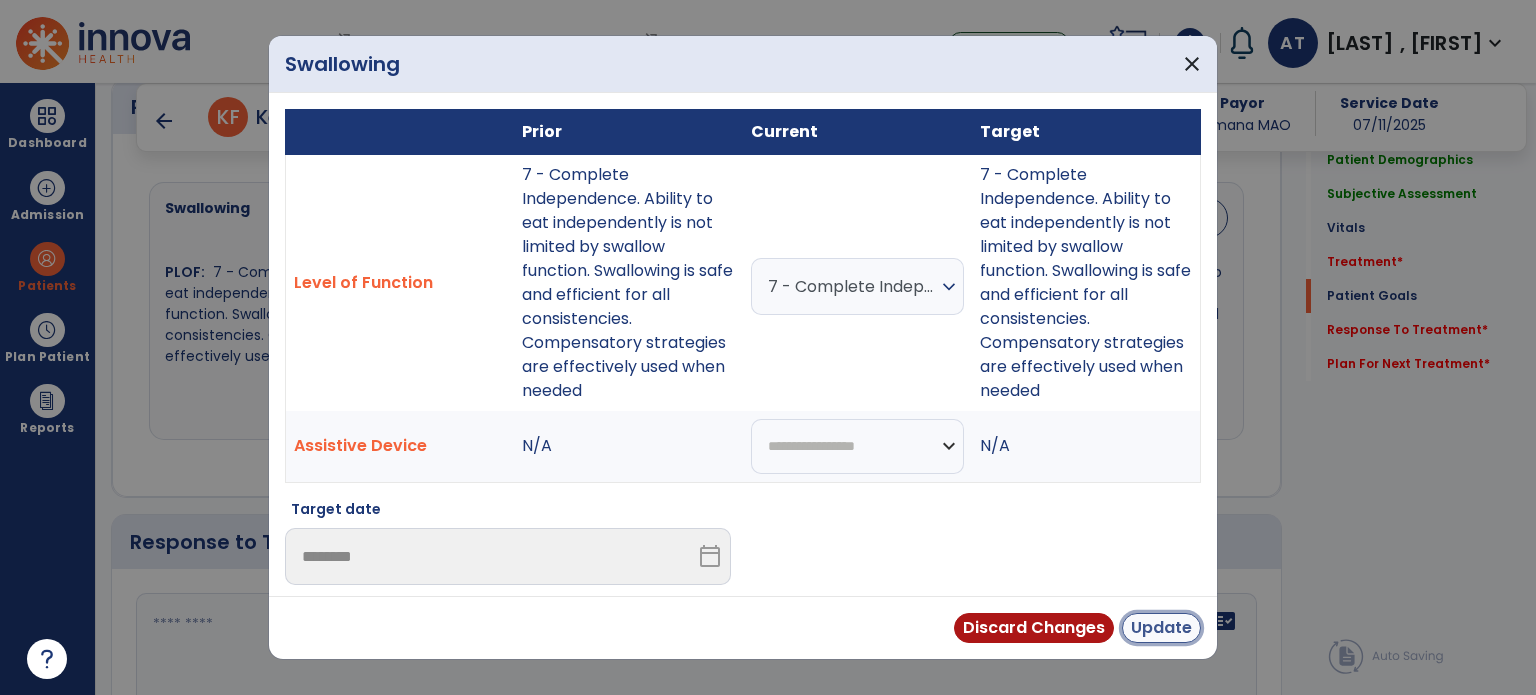 click on "Update" at bounding box center (1161, 628) 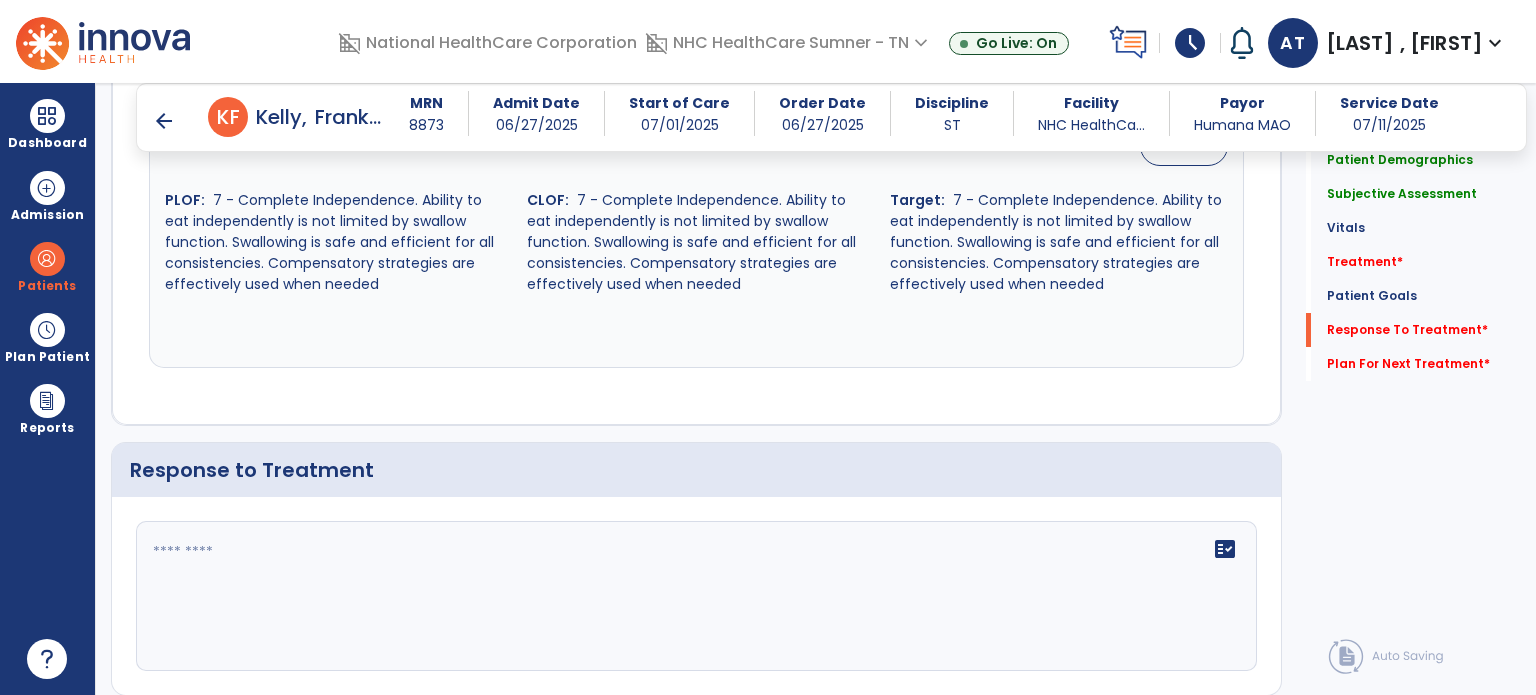 scroll, scrollTop: 2002, scrollLeft: 0, axis: vertical 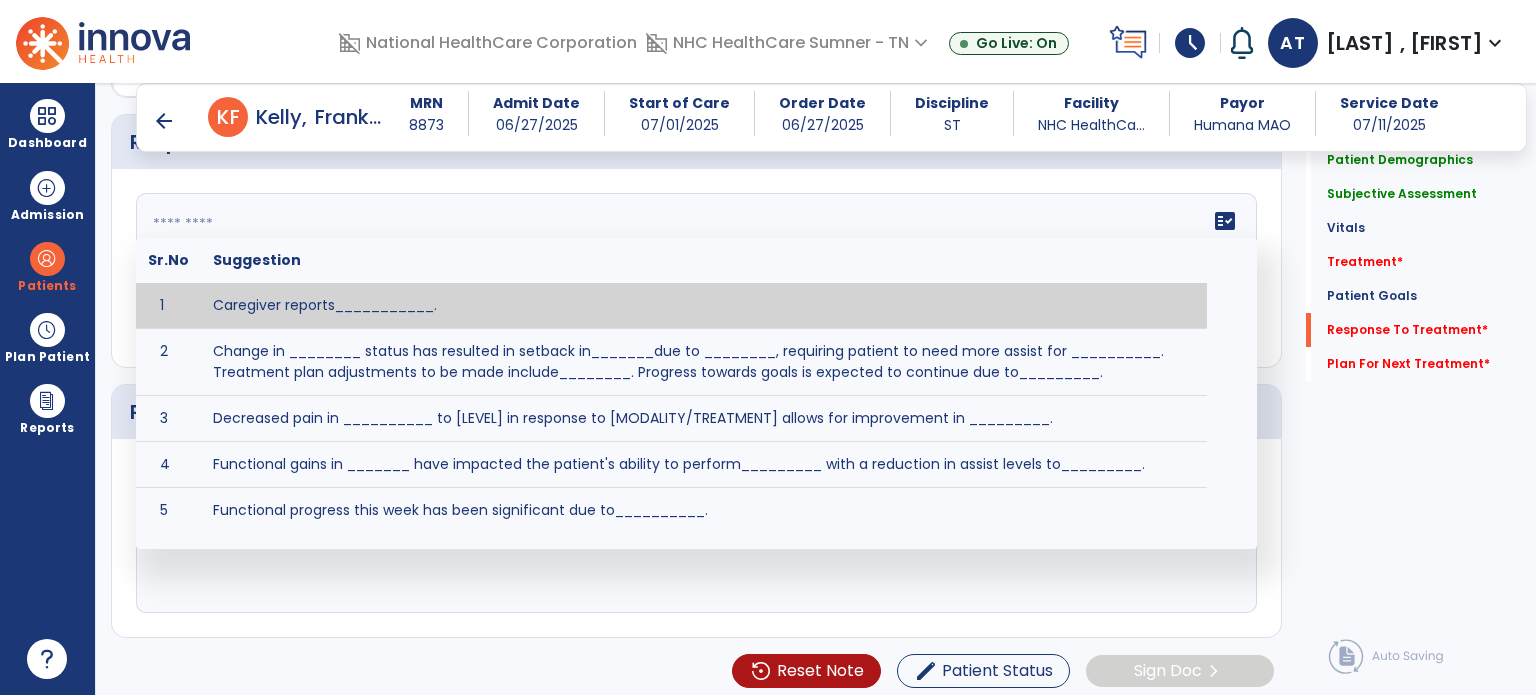 click 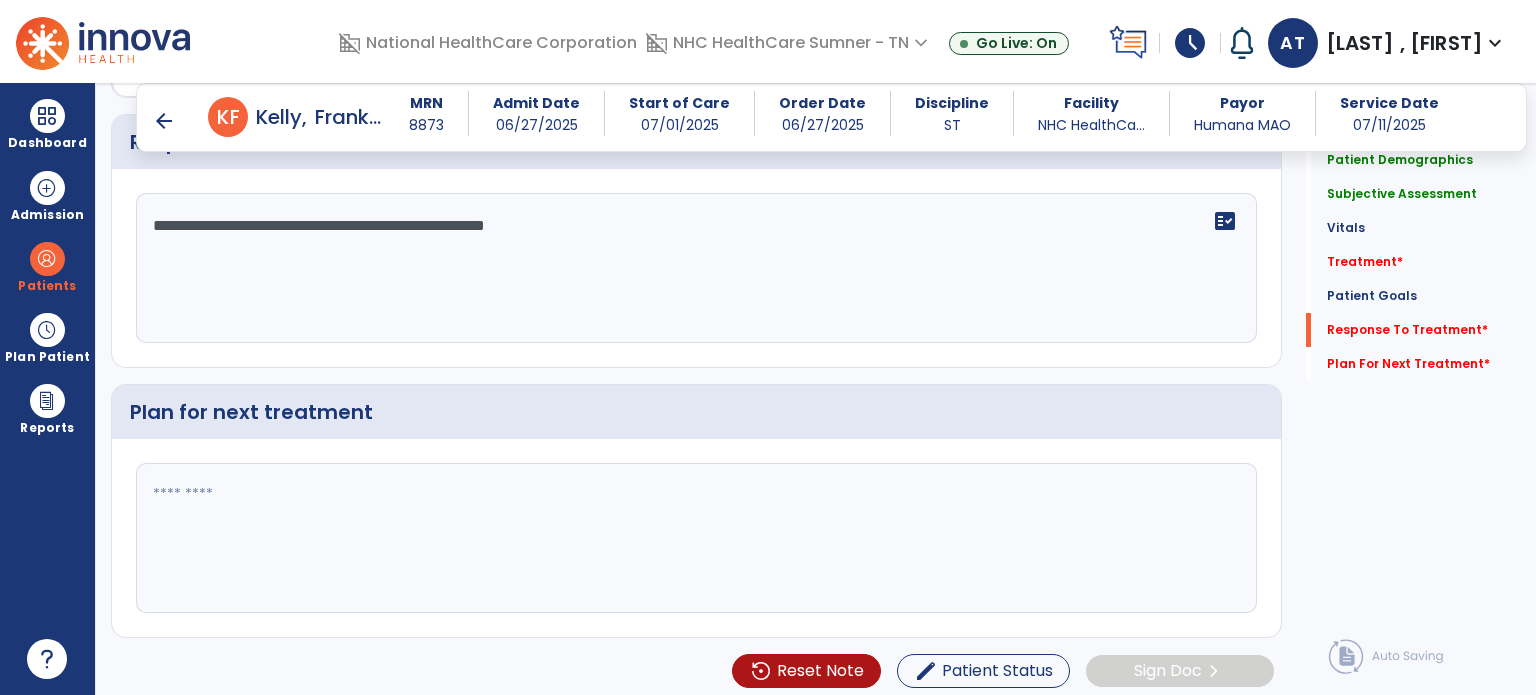 type on "**********" 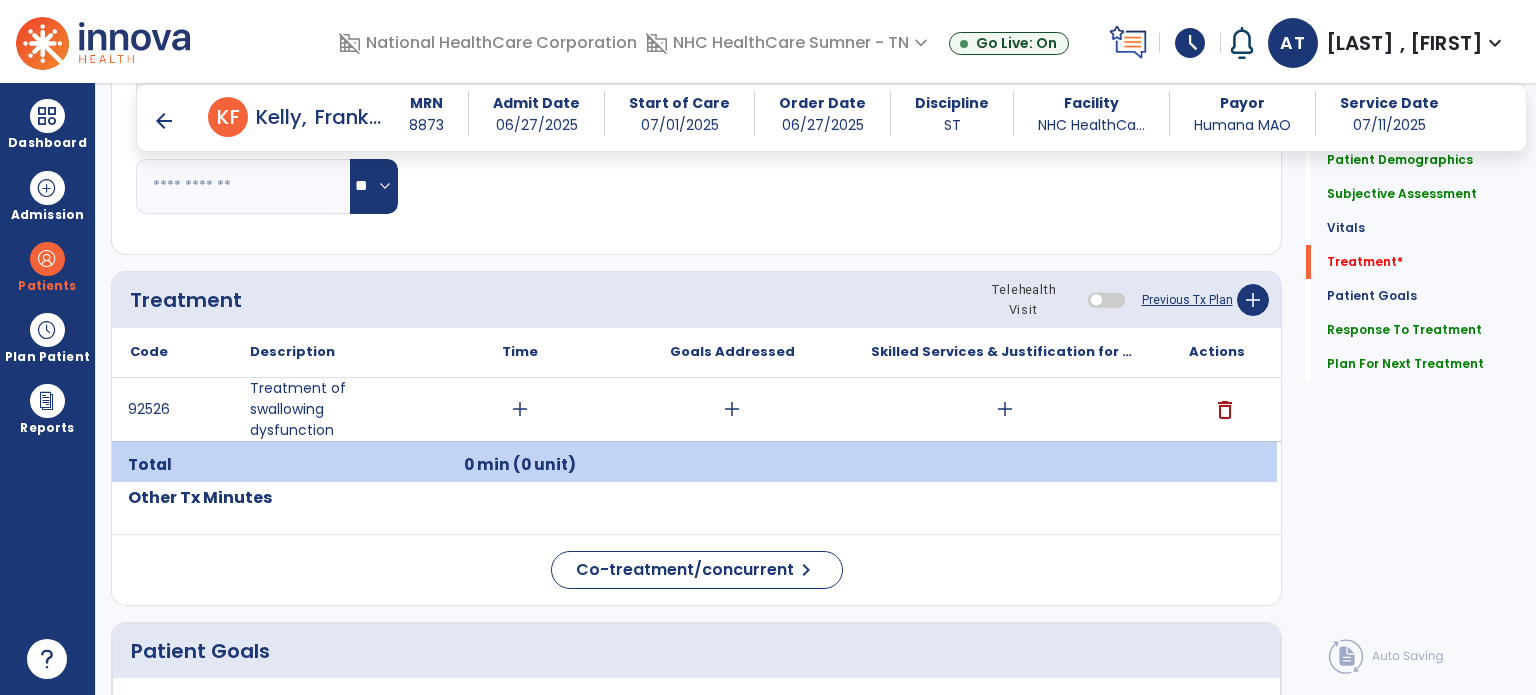 scroll, scrollTop: 1002, scrollLeft: 0, axis: vertical 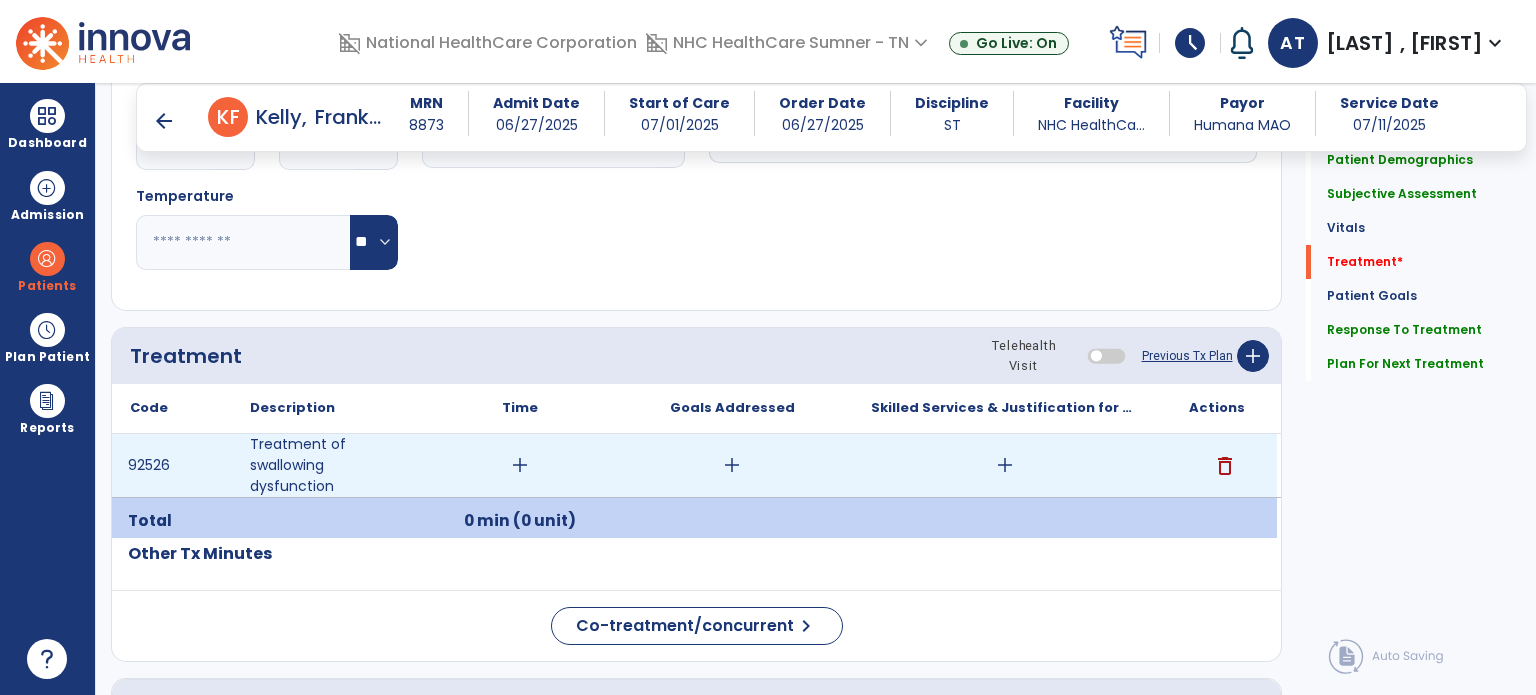 type on "**********" 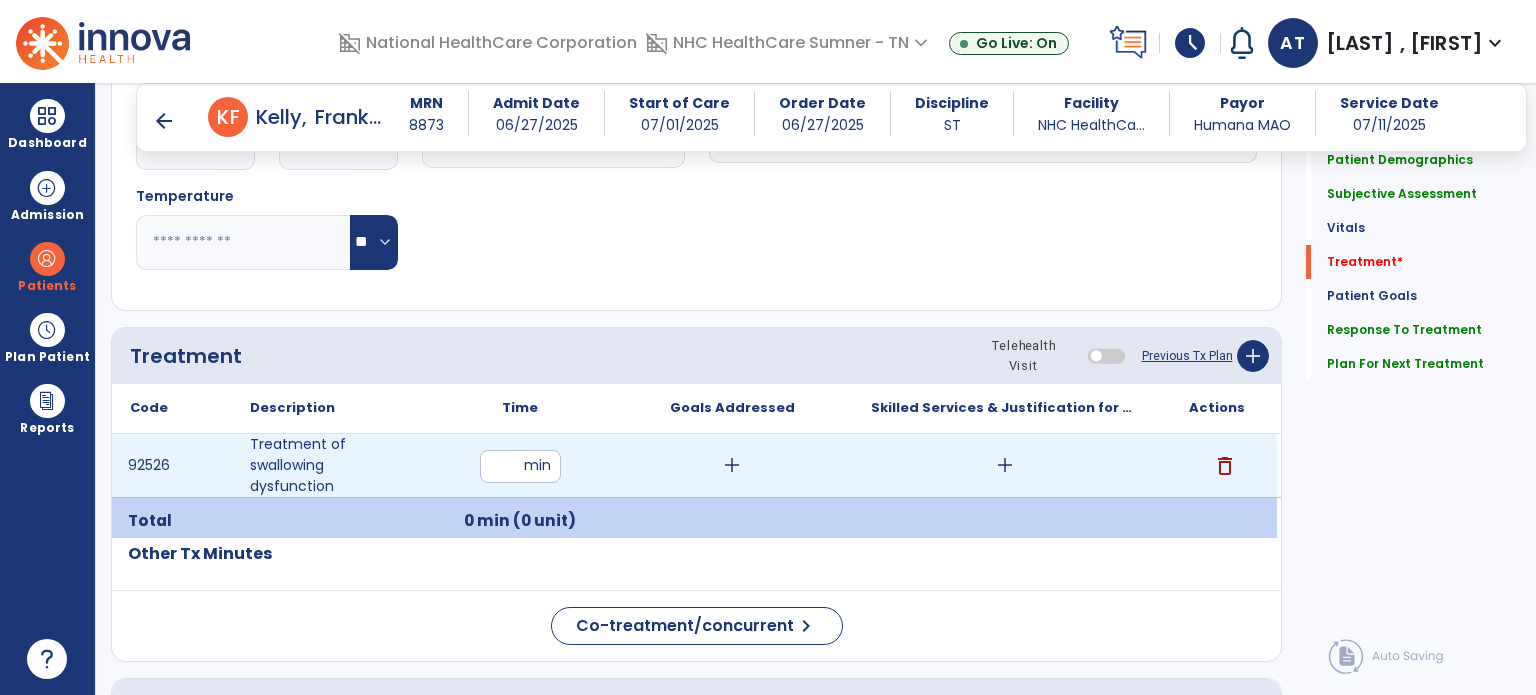 type on "**" 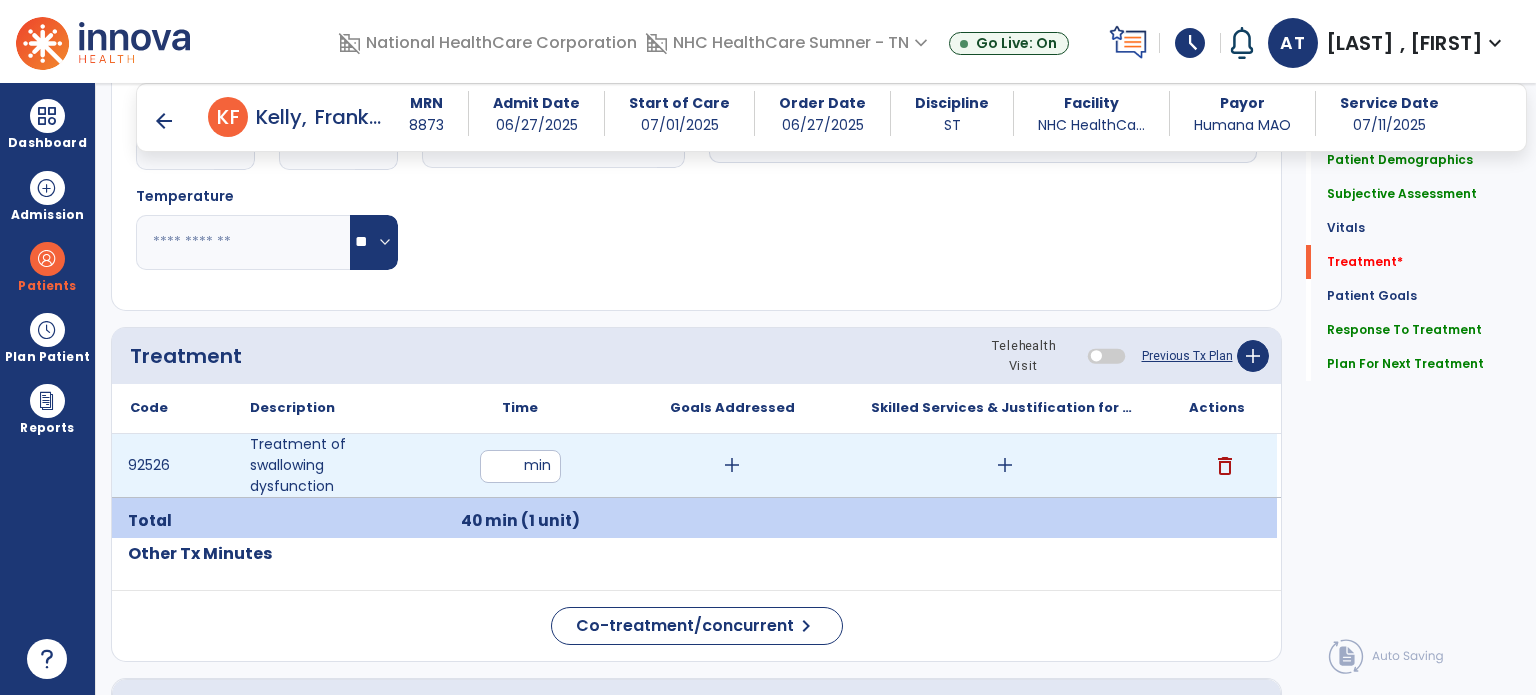 click on "add" at bounding box center (1005, 465) 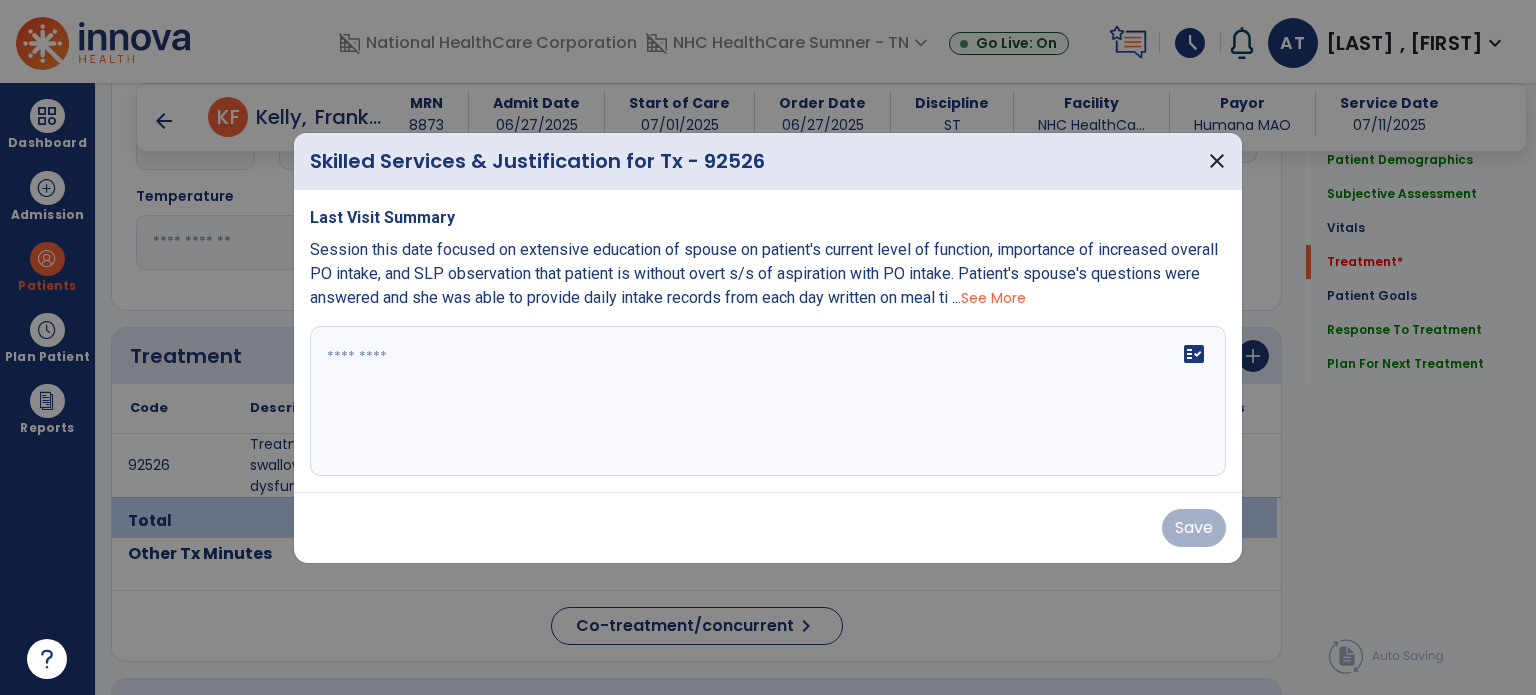 click on "fact_check" at bounding box center [768, 401] 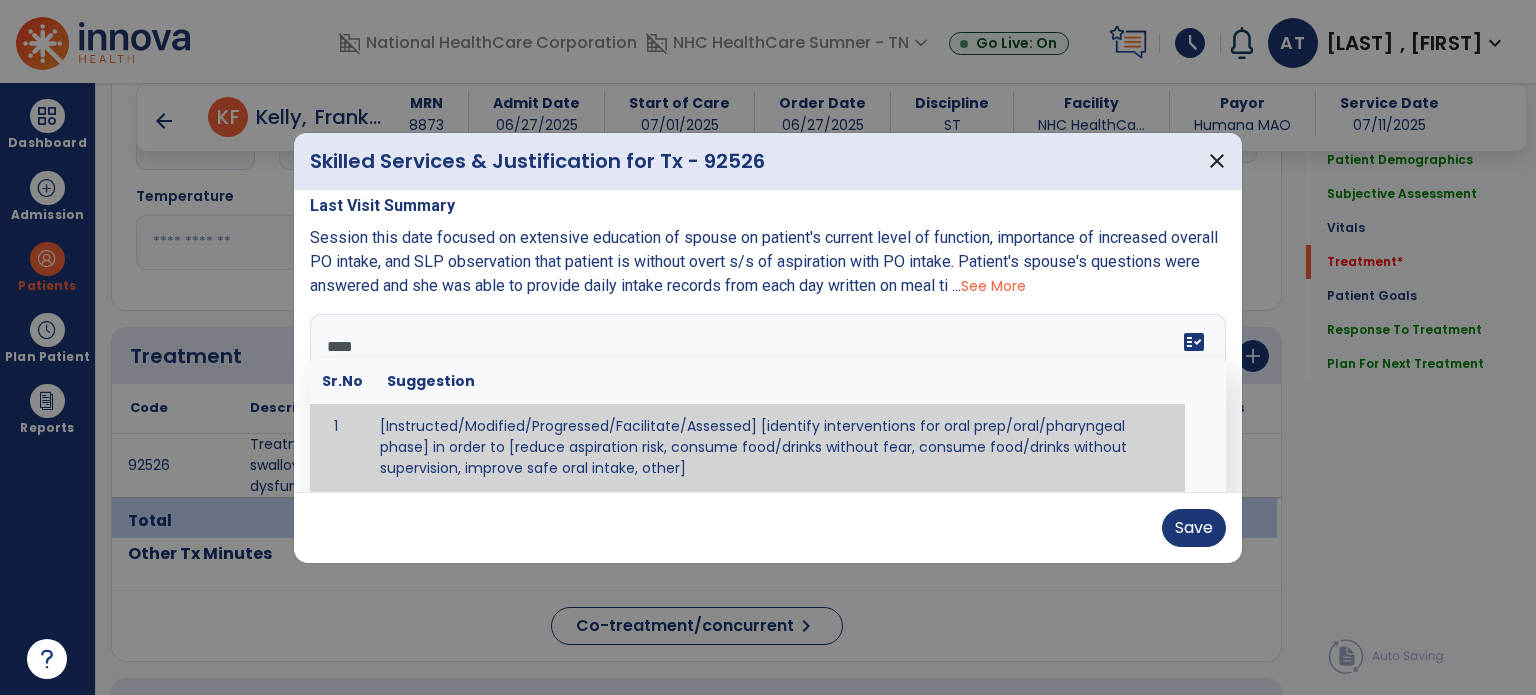 scroll, scrollTop: 0, scrollLeft: 0, axis: both 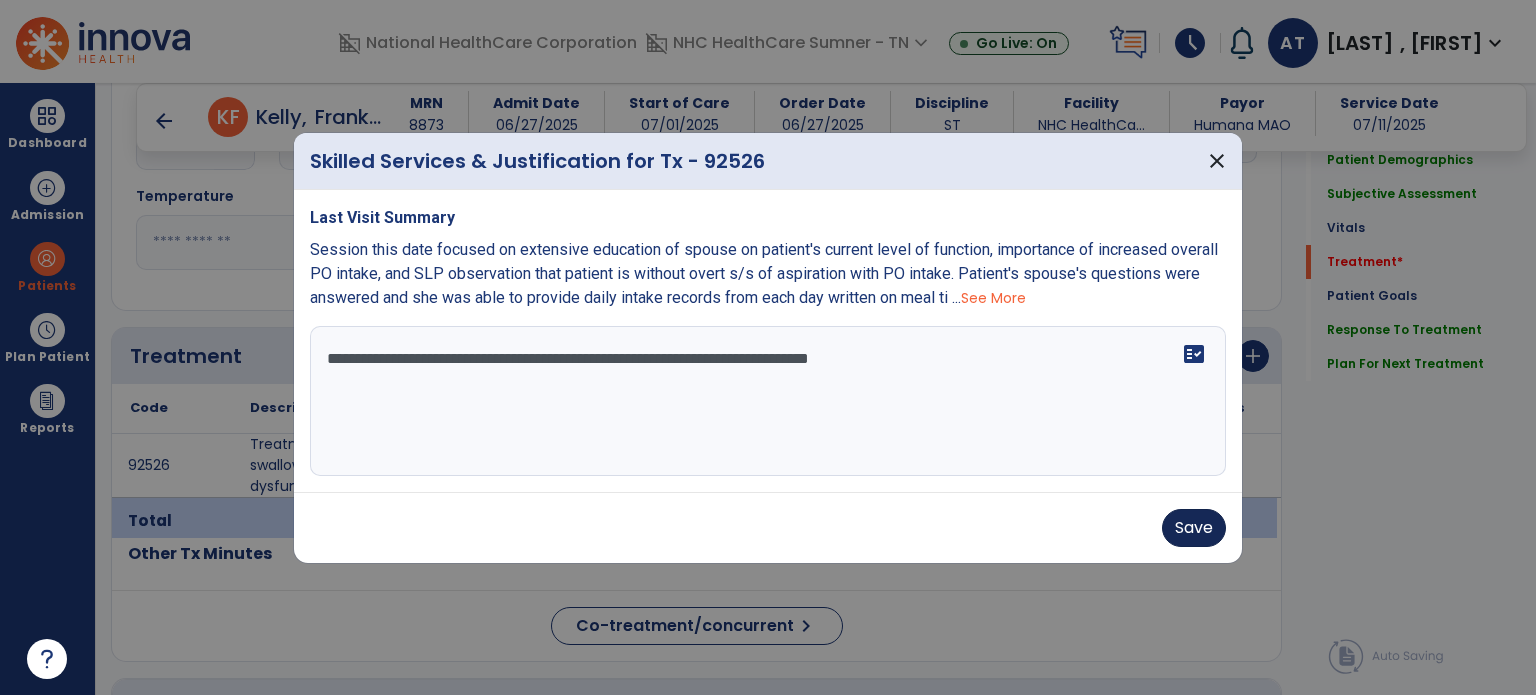 type on "**********" 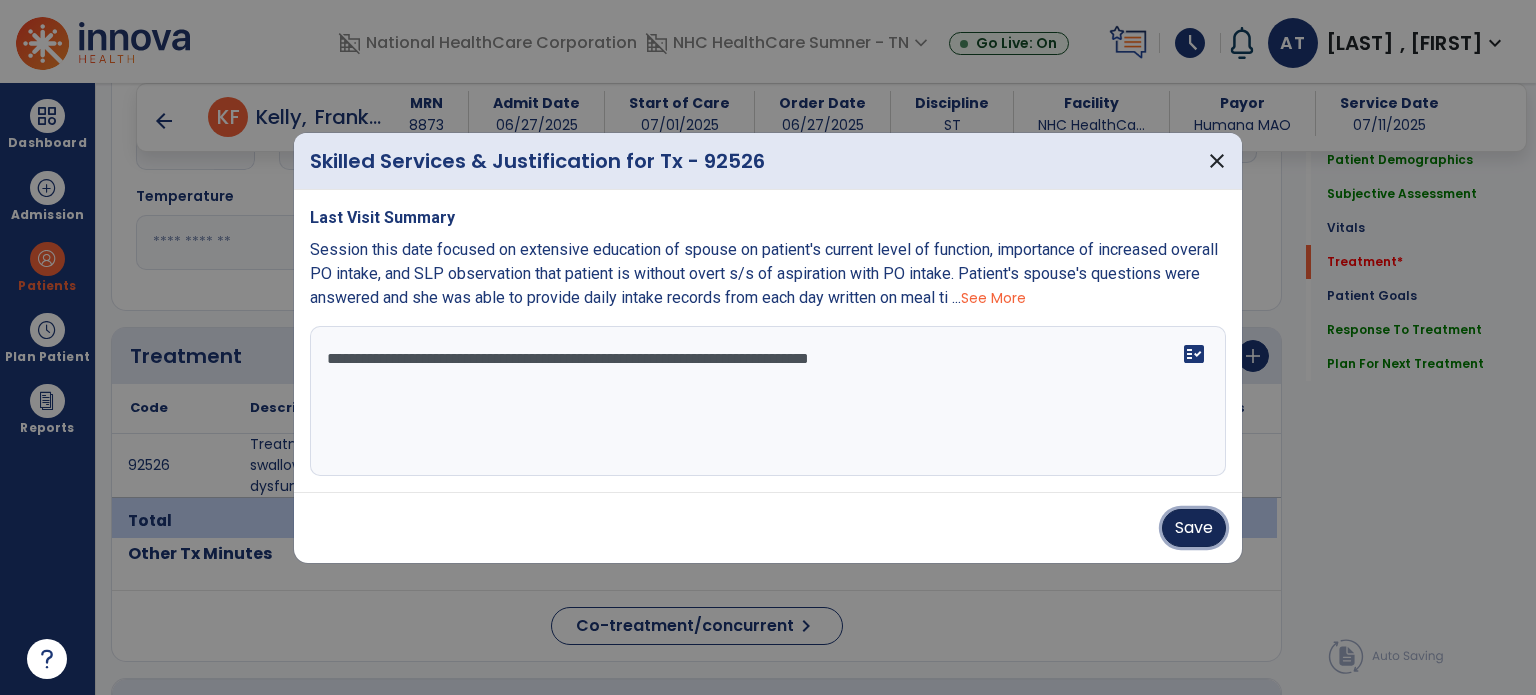 click on "Save" at bounding box center (1194, 528) 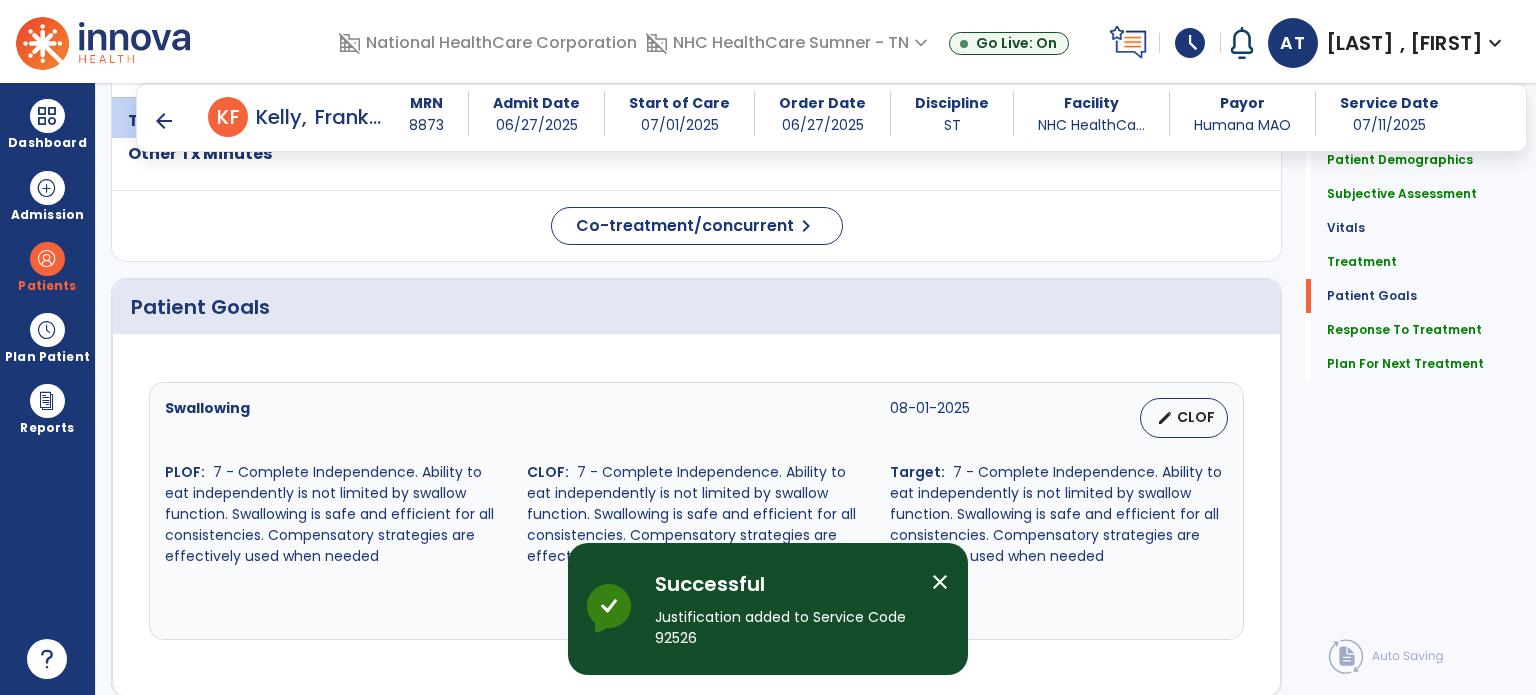 scroll, scrollTop: 2002, scrollLeft: 0, axis: vertical 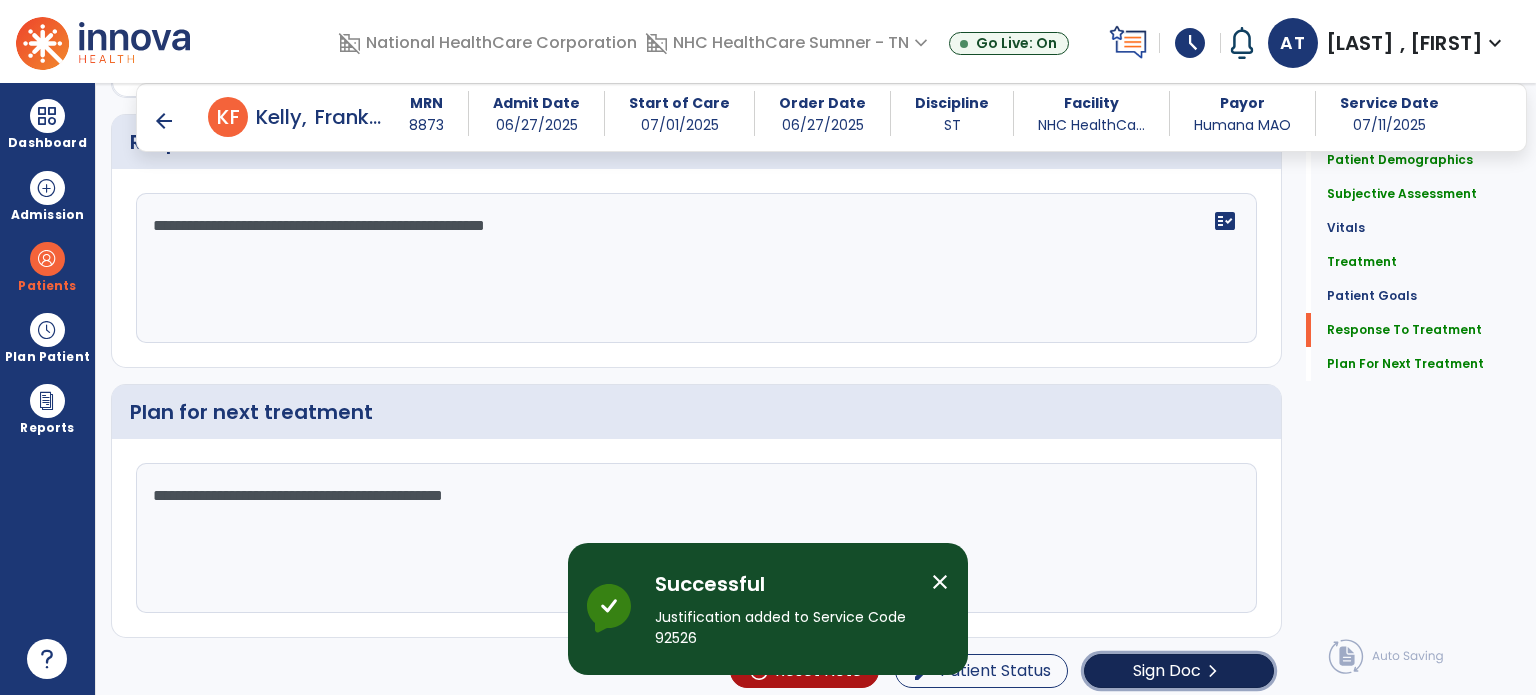 click on "Sign Doc  chevron_right" 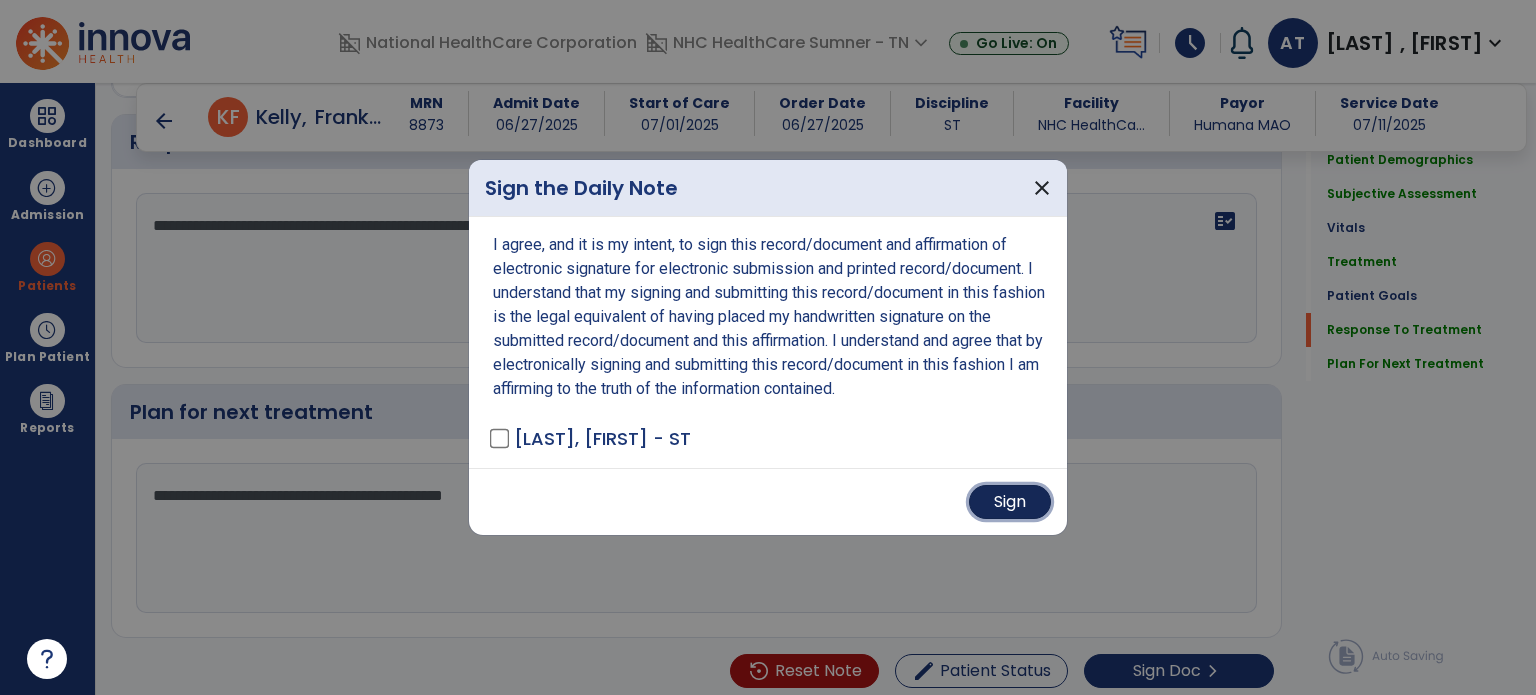click on "Sign" at bounding box center (1010, 502) 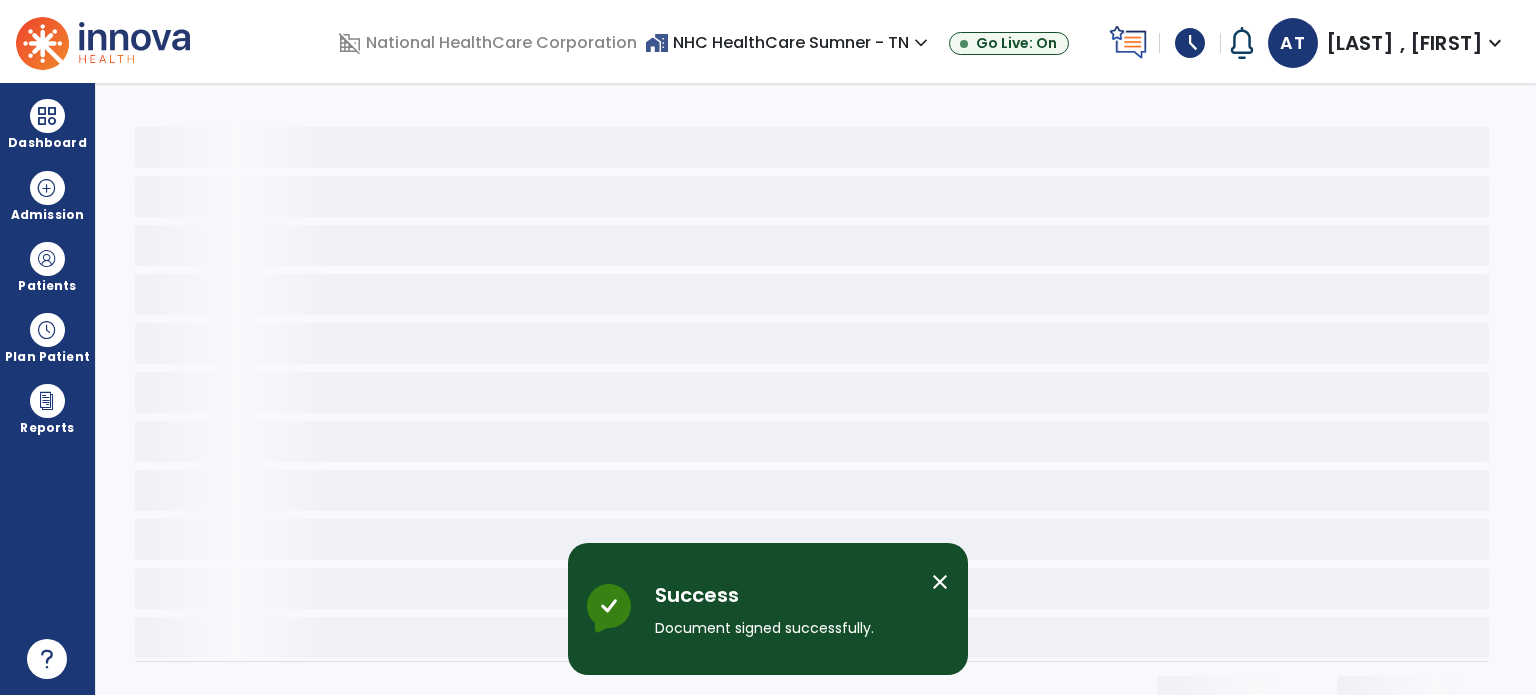 scroll, scrollTop: 0, scrollLeft: 0, axis: both 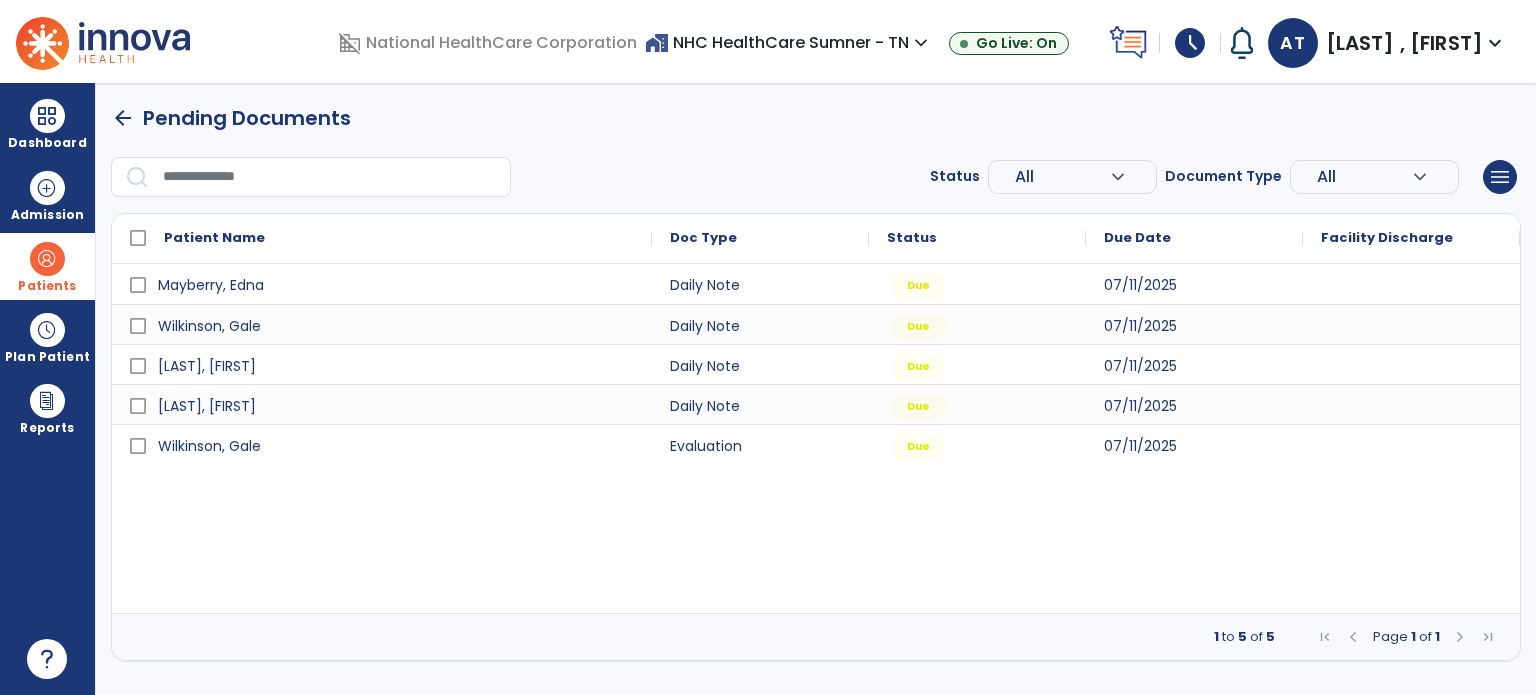 click on "Patients" at bounding box center [47, 266] 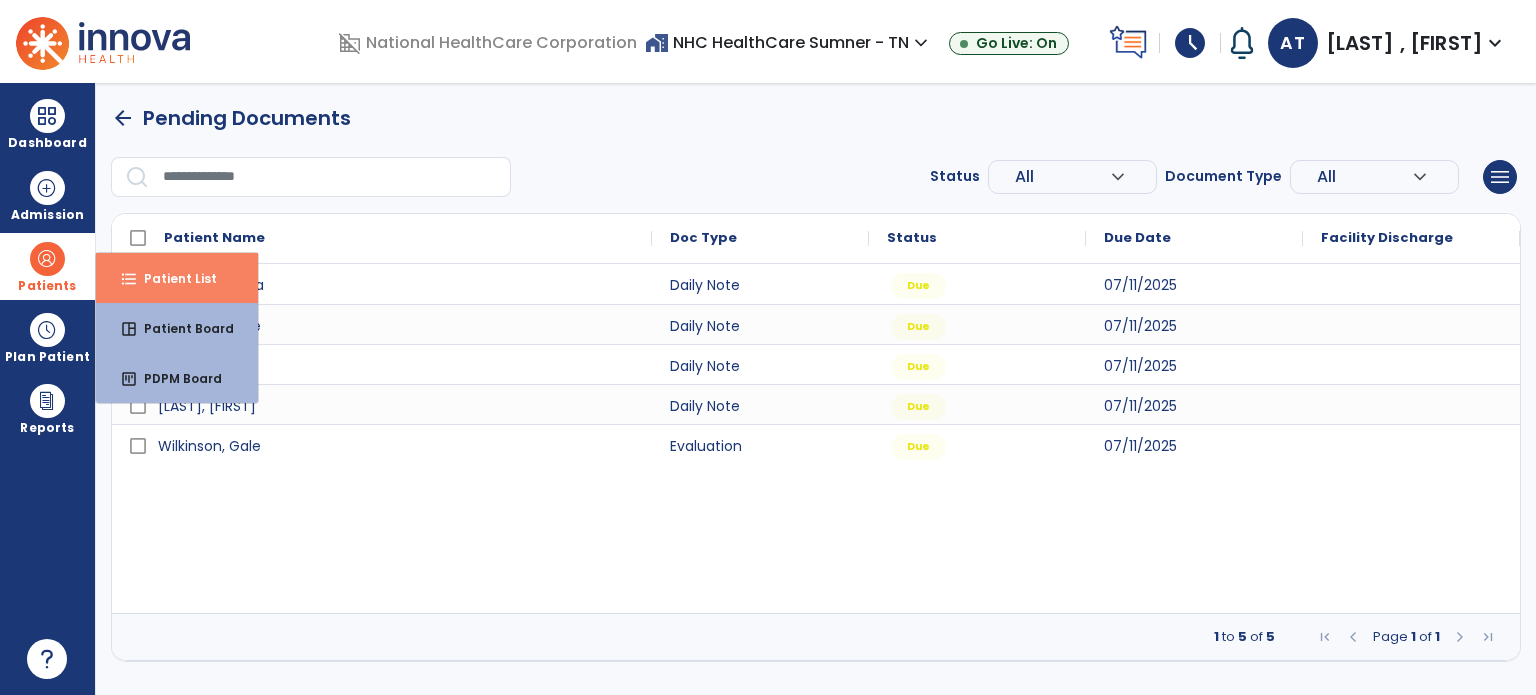 click on "format_list_bulleted  Patient List" at bounding box center [177, 278] 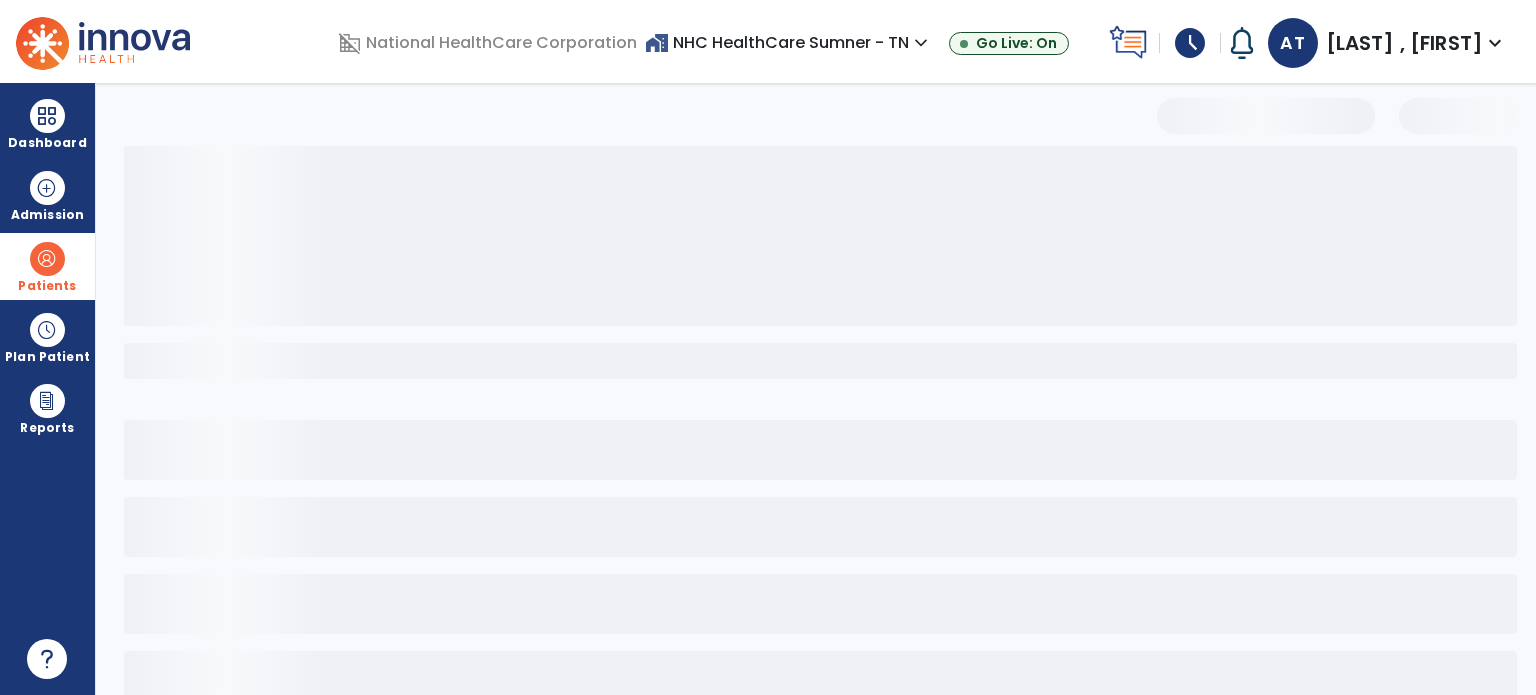 select on "***" 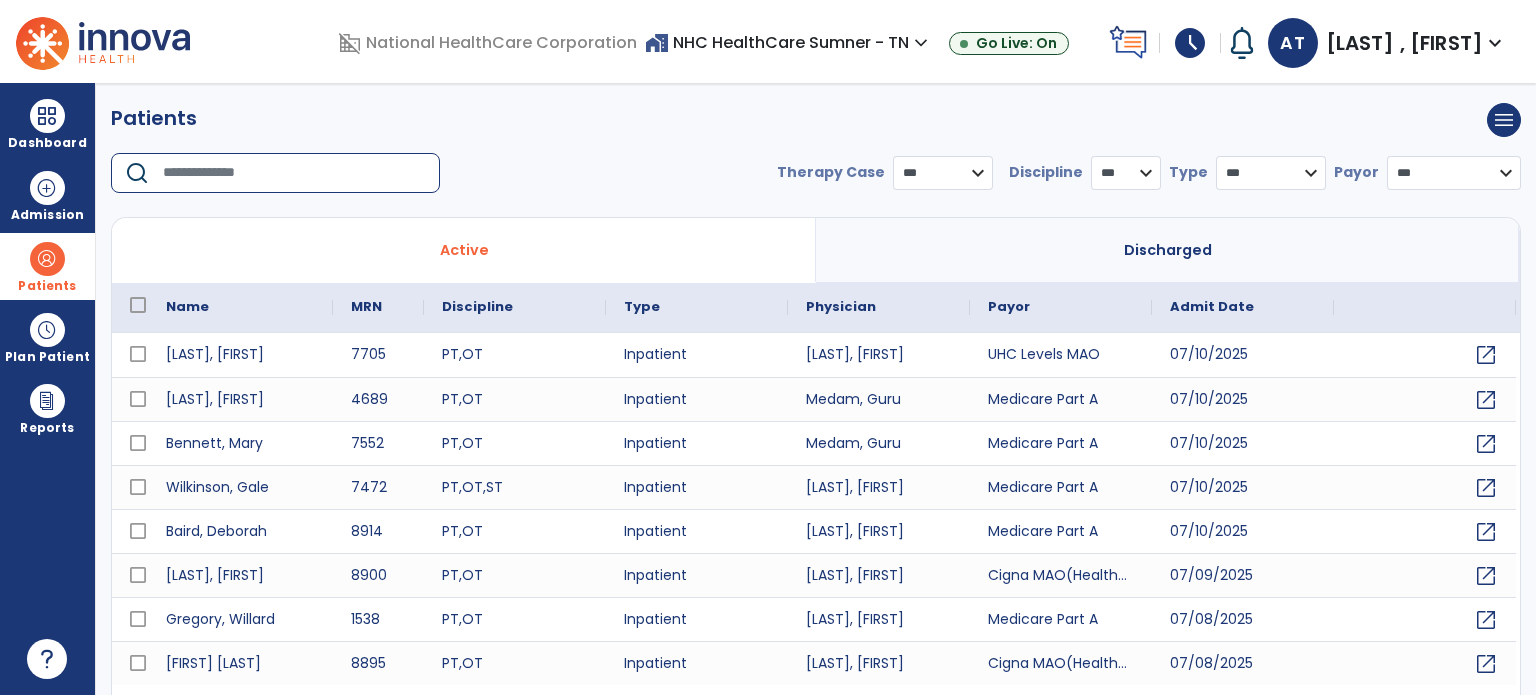 click at bounding box center (294, 173) 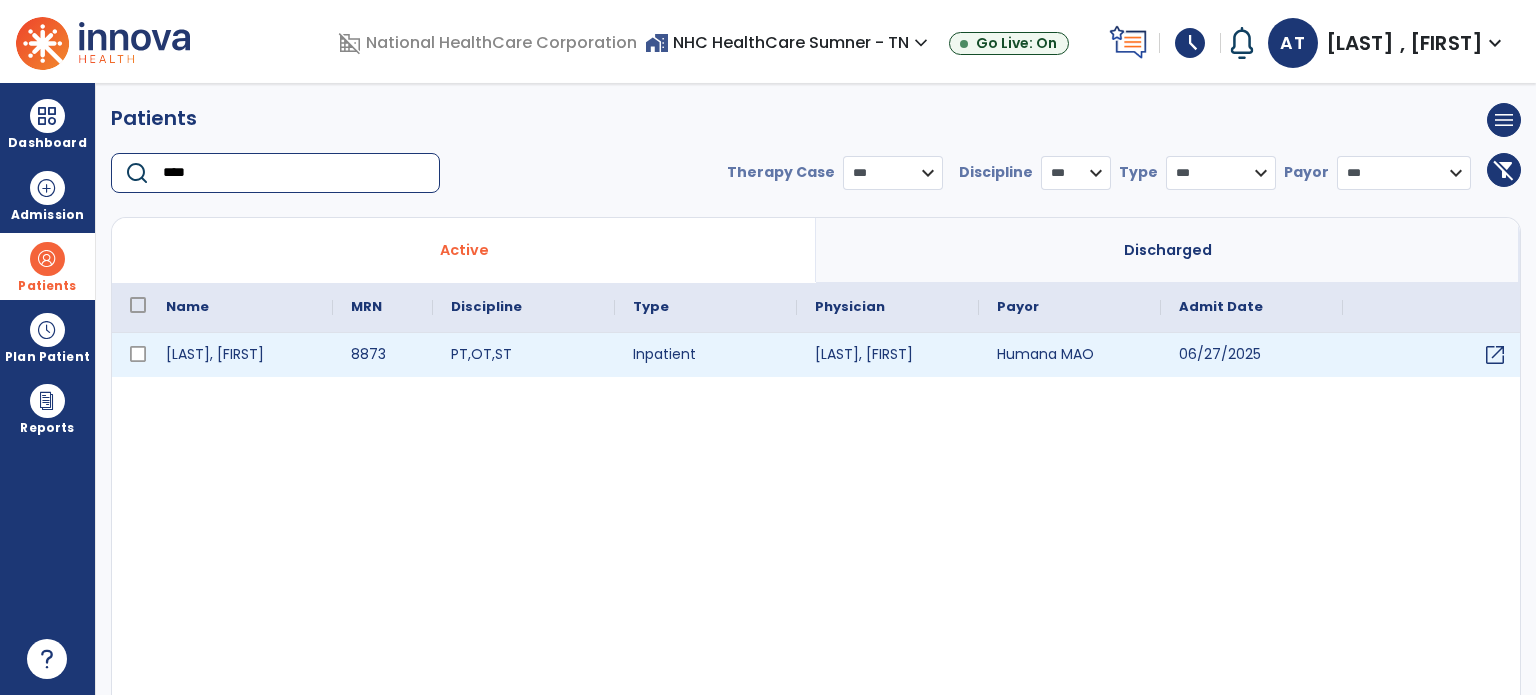 type on "****" 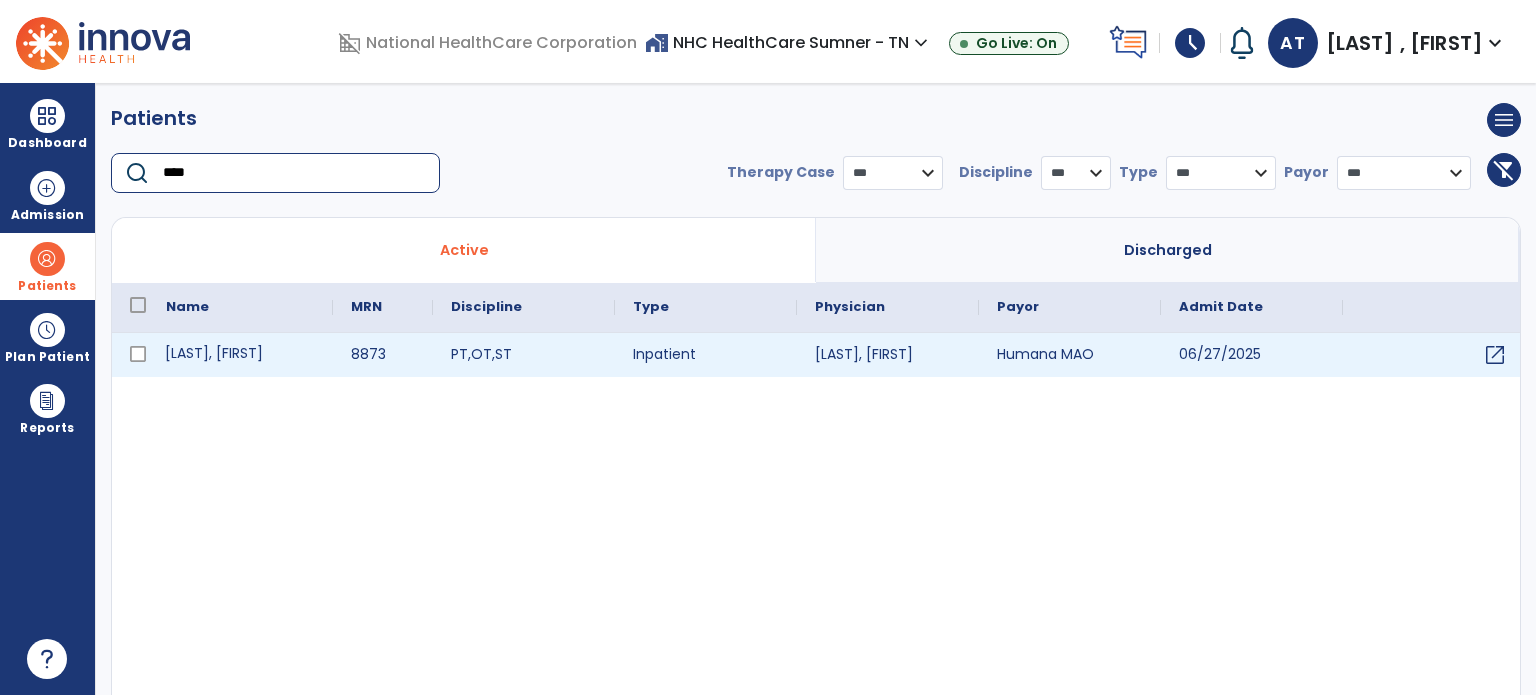 click on "[LAST], [FIRST]" at bounding box center (240, 355) 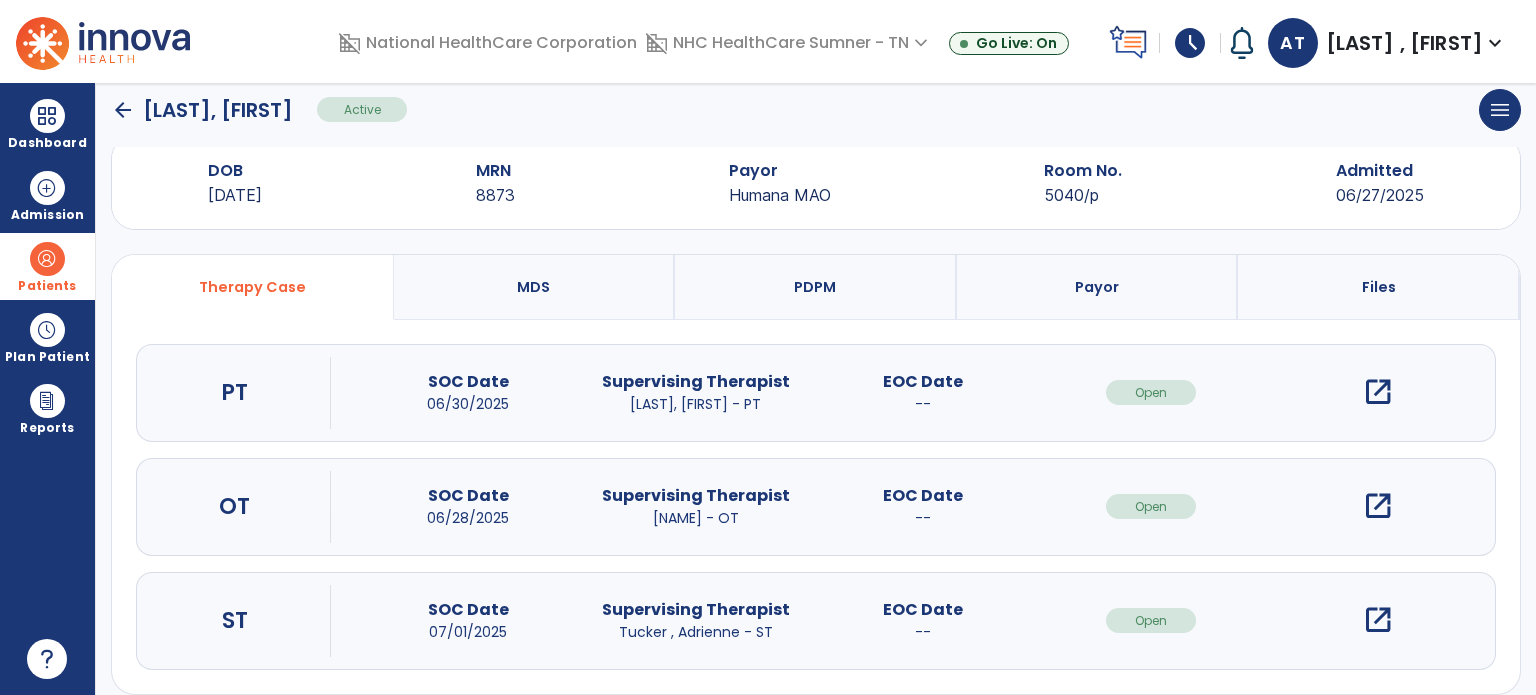 scroll, scrollTop: 62, scrollLeft: 0, axis: vertical 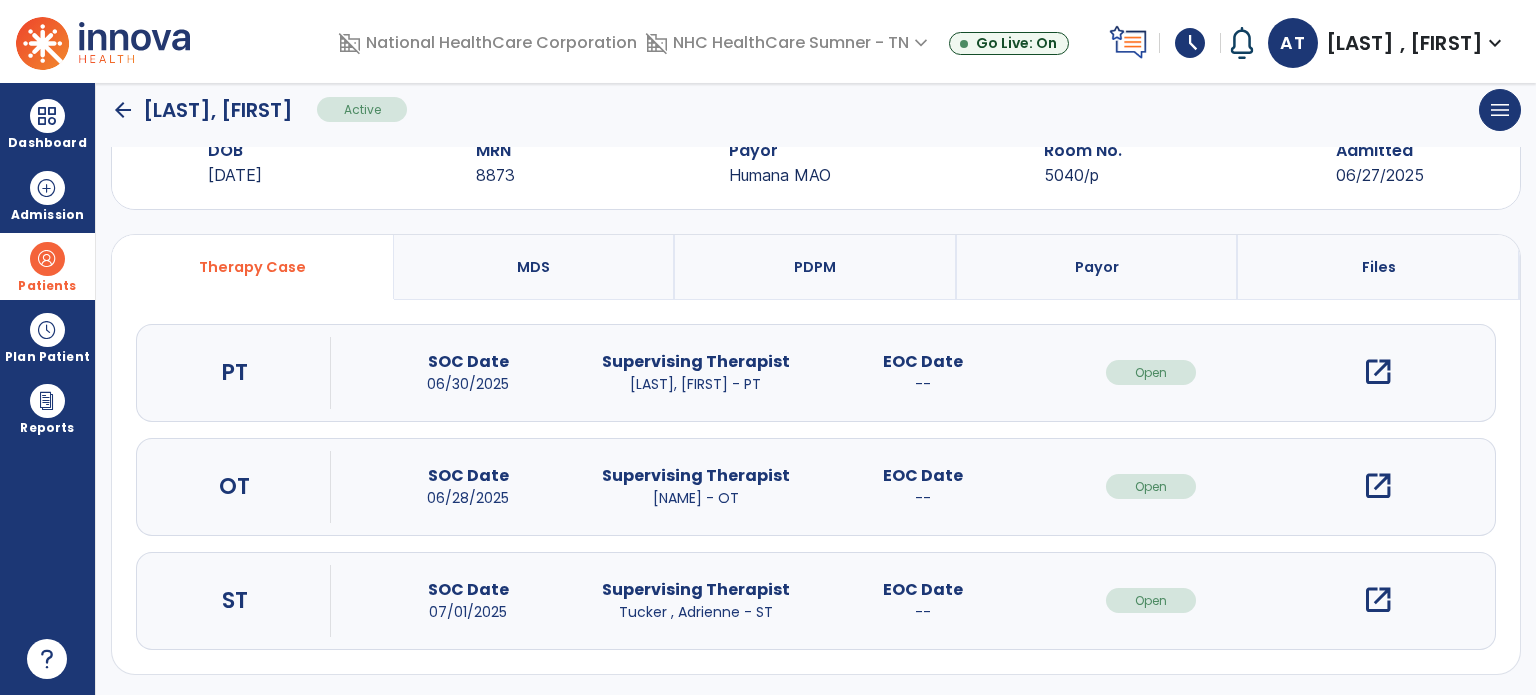 click on "open_in_new" at bounding box center (1378, 600) 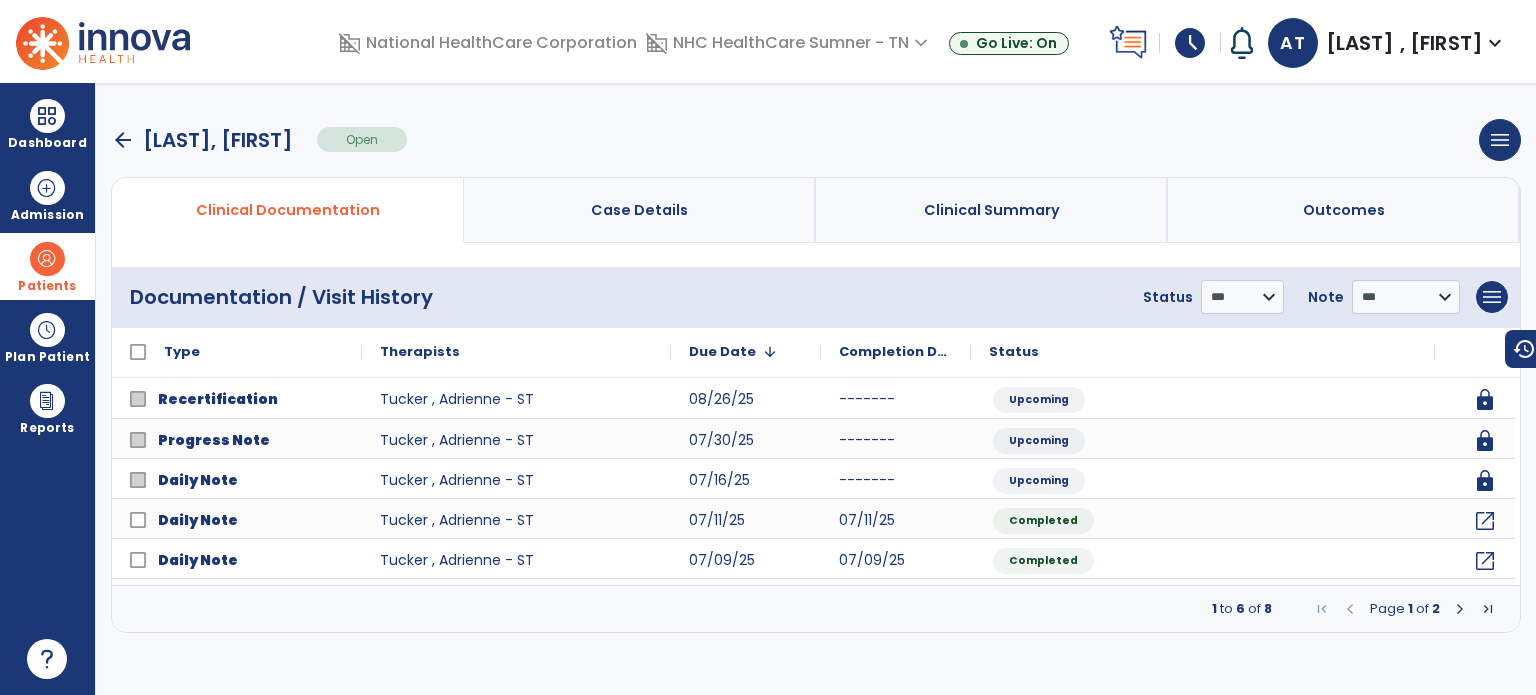 scroll, scrollTop: 0, scrollLeft: 0, axis: both 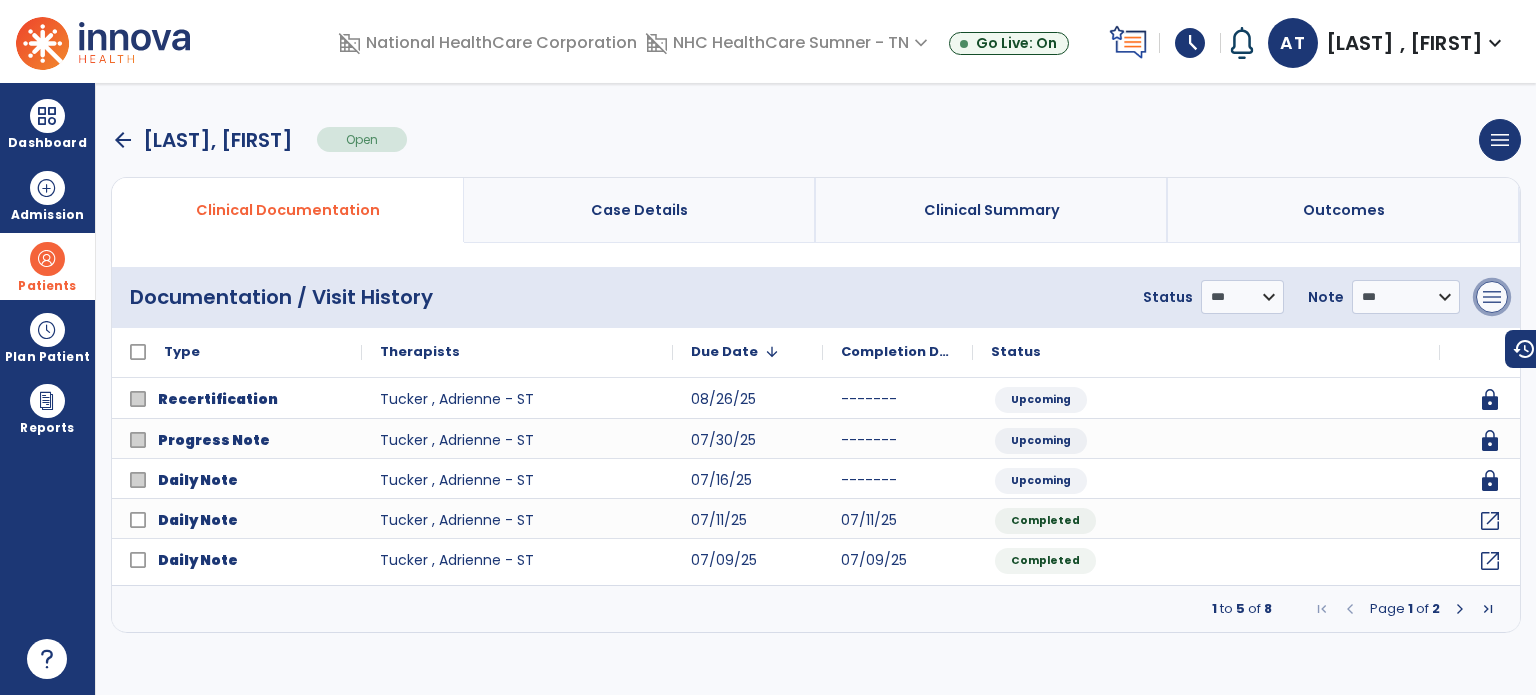 click on "menu" at bounding box center [1492, 297] 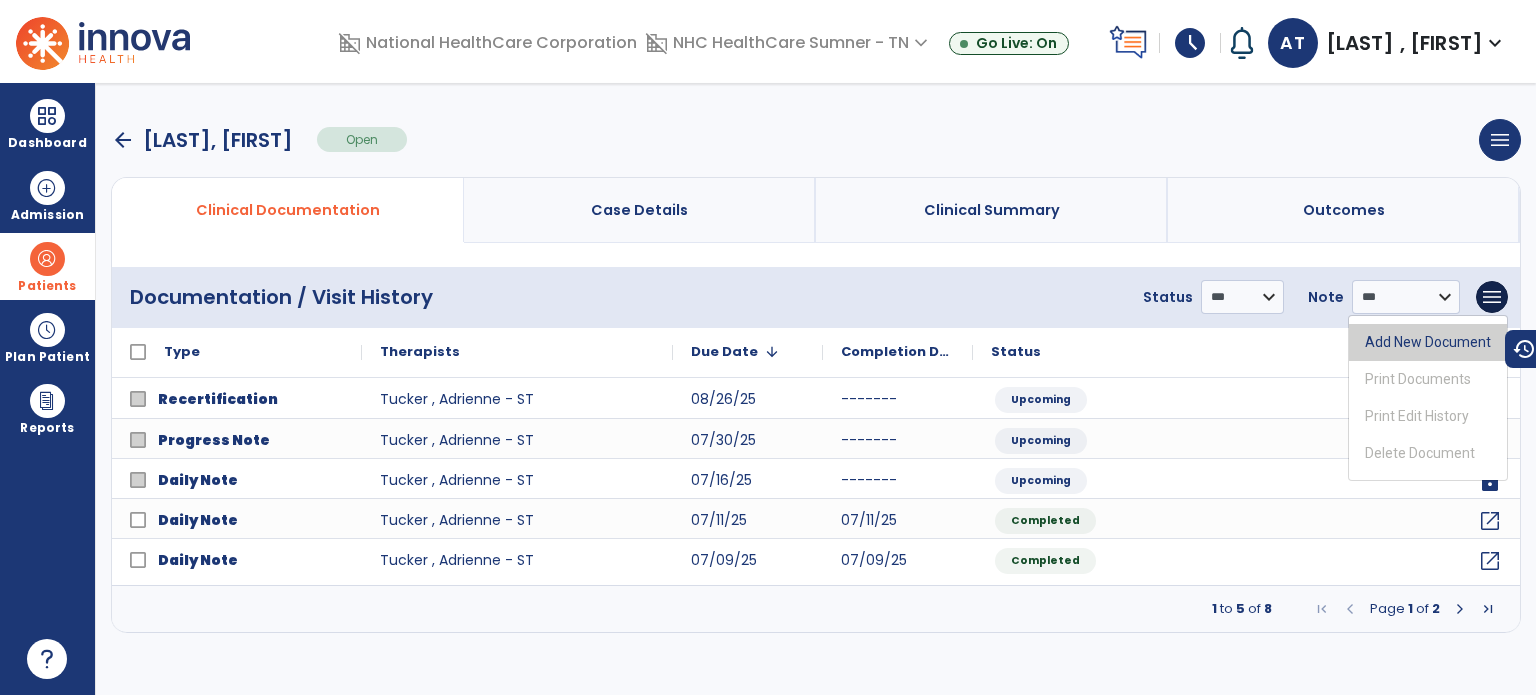click on "Add New Document" at bounding box center [1428, 342] 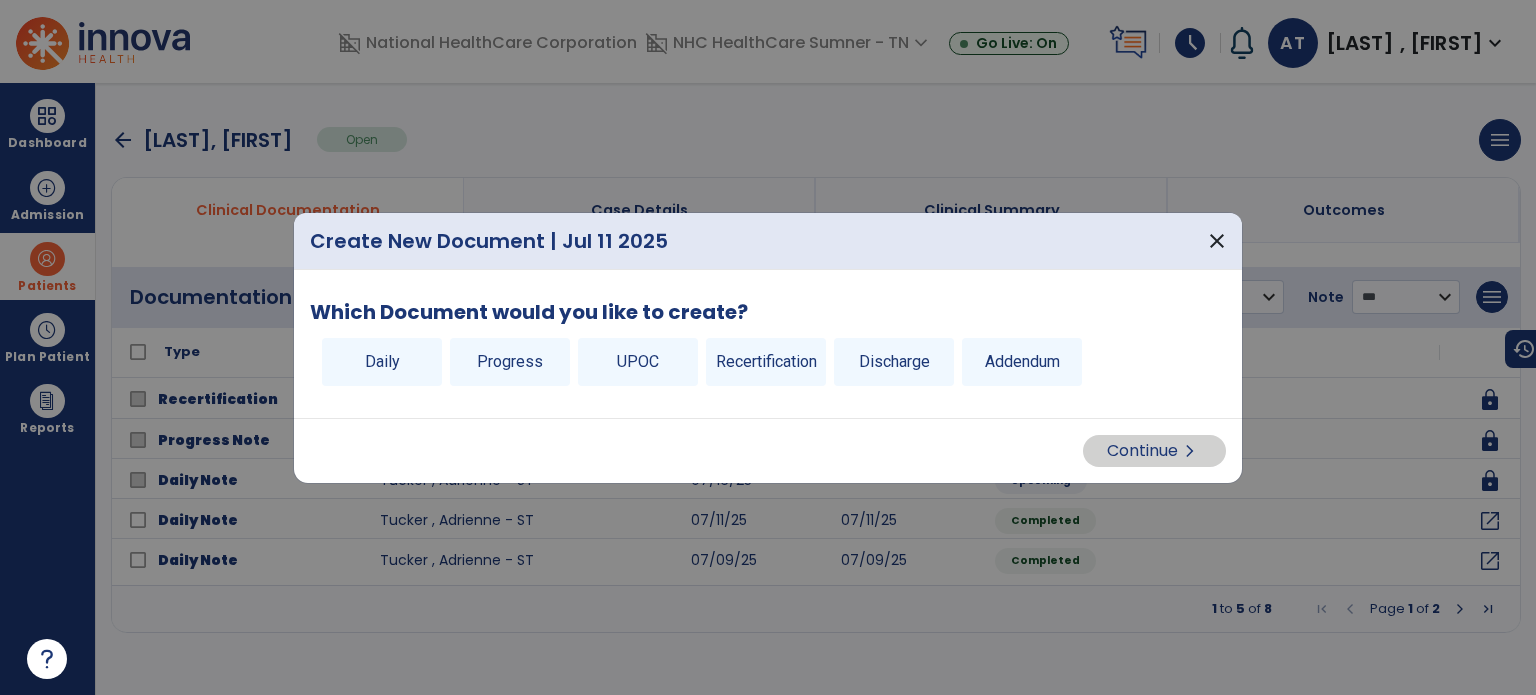 click on "Discharge" at bounding box center [894, 362] 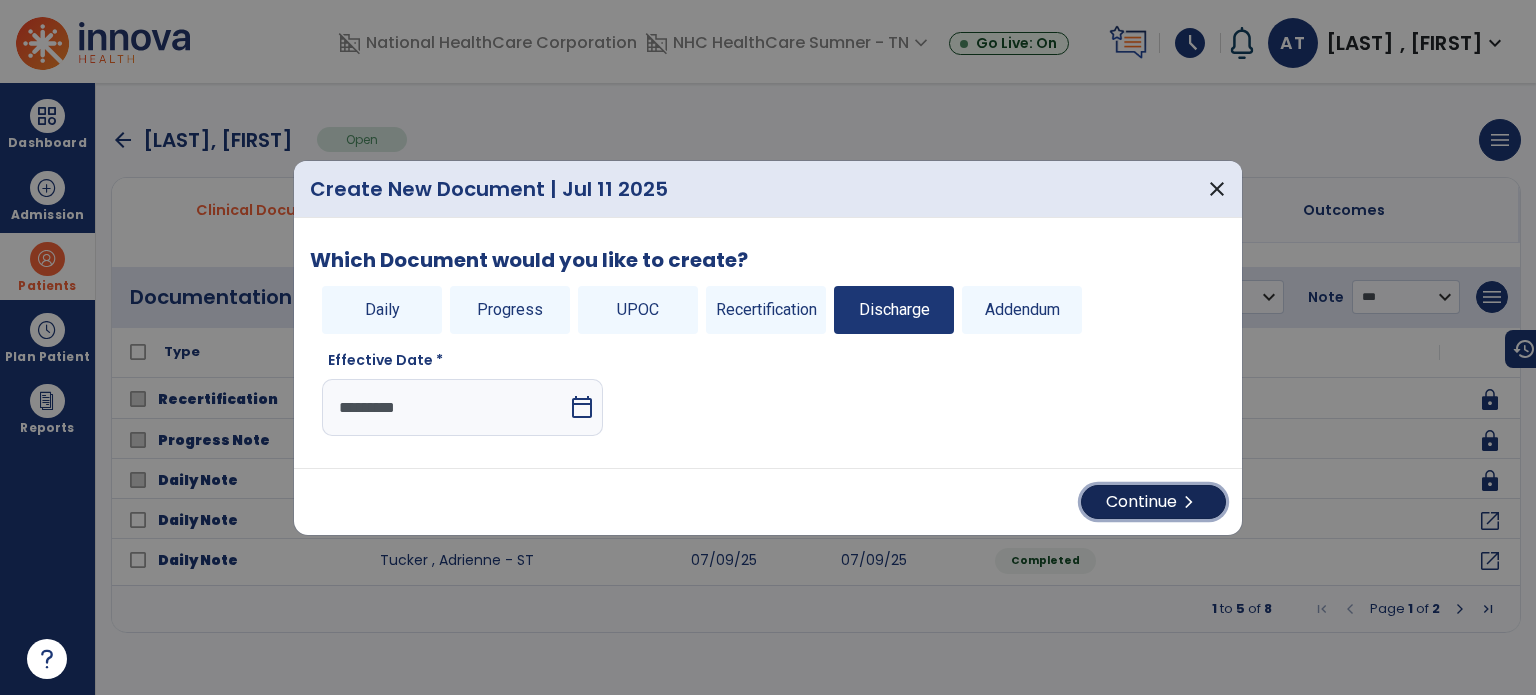 click on "Continue   chevron_right" at bounding box center [1153, 502] 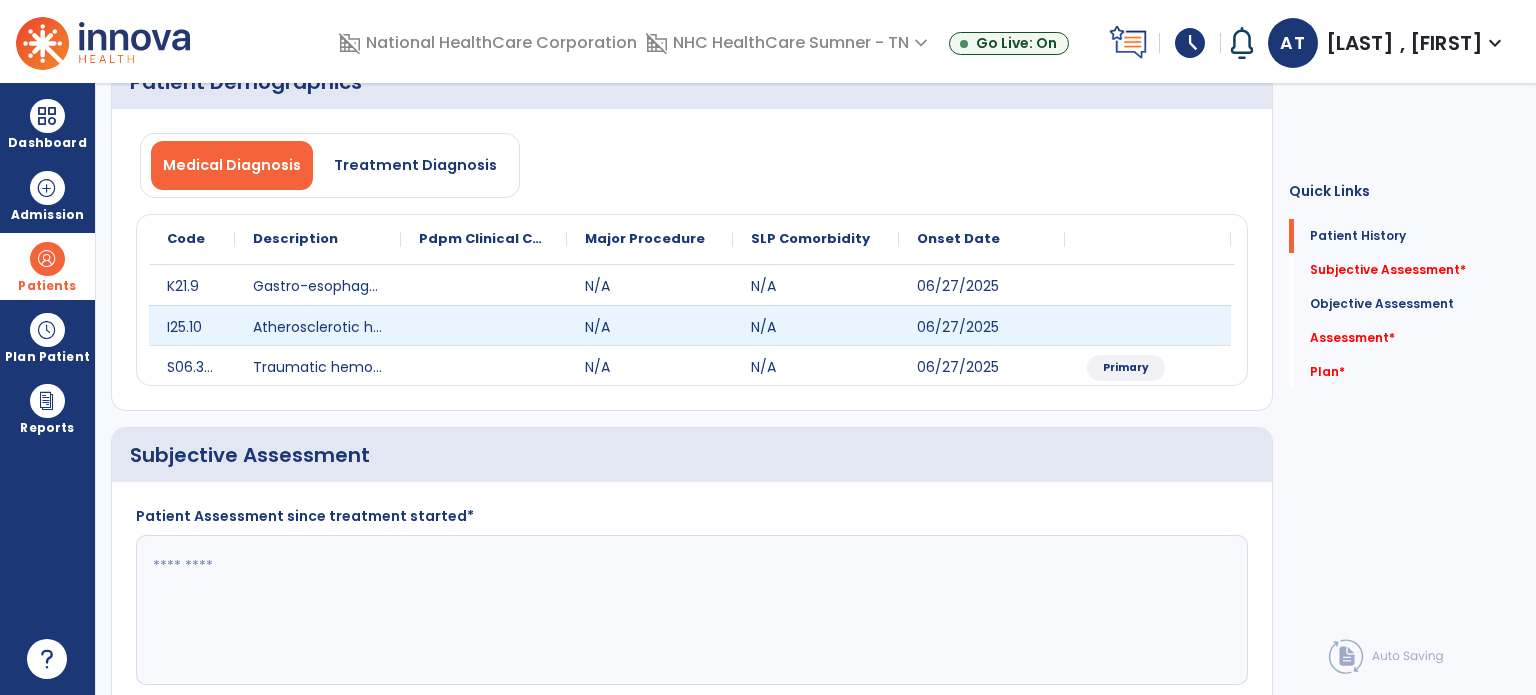 scroll, scrollTop: 200, scrollLeft: 0, axis: vertical 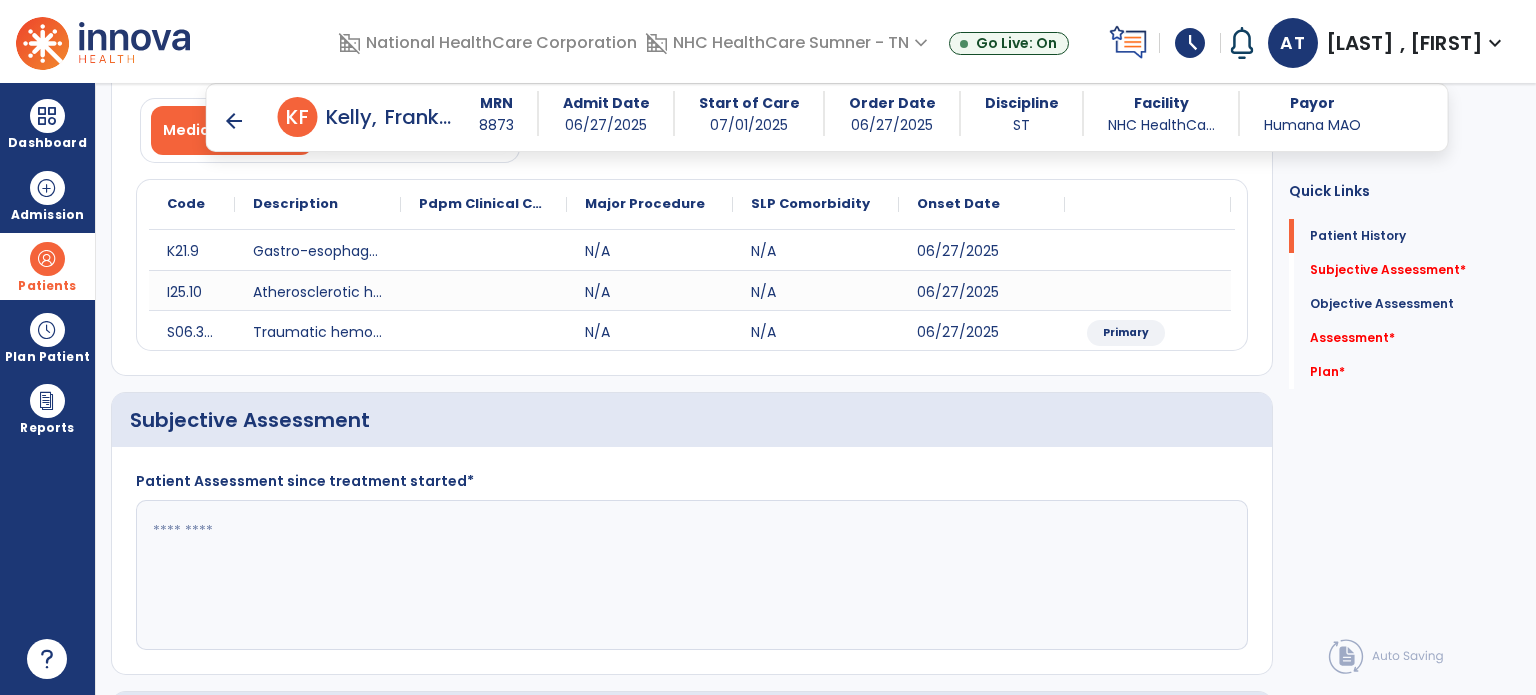 click 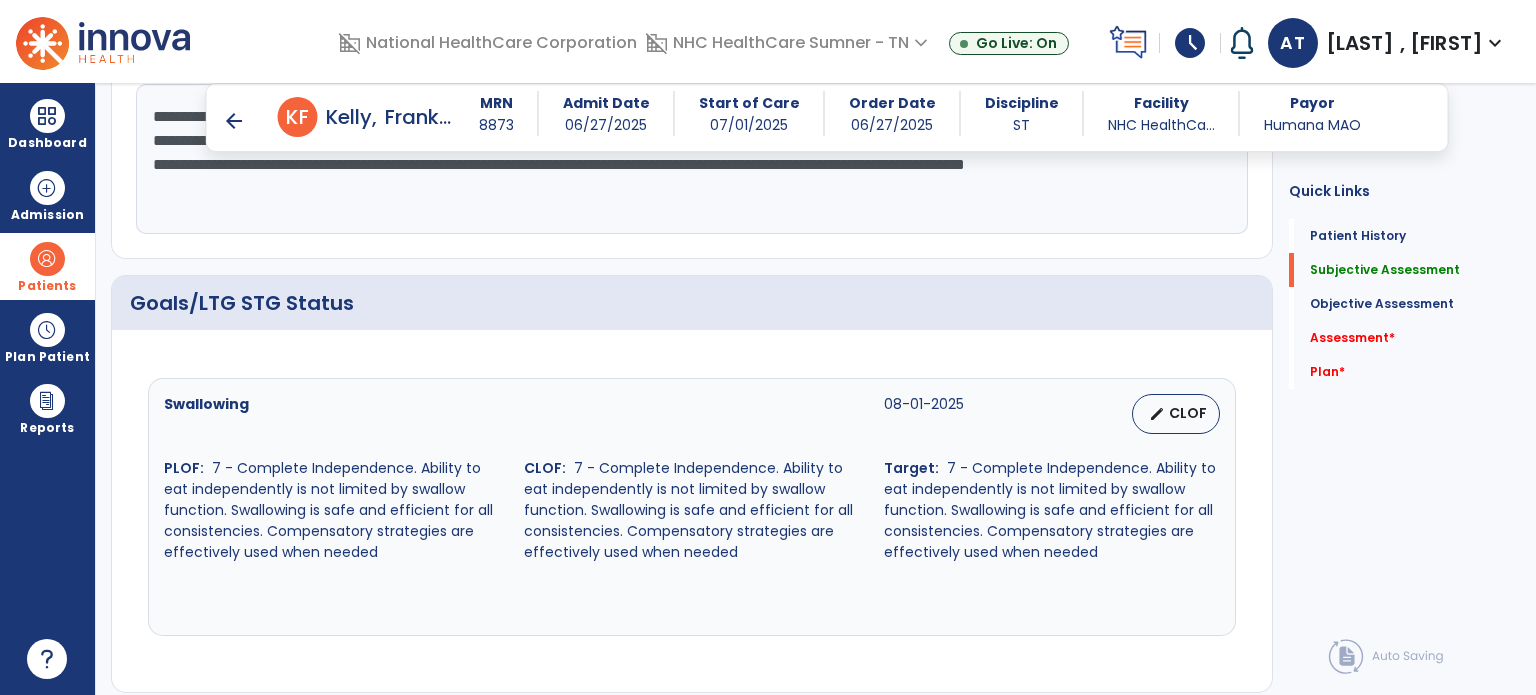 scroll, scrollTop: 800, scrollLeft: 0, axis: vertical 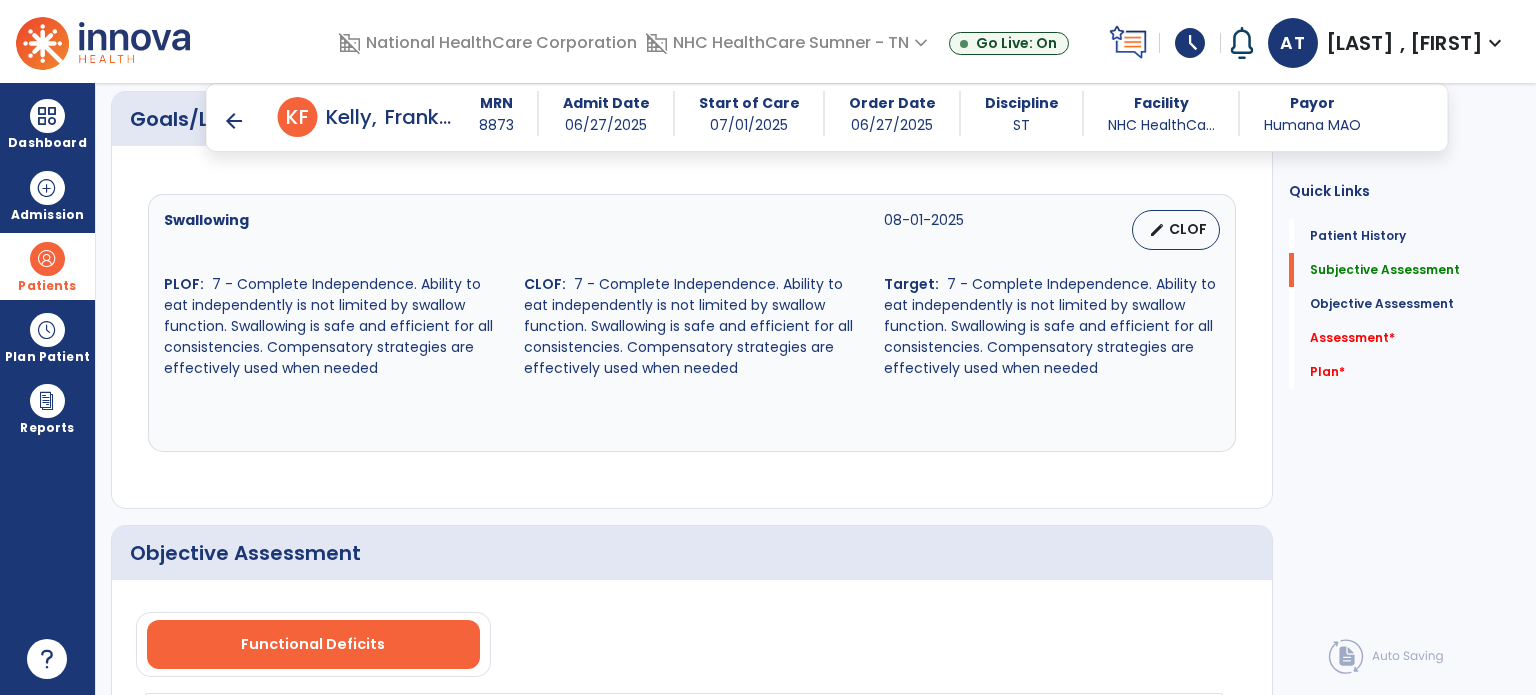 type on "**********" 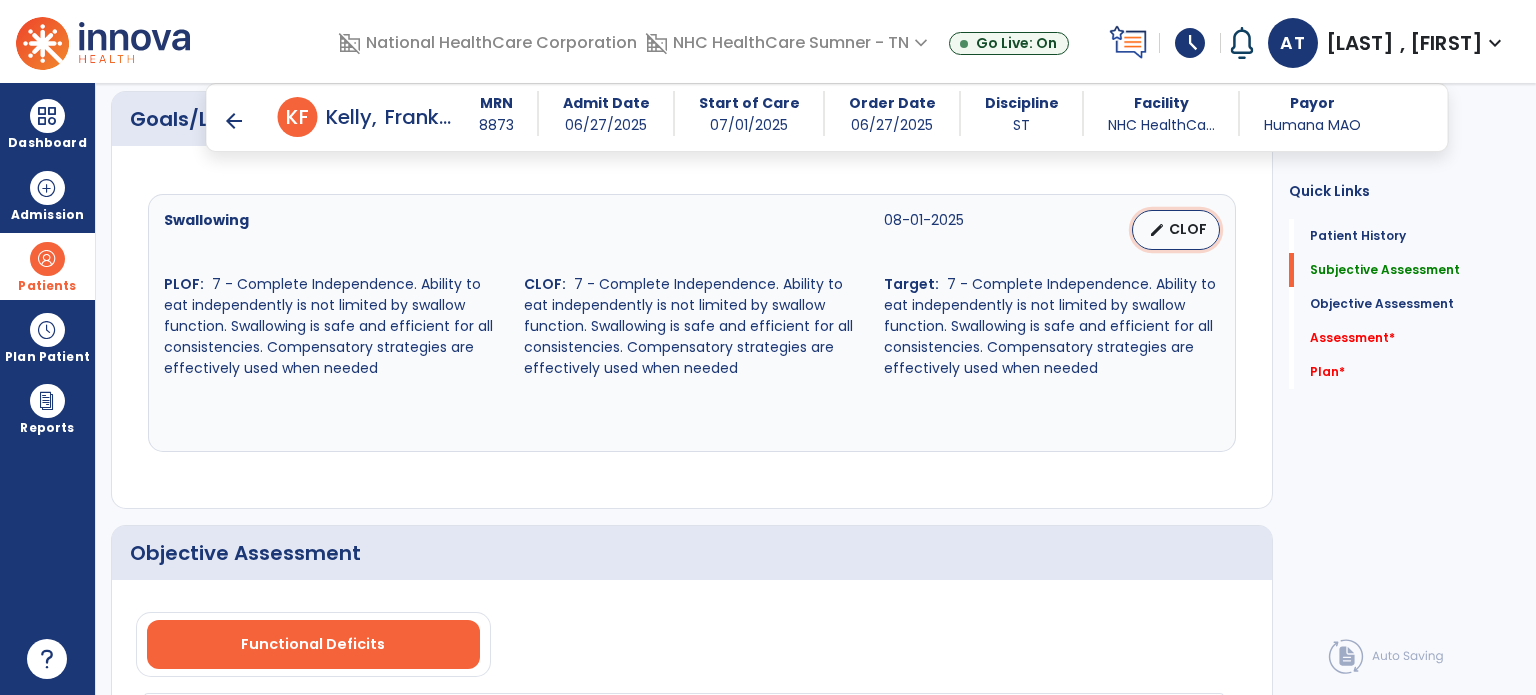 click on "CLOF" at bounding box center (1188, 229) 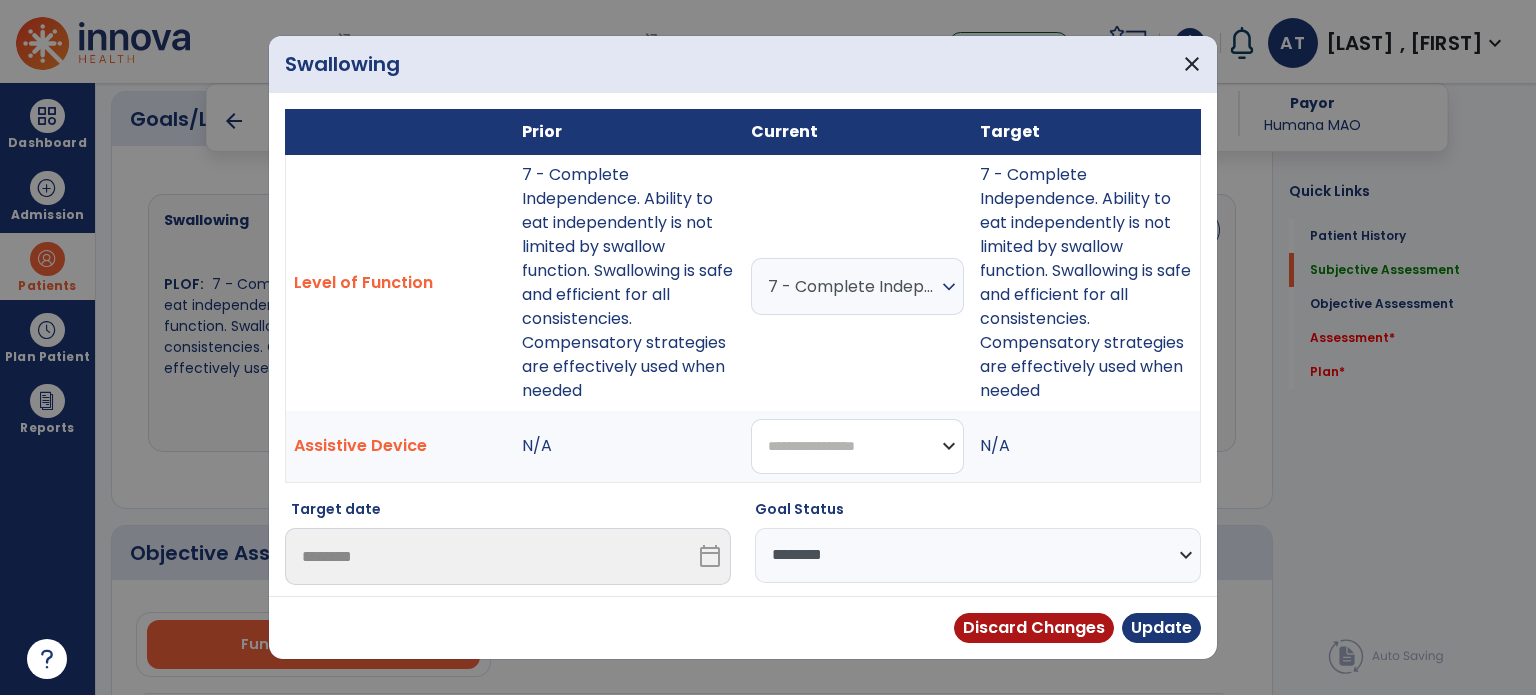 click on "**********" at bounding box center (857, 446) 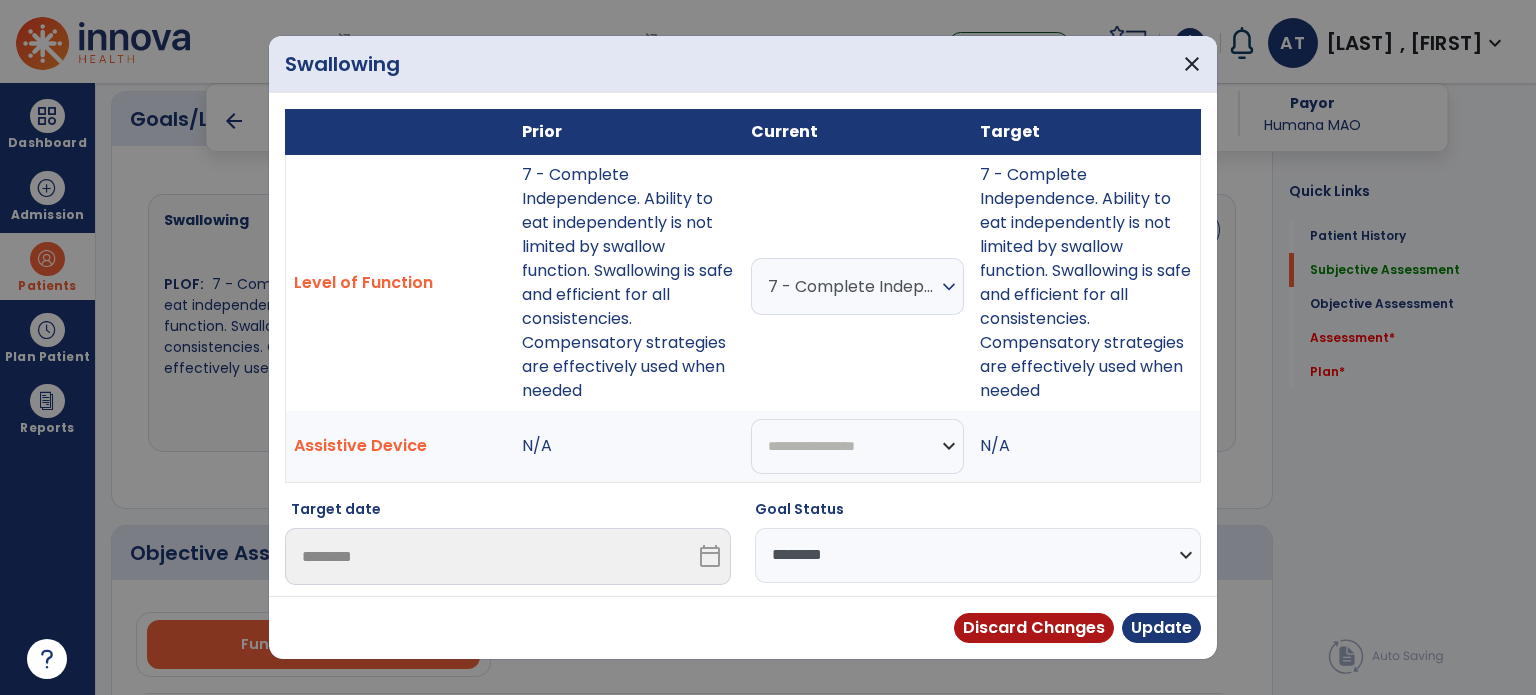 click on "7 - Complete Independence. Ability to eat independently is not limited by swallow function. Swallowing is safe and efficient for all consistencies. Compensatory strategies are effectively used when needed" at bounding box center [1086, 282] 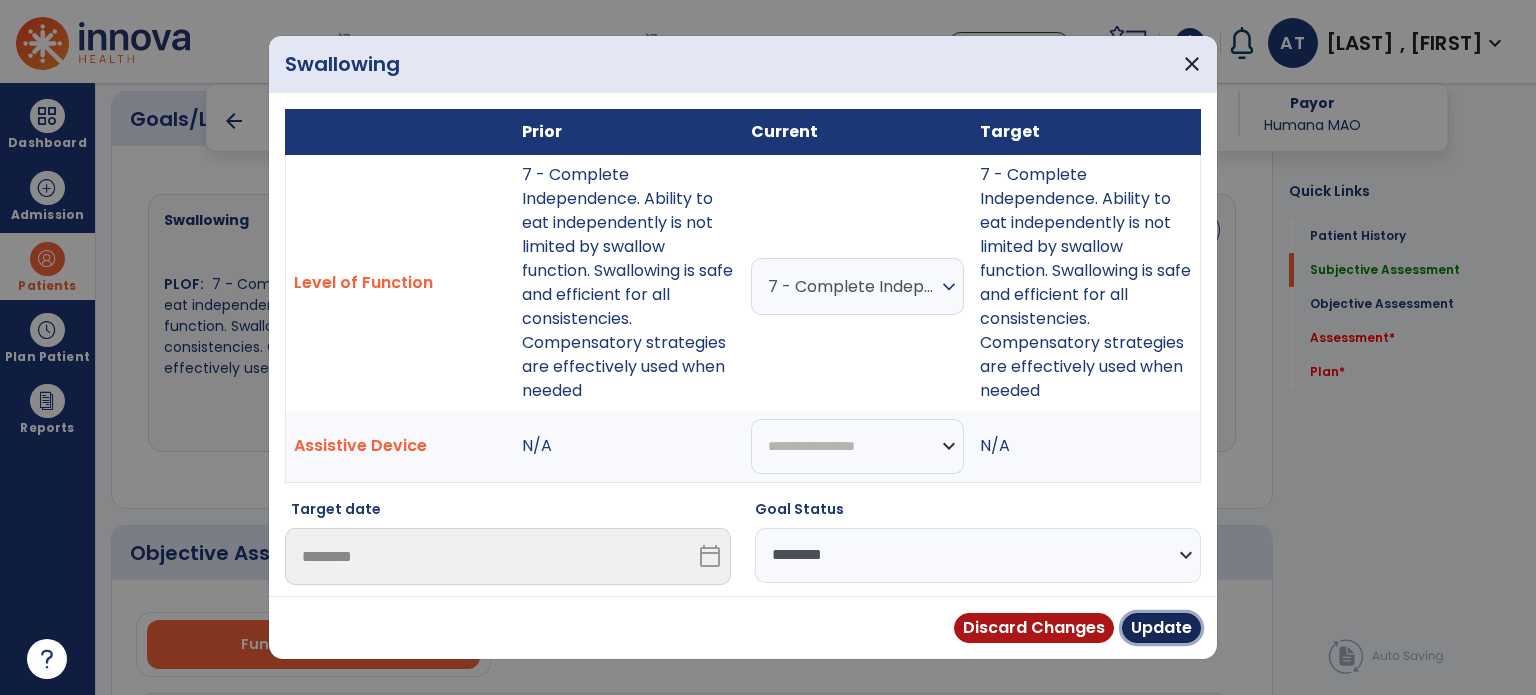 click on "Update" at bounding box center [1161, 628] 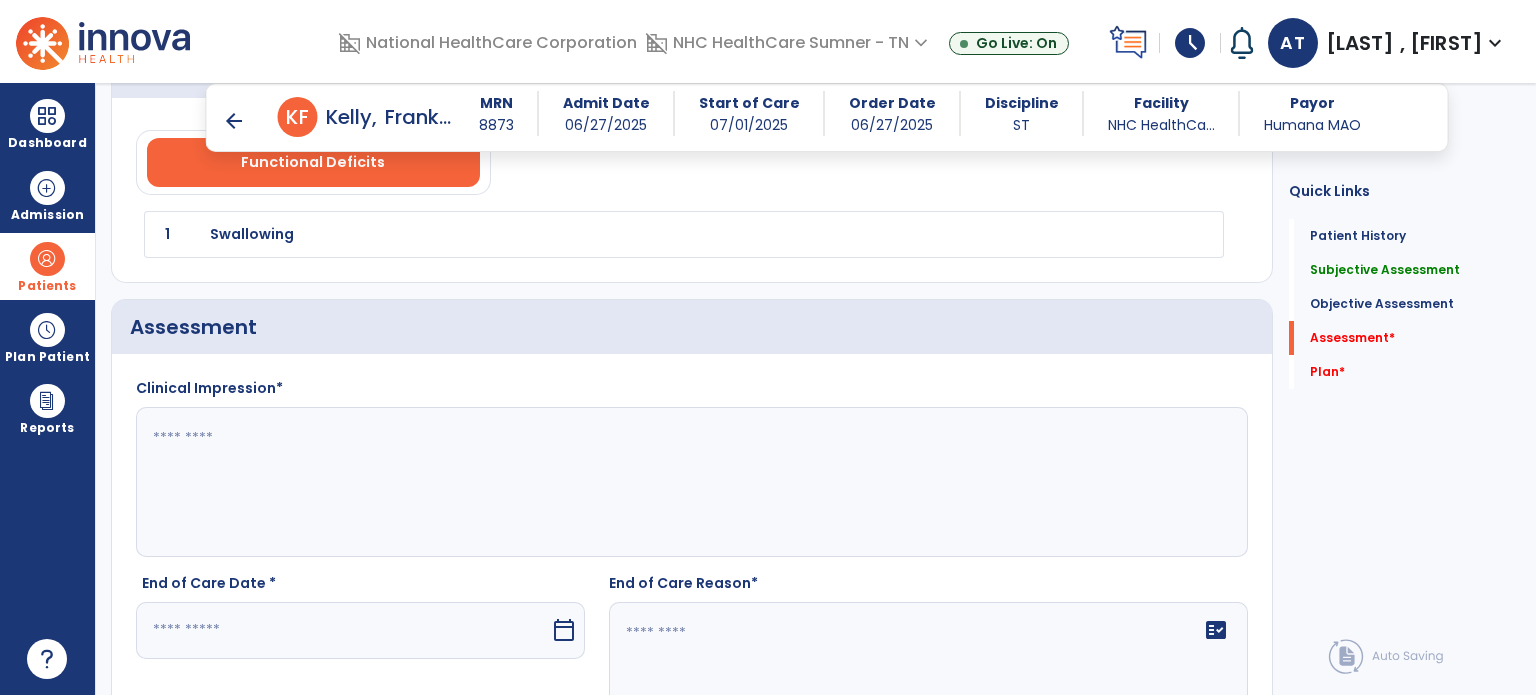 scroll, scrollTop: 1400, scrollLeft: 0, axis: vertical 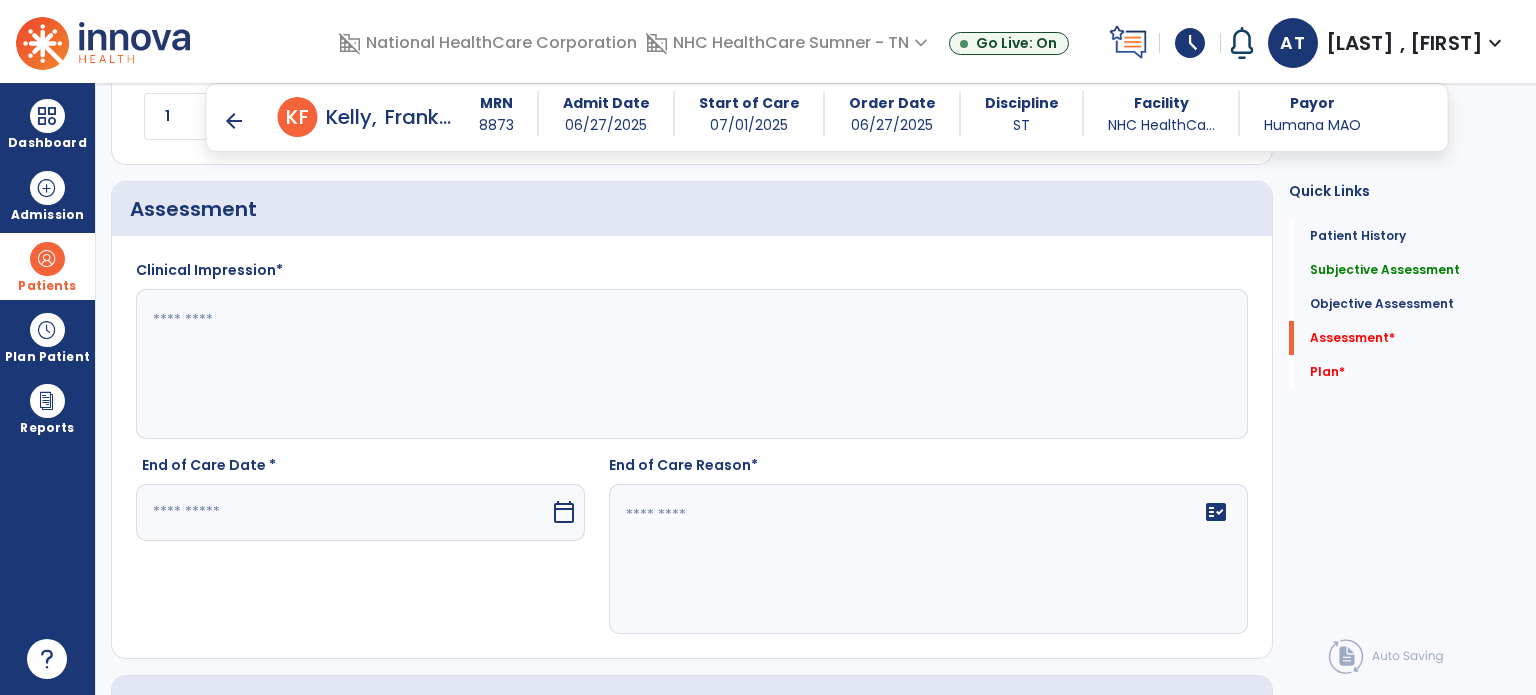 click at bounding box center [343, 512] 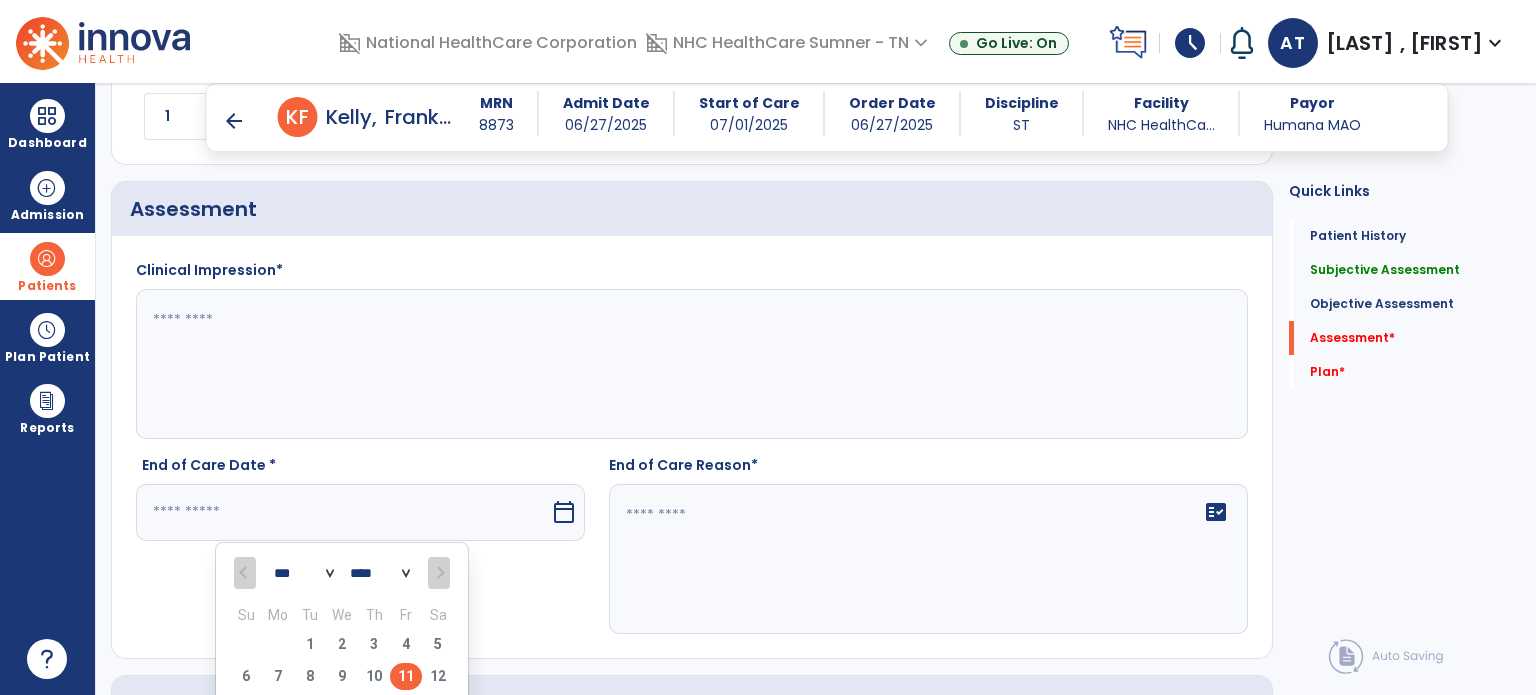 click on "11" at bounding box center (406, 676) 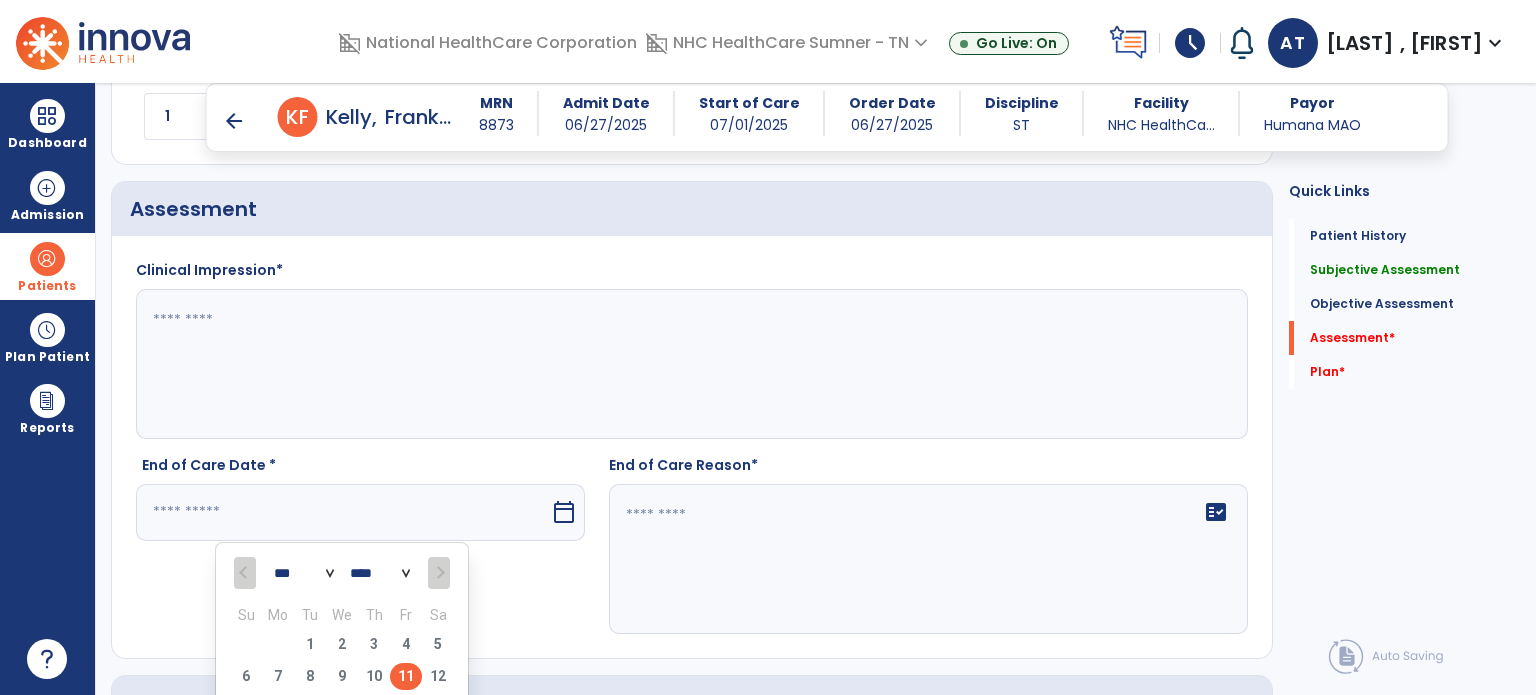 type on "*********" 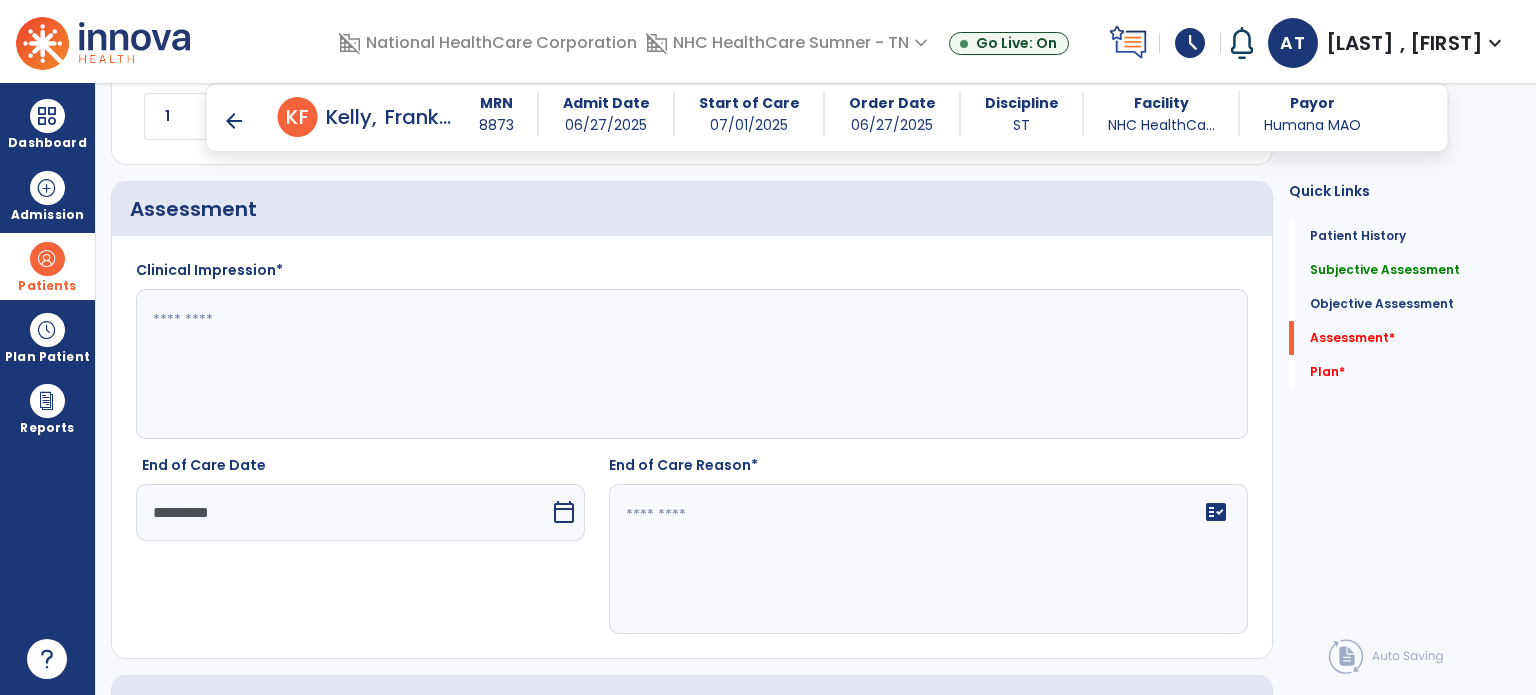 click 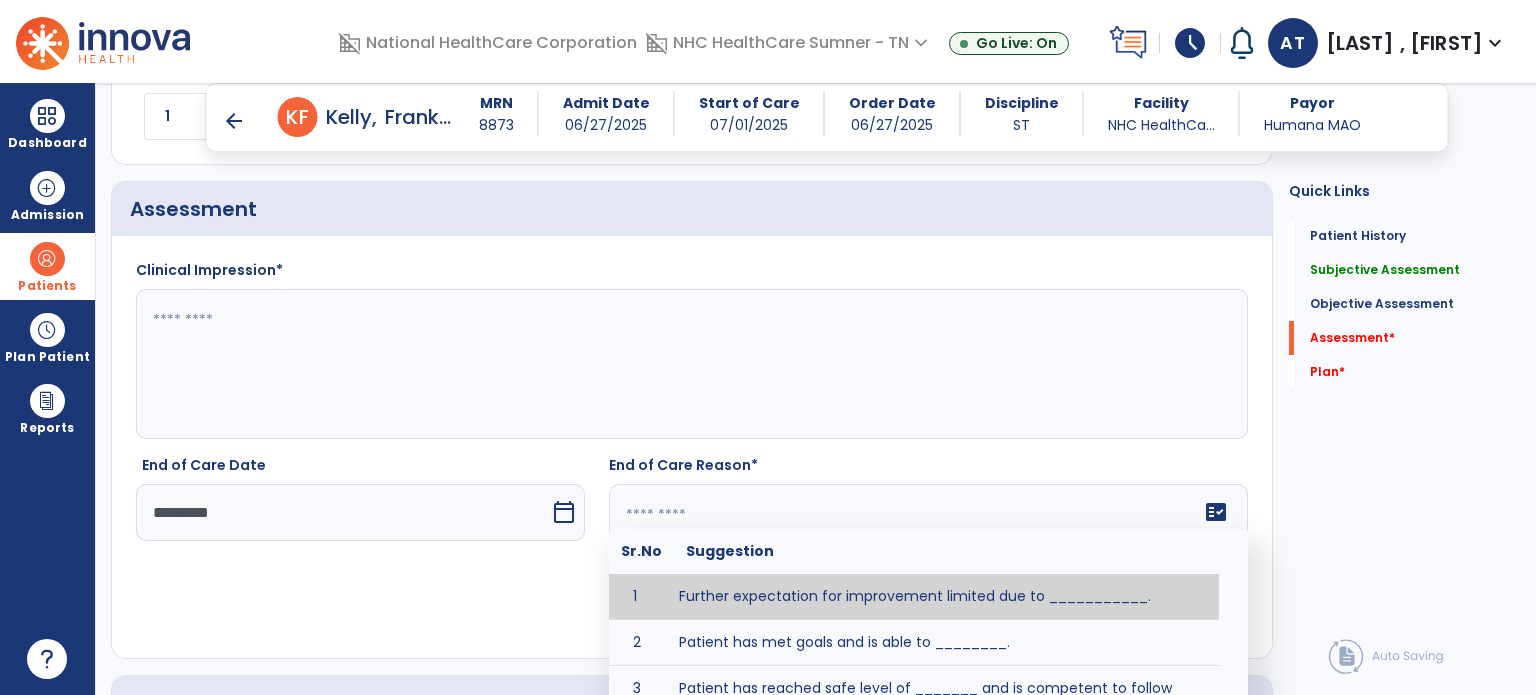 click 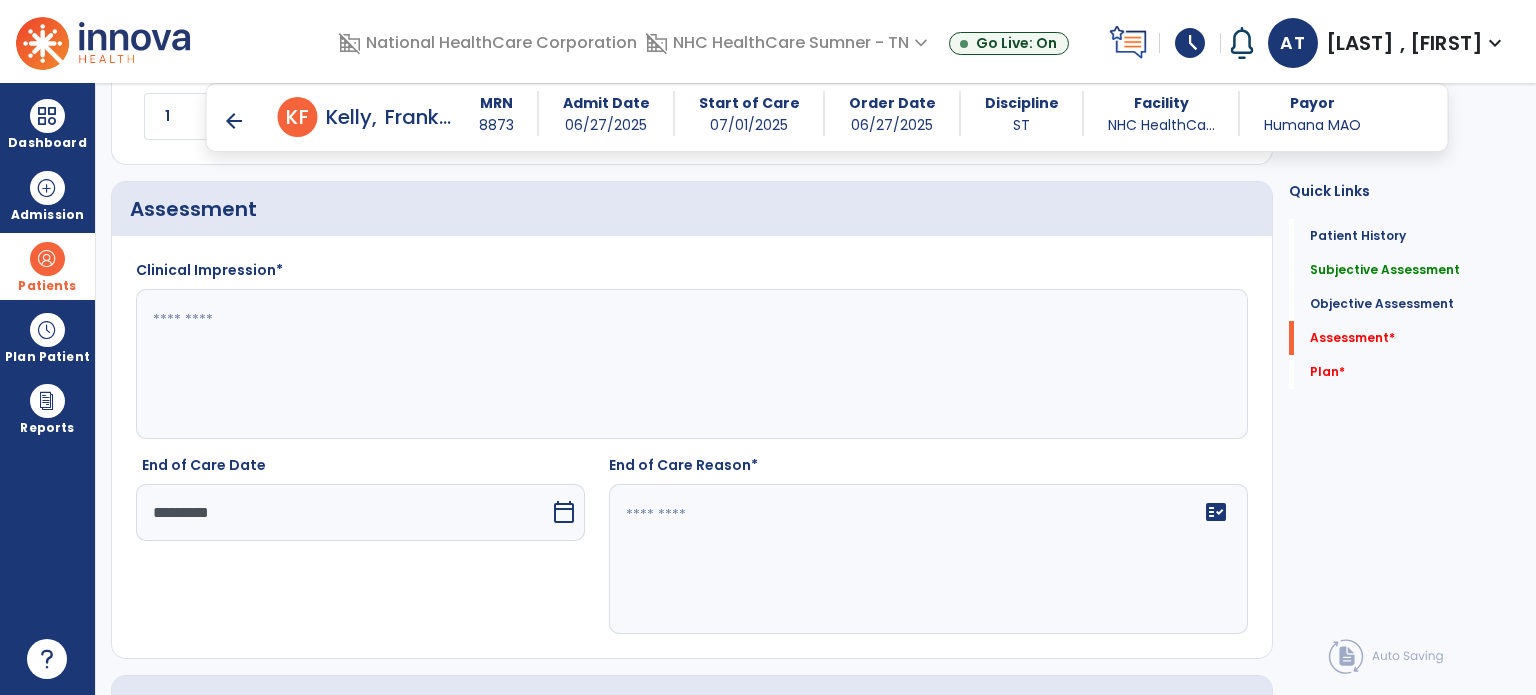 click 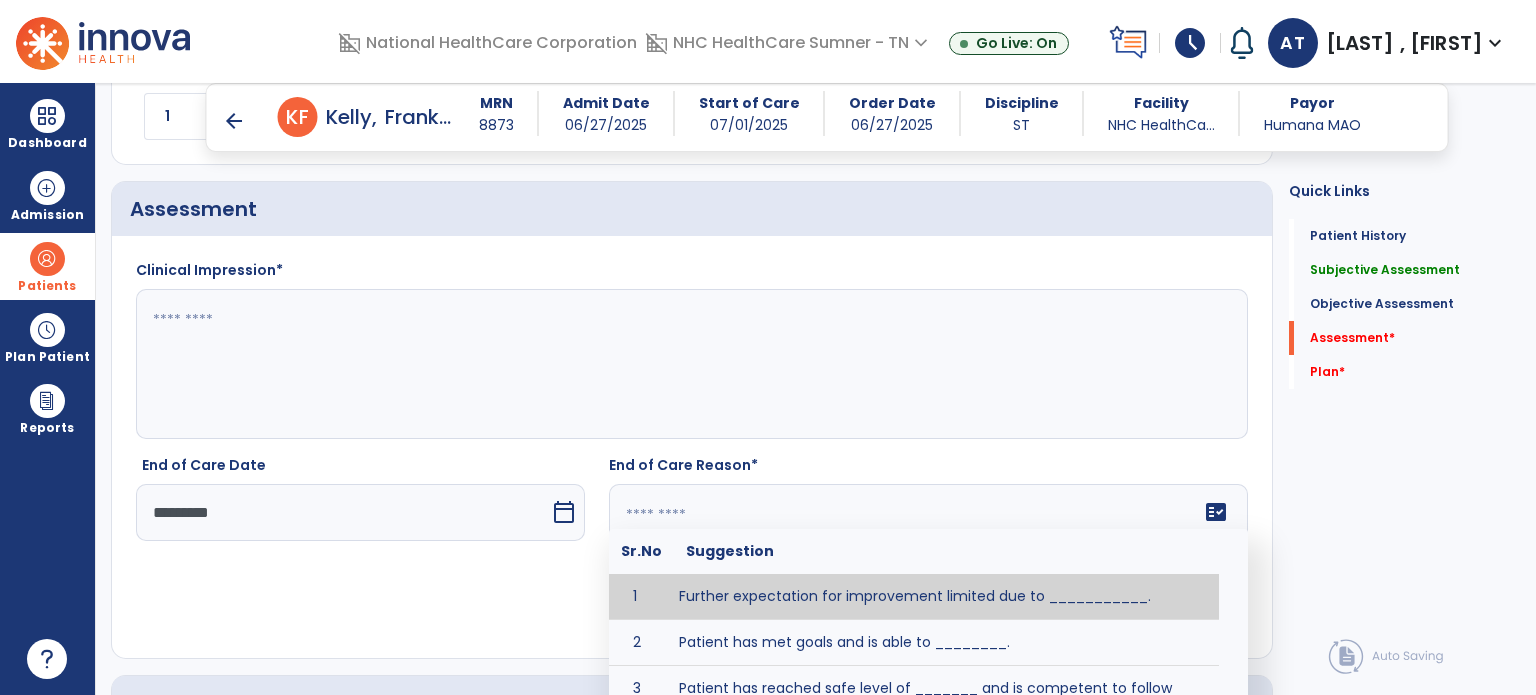 click on "fact_check  Sr.No Suggestion 1 Further expectation for improvement limited due to ___________. 2 Patient has met goals and is able to ________. 3 Patient has reached safe level of _______ and is competent to follow prescribed home exercise program. 4 Patient responded to therapy ____________. 5 Unexpected facility discharge - patient continues to warrant further therapy and will be re-screened upon readmission. 6 Unstable medical condition makes continued services inappropriate at this time." 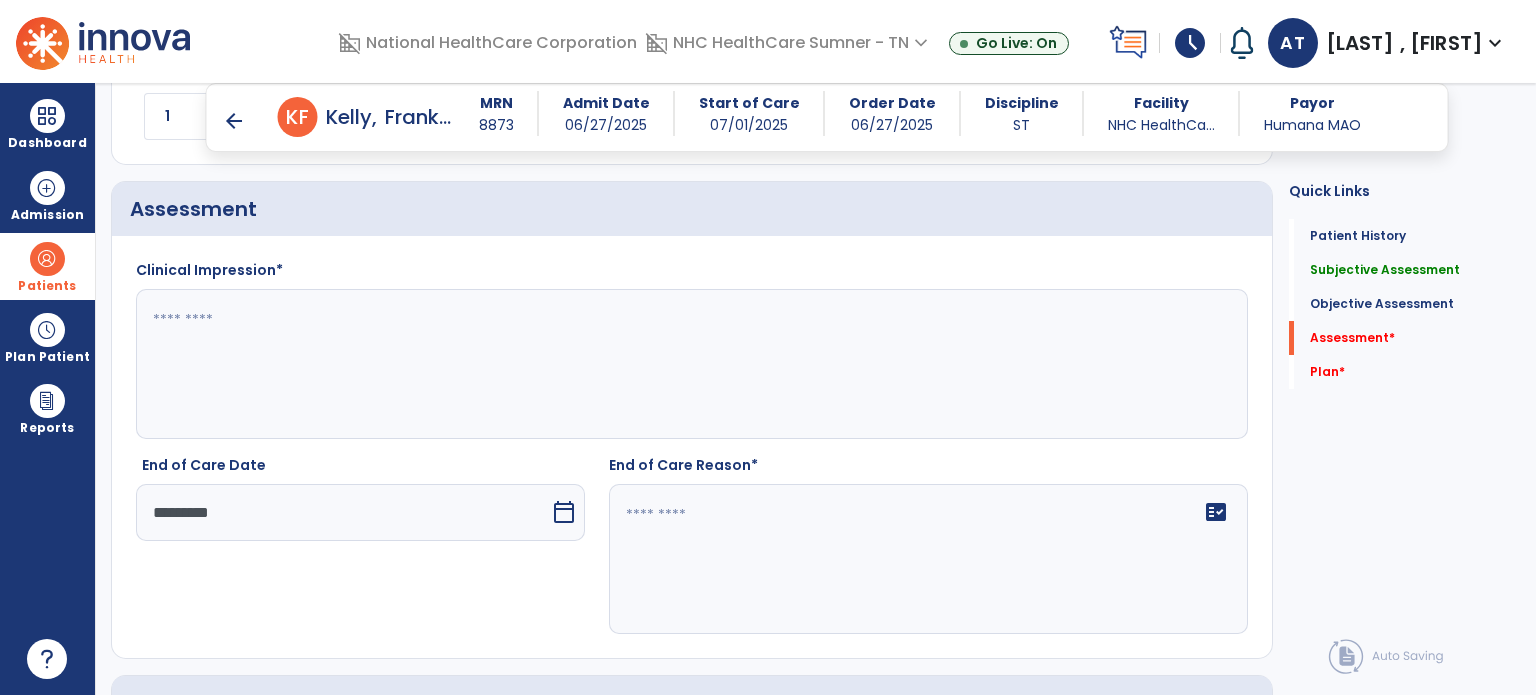 click on "Clinical Impression*  End of Care Date  *********  calendar_today   End of Care Reason*   fact_check" 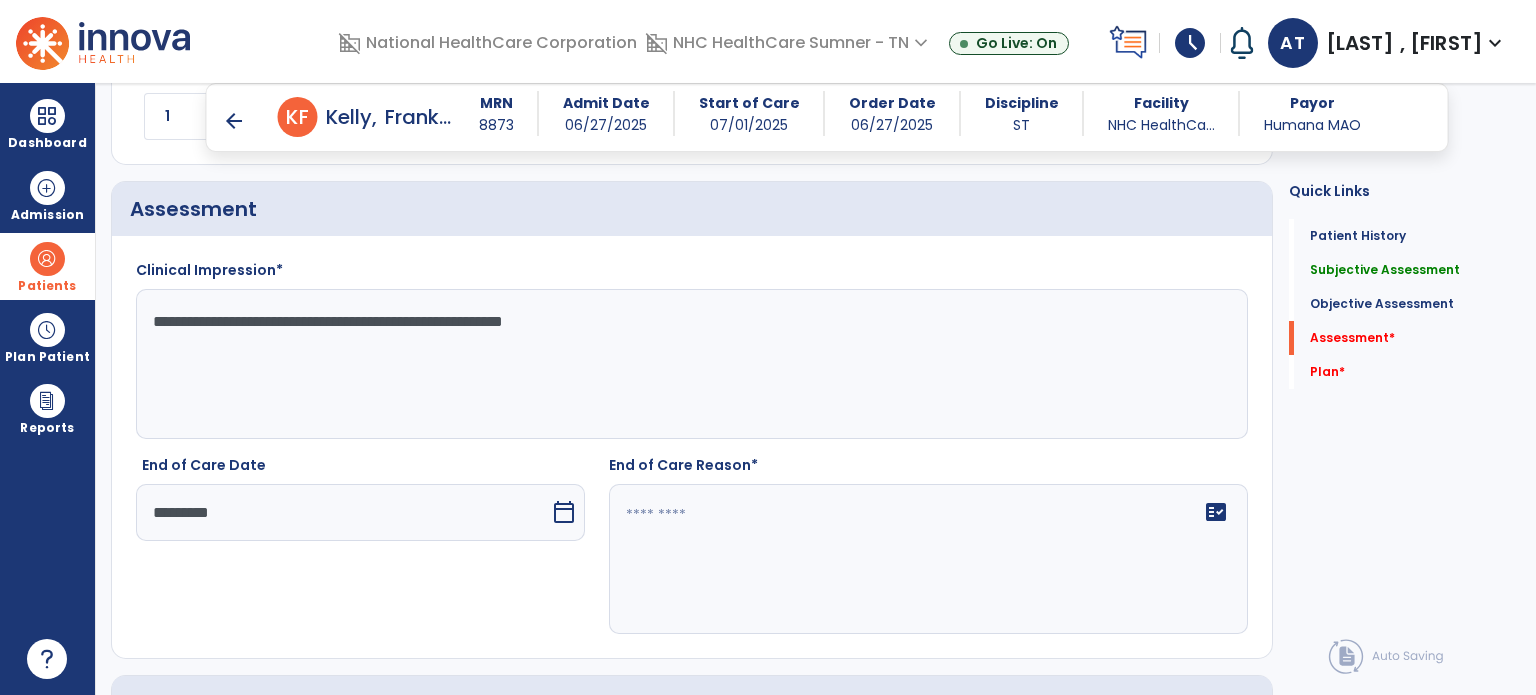 click on "**********" 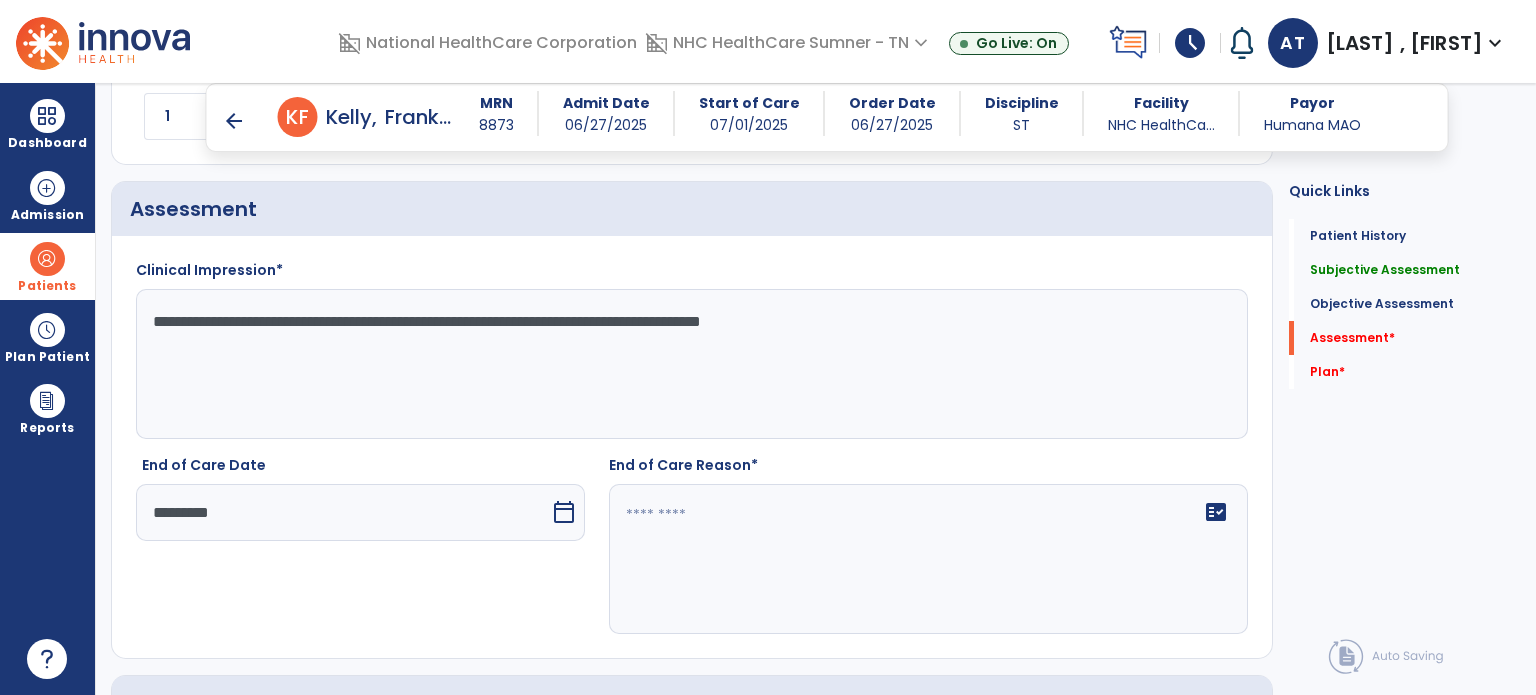 type on "**********" 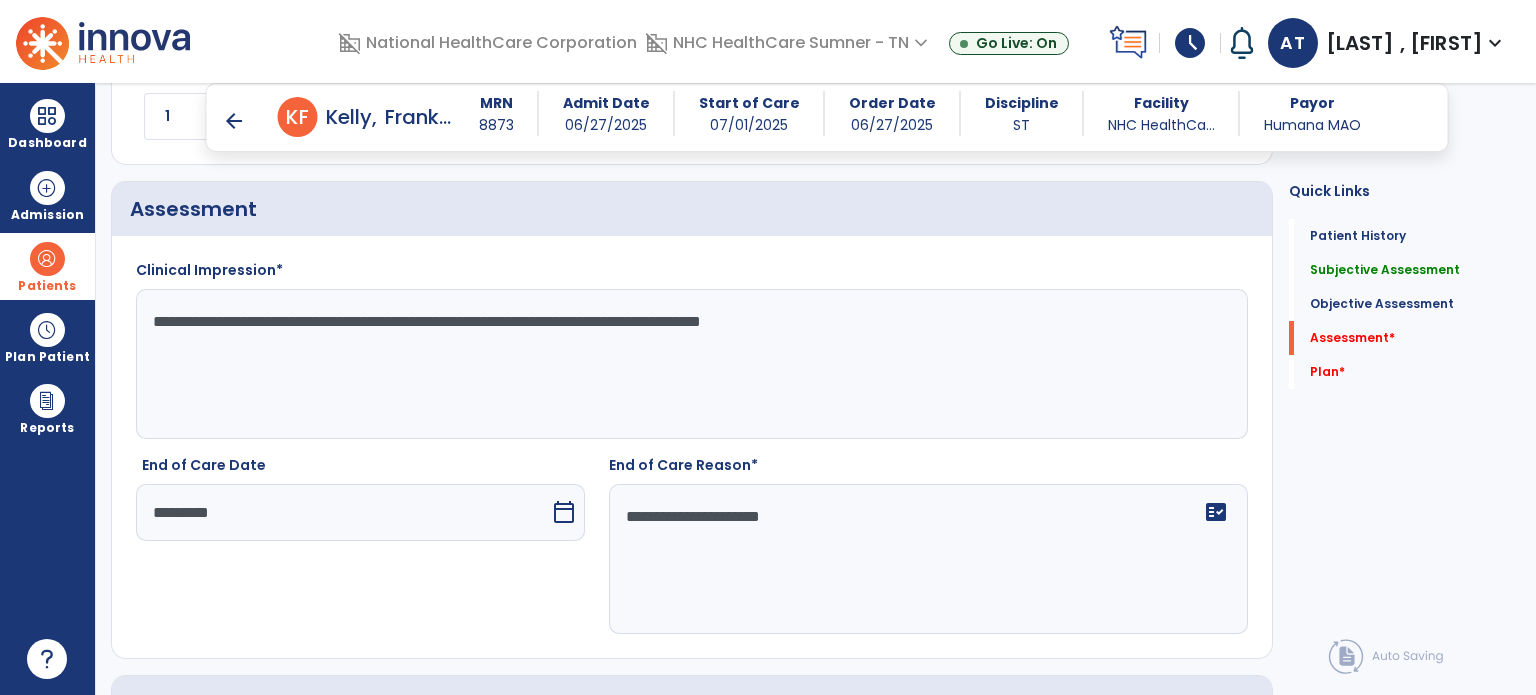 scroll, scrollTop: 1900, scrollLeft: 0, axis: vertical 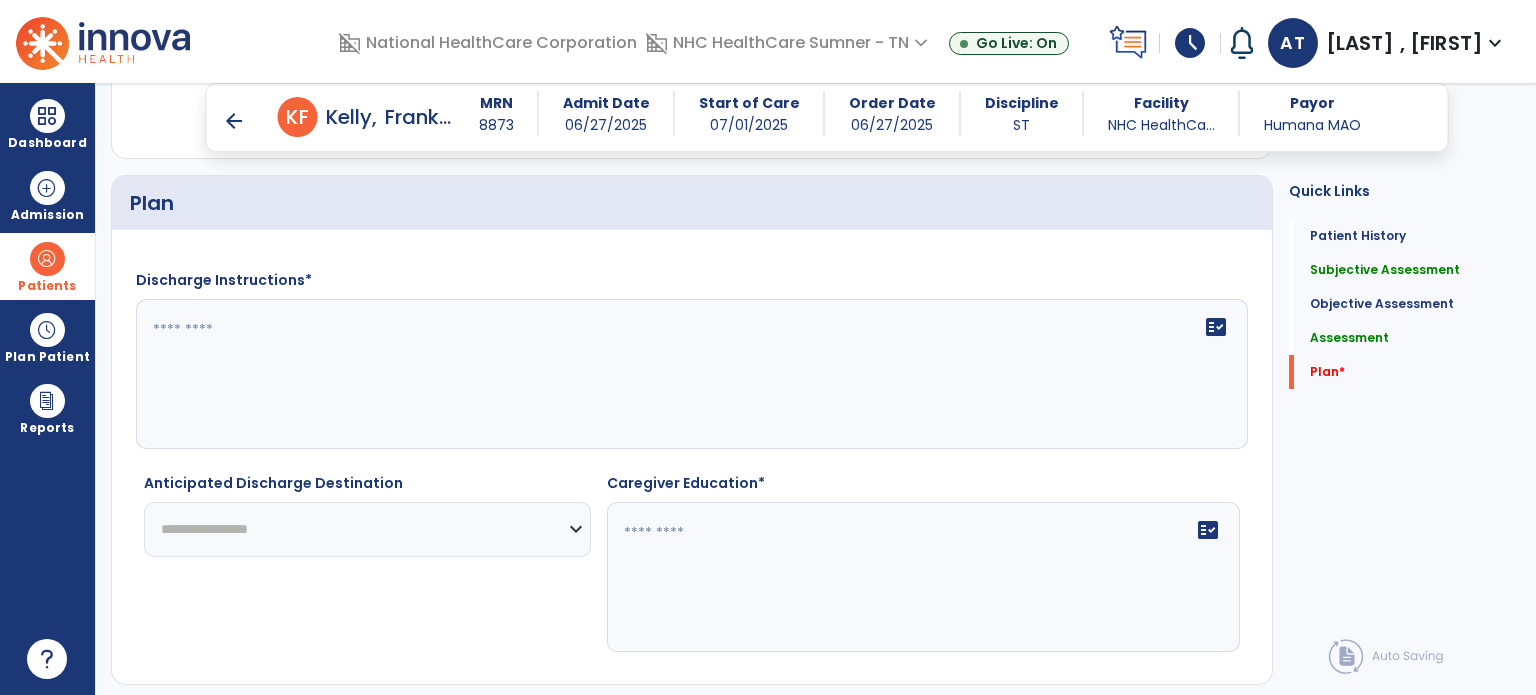type on "**********" 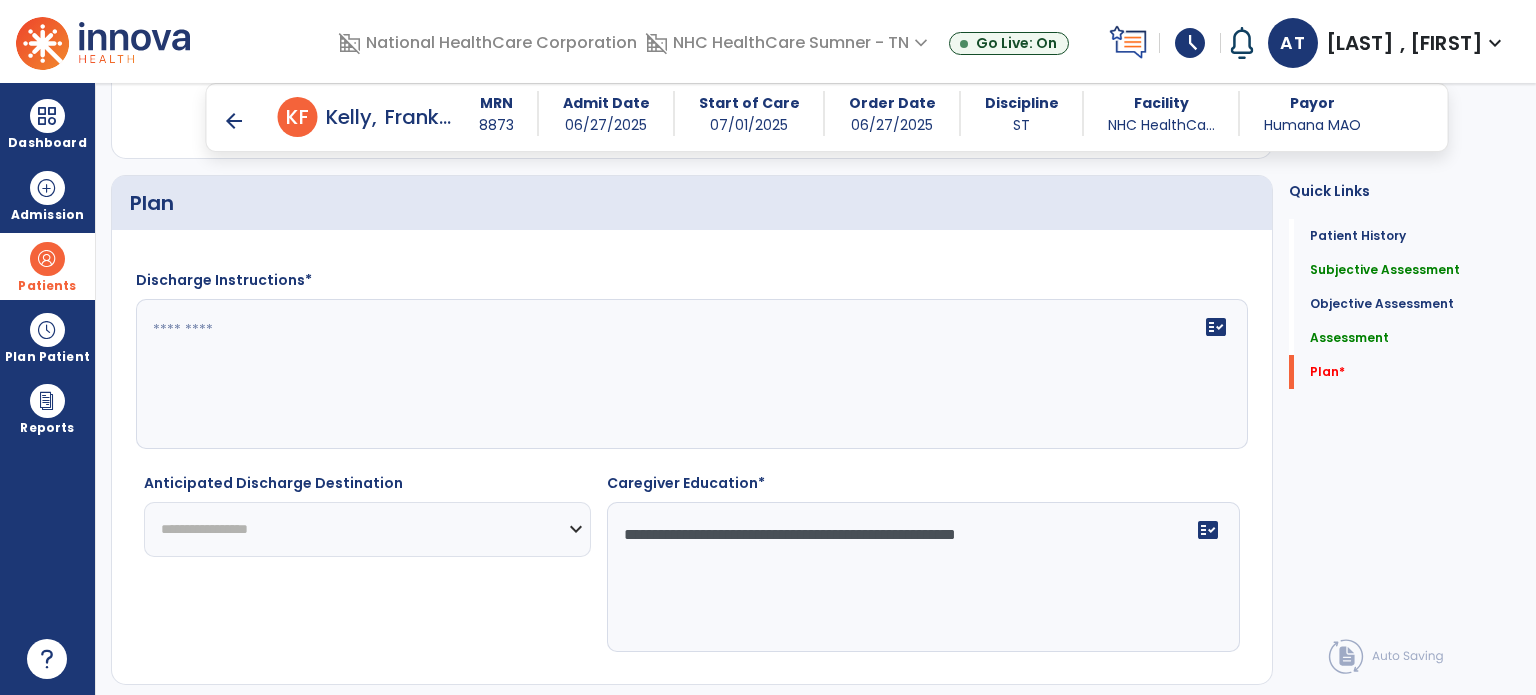type on "**********" 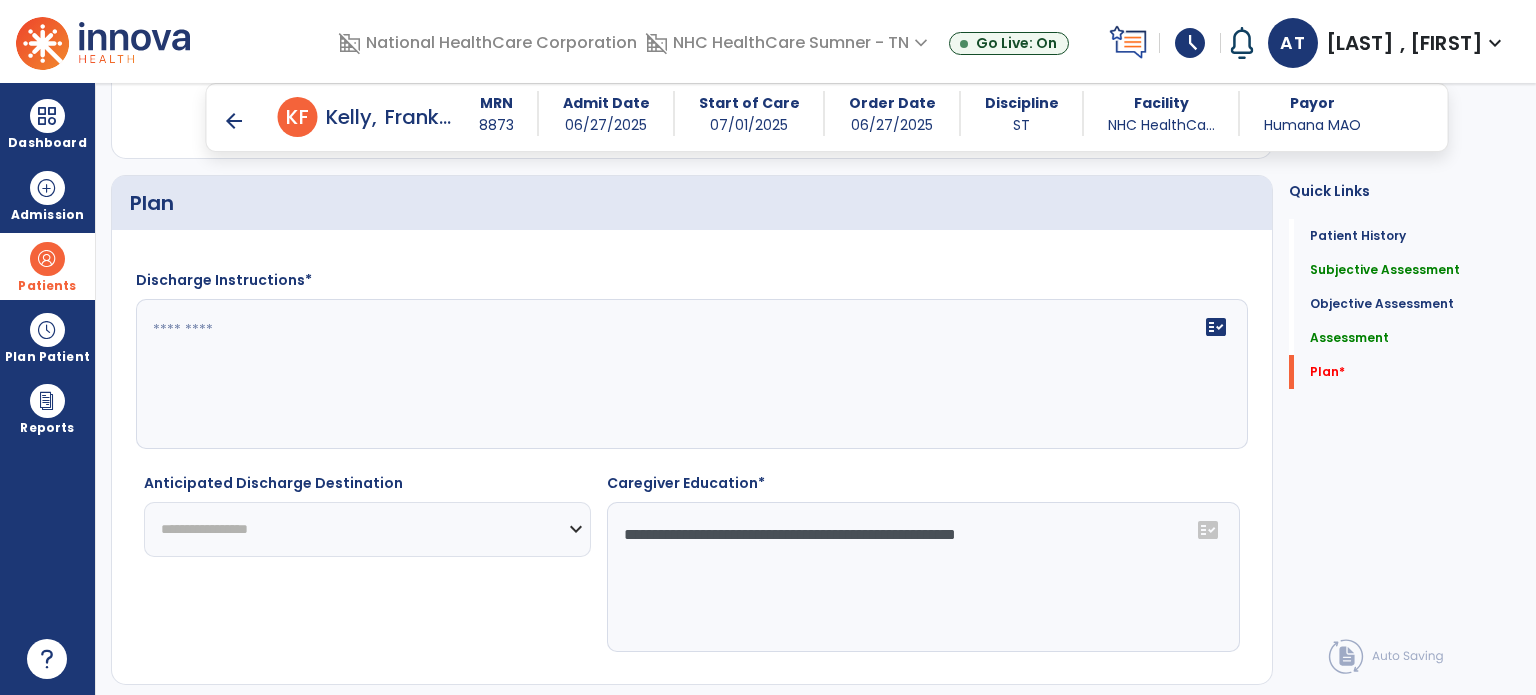 select on "***" 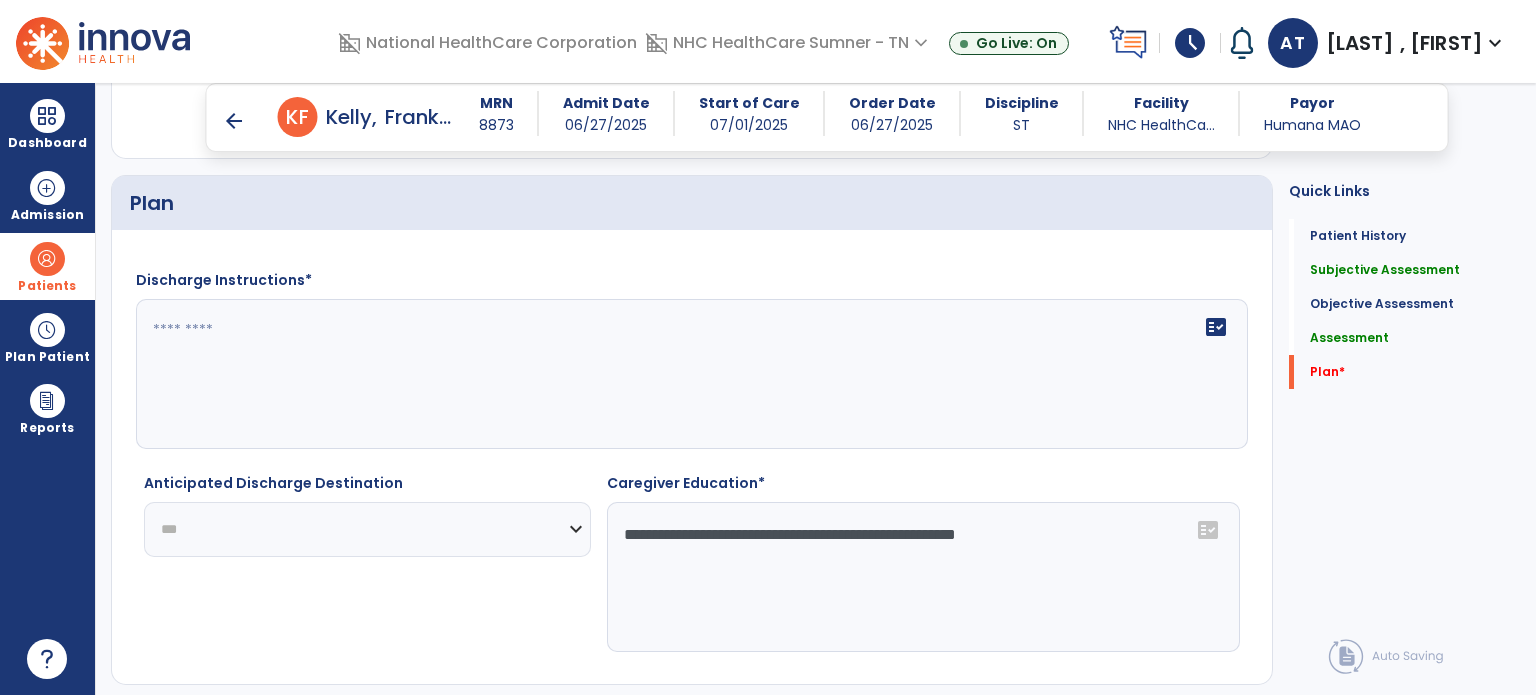 click on "**********" 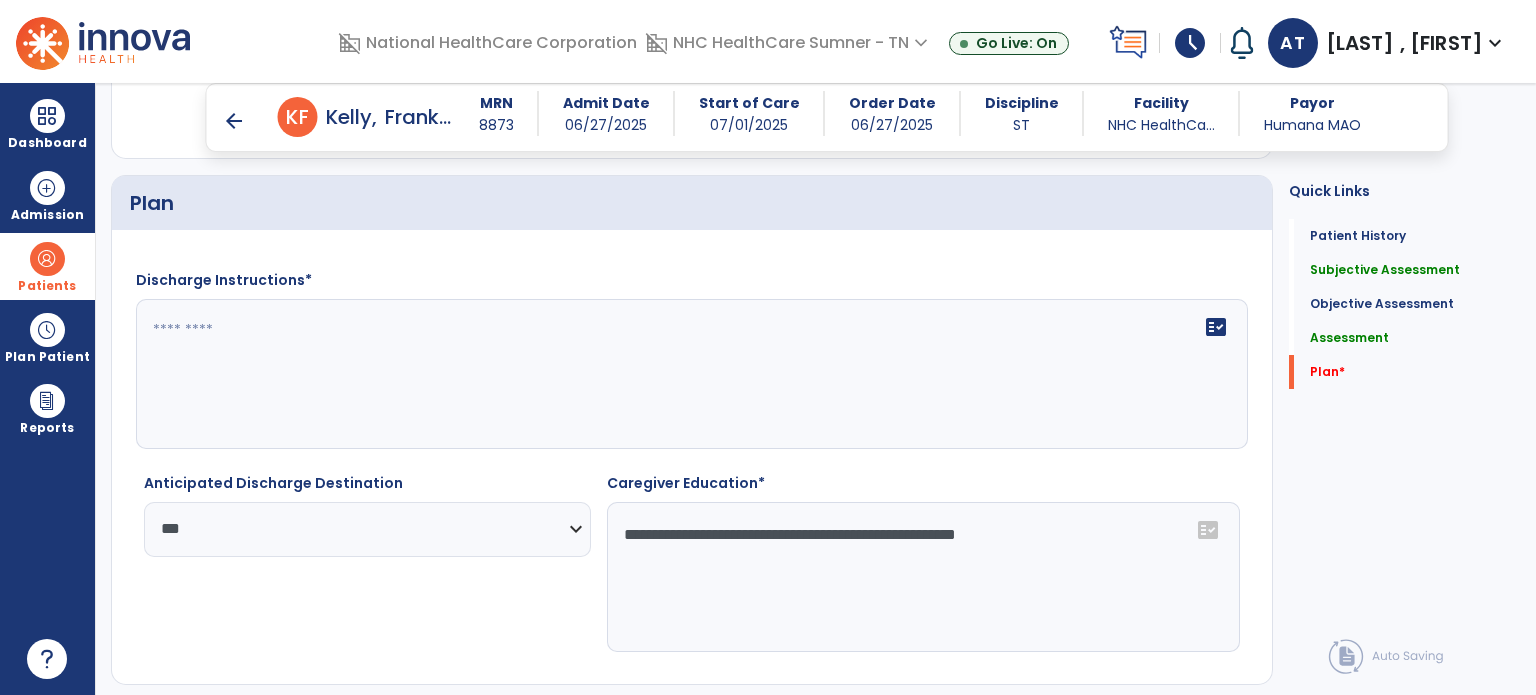 click 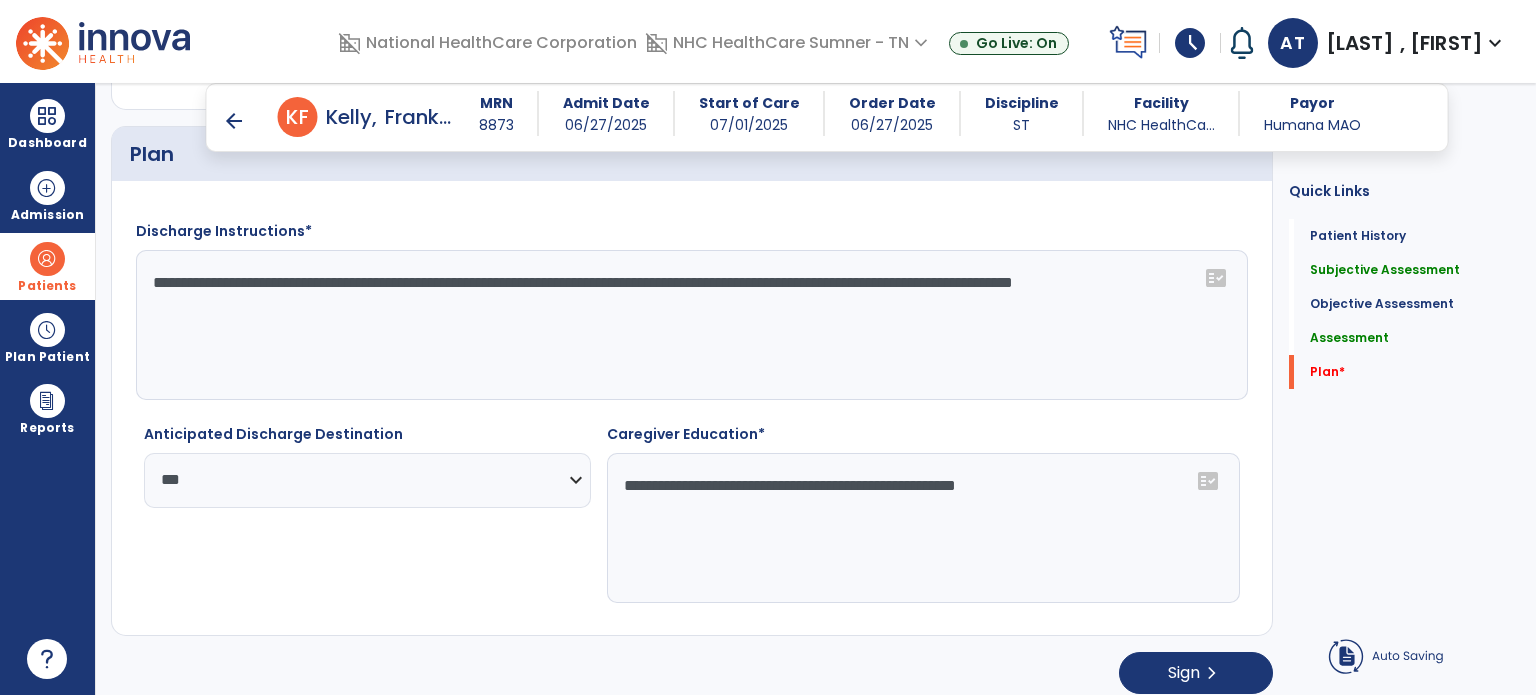 scroll, scrollTop: 1956, scrollLeft: 0, axis: vertical 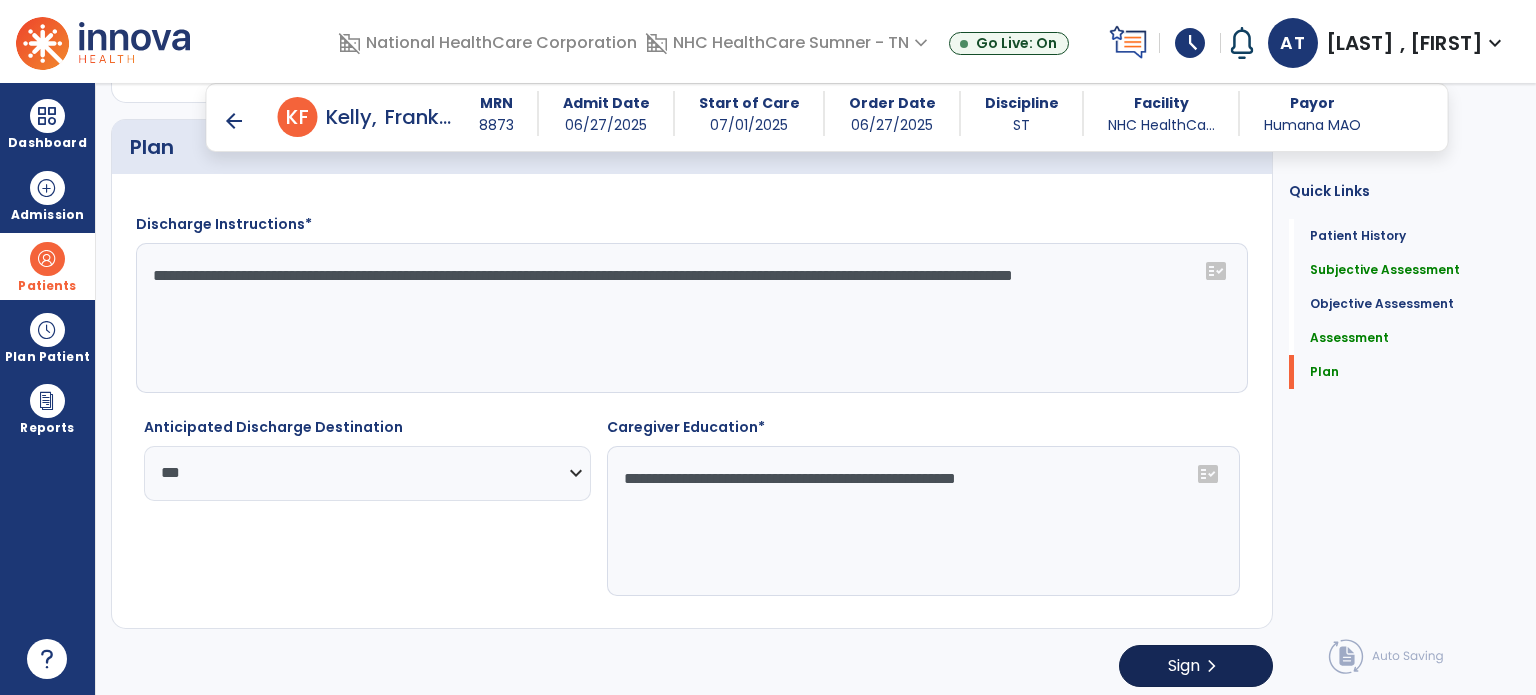 type on "**********" 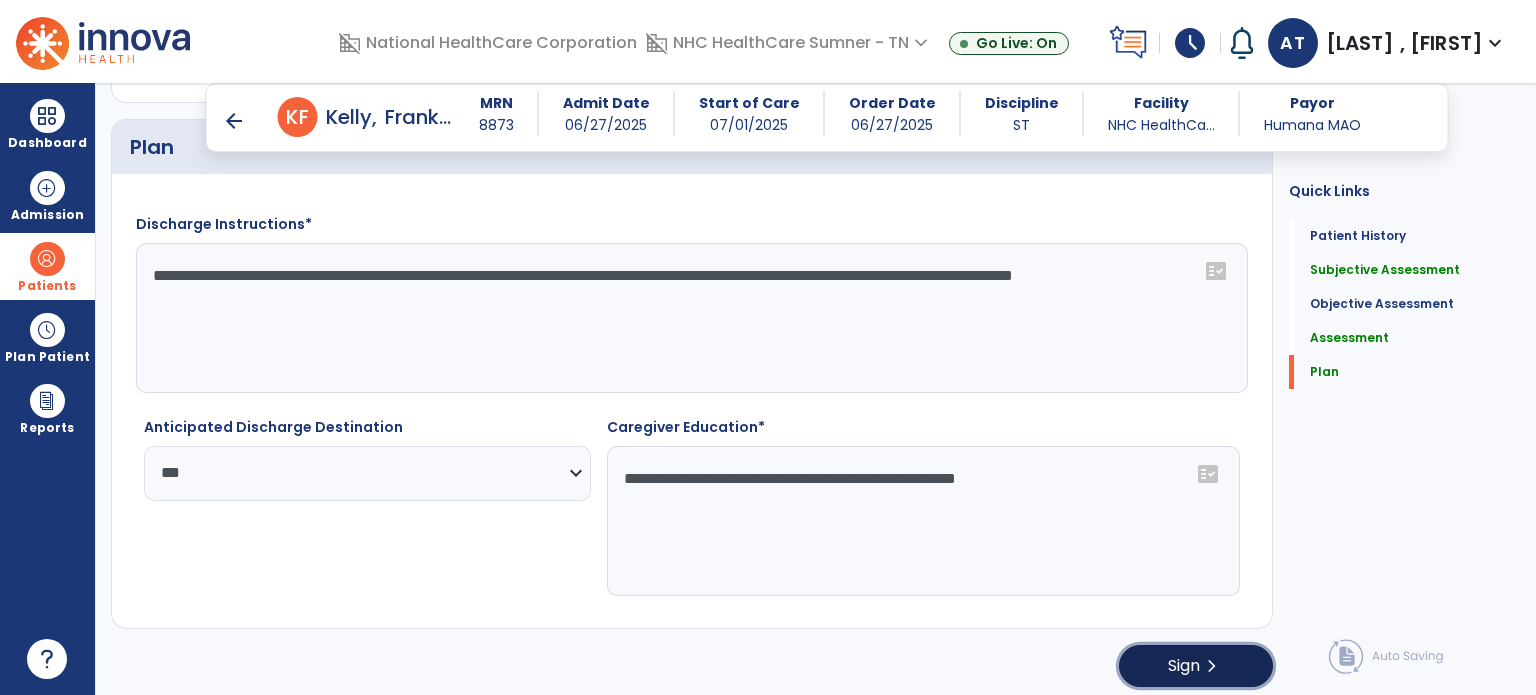 click on "Sign  chevron_right" 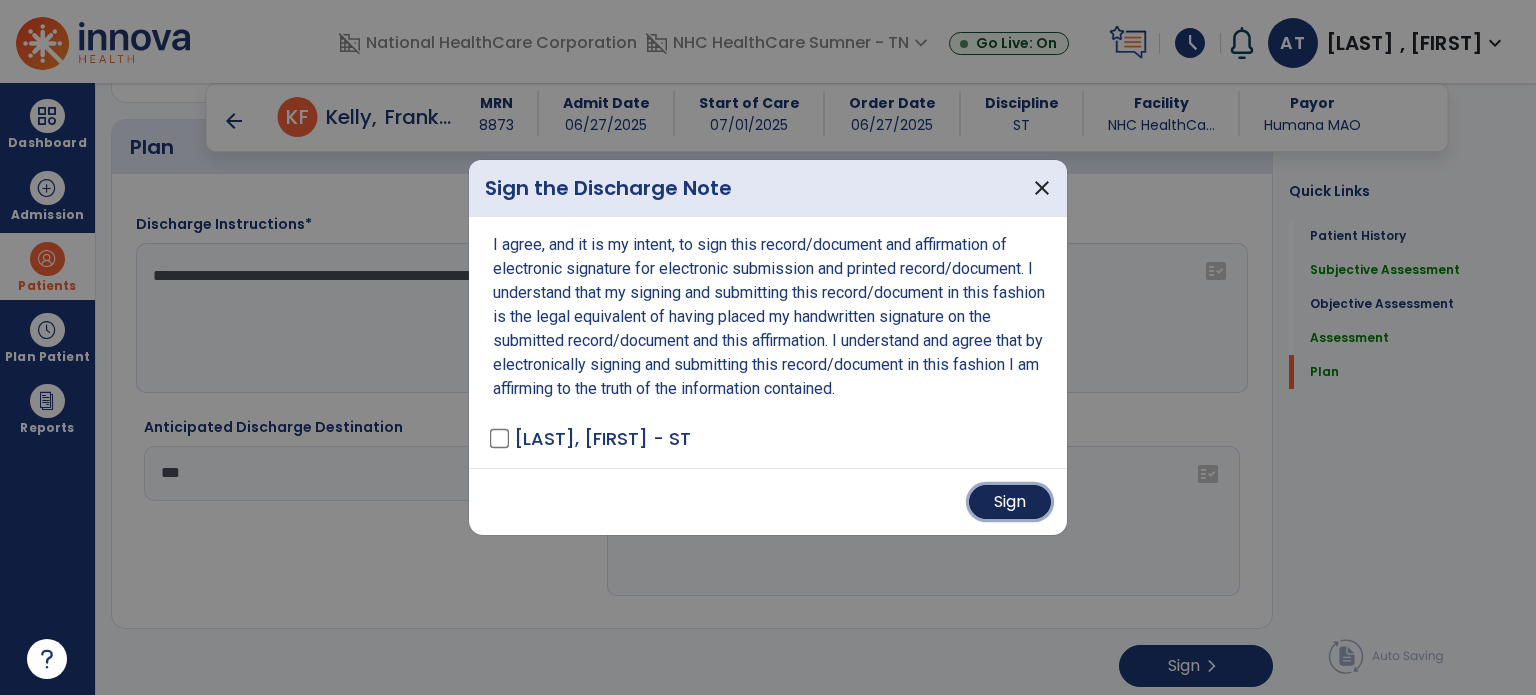 click on "Sign" at bounding box center [1010, 502] 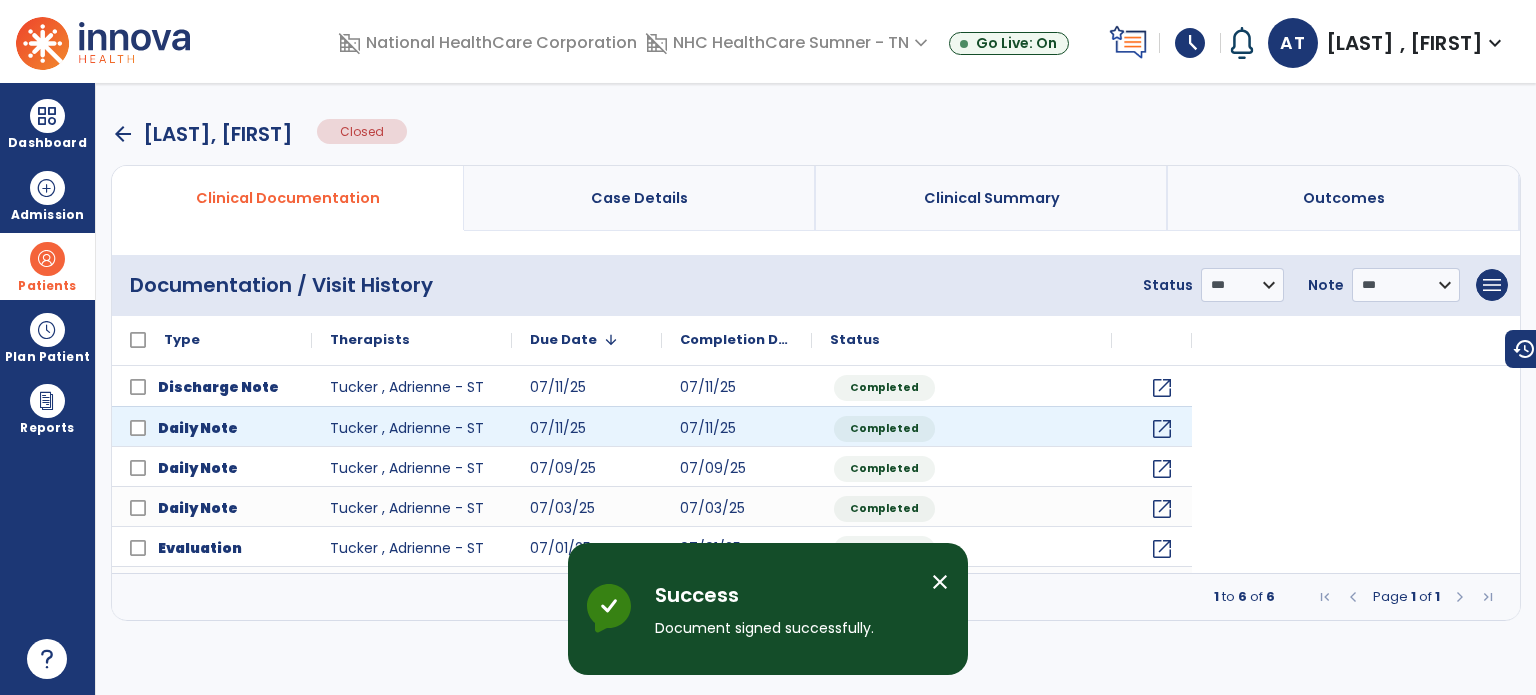 scroll, scrollTop: 0, scrollLeft: 0, axis: both 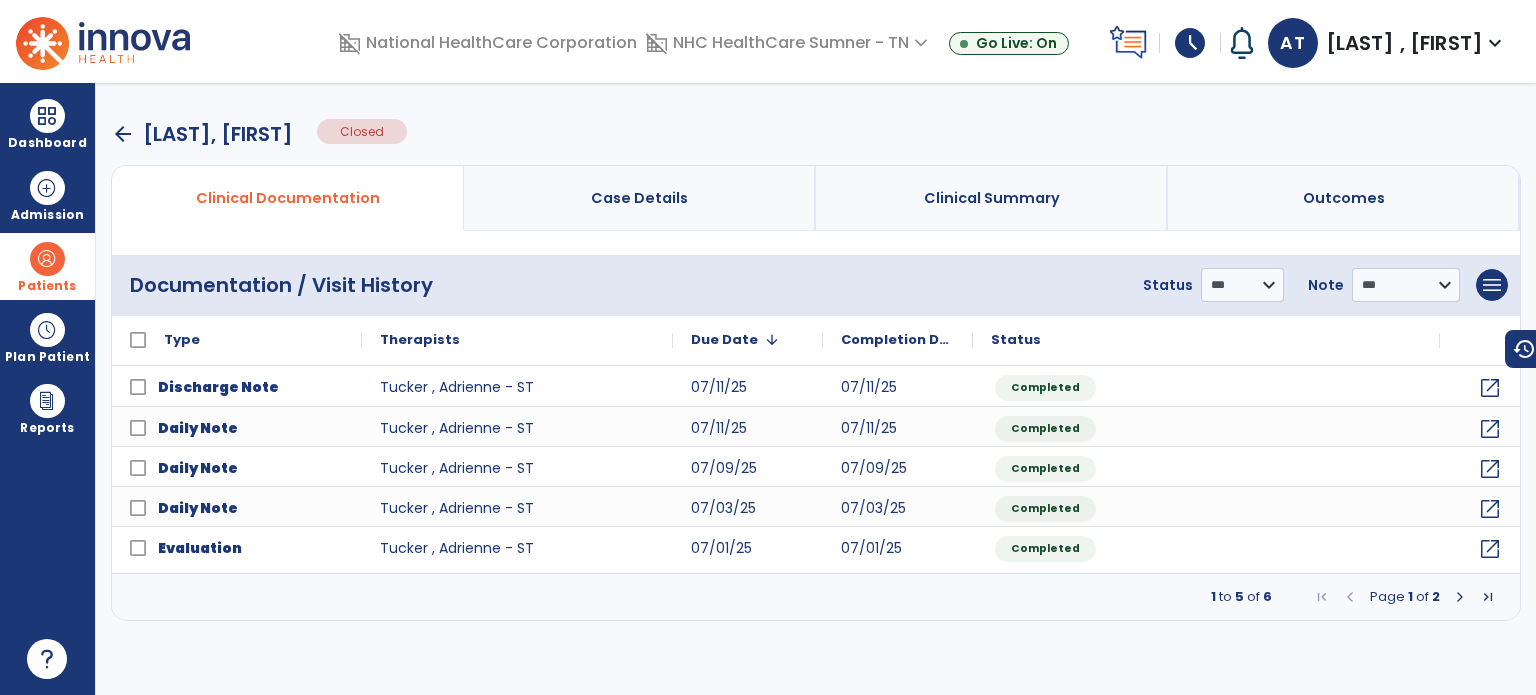 click on "arrow_back" at bounding box center (123, 134) 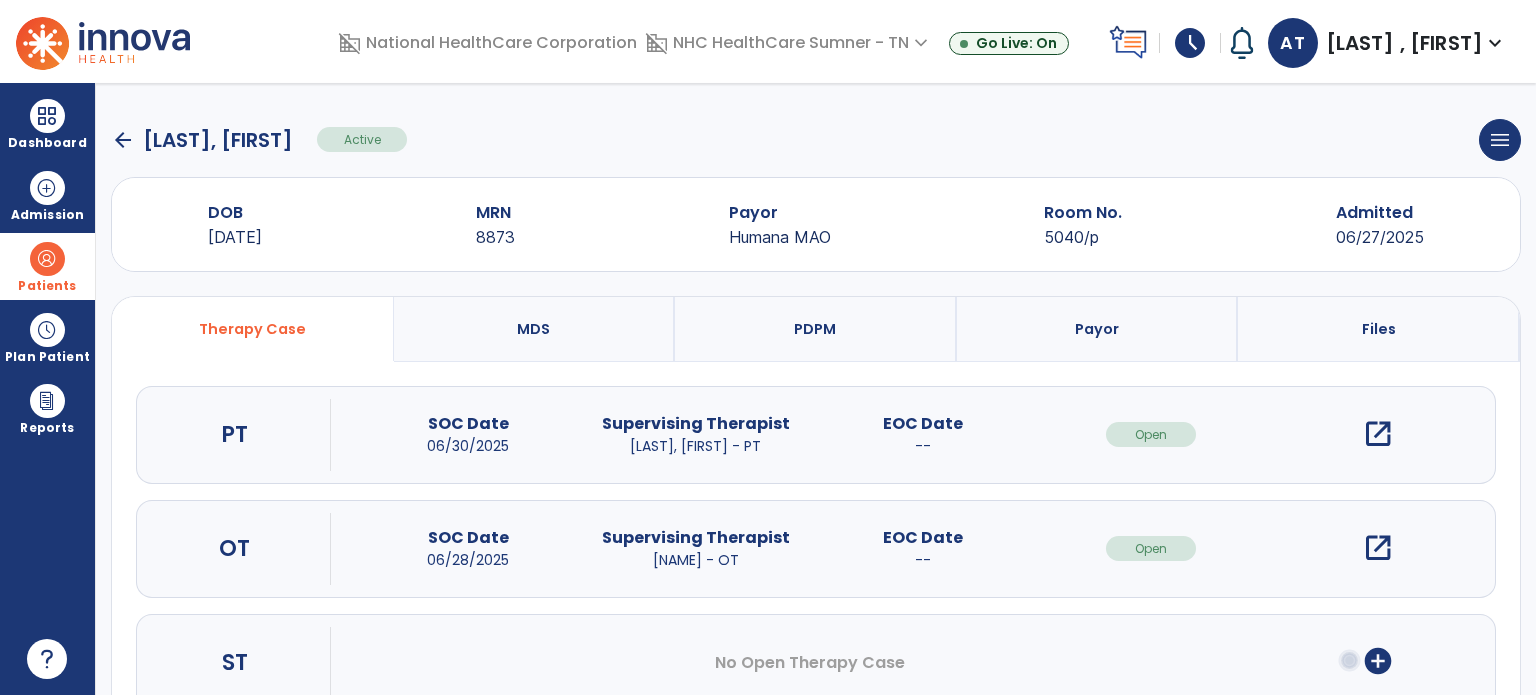 click on "arrow_back" 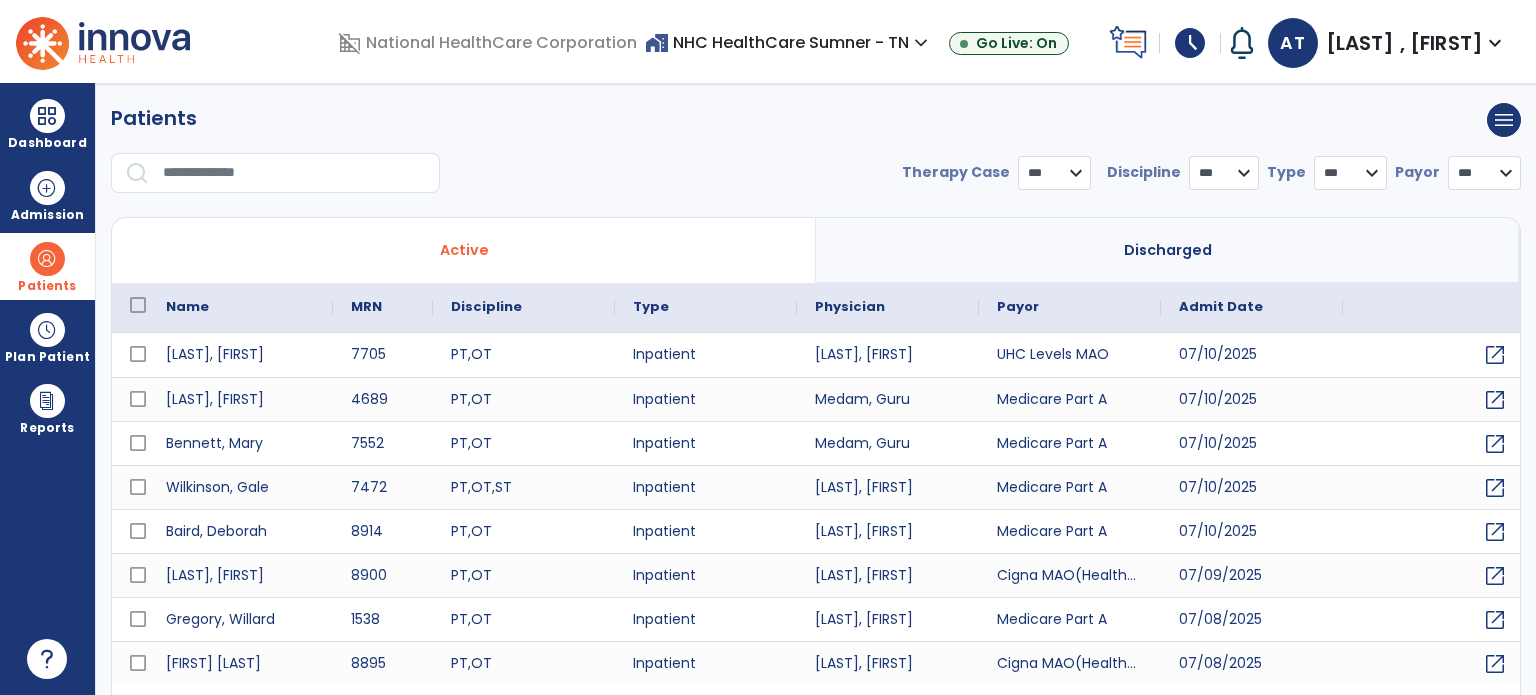 select on "***" 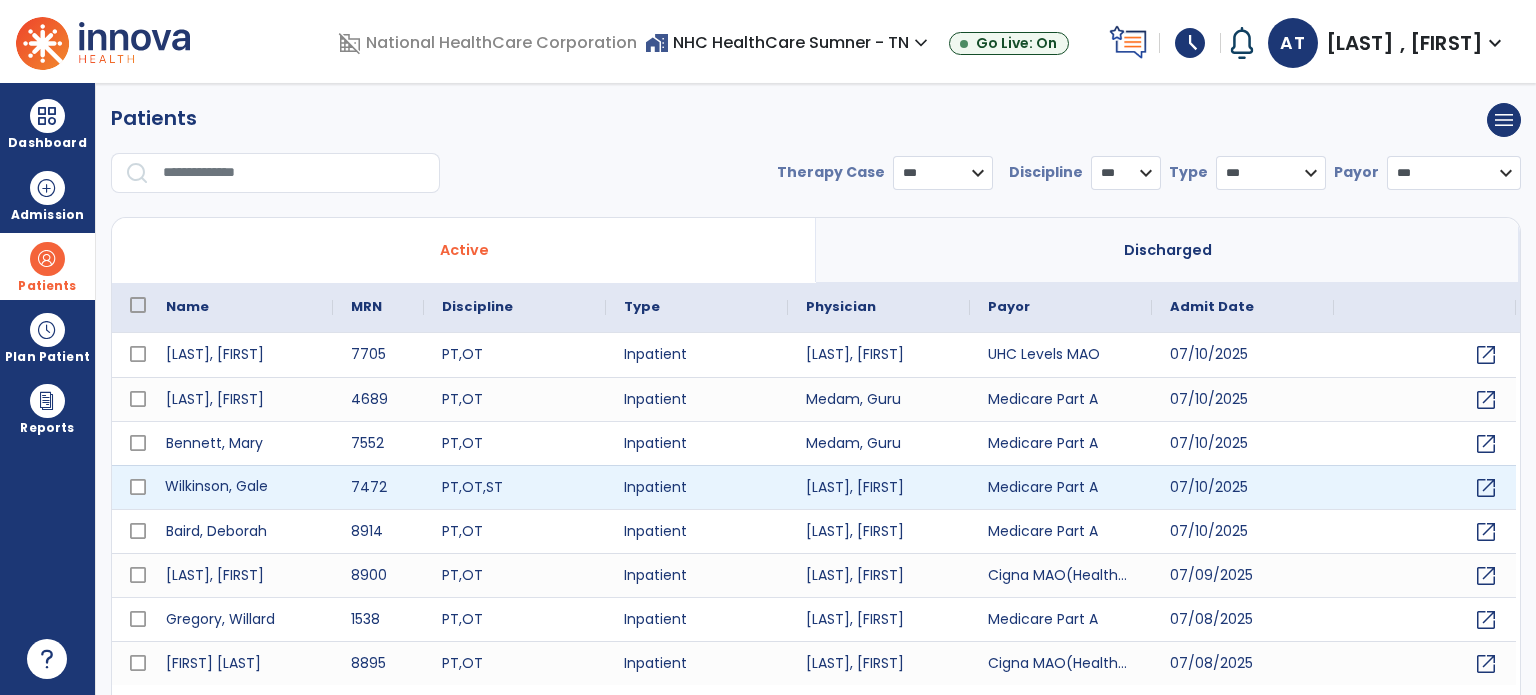 click on "Wilkinson, Gale" at bounding box center [240, 487] 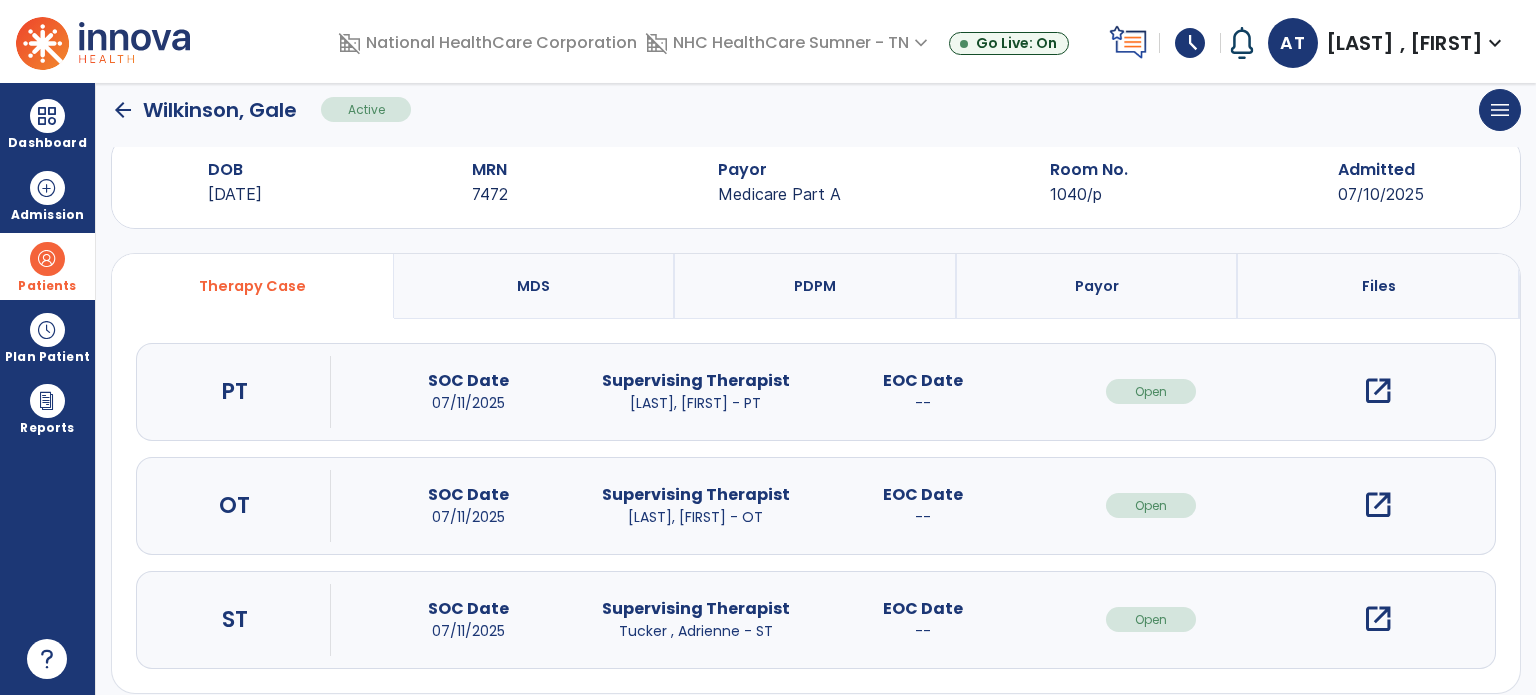 scroll, scrollTop: 62, scrollLeft: 0, axis: vertical 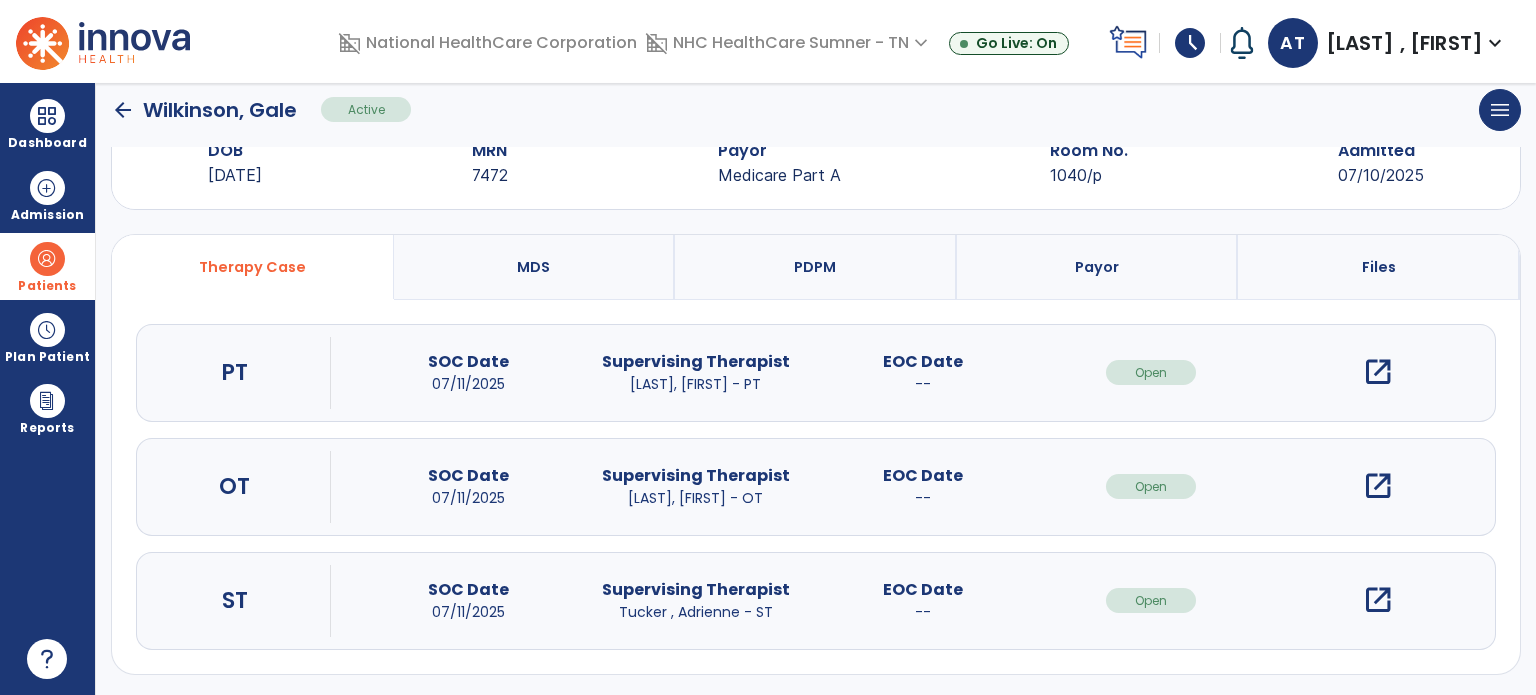click on "open_in_new" at bounding box center [1378, 600] 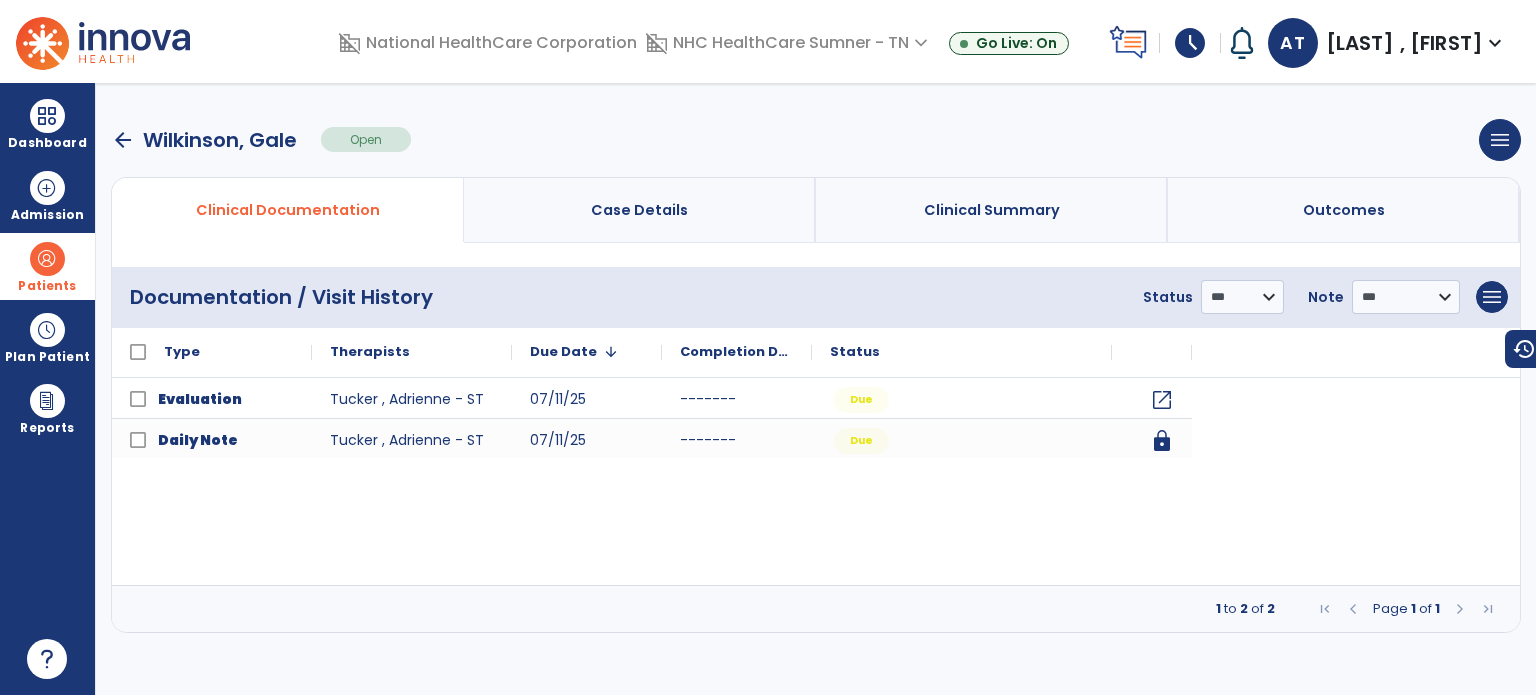 scroll, scrollTop: 0, scrollLeft: 0, axis: both 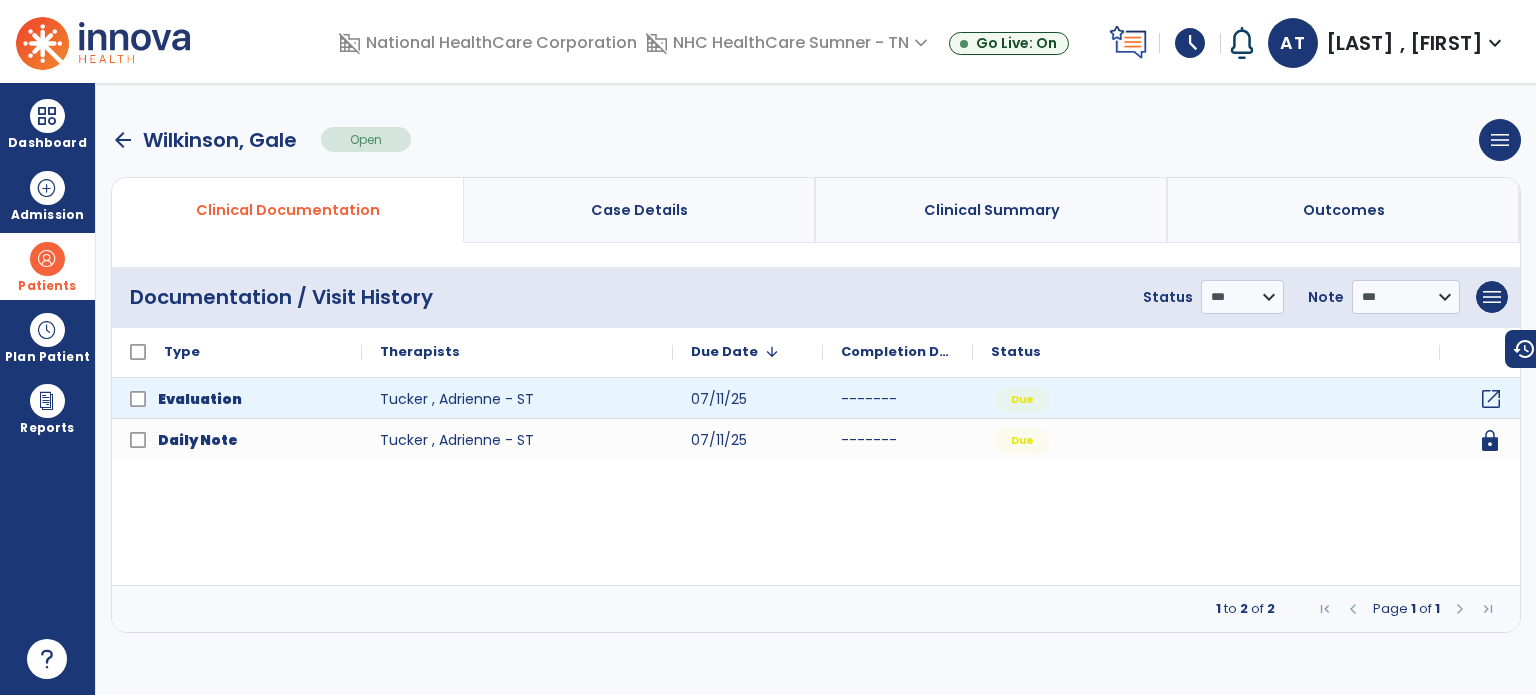 click on "open_in_new" 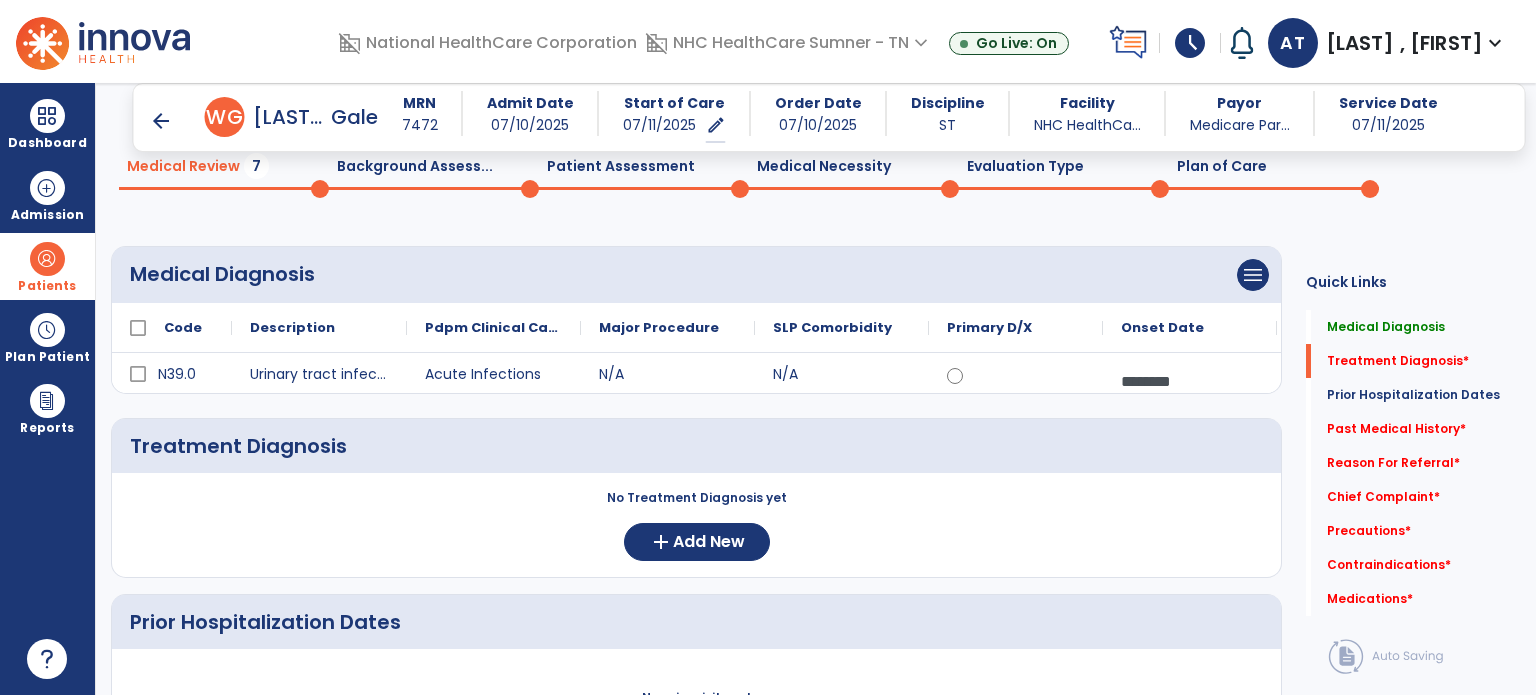 scroll, scrollTop: 200, scrollLeft: 0, axis: vertical 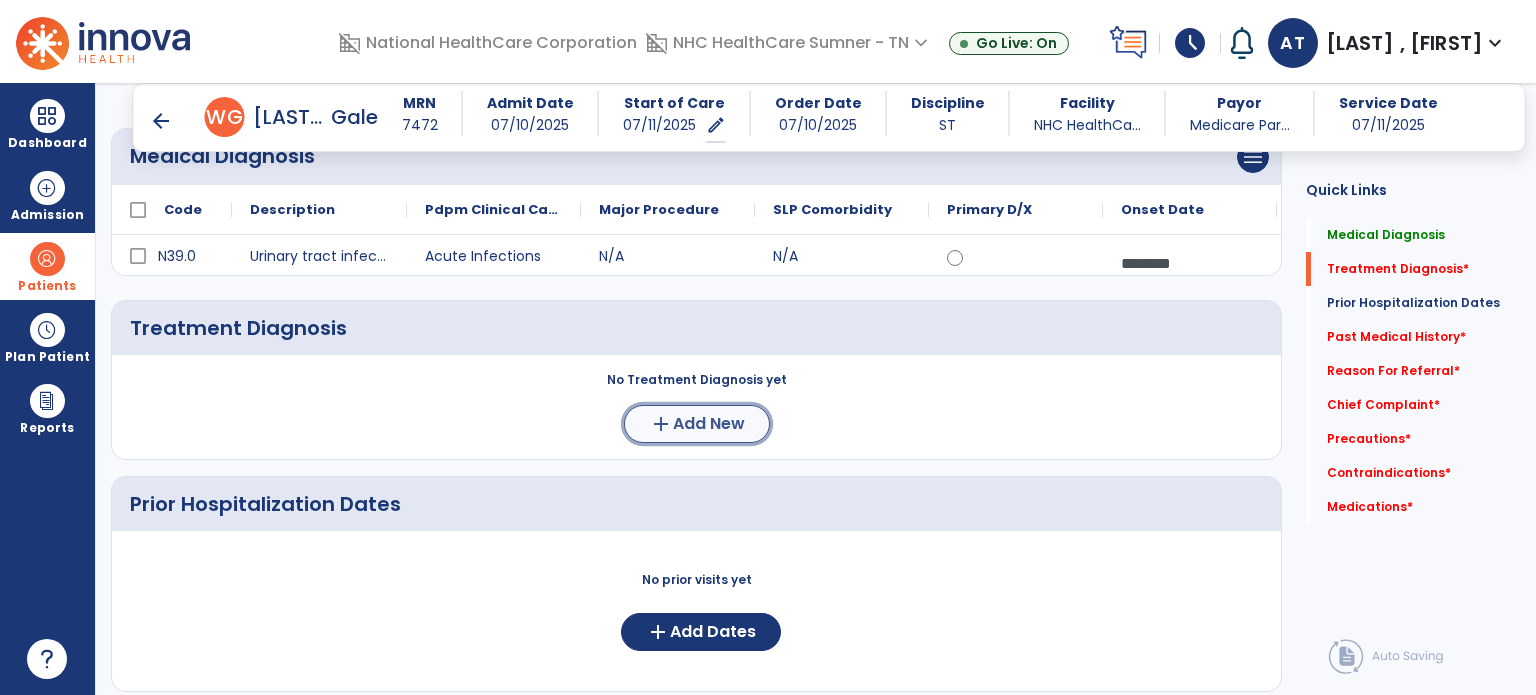 click on "add" 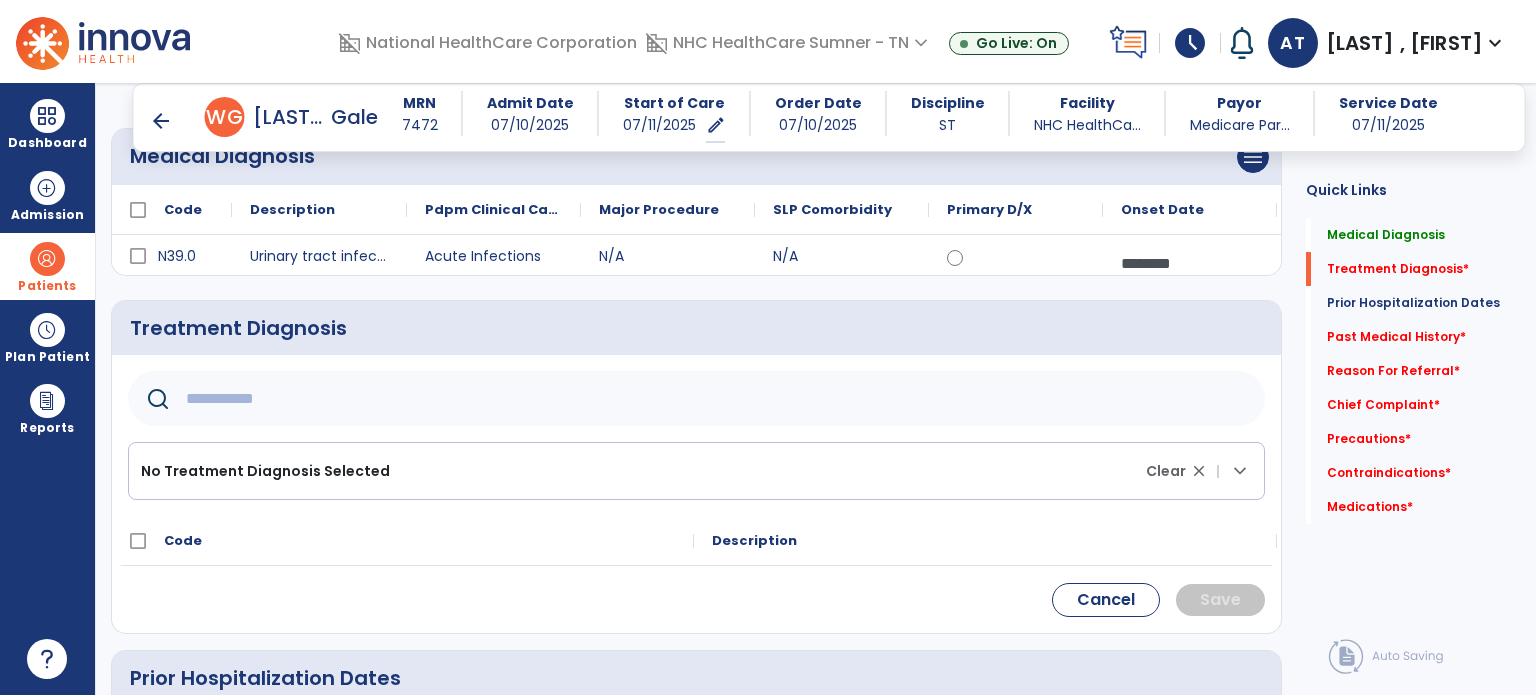 click 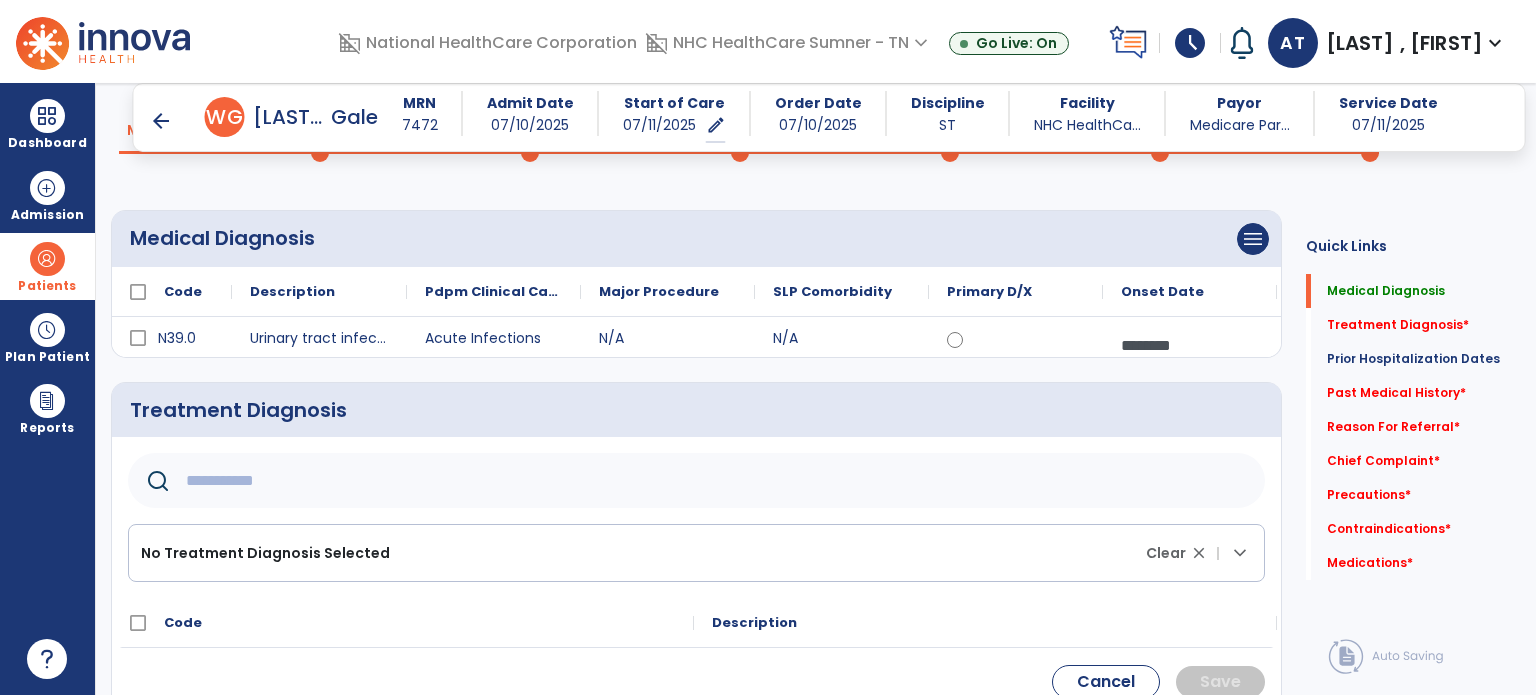 scroll, scrollTop: 100, scrollLeft: 0, axis: vertical 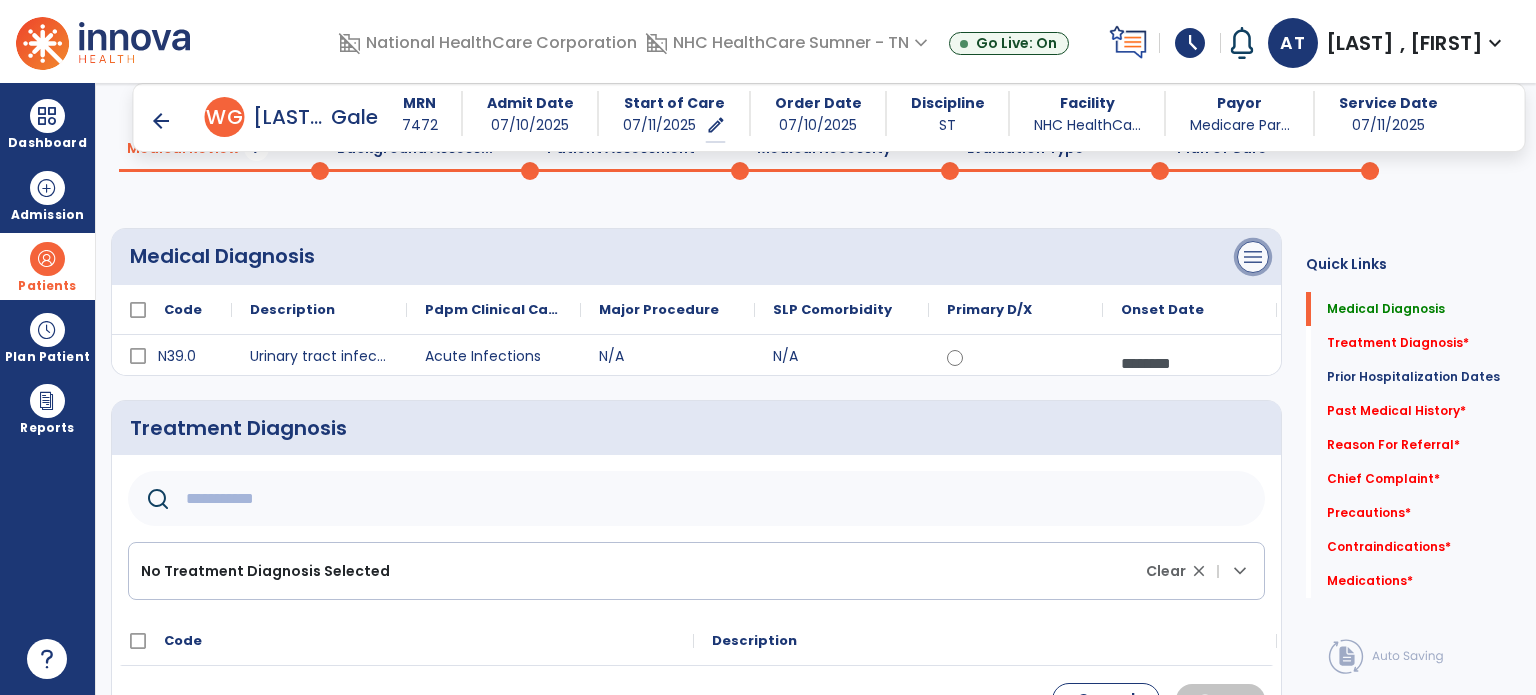 click on "menu" at bounding box center (1253, 257) 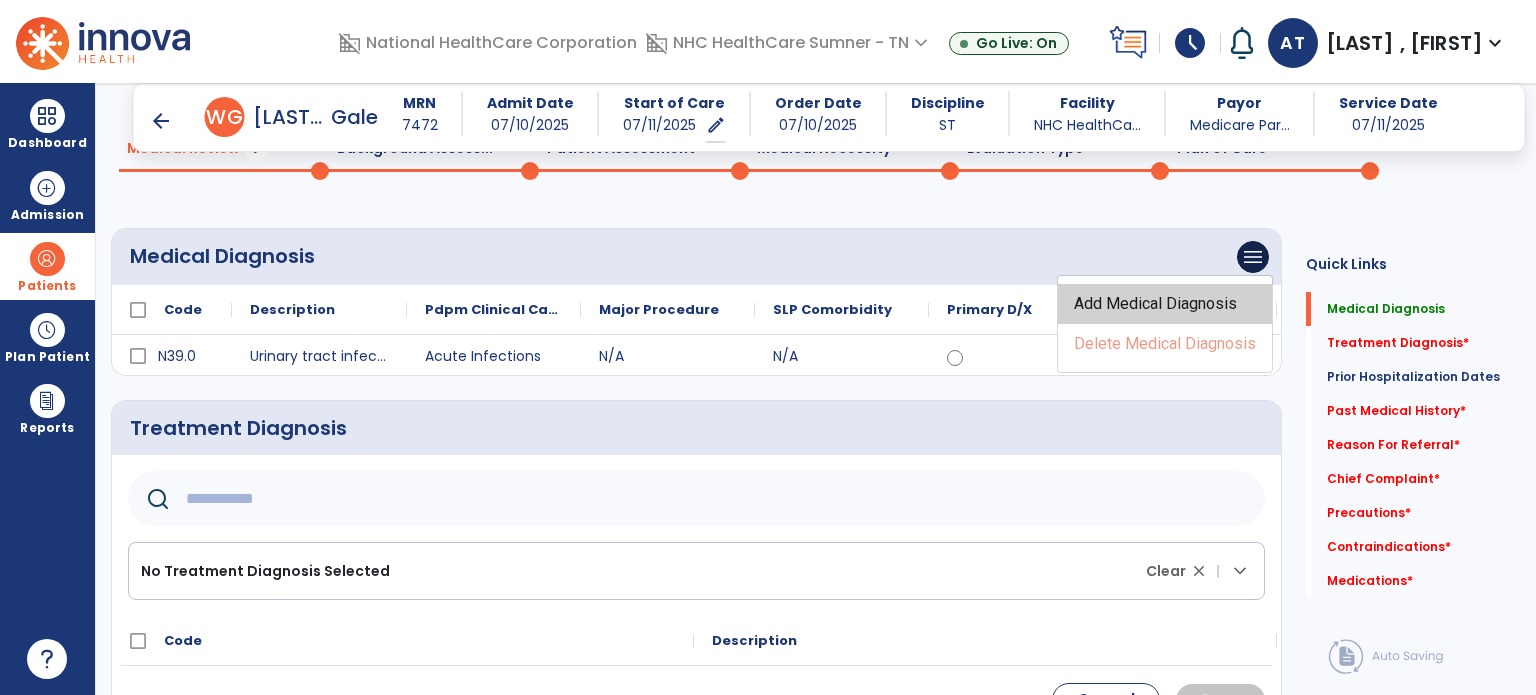 click on "Add Medical Diagnosis" 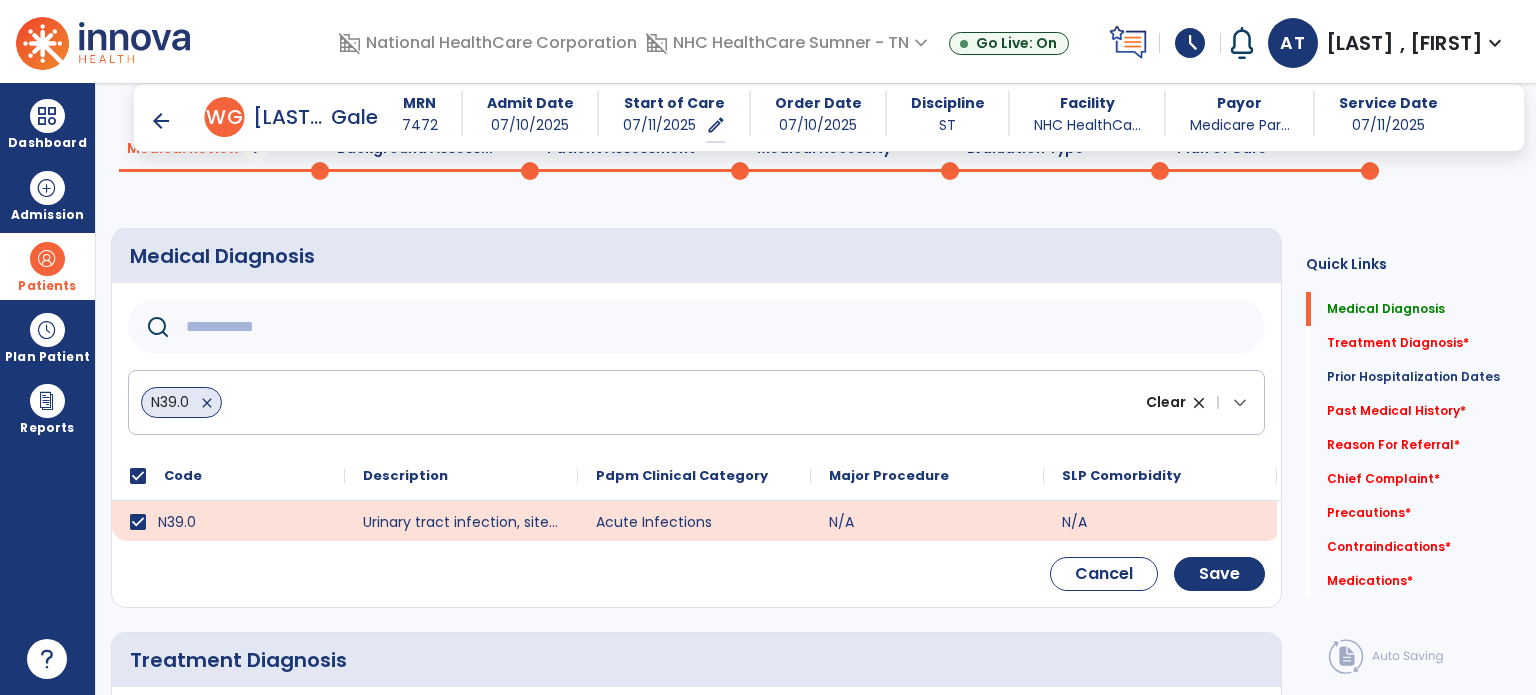 paste on "******" 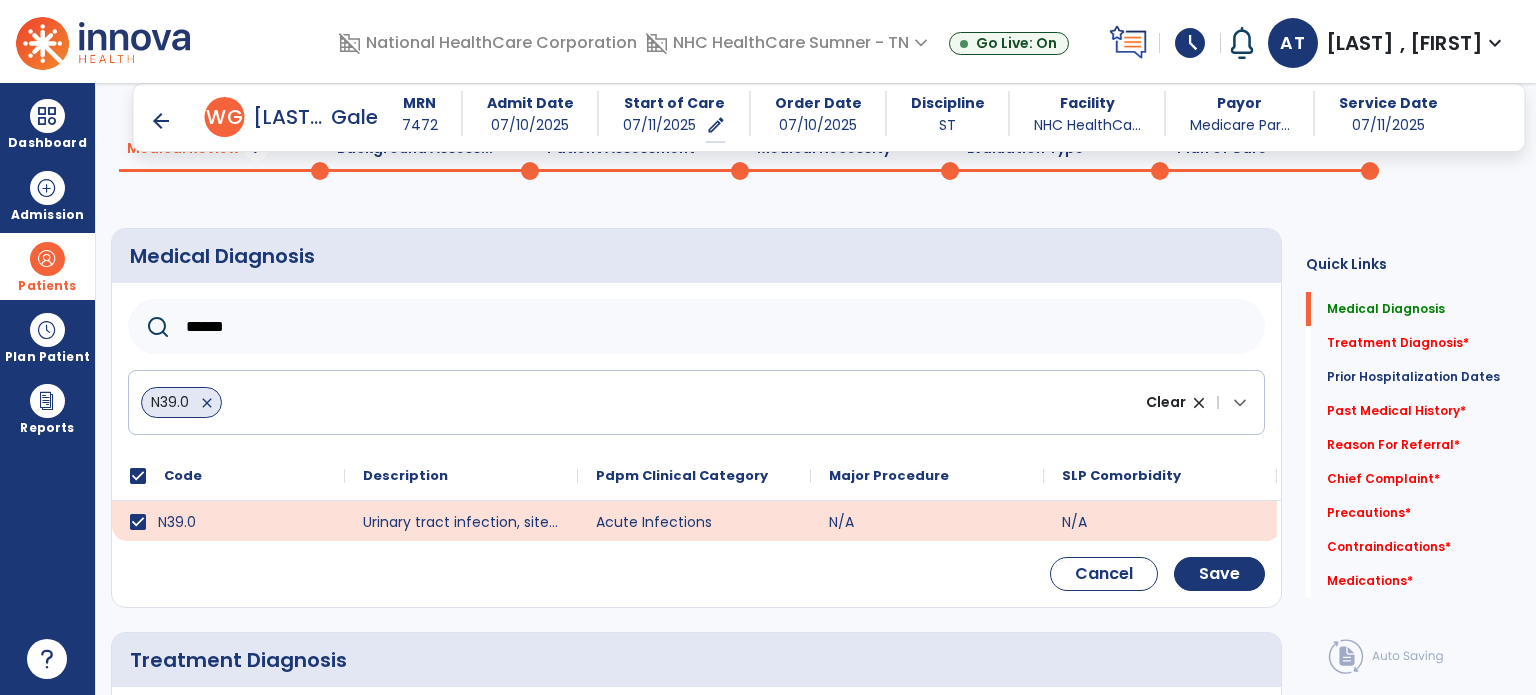 type on "******" 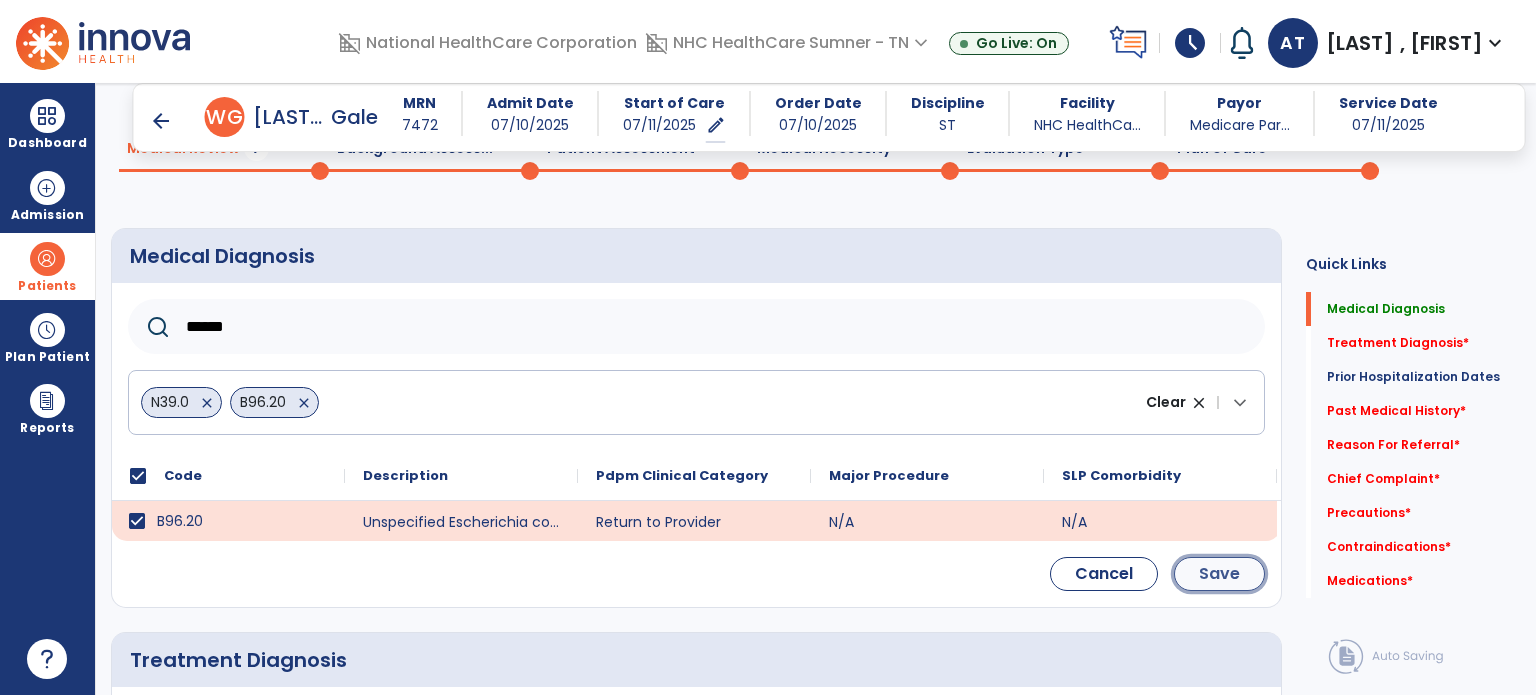 click on "Save" 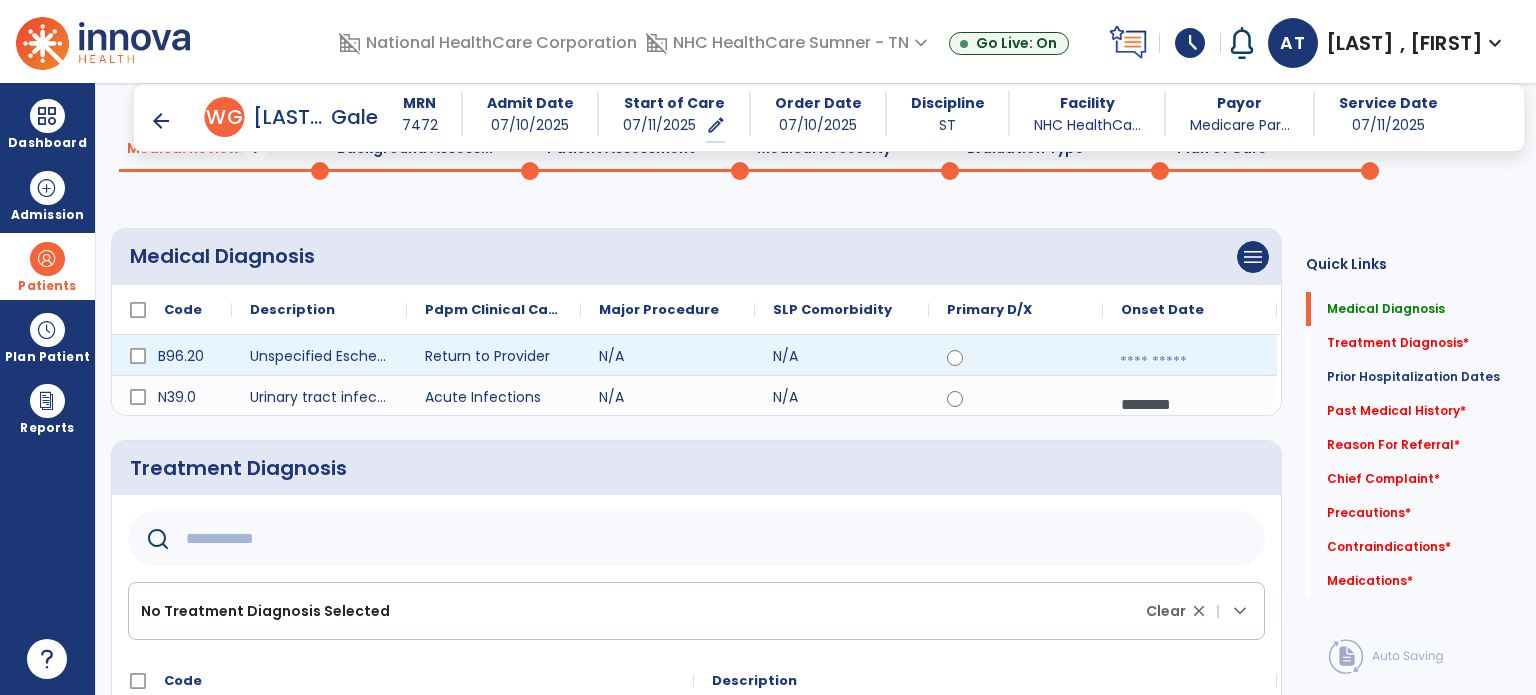 click at bounding box center [1190, 362] 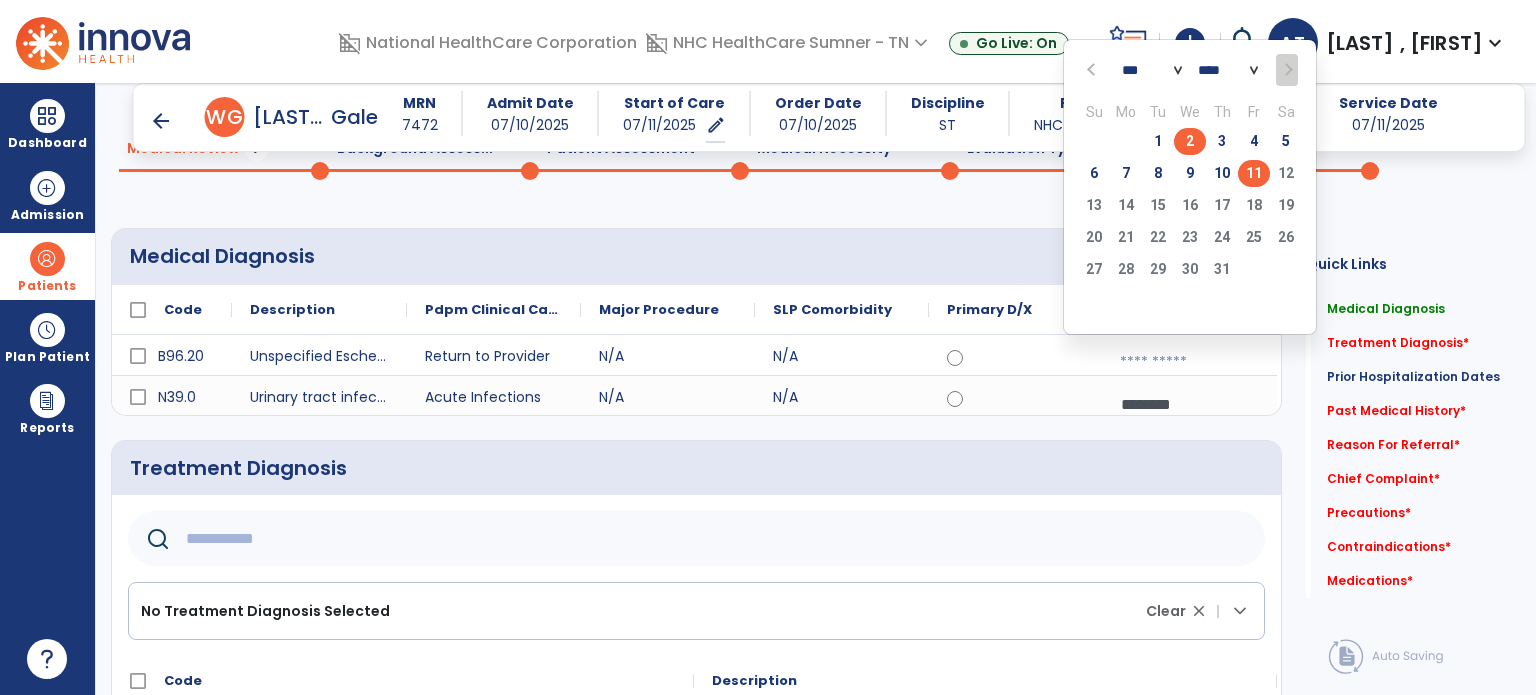 click on "2" 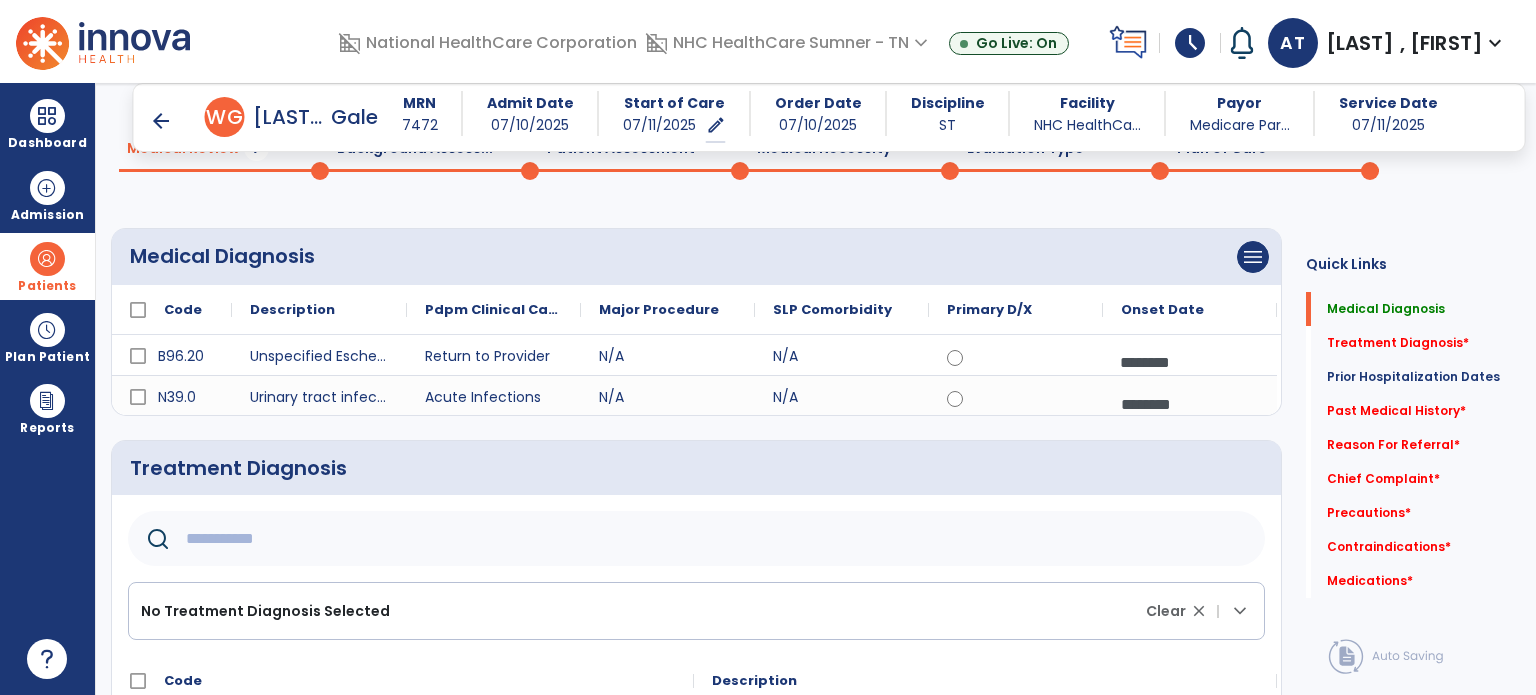 click 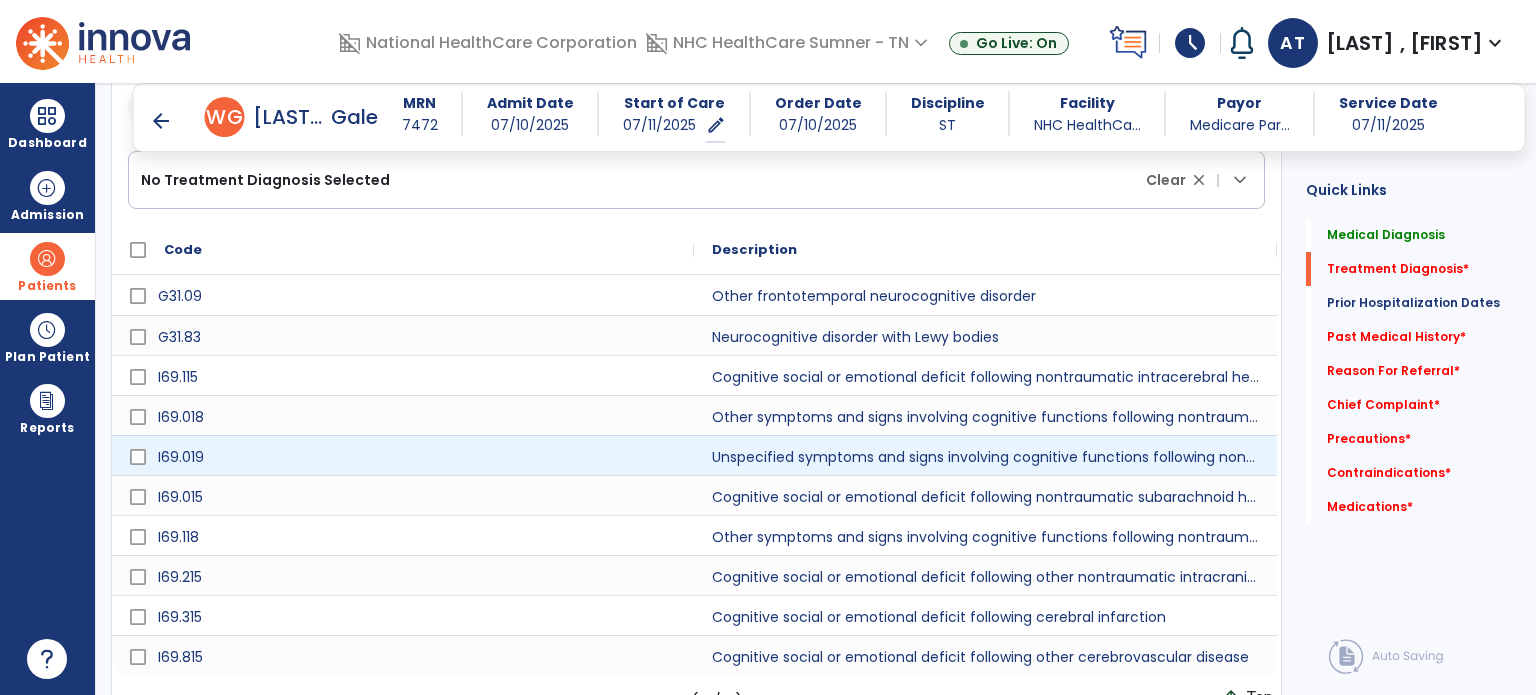 scroll, scrollTop: 556, scrollLeft: 0, axis: vertical 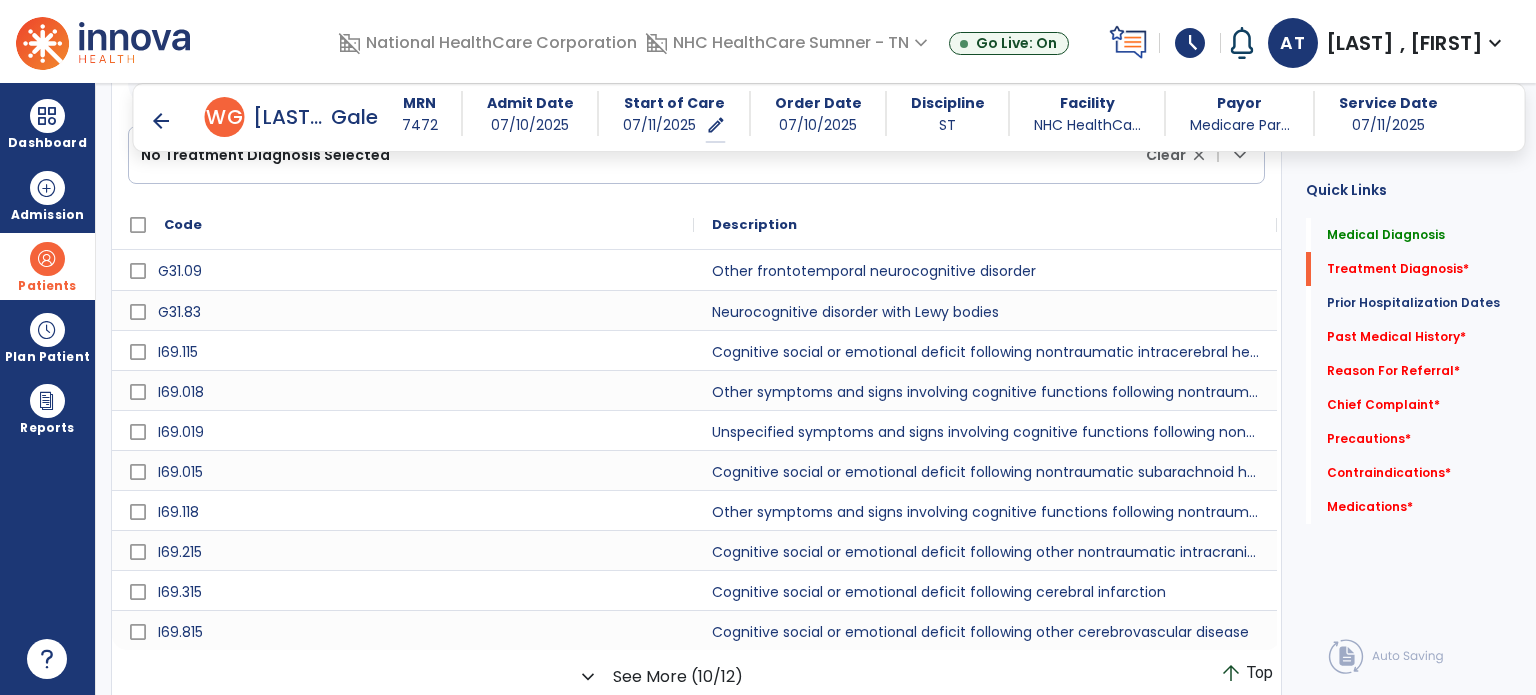 type on "*********" 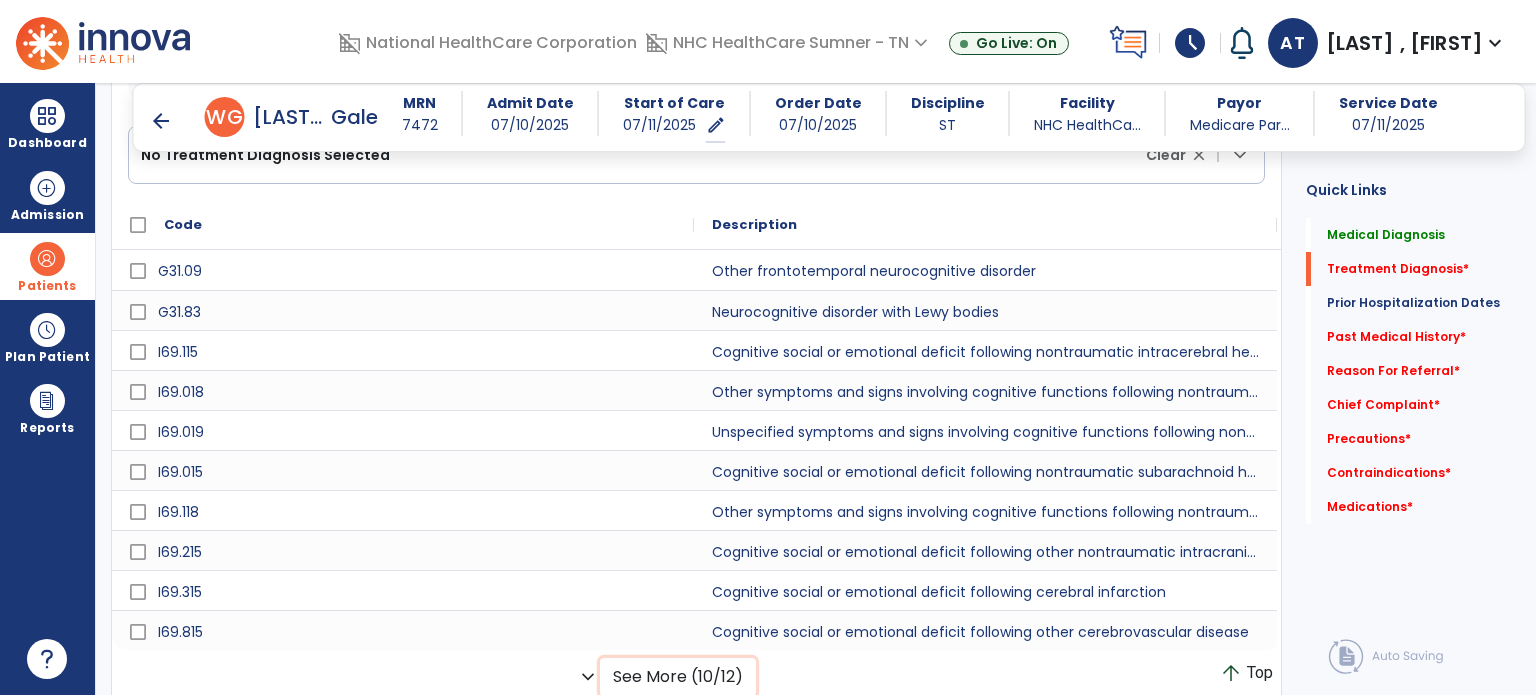 click on "See More (10/12)" 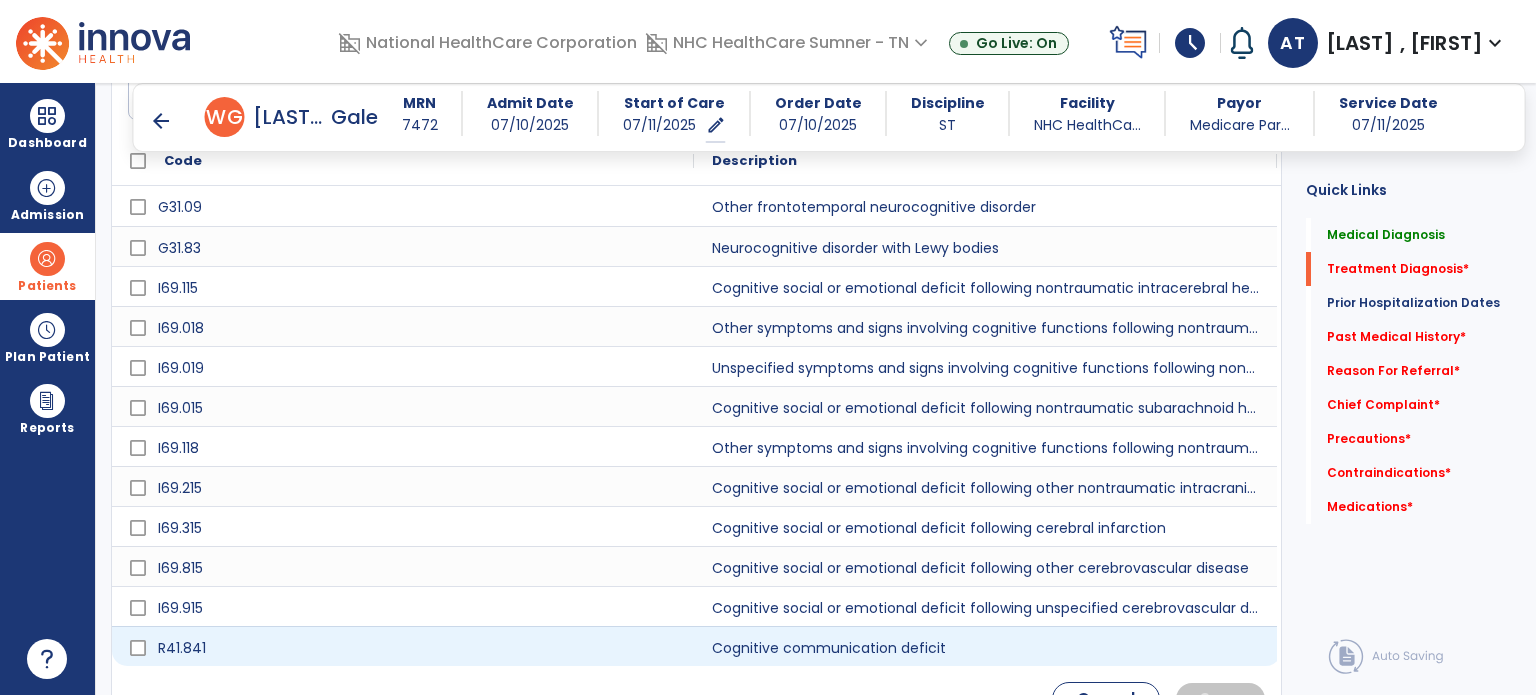 scroll, scrollTop: 656, scrollLeft: 0, axis: vertical 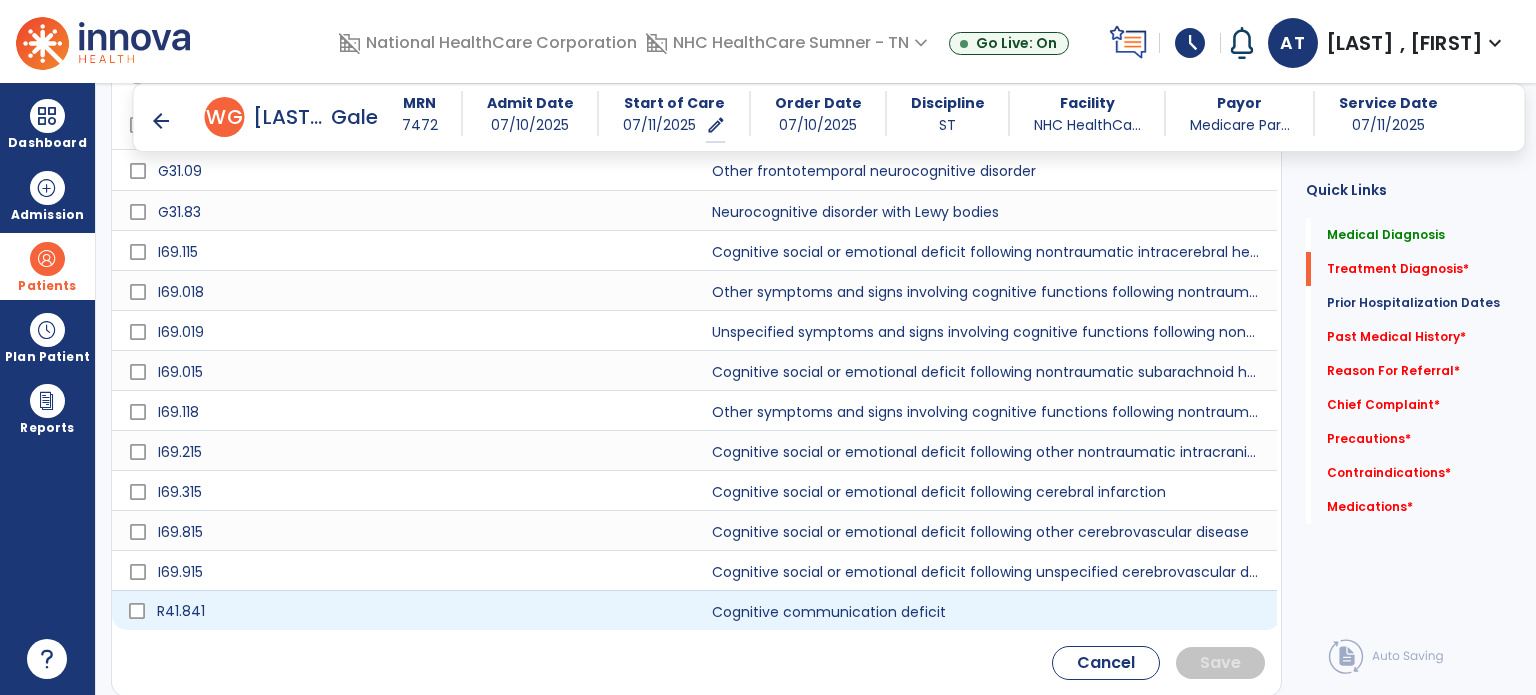 click 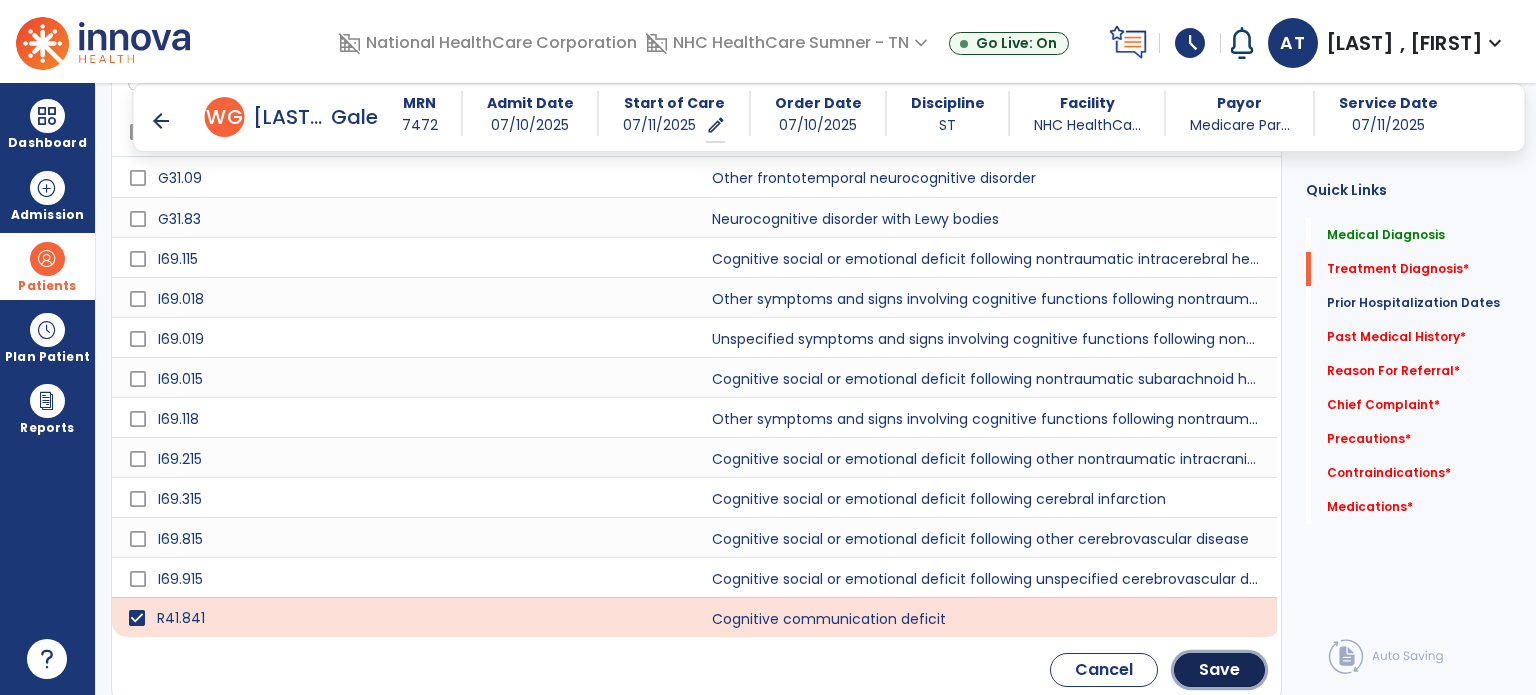 click on "Save" 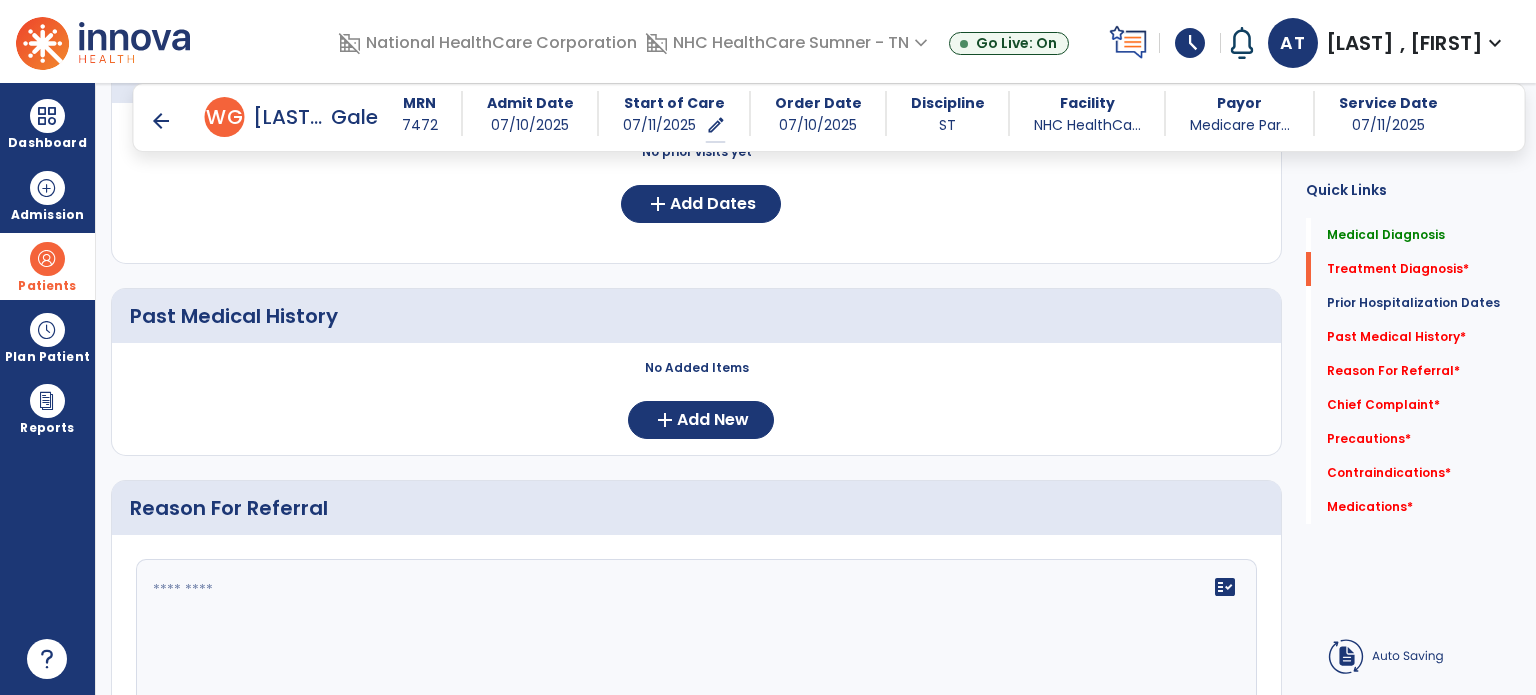 scroll, scrollTop: 490, scrollLeft: 0, axis: vertical 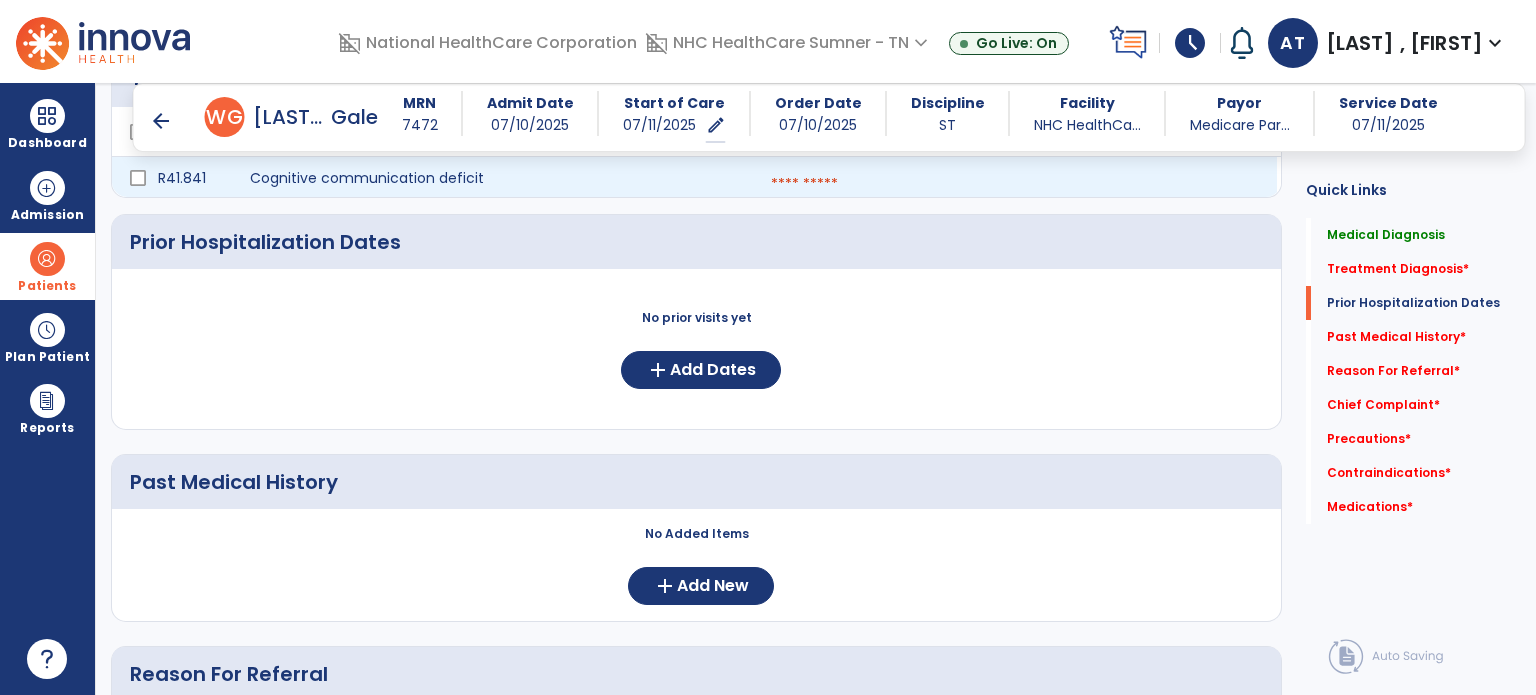 click at bounding box center (1015, 184) 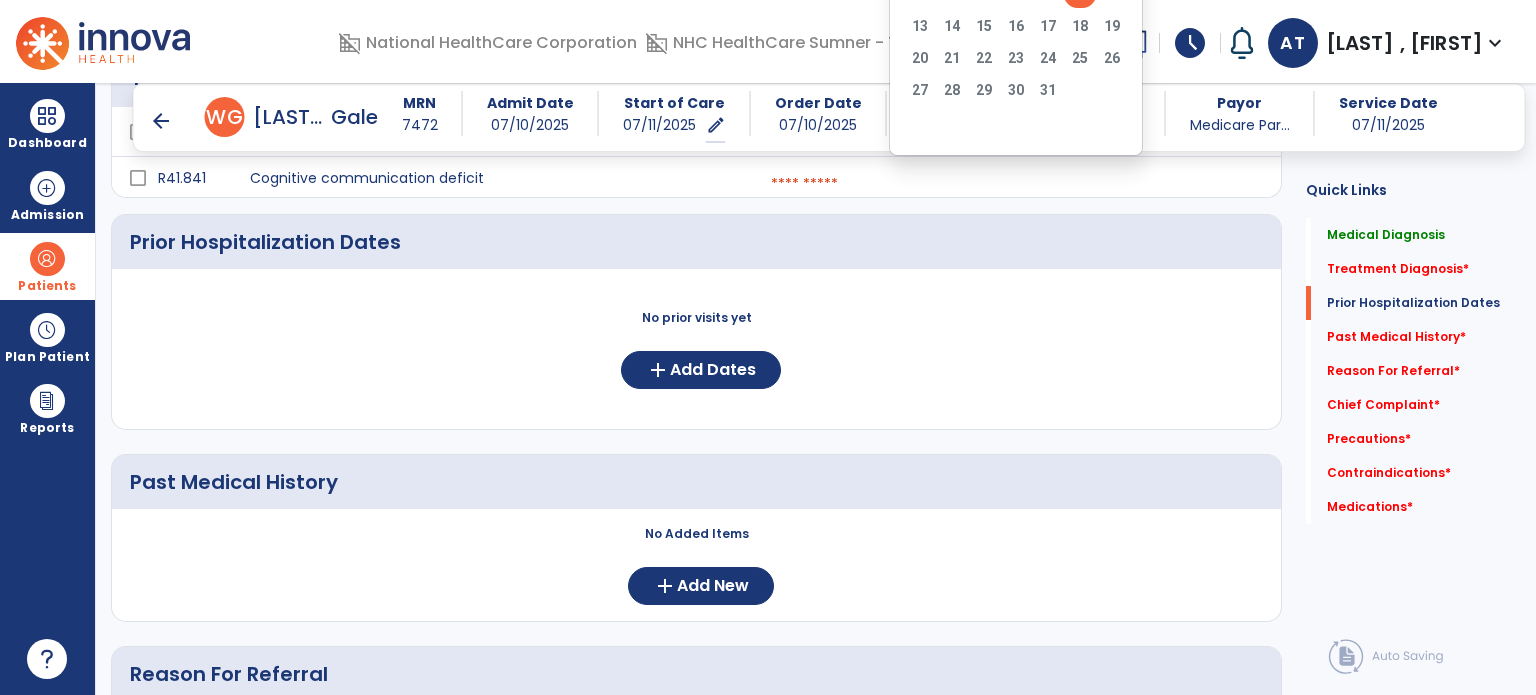 click on "11" 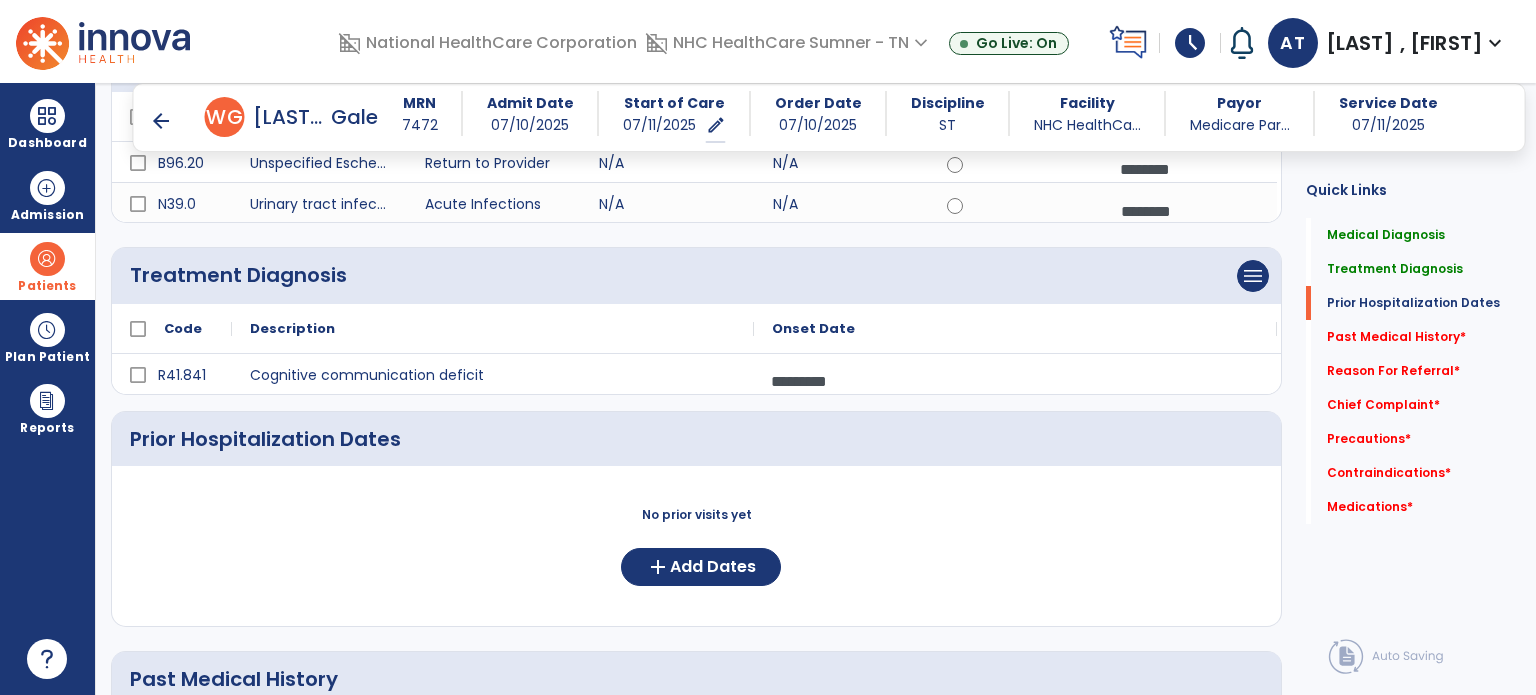 scroll, scrollTop: 290, scrollLeft: 0, axis: vertical 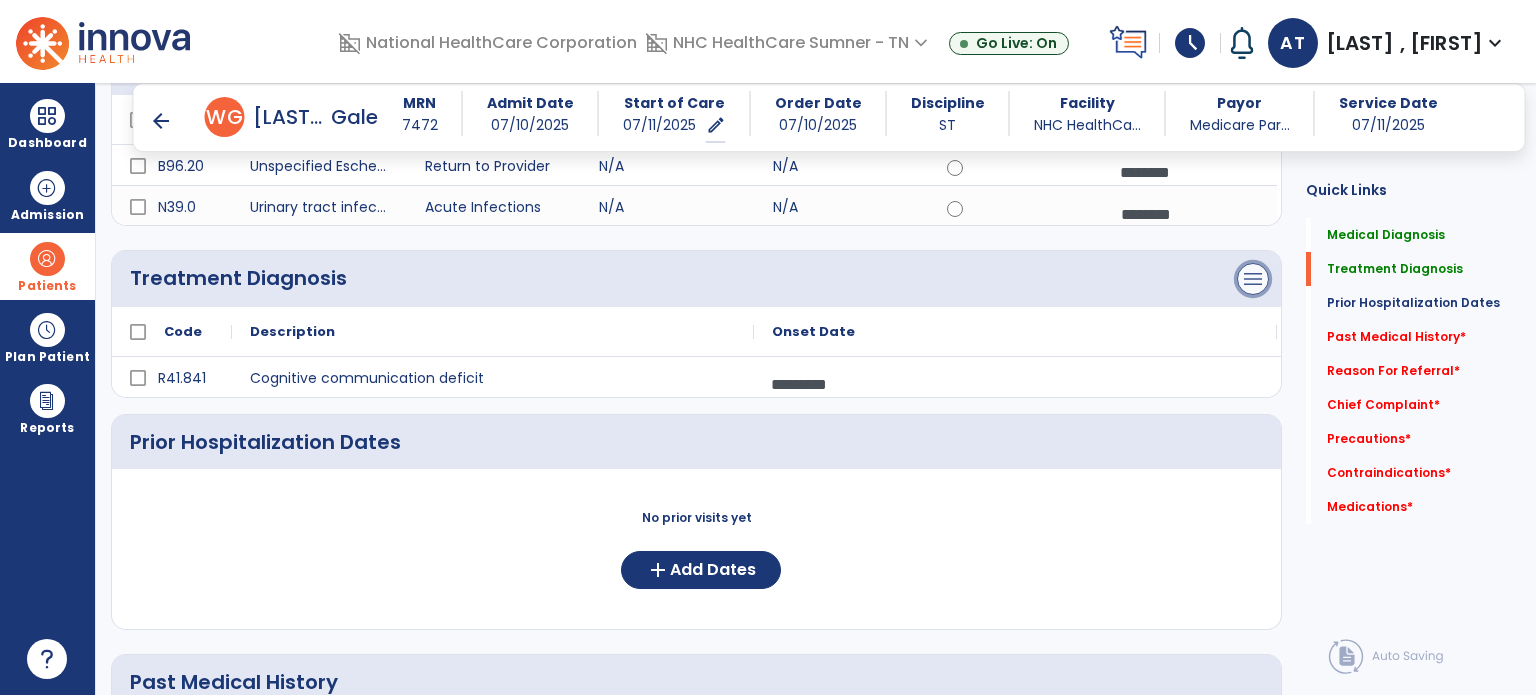 click on "menu" at bounding box center [1253, 67] 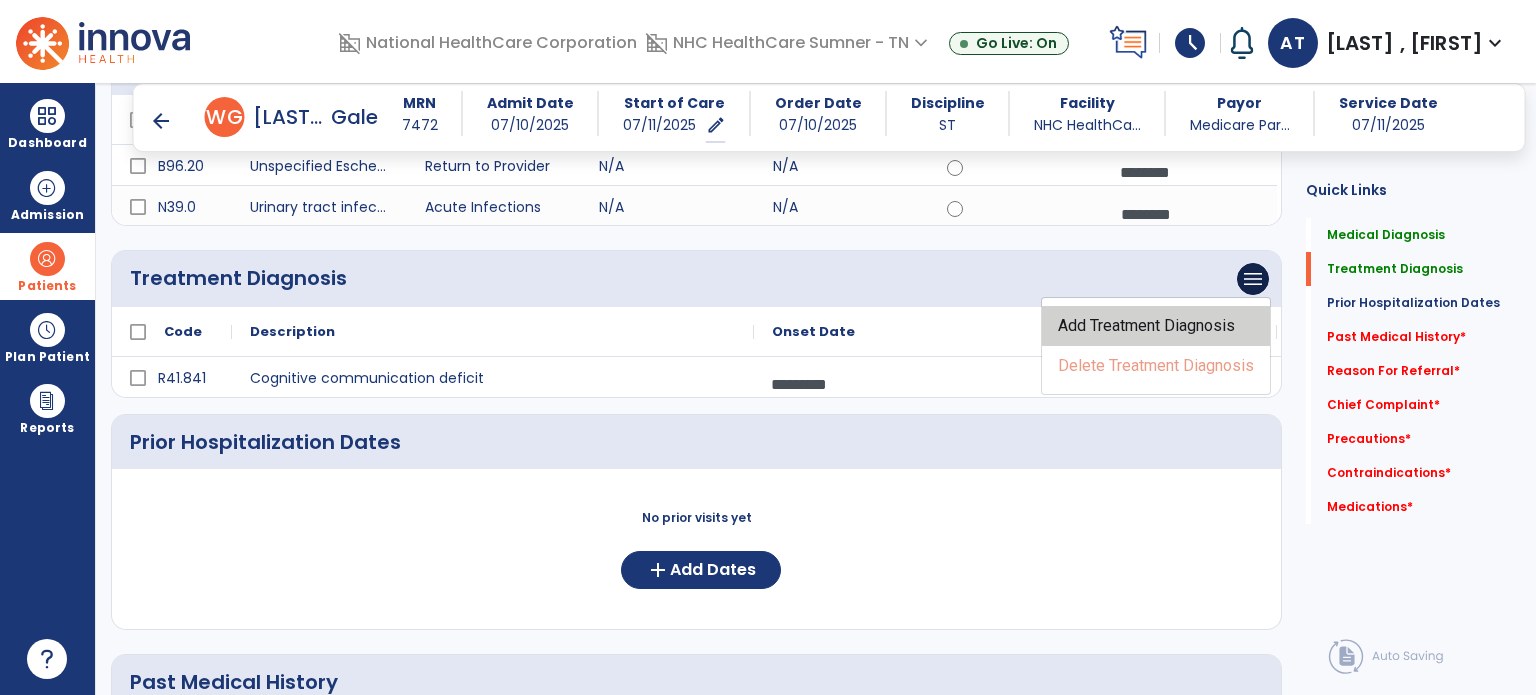 click on "Add Treatment Diagnosis" 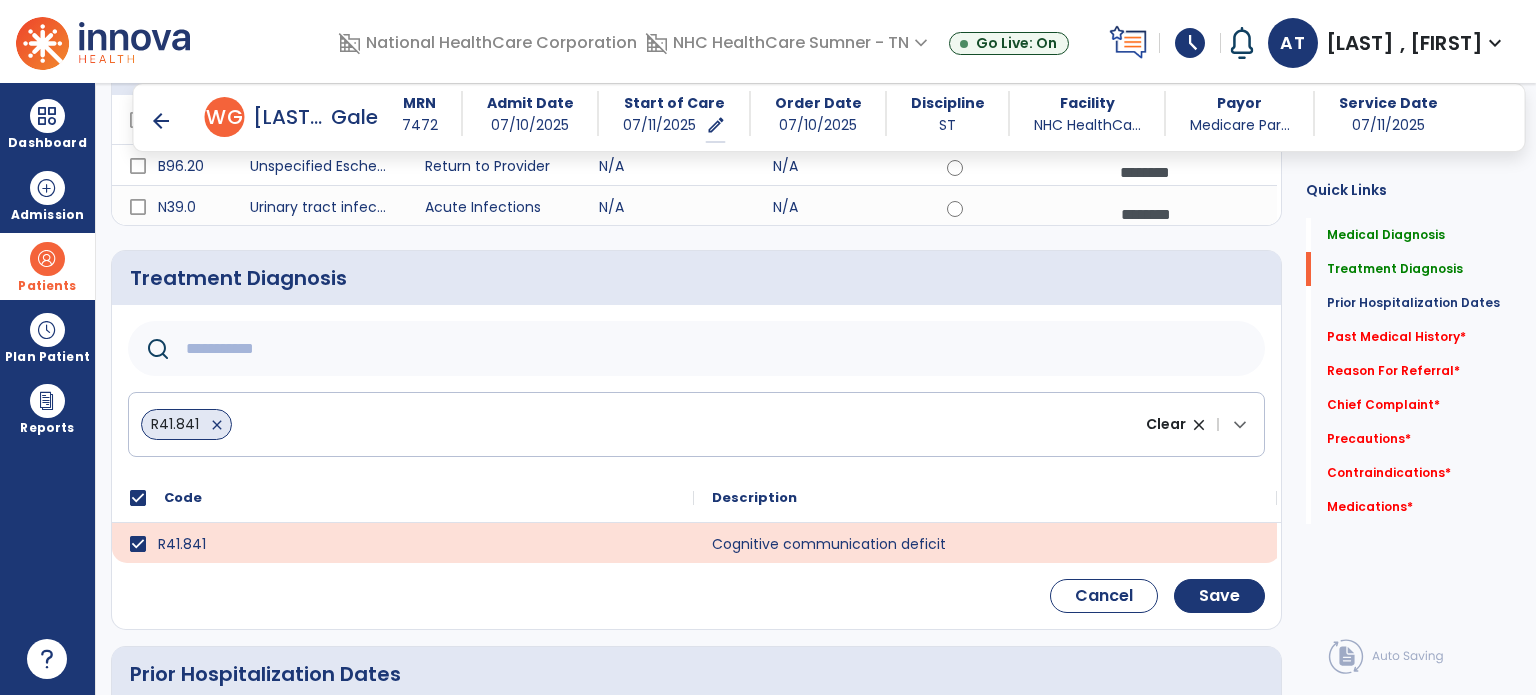 click 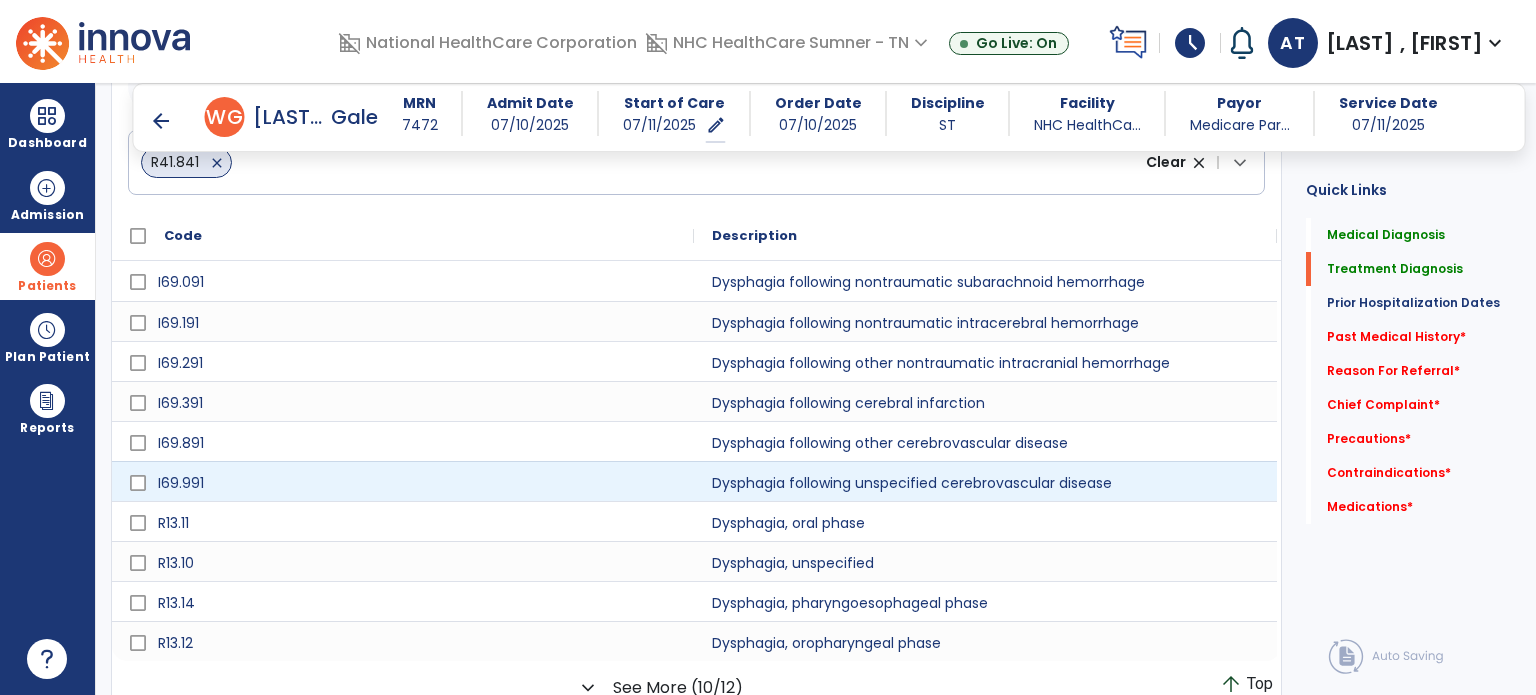 scroll, scrollTop: 562, scrollLeft: 0, axis: vertical 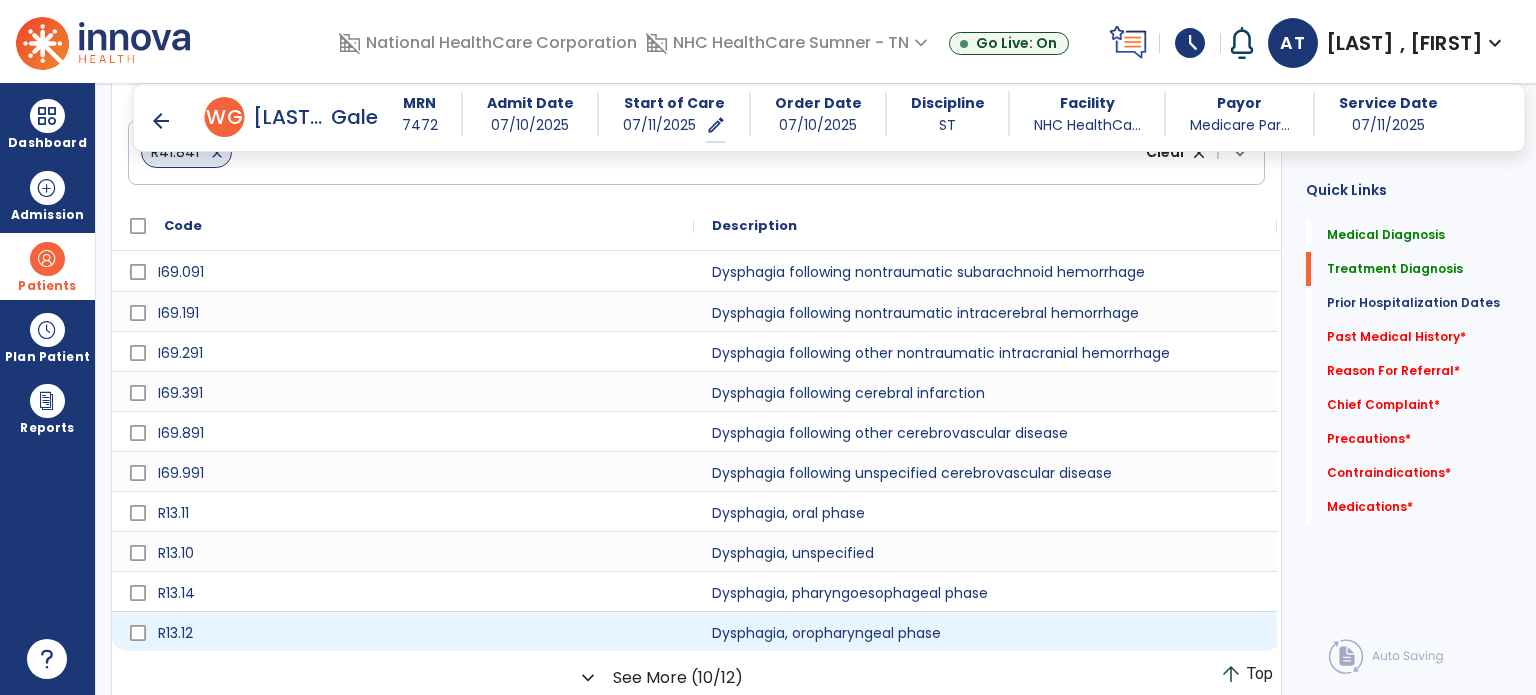 type on "*********" 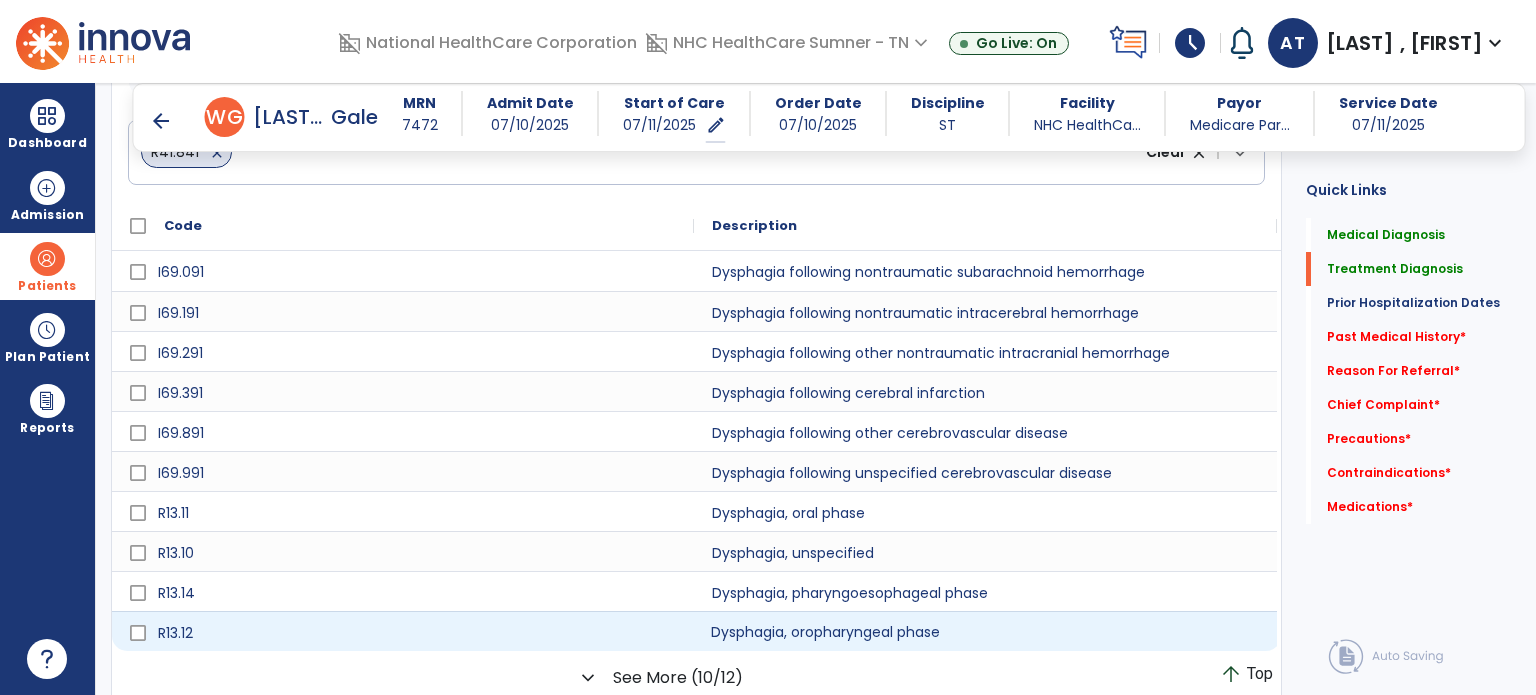 click on "Dysphagia, oropharyngeal phase" 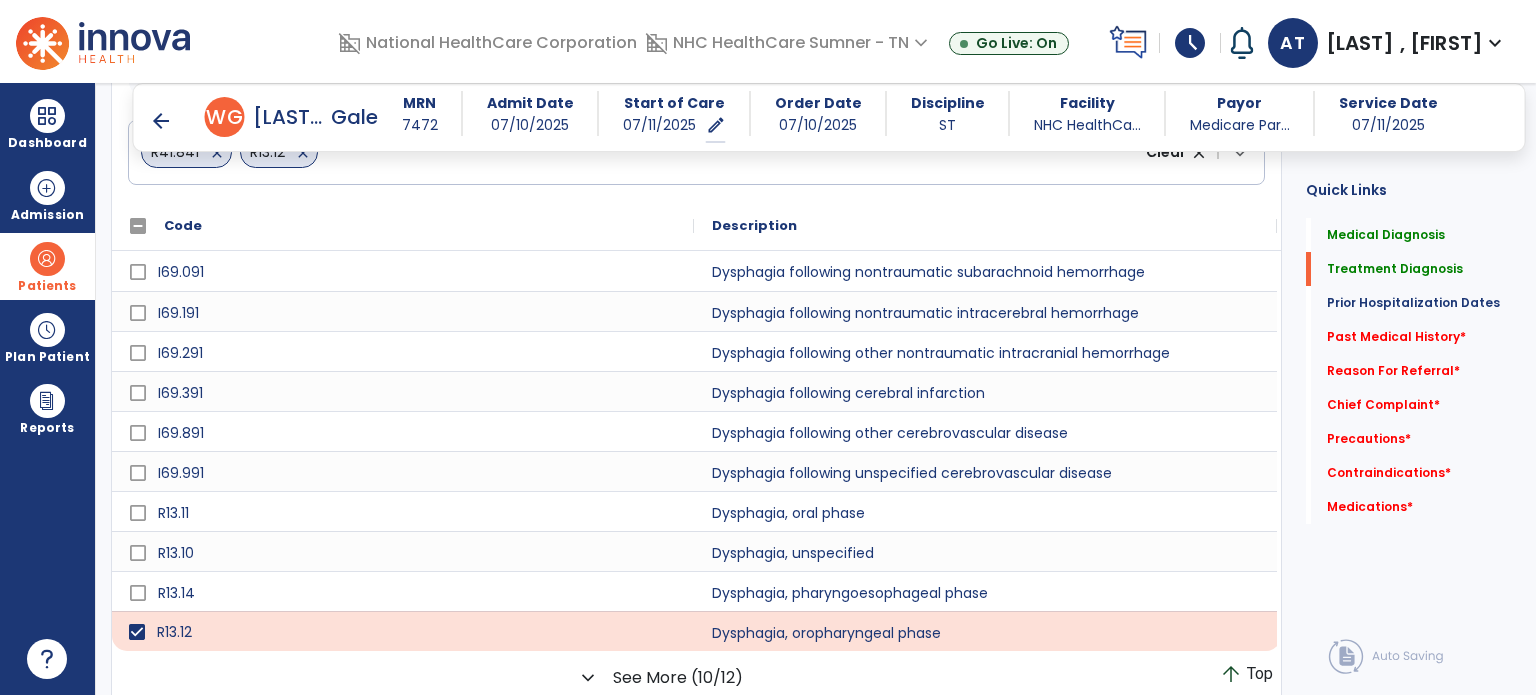 scroll, scrollTop: 962, scrollLeft: 0, axis: vertical 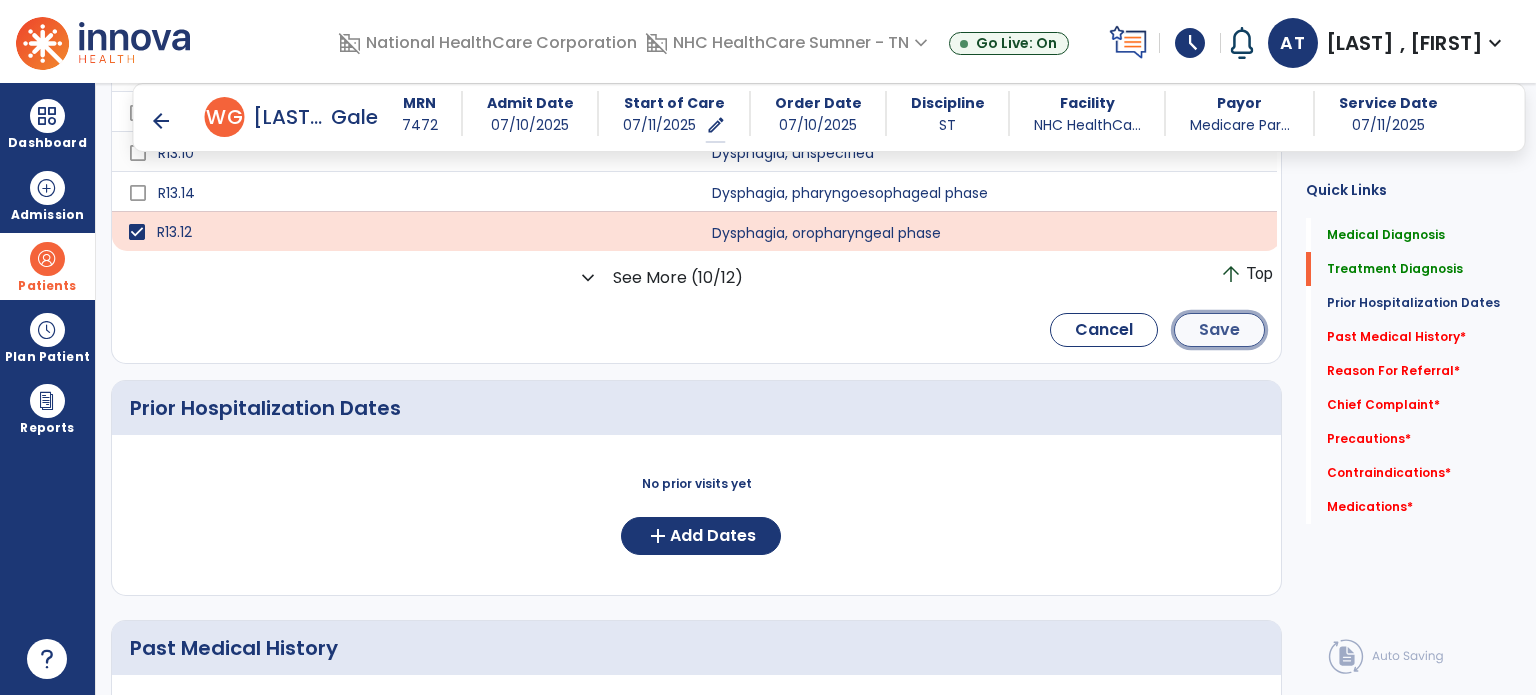 click on "Save" 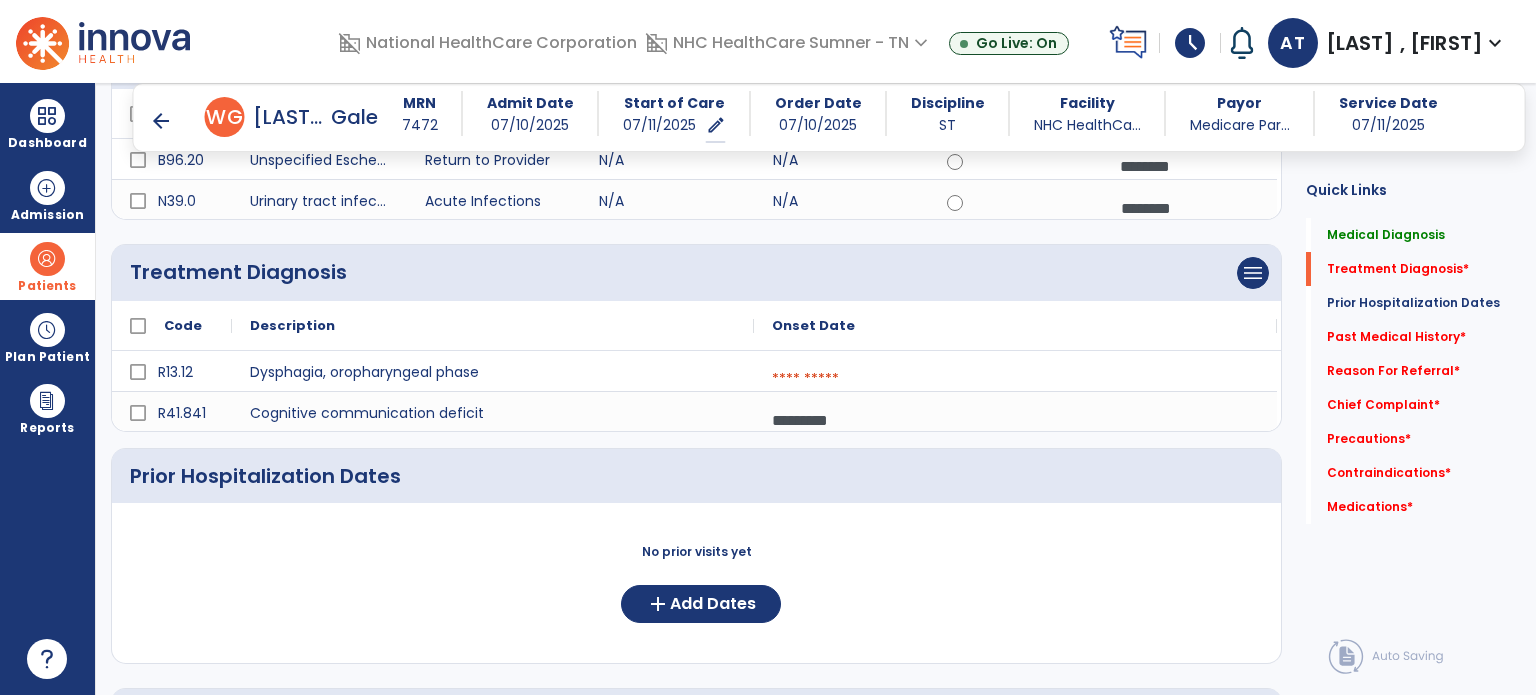 scroll, scrollTop: 185, scrollLeft: 0, axis: vertical 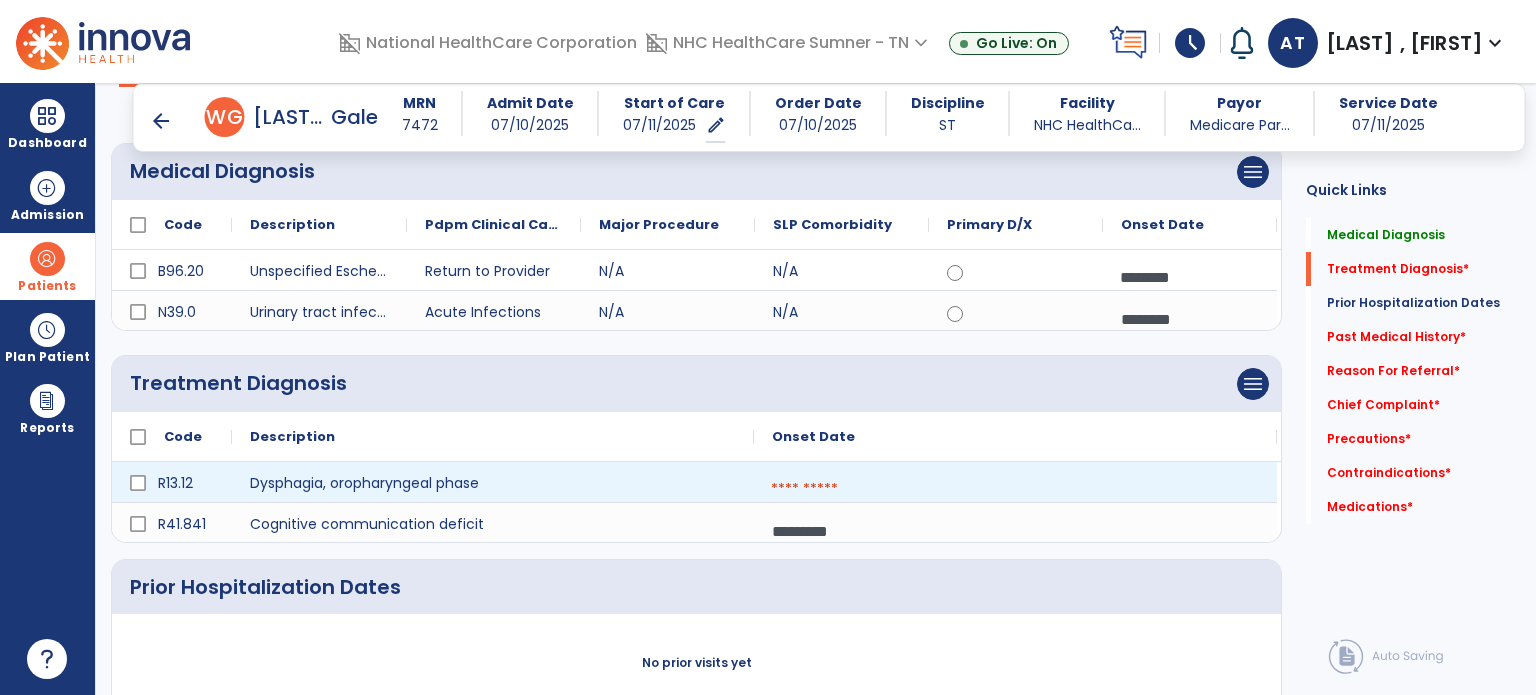 click at bounding box center [1015, 489] 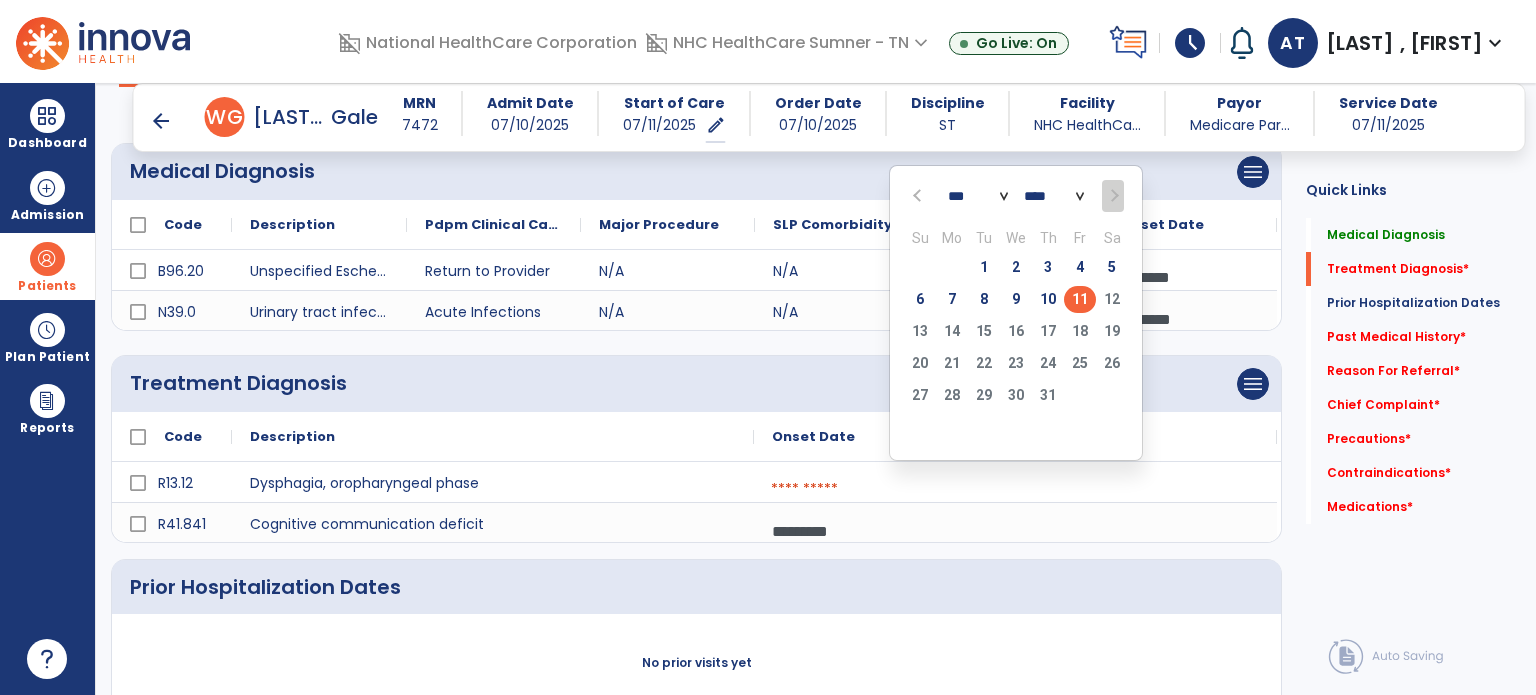 click on "11" 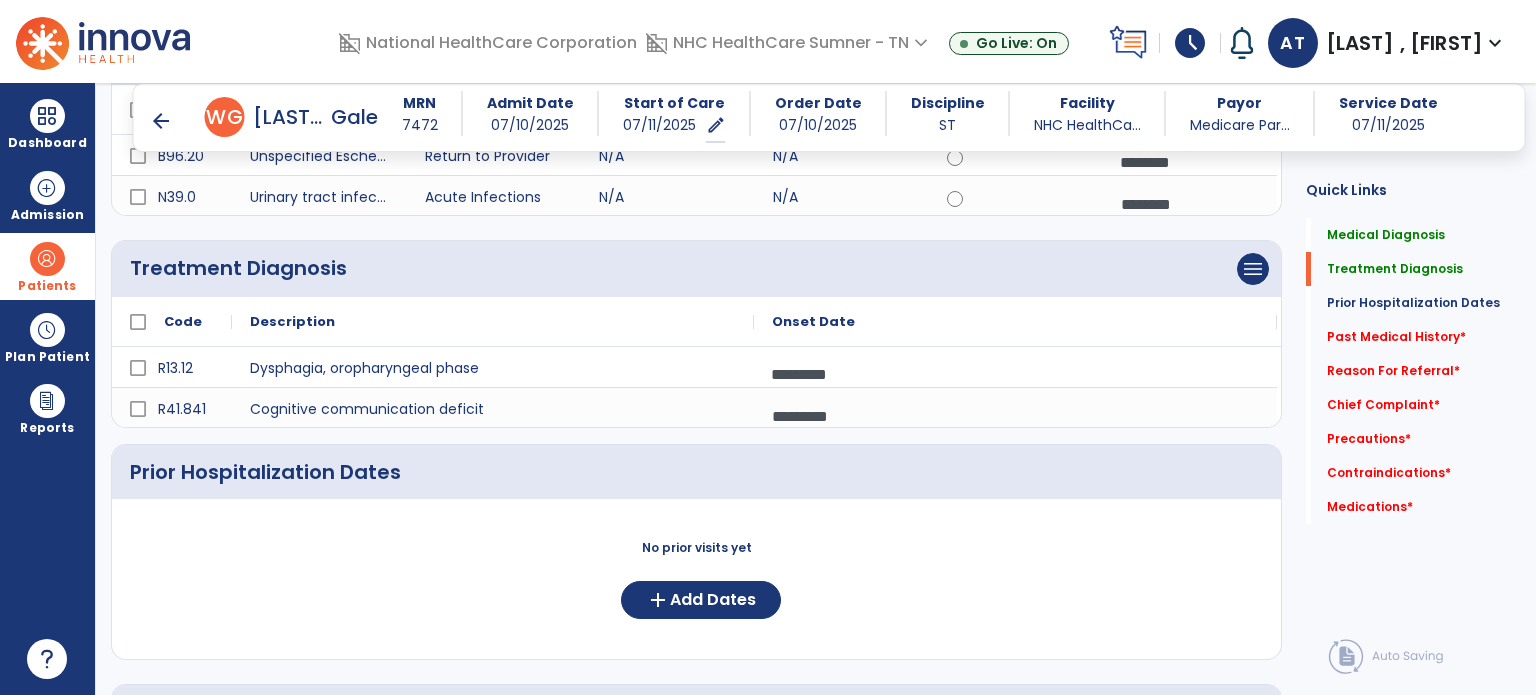 scroll, scrollTop: 485, scrollLeft: 0, axis: vertical 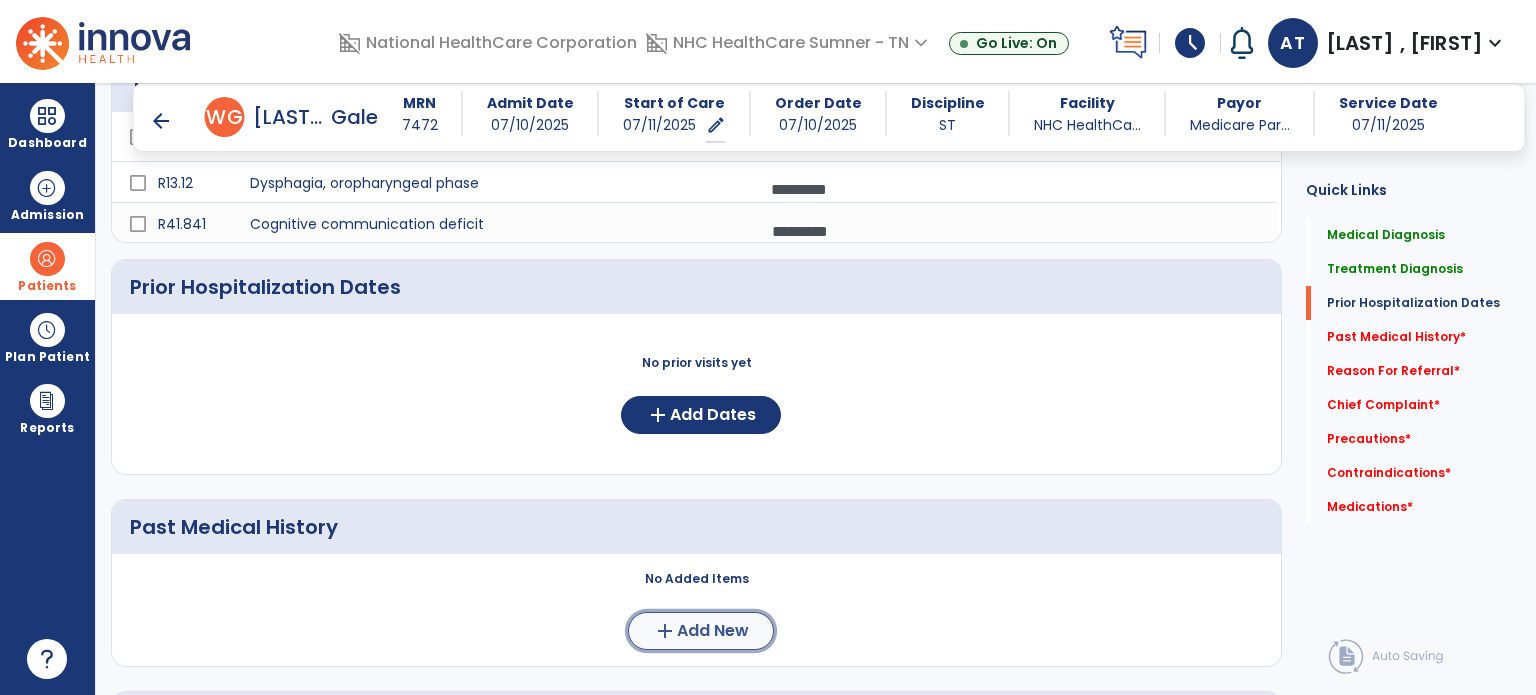 click on "Add New" 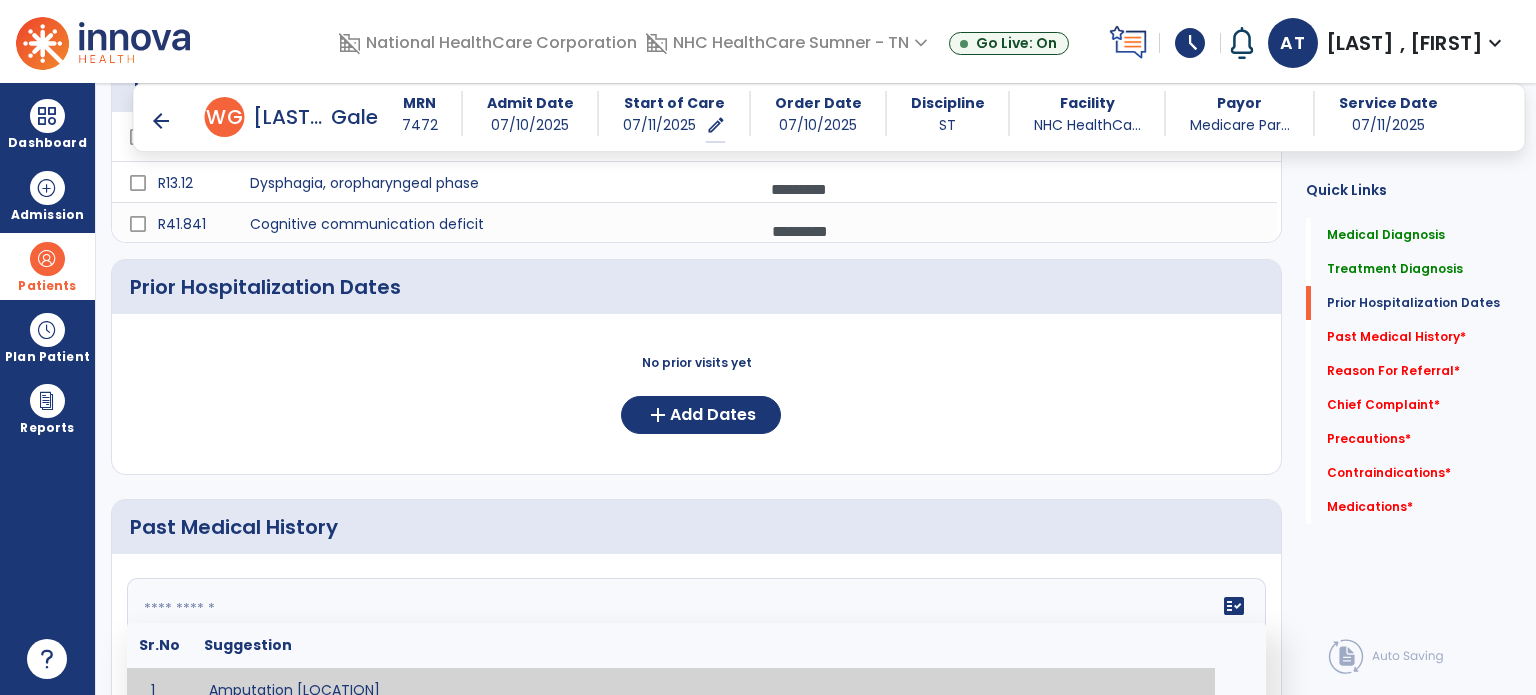 click 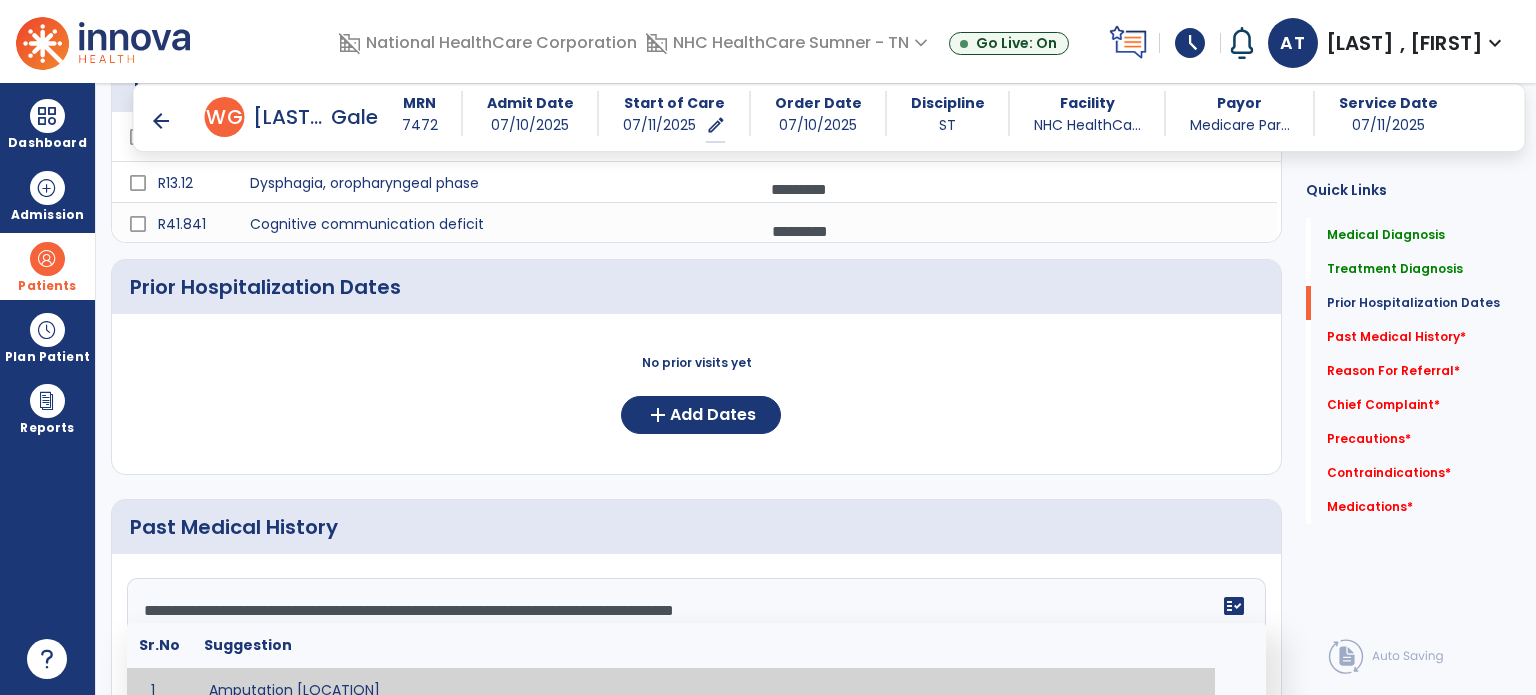 click on "No prior visits yet  add  Add Dates" 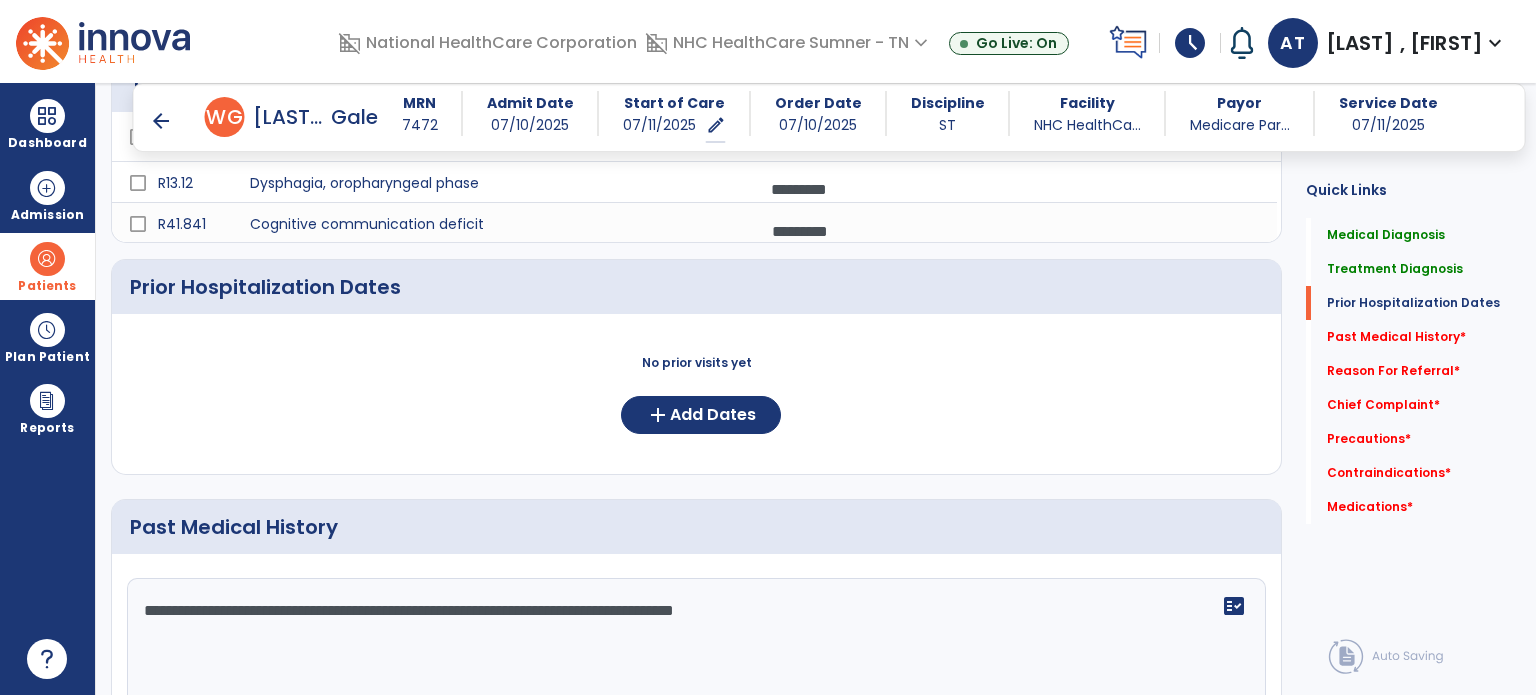 click on "**********" 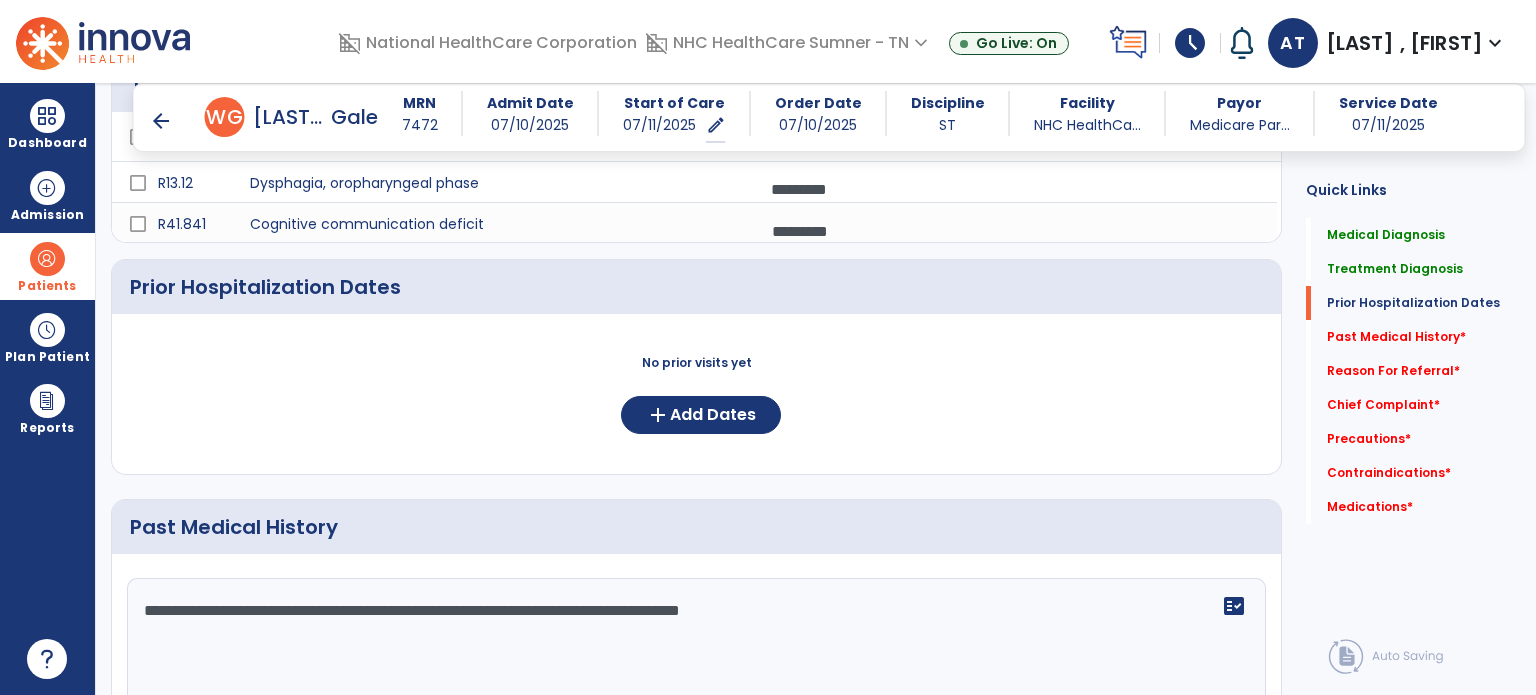 type on "**********" 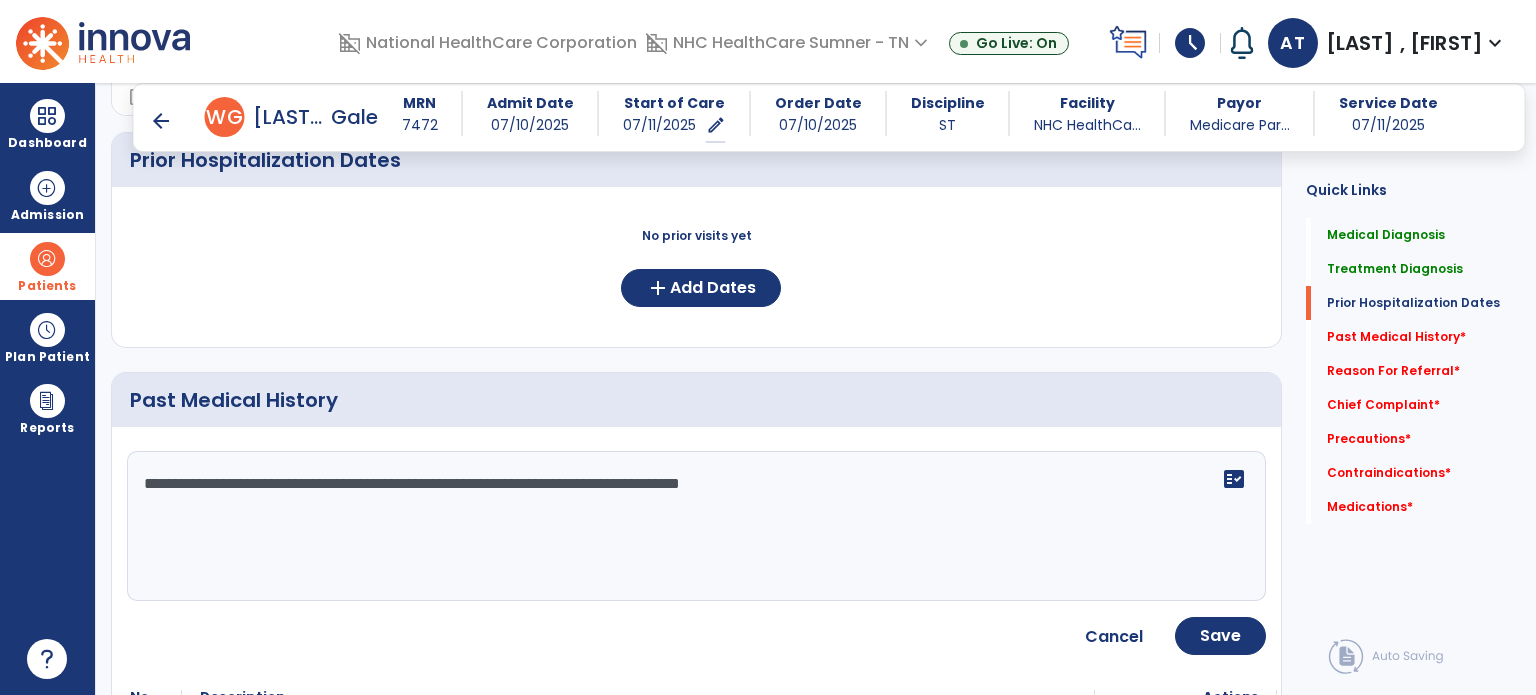 scroll, scrollTop: 785, scrollLeft: 0, axis: vertical 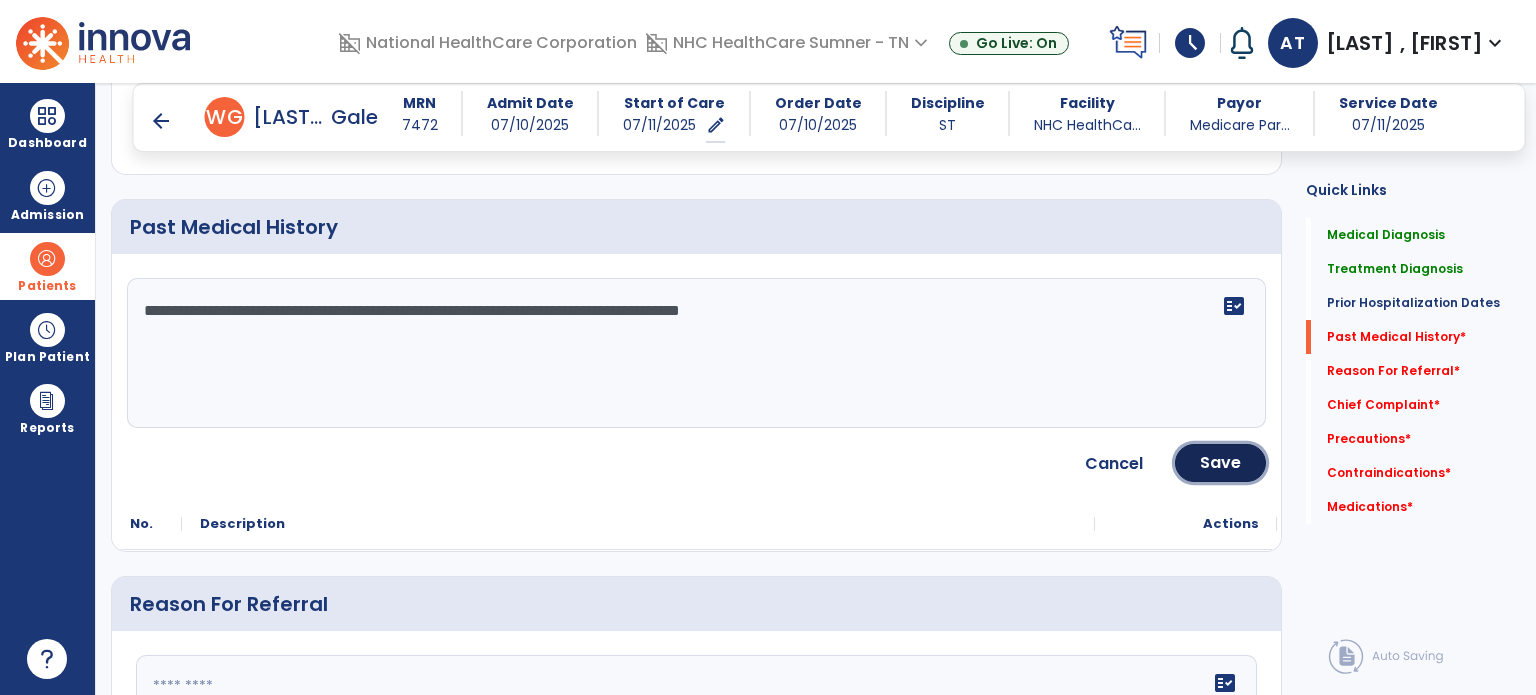 click on "Save" 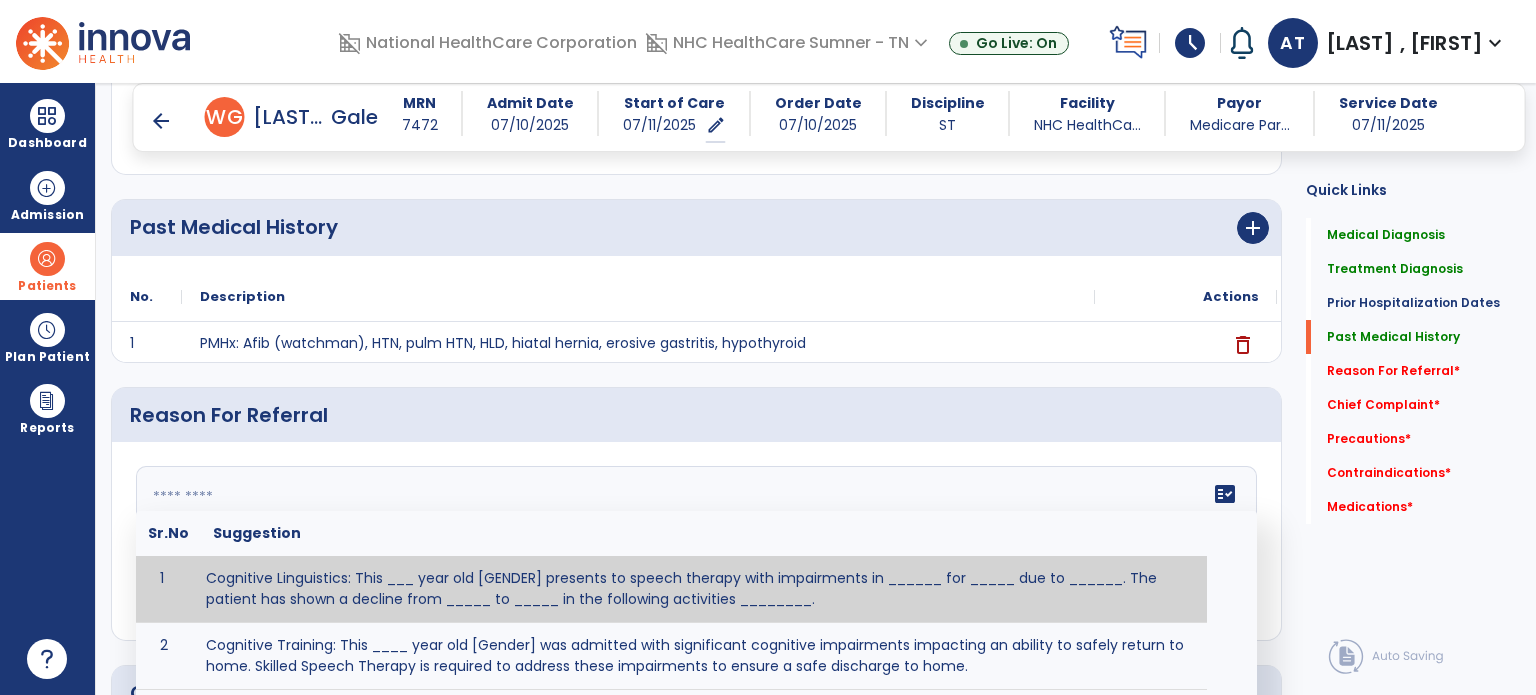 click on "fact_check  Sr.No Suggestion 1 Cognitive Linguistics: This ___ year old [GENDER] presents to speech therapy with impairments in ______ for _____ due to ______.  The patient has shown a decline from _____ to _____ in the following activities ________. 2 Cognitive Training: This ____ year old [Gender] was admitted with significant cognitive impairments impacting an ability to safely return to home.  Skilled Speech Therapy is required to address these impairments to ensure a safe discharge to home. 3 Dysphagia: This _____ year old [GENDER] was admitted with significant swallowing difficulty. Skilled Speech Therapy is necessary for ______ in order for patient to tolerate safest diet and/or liquid consistency in order to return home safely. 4 5 6 Post Surgical: This ____ year old ____ [GENDER] underwent [SURGERY] on [DATE].The patient reports complaints of ________ and impaired ability to perform ___________. 7 8" 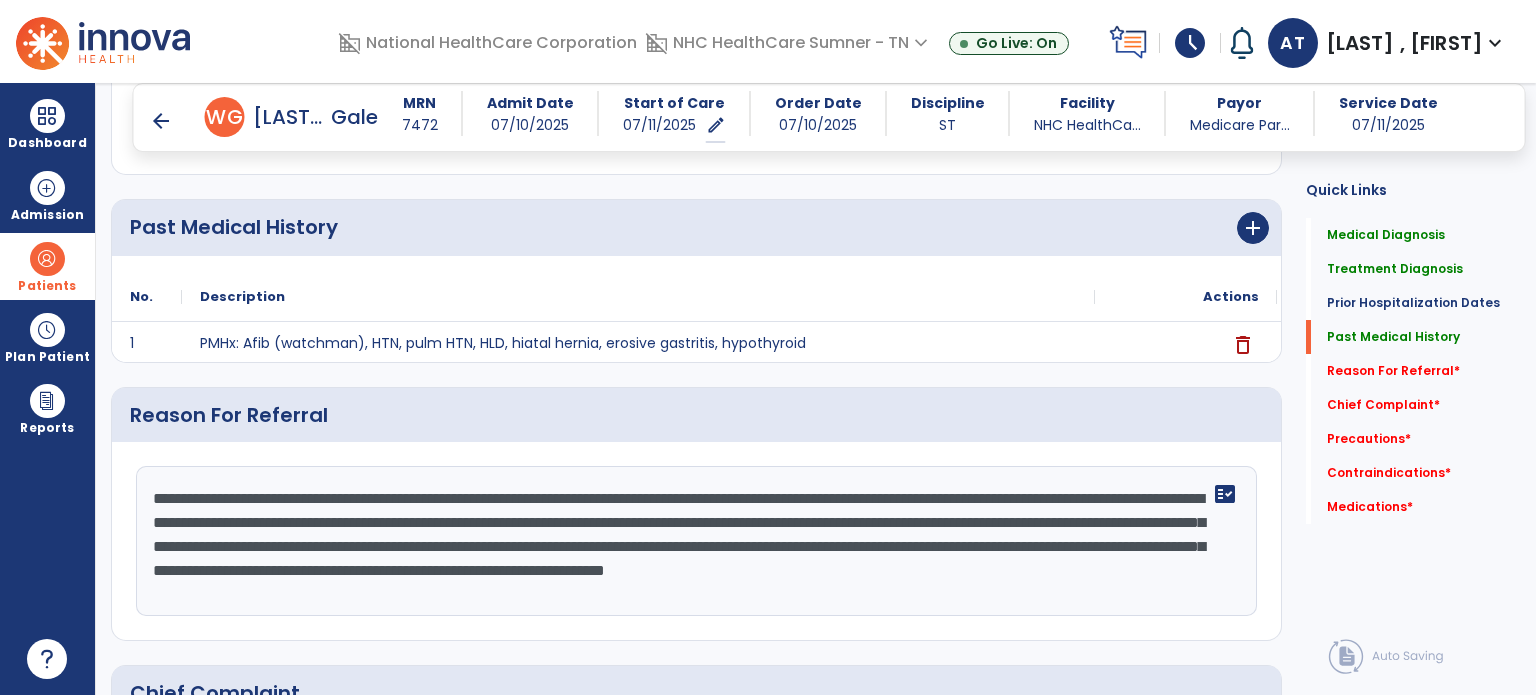 click on "Reason For Referral" 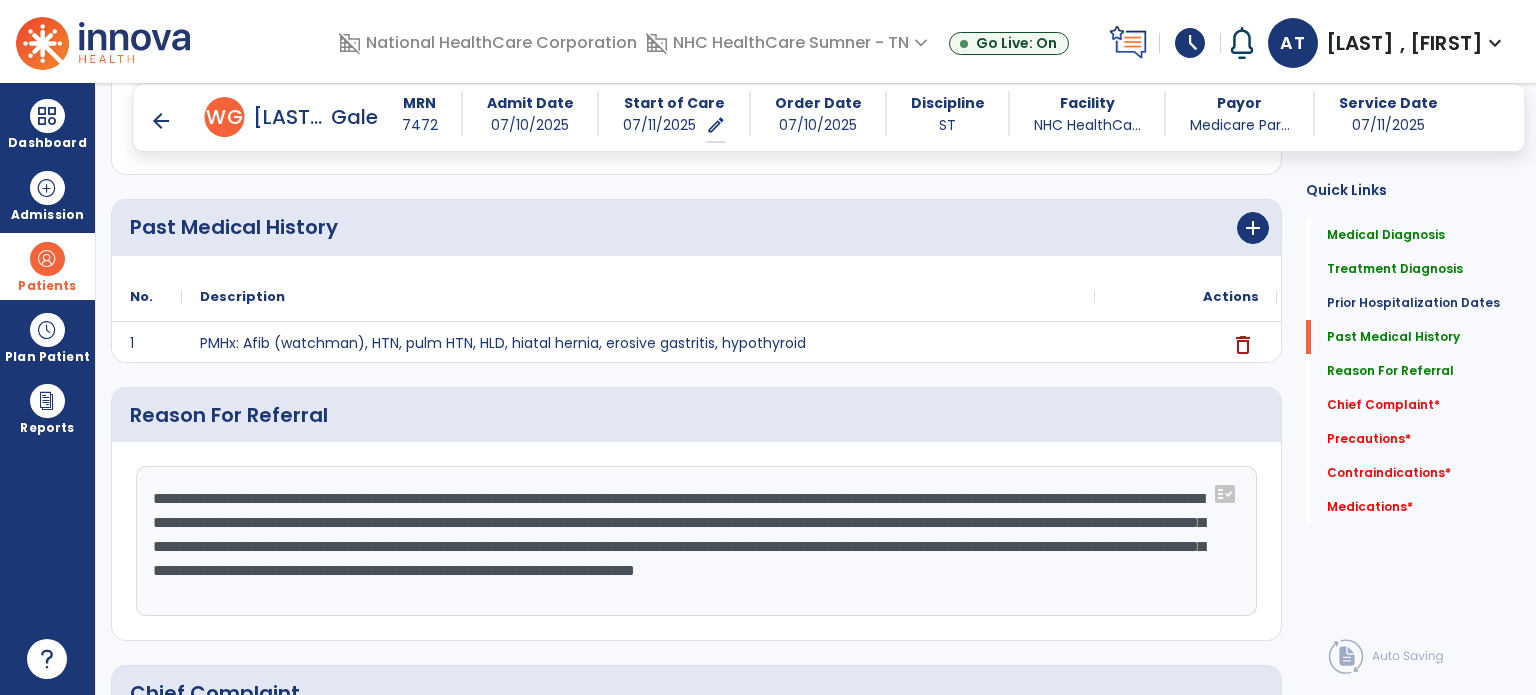 click on "**********" 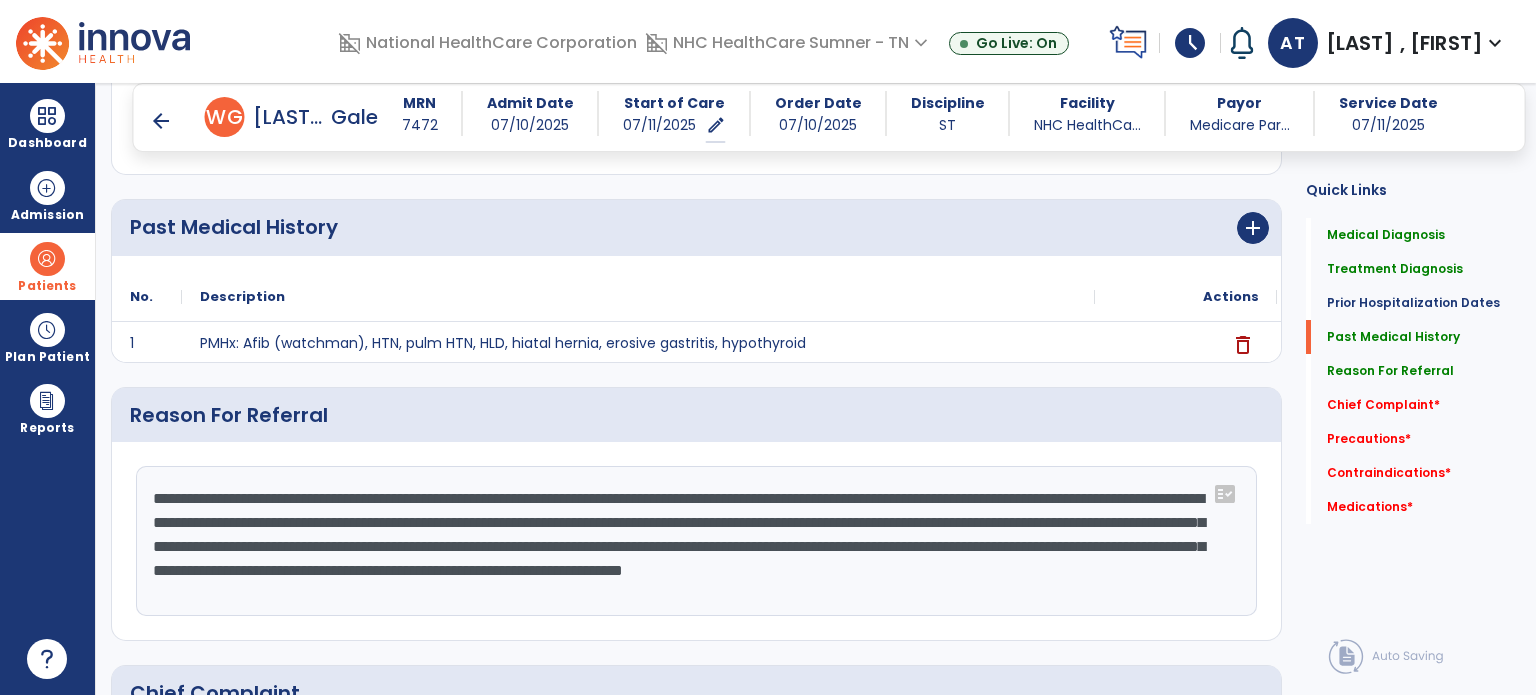 click on "**********" 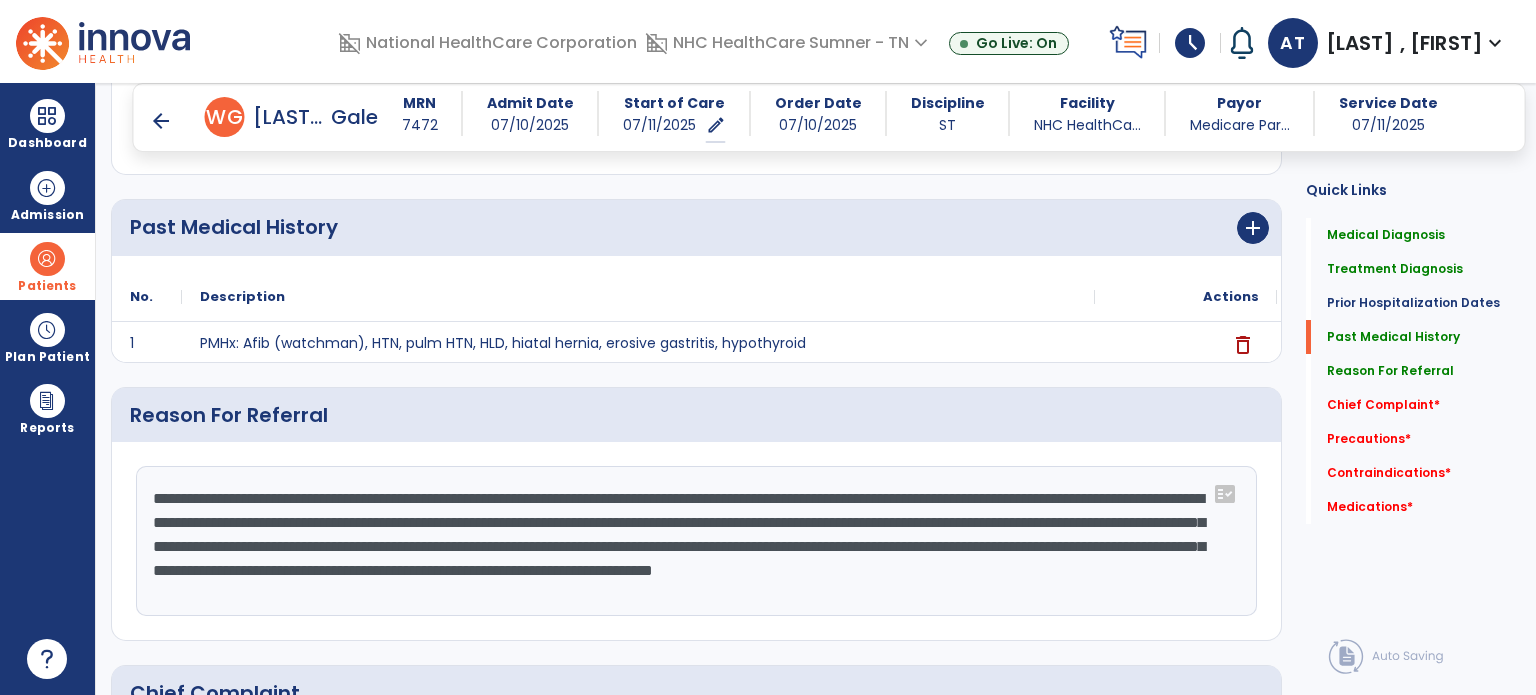 click on "**********" 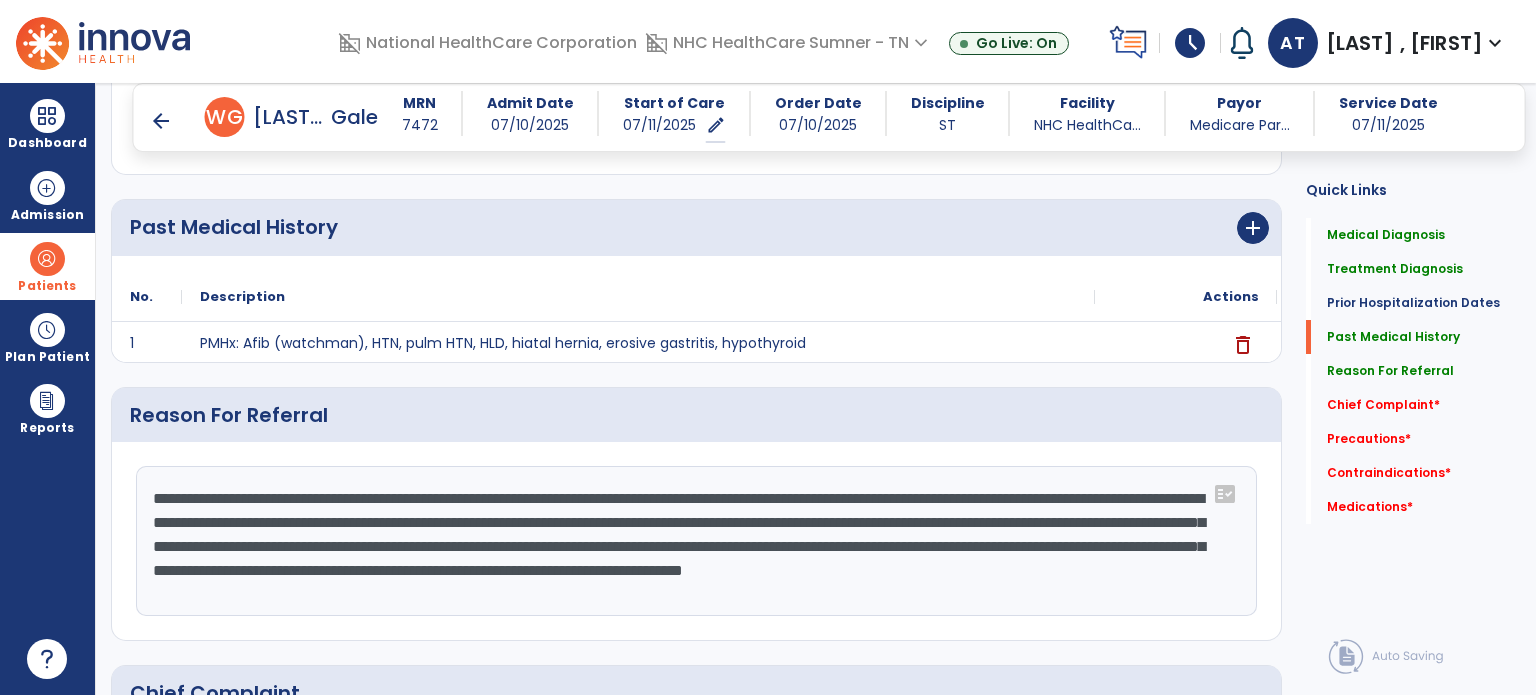 click on "**********" 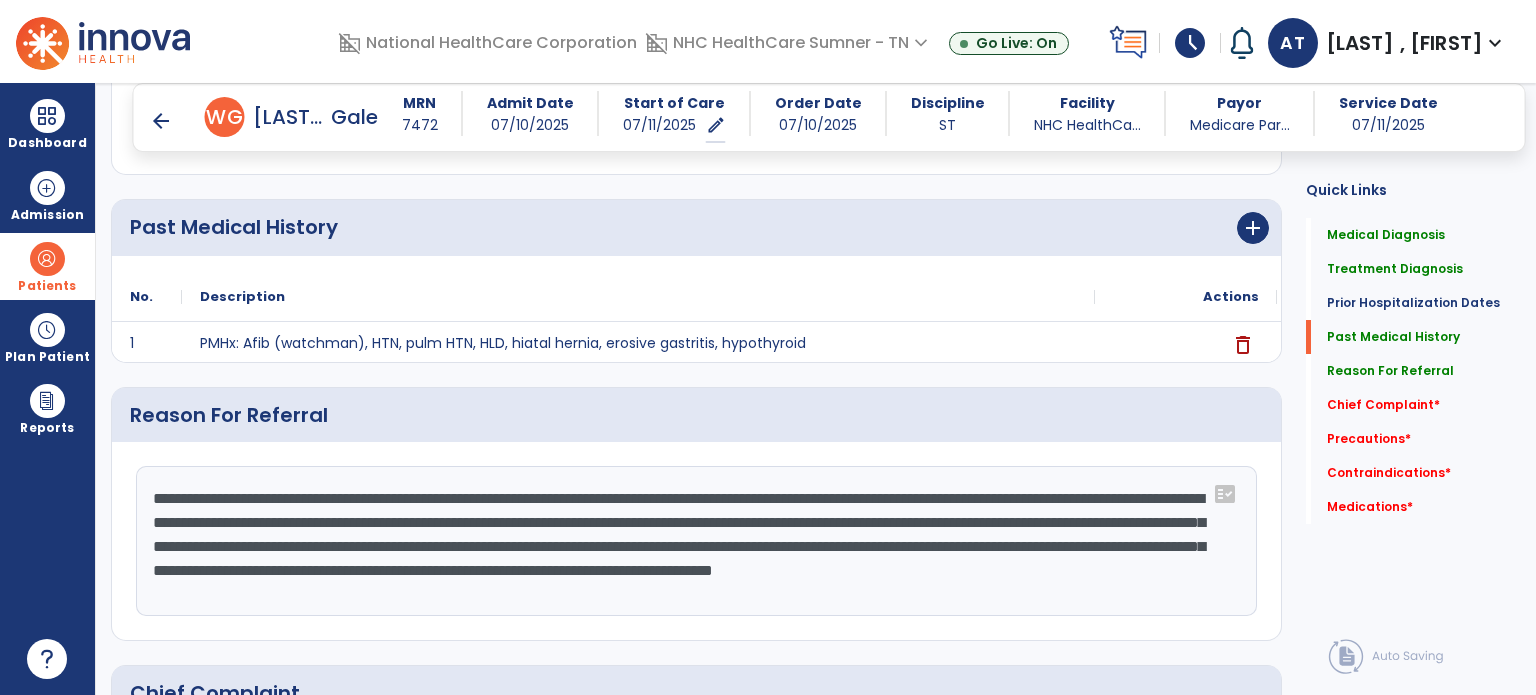 click on "**********" 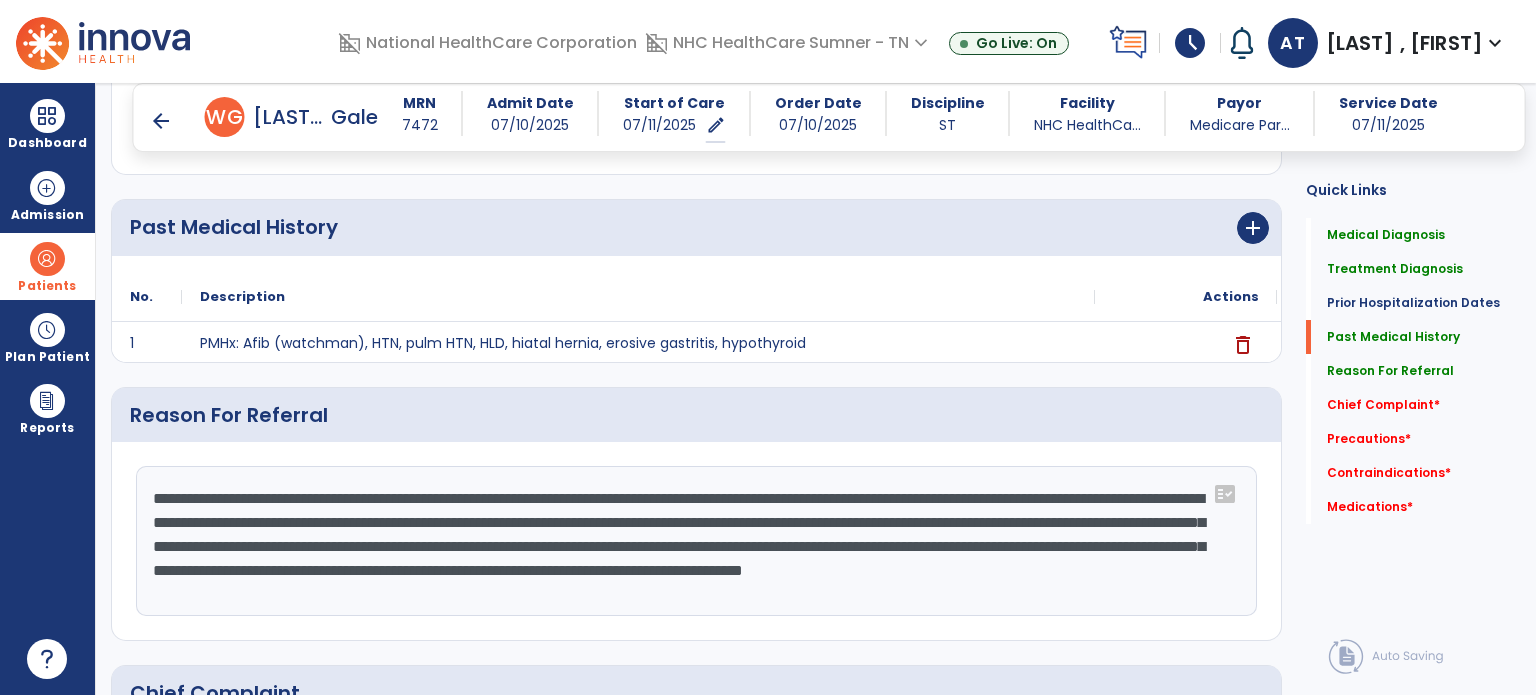 click on "**********" 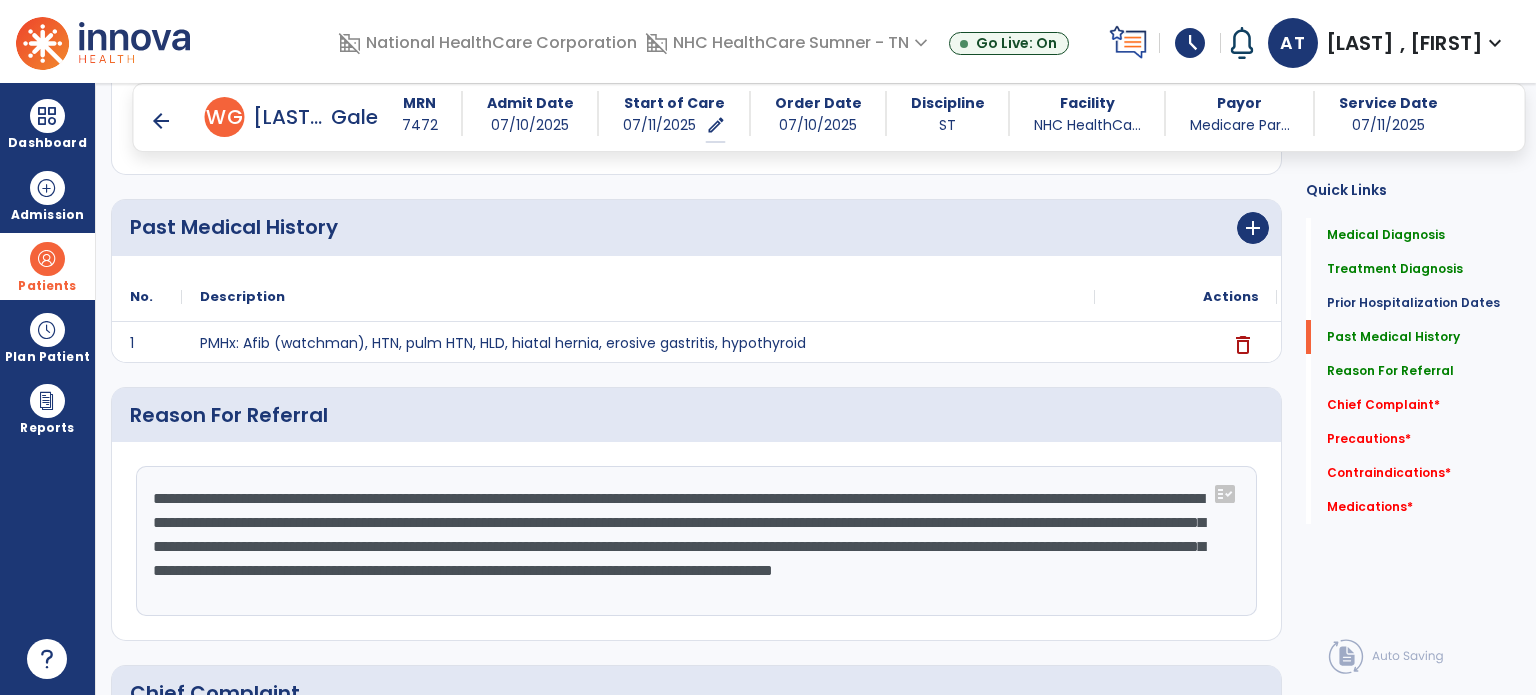 drag, startPoint x: 965, startPoint y: 587, endPoint x: 427, endPoint y: 604, distance: 538.2685 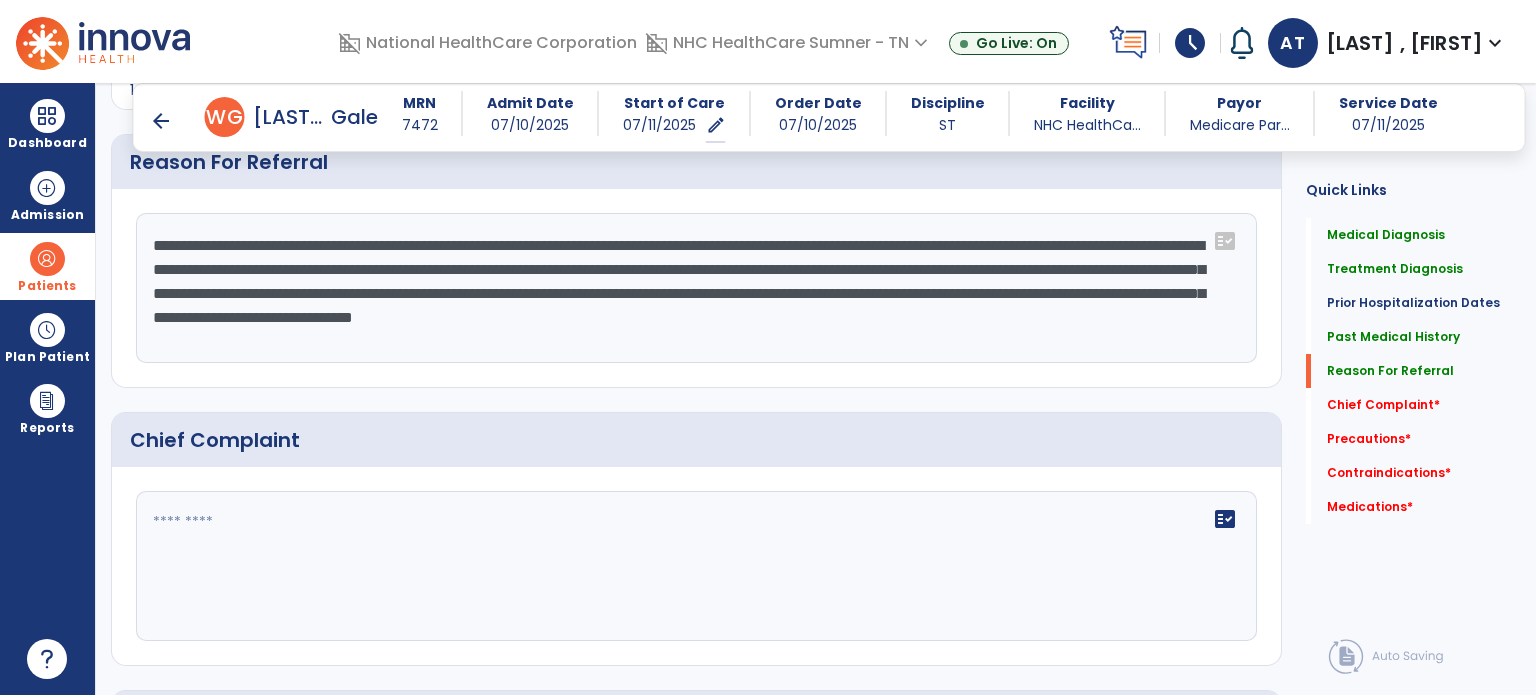 scroll, scrollTop: 1185, scrollLeft: 0, axis: vertical 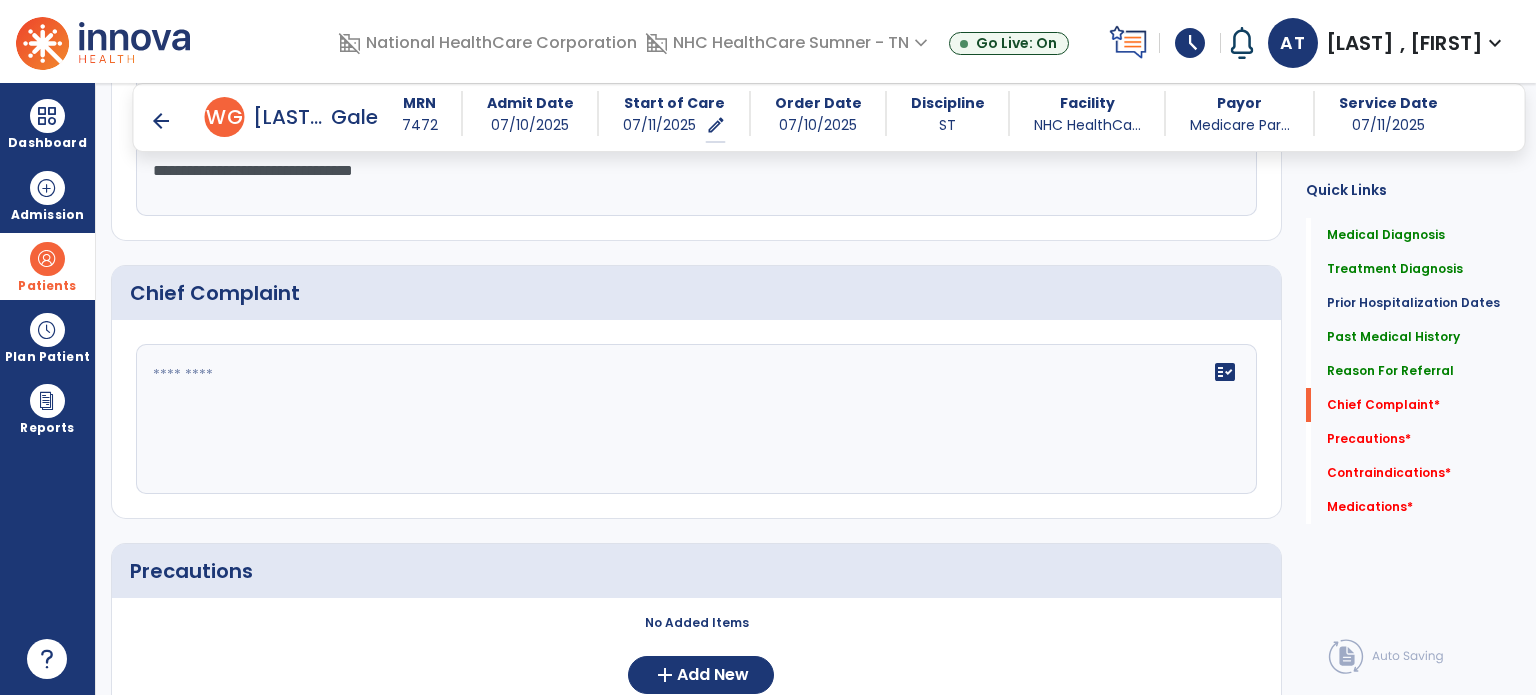 type on "**********" 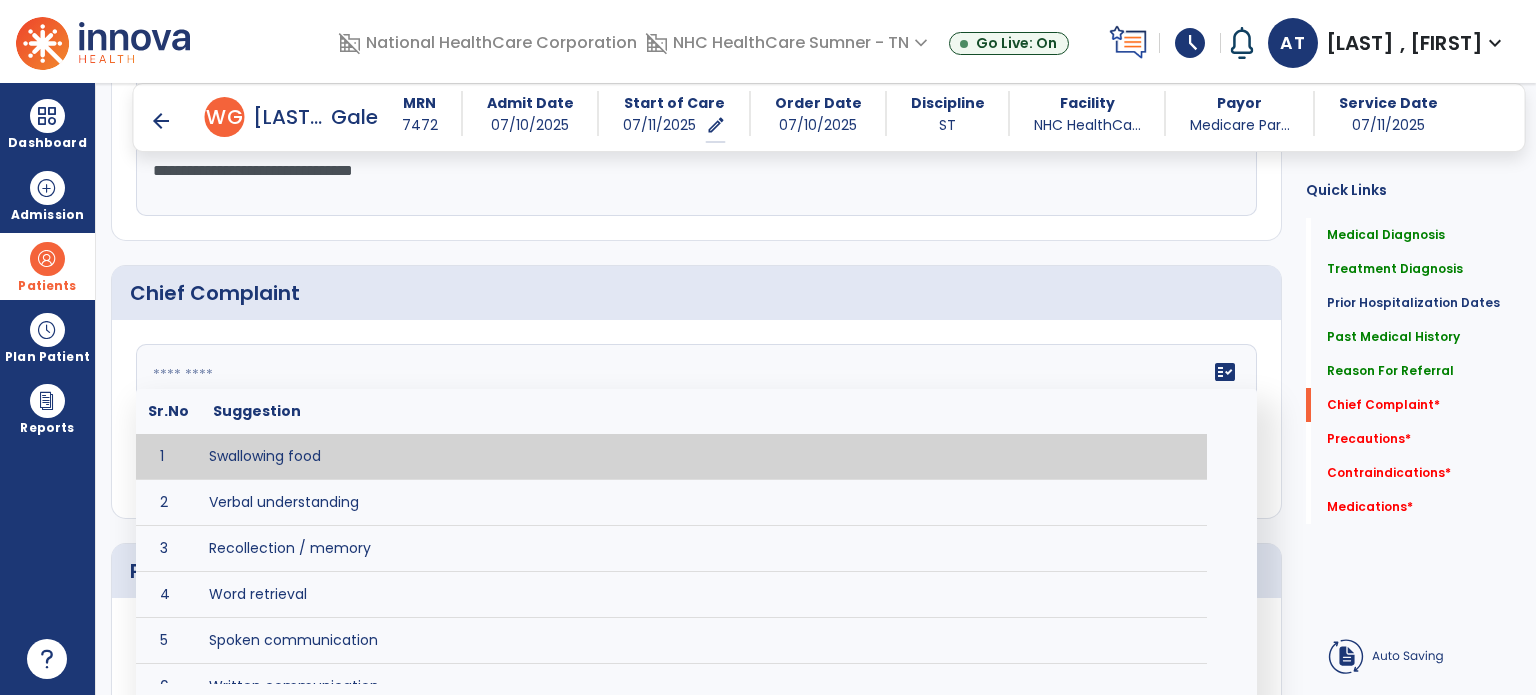click on "fact_check  Sr.No Suggestion 1 Swallowing food 2 Verbal understanding 3 Recollection / memory 4 Word retrieval 5 Spoken communication 6 Written communication 7 Understanding 8 Pocketing food 9 Holding food in mouth 10 Coughing at meals 11 Expectorating food or medications 12 Weight loss related to dysphagia 13 Recurrent aspiration PNA" 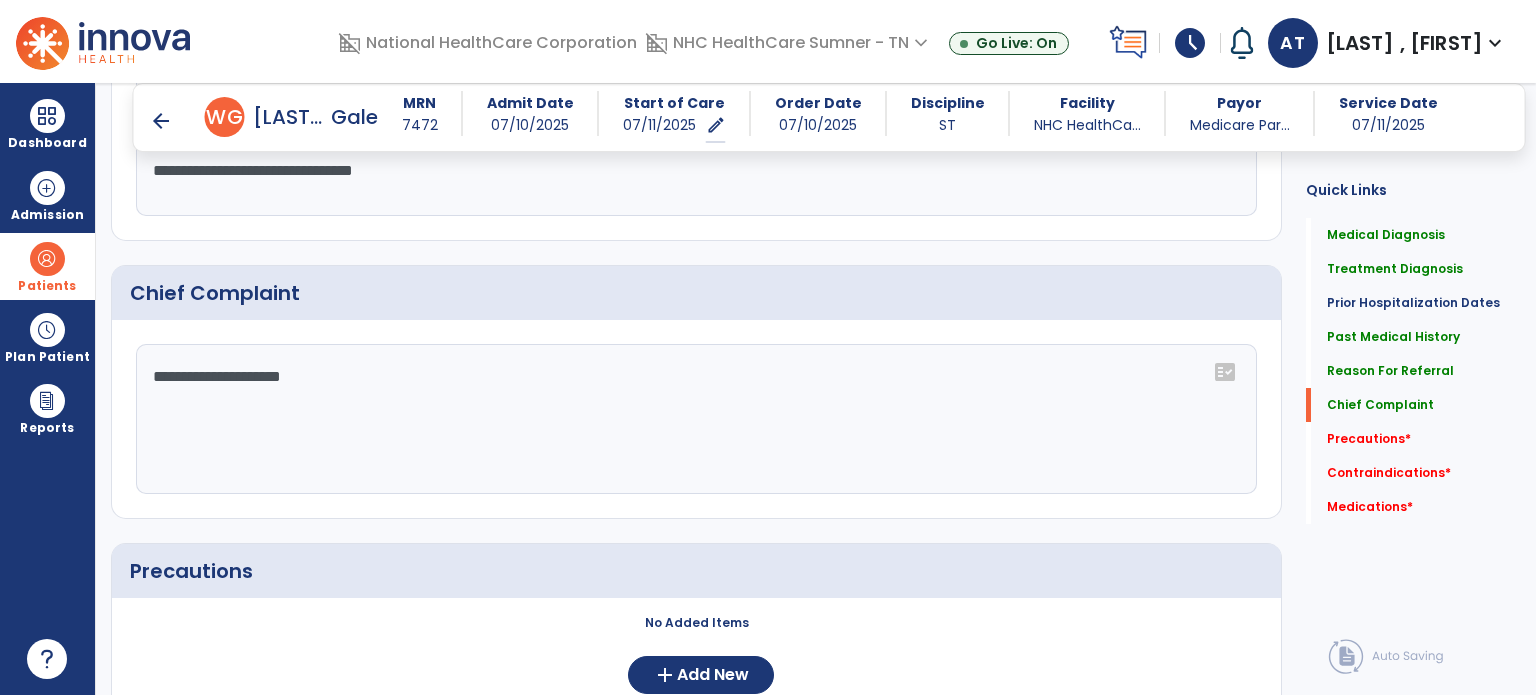 click on "**********" 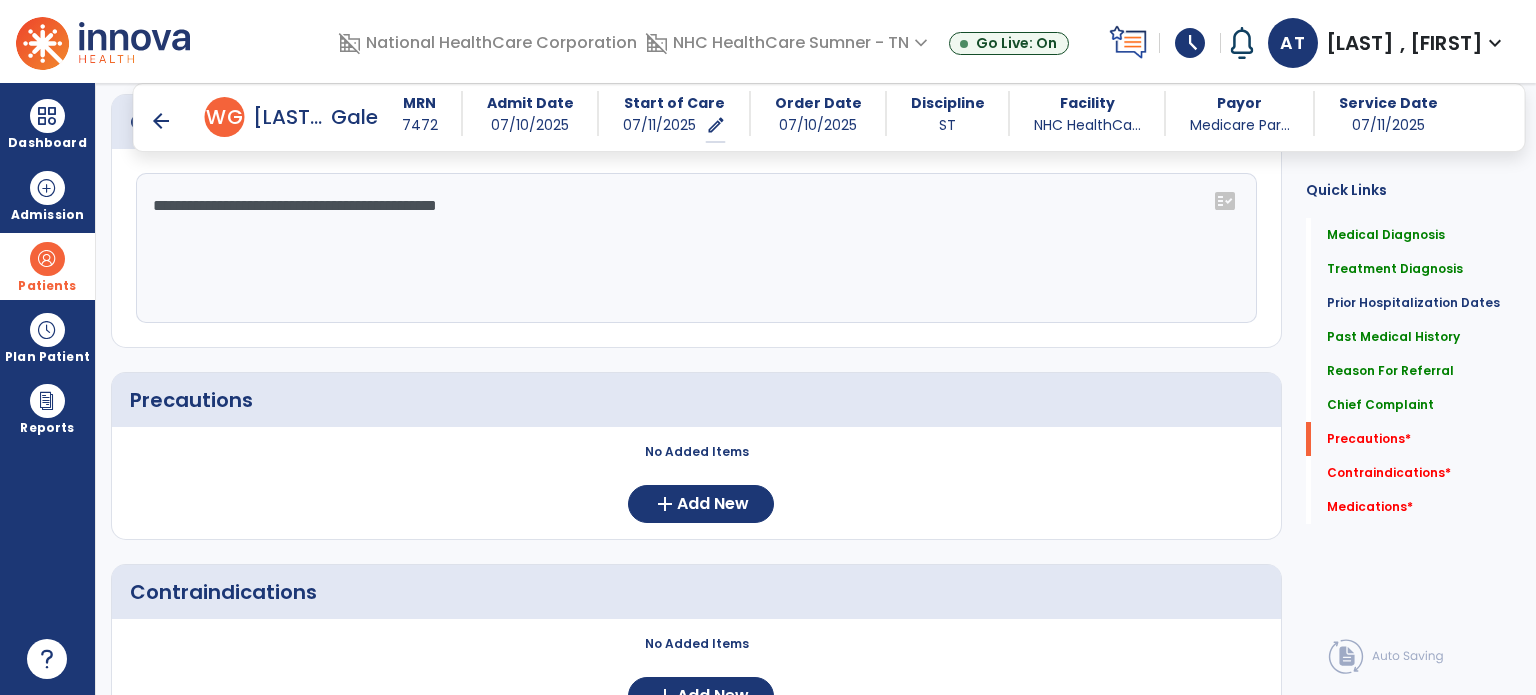 scroll, scrollTop: 1585, scrollLeft: 0, axis: vertical 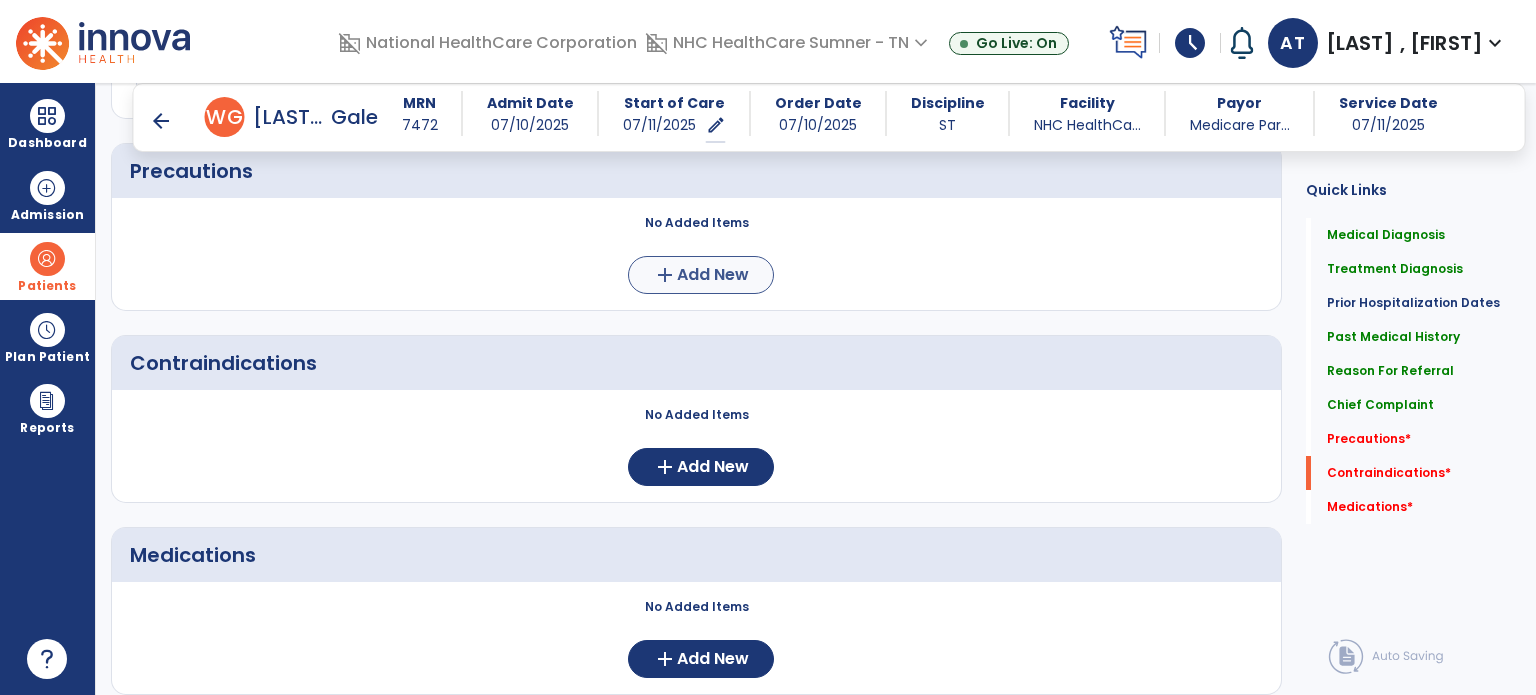 type on "**********" 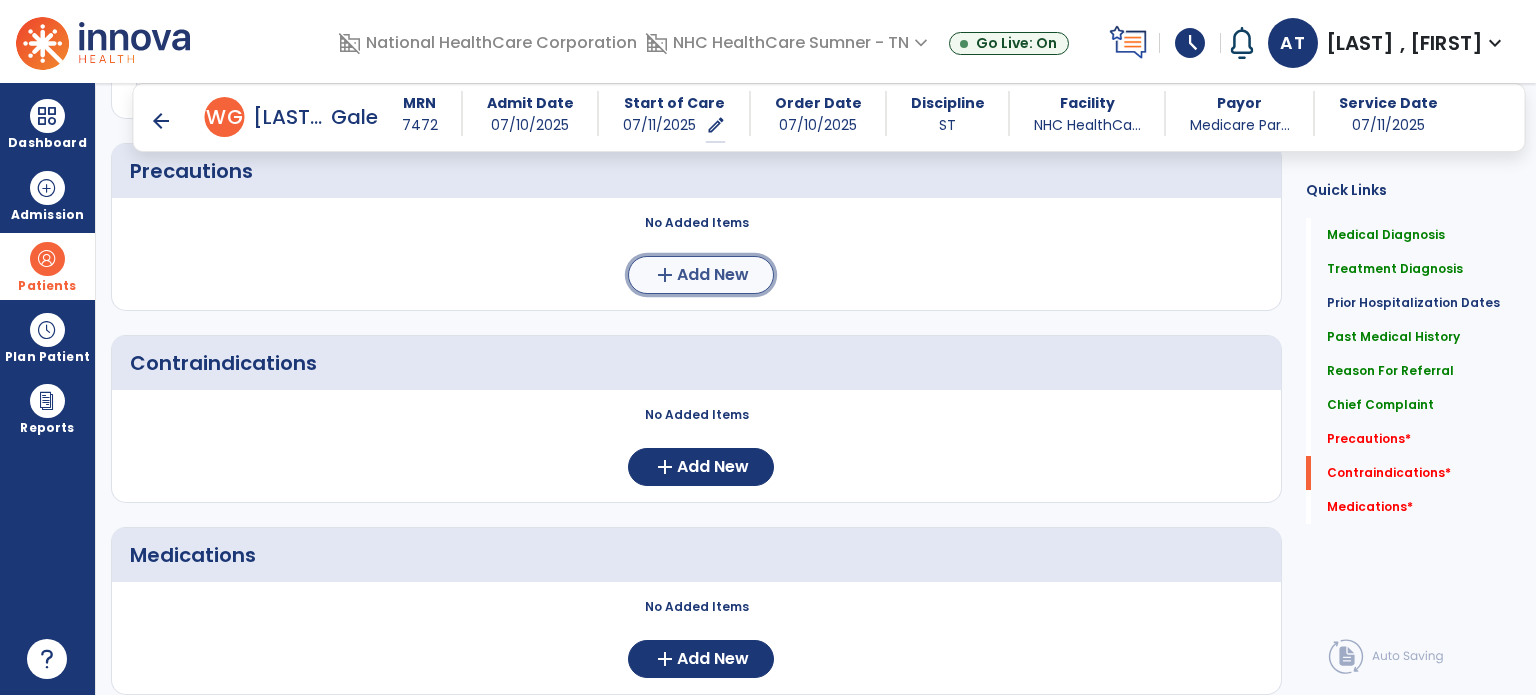 click on "Add New" 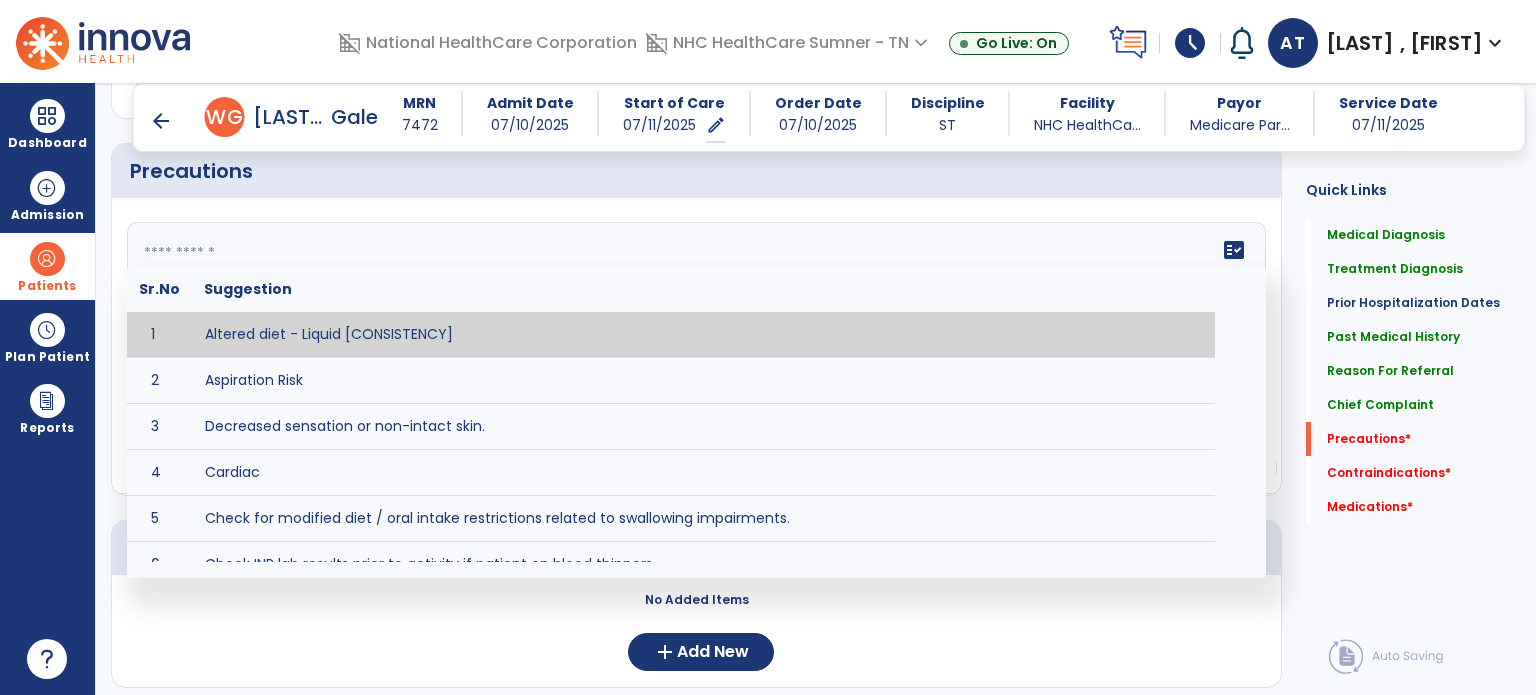 click on "fact_check  Sr.No Suggestion 1 Altered diet - Liquid [CONSISTENCY] 2 Aspiration Risk 3 Decreased sensation or non-intact skin. 4 Cardiac 5 Check for modified diet / oral intake restrictions related to swallowing impairments. 6 Check INR lab results prior to activity if patient on blood thinners. 7 Closely monitor anxiety or stress due to increased SOB/dyspnea and cease activity/exercise until patient is able to control this response 8 Code Status:  9 Confirm surgical approach and discoloration or other precautions. 10 Continuous pulse oximetry (SpO2) during all periods of sleep (day and night) and when out of line of sight of a competent caregiver. 11 Precautions for exercise include:  12 Depression 13 Diabetic diet 14 Fall risk 15 Fluid restriction 16 High fall risk related to cognitive, motor, perceptual, and sensory deficits 17 Hip precaution 18 Impulsive tendencies, restrict patient performance in unsupervised tasks 19 Isolation 20 Lymphedema 21 22 23 24 25 Monitor for respiratory dysfunction 26 27 NPO" 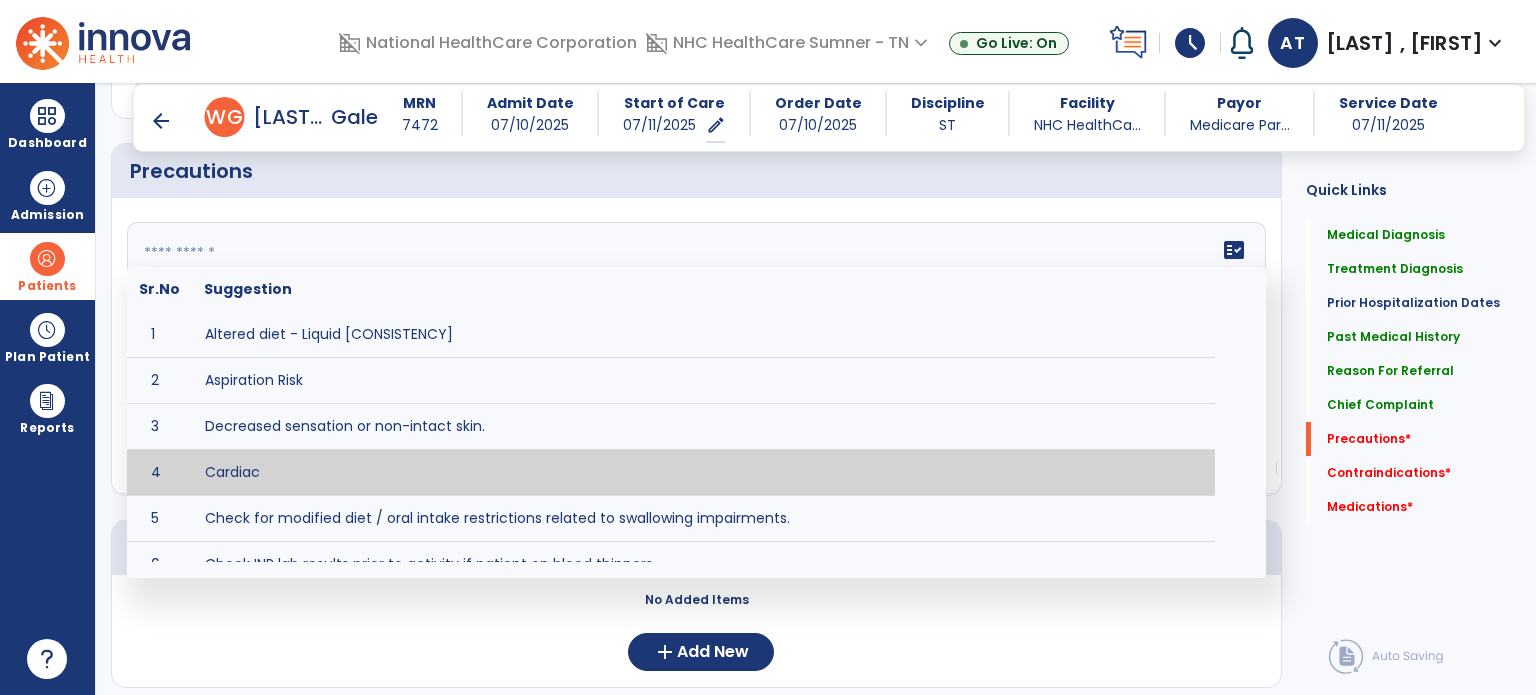 click 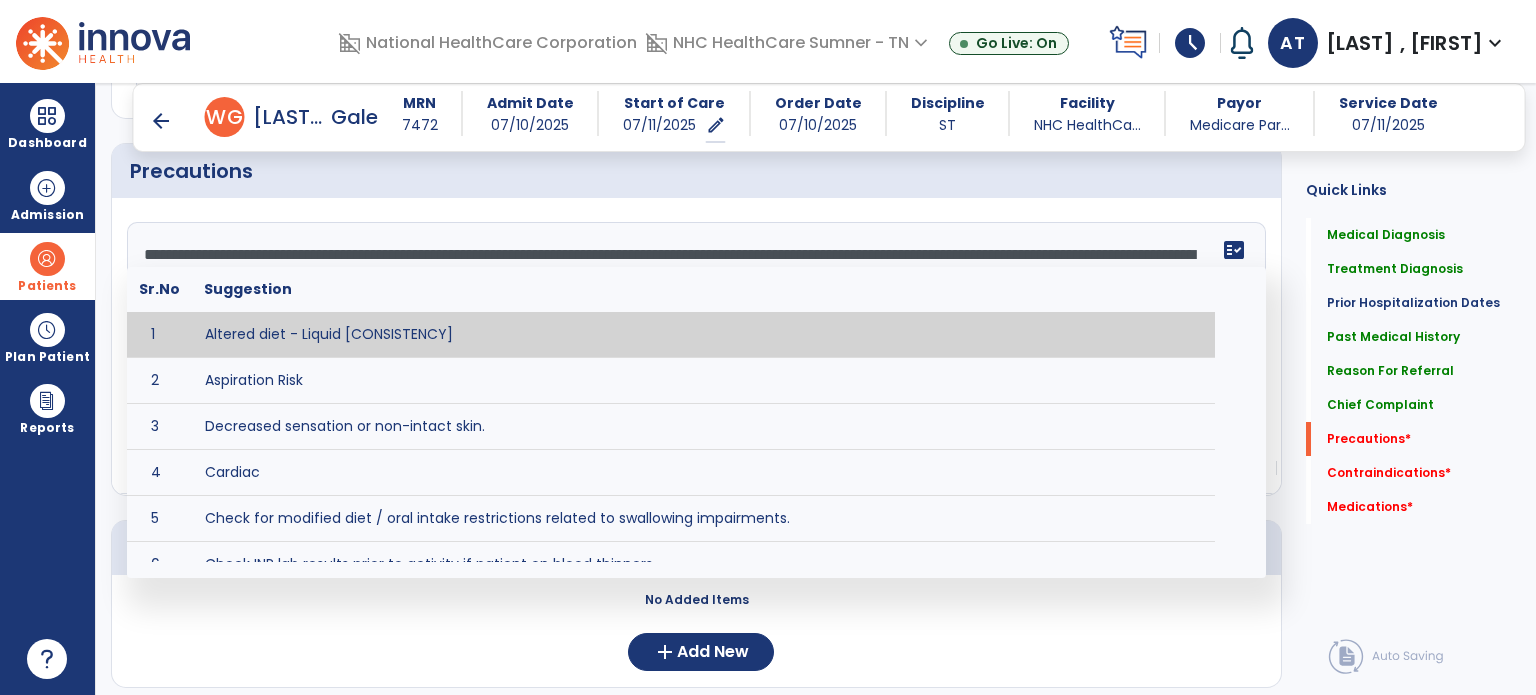 click on "**********" 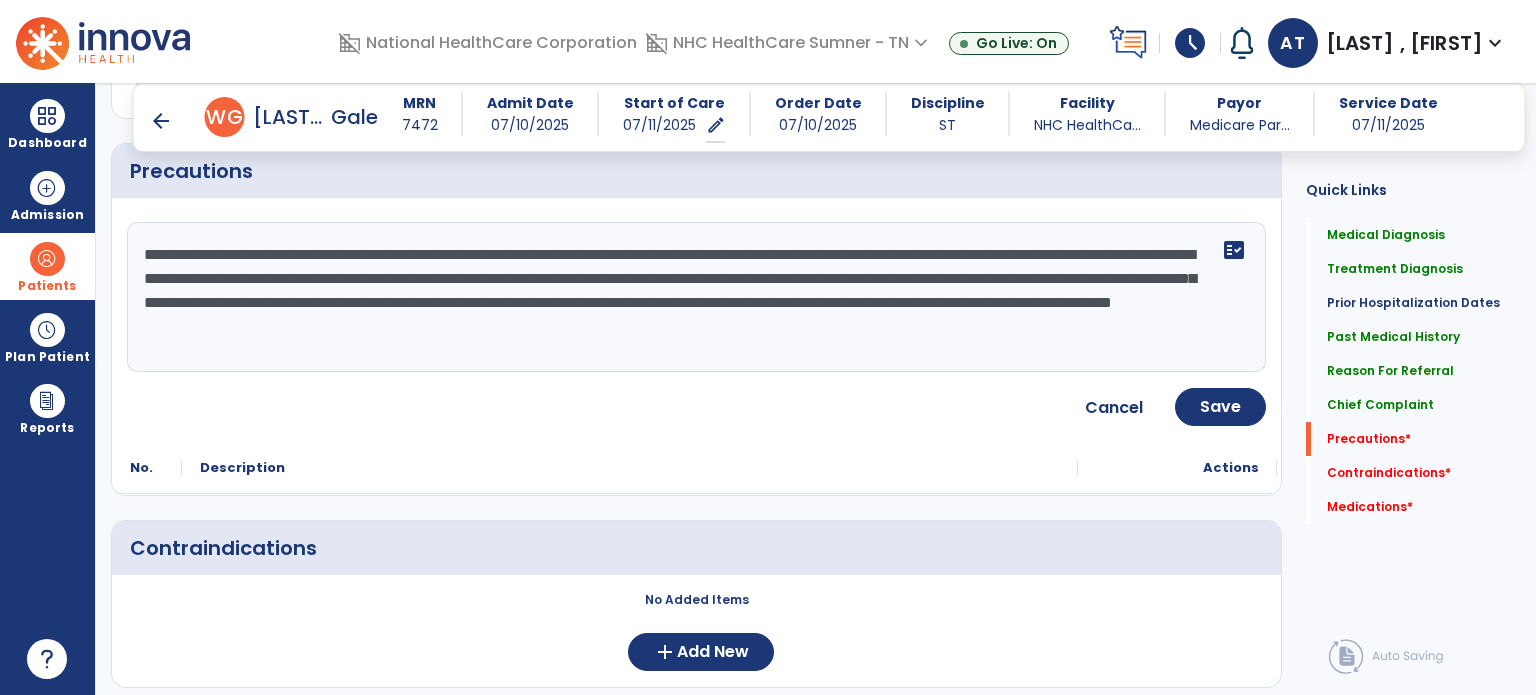 click on "**********" 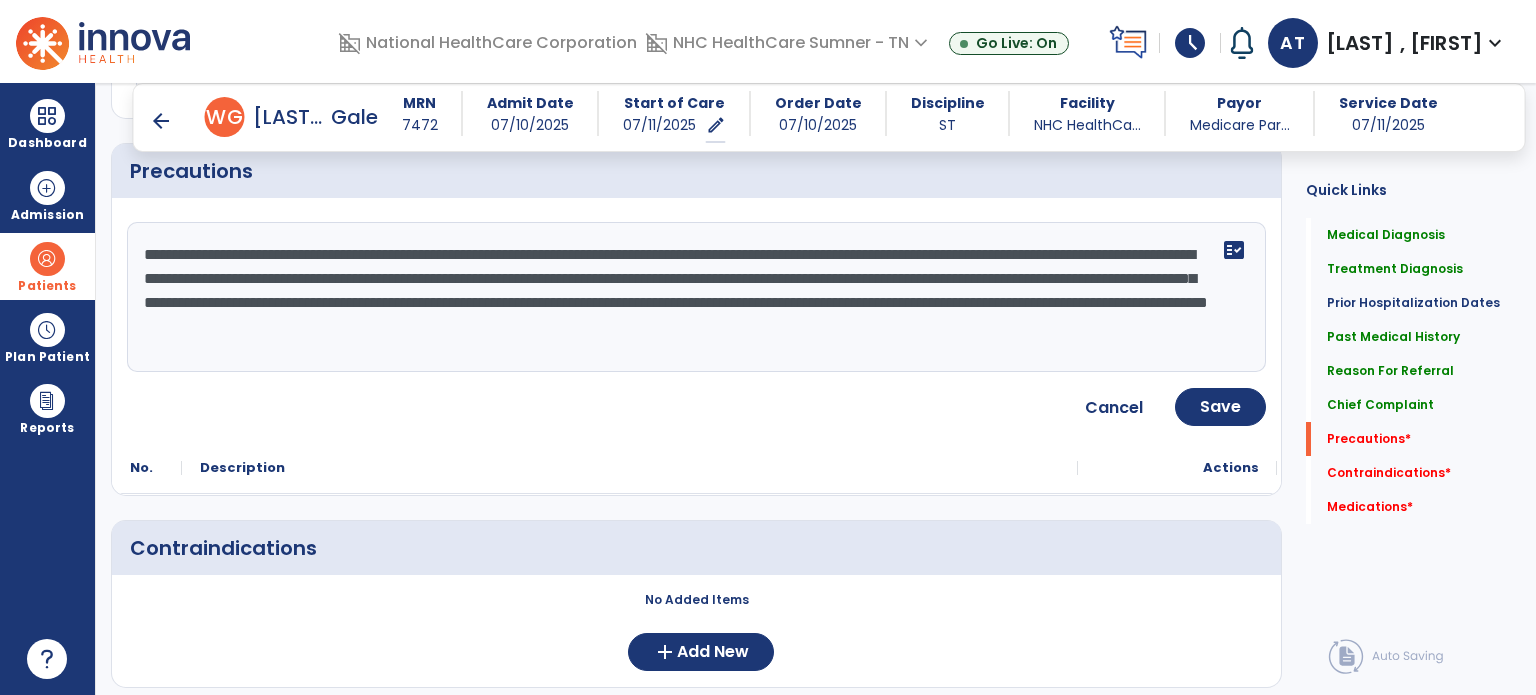 click on "**********" 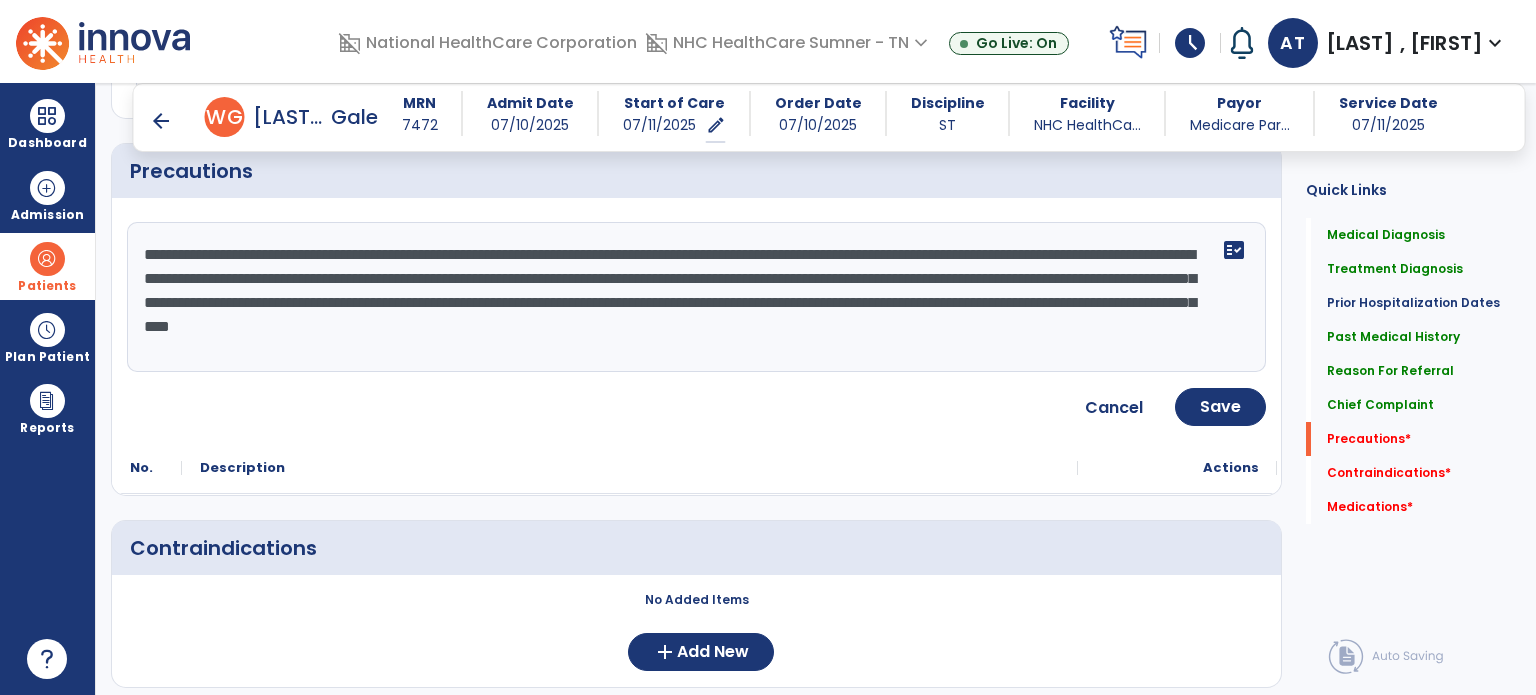 click on "**********" 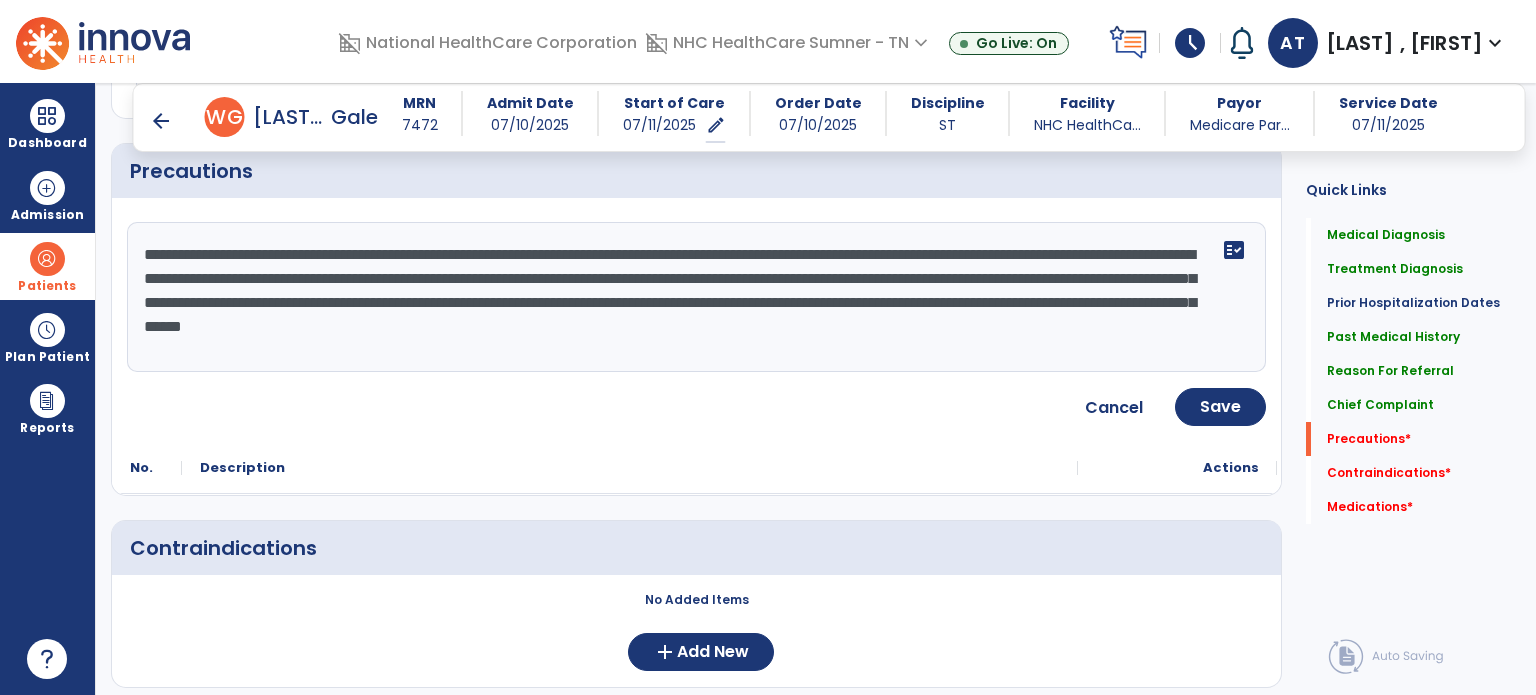 click on "**********" 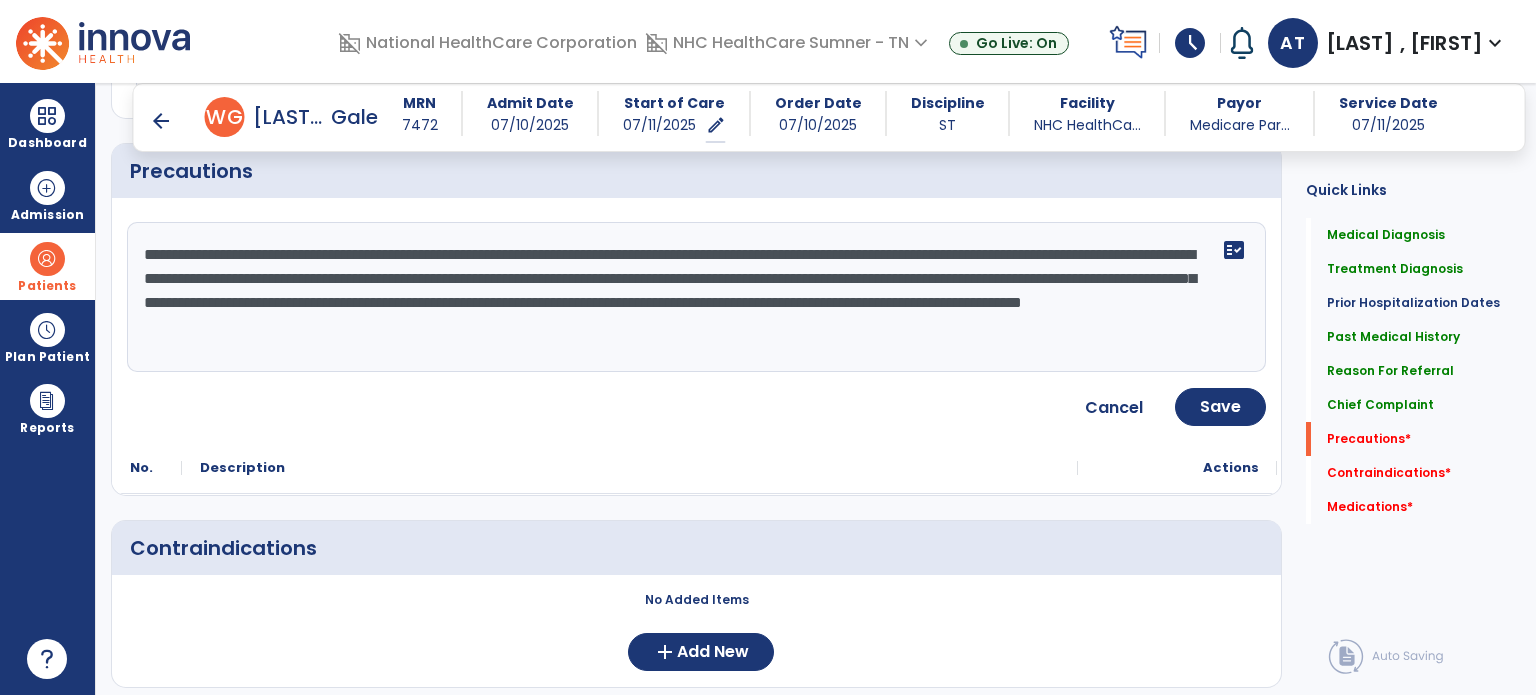 click on "**********" 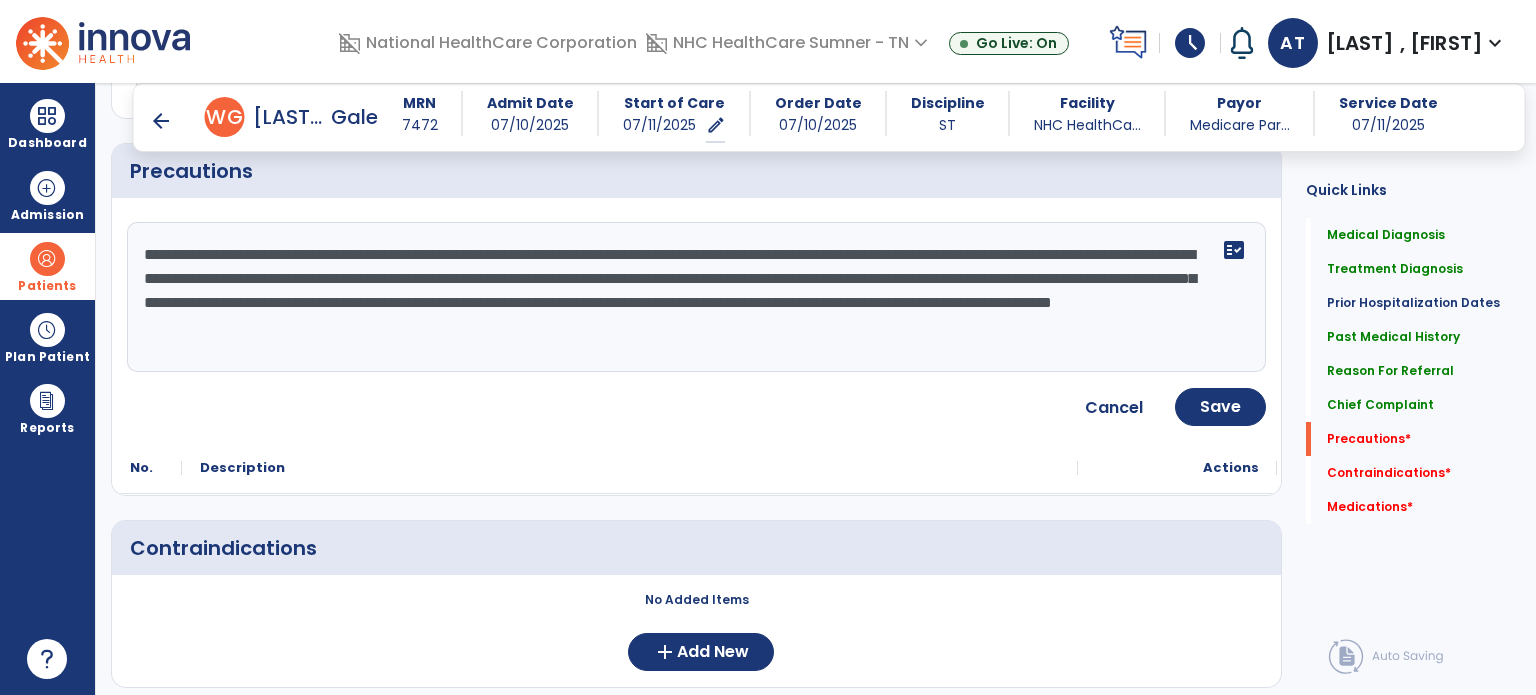 click on "**********" 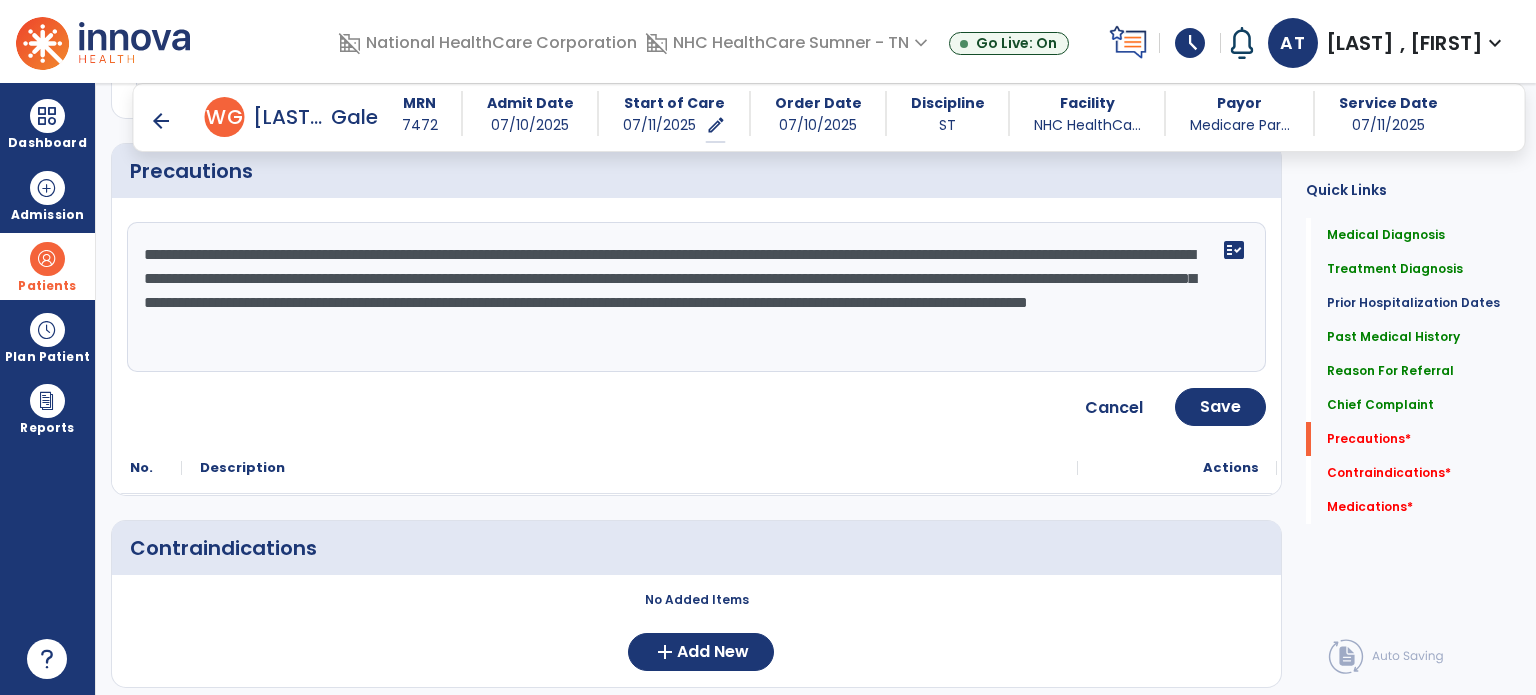 click on "**********" 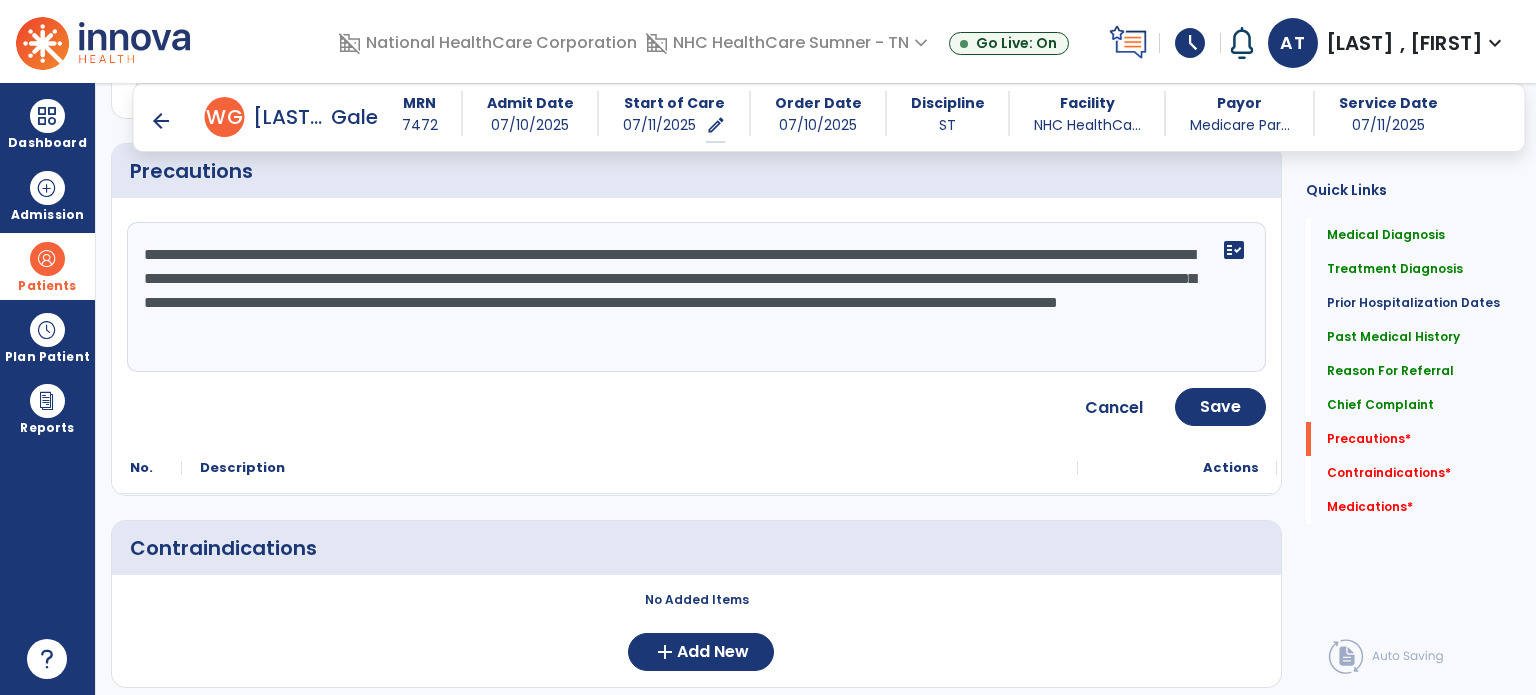 click on "**********" 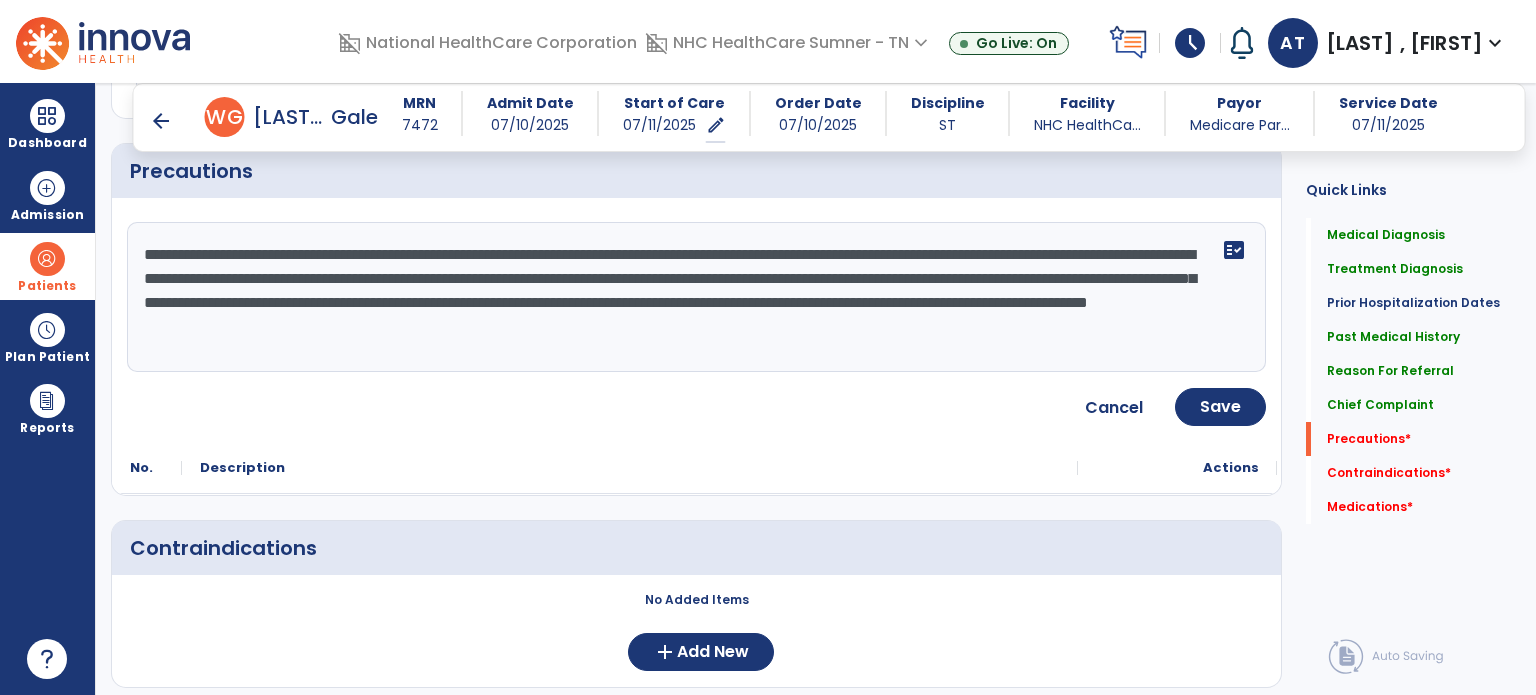 click on "**********" 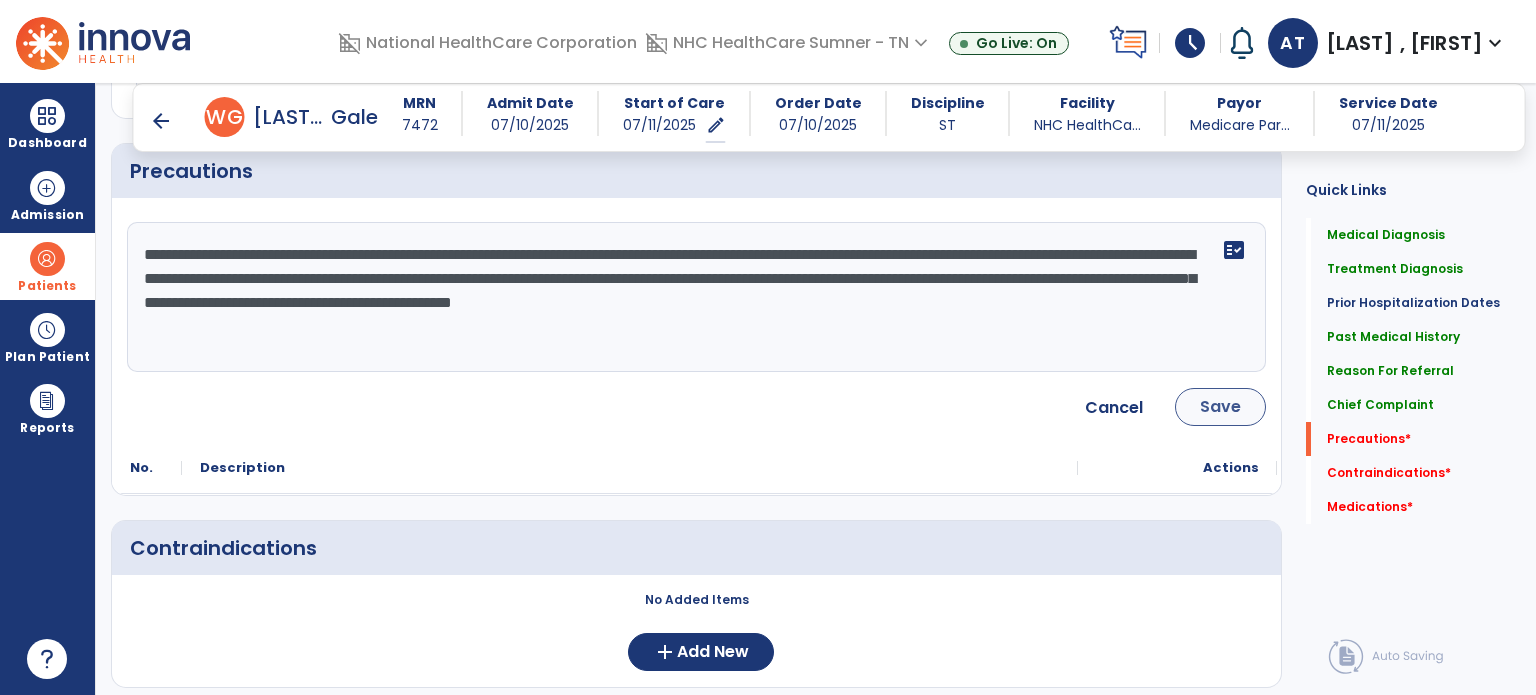 type on "**********" 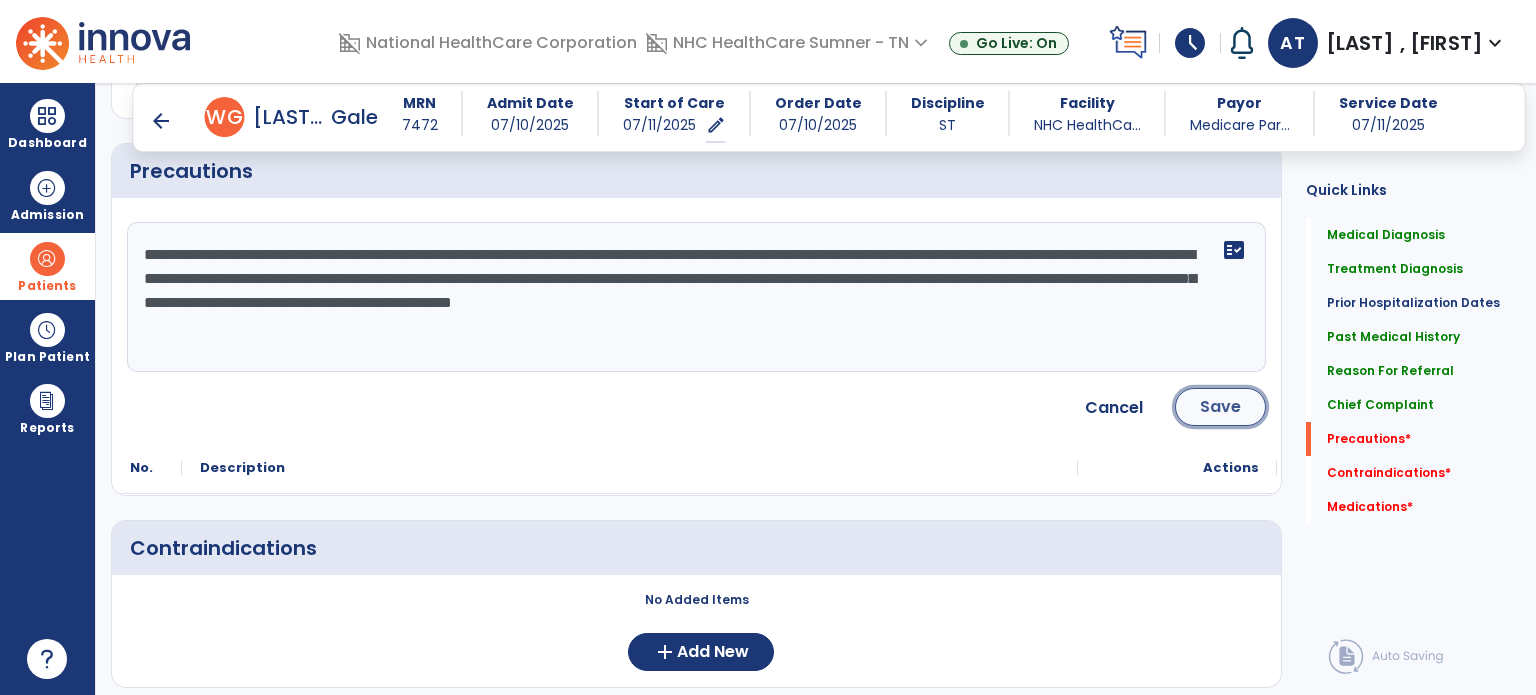 click on "Save" 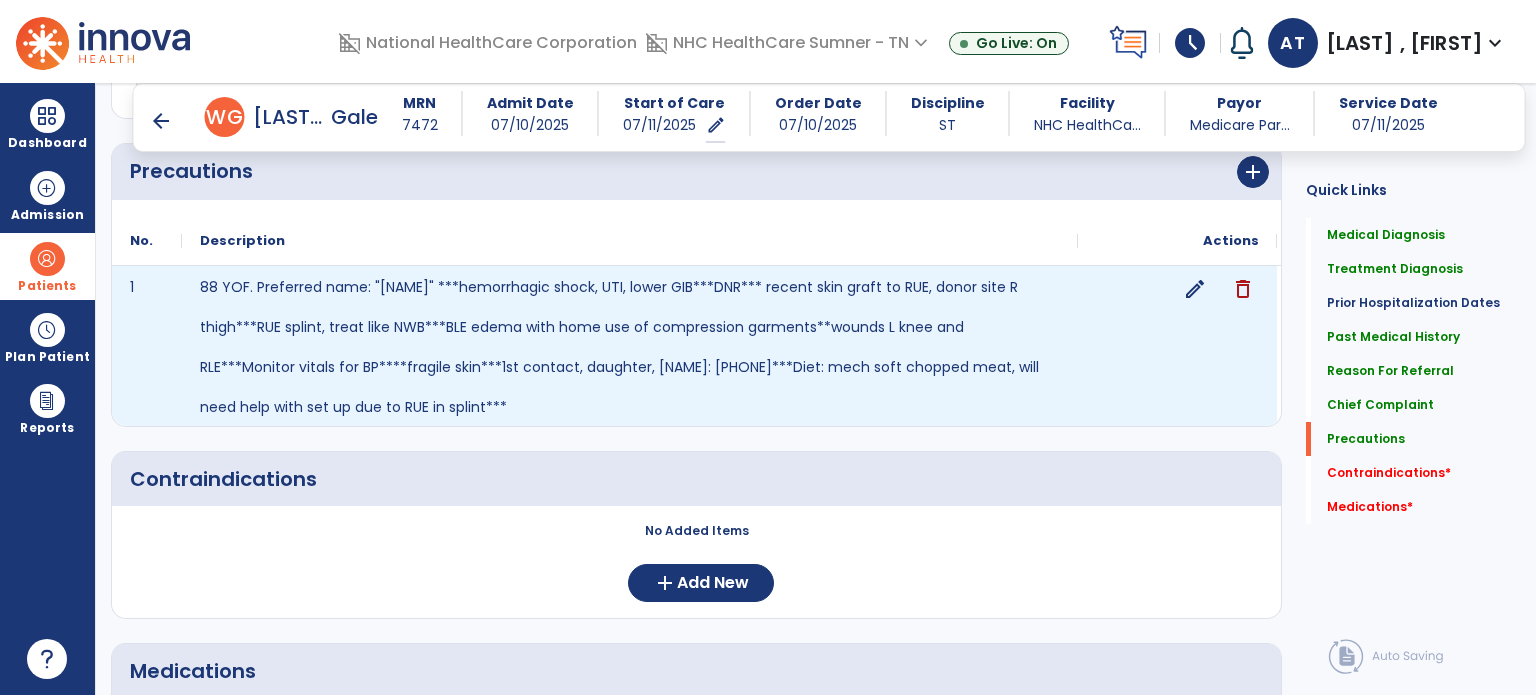 scroll, scrollTop: 1764, scrollLeft: 0, axis: vertical 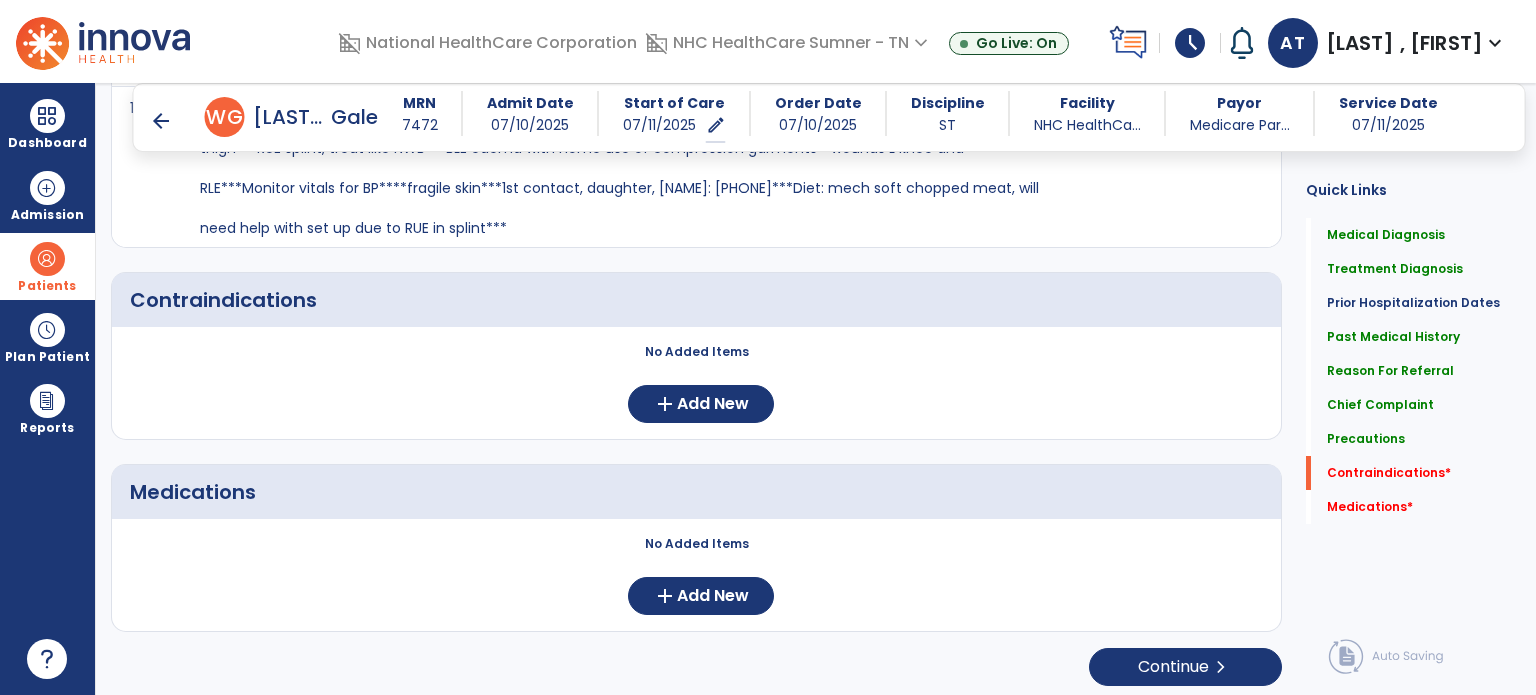click on "No Added Items  add  Add New" 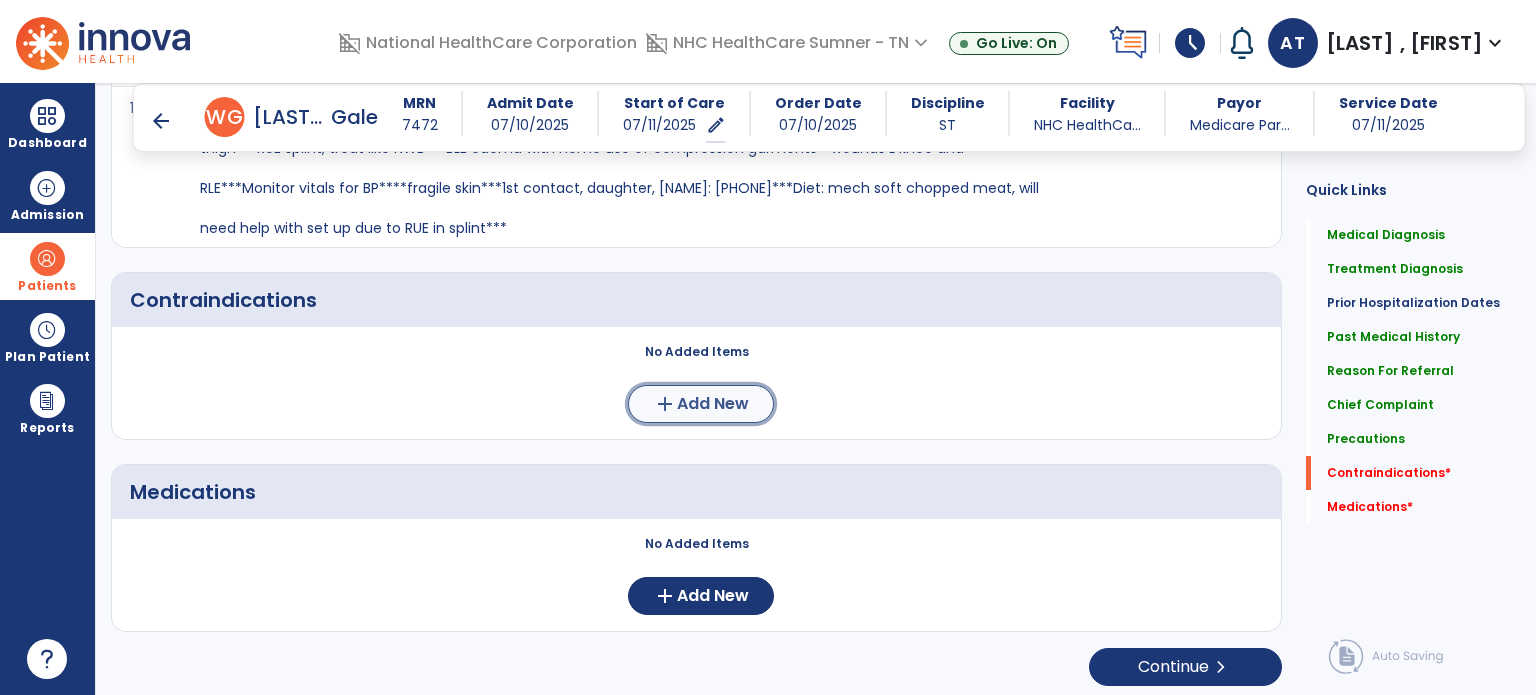 click on "add" 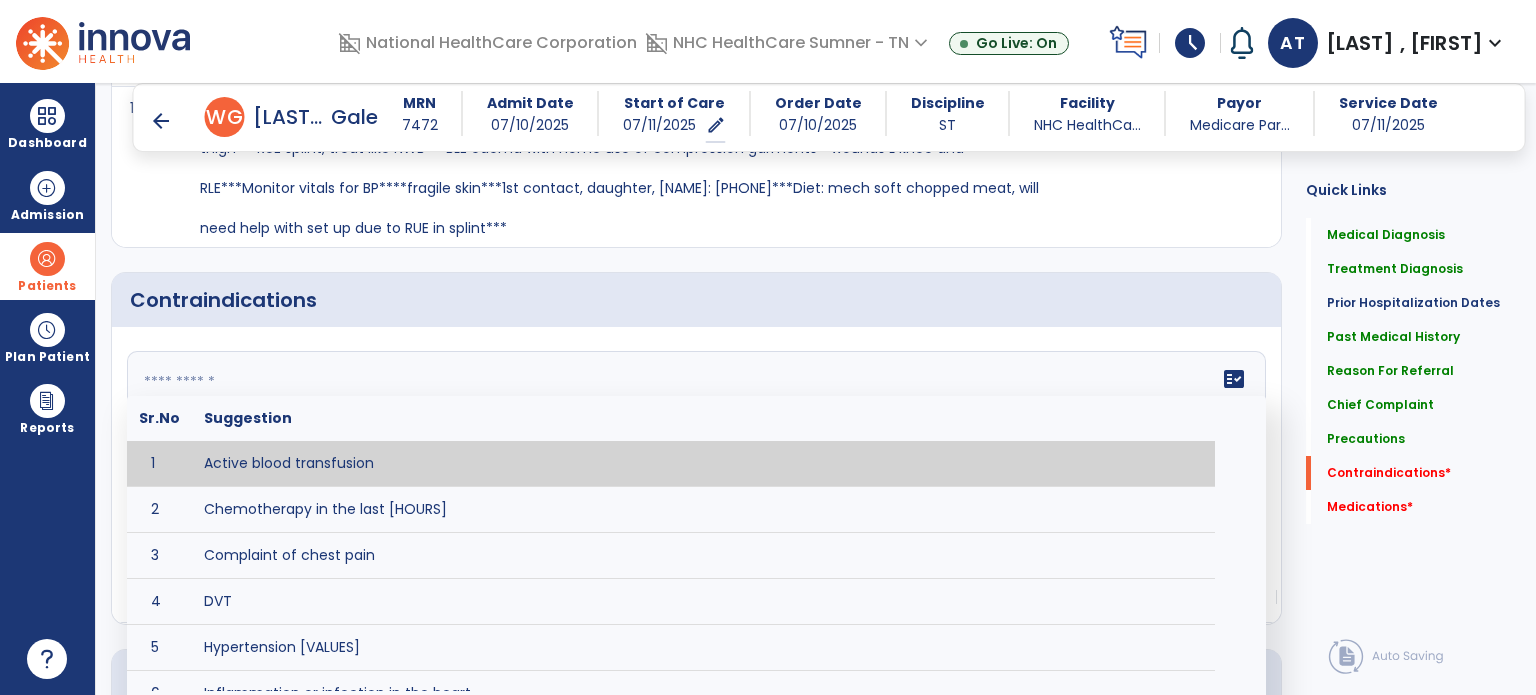 click on "fact_check  Sr.No Suggestion 1 Active blood transfusion 2 Chemotherapy in the last [HOURS] 3 Complaint of chest pain 4 DVT 5 Hypertension [VALUES] 6 Inflammation or infection in the heart. 7 Oxygen saturation lower than [VALUE] 8 Pacemaker 9 Pulmonary infarction 10 Recent changes in EKG 11 Severe aortic stenosis 12 Severe dehydration 13 Severe diaphoresis 14 Severe orthostatic hypotension 15 Severe shortness of breath/dyspnea 16 Significantly elevated potassium levels 17 Significantly low potassium levels 18 Suspected or known dissecting aneurysm 19 Systemic infection 20 Uncontrolled diabetes with blood sugar levels greater than [VALUE] or less than [Value]  21 Unstable angina 22 Untreated blood clots" 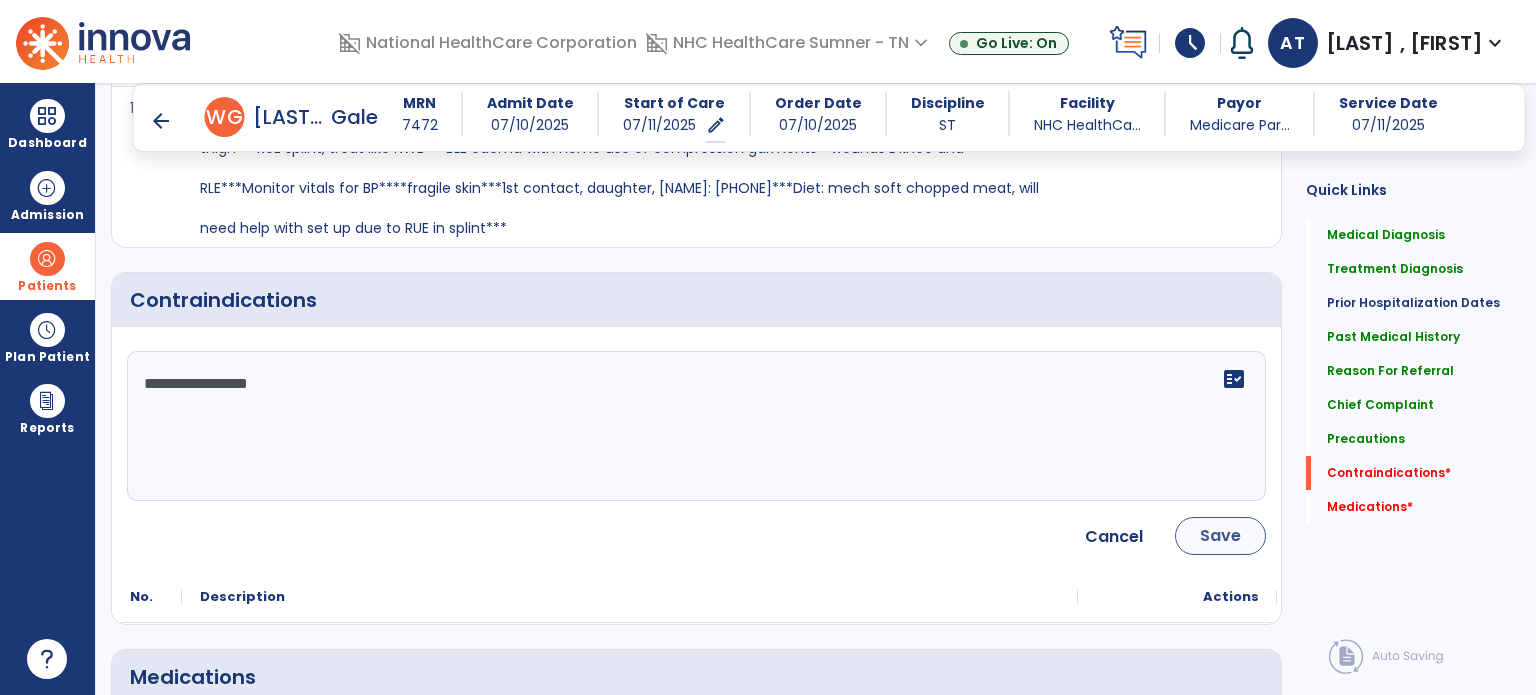 type on "**********" 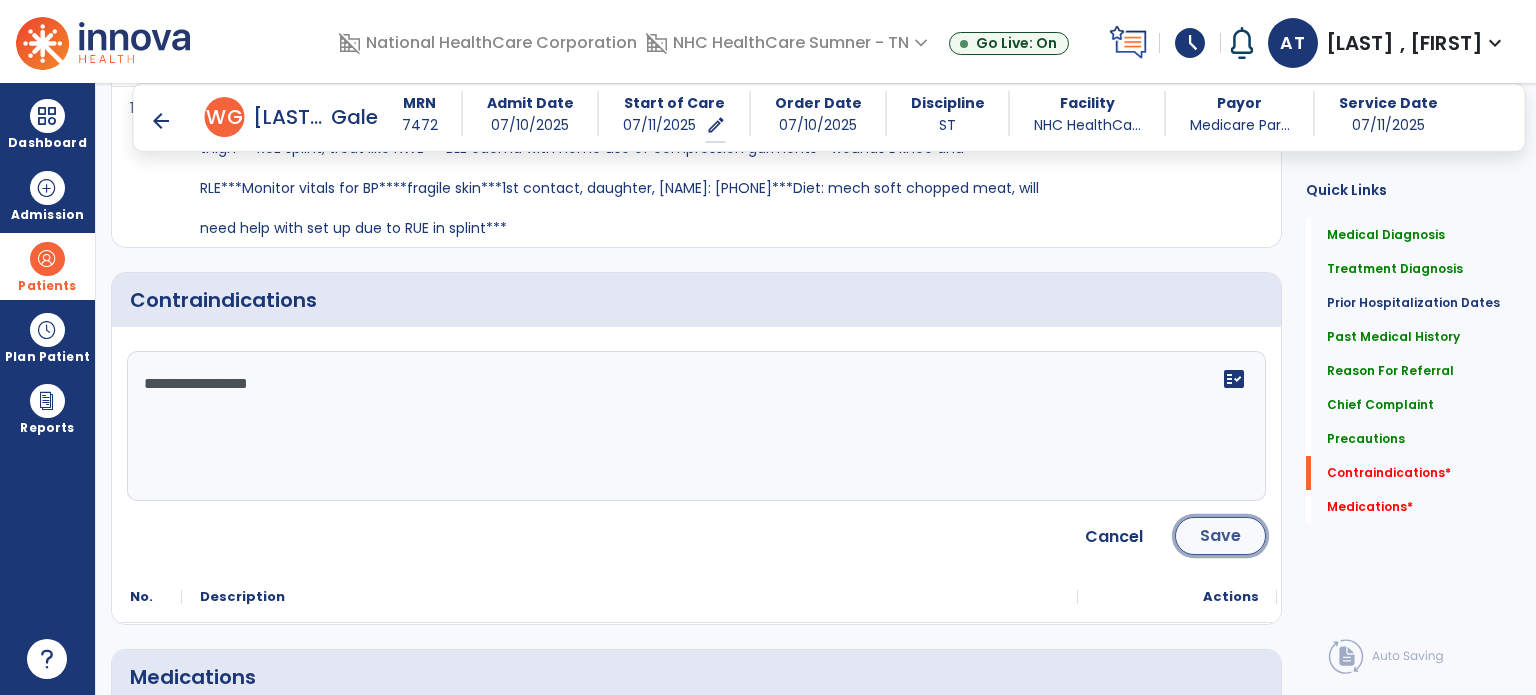 click on "Save" 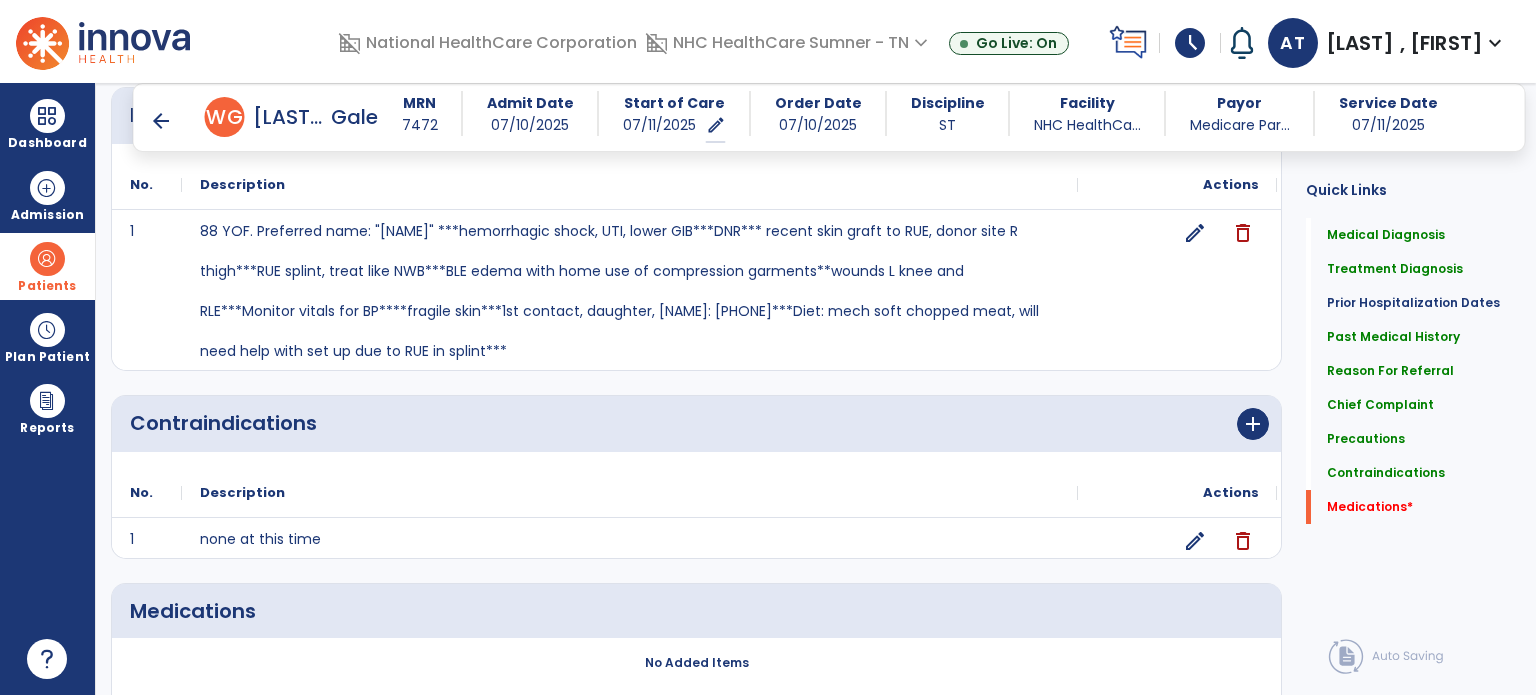 scroll, scrollTop: 1761, scrollLeft: 0, axis: vertical 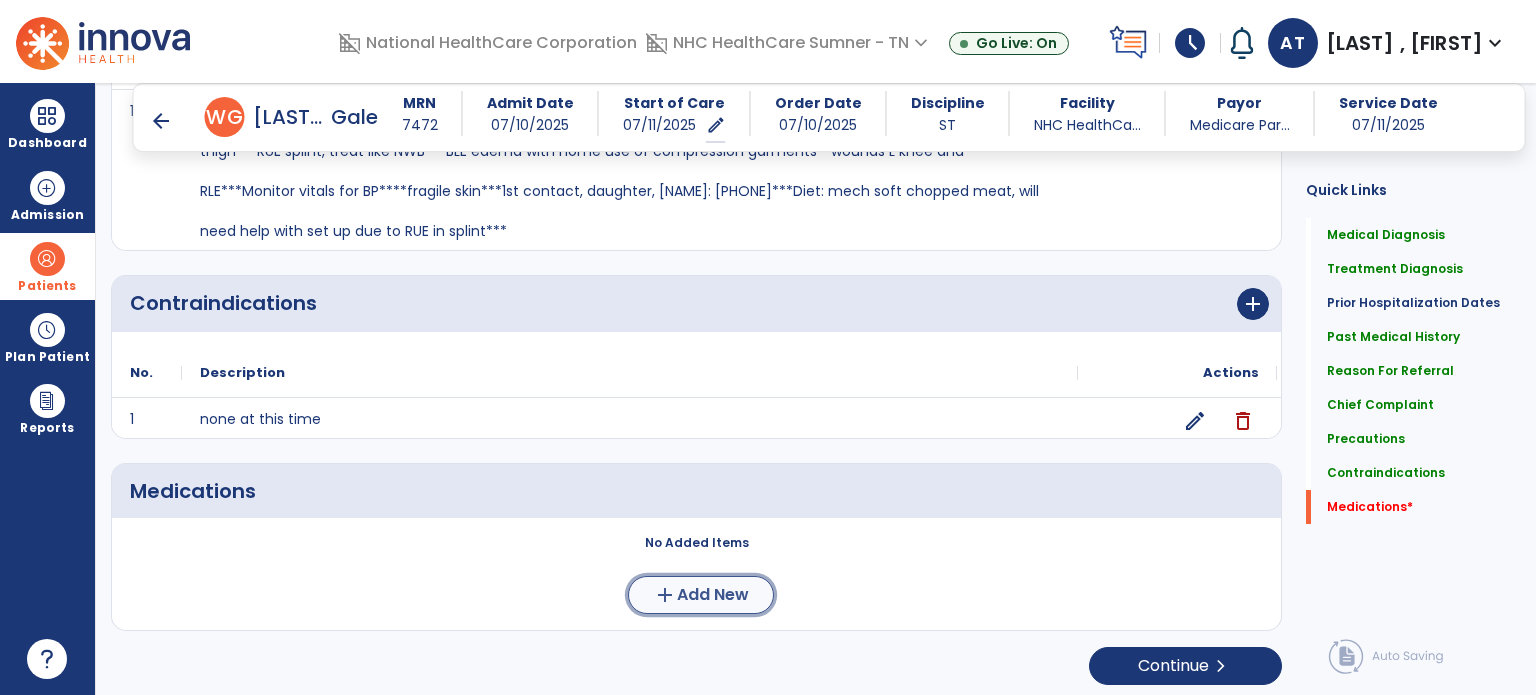 click on "Add New" 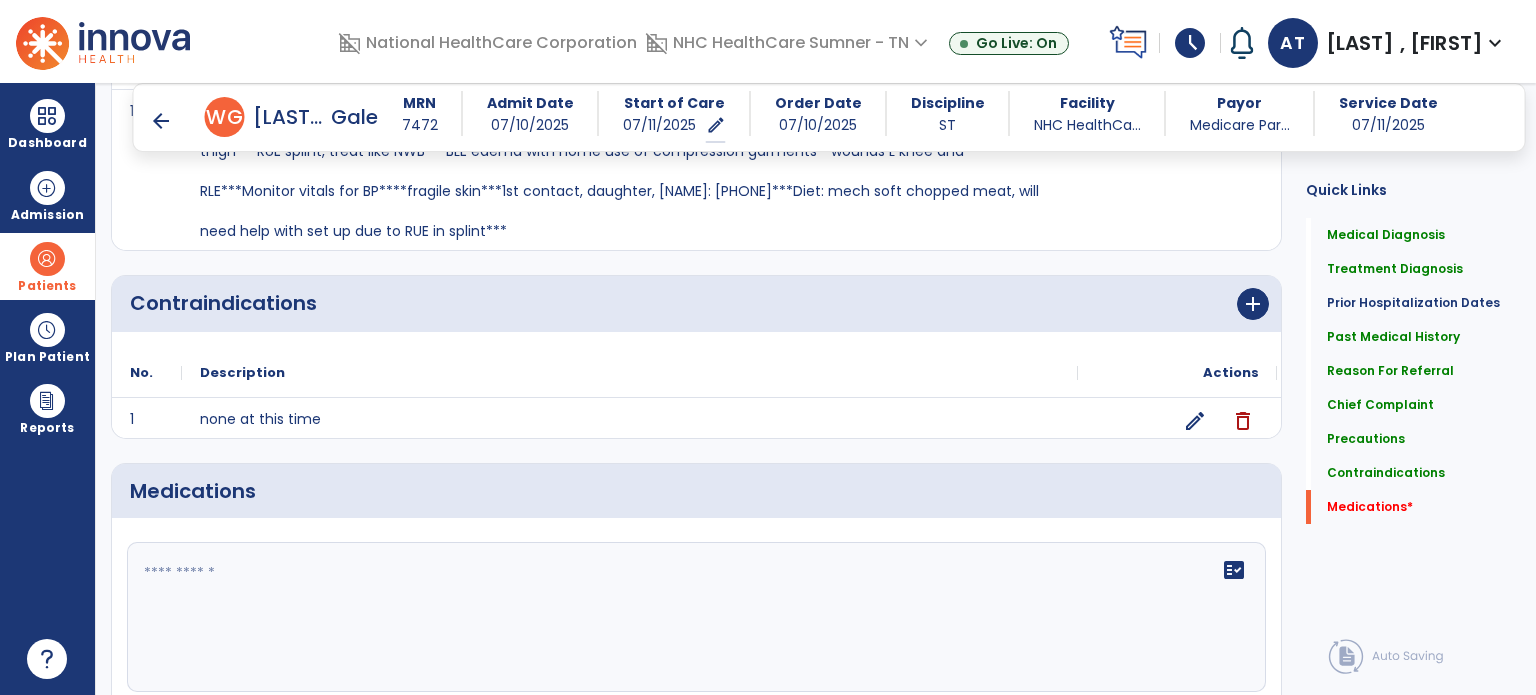 click on "fact_check" 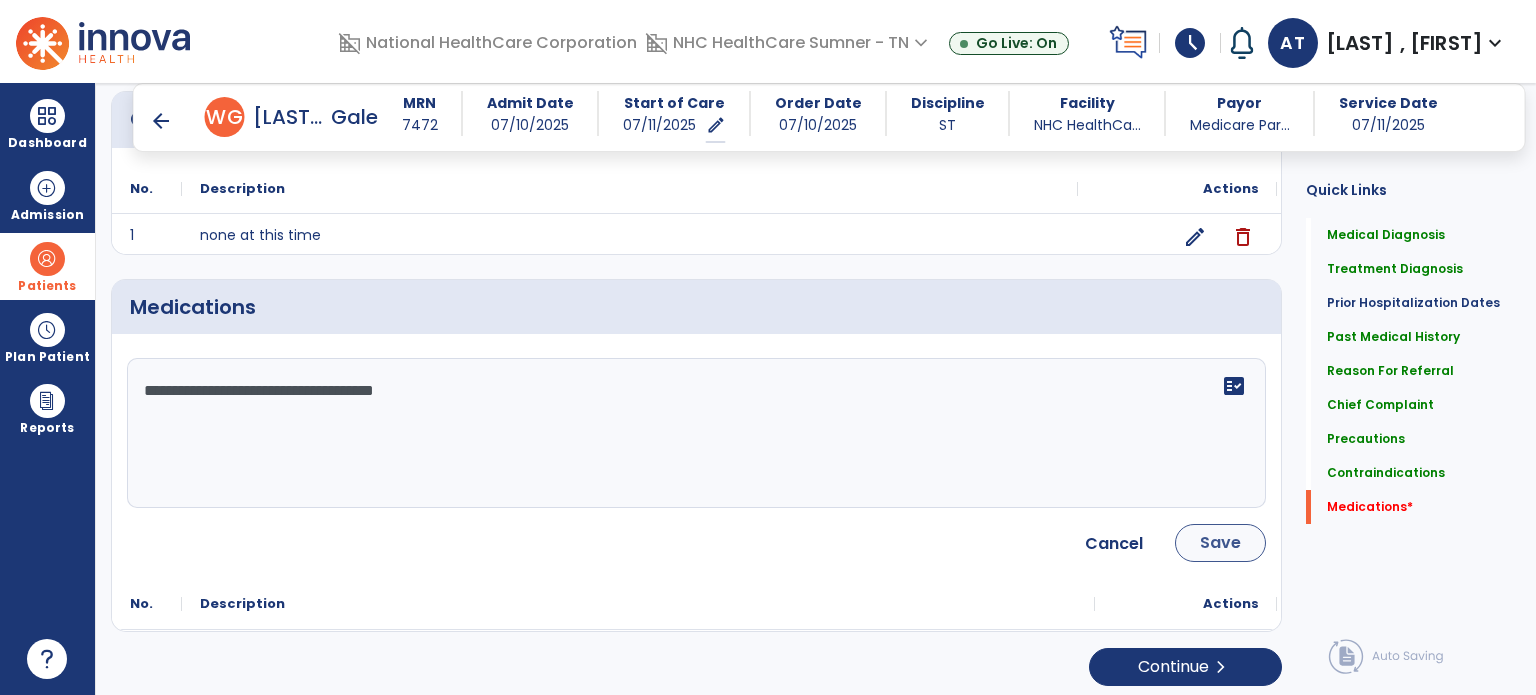 type on "**********" 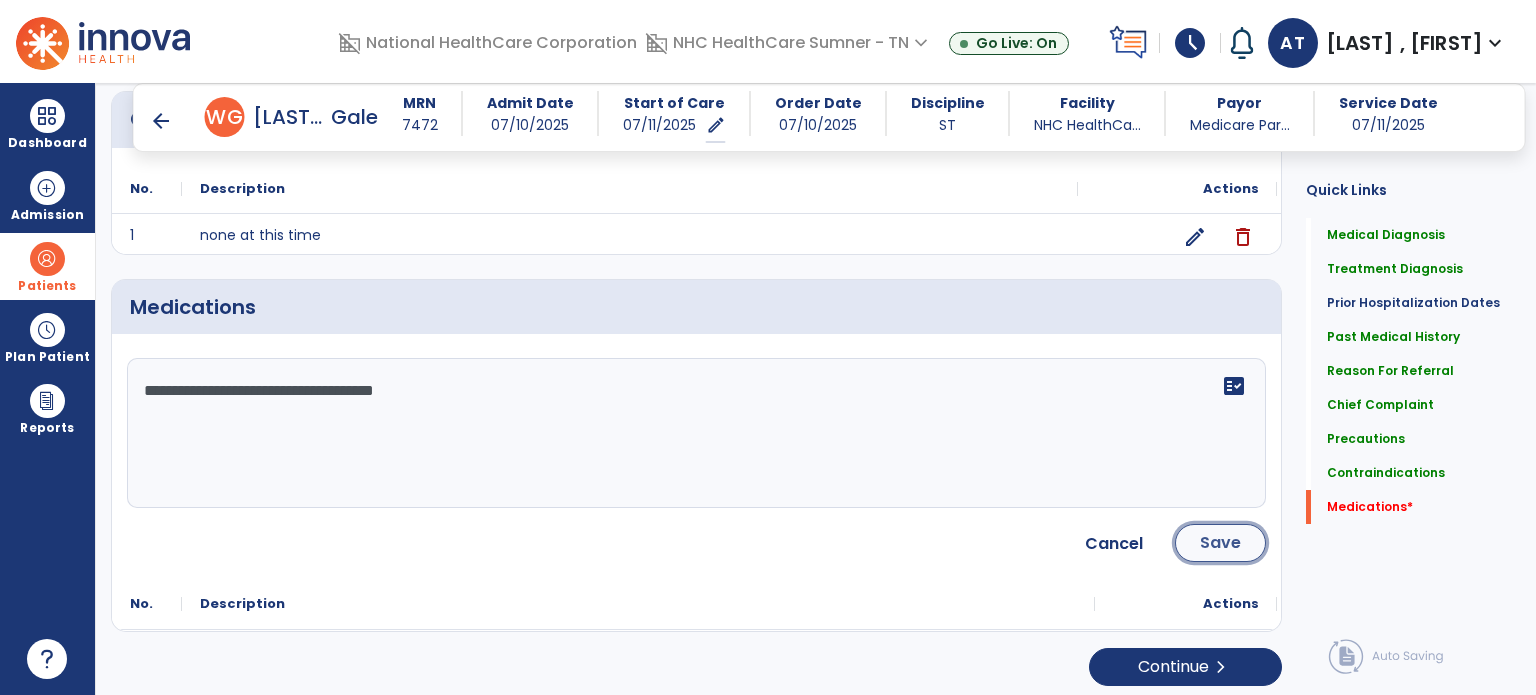 click on "Save" 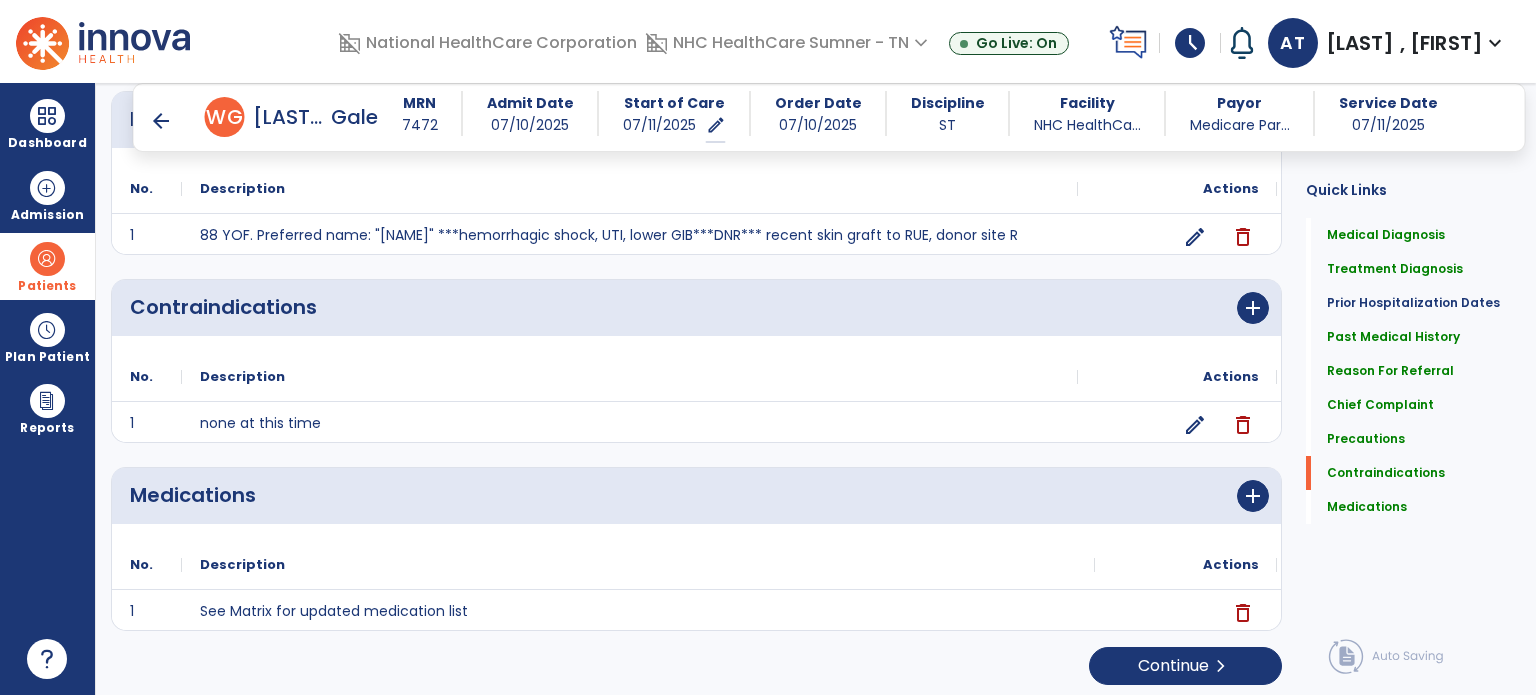 scroll, scrollTop: 1757, scrollLeft: 0, axis: vertical 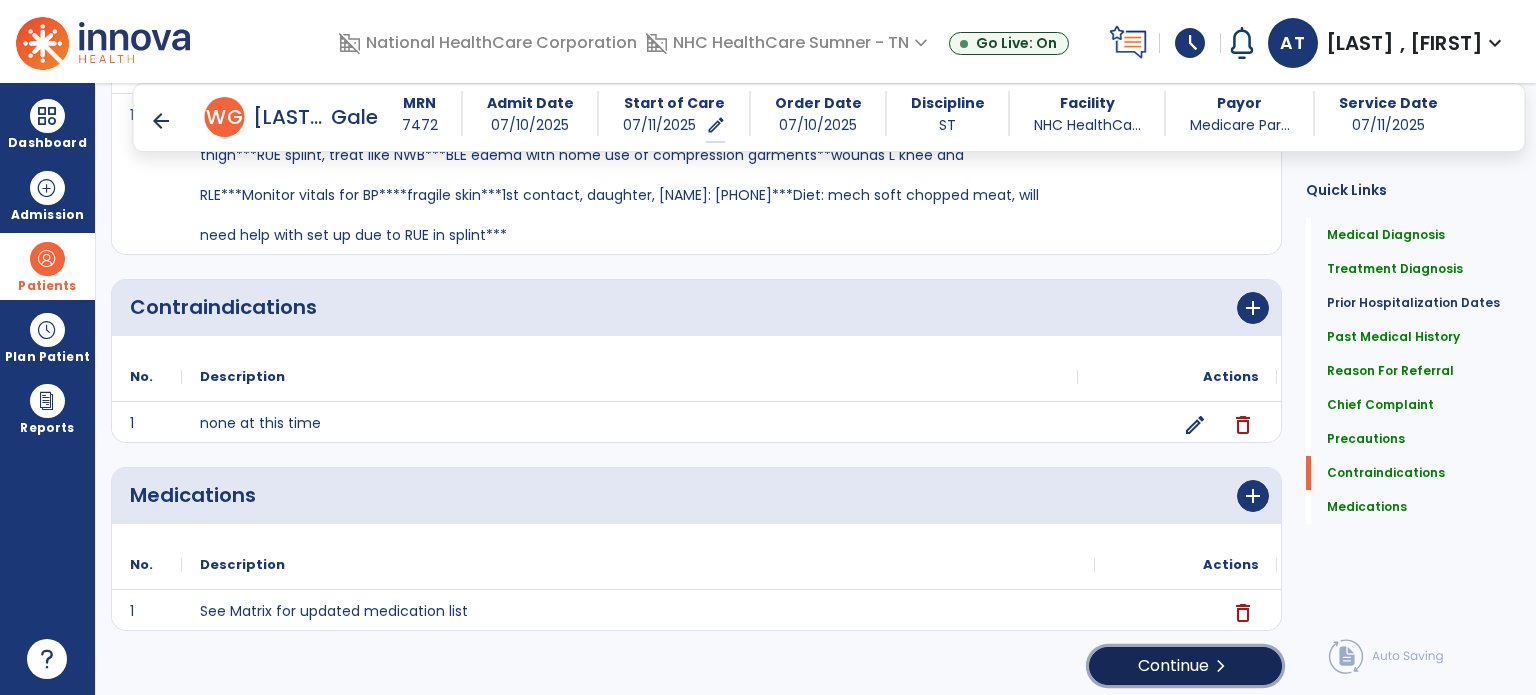 click on "Continue  chevron_right" 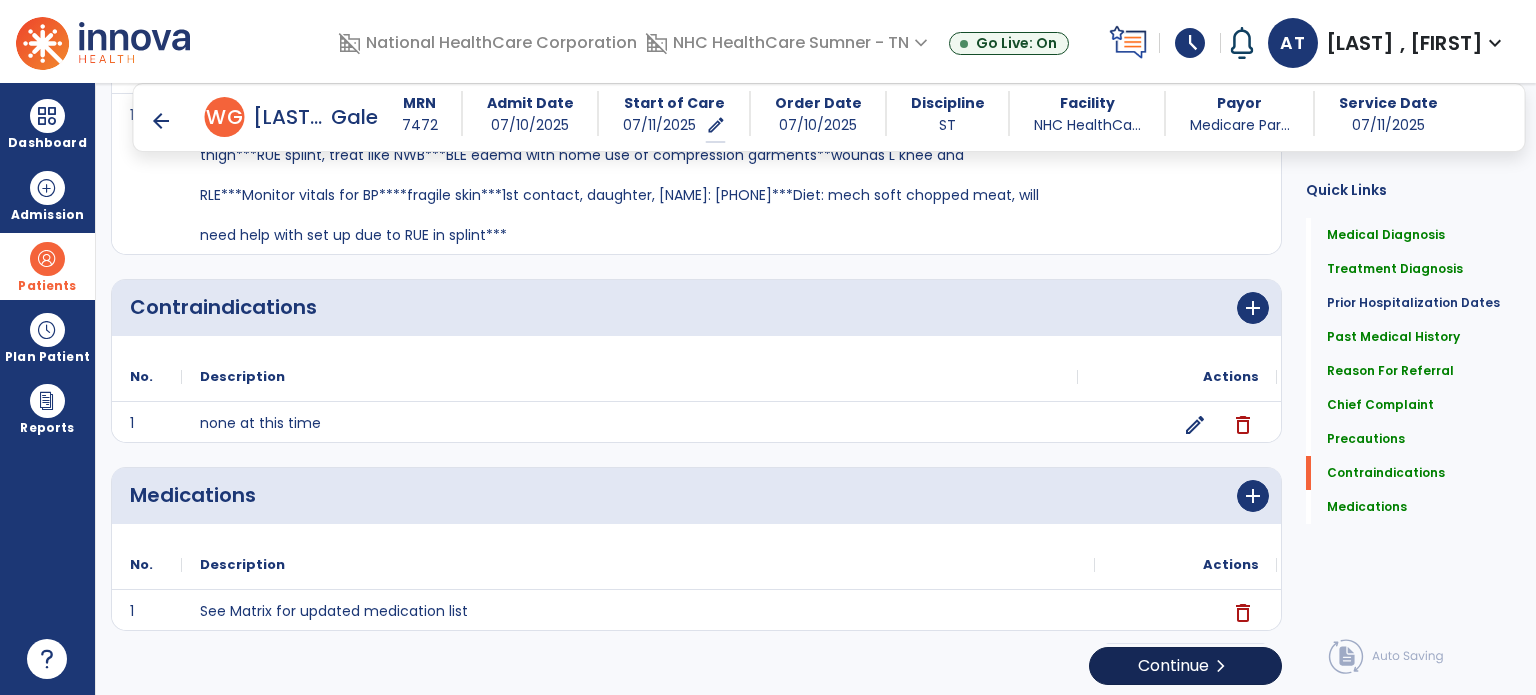 scroll, scrollTop: 0, scrollLeft: 0, axis: both 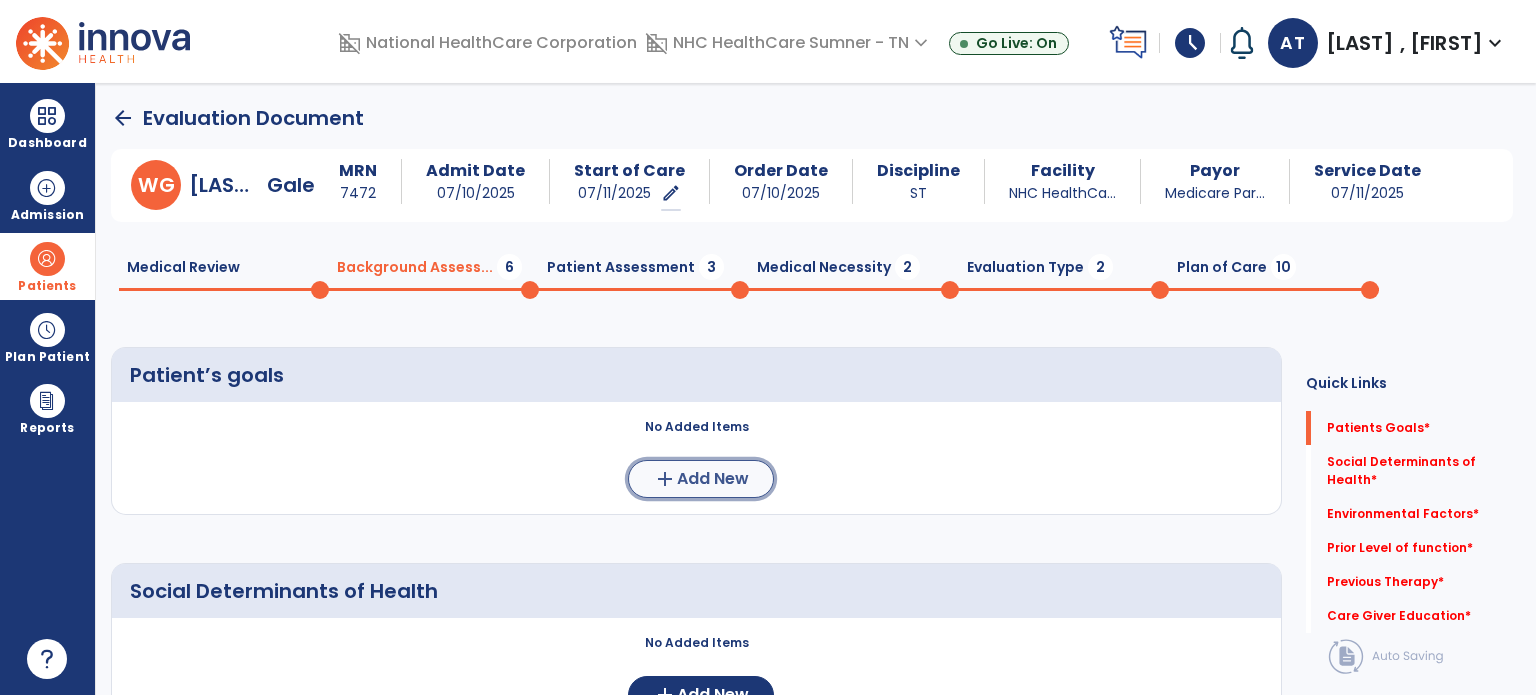 click on "add  Add New" 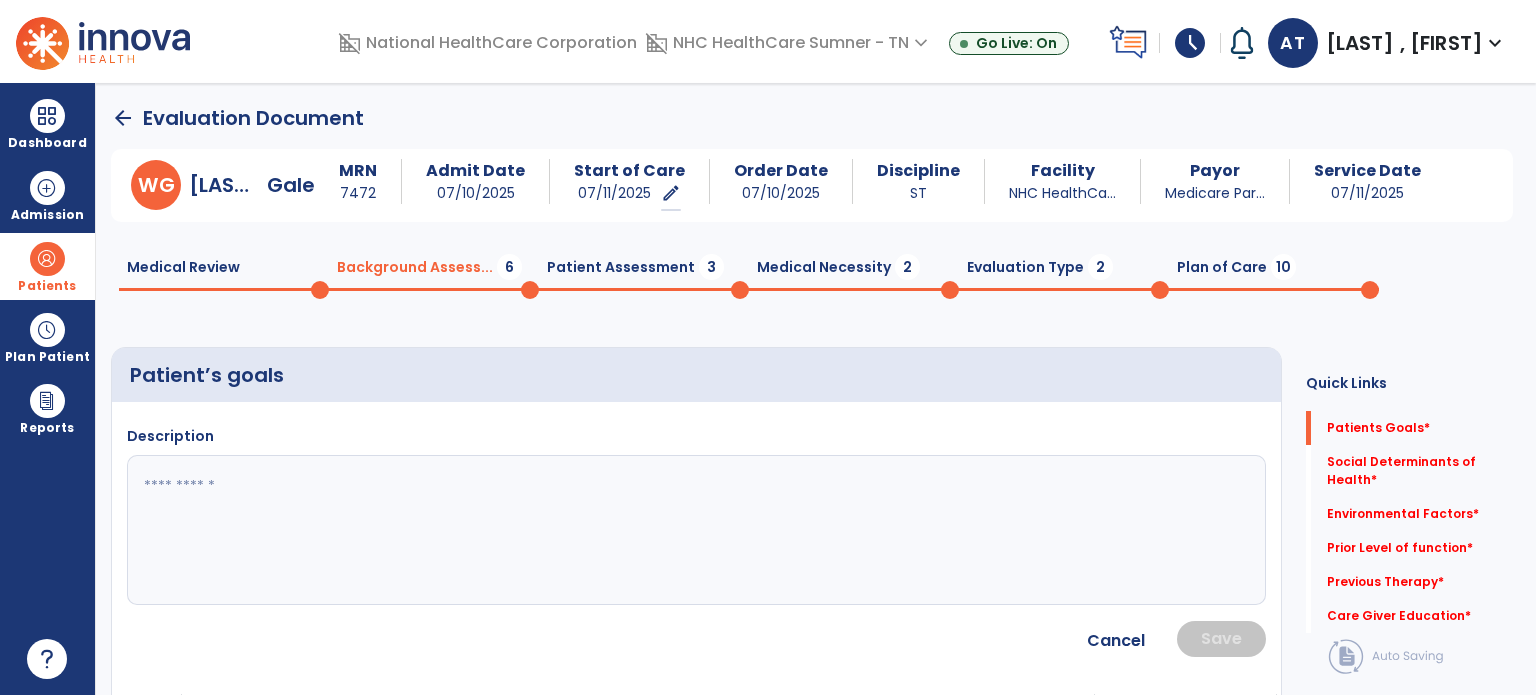 click 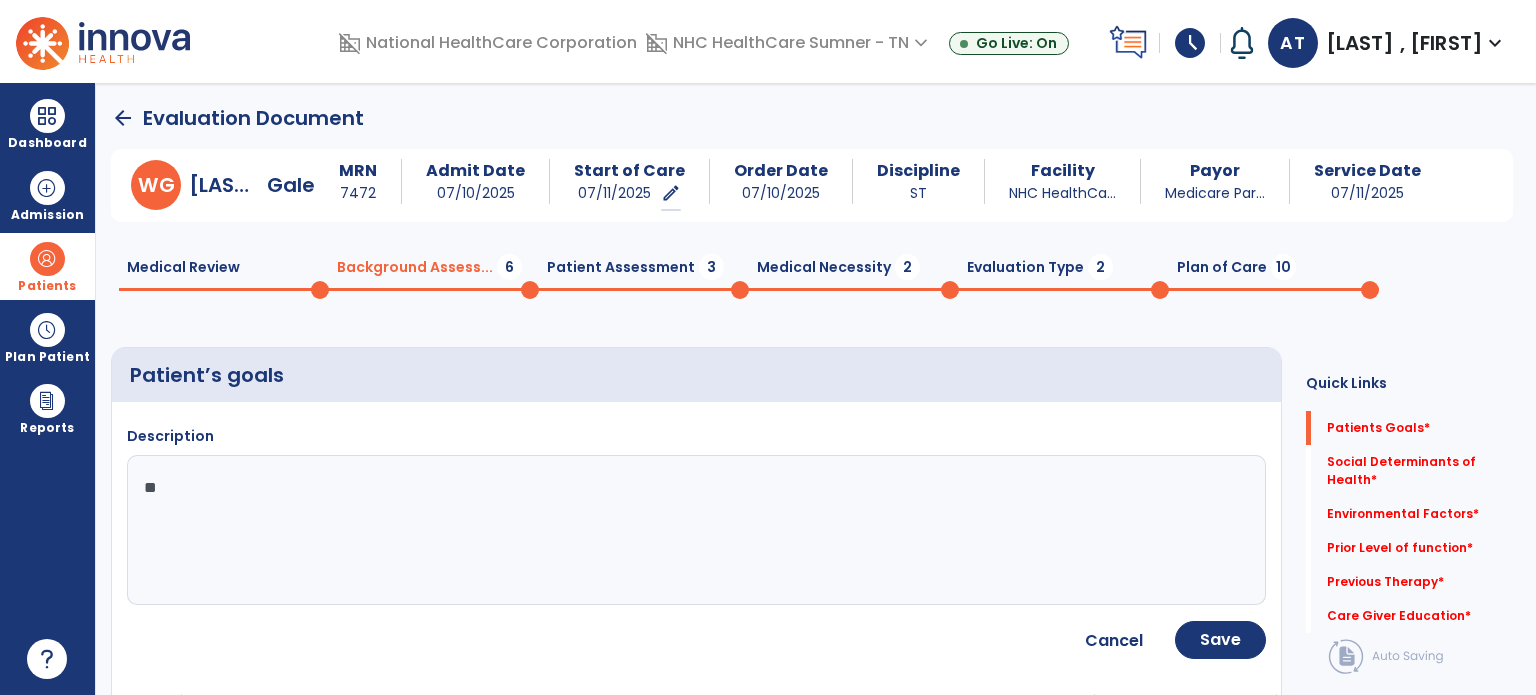 type on "*" 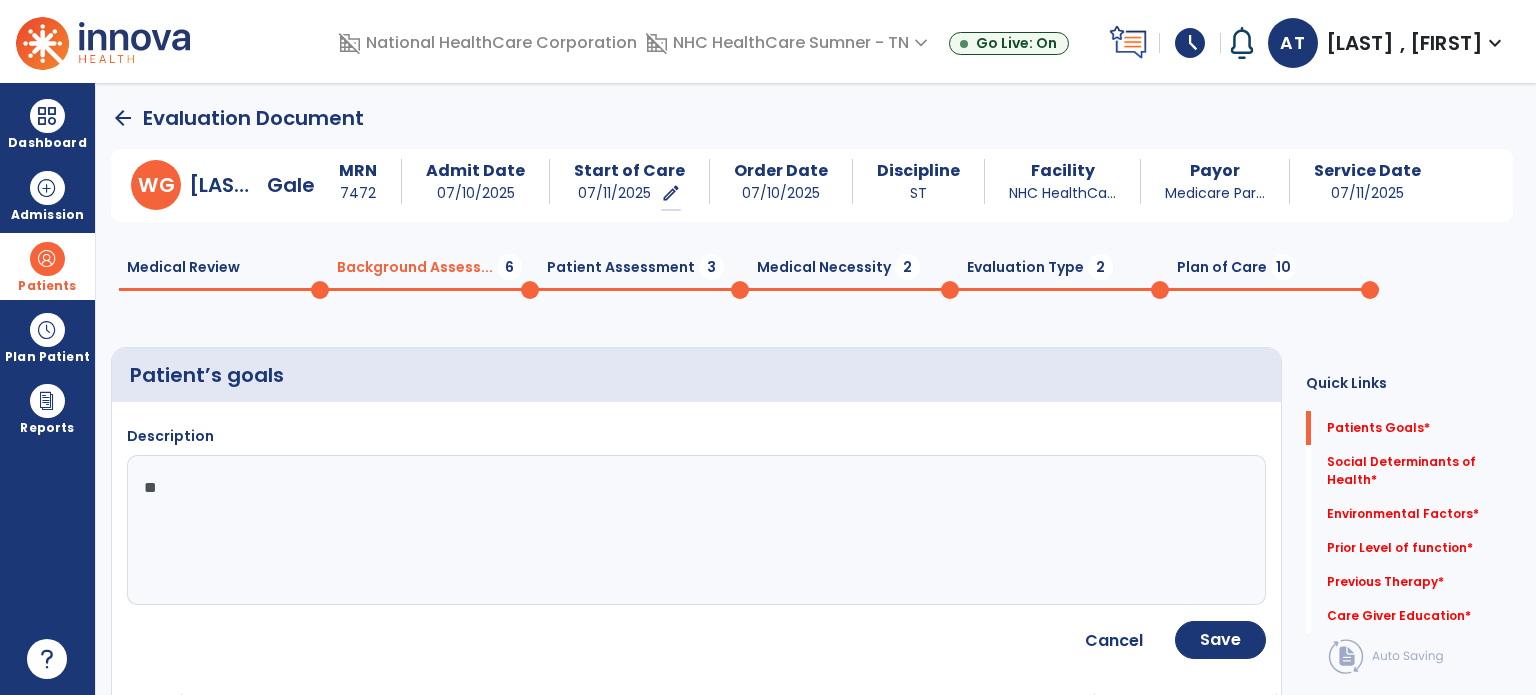 type on "*" 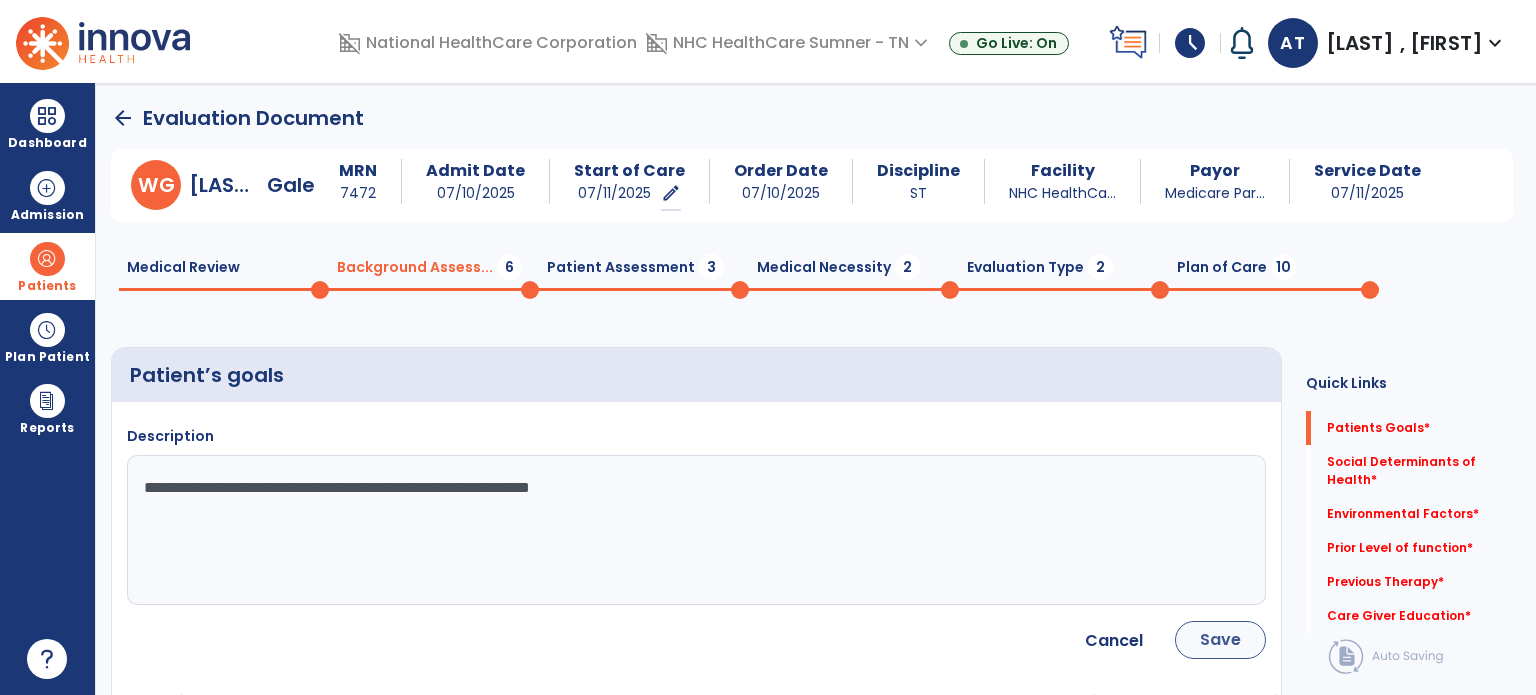 type on "**********" 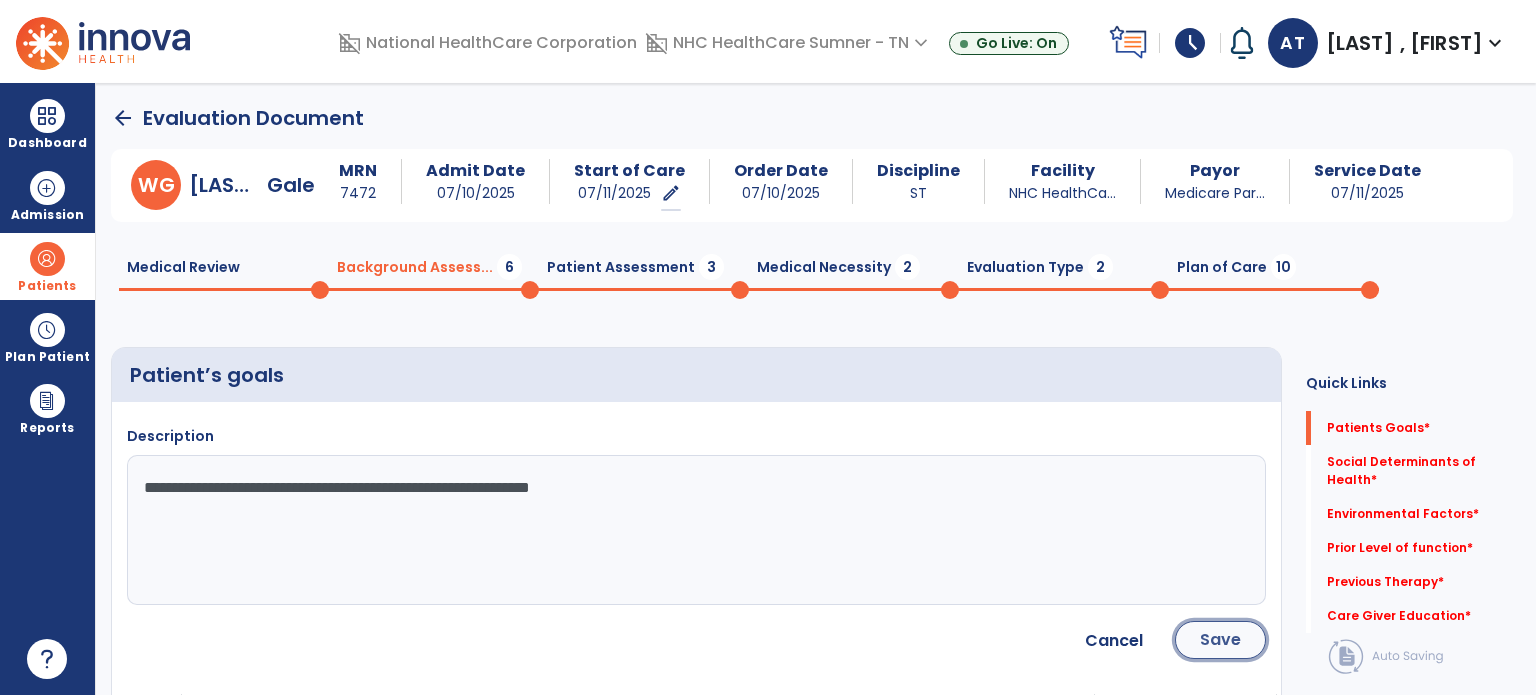click on "Save" 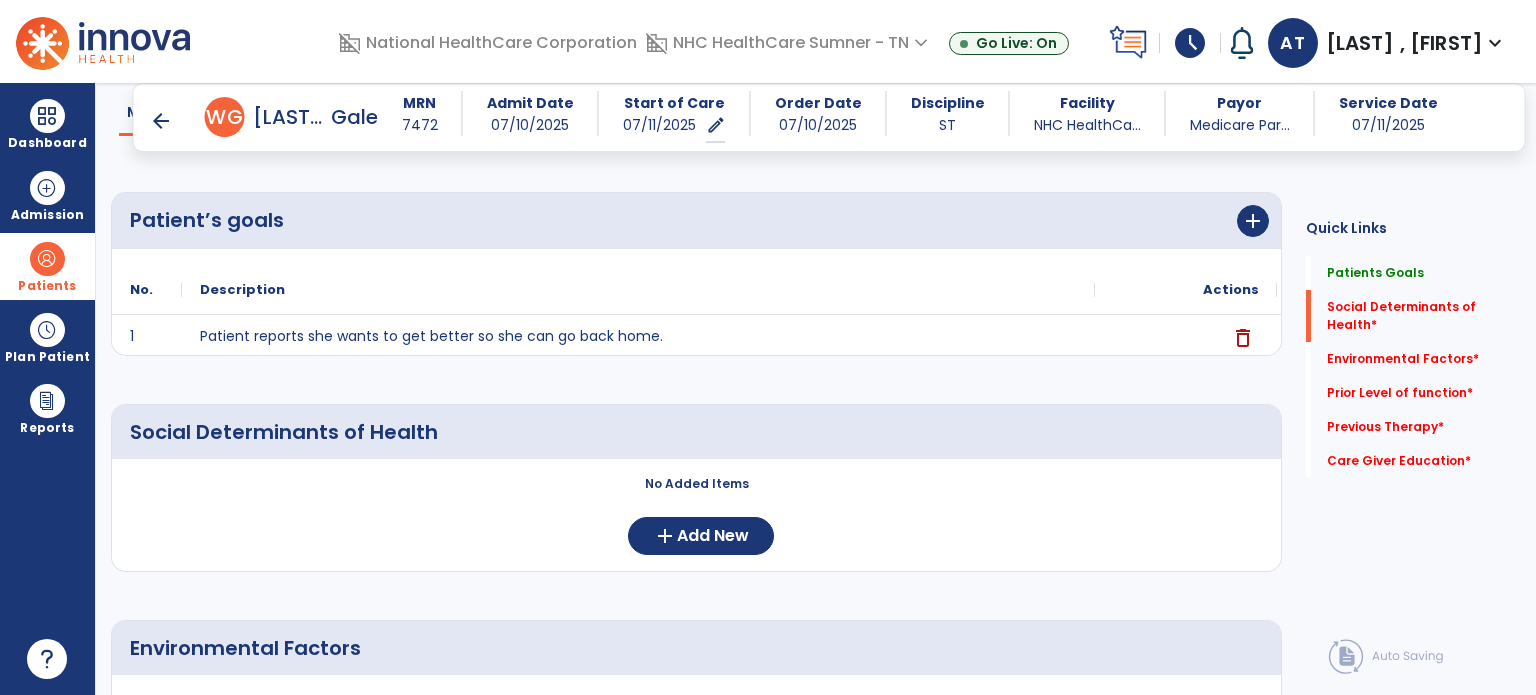 scroll, scrollTop: 300, scrollLeft: 0, axis: vertical 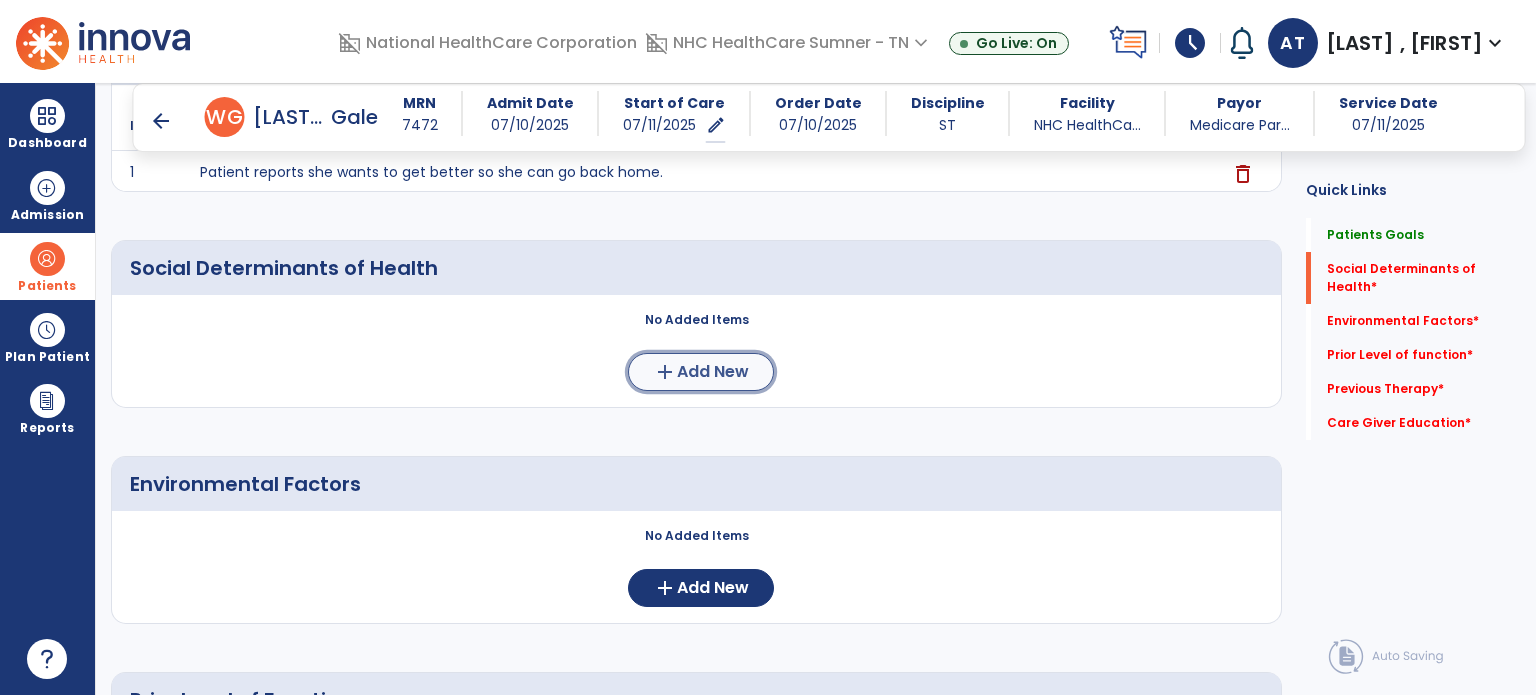click on "Add New" 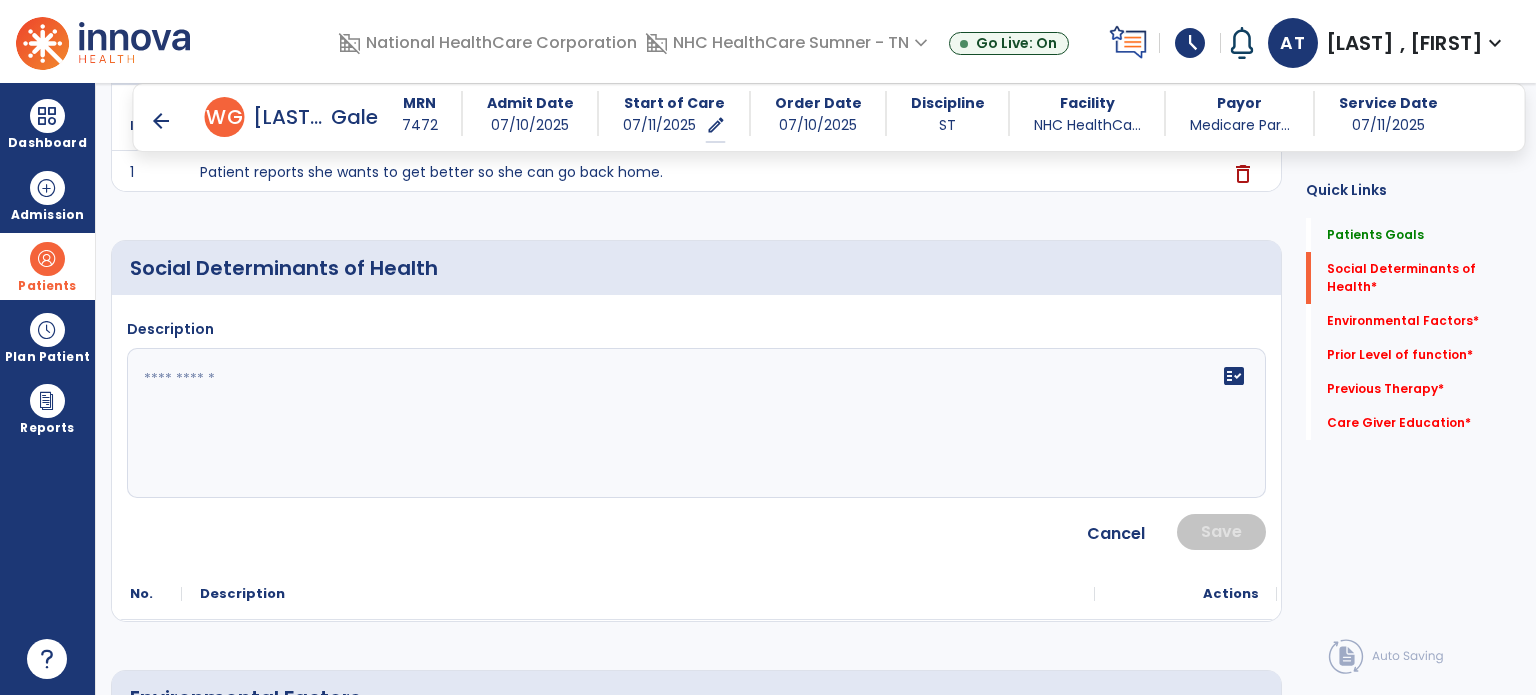 click 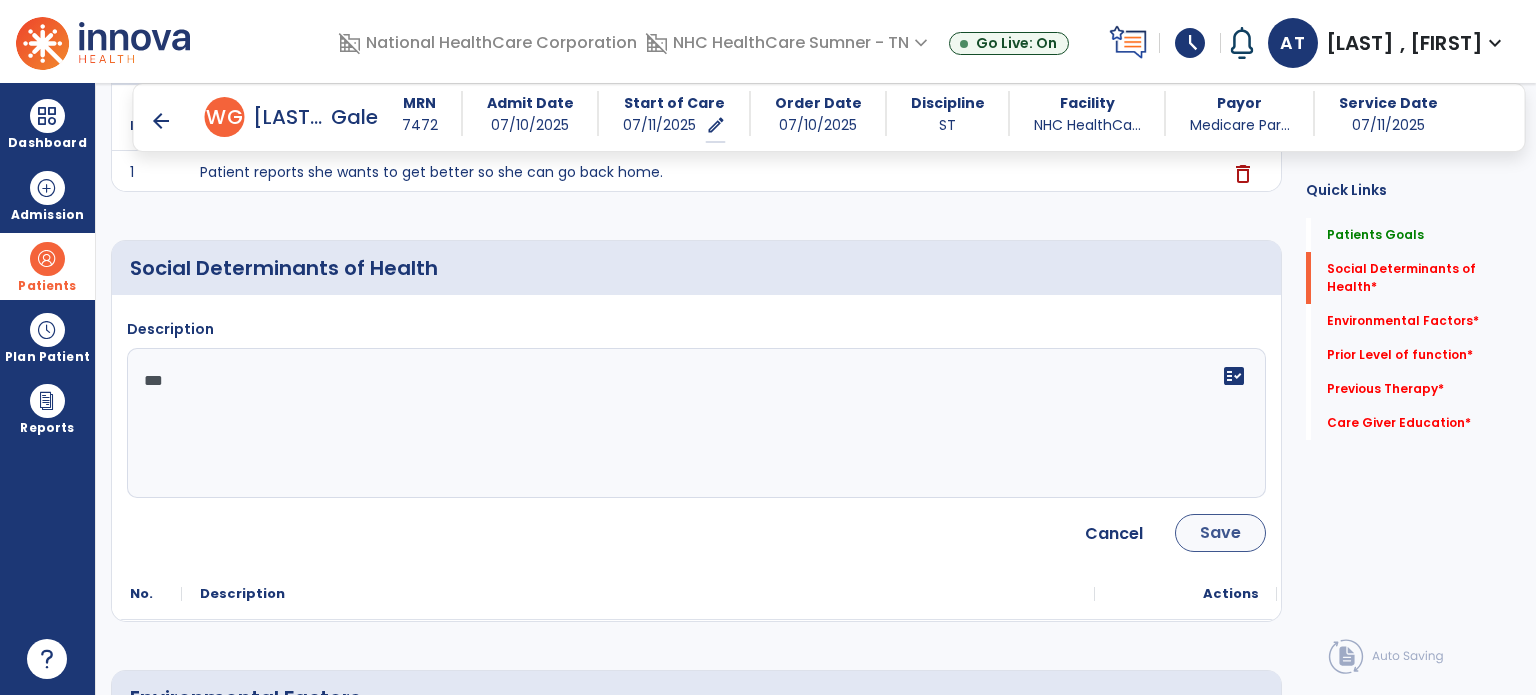 type on "***" 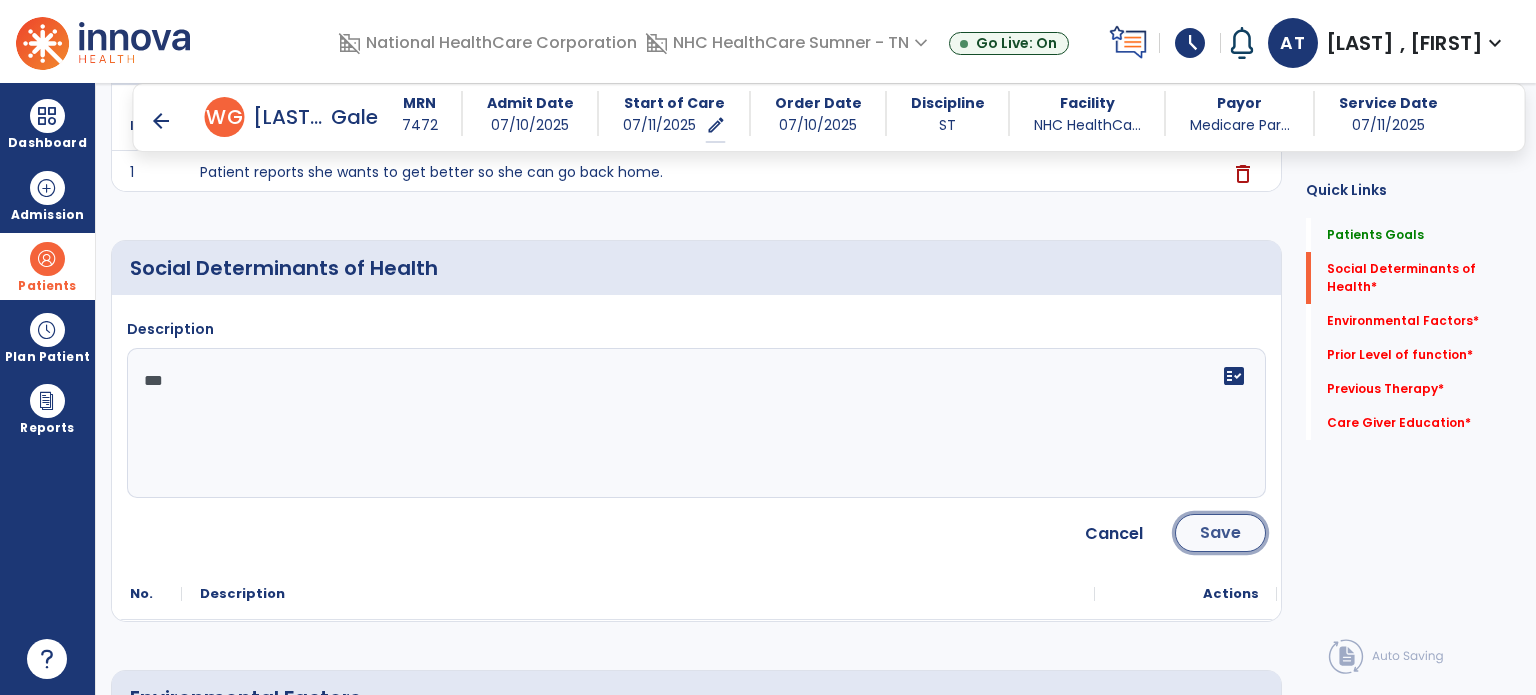 click on "Save" 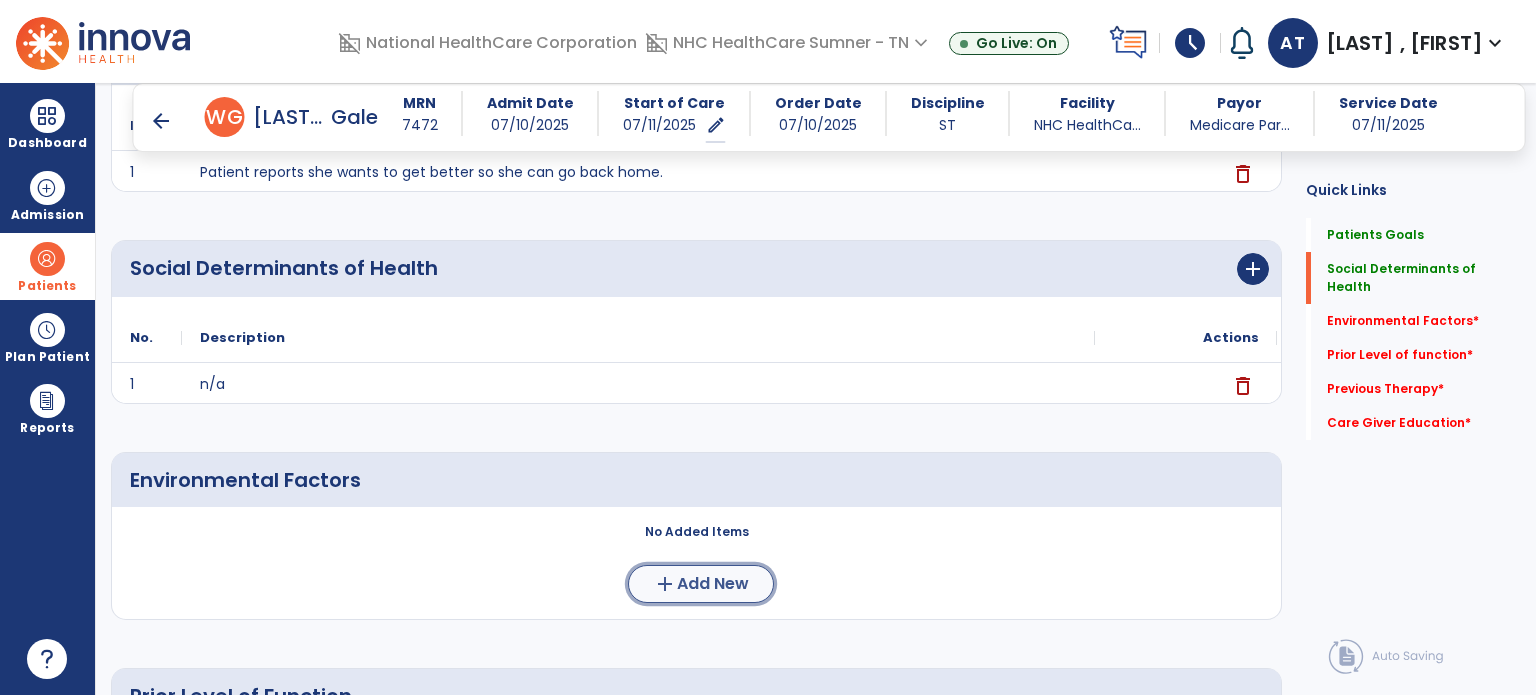 click on "Add New" 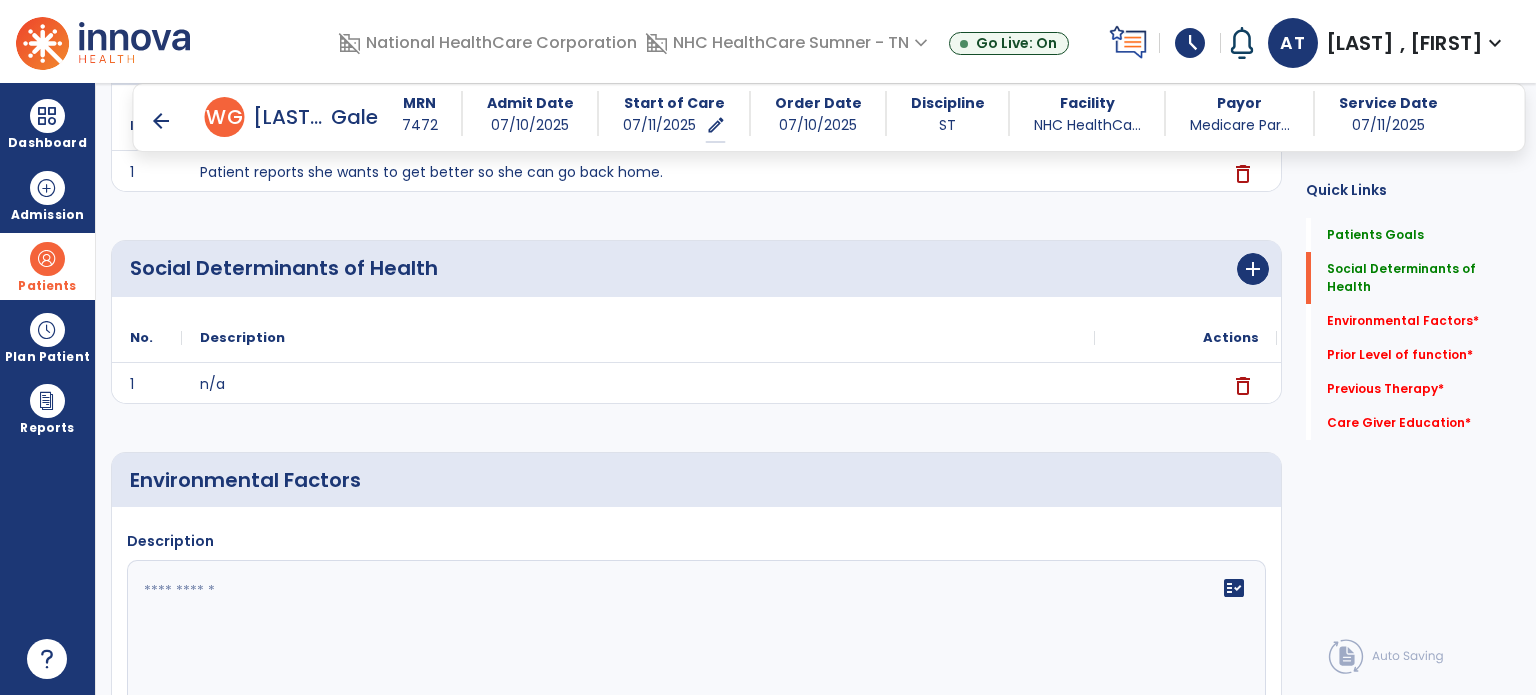click 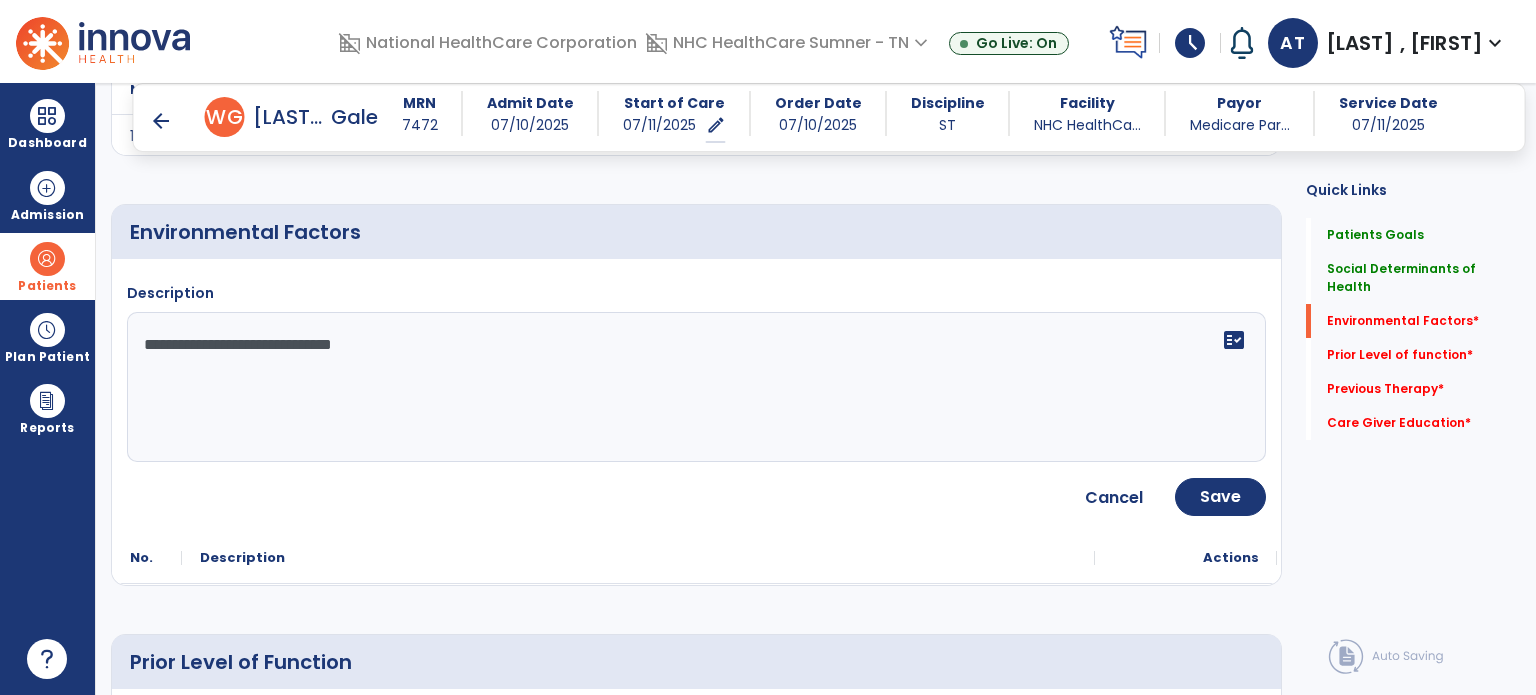 scroll, scrollTop: 700, scrollLeft: 0, axis: vertical 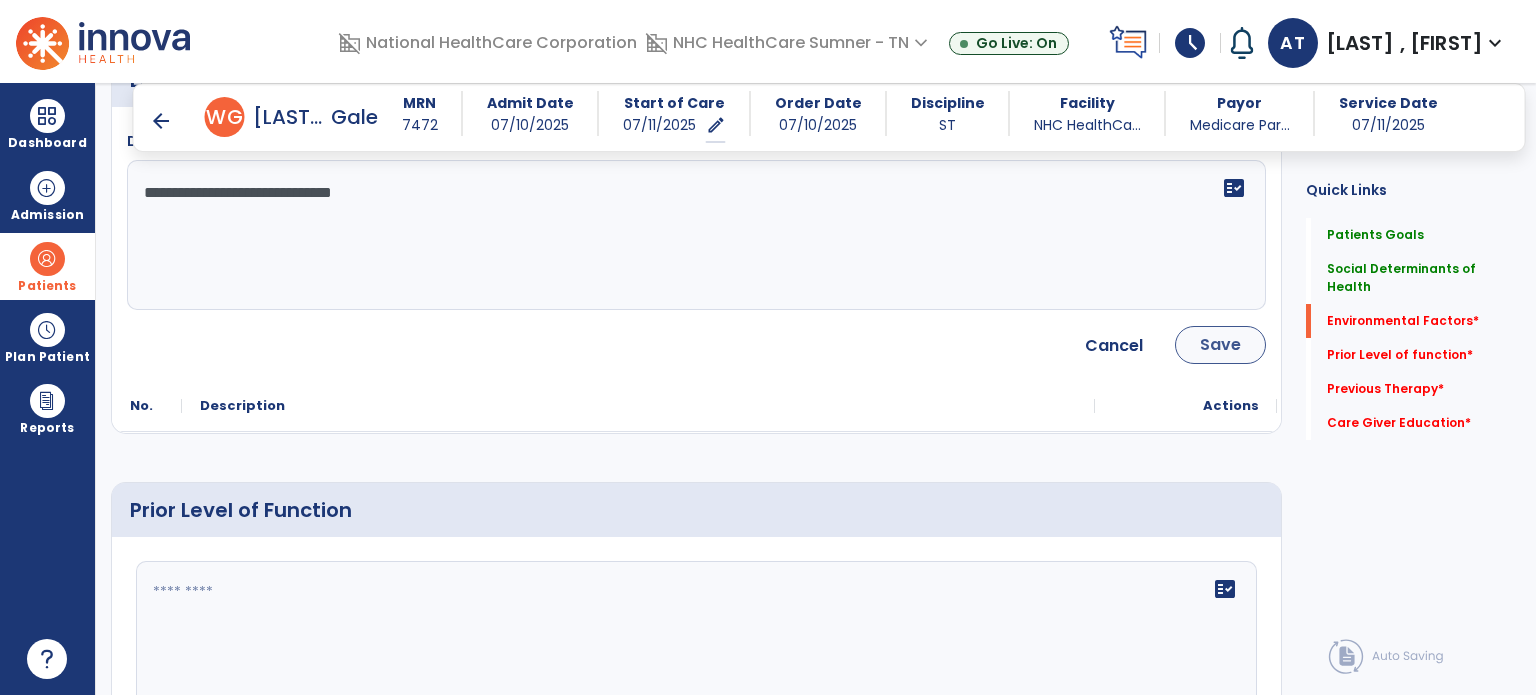 type on "**********" 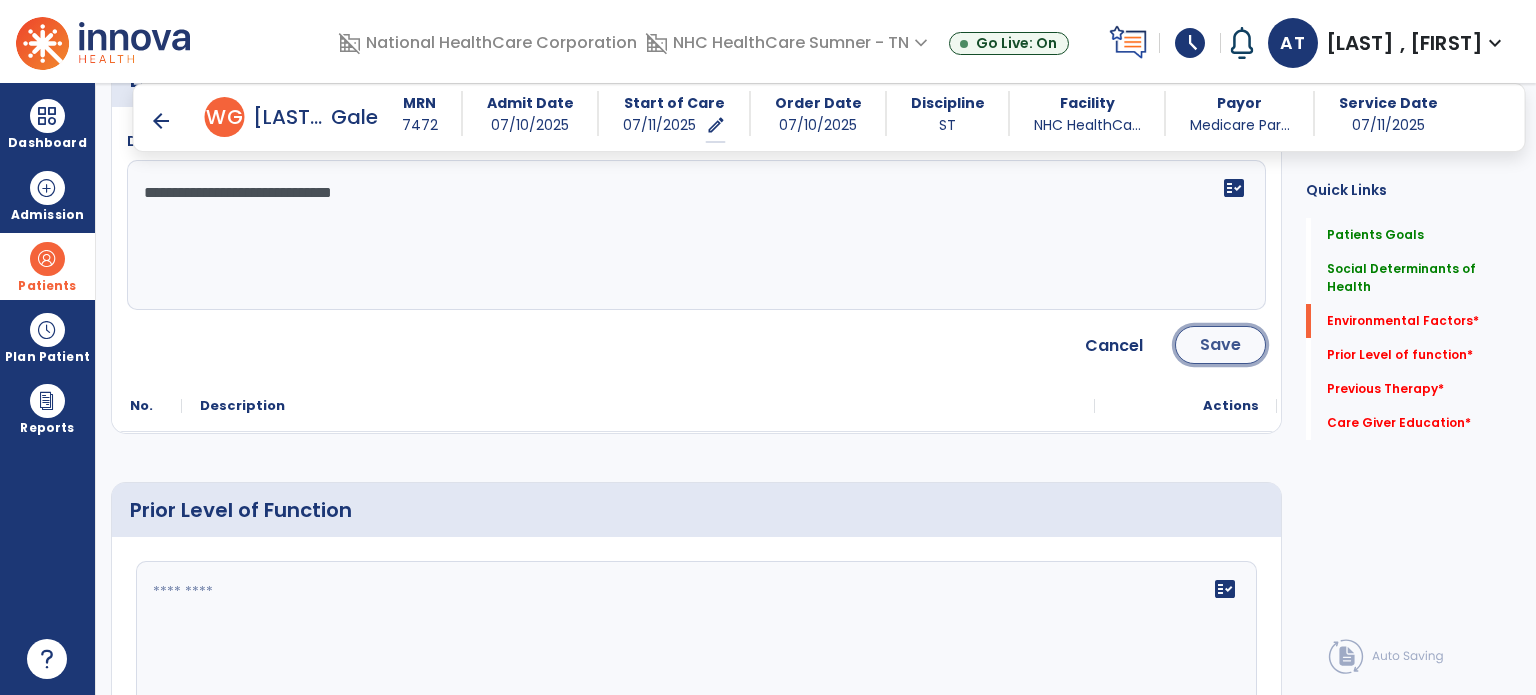 click on "Save" 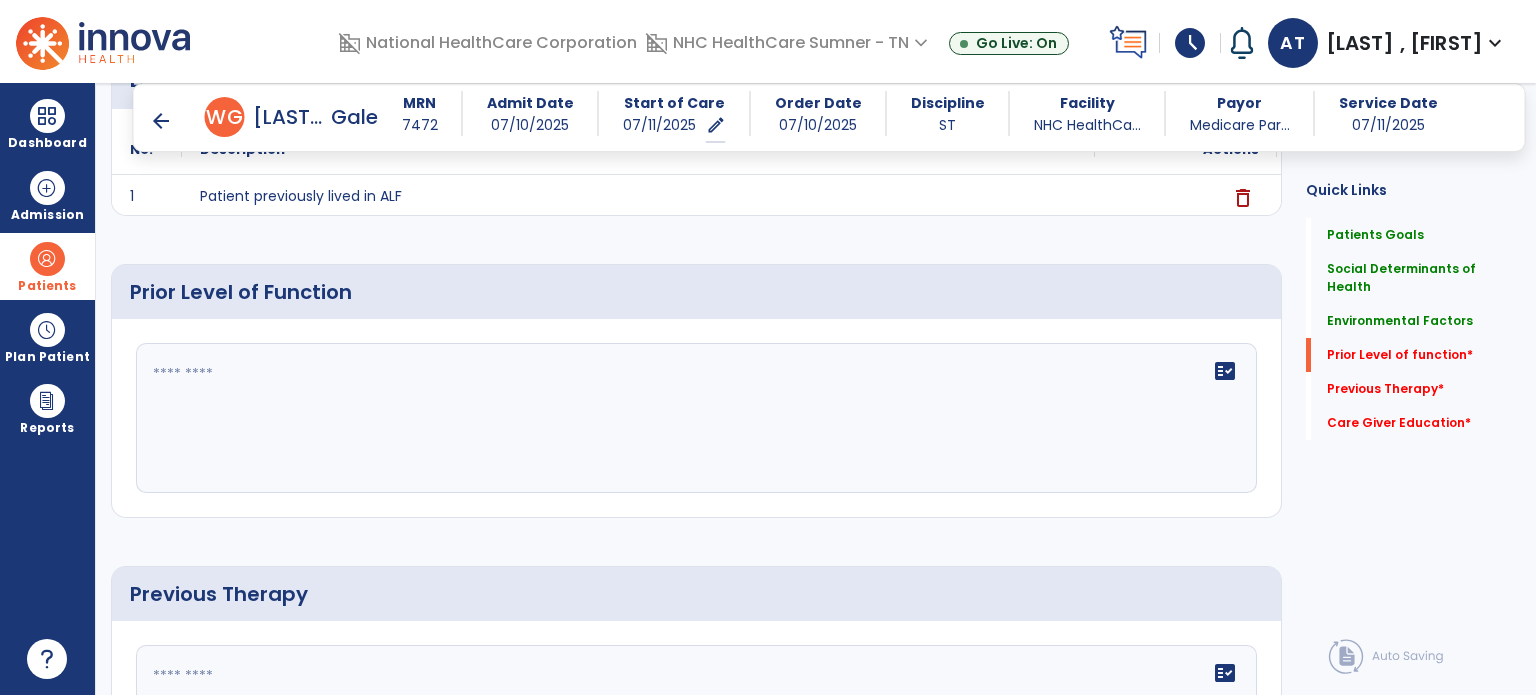 click on "fact_check" 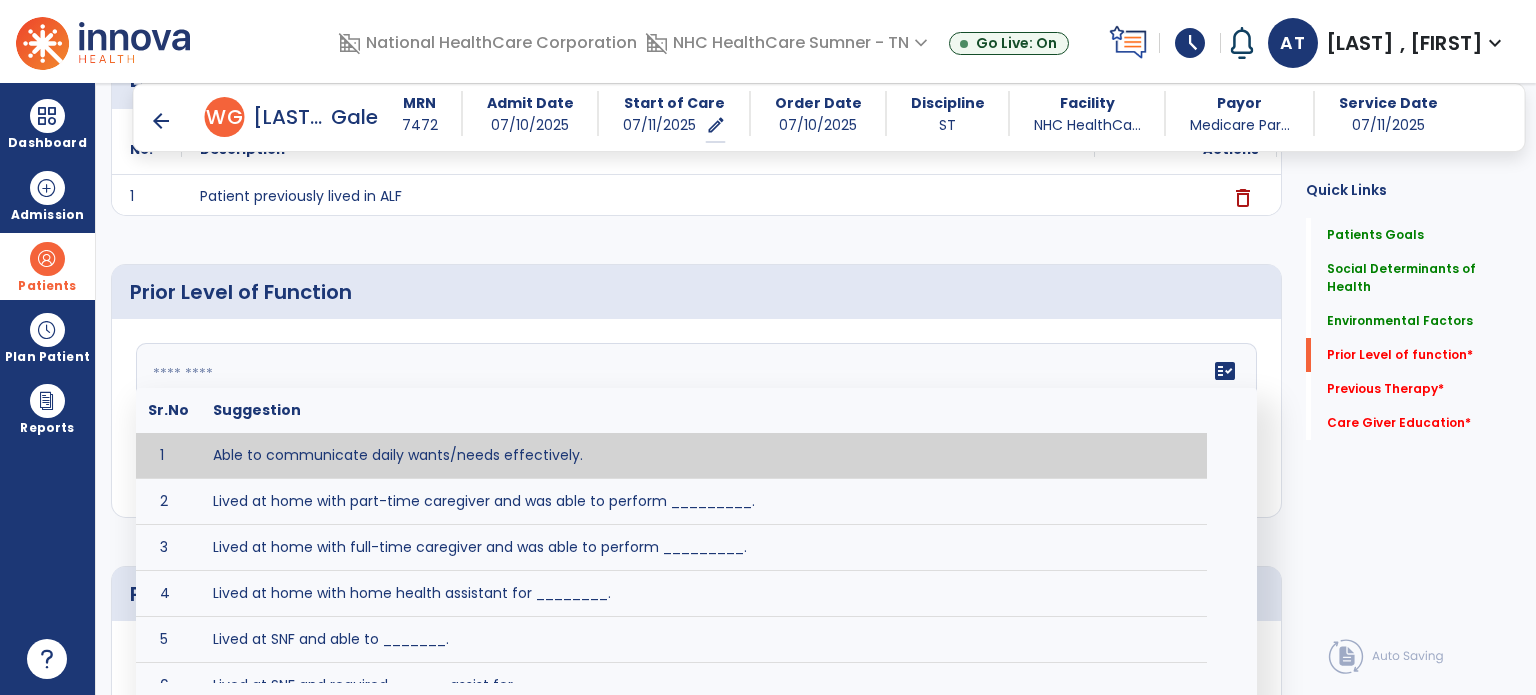 drag, startPoint x: 218, startPoint y: 419, endPoint x: 188, endPoint y: 344, distance: 80.77747 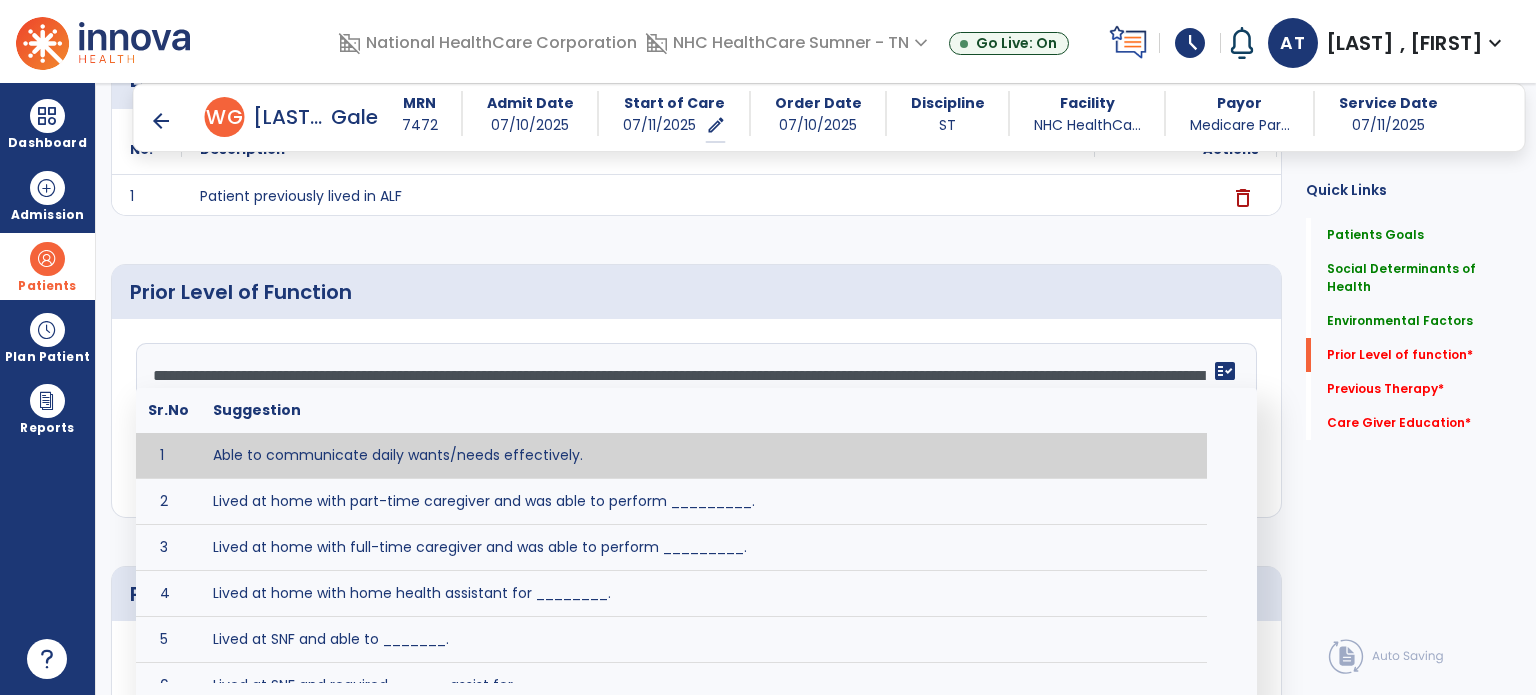click on "**********" 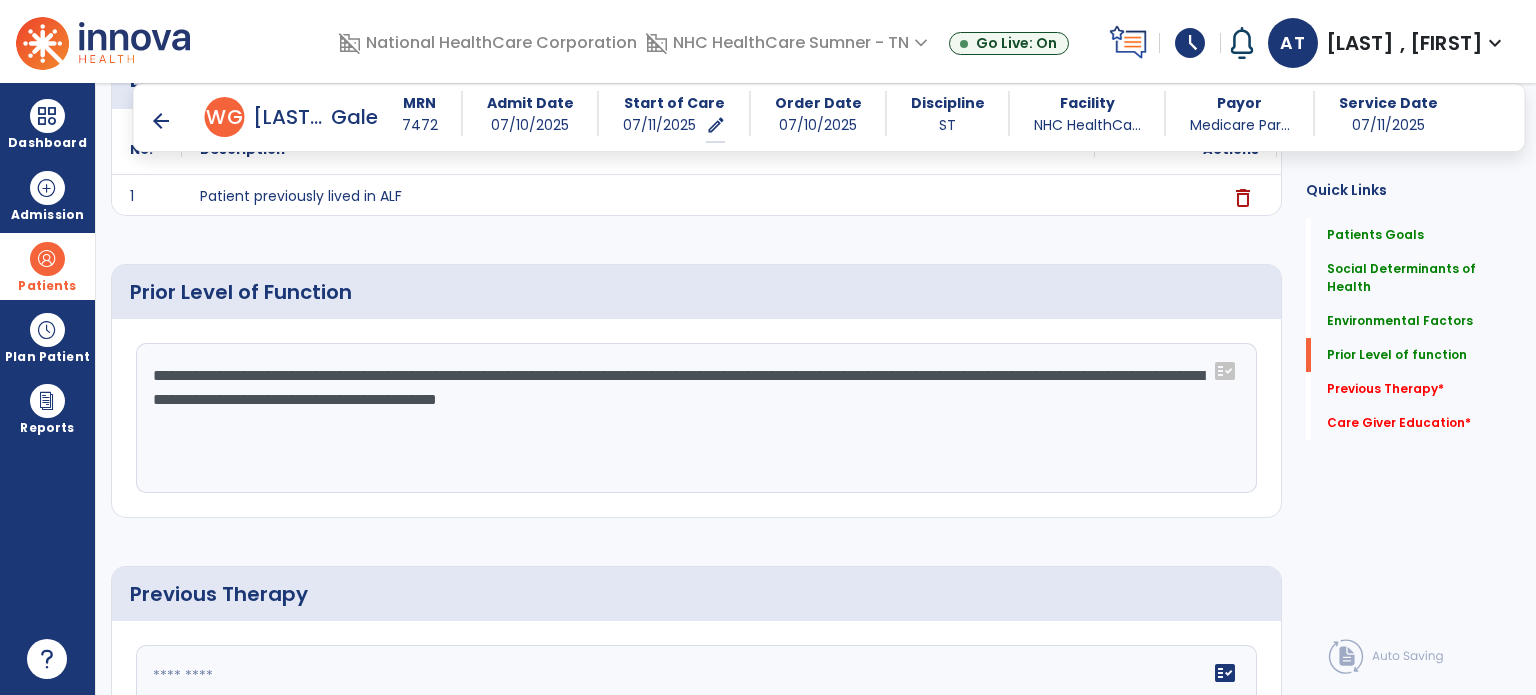 click on "**********" 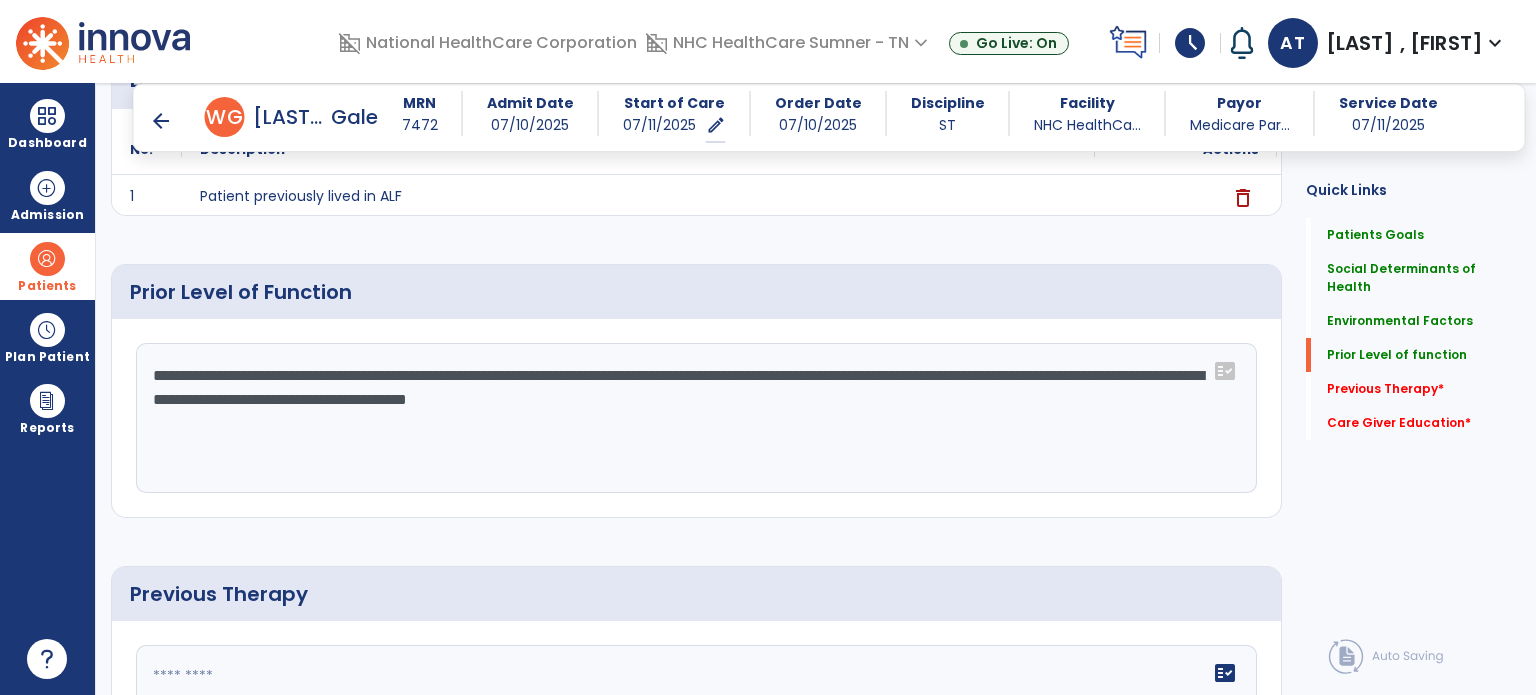 click on "**********" 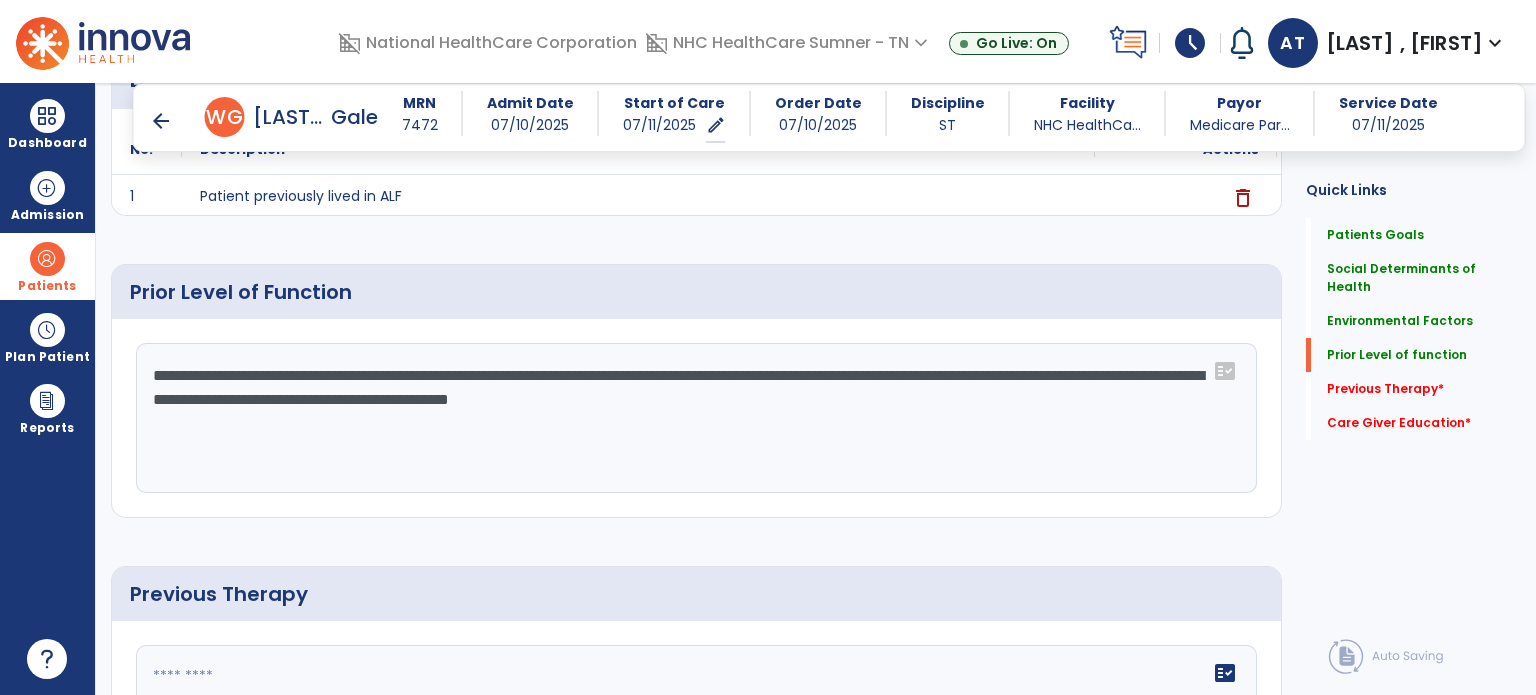 click on "**********" 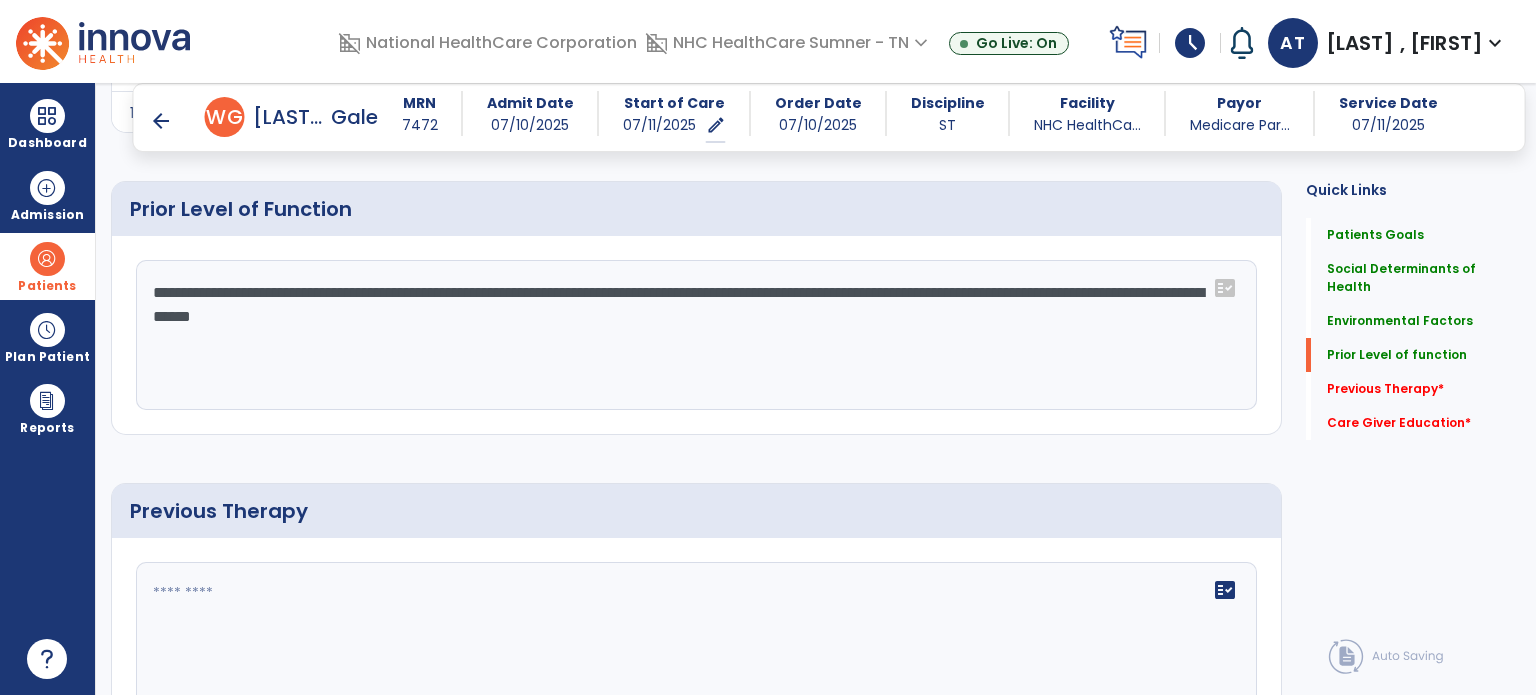 scroll, scrollTop: 900, scrollLeft: 0, axis: vertical 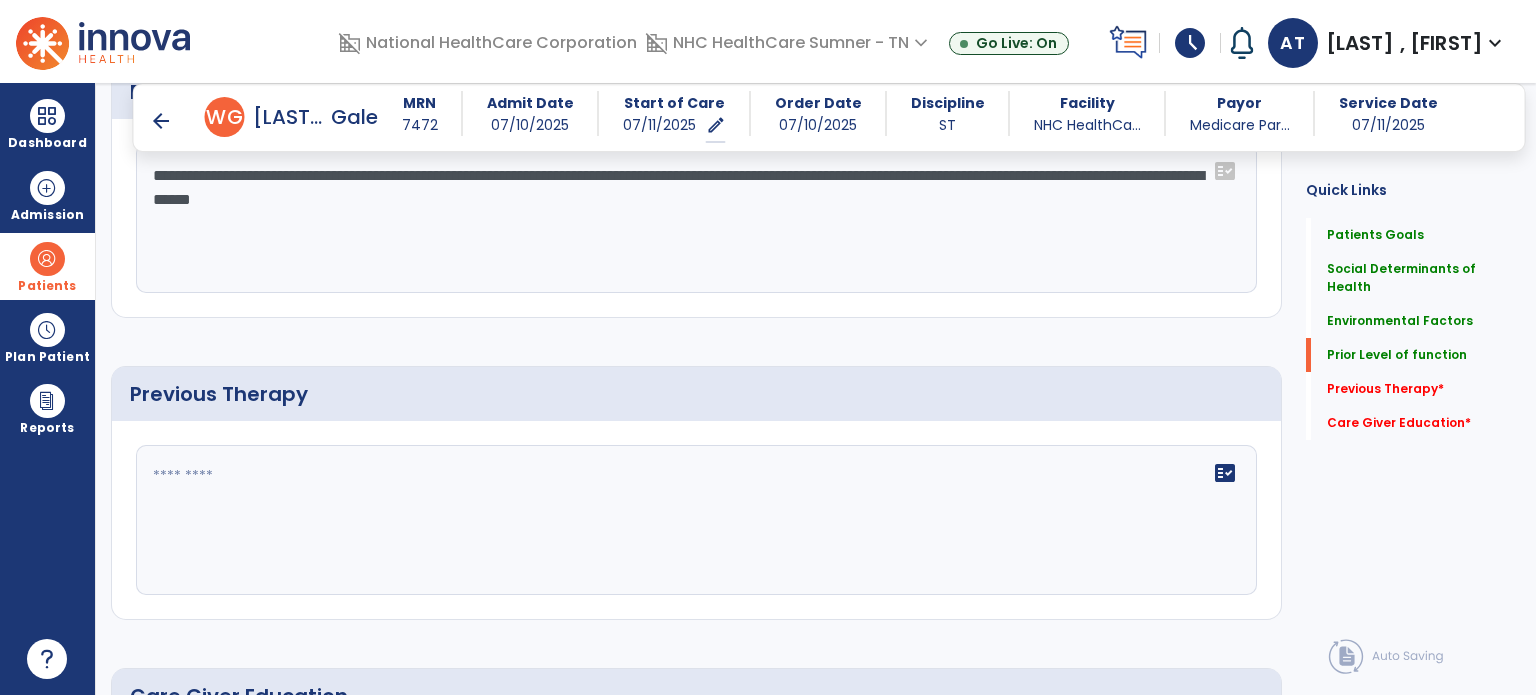 type on "**********" 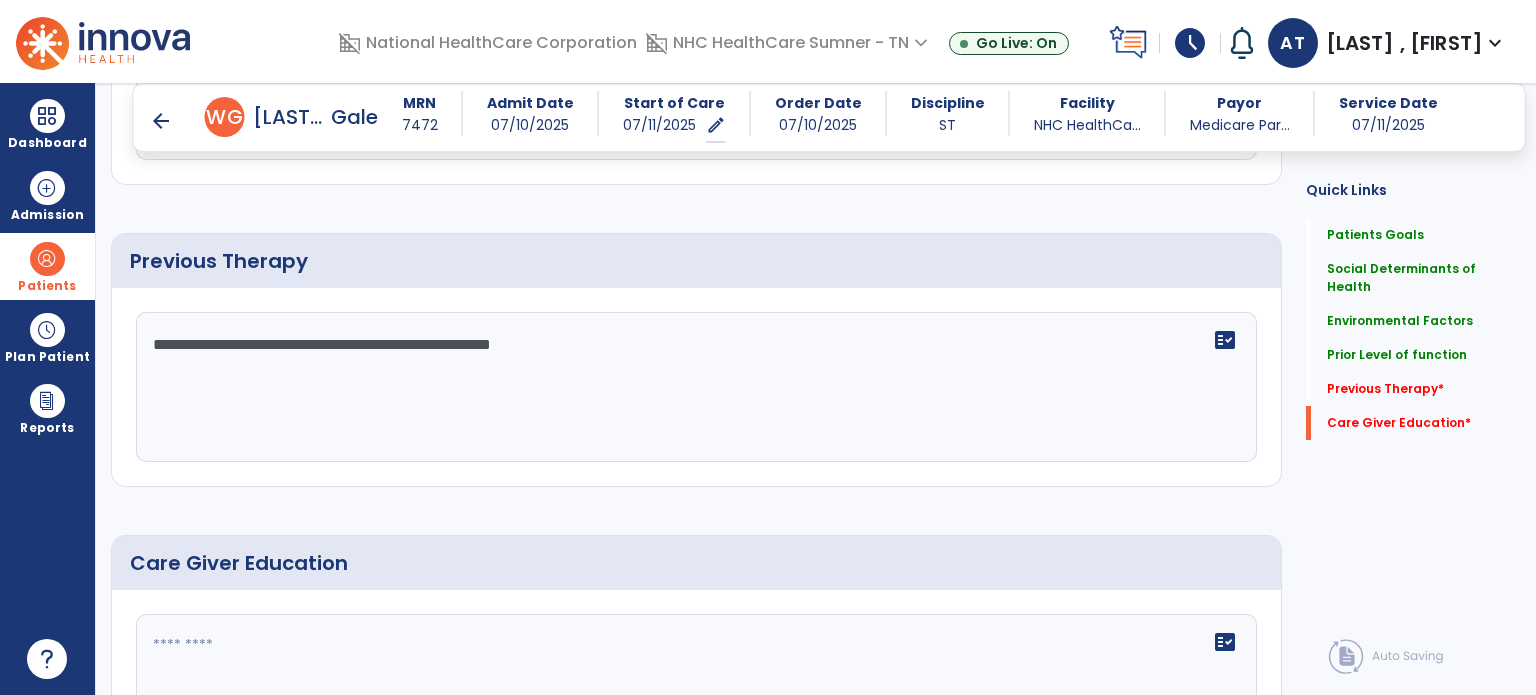 scroll, scrollTop: 1192, scrollLeft: 0, axis: vertical 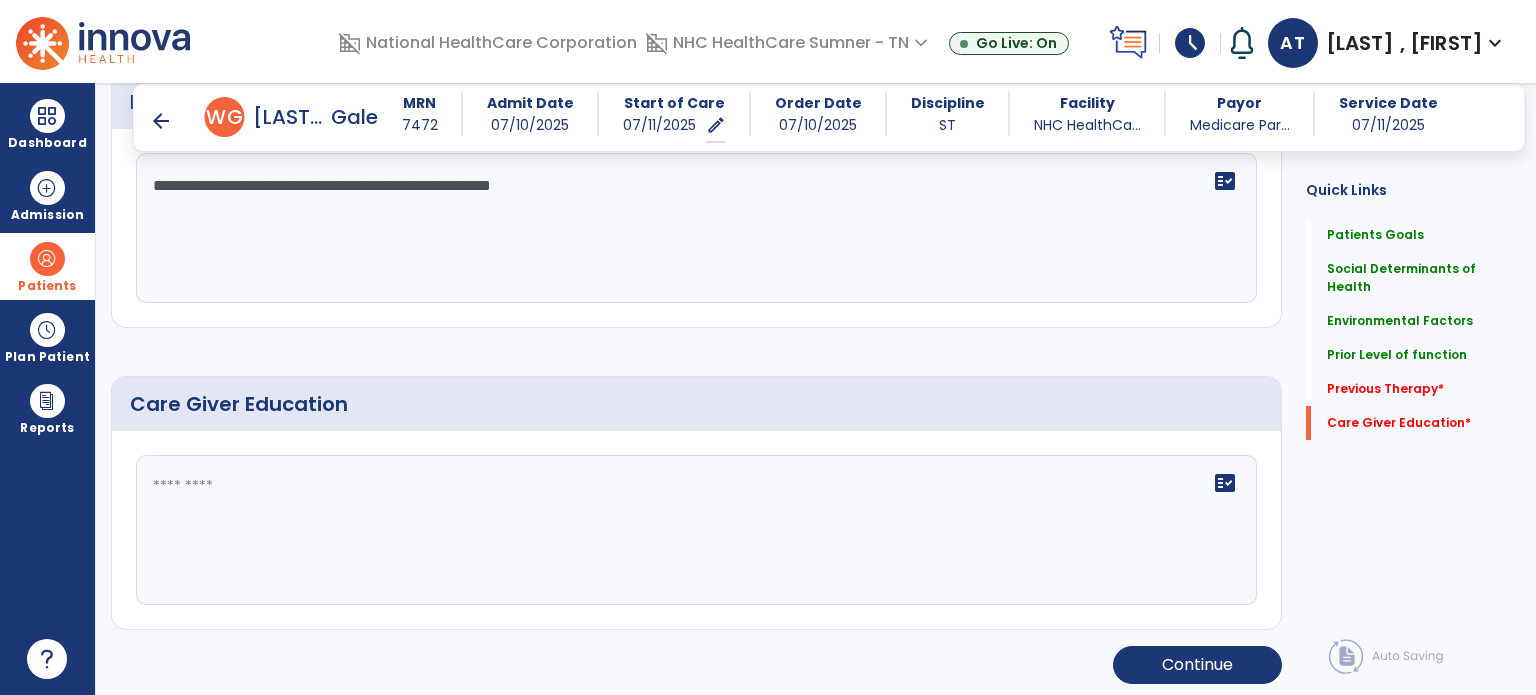 type on "**********" 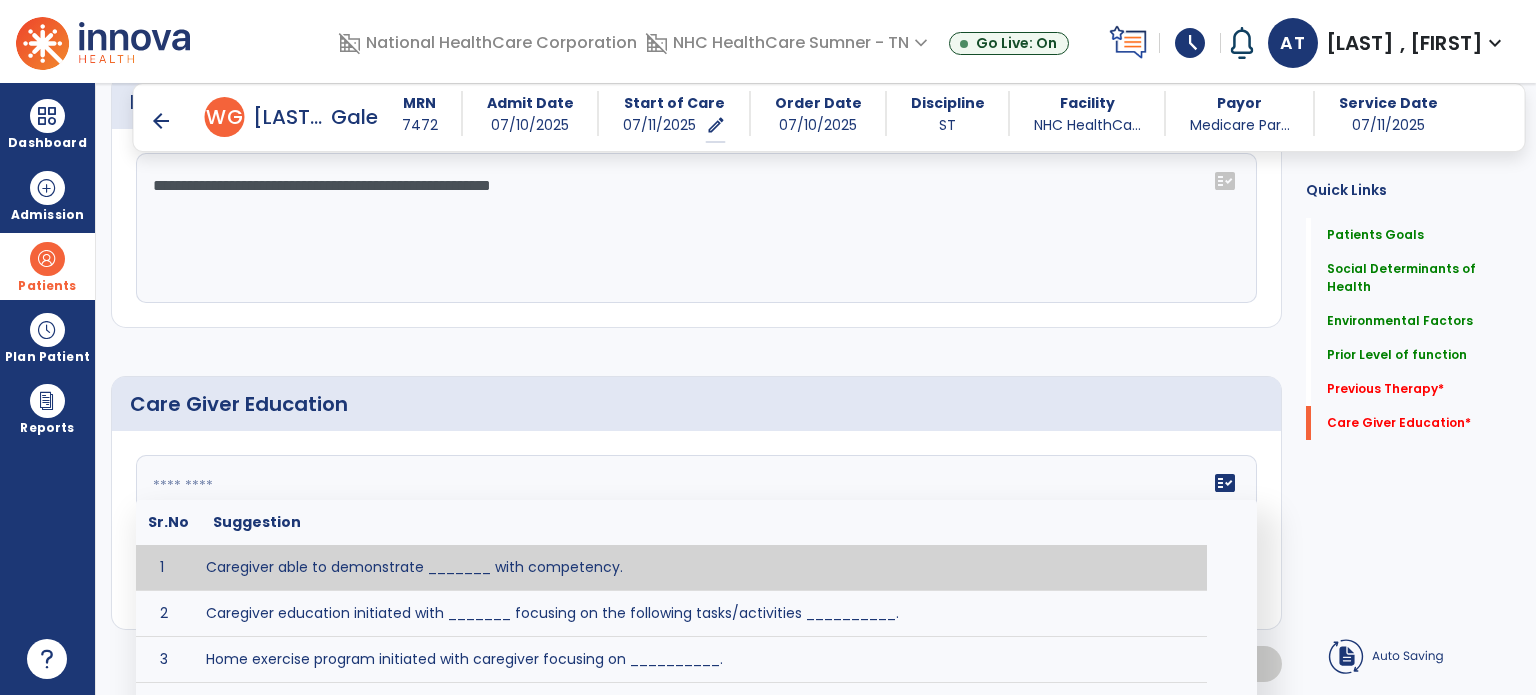 click 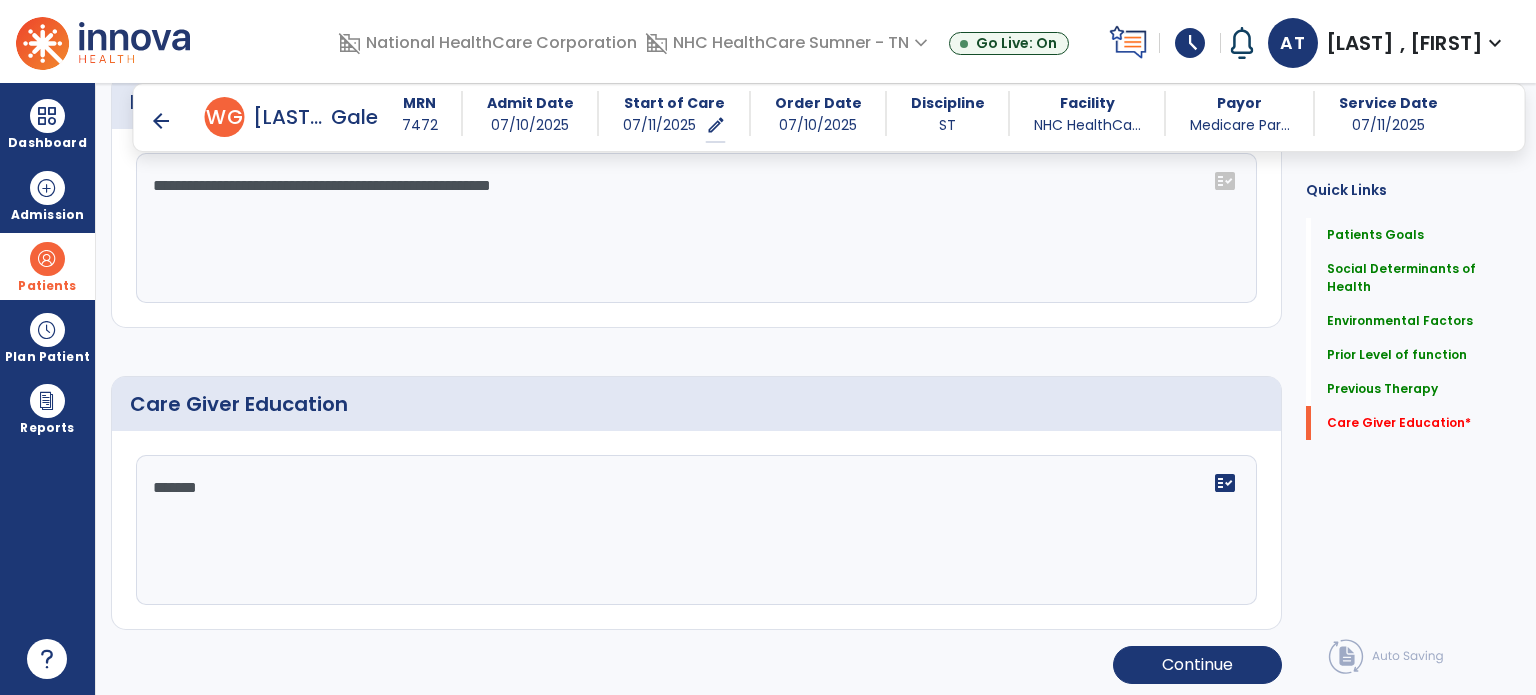 type on "*******" 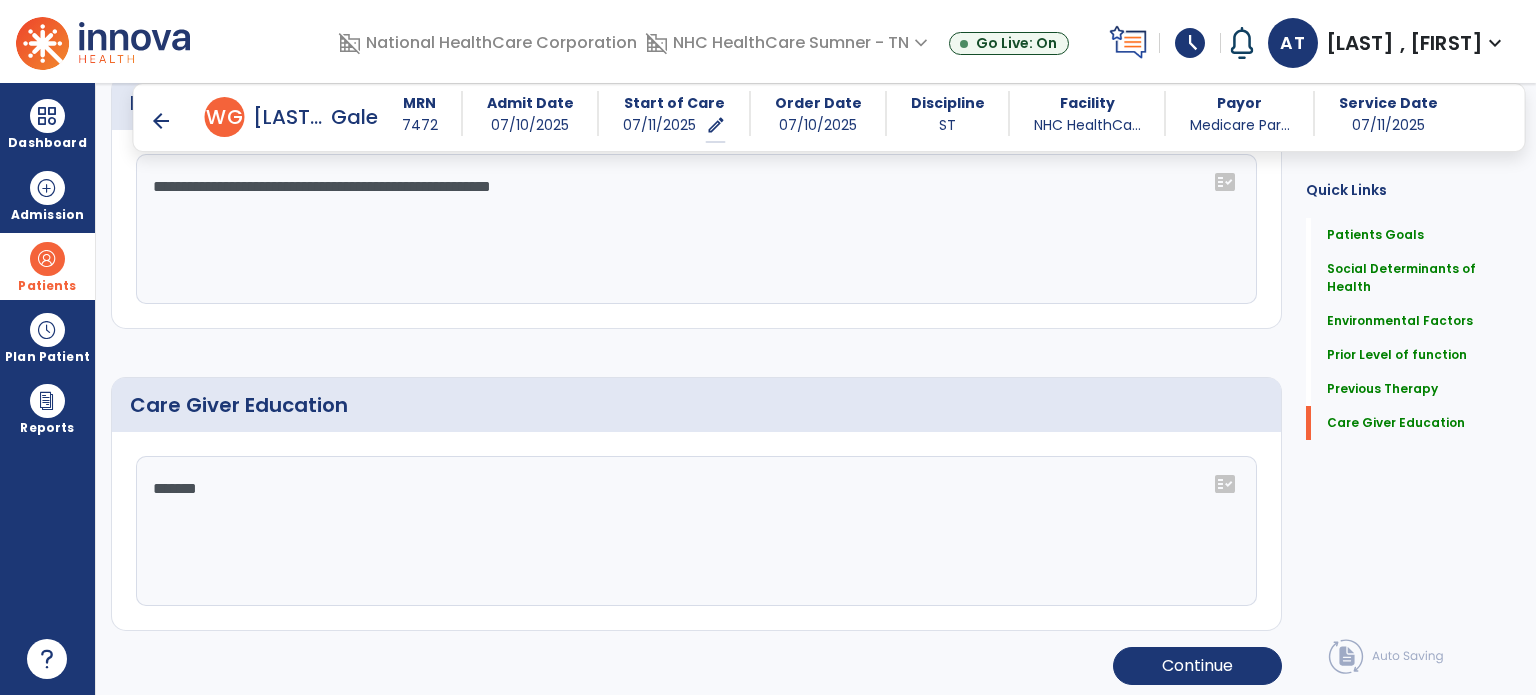 scroll, scrollTop: 1192, scrollLeft: 0, axis: vertical 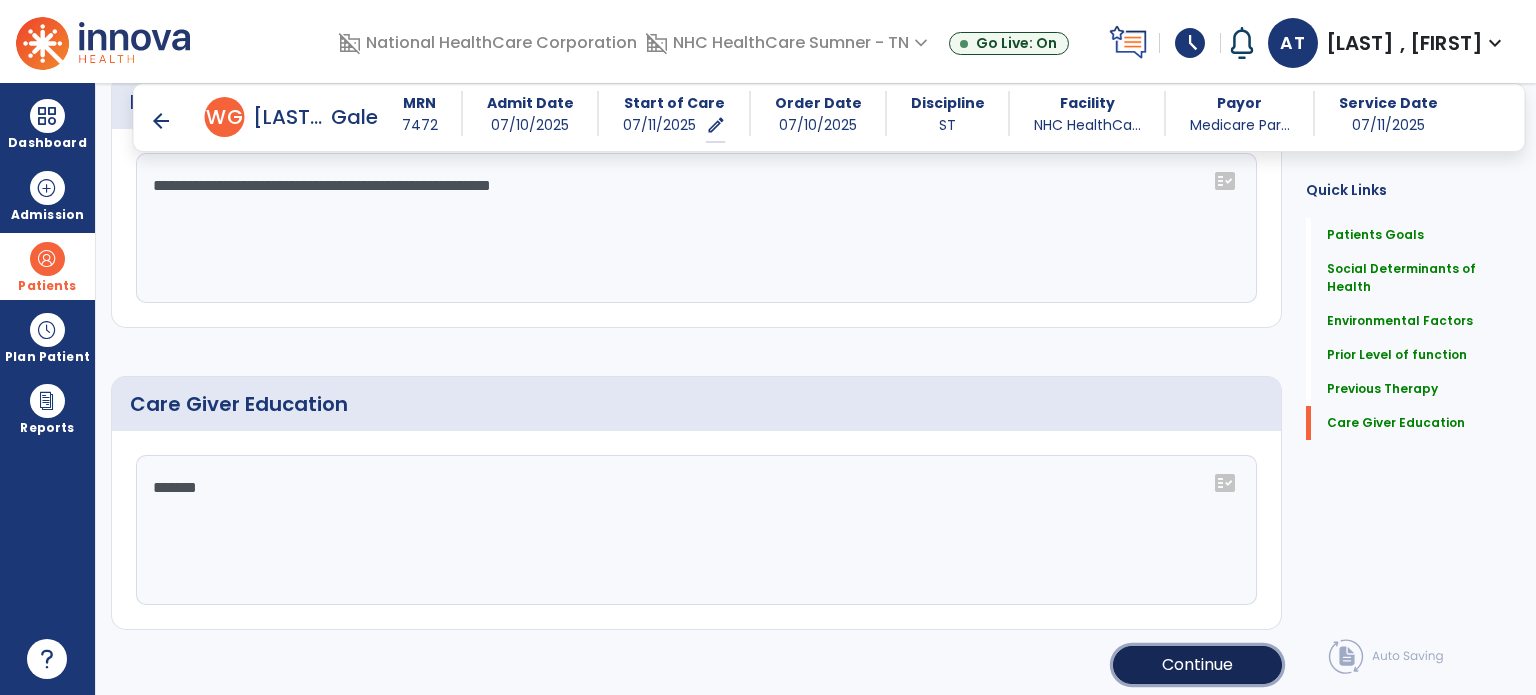 click on "Continue" 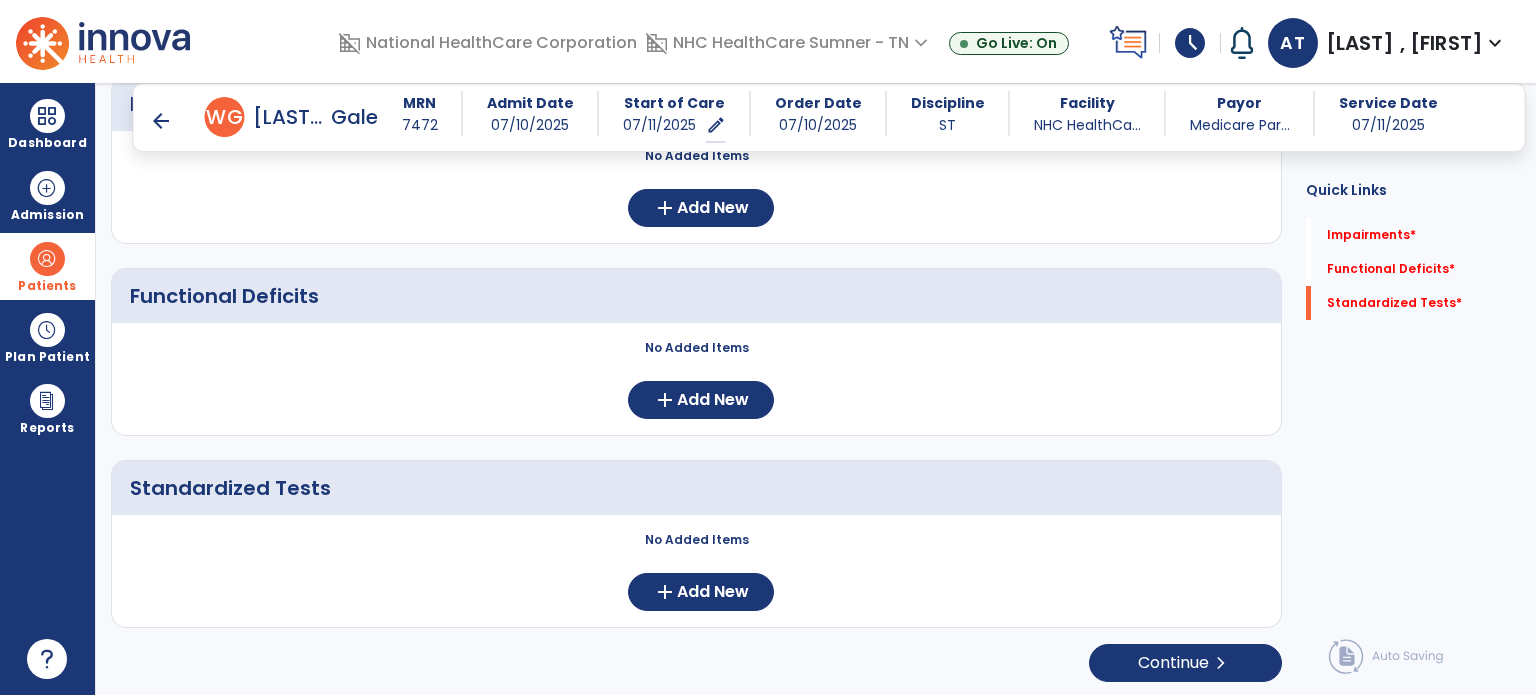 scroll, scrollTop: 52, scrollLeft: 0, axis: vertical 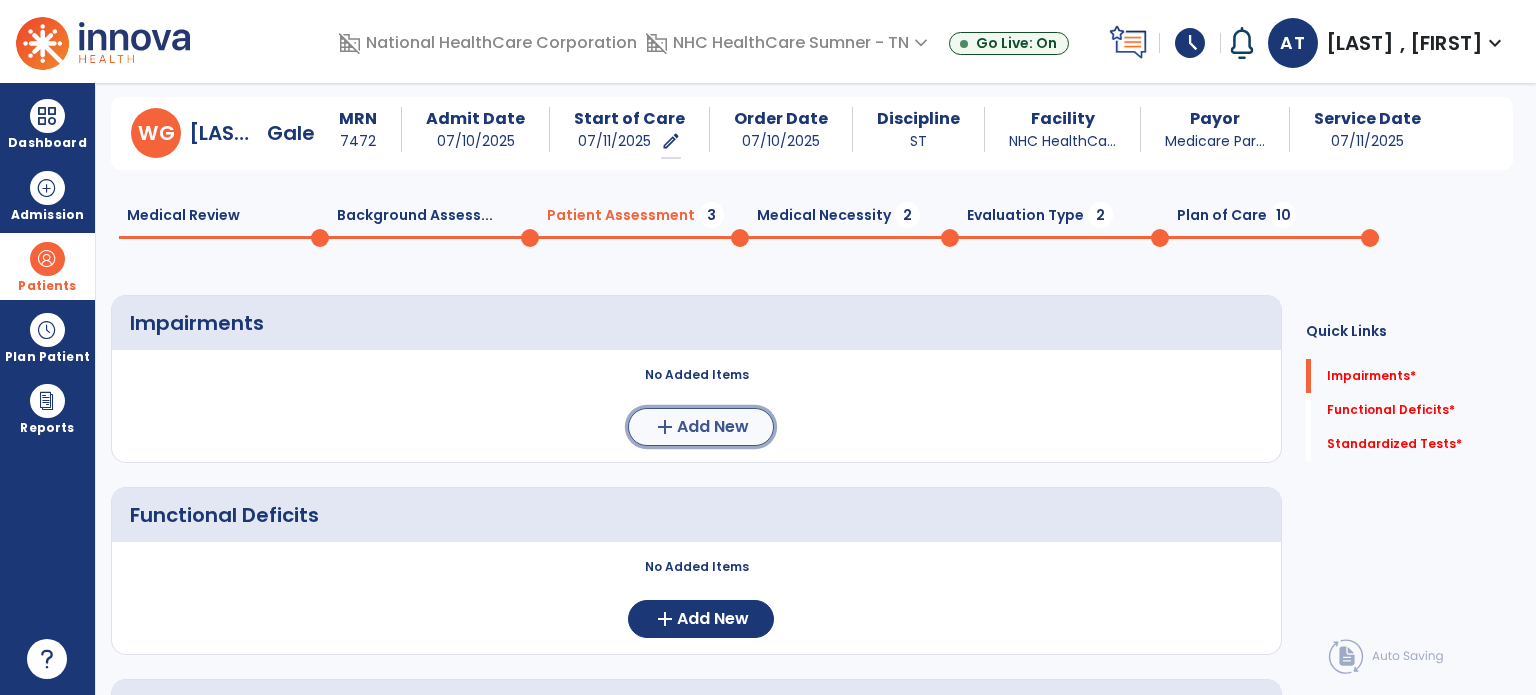 click on "Add New" 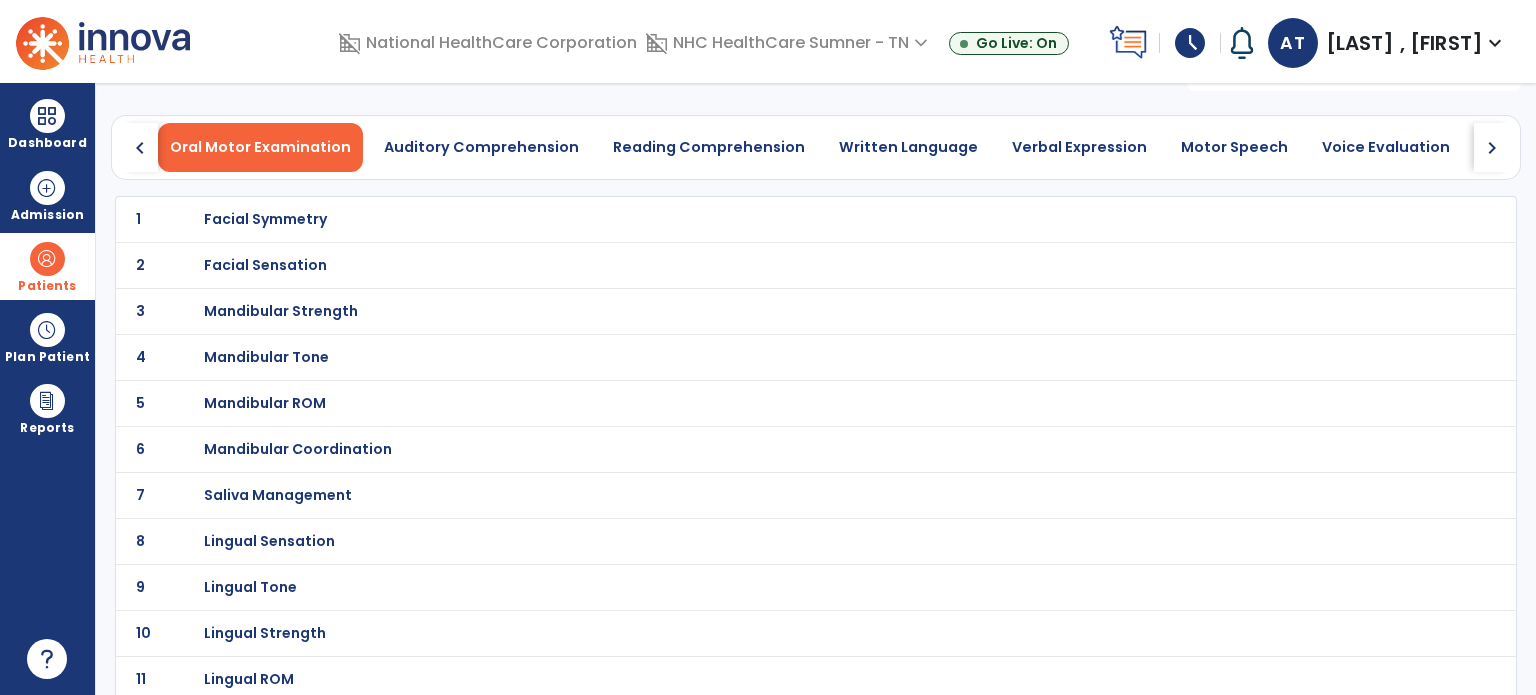 click on "chevron_right" 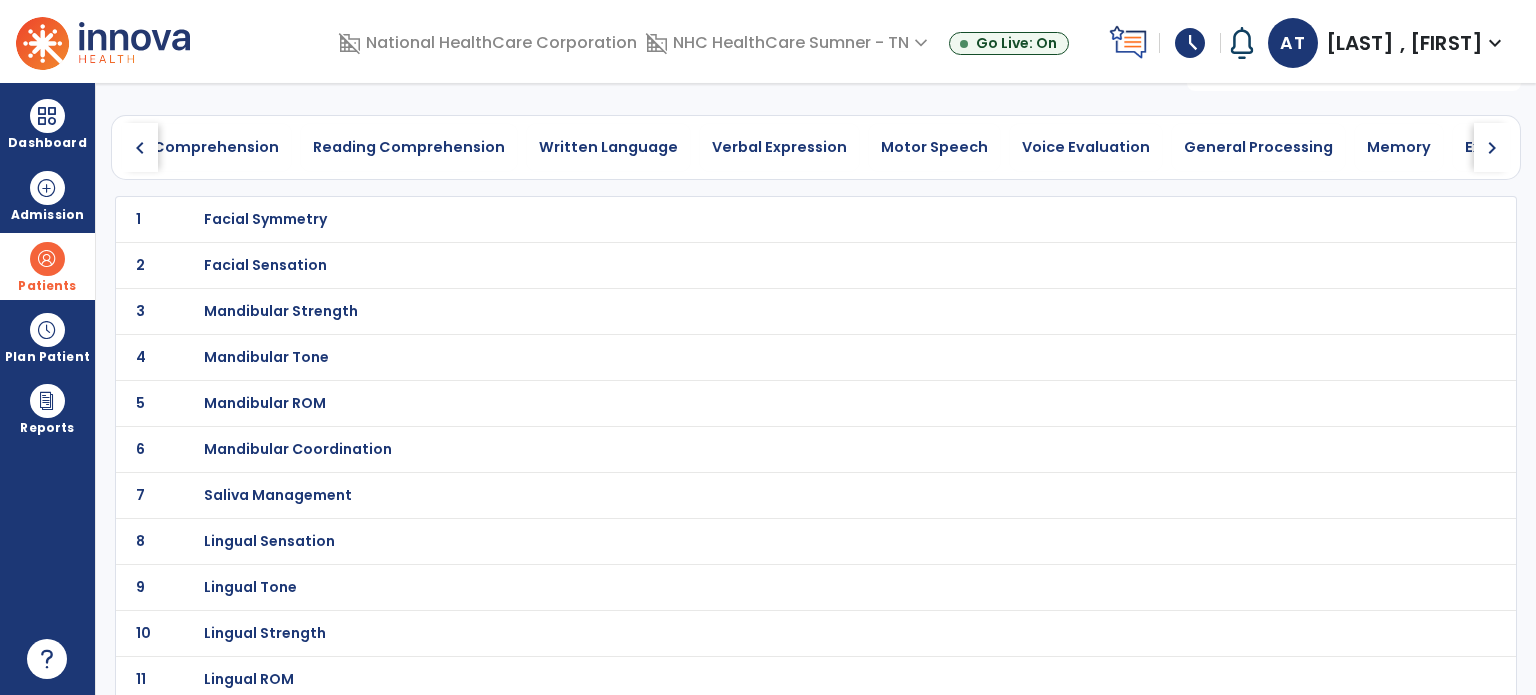 click on "chevron_right" 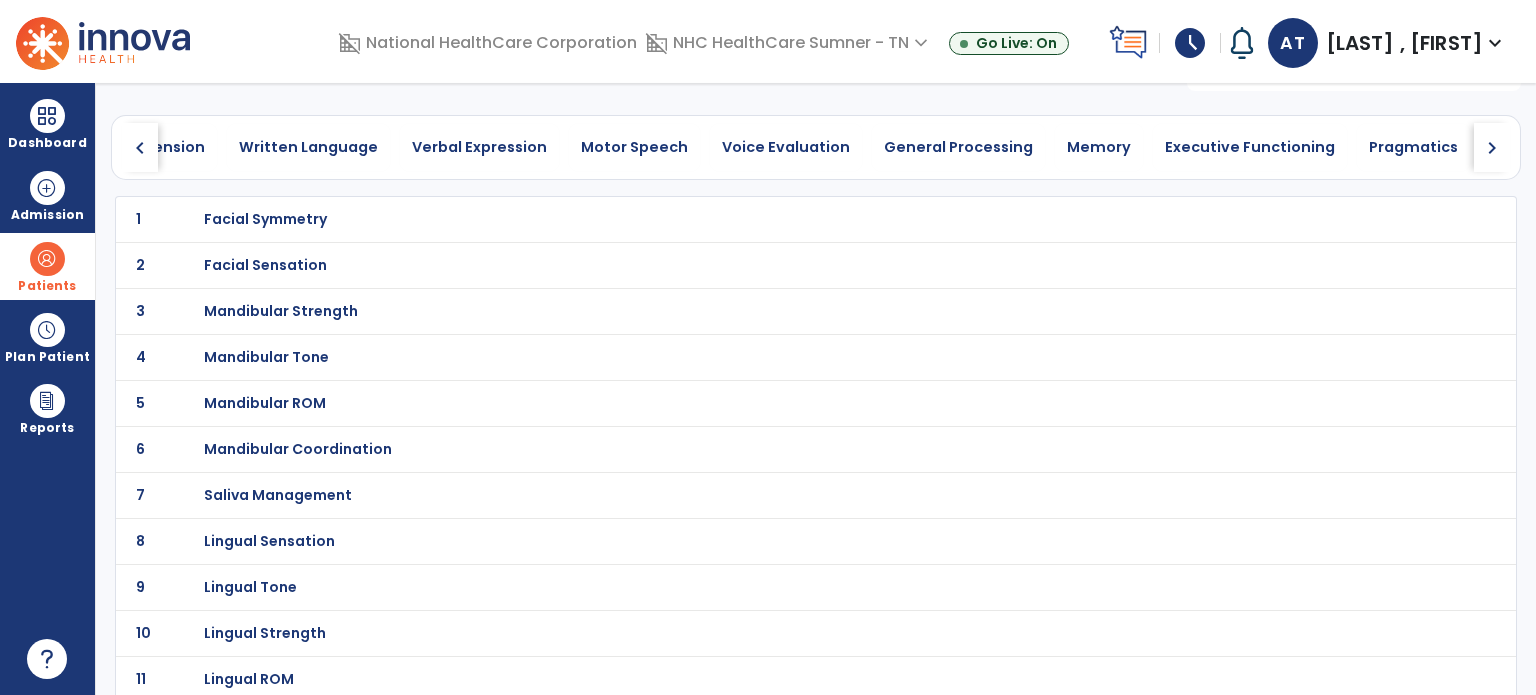 click on "chevron_right" 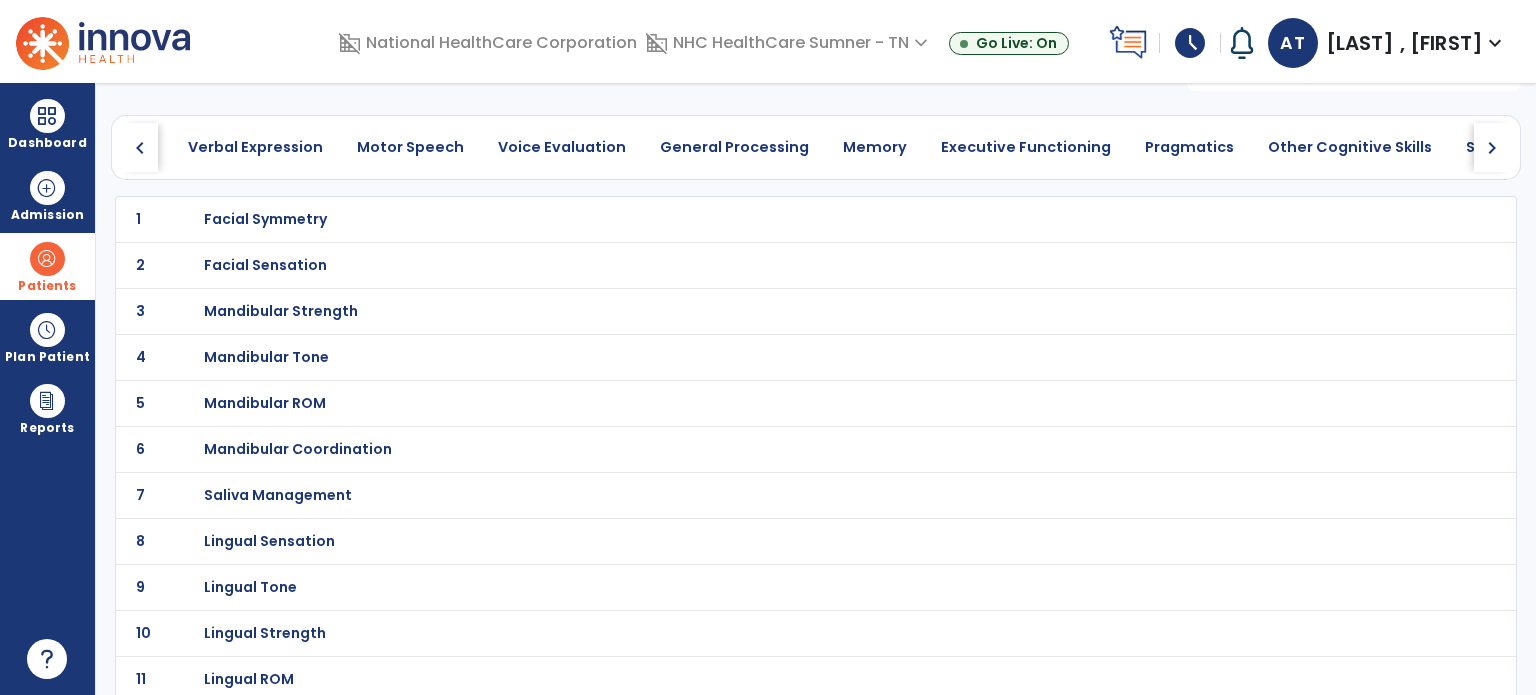 click on "chevron_right" 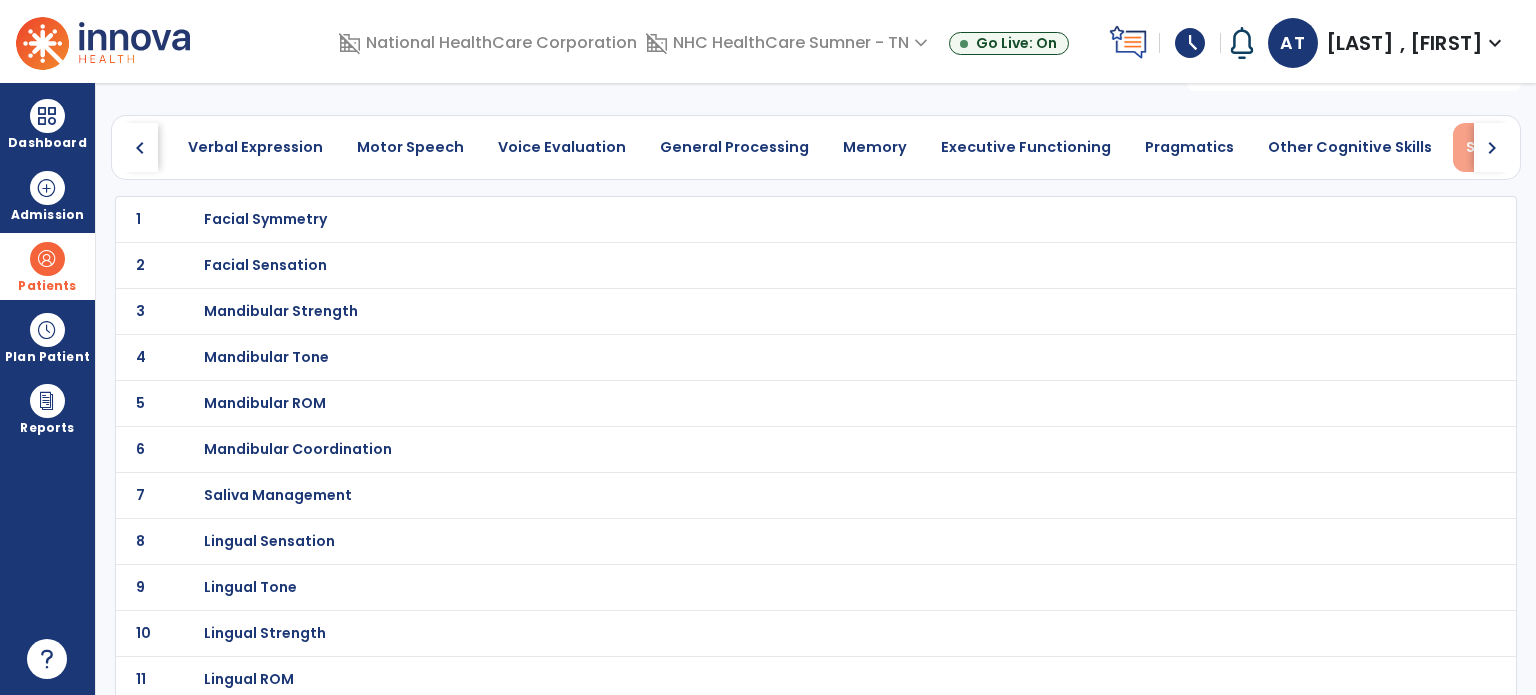 click on "Swallowing" at bounding box center (1508, 147) 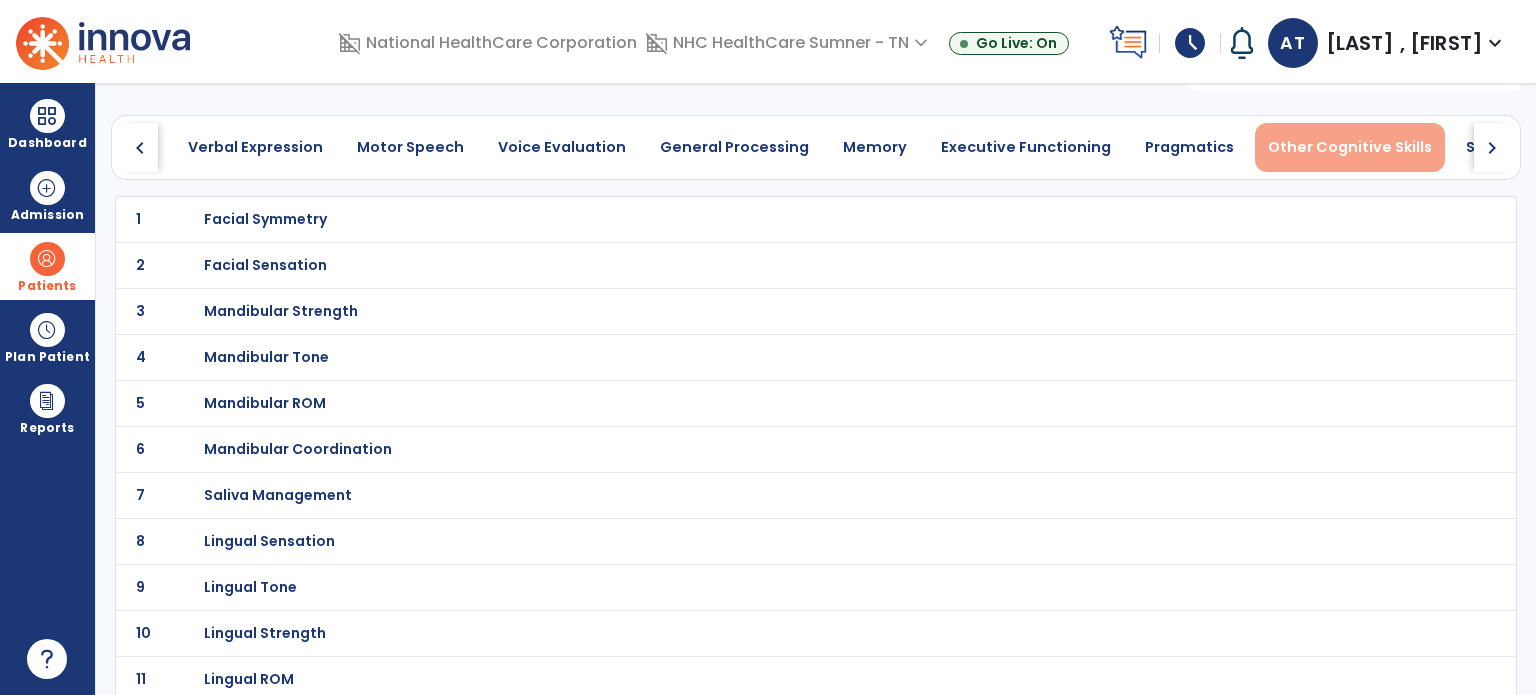 scroll, scrollTop: 0, scrollLeft: 822, axis: horizontal 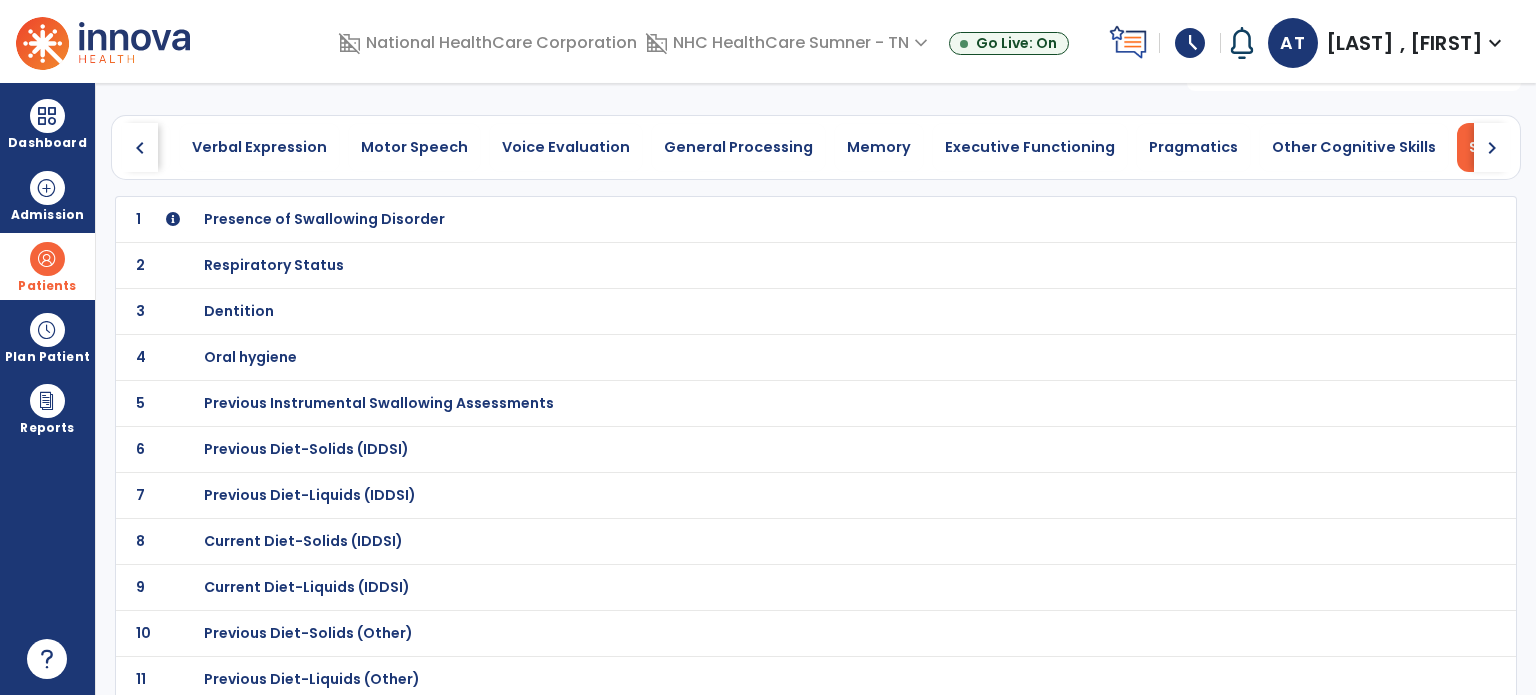 click on "Presence of Swallowing Disorder" at bounding box center [324, 219] 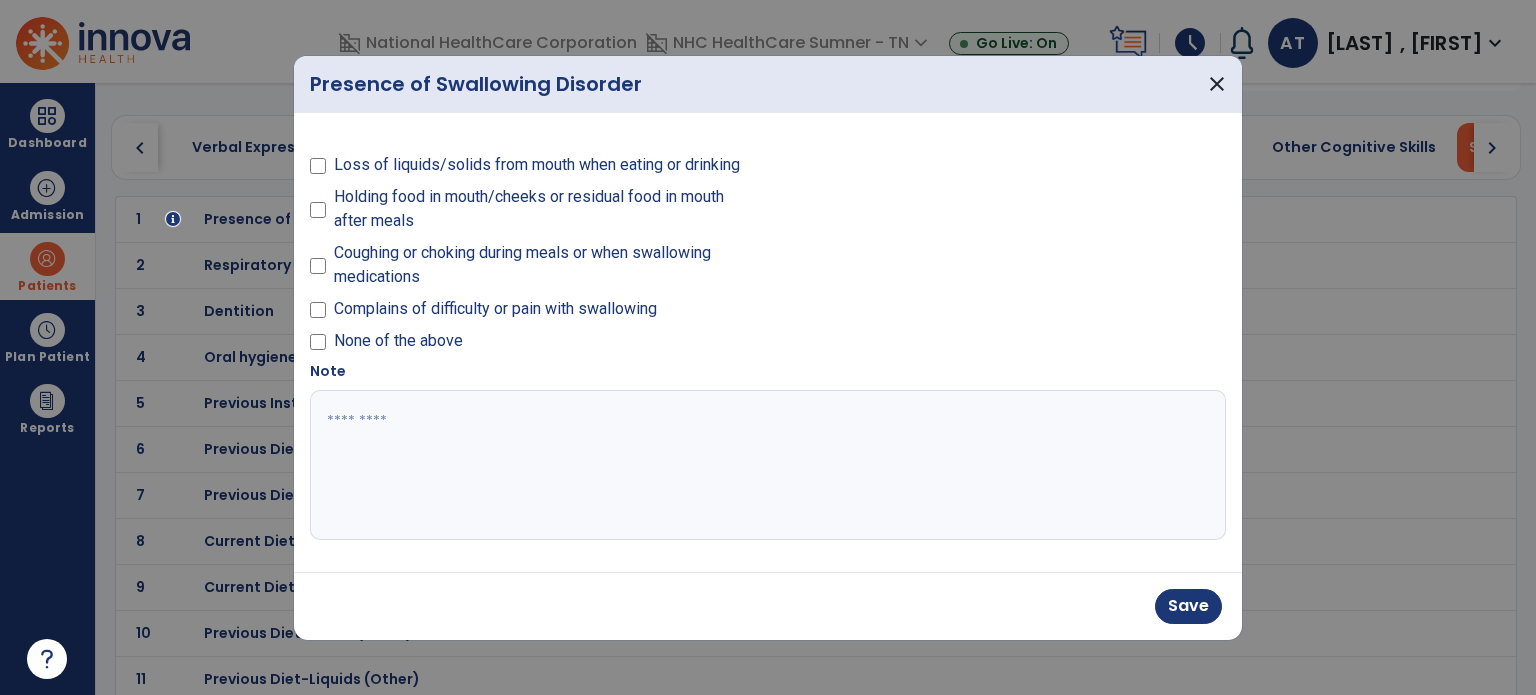 click at bounding box center (318, 213) 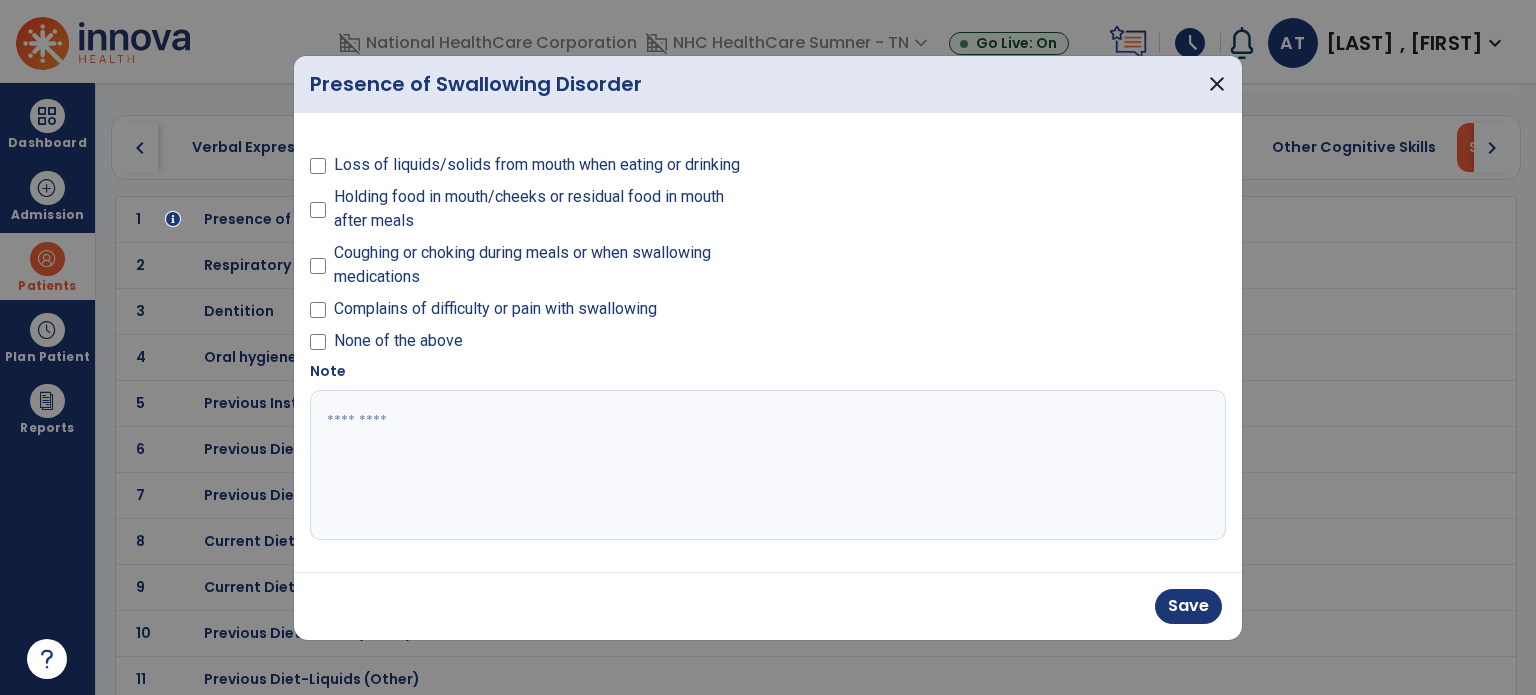 click at bounding box center [768, 465] 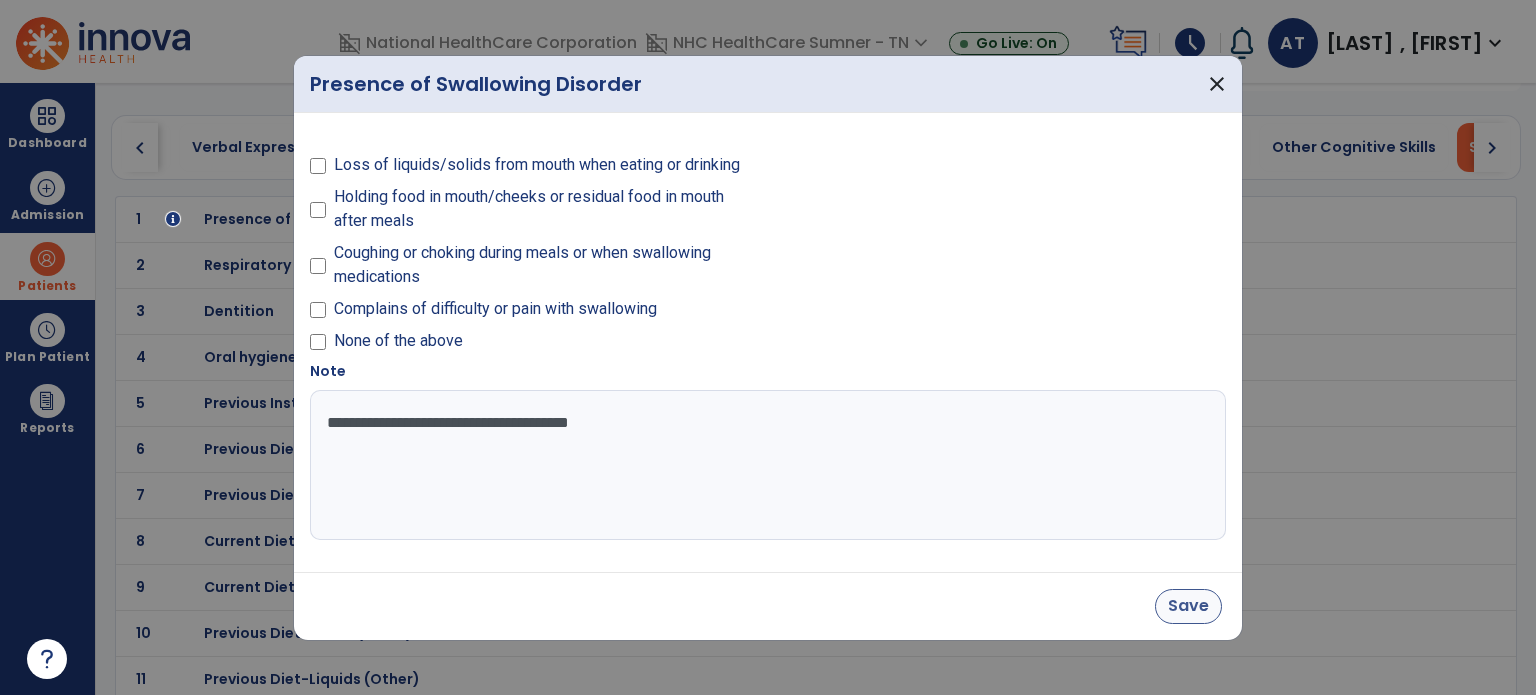 type on "**********" 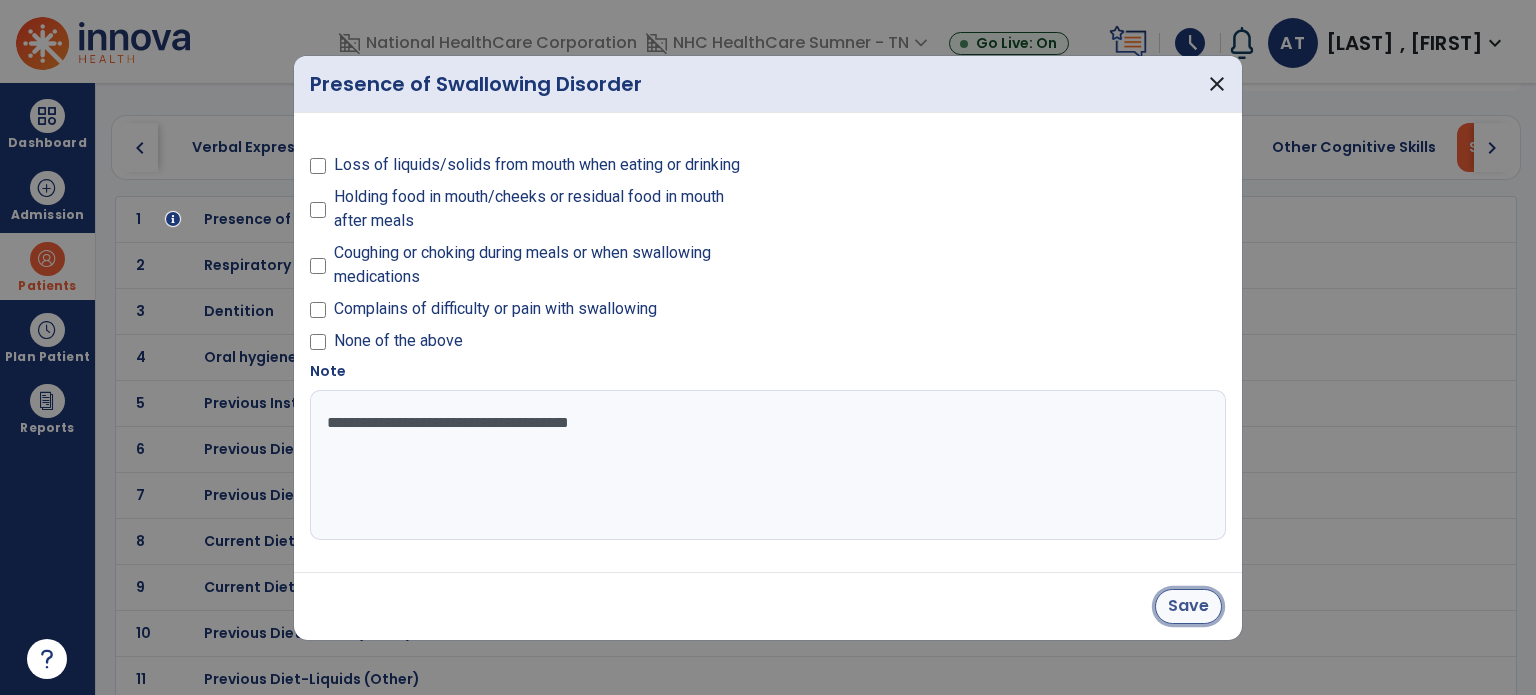 click on "Save" at bounding box center [1188, 606] 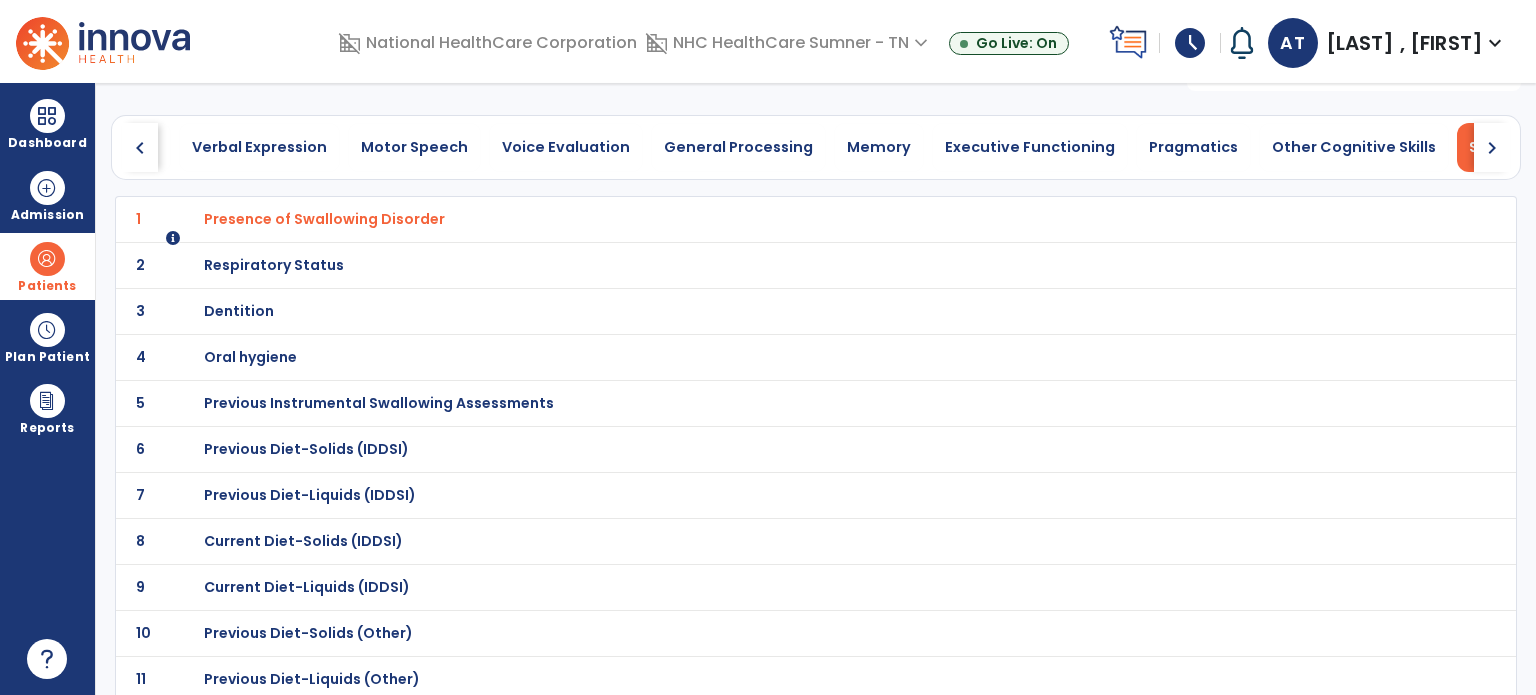 scroll, scrollTop: 0, scrollLeft: 0, axis: both 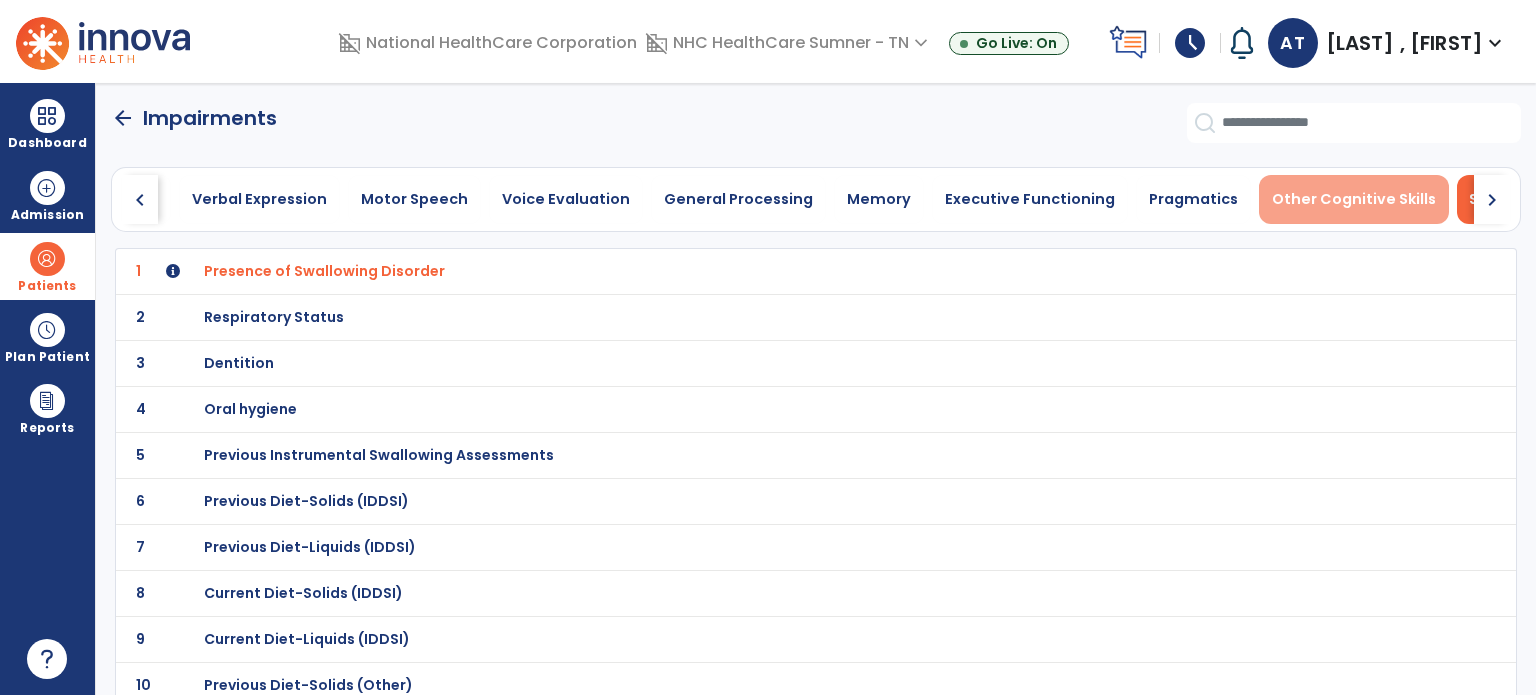 click on "Other Cognitive Skills" at bounding box center (1354, 199) 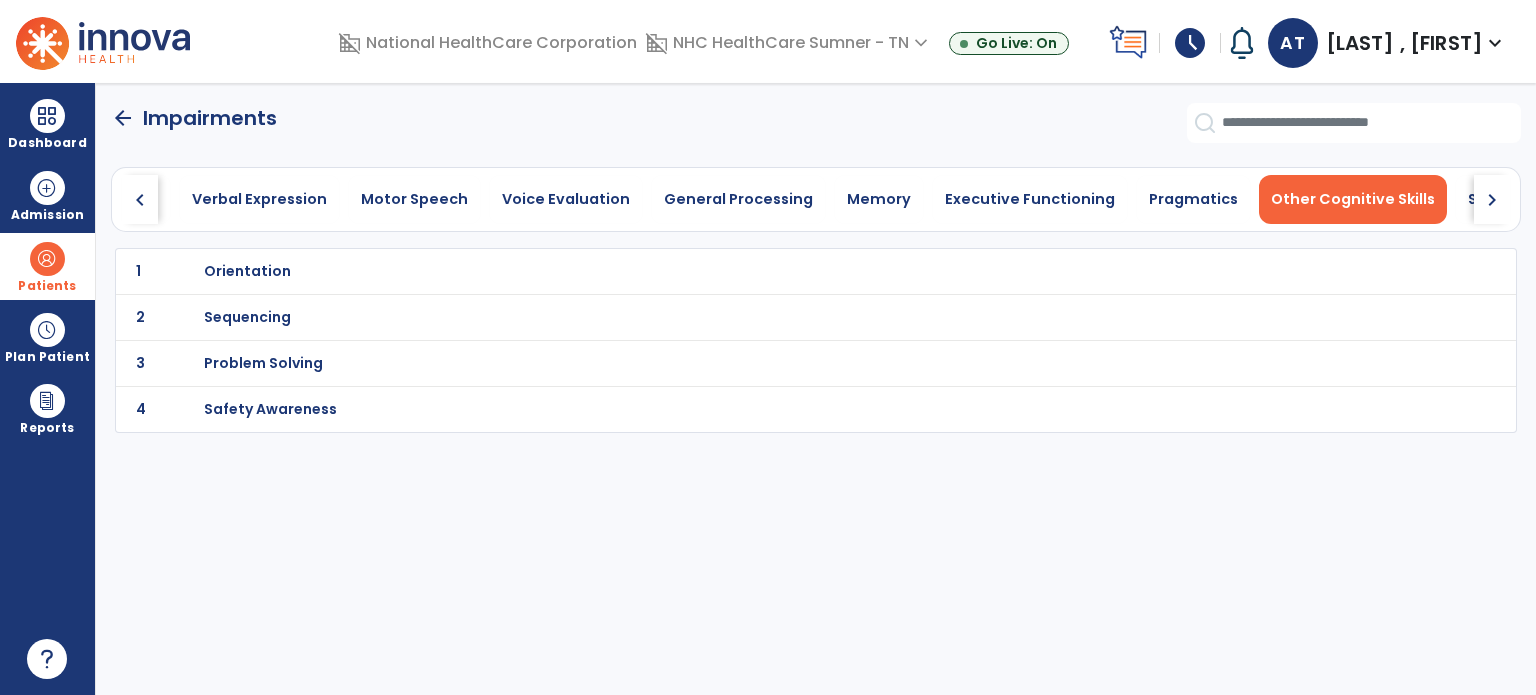 scroll, scrollTop: 0, scrollLeft: 817, axis: horizontal 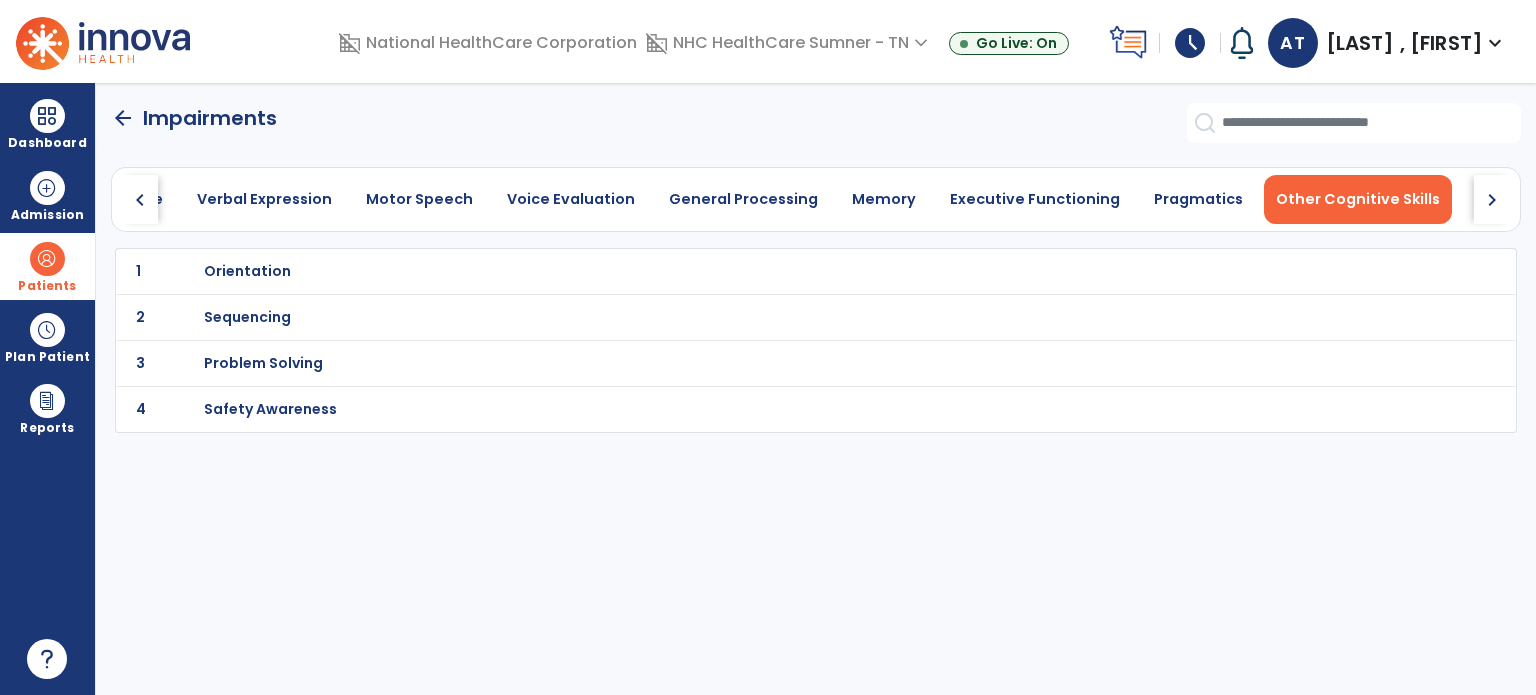 click on "Problem Solving" at bounding box center (772, 271) 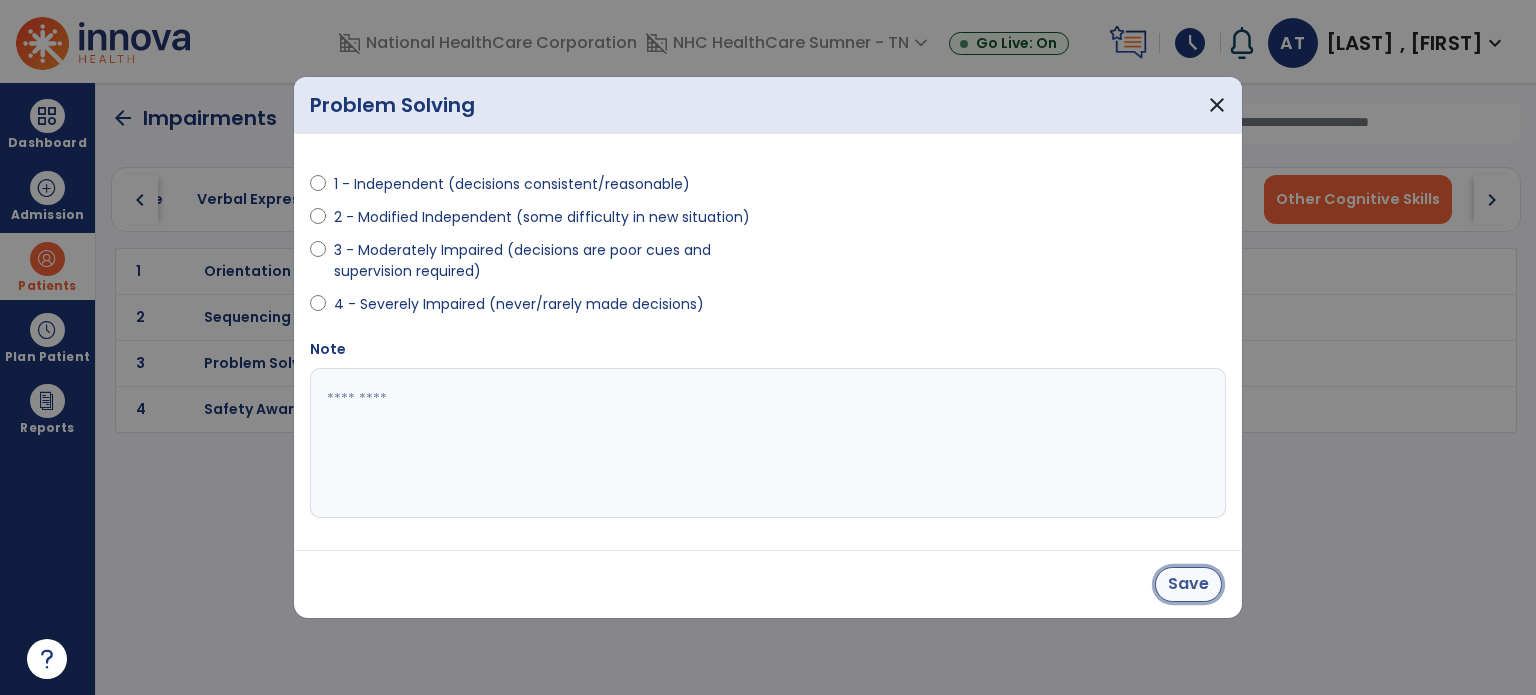 click on "Save" at bounding box center (1188, 584) 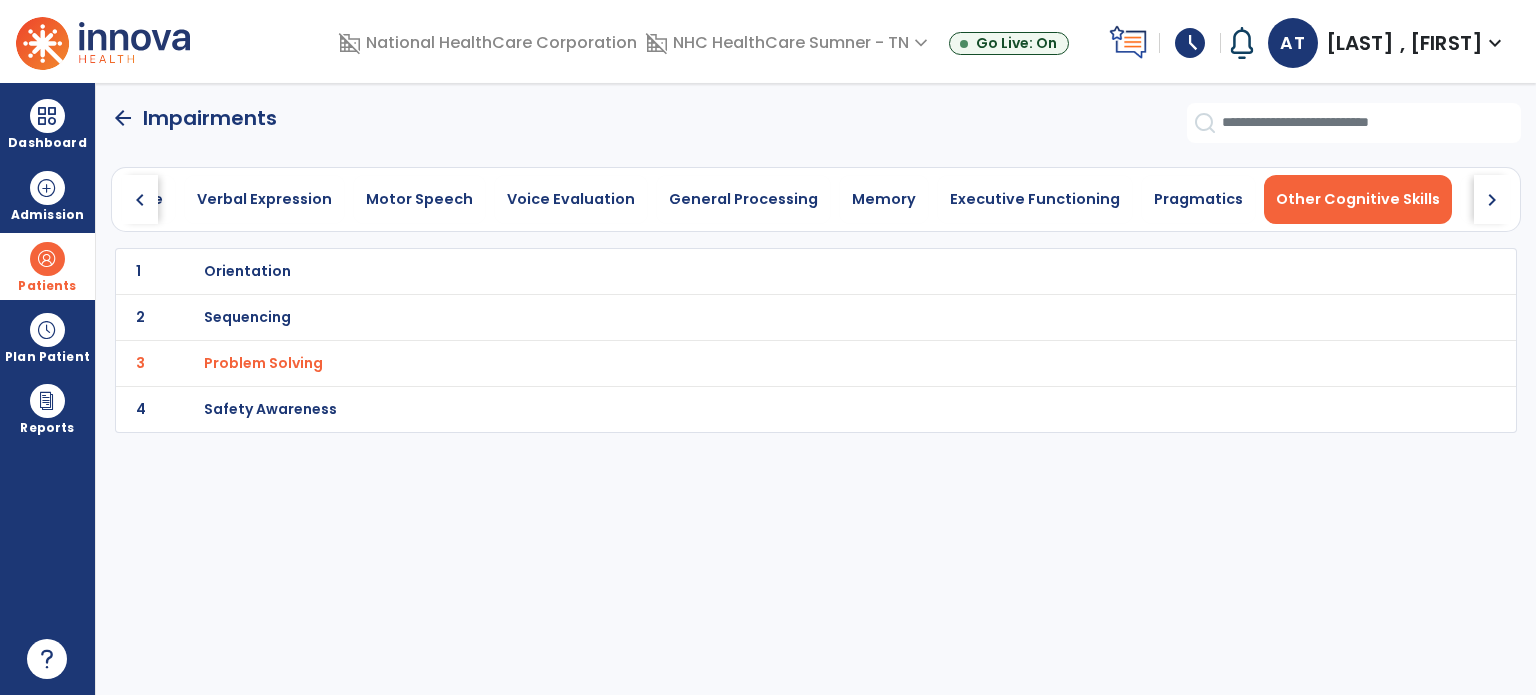 click on "chevron_left" 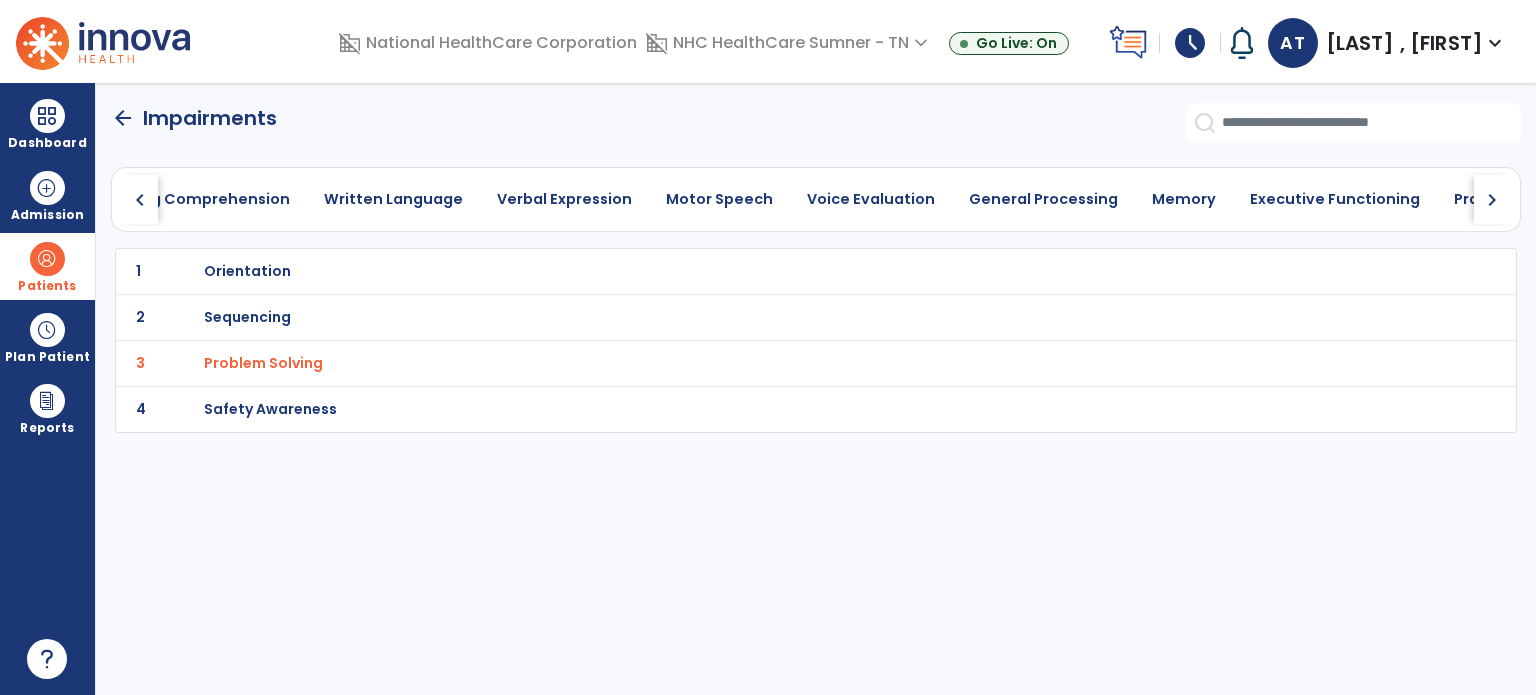 click on "chevron_left" 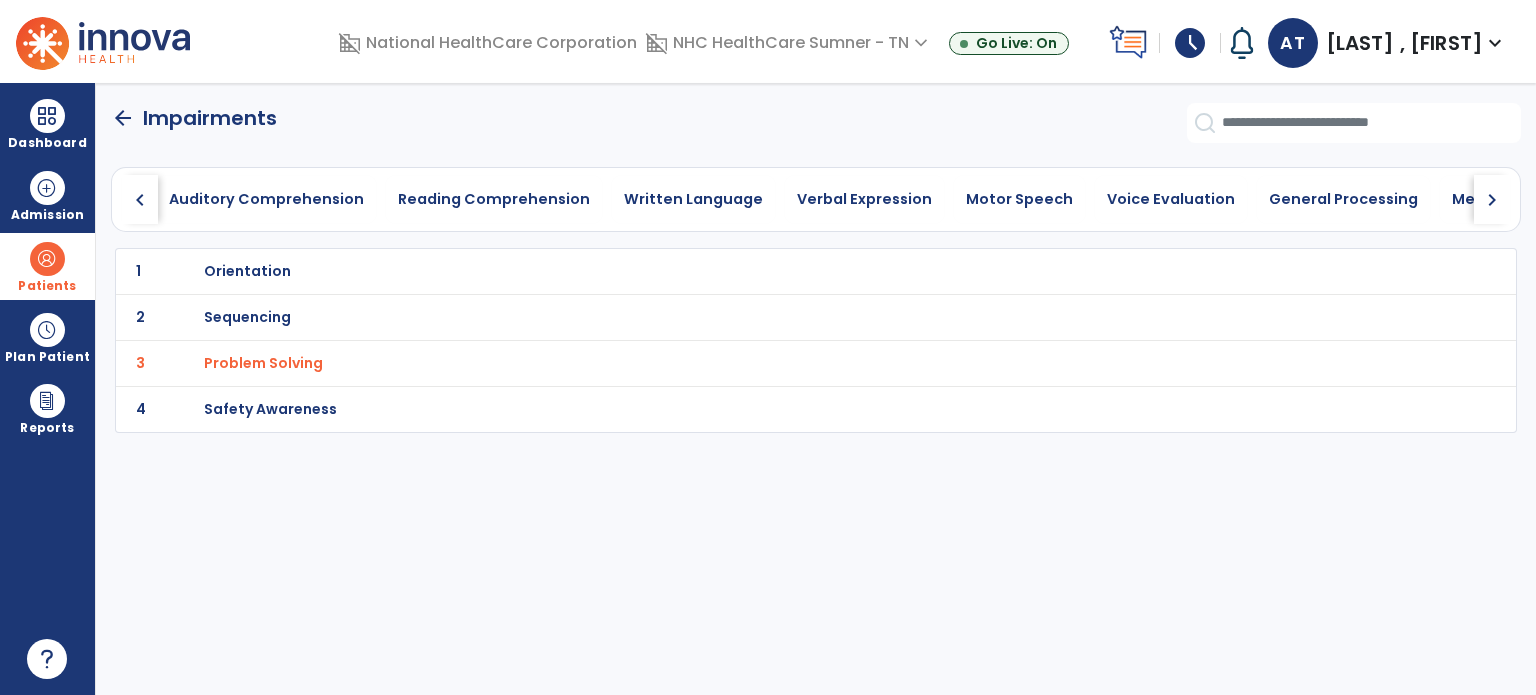 click on "chevron_left" 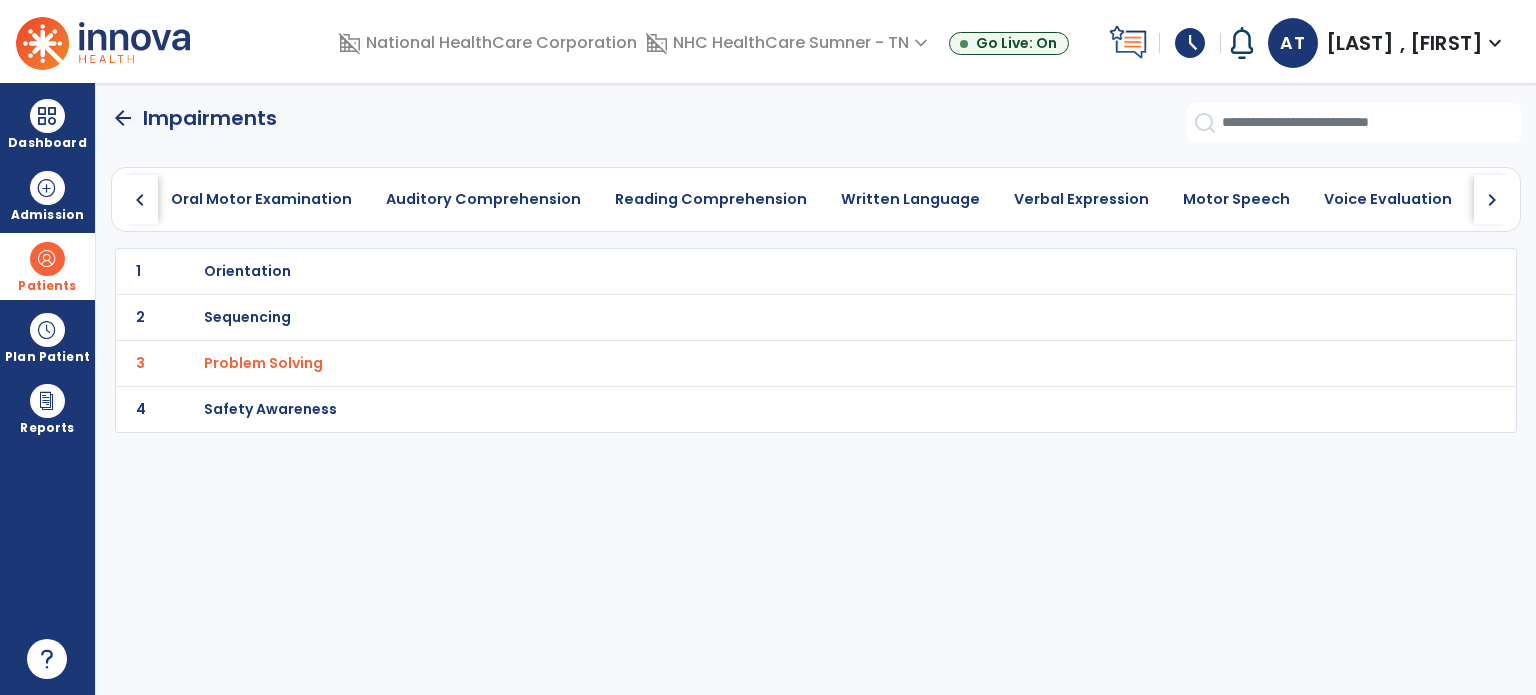 click on "chevron_left" 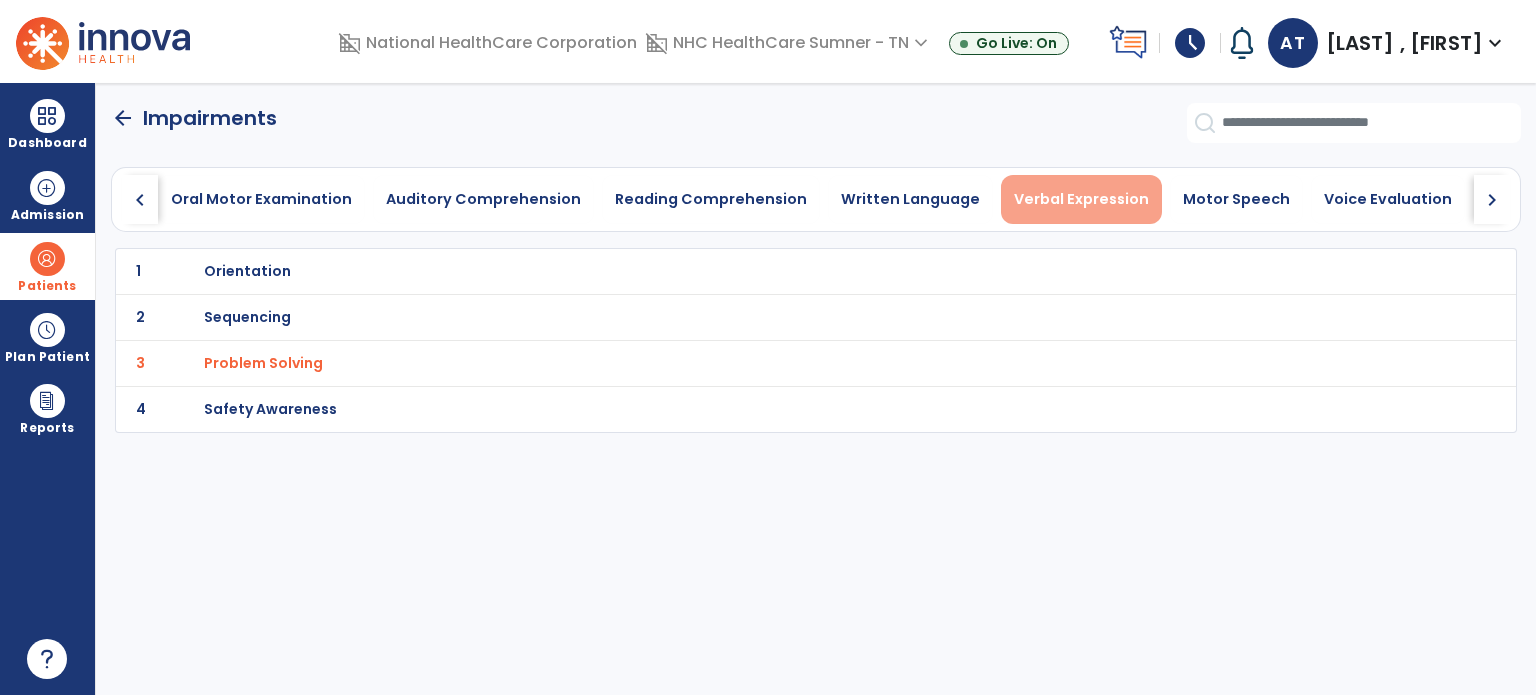 click on "Verbal Expression" at bounding box center [1081, 199] 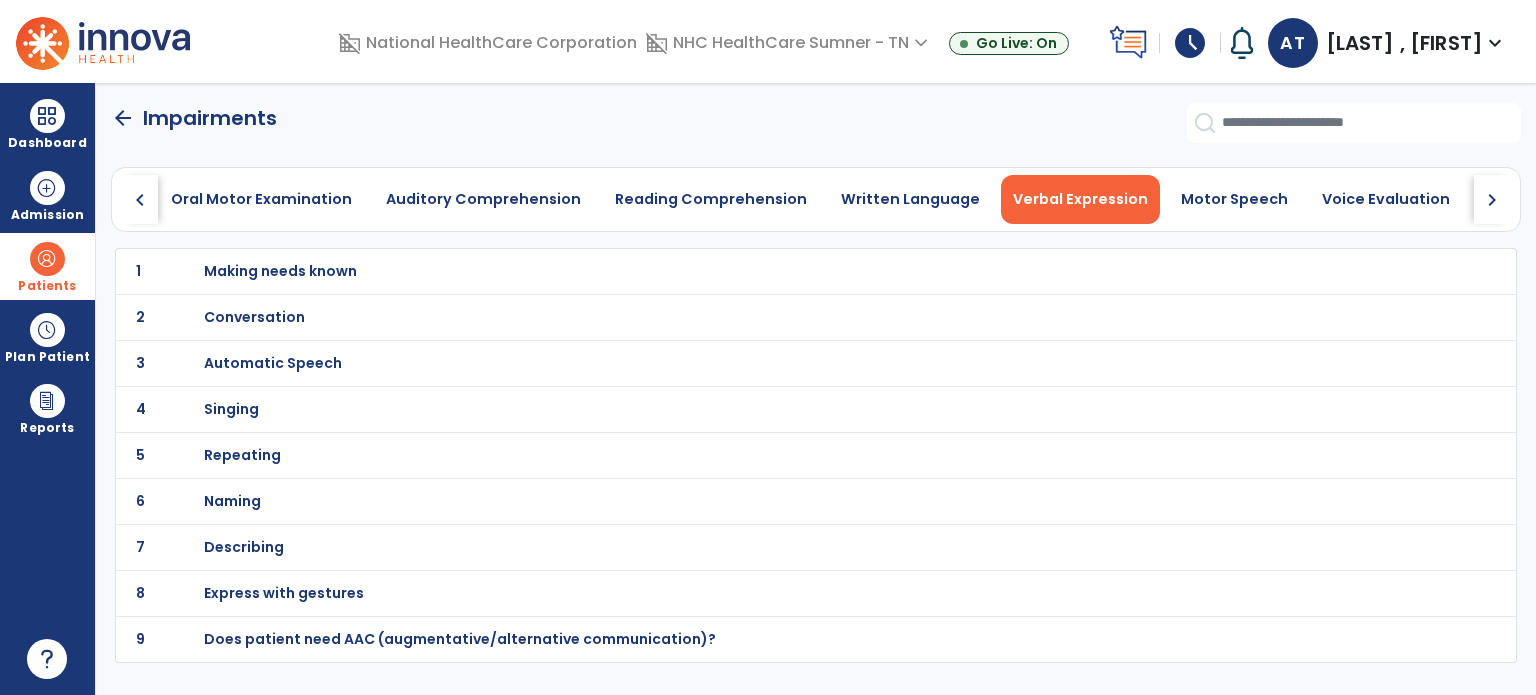 click on "chevron_right" 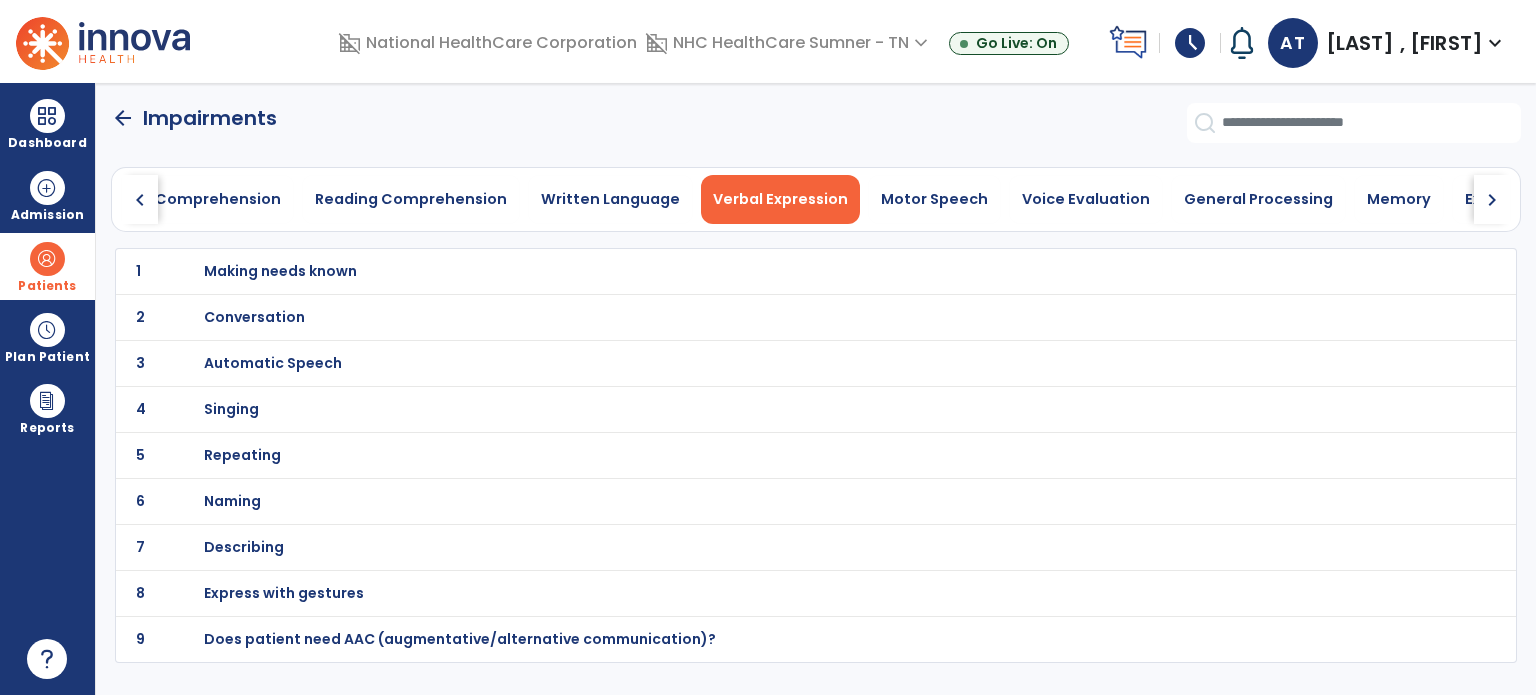 click on "chevron_right" 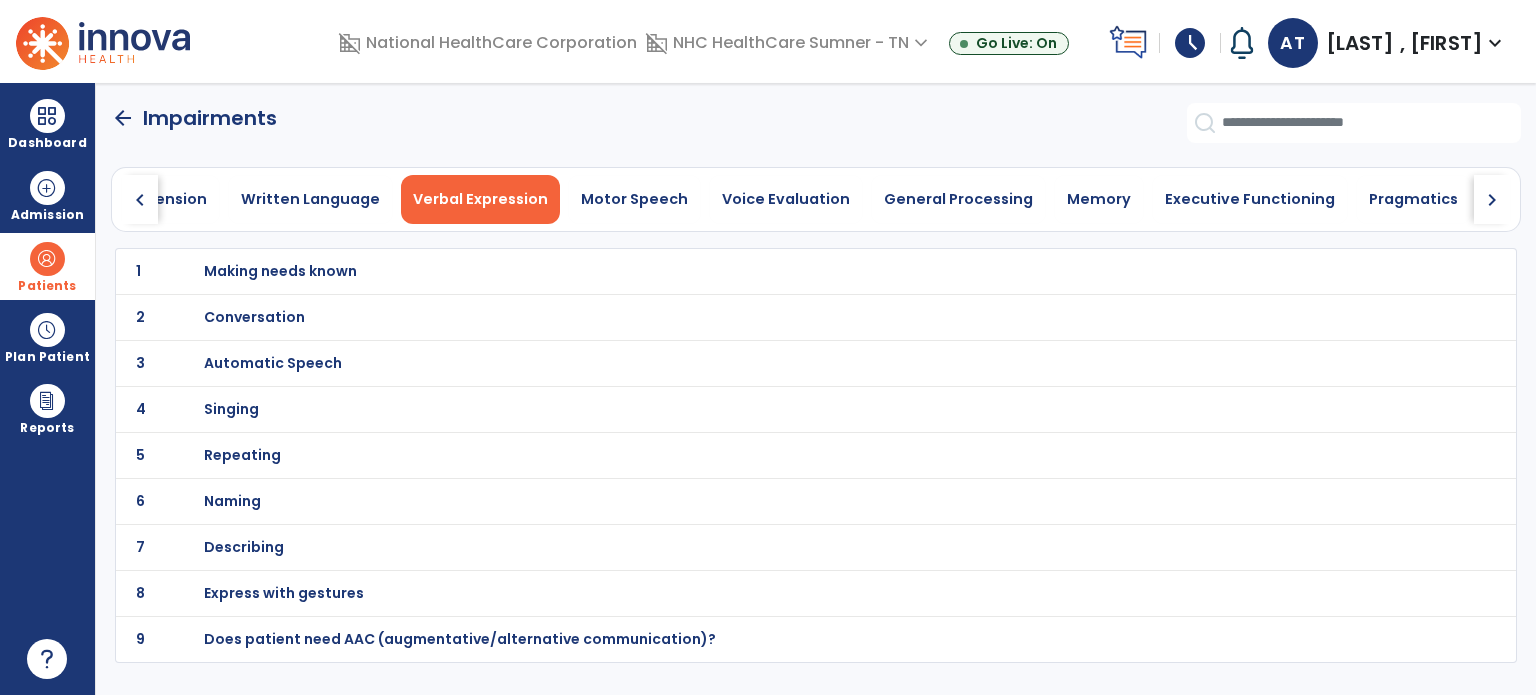 click on "chevron_right" 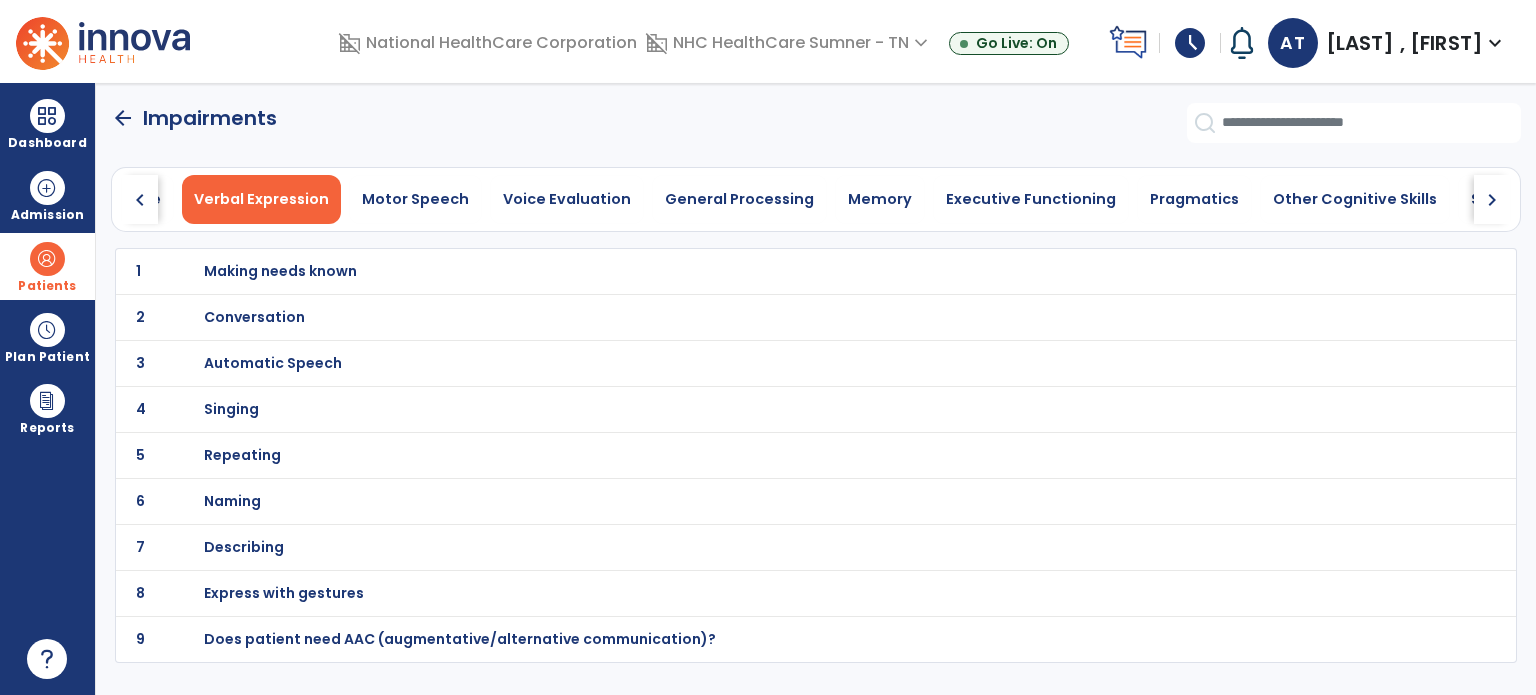 click on "chevron_right" 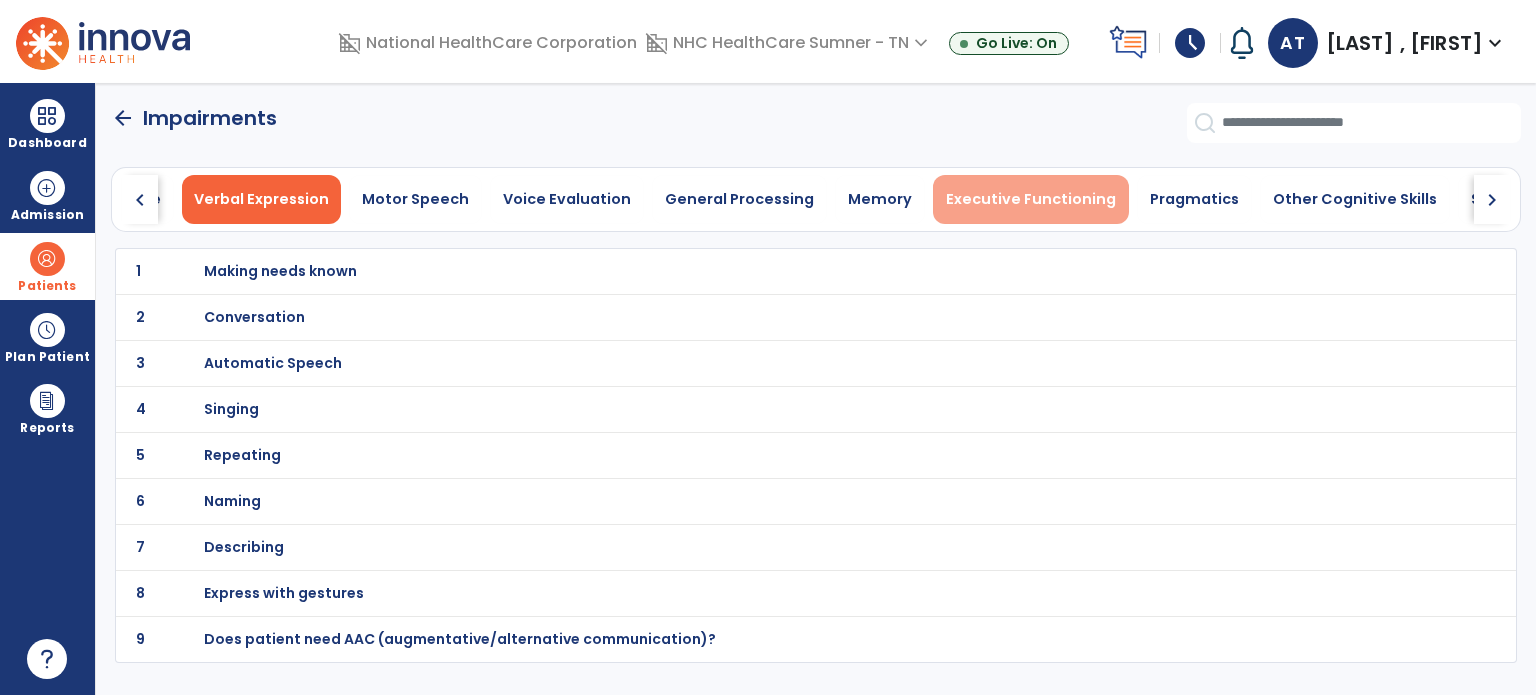 click on "Executive Functioning" at bounding box center [1031, 199] 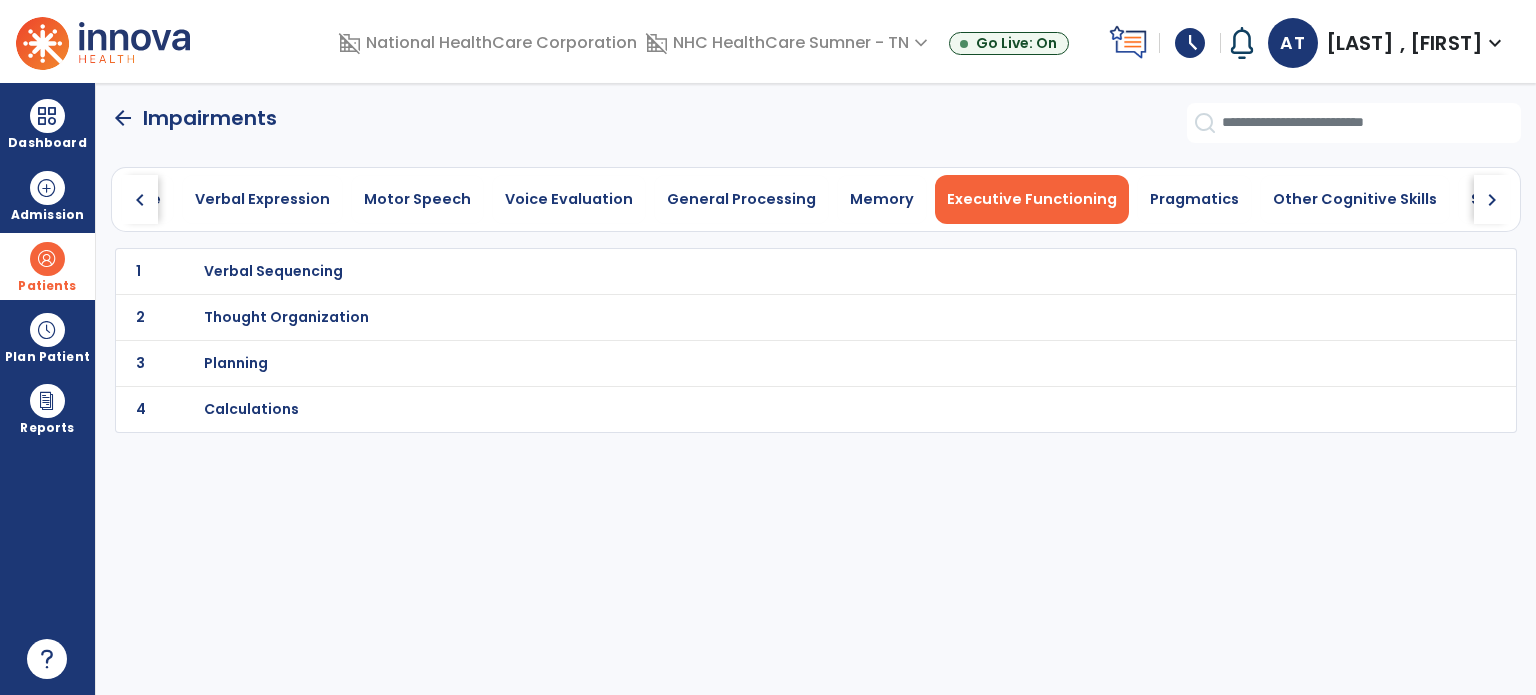 scroll, scrollTop: 0, scrollLeft: 817, axis: horizontal 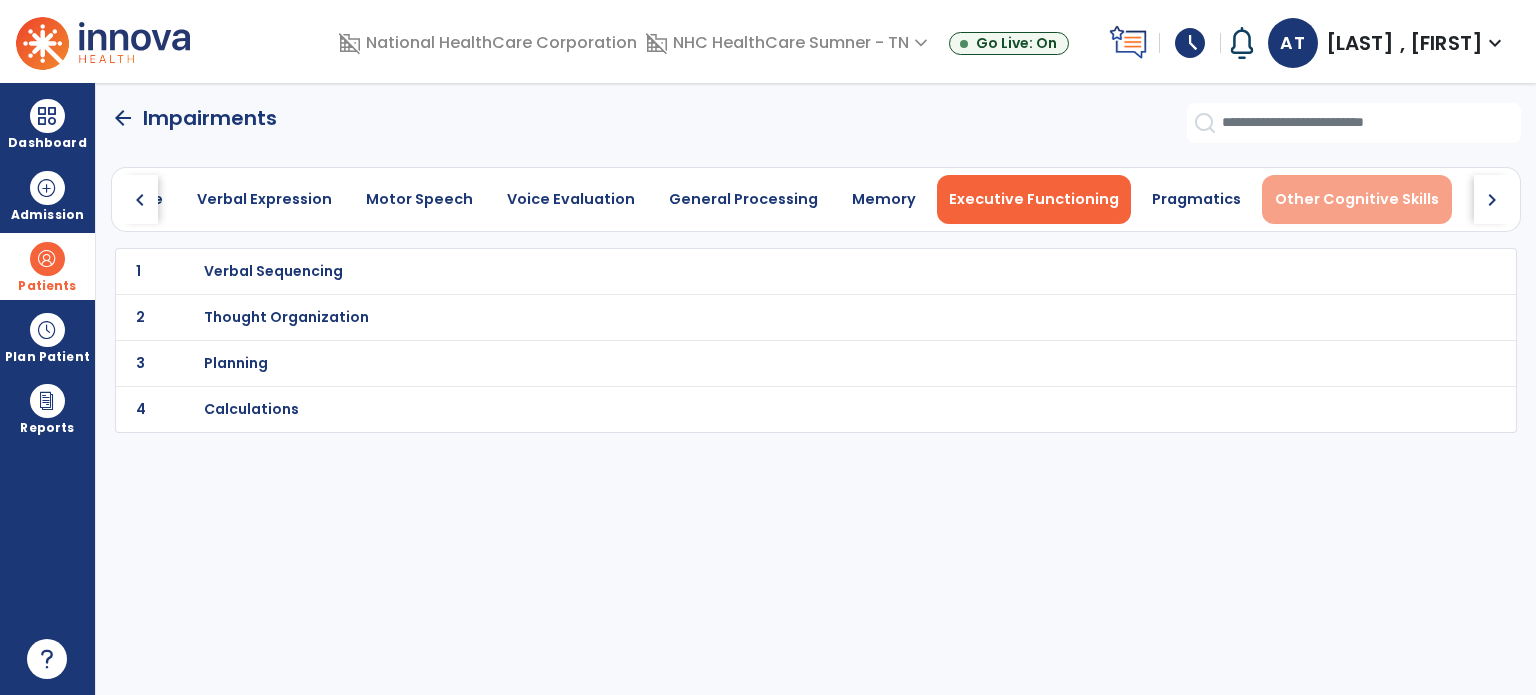 click on "Other Cognitive Skills" at bounding box center [1357, 199] 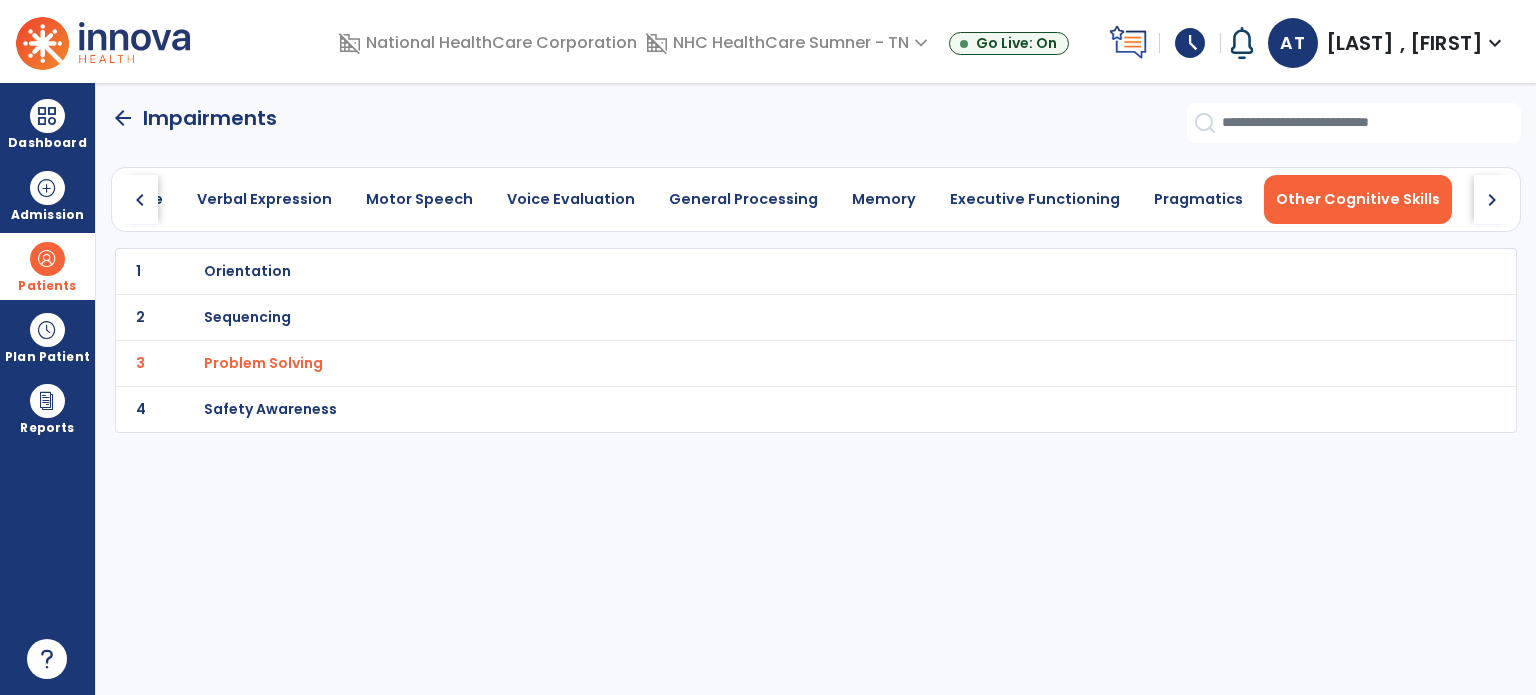 click on "Sequencing" at bounding box center (247, 271) 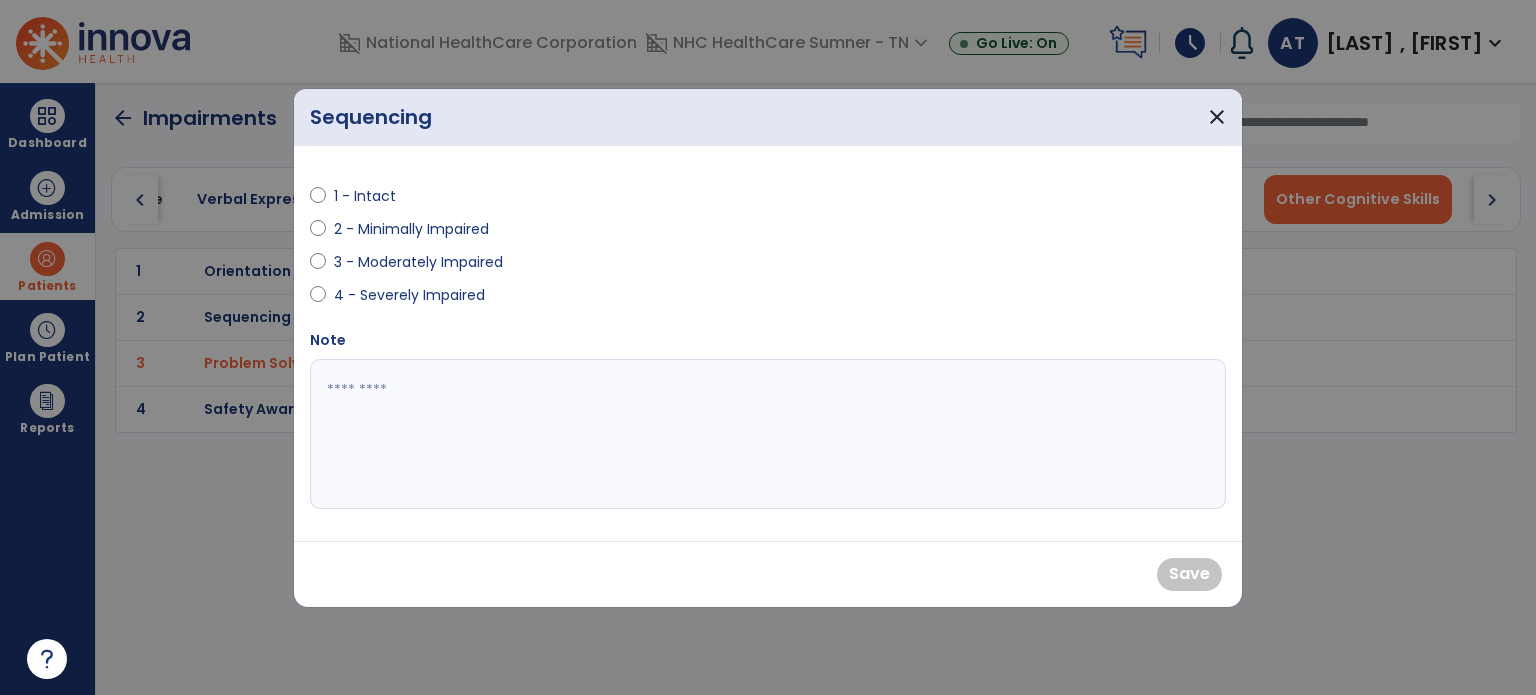 click on "3 - Moderately Impaired" at bounding box center (533, 266) 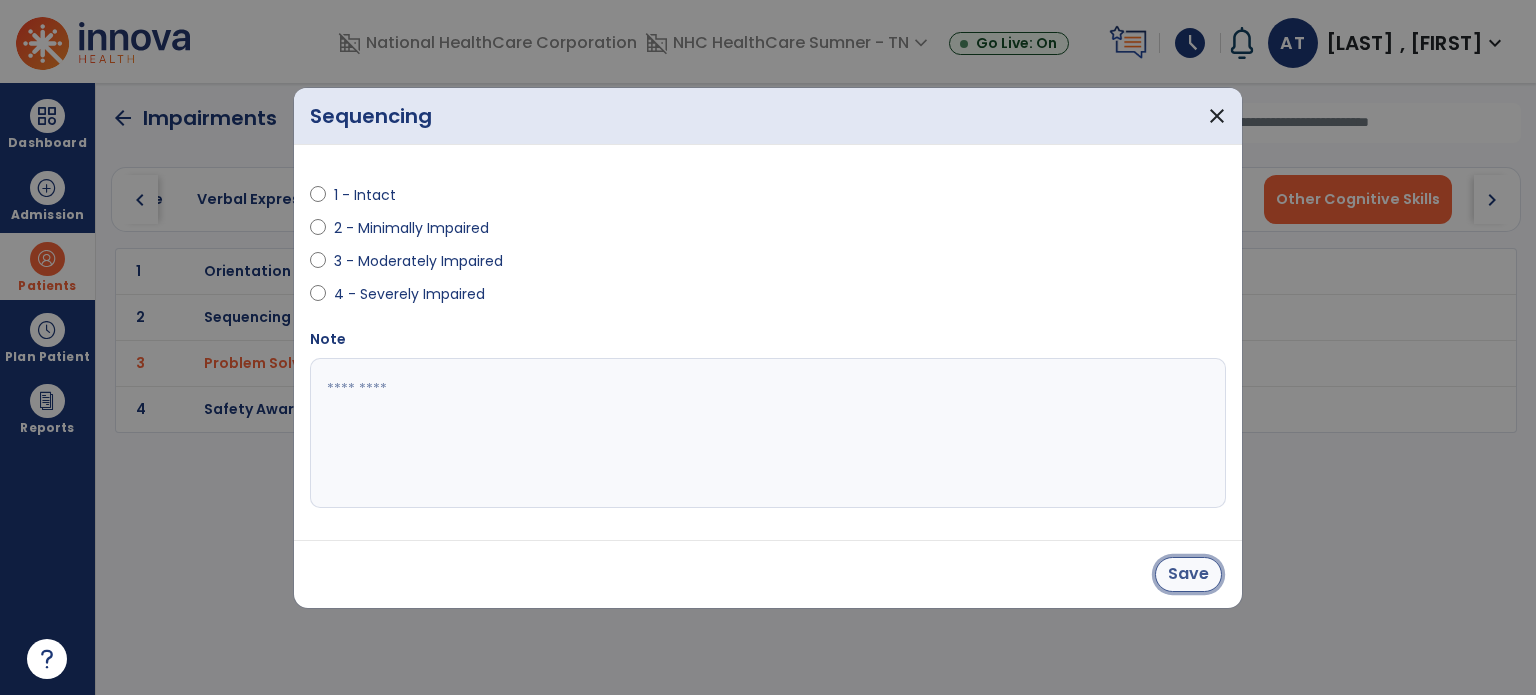 click on "Save" at bounding box center [1188, 574] 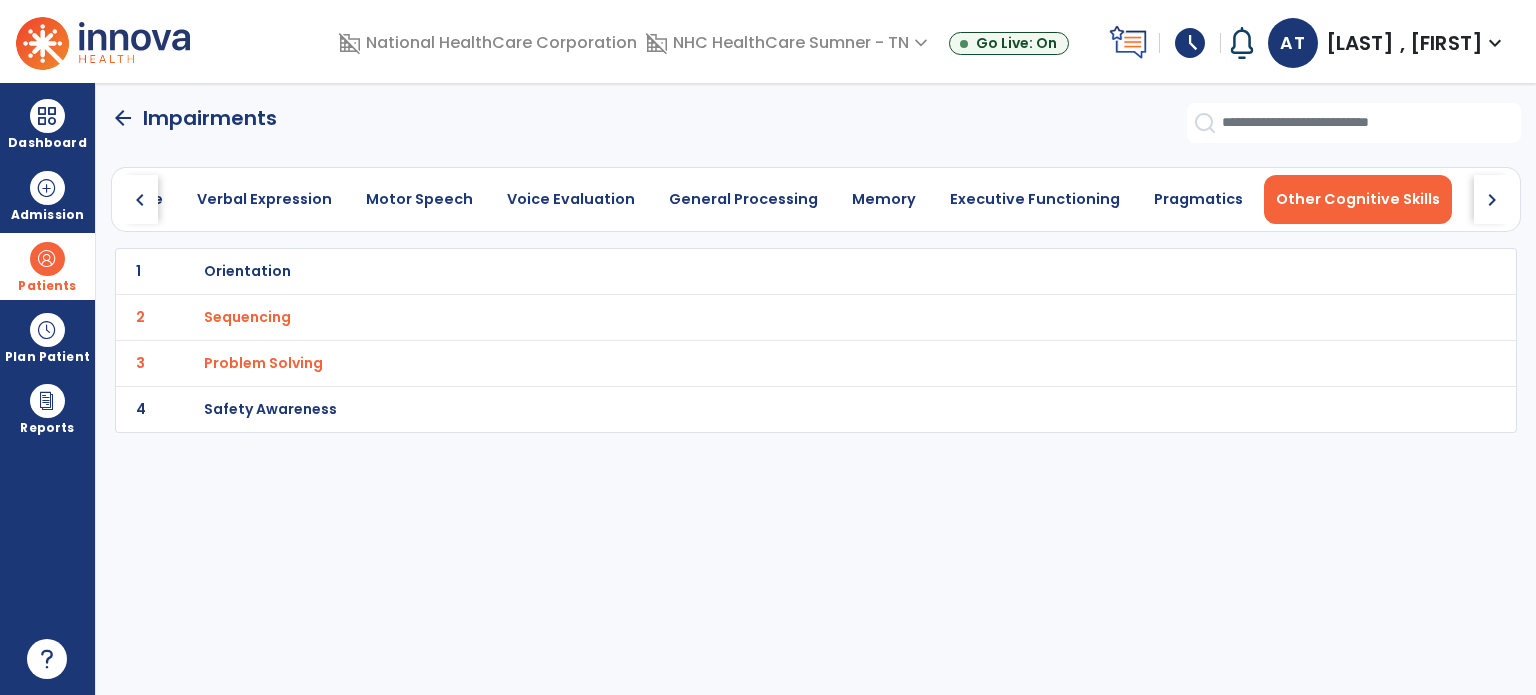 click on "arrow_back" 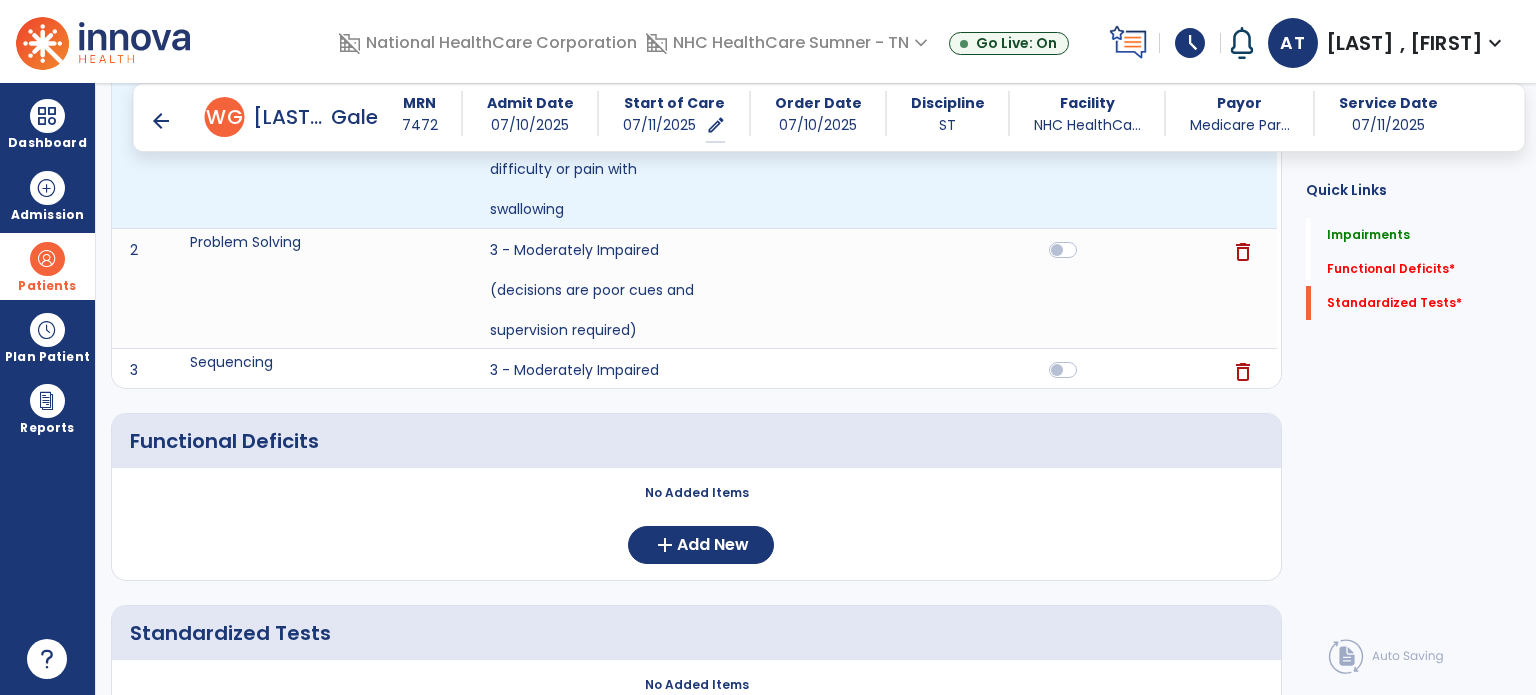 scroll, scrollTop: 680, scrollLeft: 0, axis: vertical 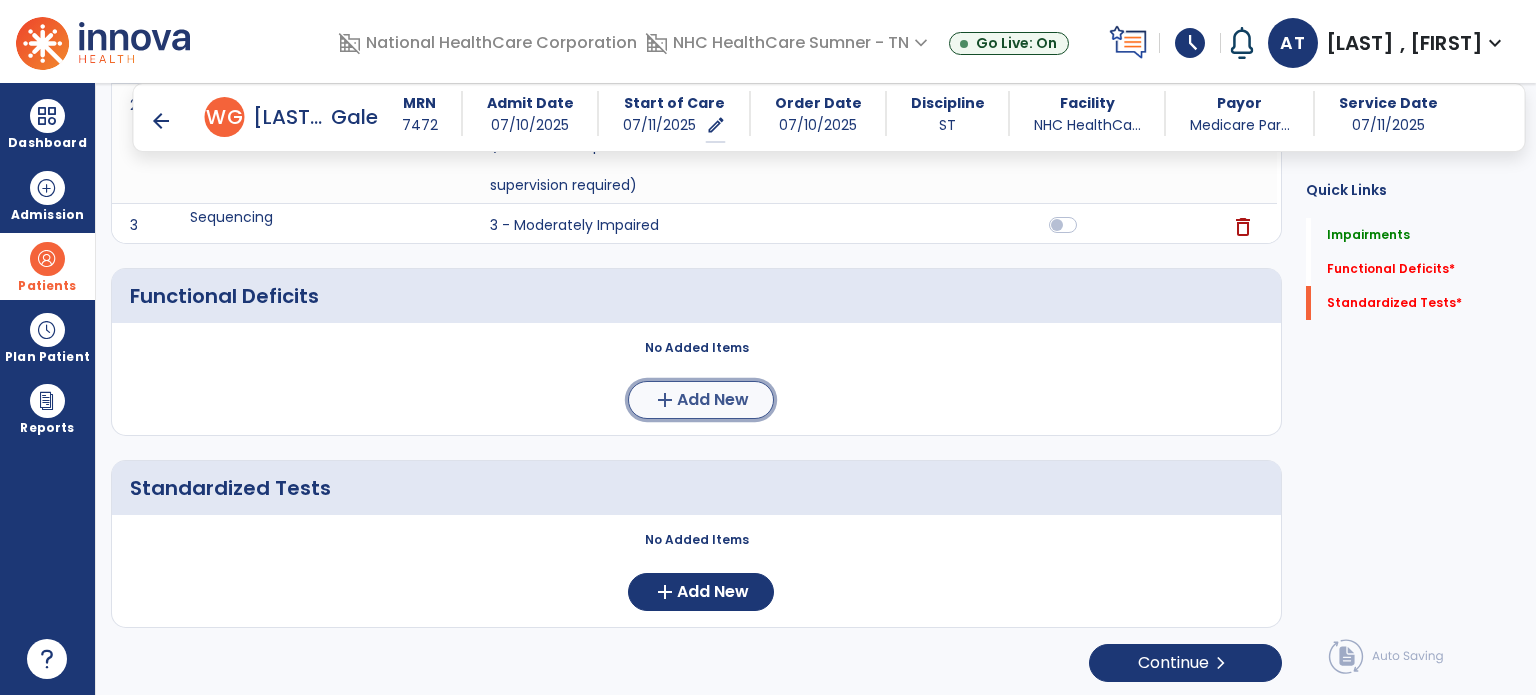 click on "Add New" 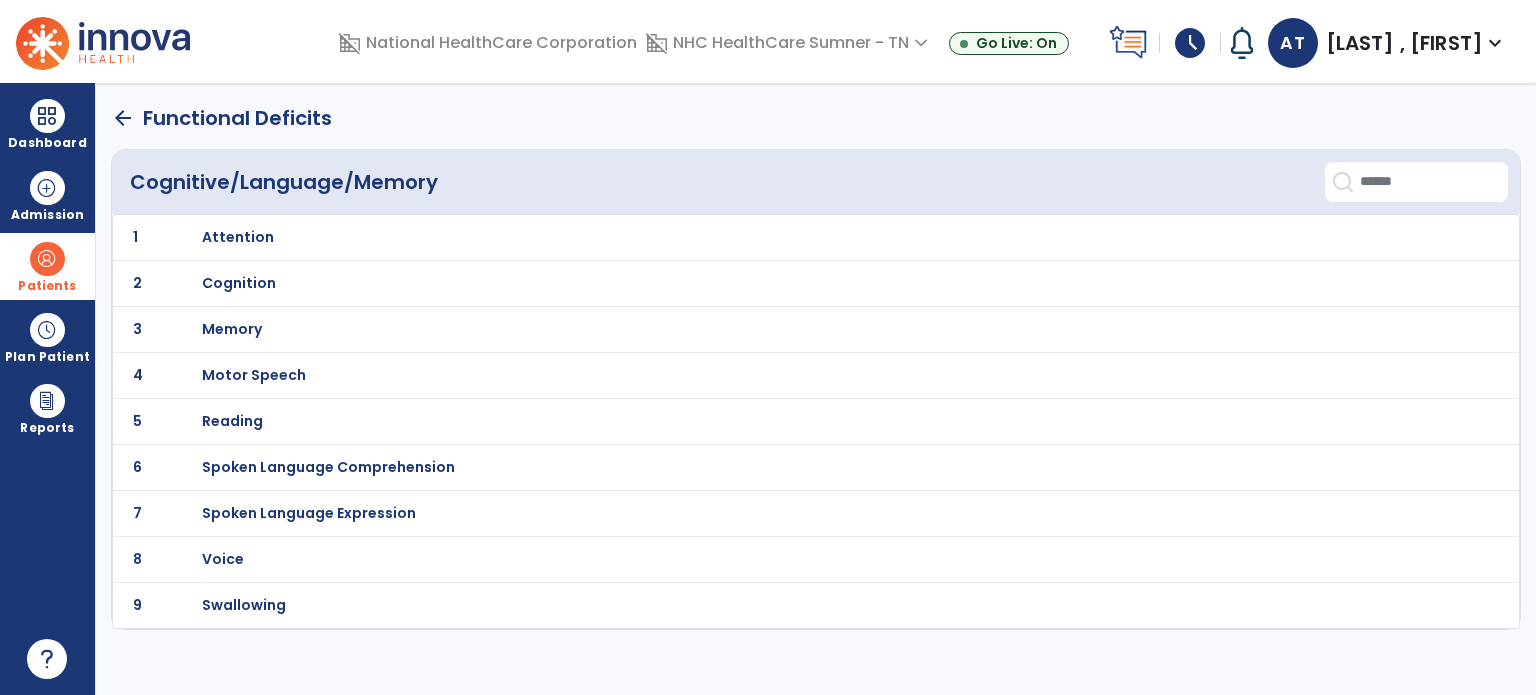 scroll, scrollTop: 0, scrollLeft: 0, axis: both 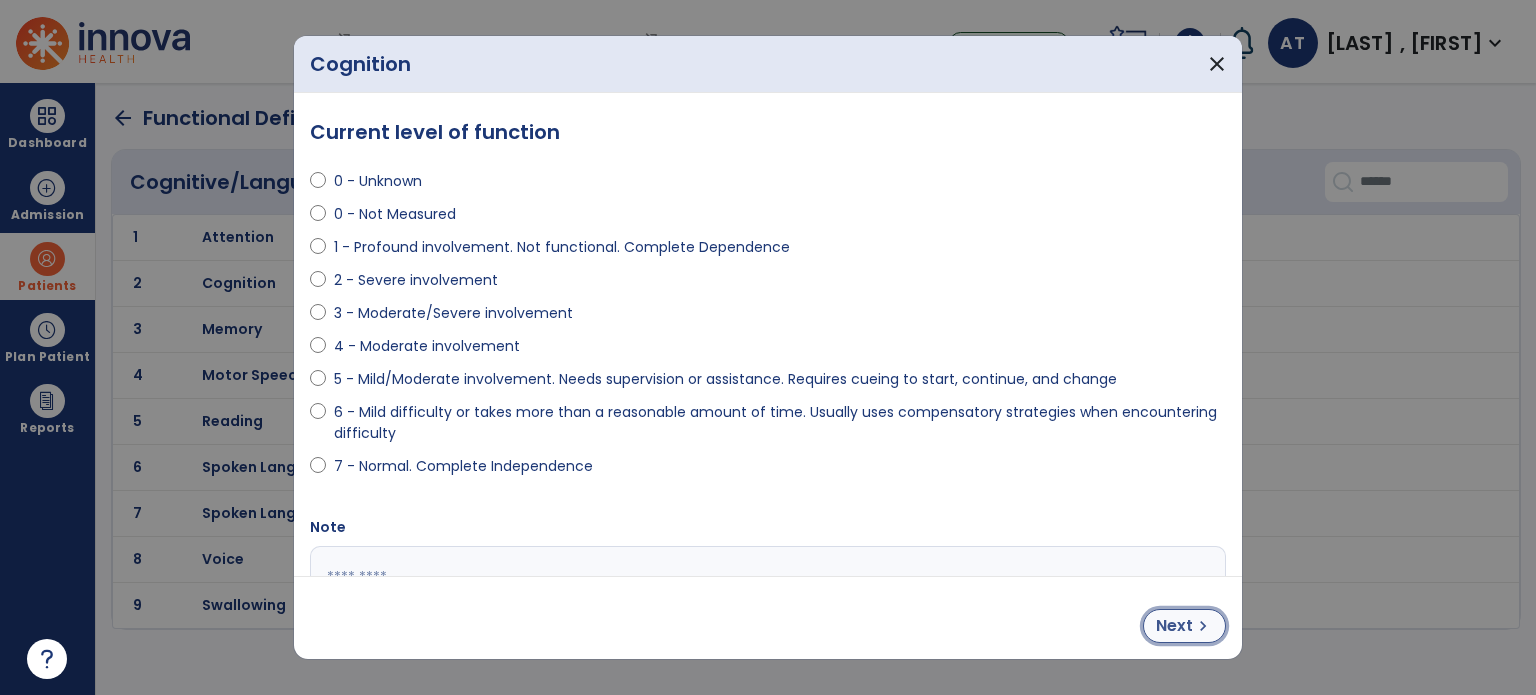 click on "chevron_right" at bounding box center (1203, 626) 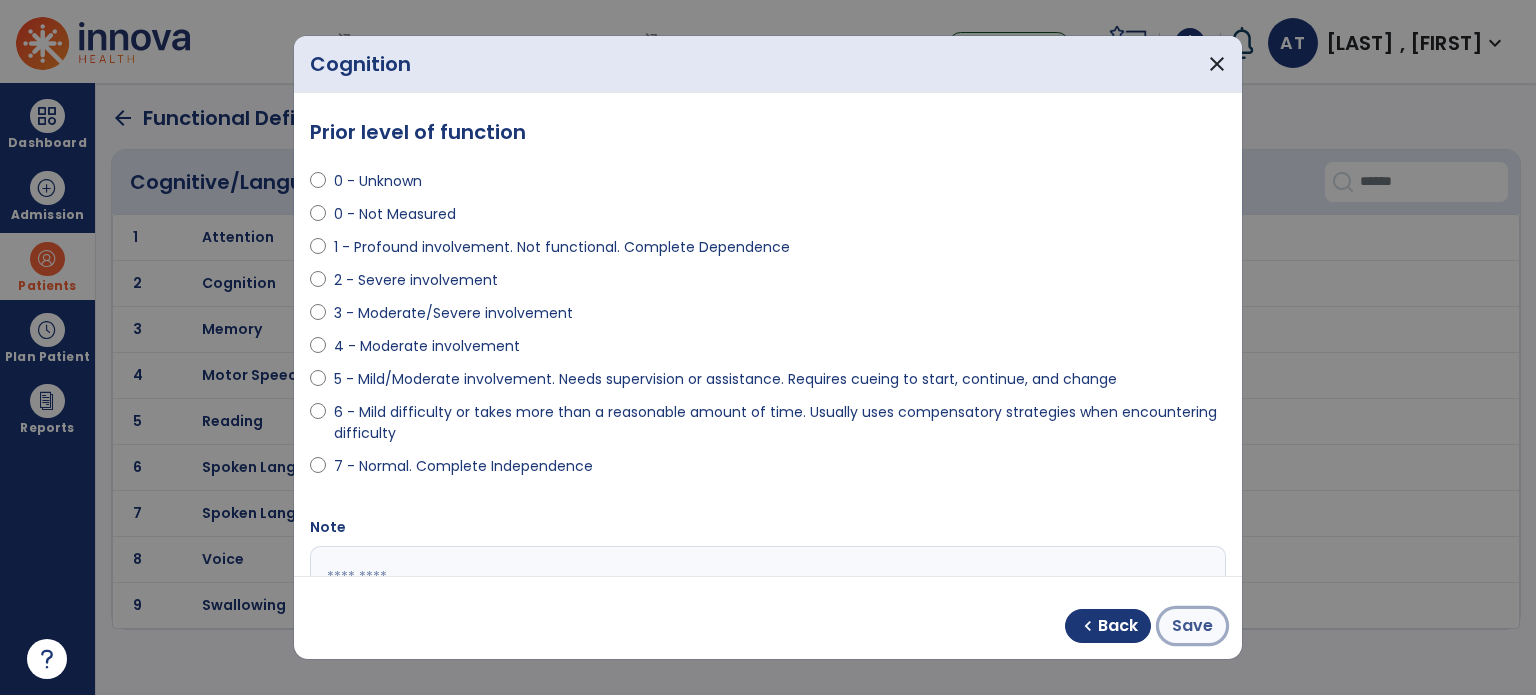 click on "Save" at bounding box center [1192, 626] 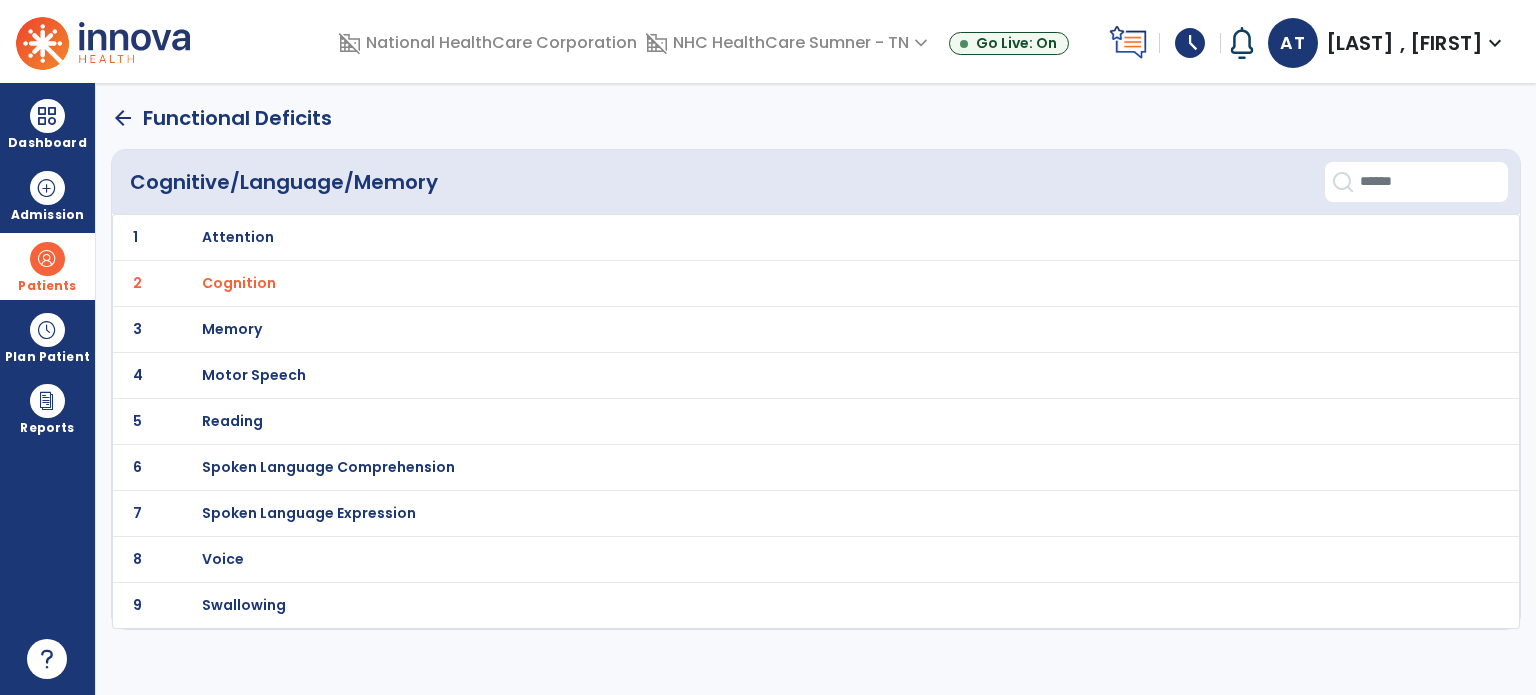 click on "Swallowing" at bounding box center (238, 237) 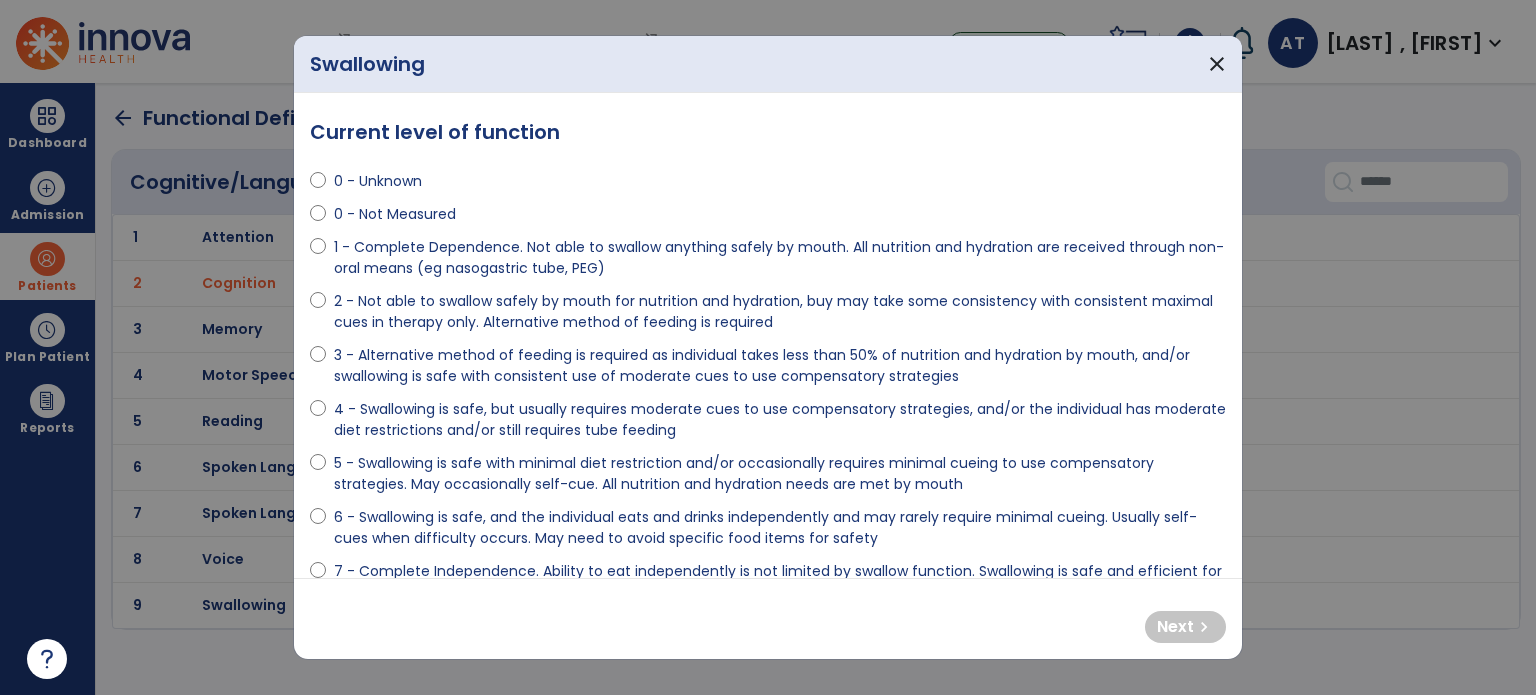 click at bounding box center (318, 478) 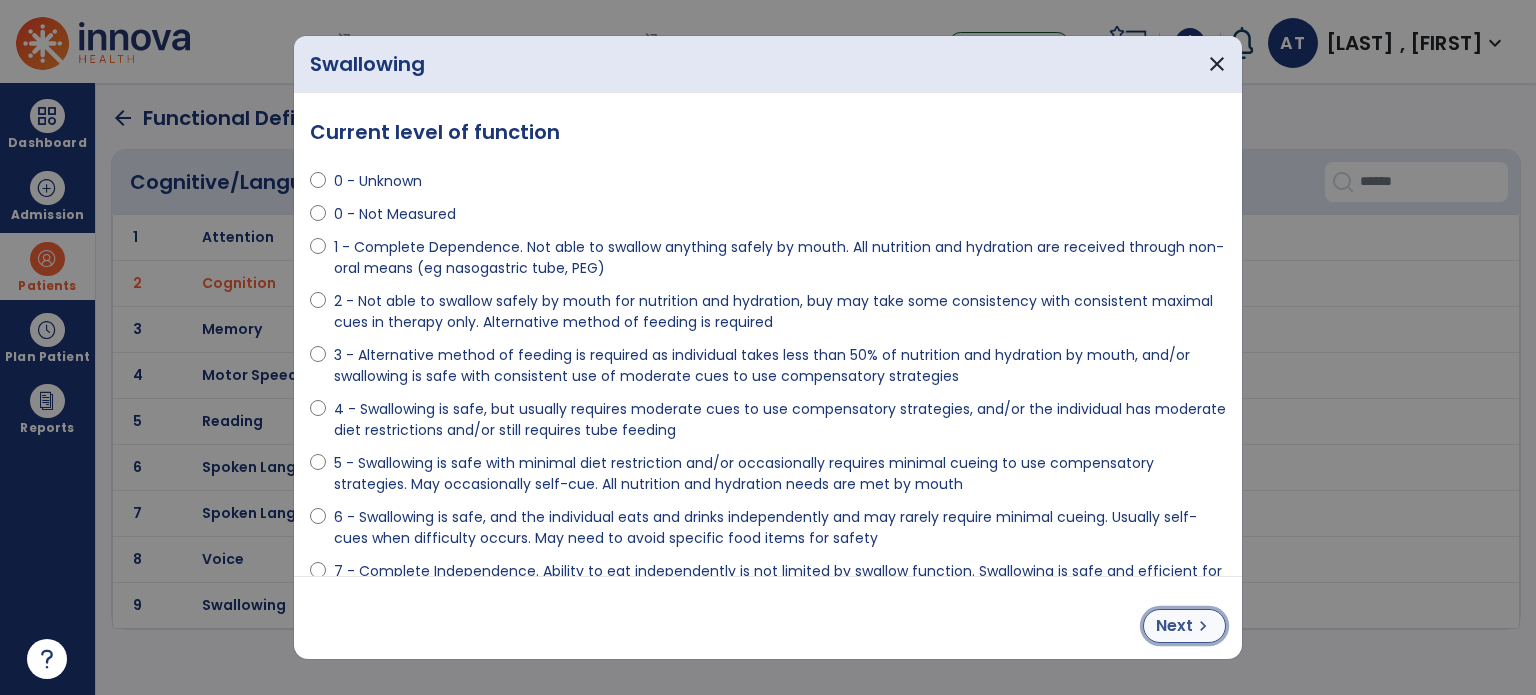 click on "chevron_right" at bounding box center [1203, 626] 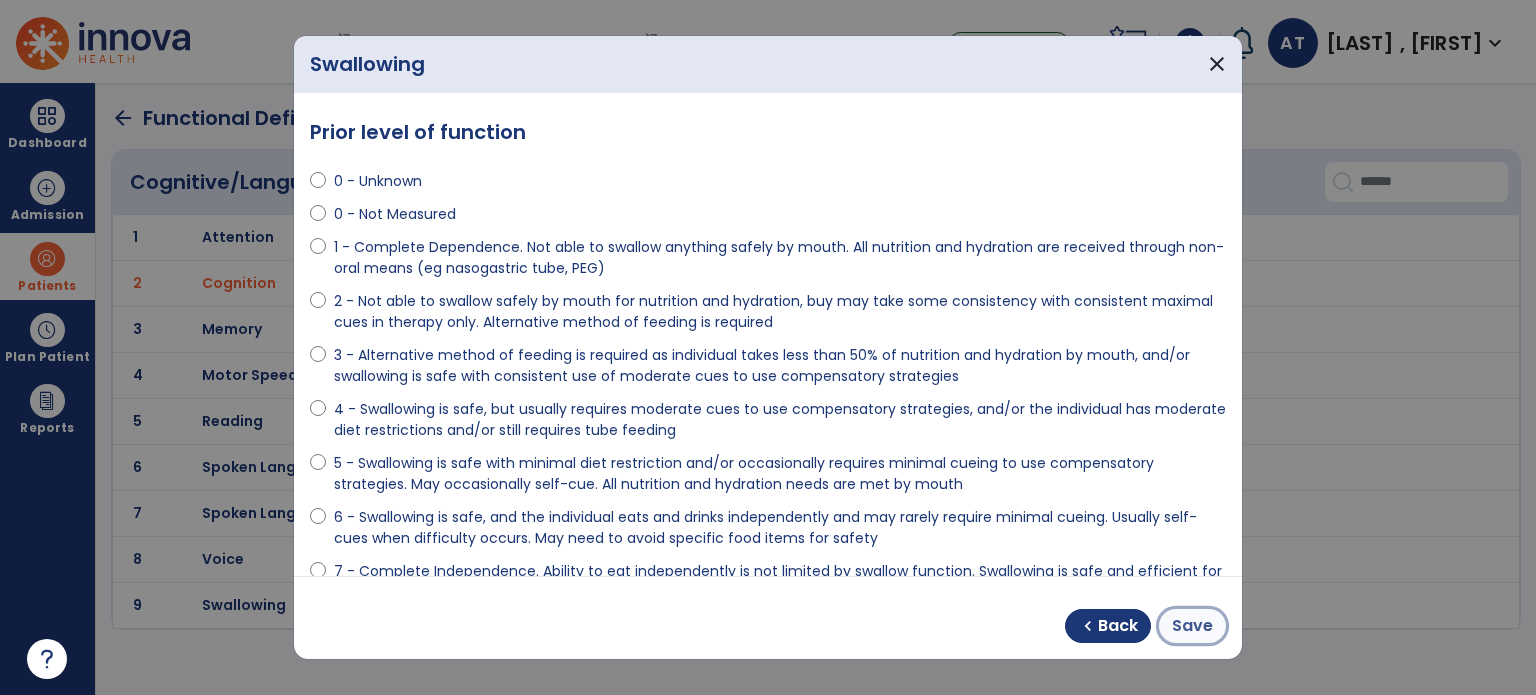 click on "Save" at bounding box center [1192, 626] 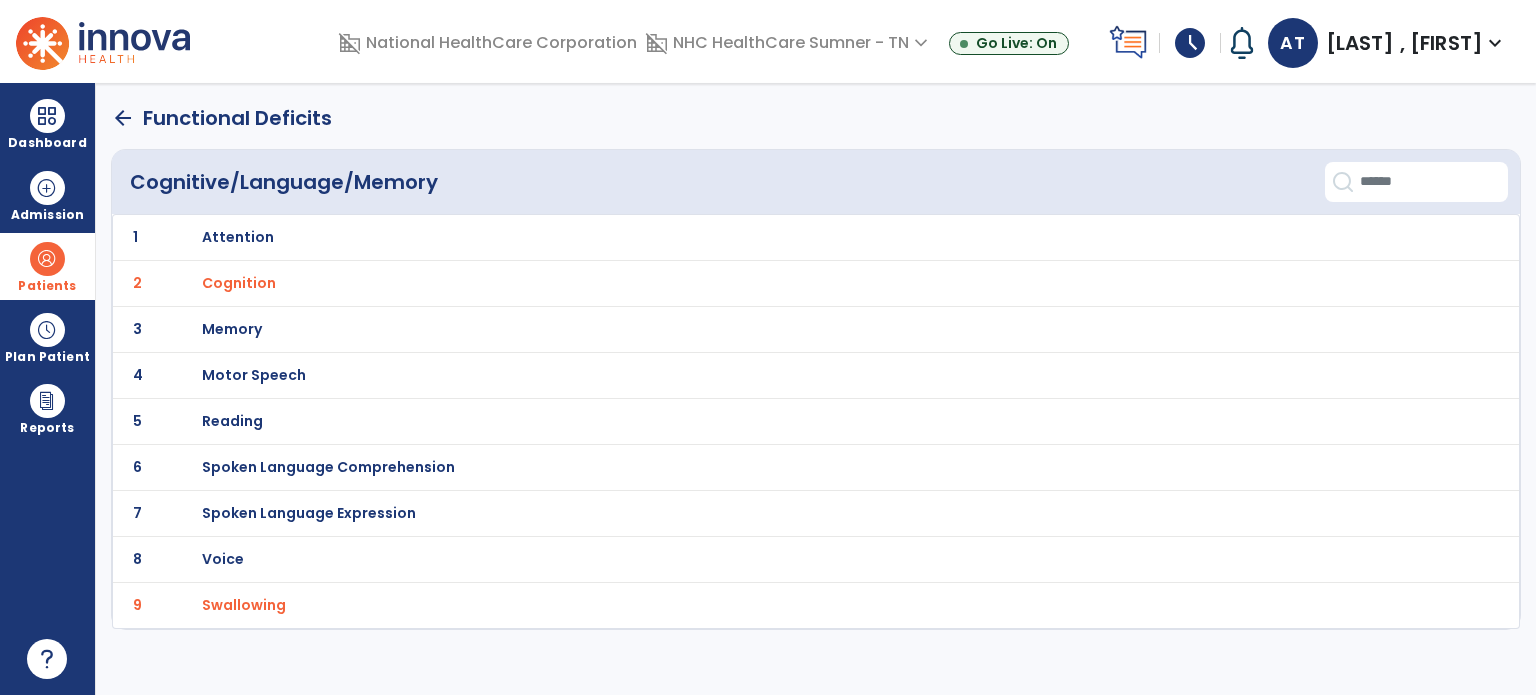 click on "Attention" at bounding box center (238, 237) 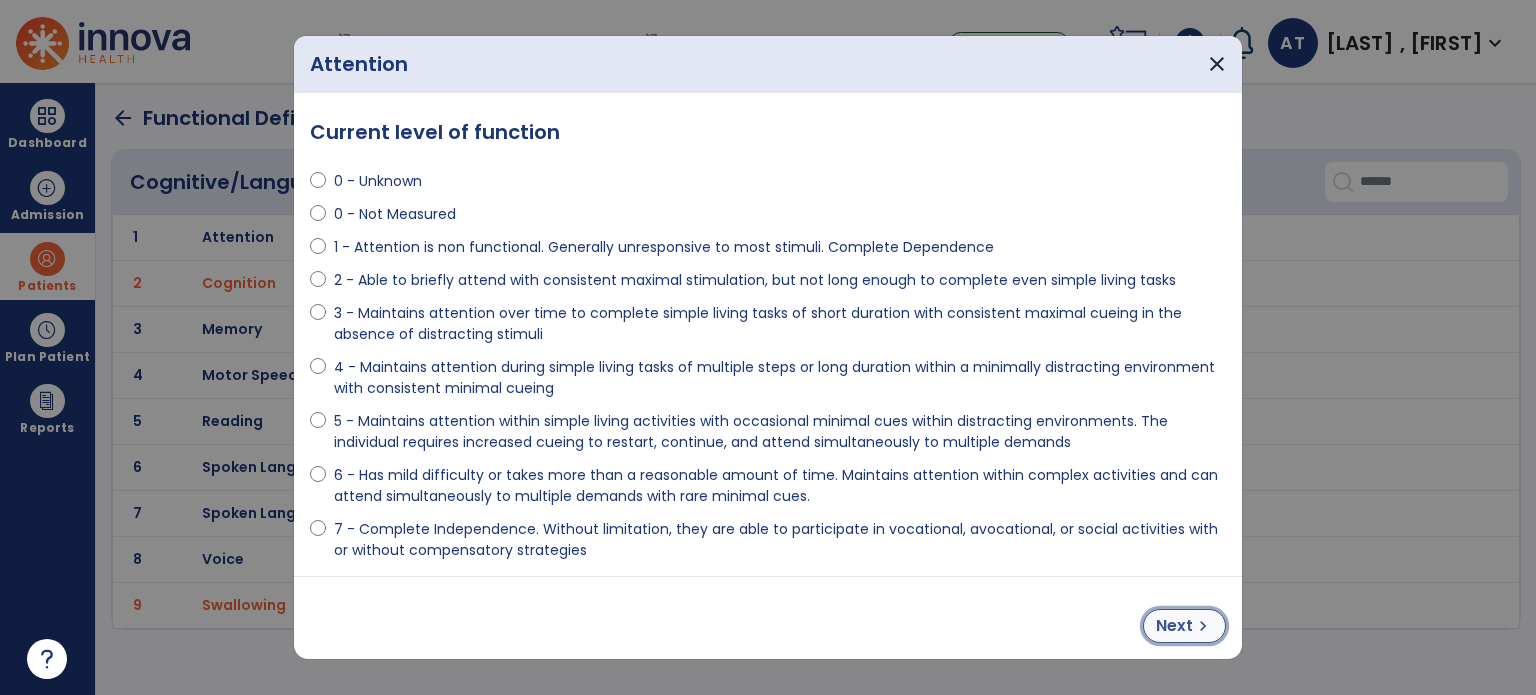 click on "Next" at bounding box center [1174, 626] 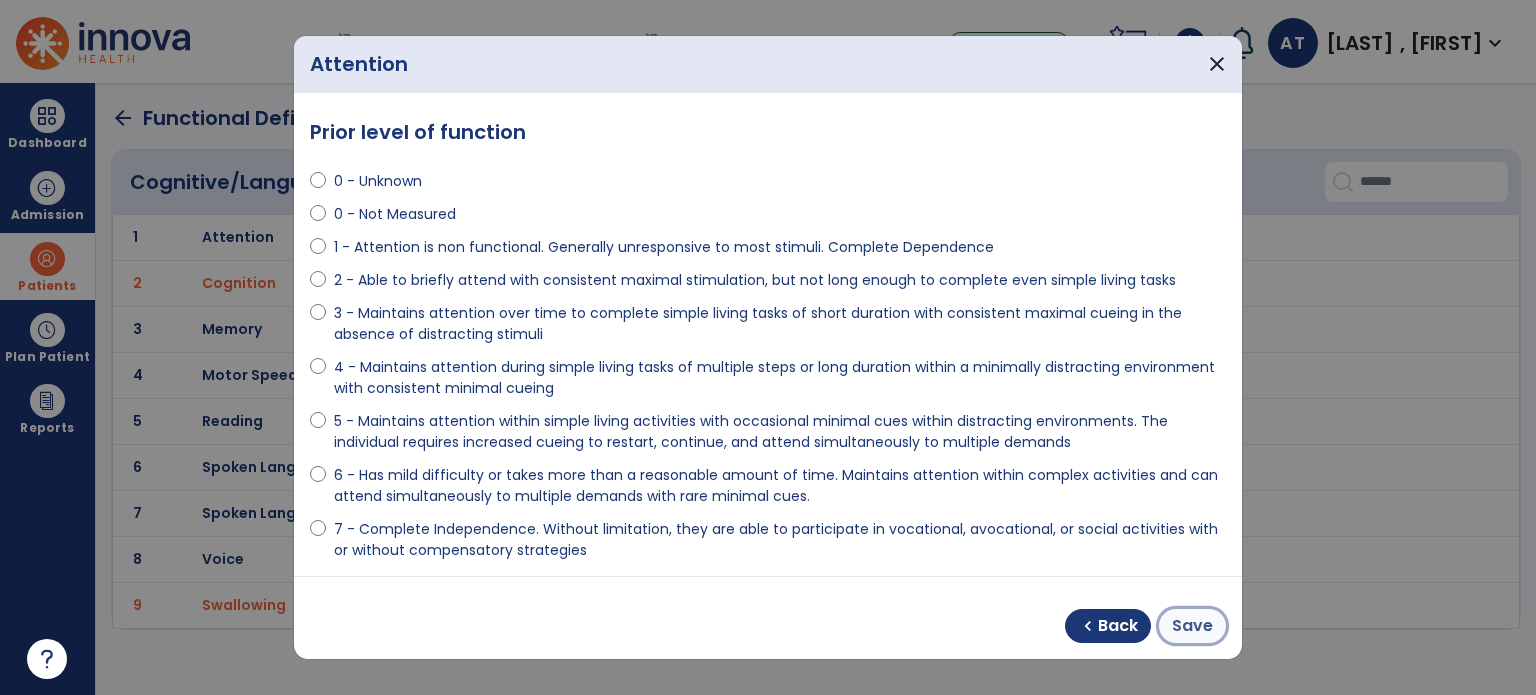 click on "Save" at bounding box center (1192, 626) 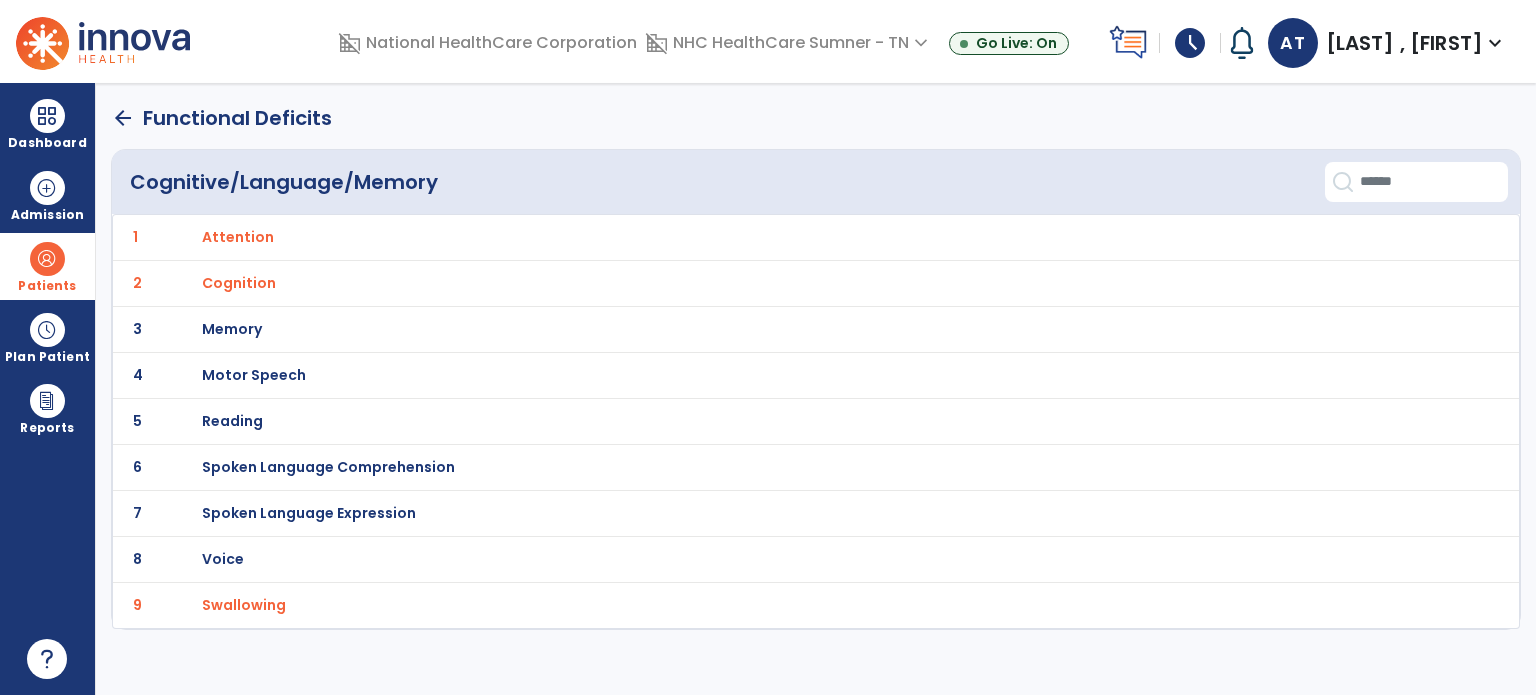click on "arrow_back   Functional Deficits" 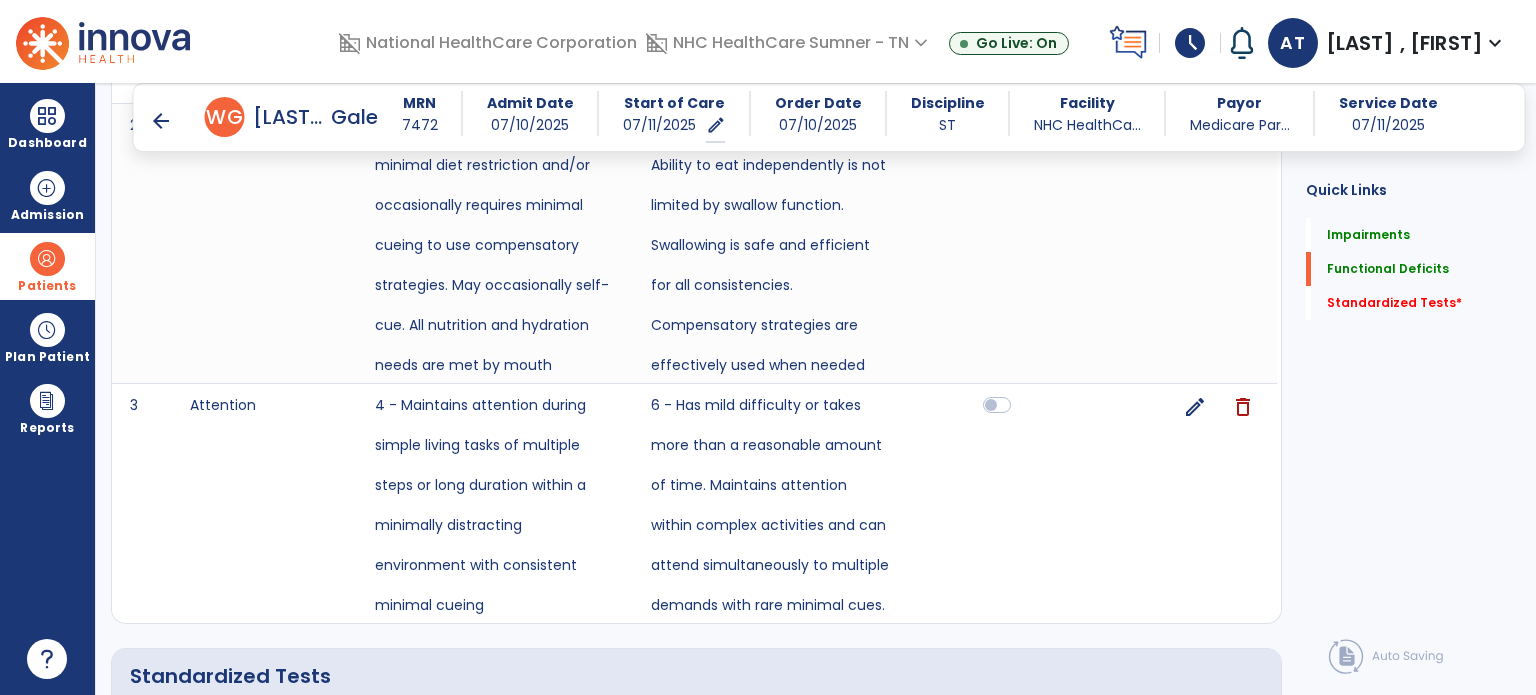 scroll, scrollTop: 1308, scrollLeft: 0, axis: vertical 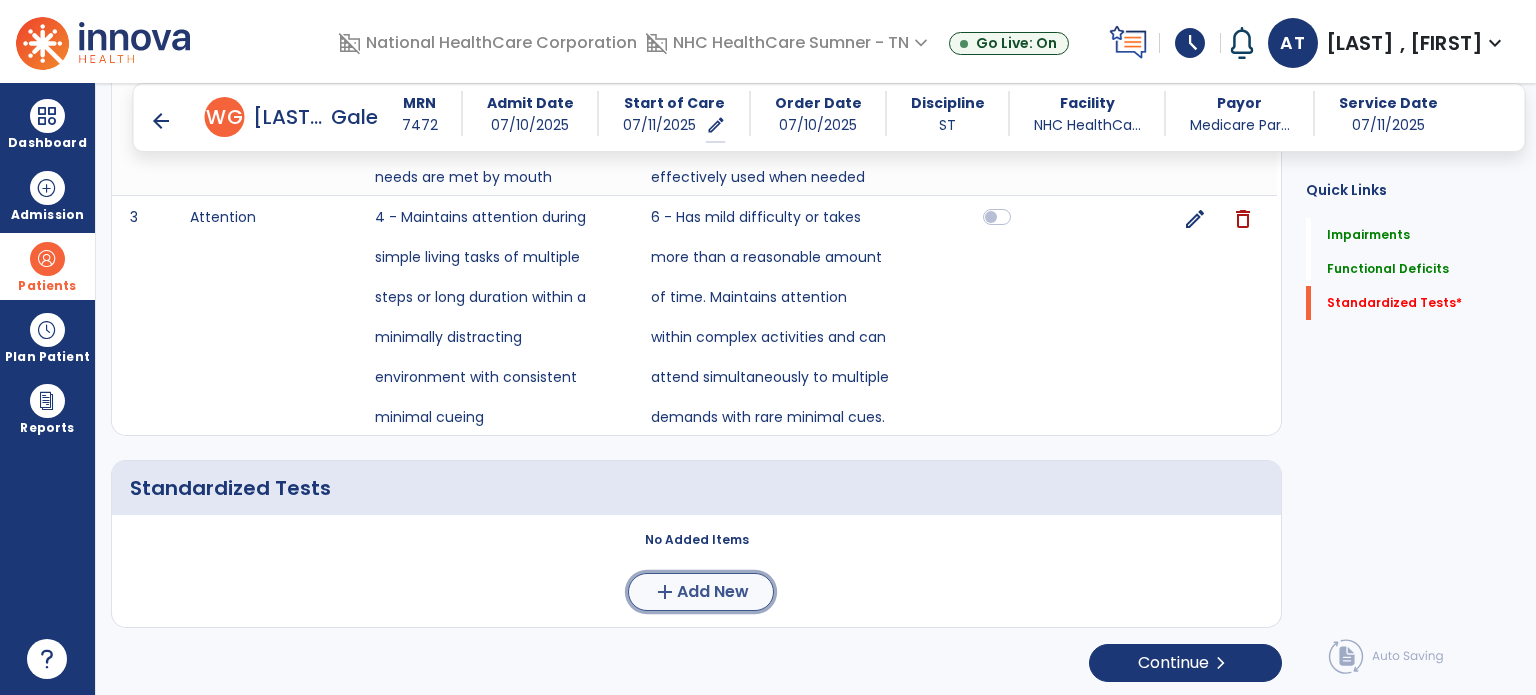 click on "Add New" 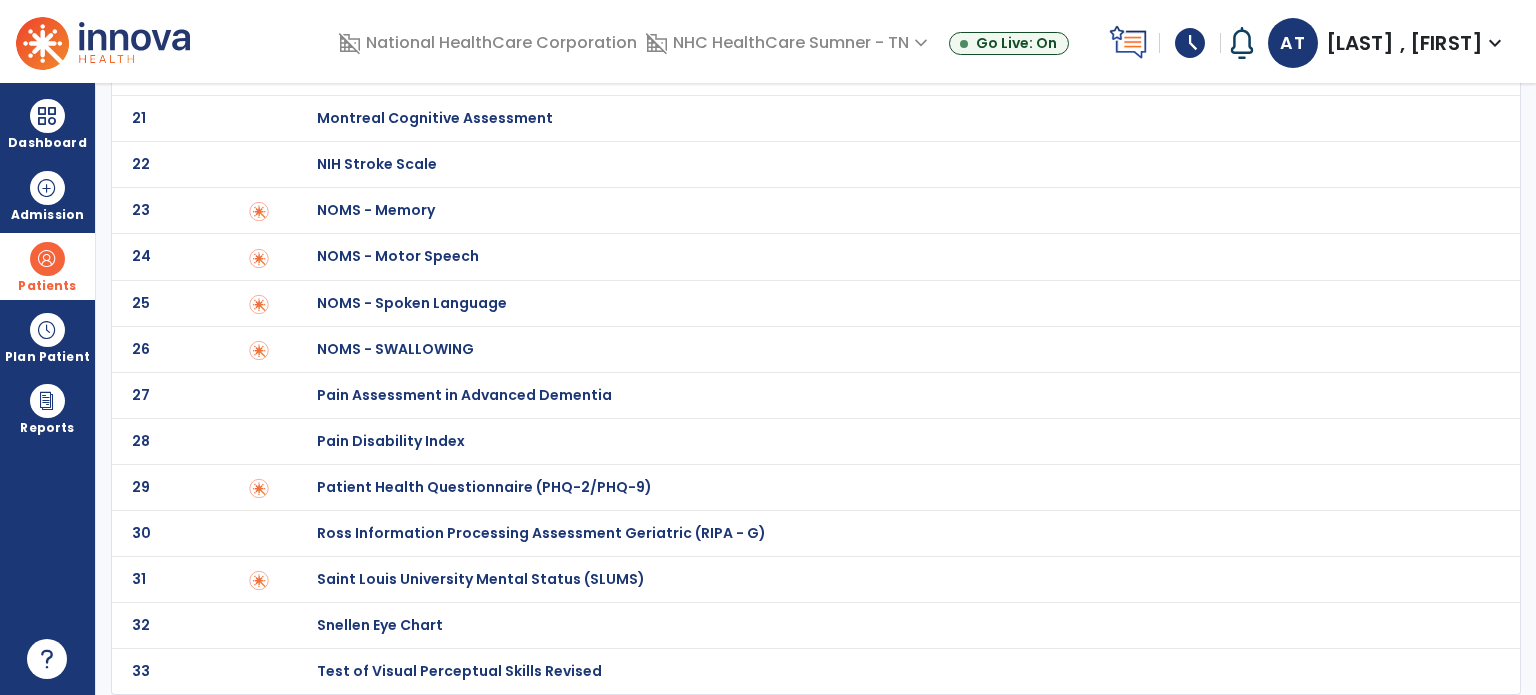 scroll, scrollTop: 0, scrollLeft: 0, axis: both 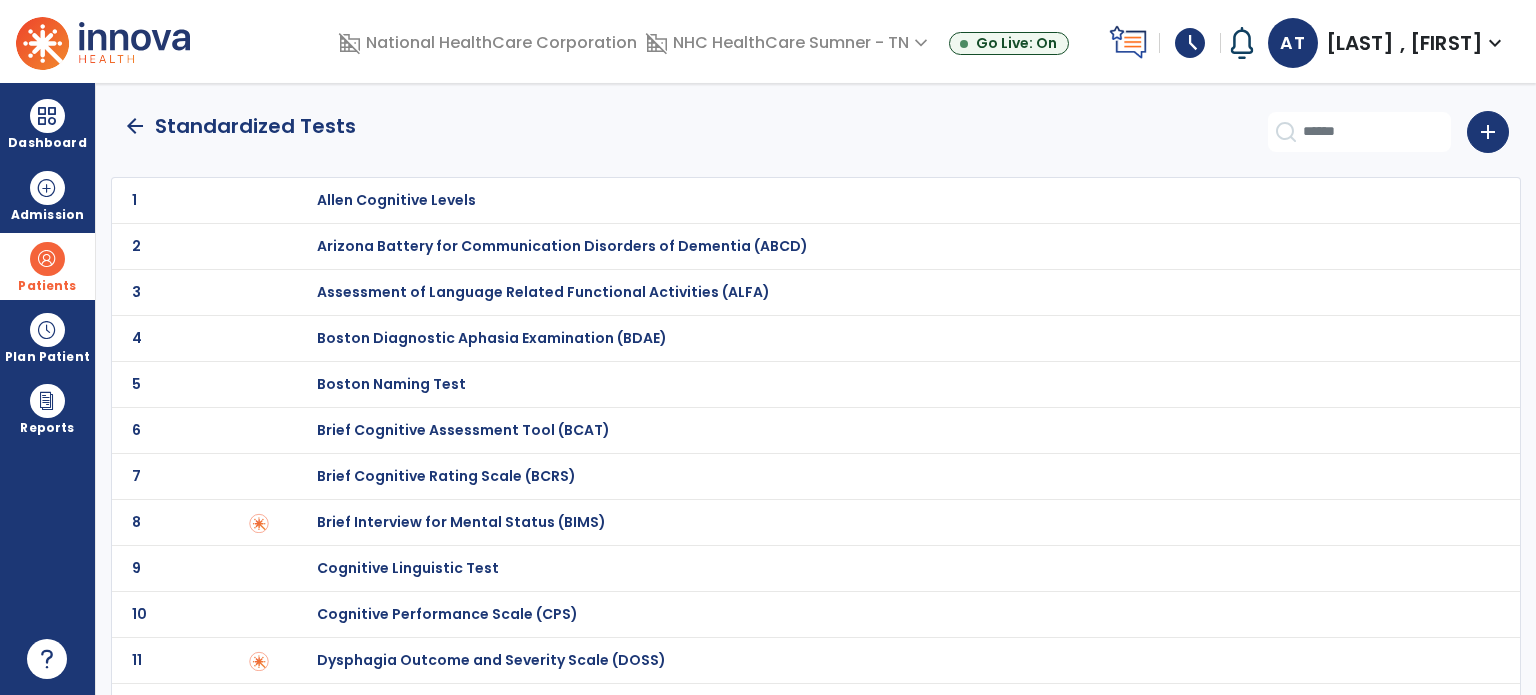 click on "Brief Cognitive Rating Scale (BCRS)" at bounding box center [396, 200] 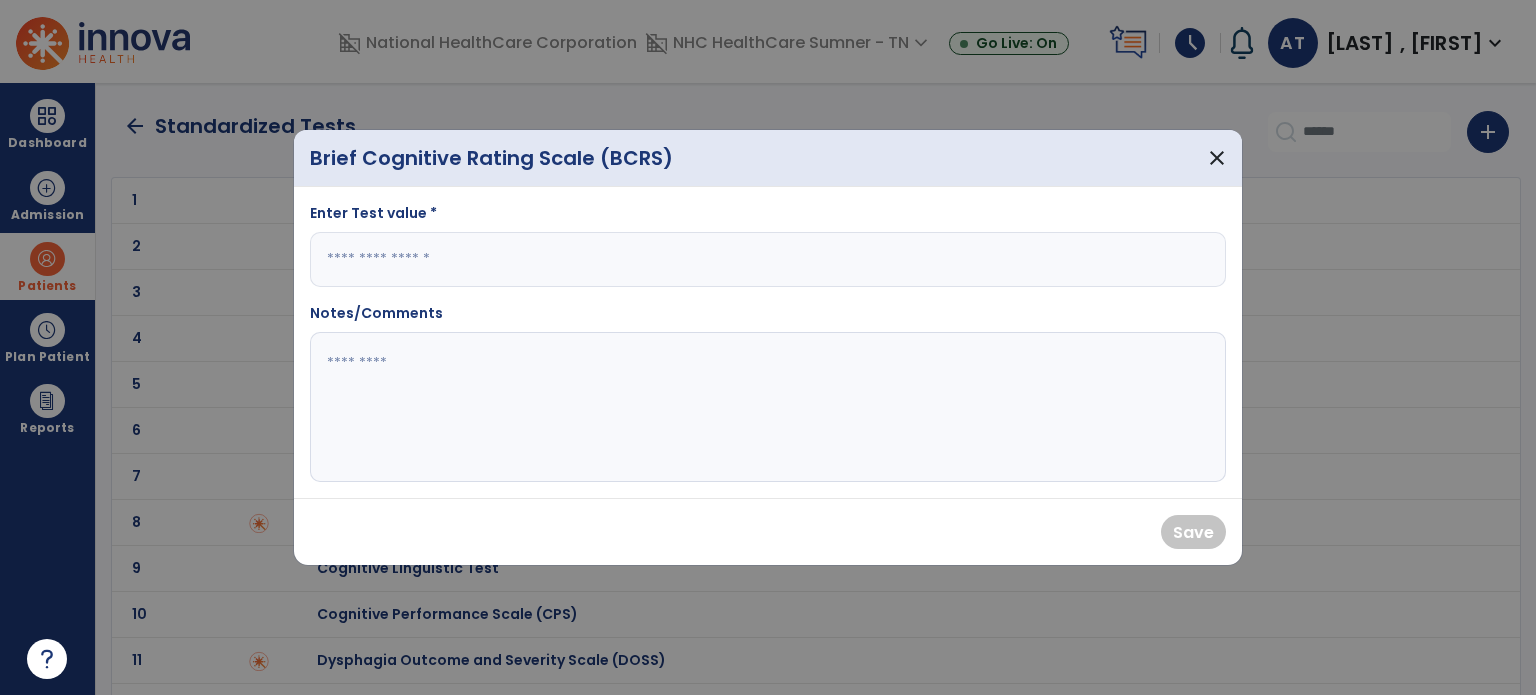 click at bounding box center (768, 259) 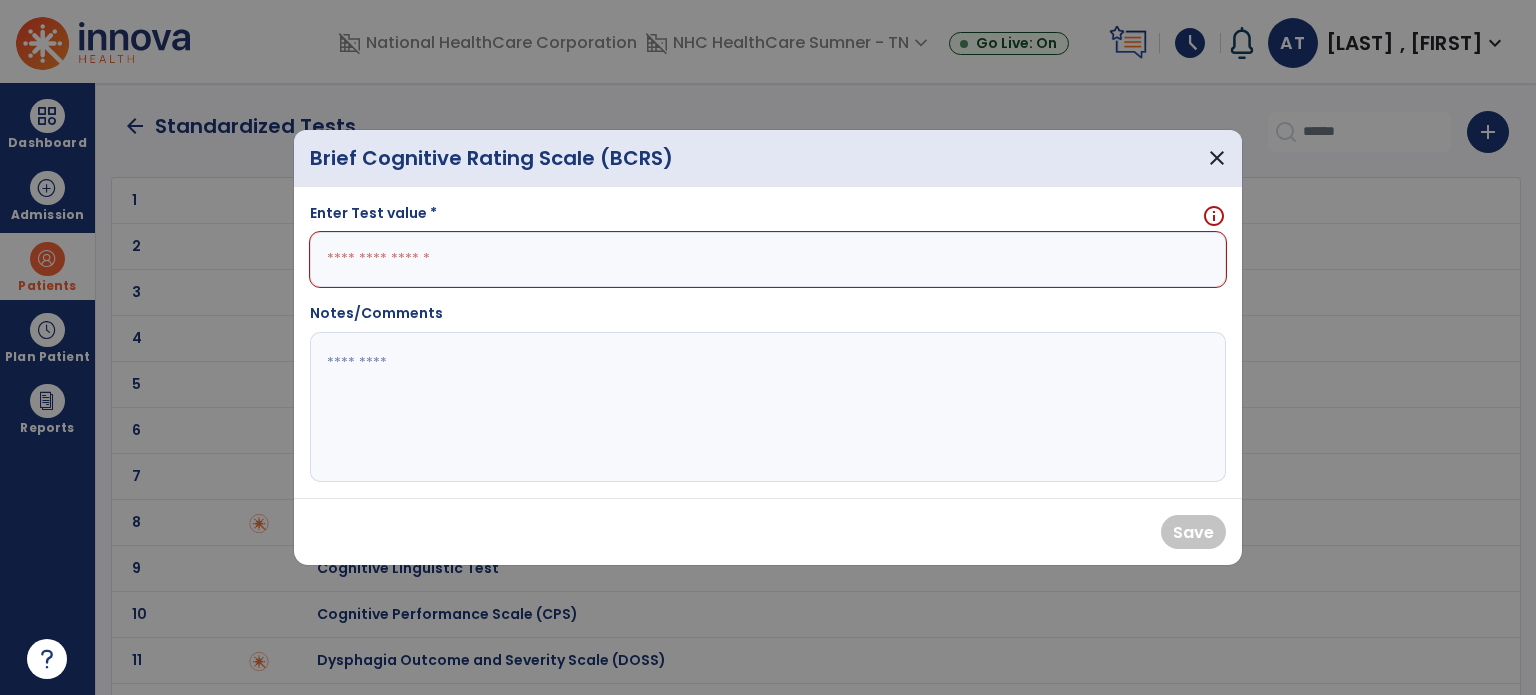 click at bounding box center [768, 259] 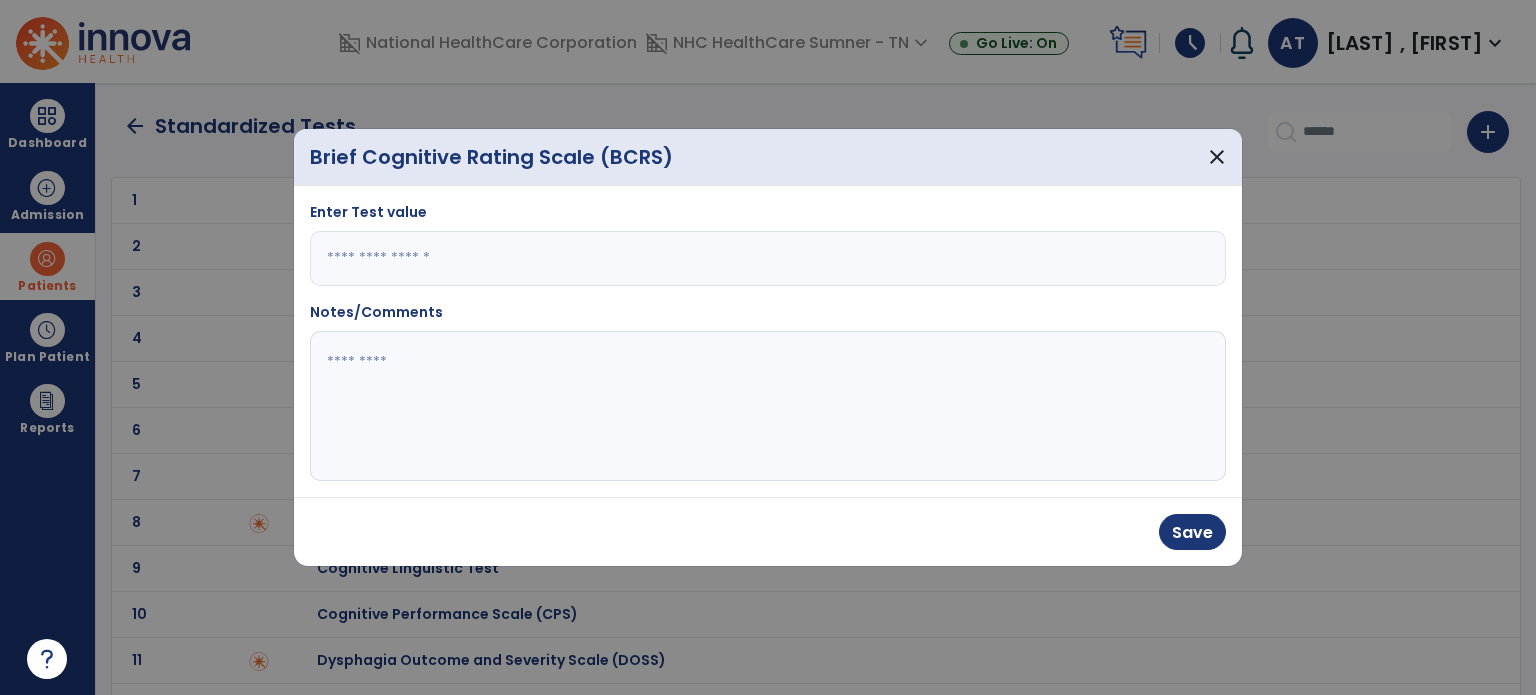 type on "***" 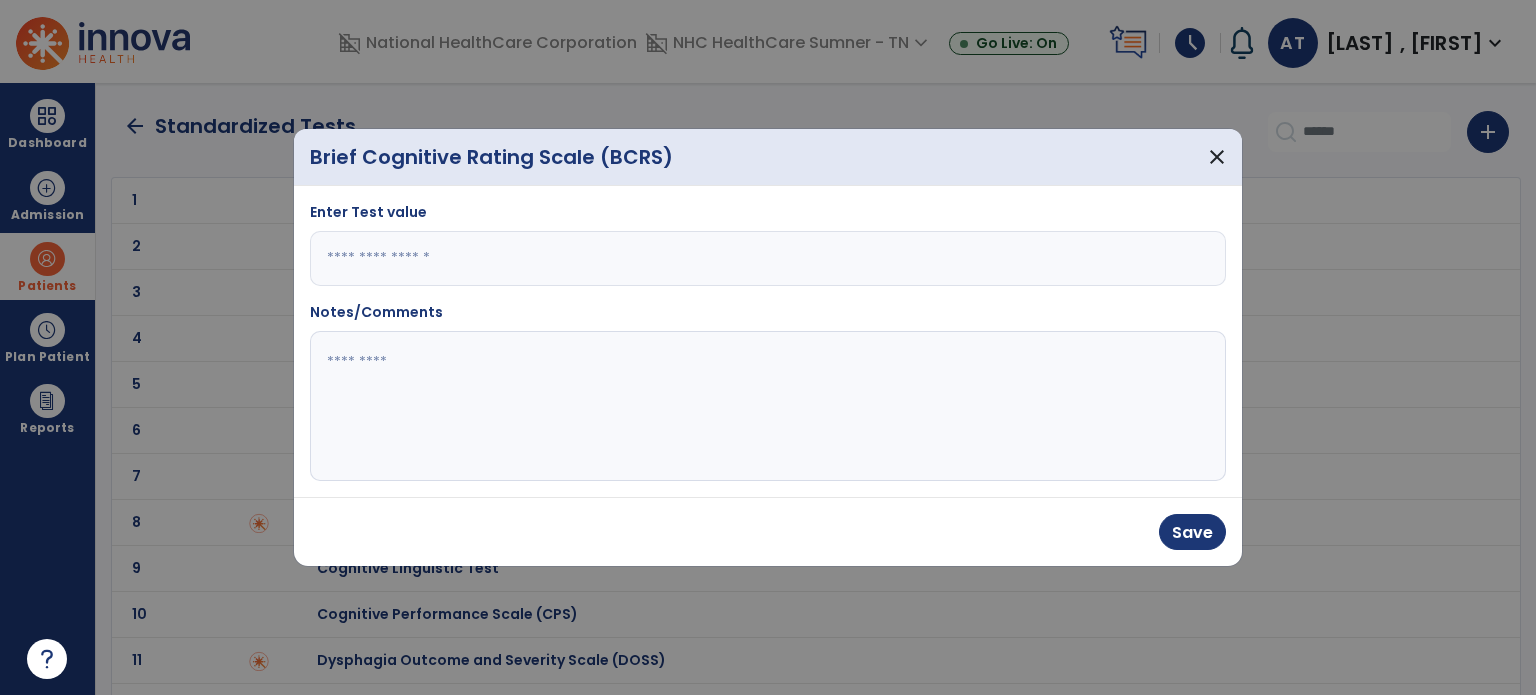 click 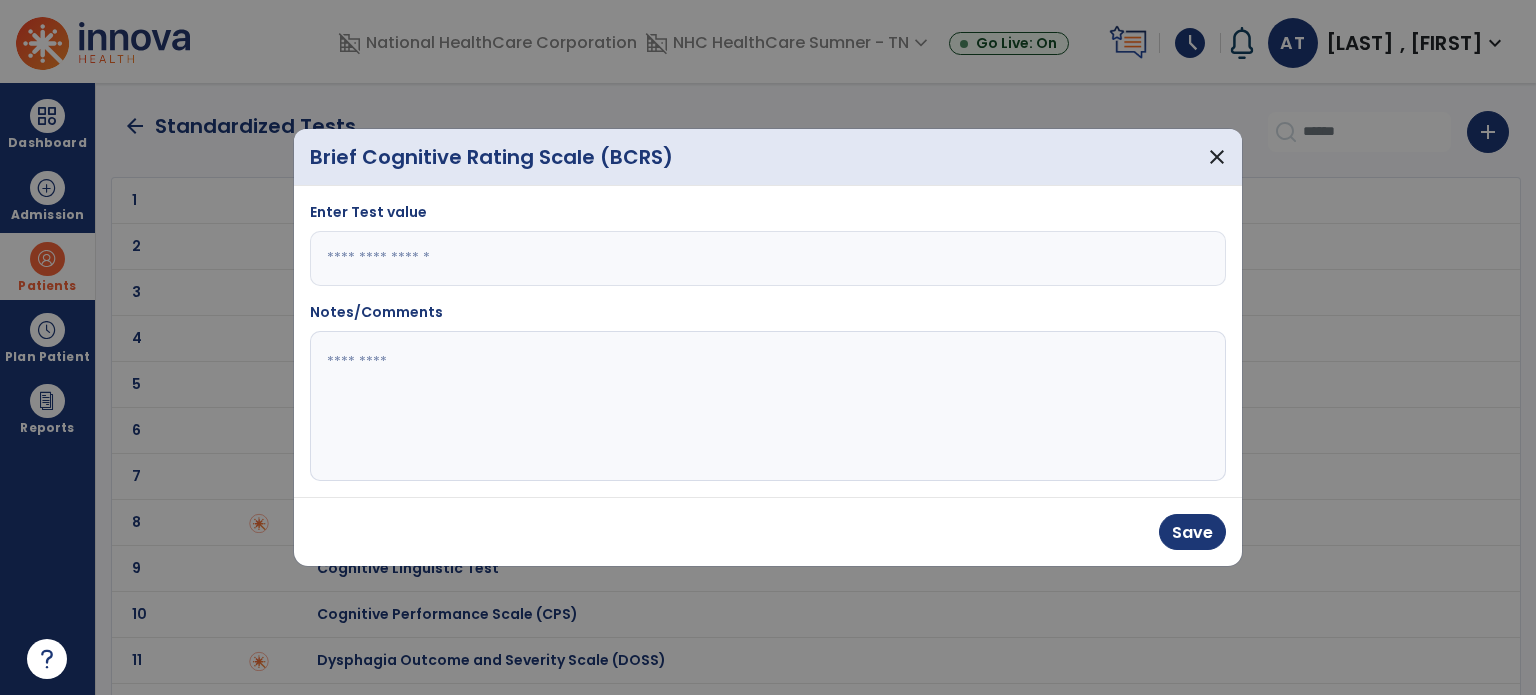 paste on "**********" 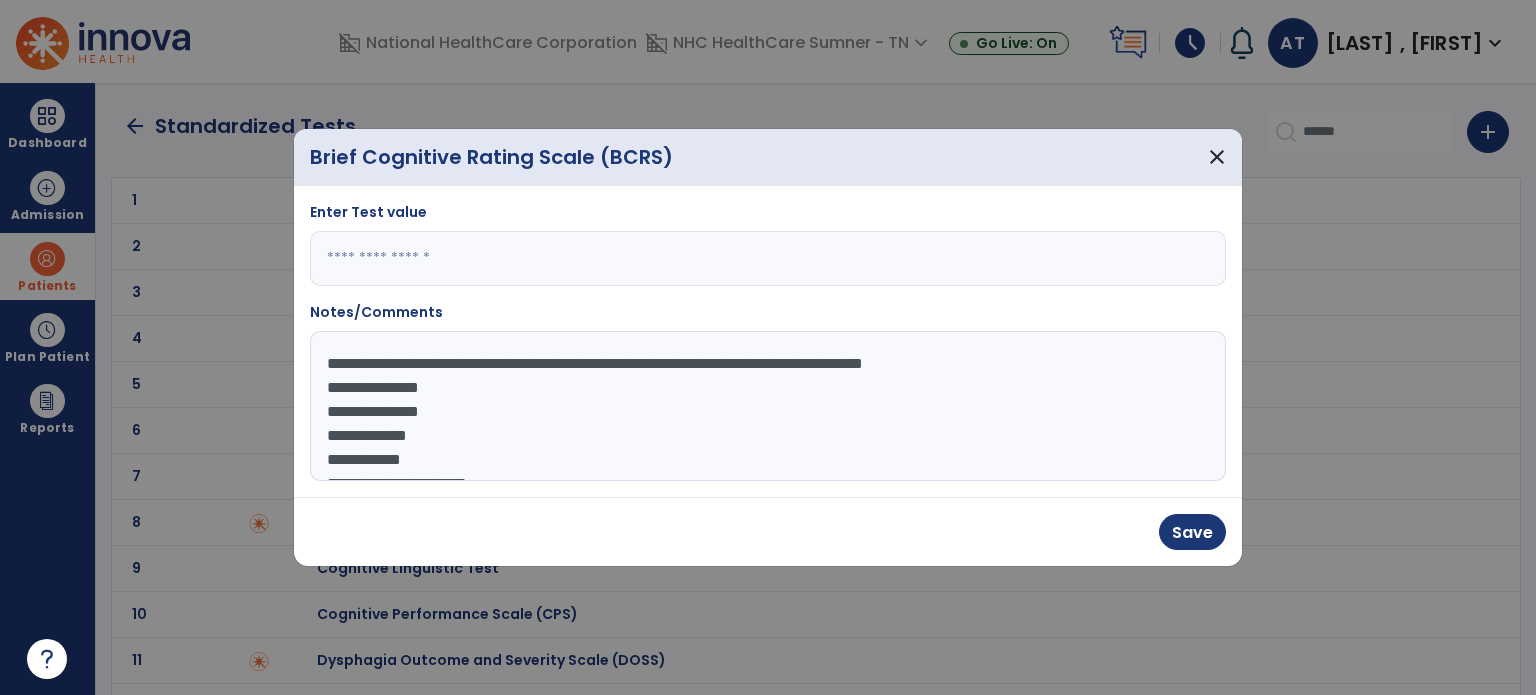 scroll, scrollTop: 39, scrollLeft: 0, axis: vertical 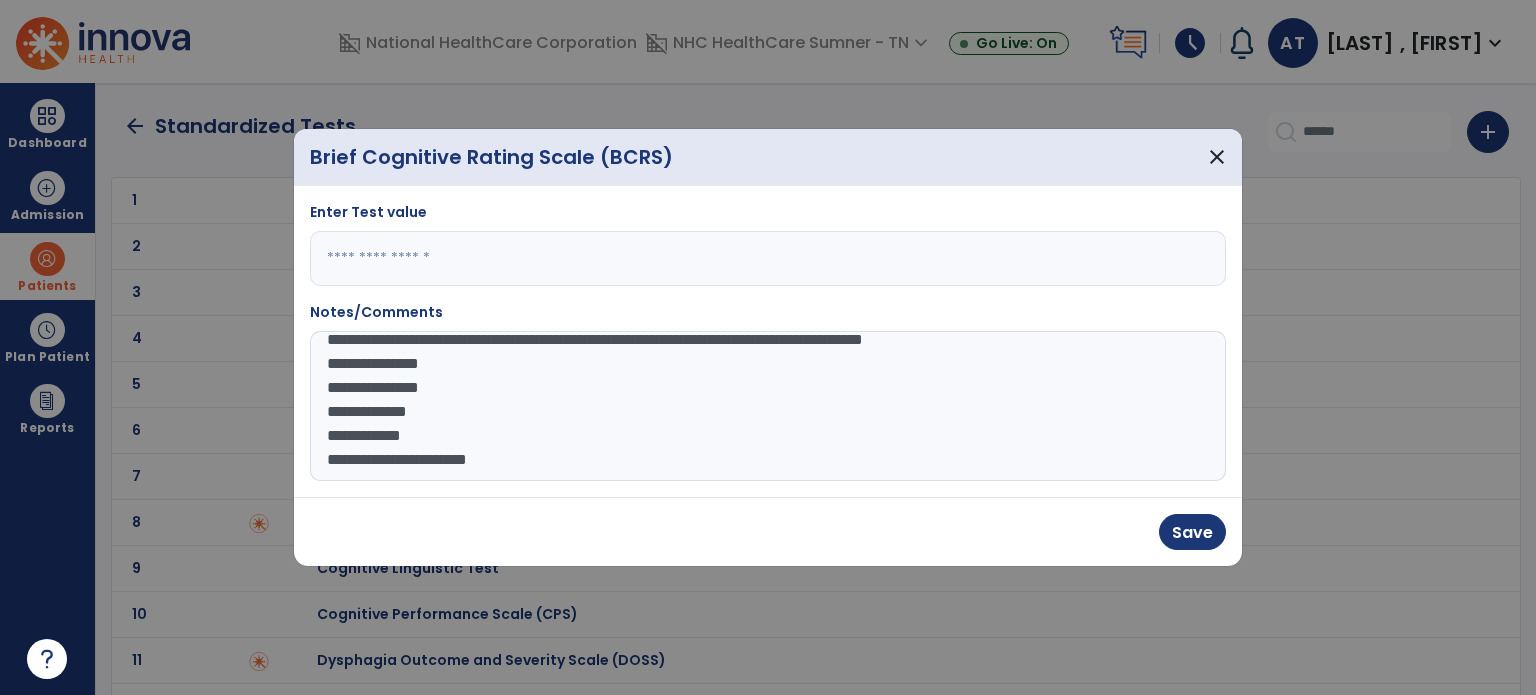 click on "***" at bounding box center [768, 258] 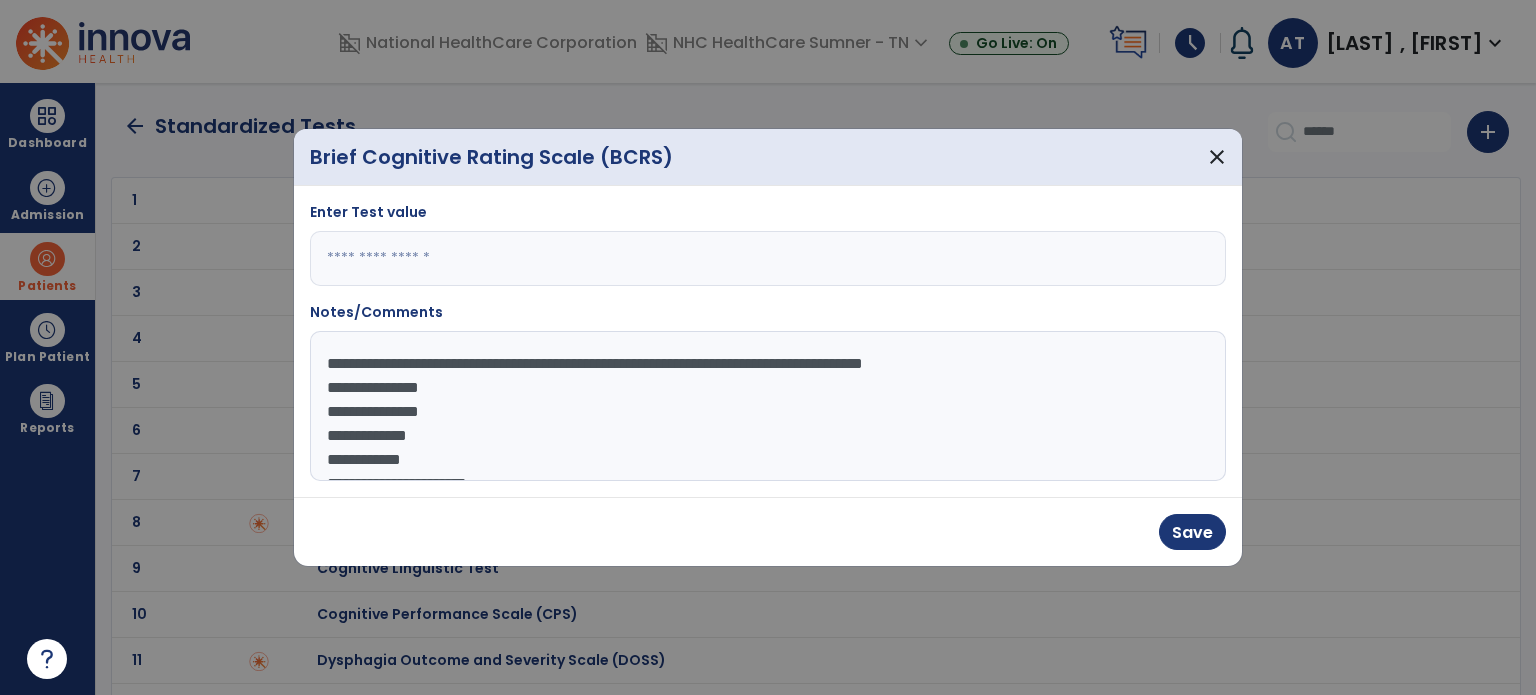 click on "**********" 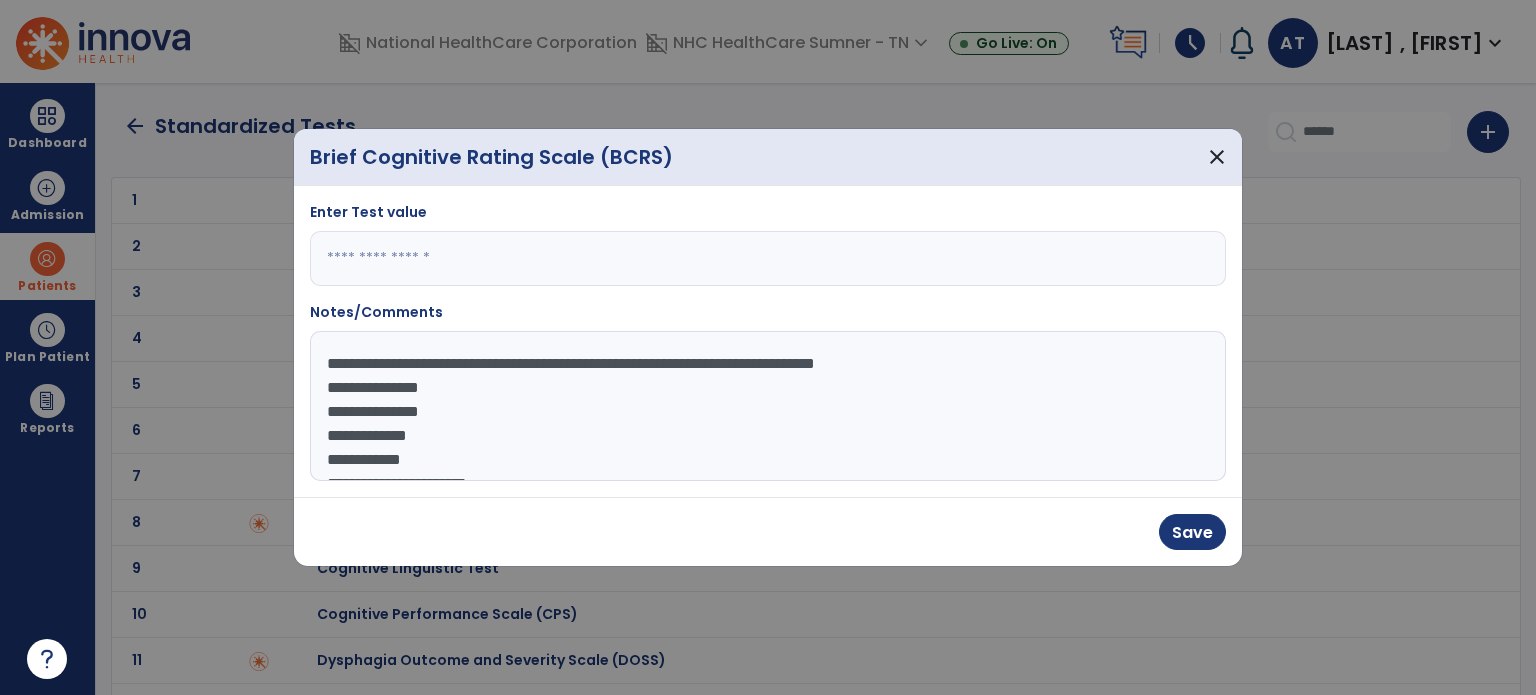 type on "**********" 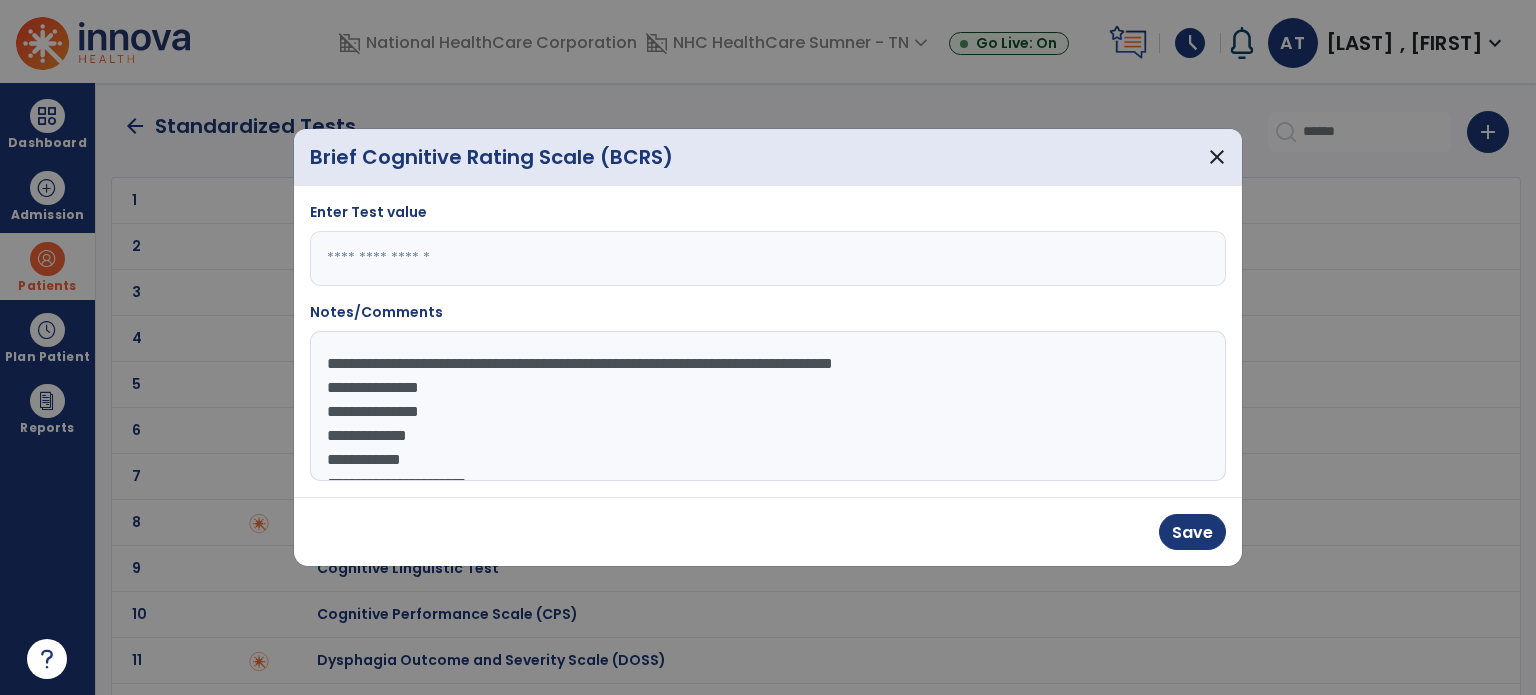 click on "**********" 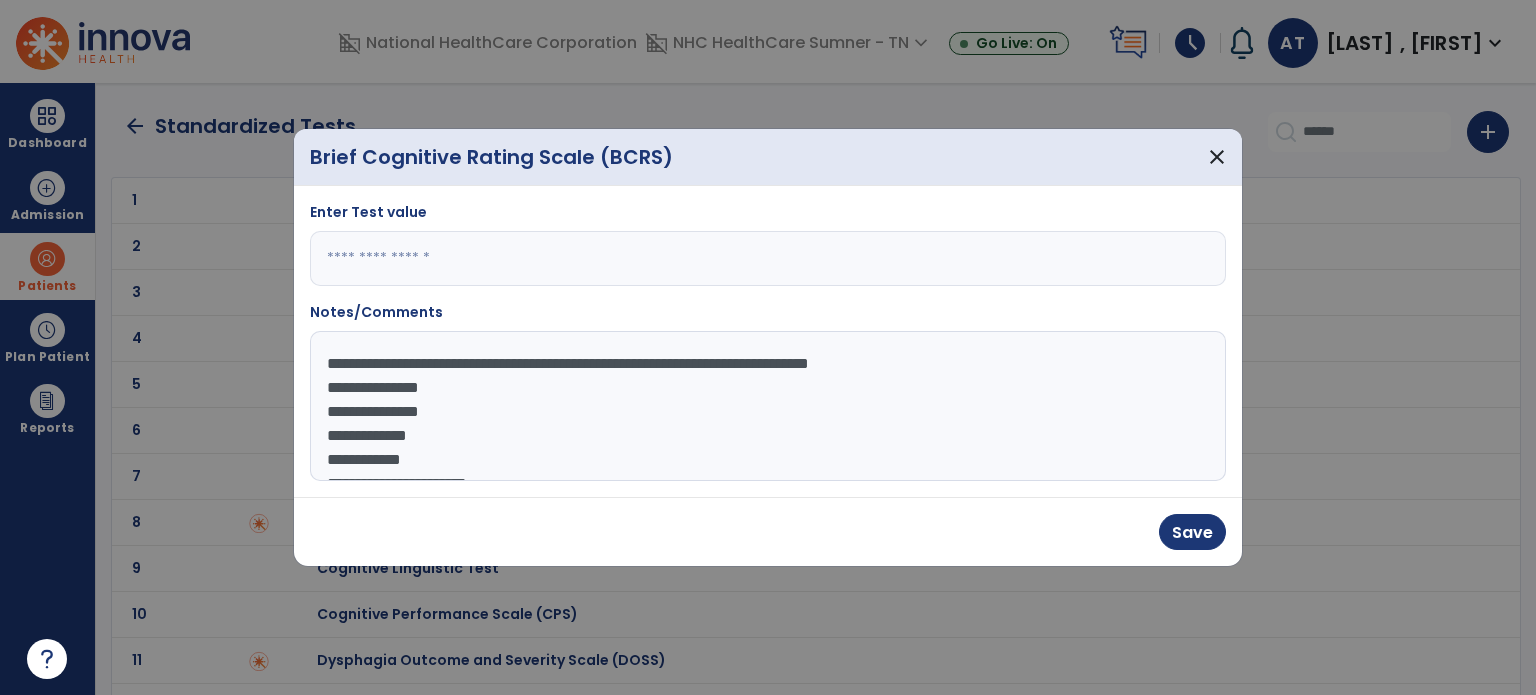 click on "**********" 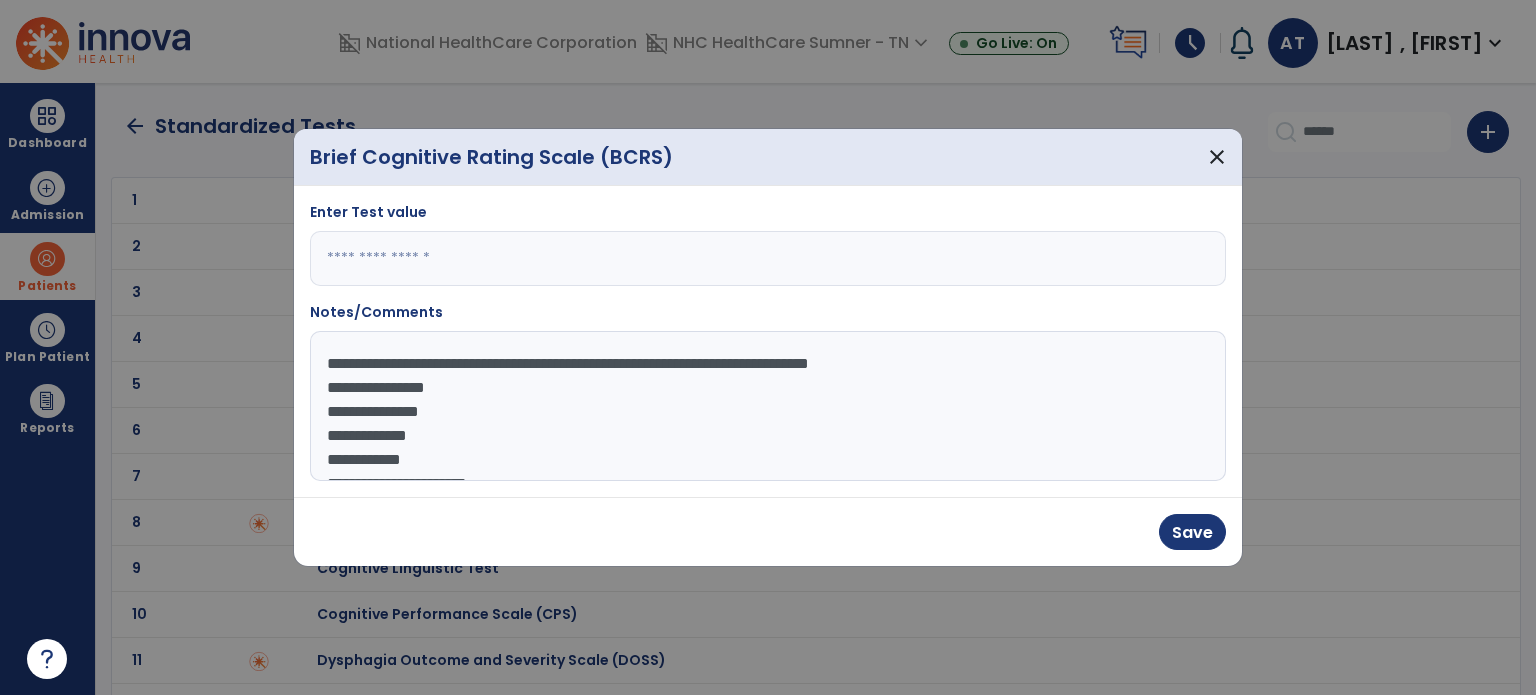 click on "**********" 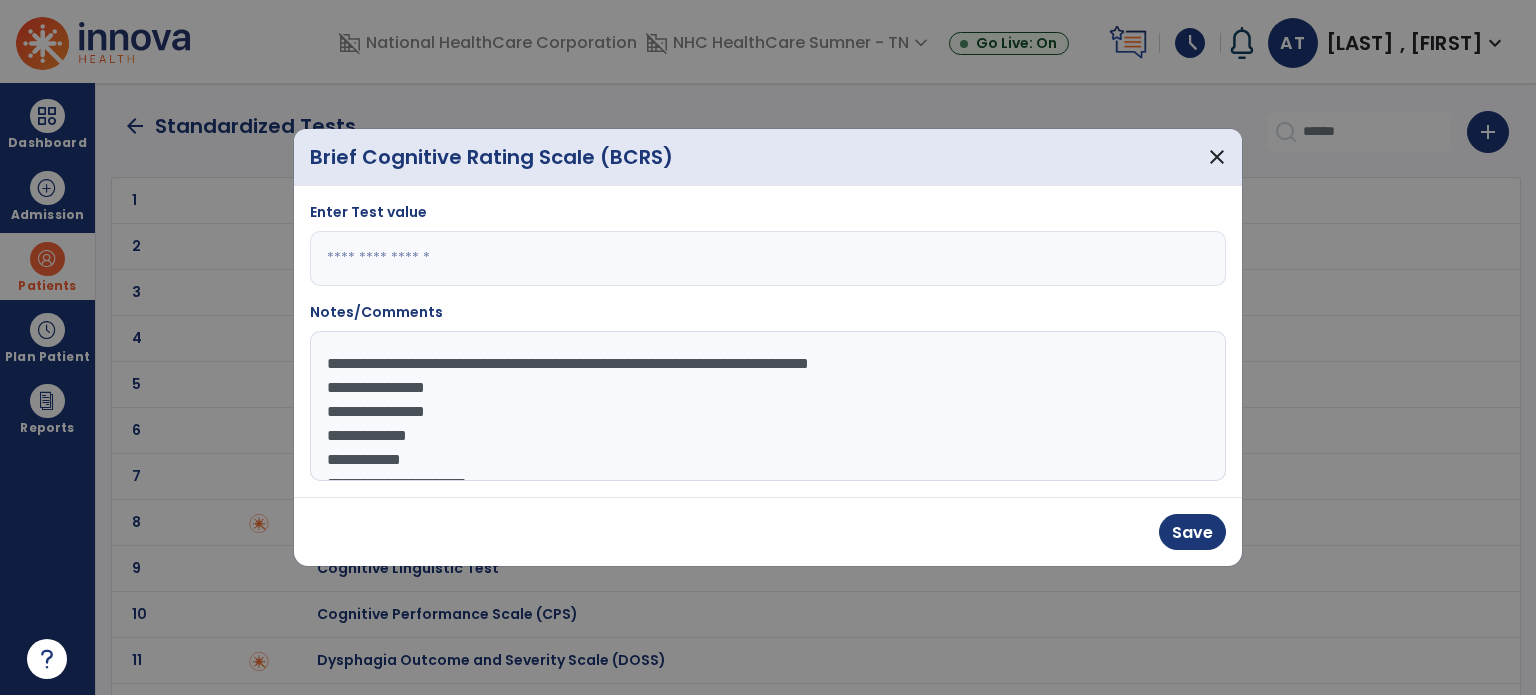 click on "**********" 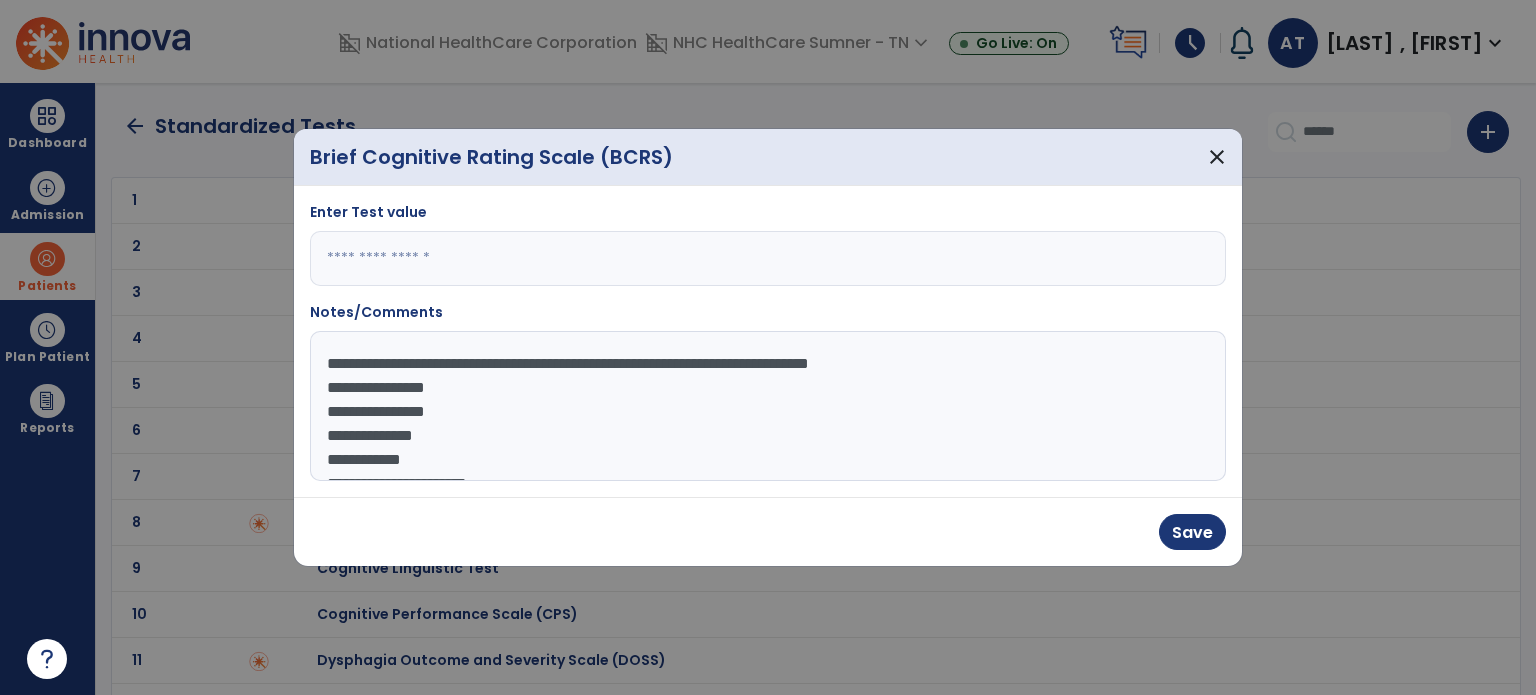 scroll, scrollTop: 48, scrollLeft: 0, axis: vertical 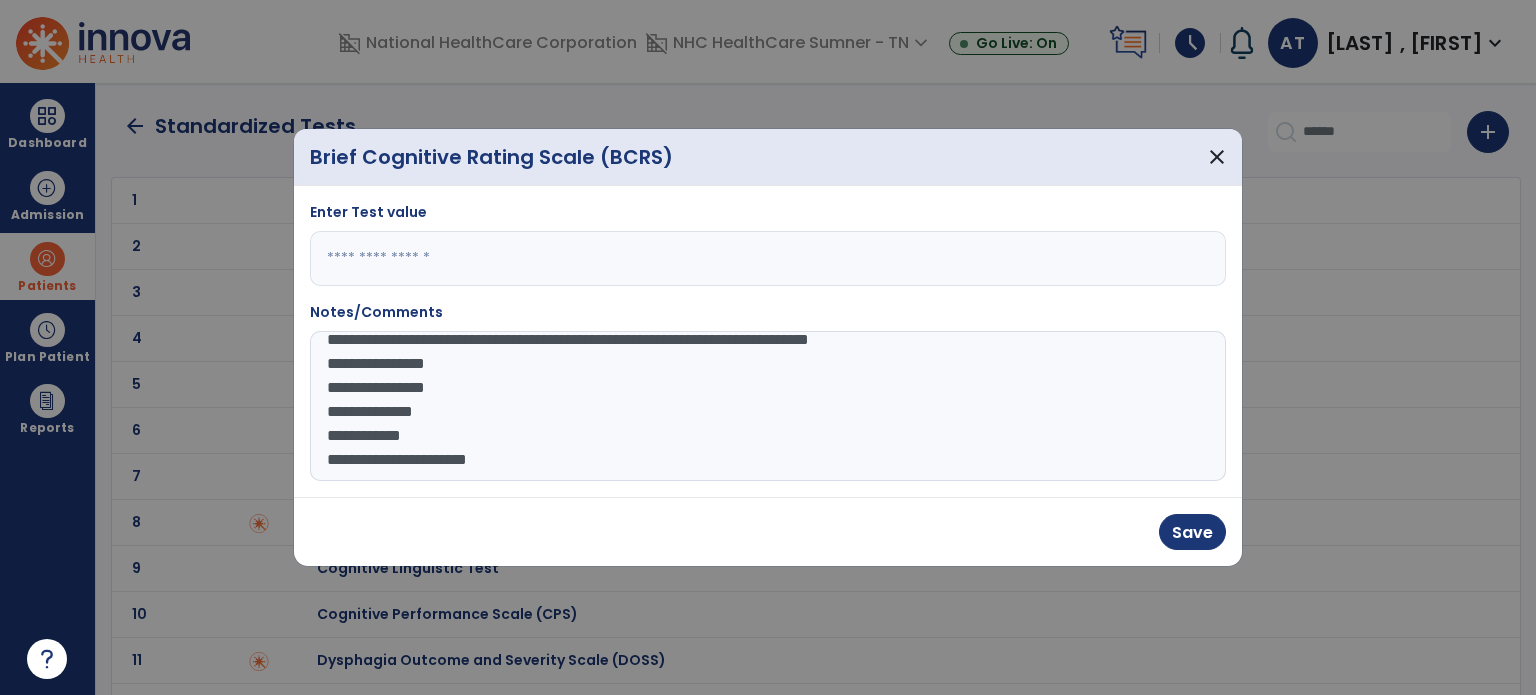 click on "**********" 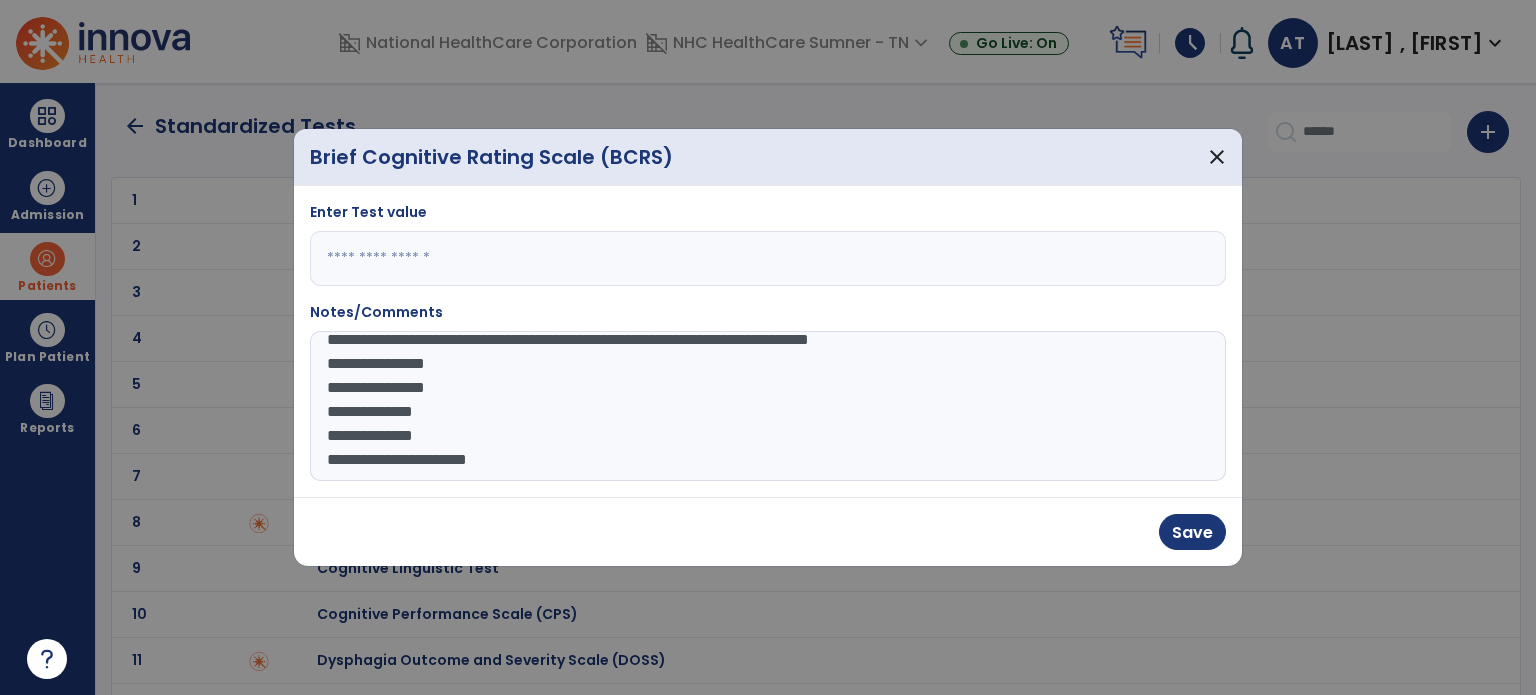 click on "**********" 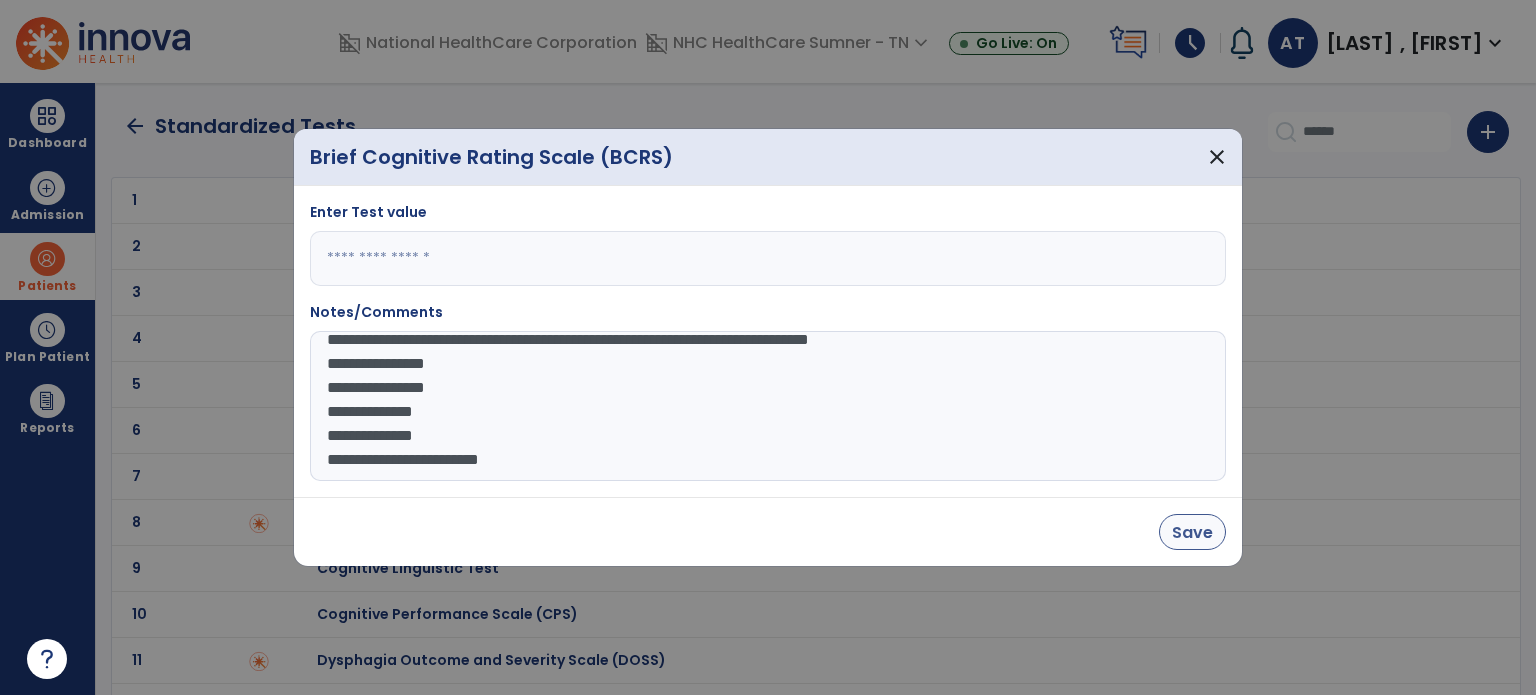 type on "**********" 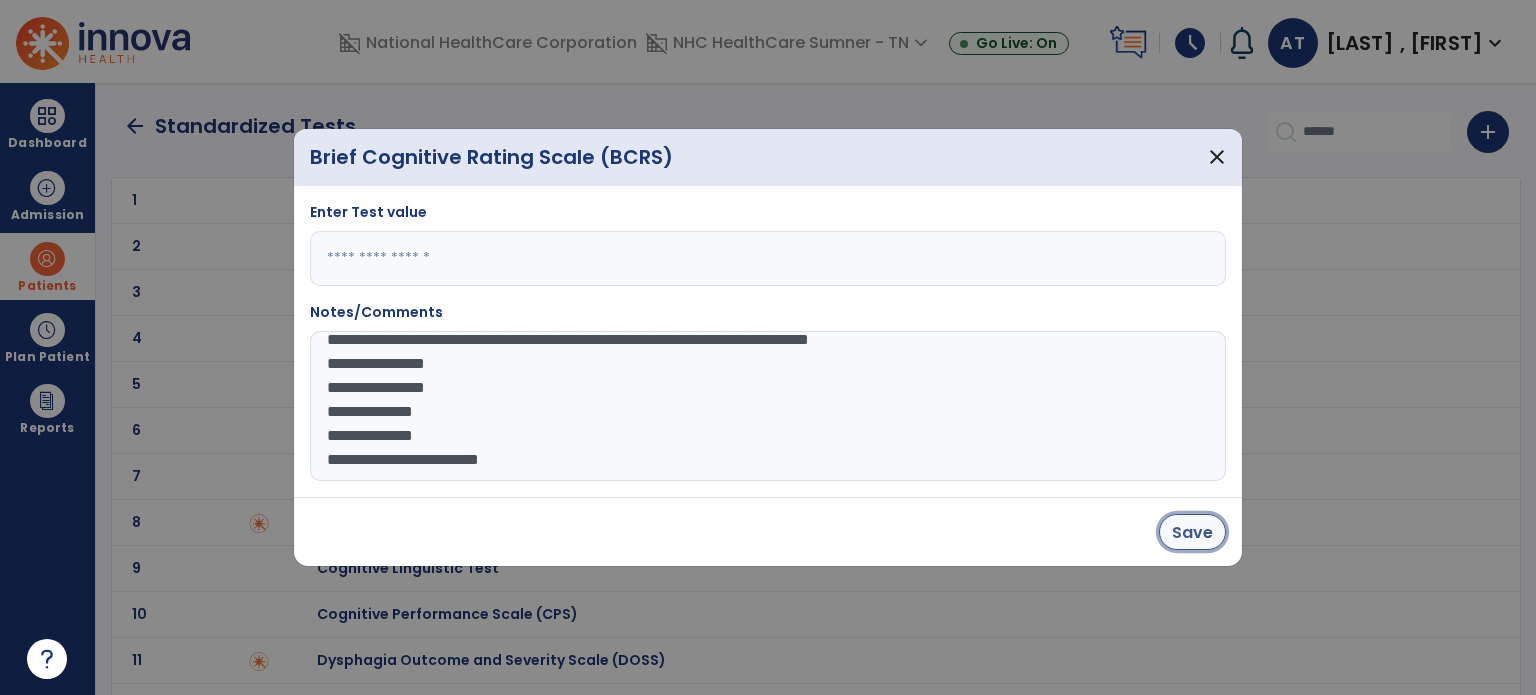 click on "Save" at bounding box center (1192, 532) 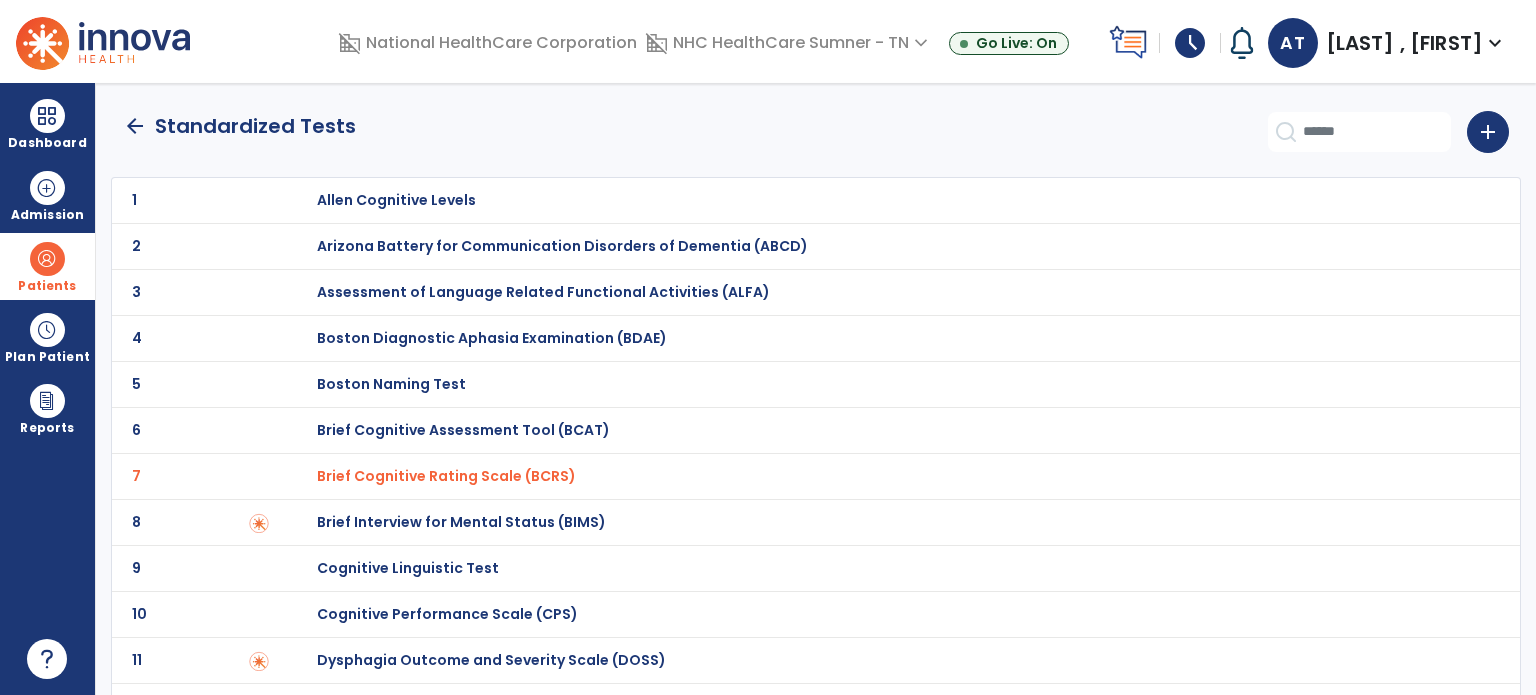 click on "arrow_back" 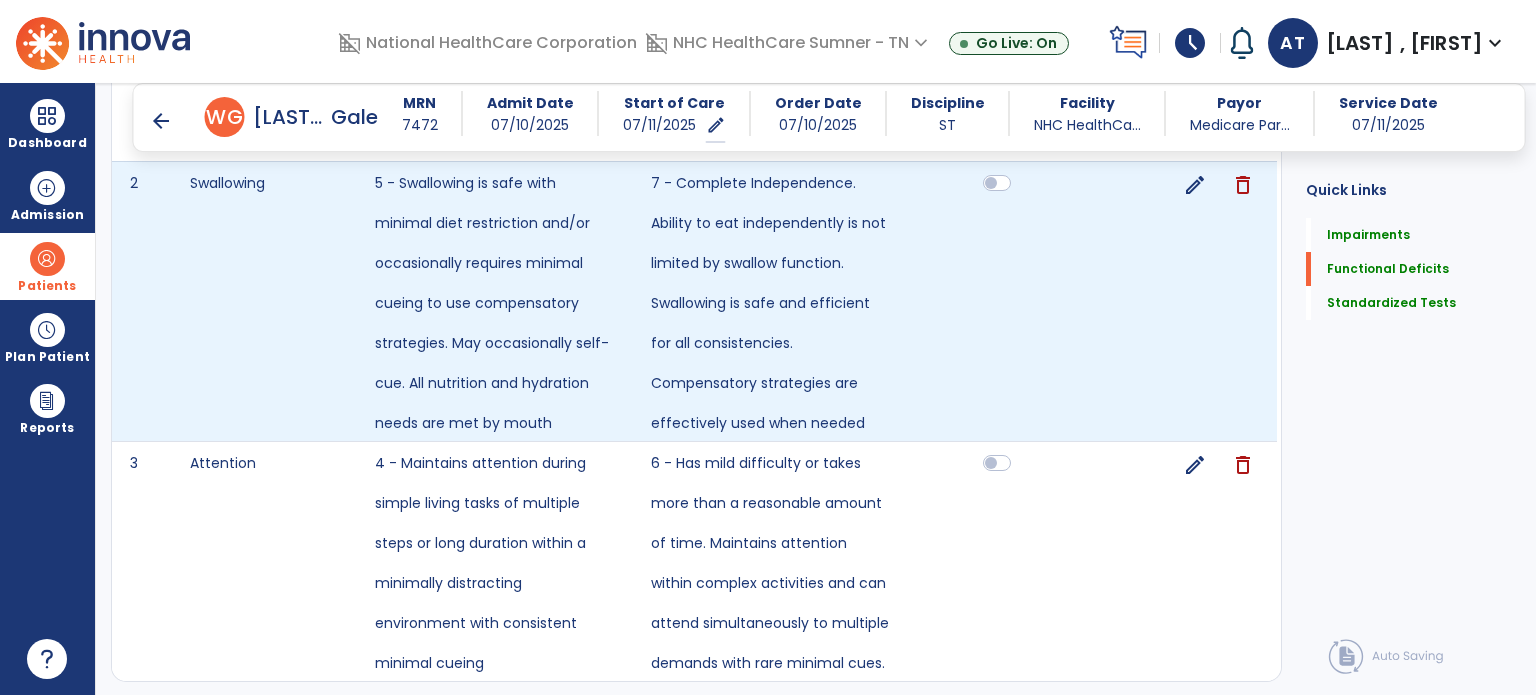 scroll, scrollTop: 1020, scrollLeft: 0, axis: vertical 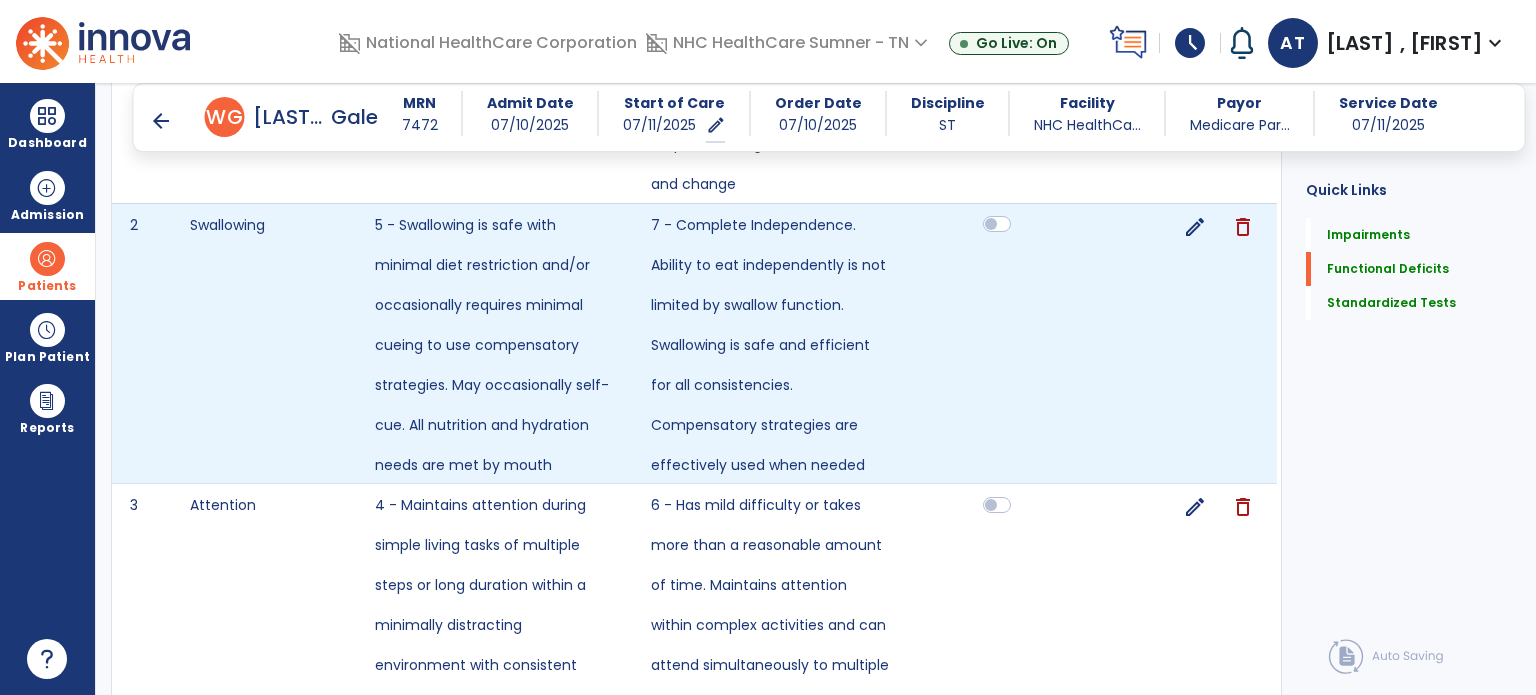 click 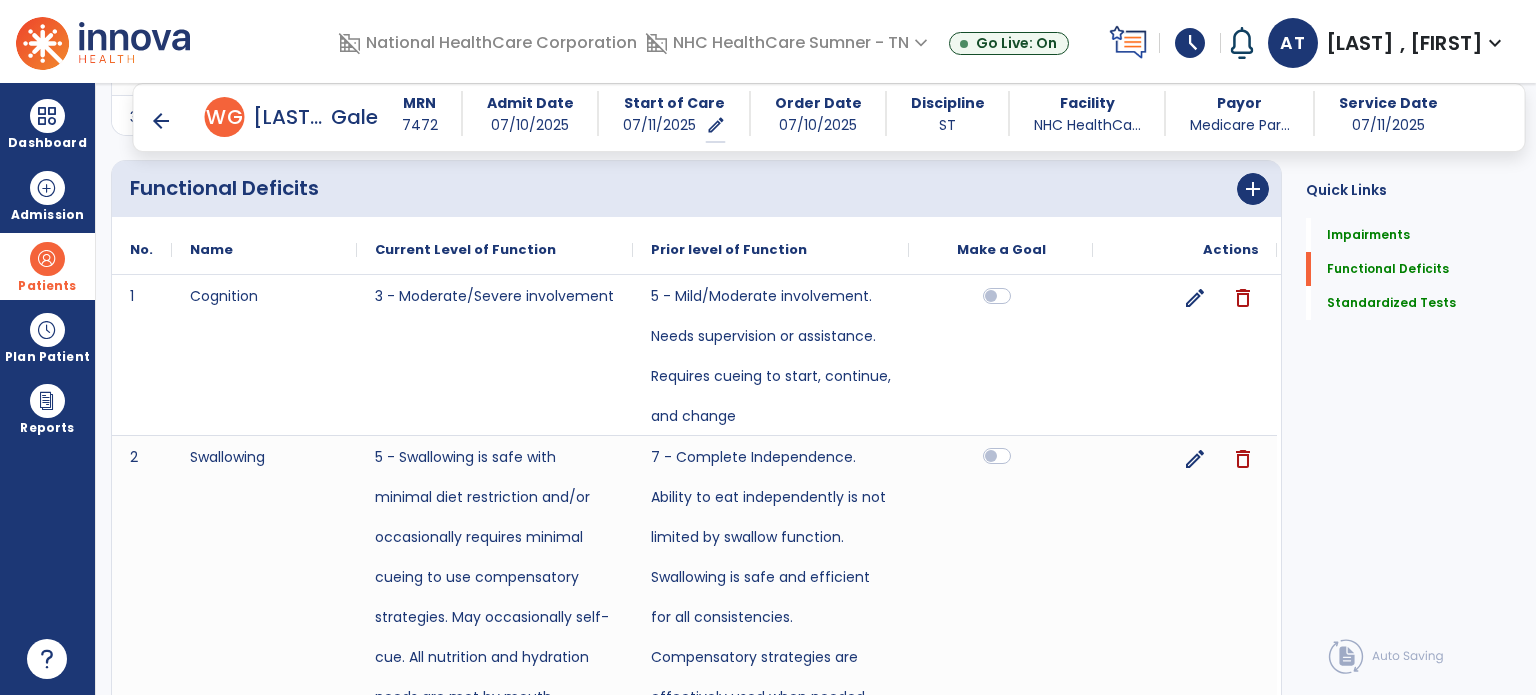 scroll, scrollTop: 720, scrollLeft: 0, axis: vertical 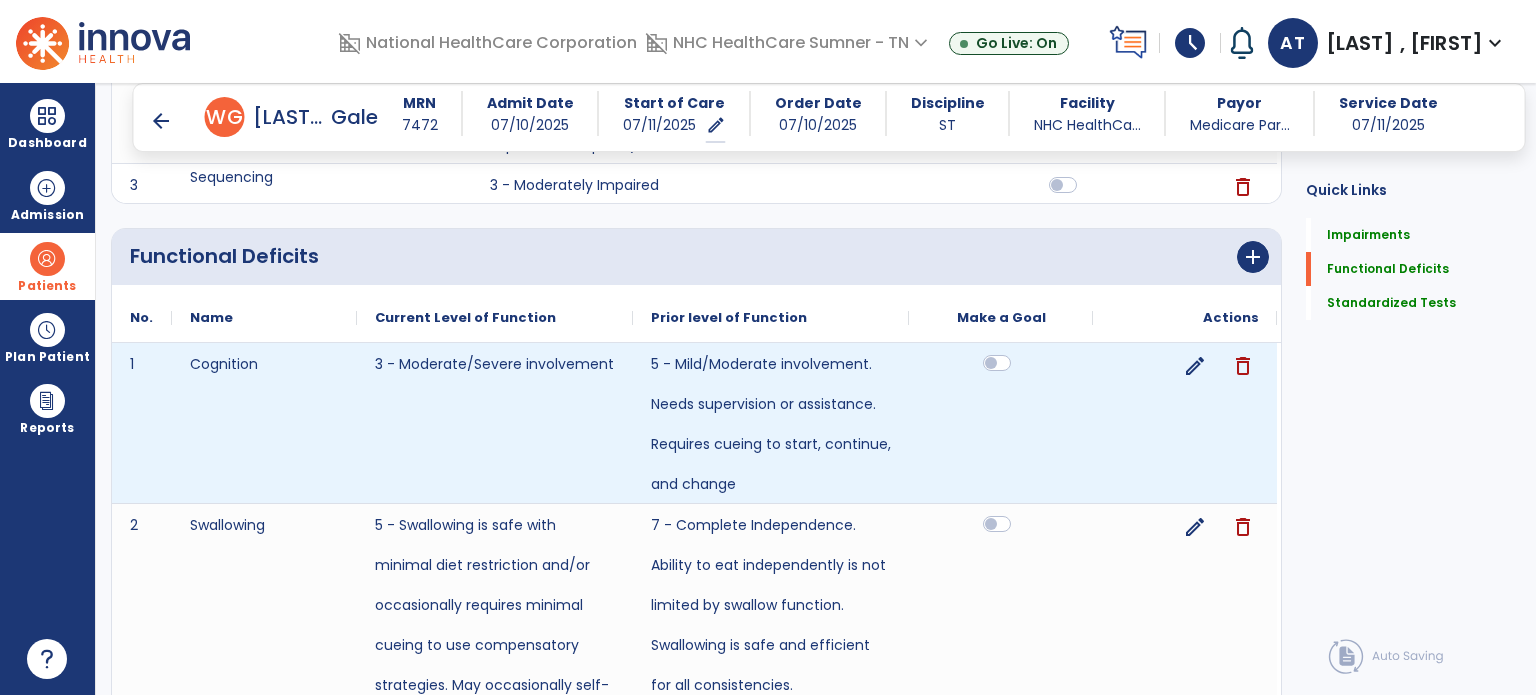 click 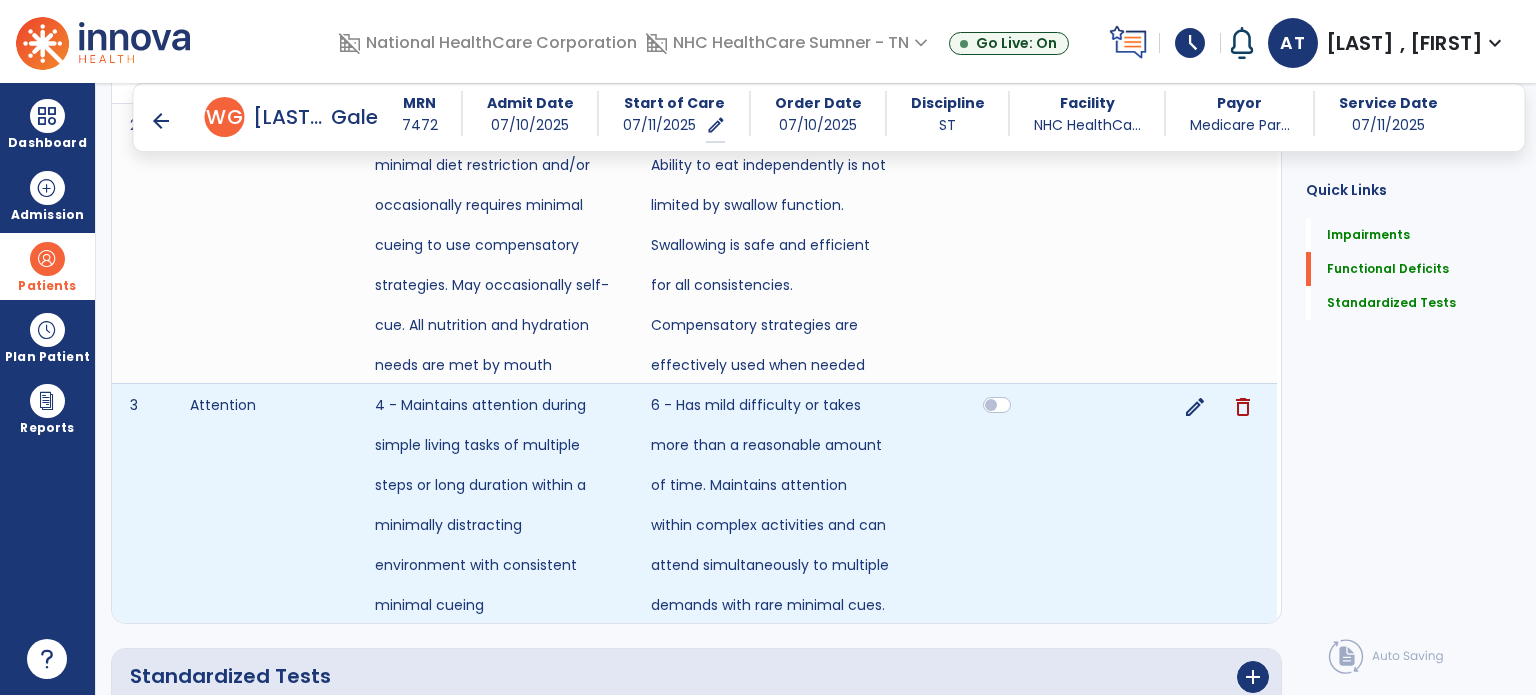 scroll, scrollTop: 1537, scrollLeft: 0, axis: vertical 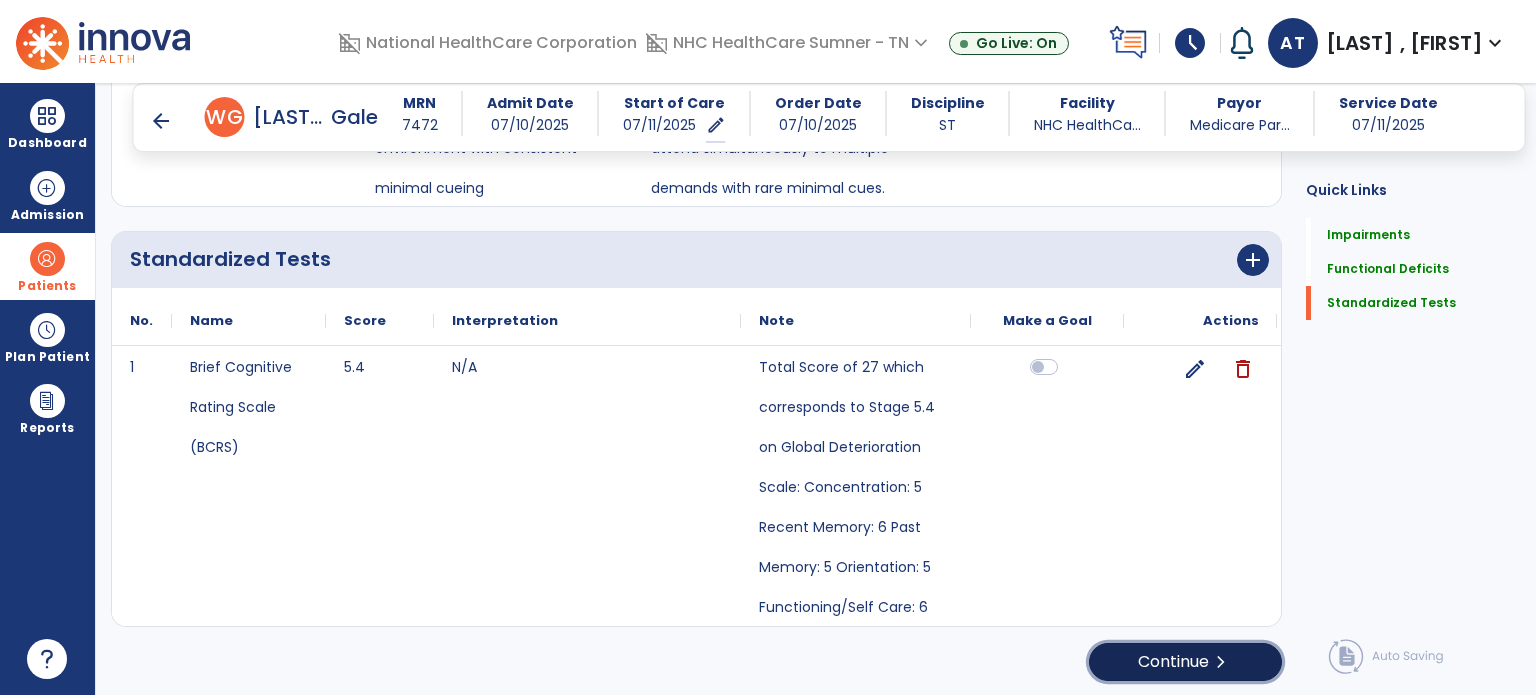 click on "Continue  chevron_right" 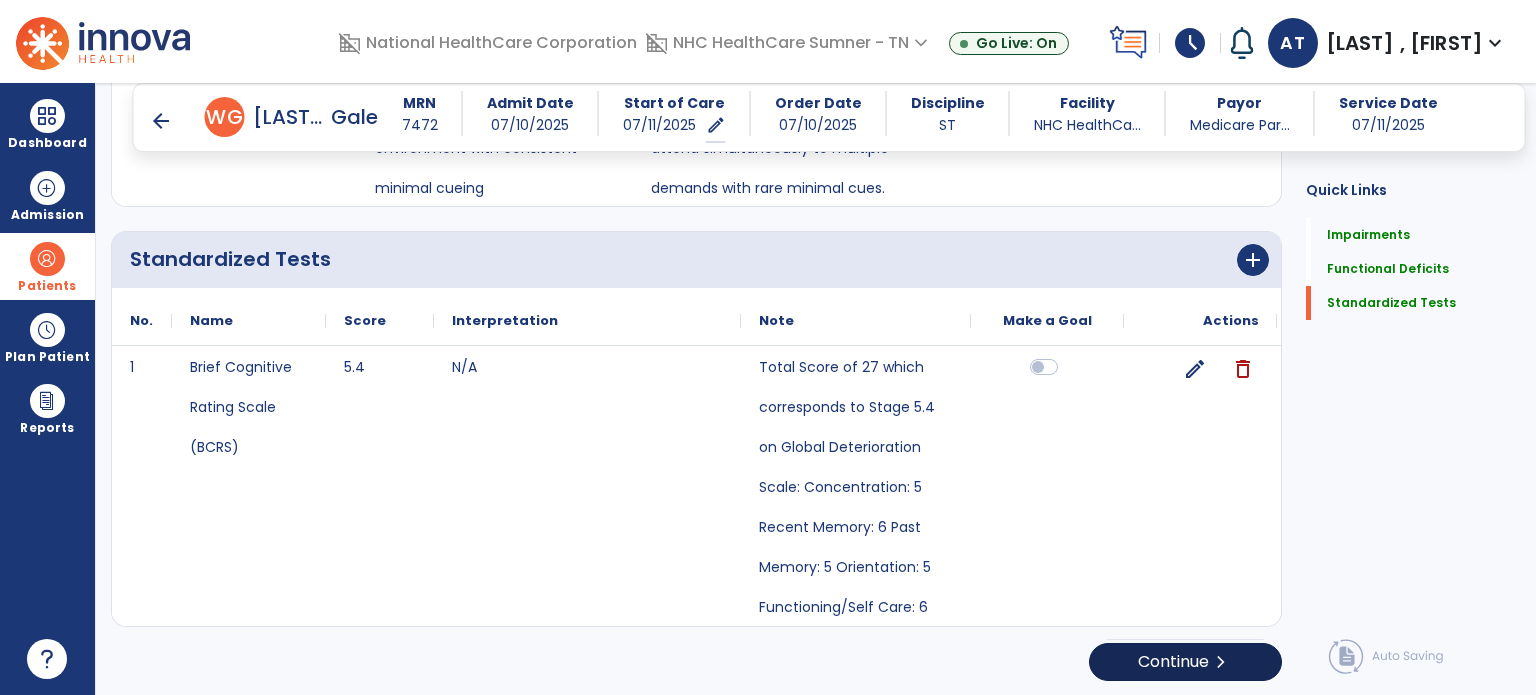scroll, scrollTop: 0, scrollLeft: 0, axis: both 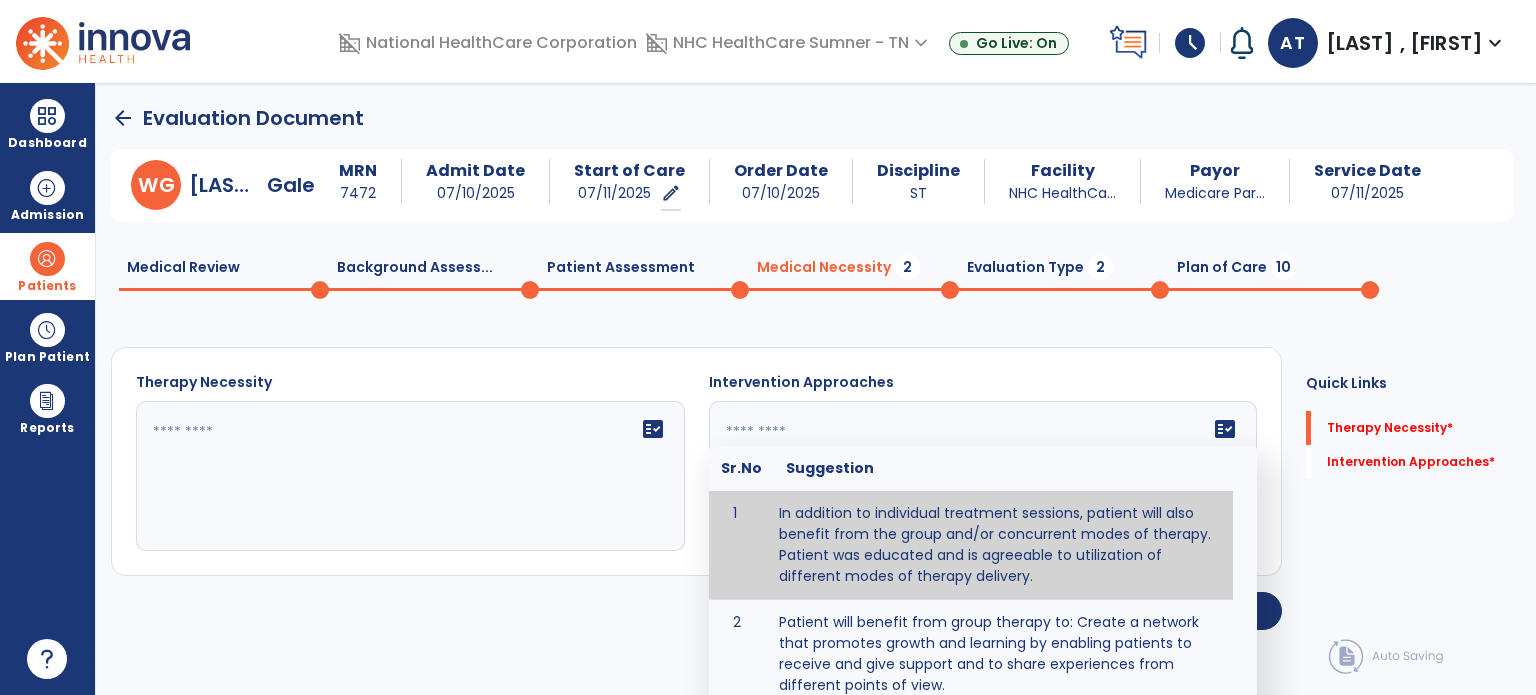 click on "fact_check  Sr.No Suggestion 1 In addition to individual treatment sessions, patient will also benefit from the group and/or concurrent modes of therapy. Patient was educated and is agreeable to utilization of different modes of therapy delivery. 2 Patient will benefit from group therapy to: Create a network that promotes growth and learning by enabling patients to receive and give support and to share experiences from different points of view. 3 Patient will benefit from group therapy because it allows for modeling (a form of learning in which individuals learn by imitating the actions of others and it reduces social isolation and enhances coping mechanisms. 4 Patient will benefit from group/concurrent therapy because it is supported by evidence to promote increased patient engagement and sustainable outcomes. 5 Patient will benefit from group/concurrent therapy to: Promote independence and minimize dependence." 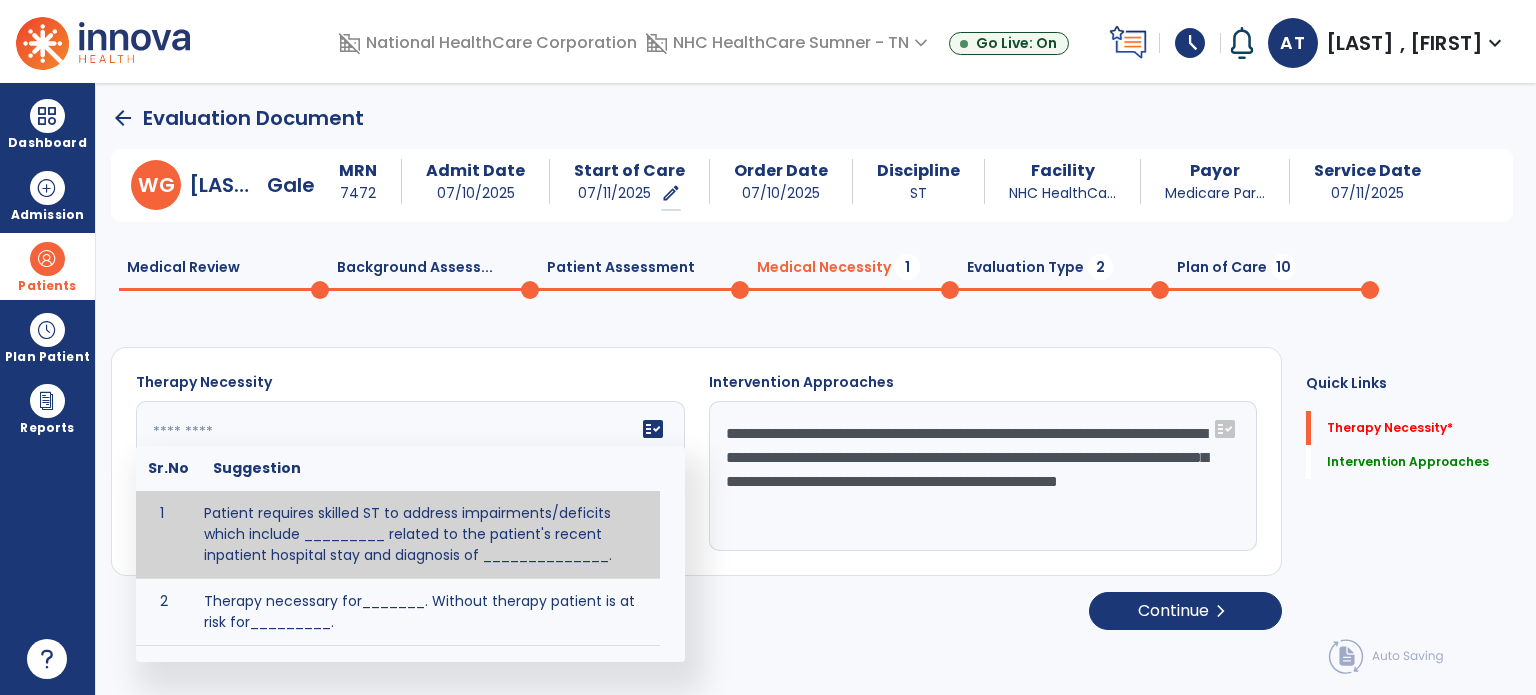 click on "fact_check  Sr.No Suggestion 1 Patient requires skilled ST to address impairments/deficits which include _________ related to the patient's recent inpatient hospital stay and diagnosis of ______________. 2 Therapy necessary for_______.  Without therapy patient is at risk for_________." 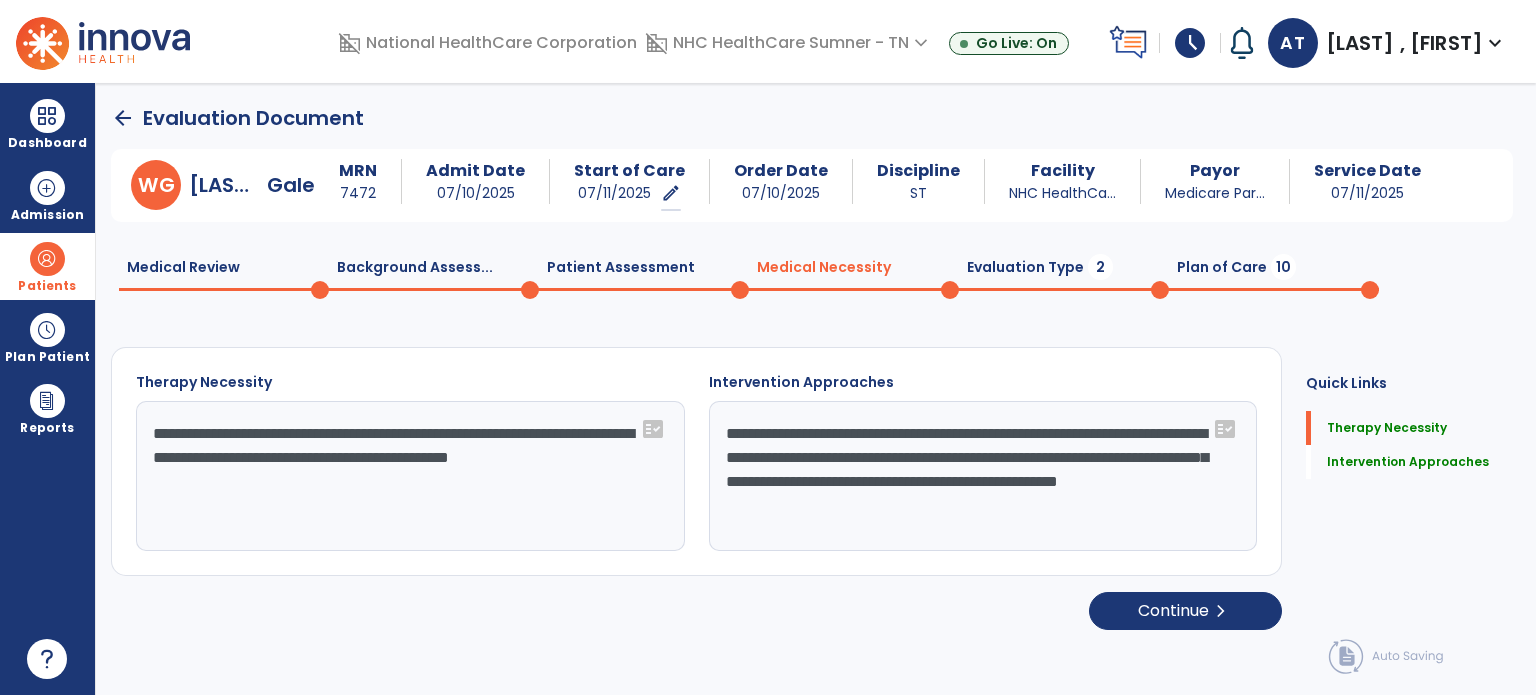 click on "**********" 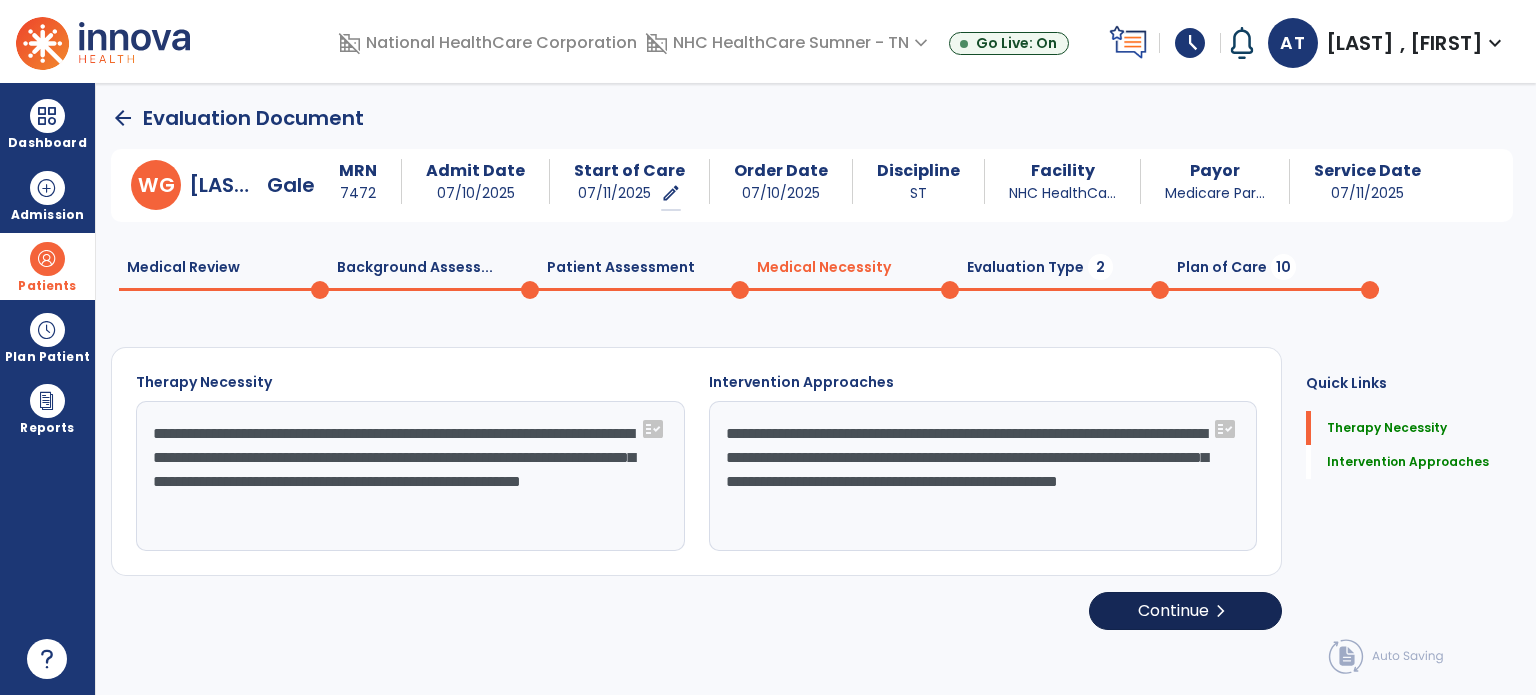 type on "**********" 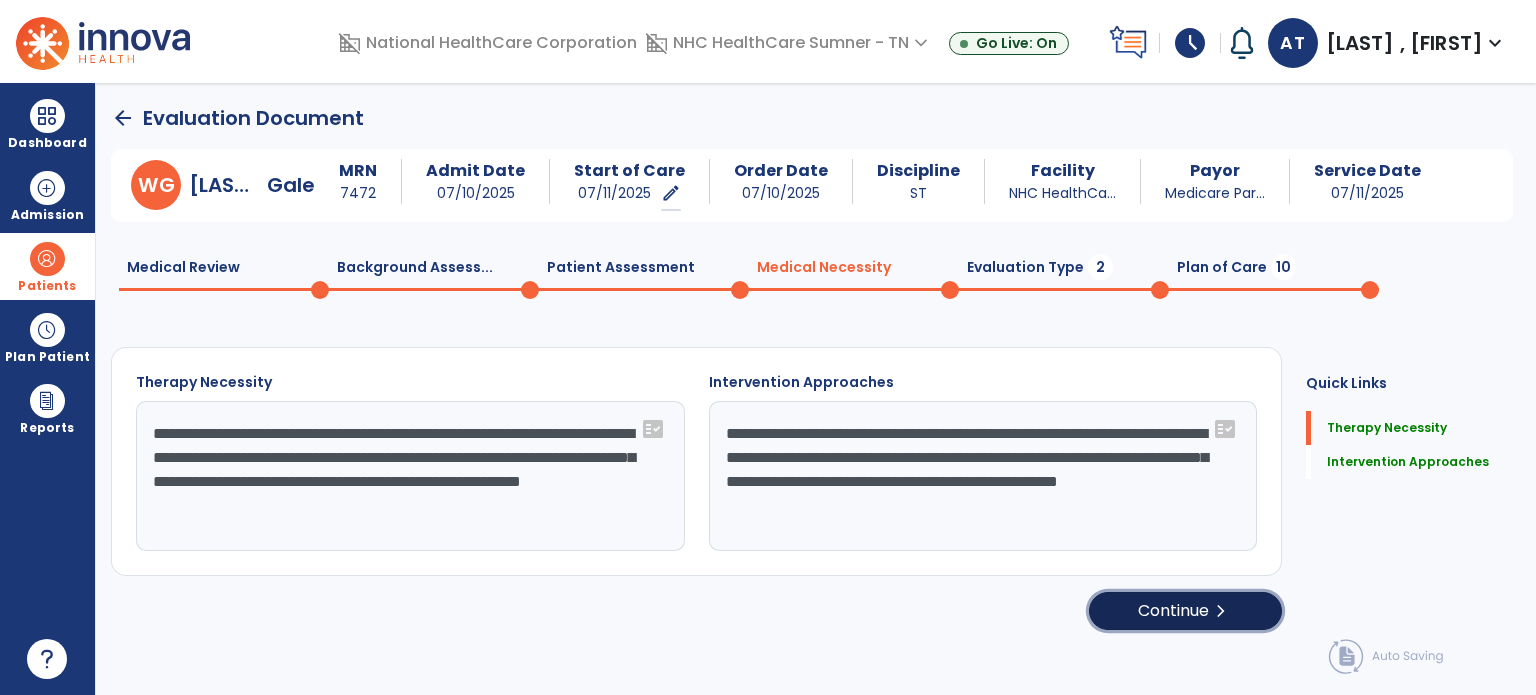 click on "Continue  chevron_right" 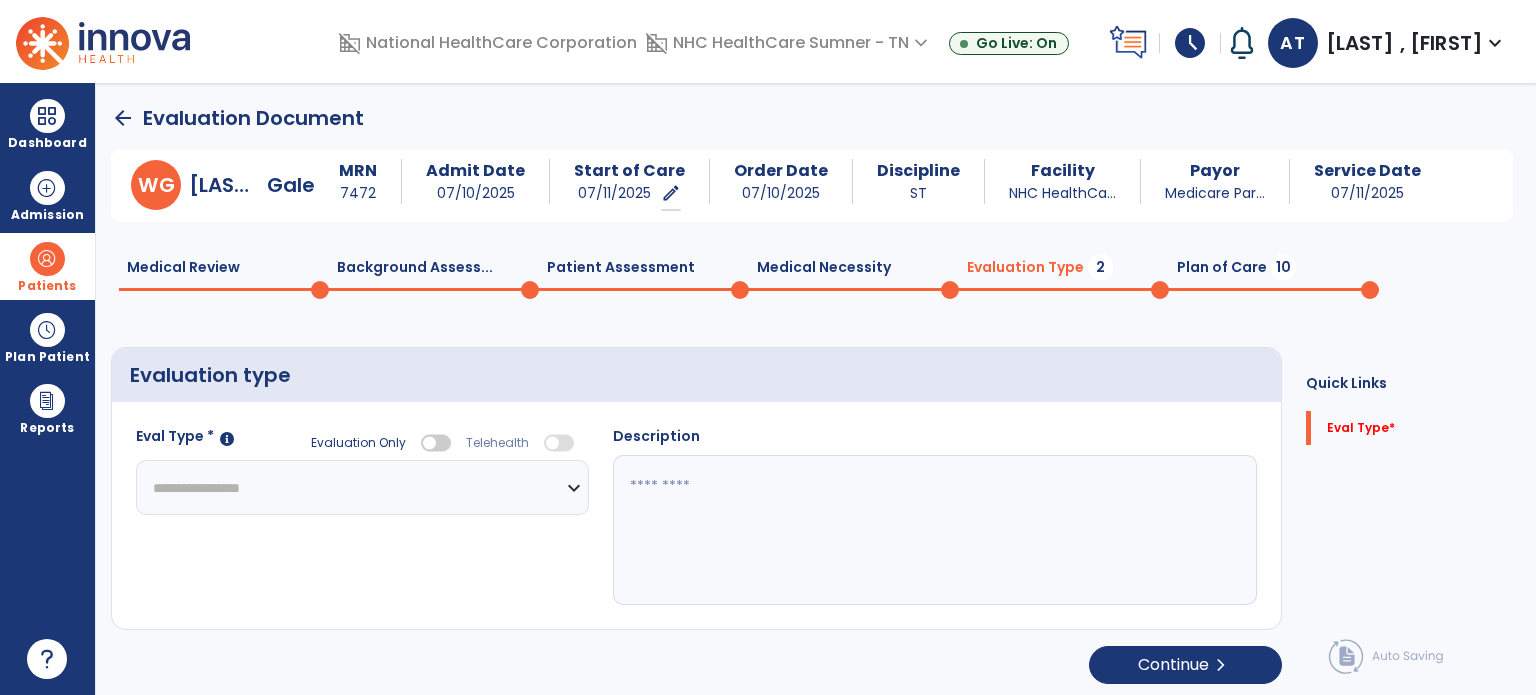 click on "**********" 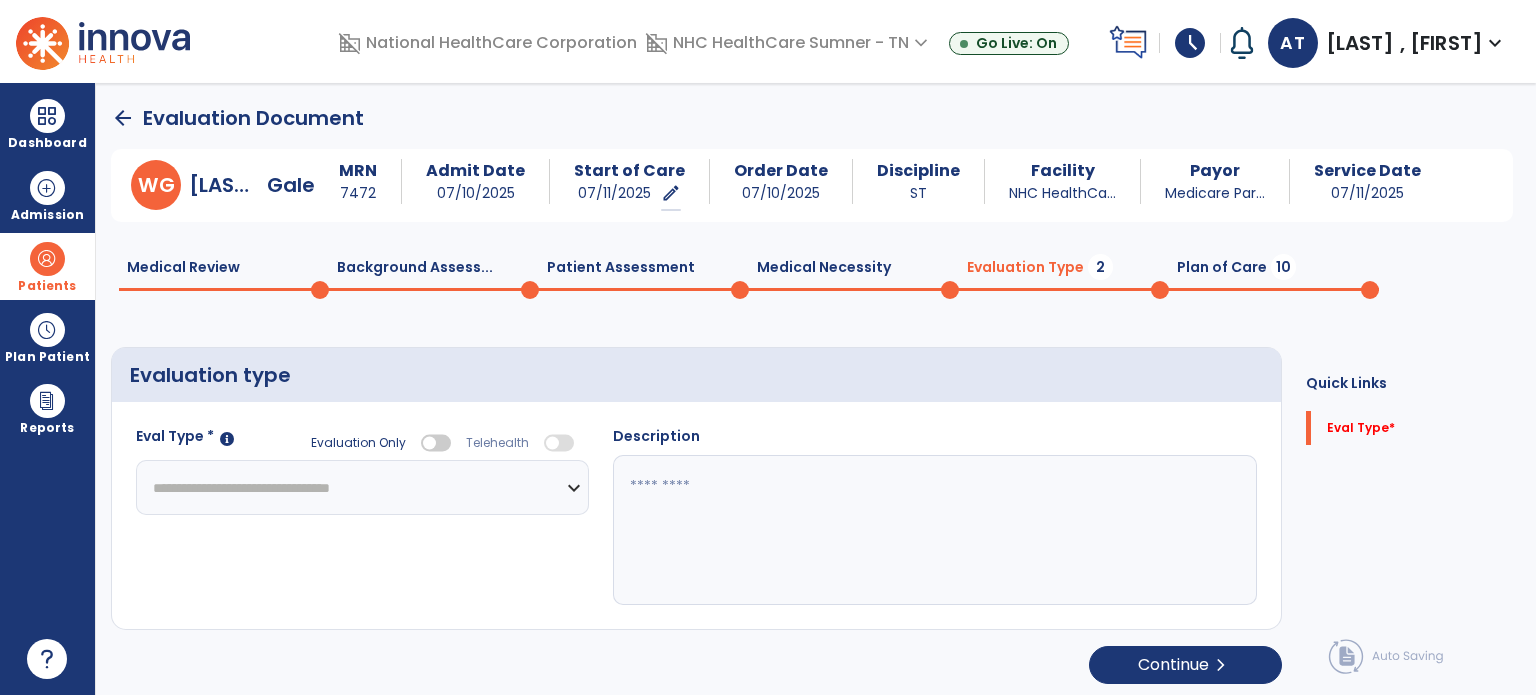 click on "**********" 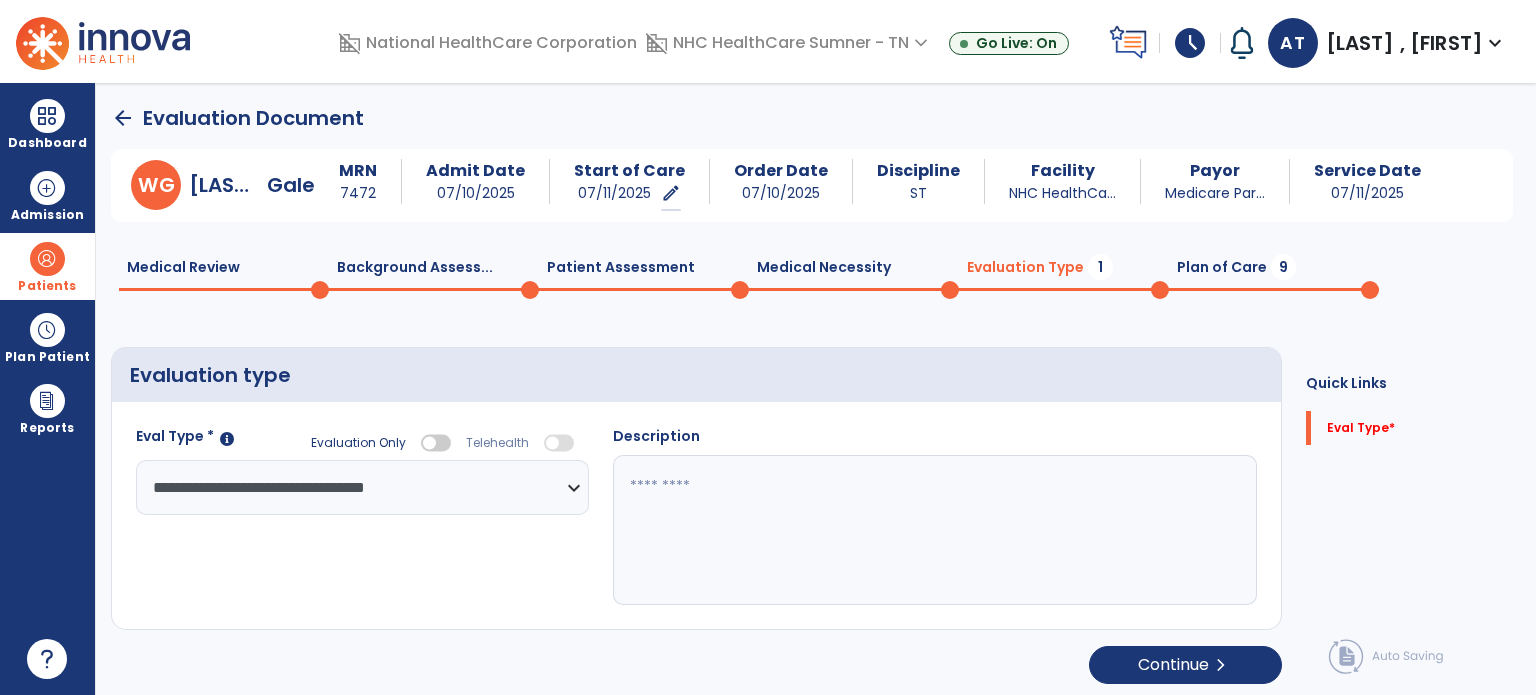 click 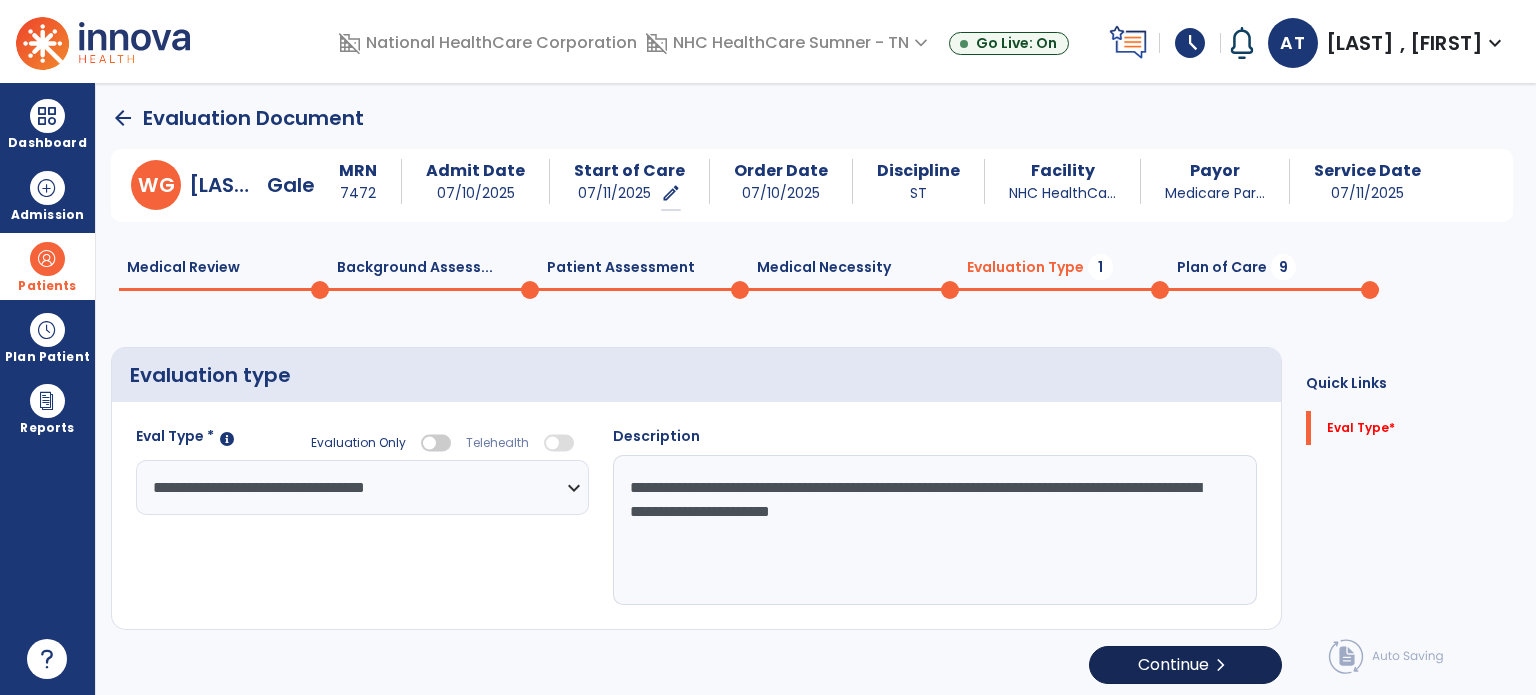 type on "**********" 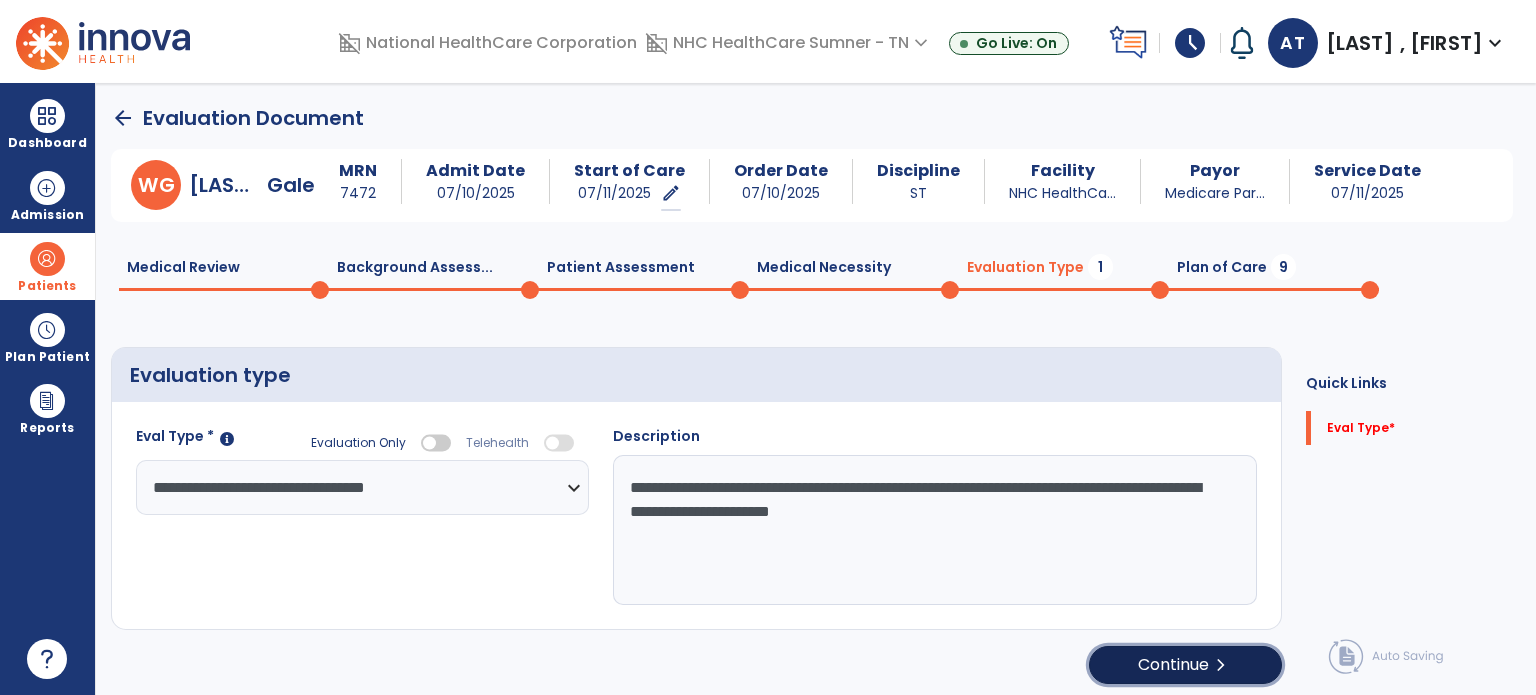 click on "chevron_right" 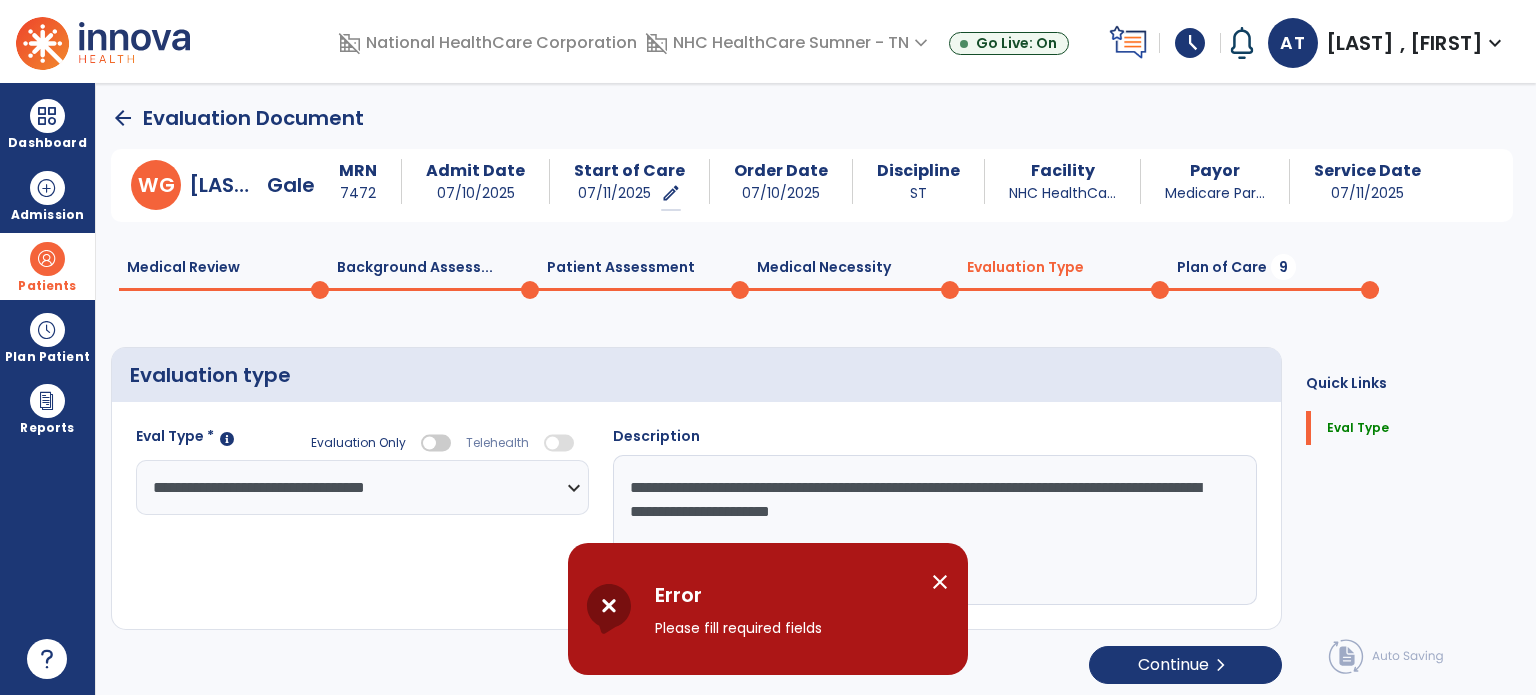 click on "**********" 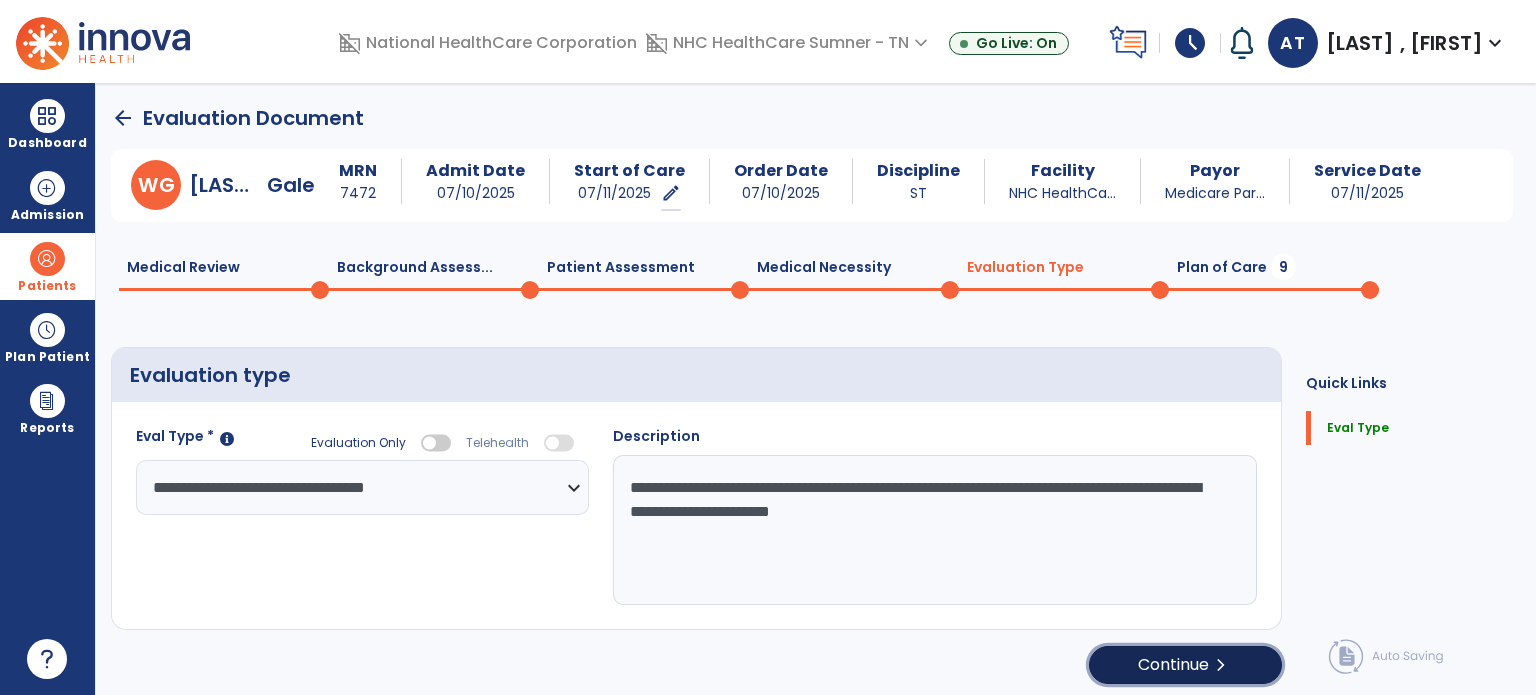 click on "Continue  chevron_right" 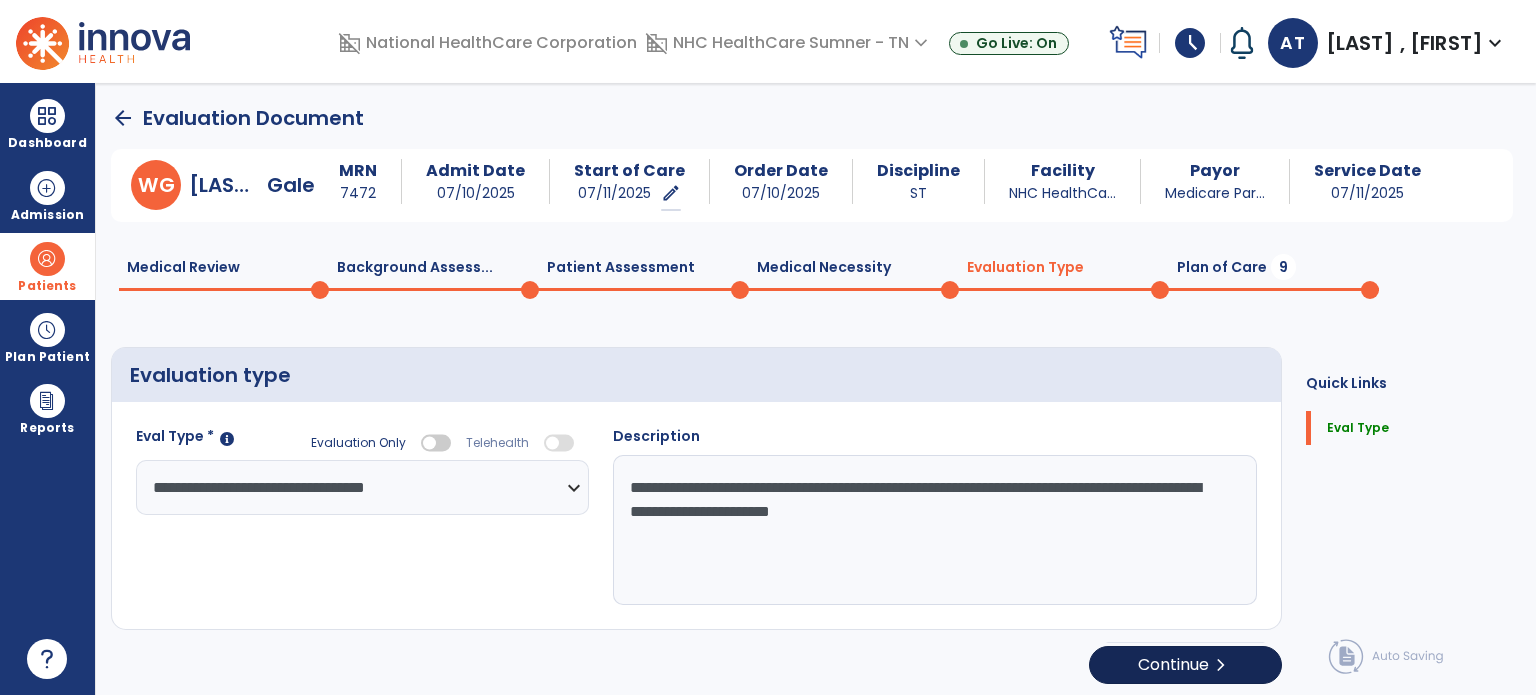 select on "*****" 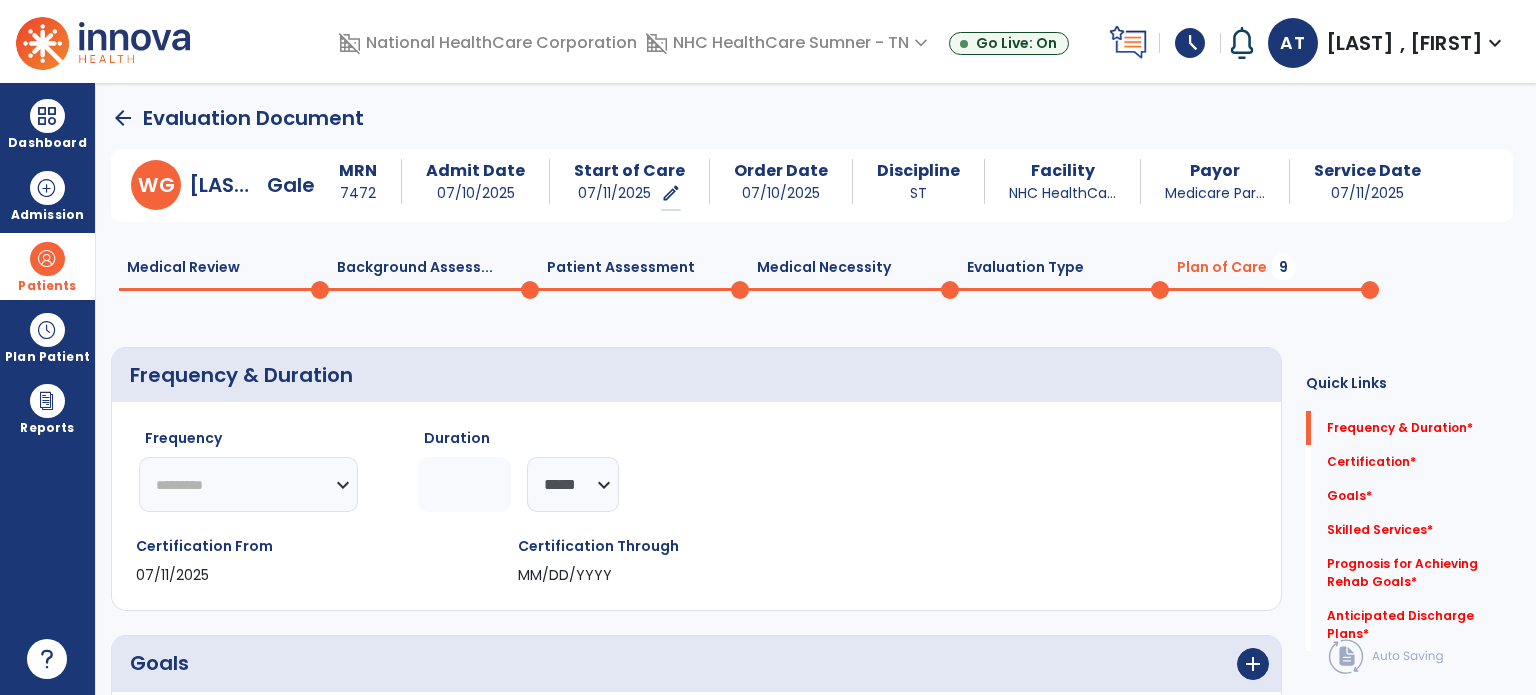 drag, startPoint x: 240, startPoint y: 502, endPoint x: 240, endPoint y: 486, distance: 16 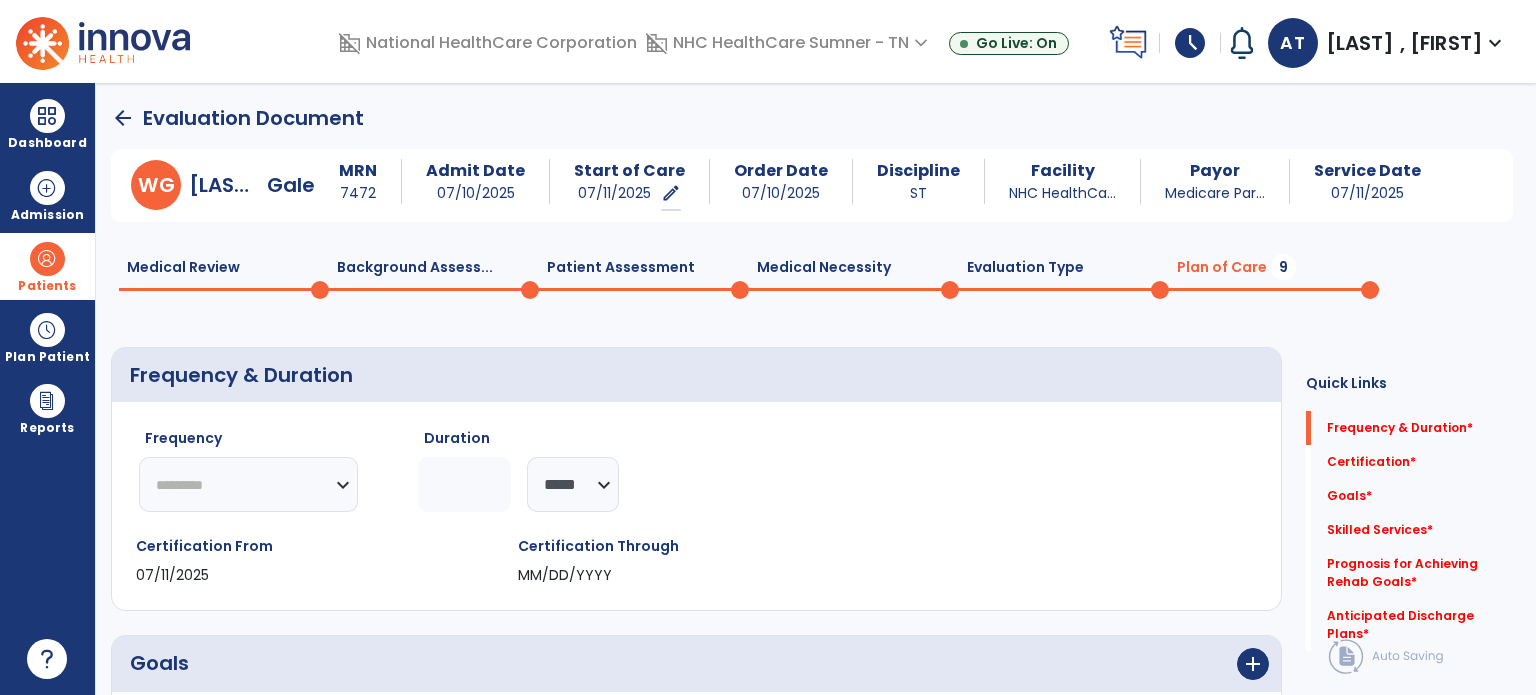 select on "**" 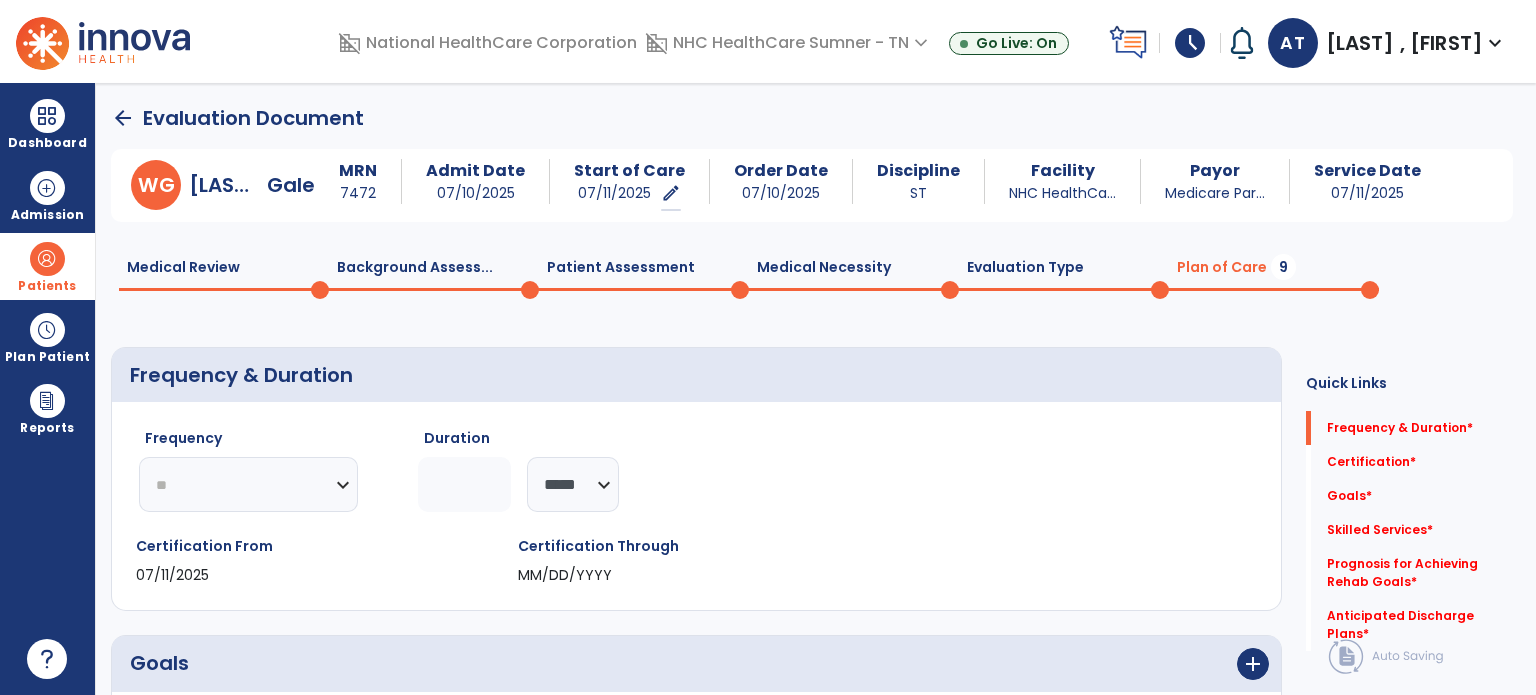 click on "********* ** ** ** ** ** ** **" 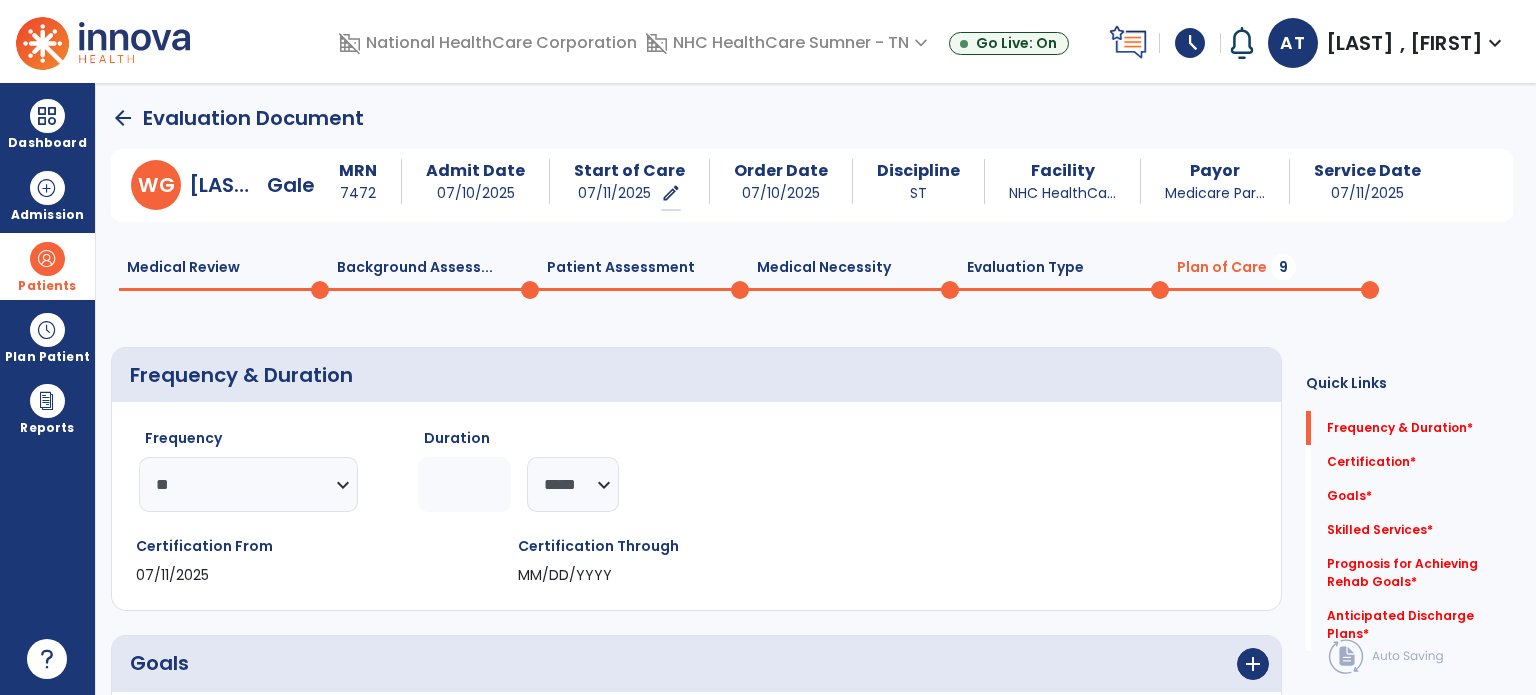 click 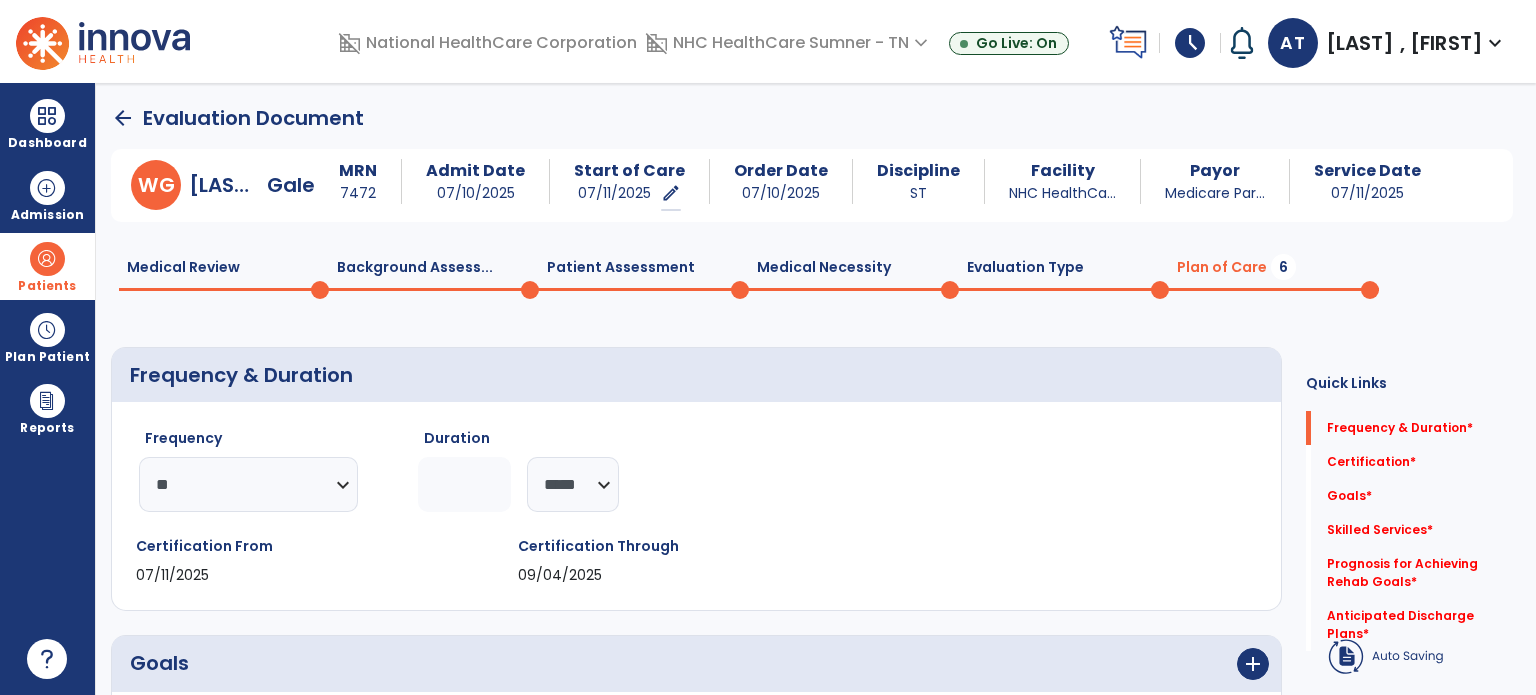 type on "*" 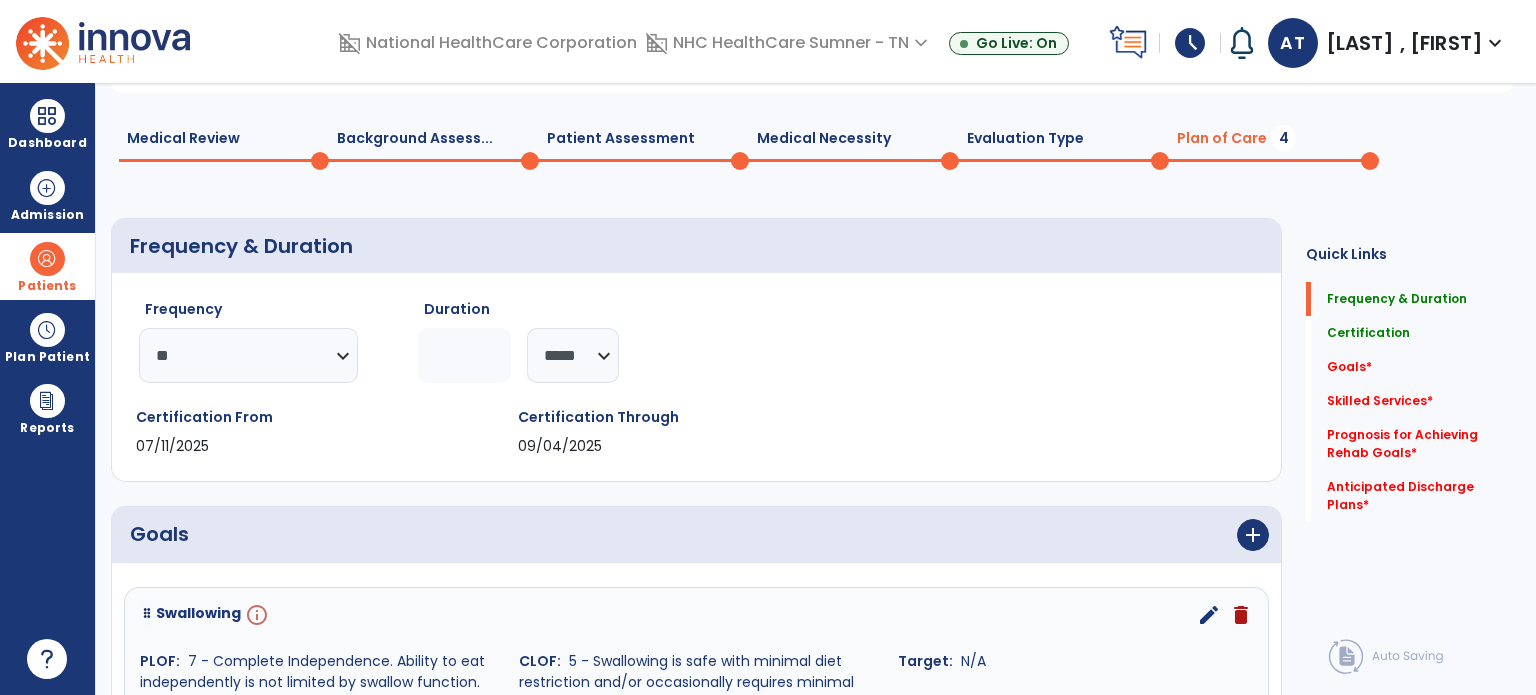 scroll, scrollTop: 300, scrollLeft: 0, axis: vertical 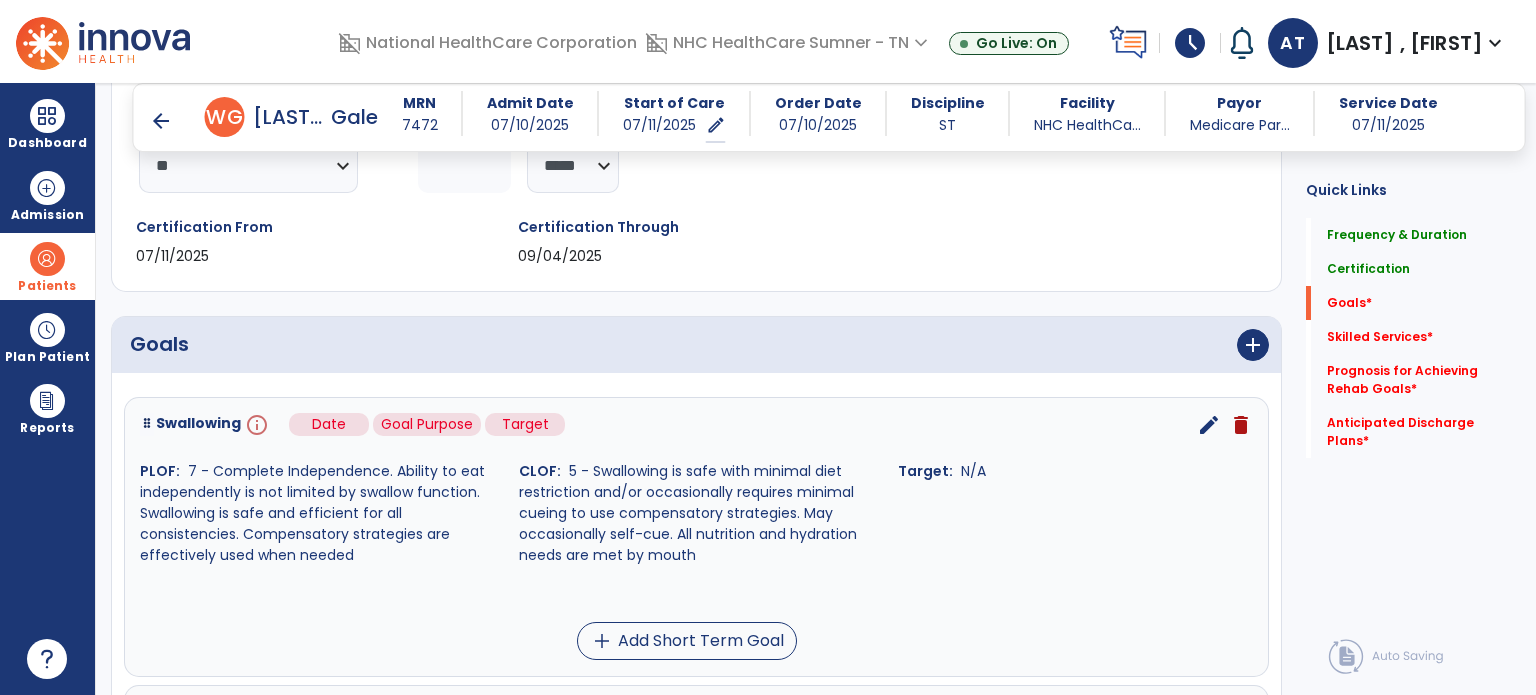 click on "info" at bounding box center [255, 425] 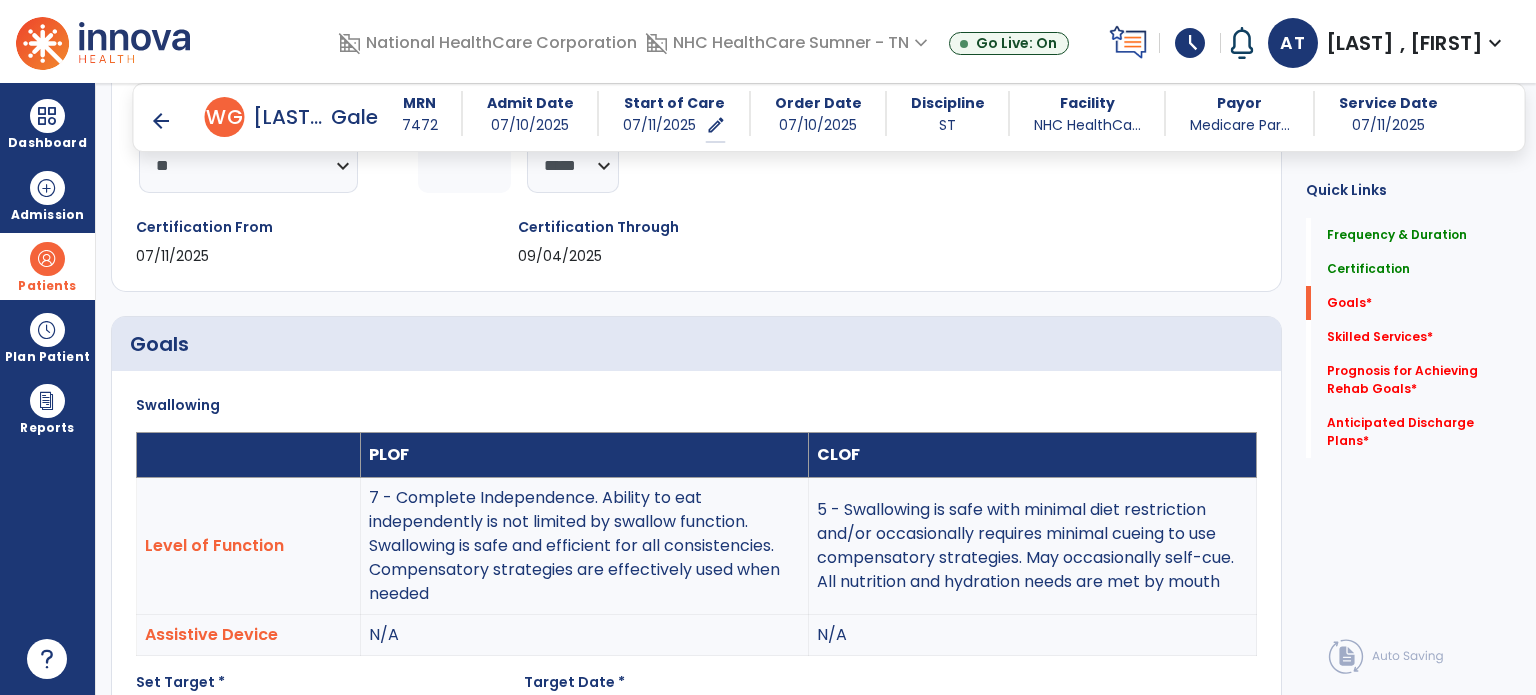 scroll, scrollTop: 83, scrollLeft: 0, axis: vertical 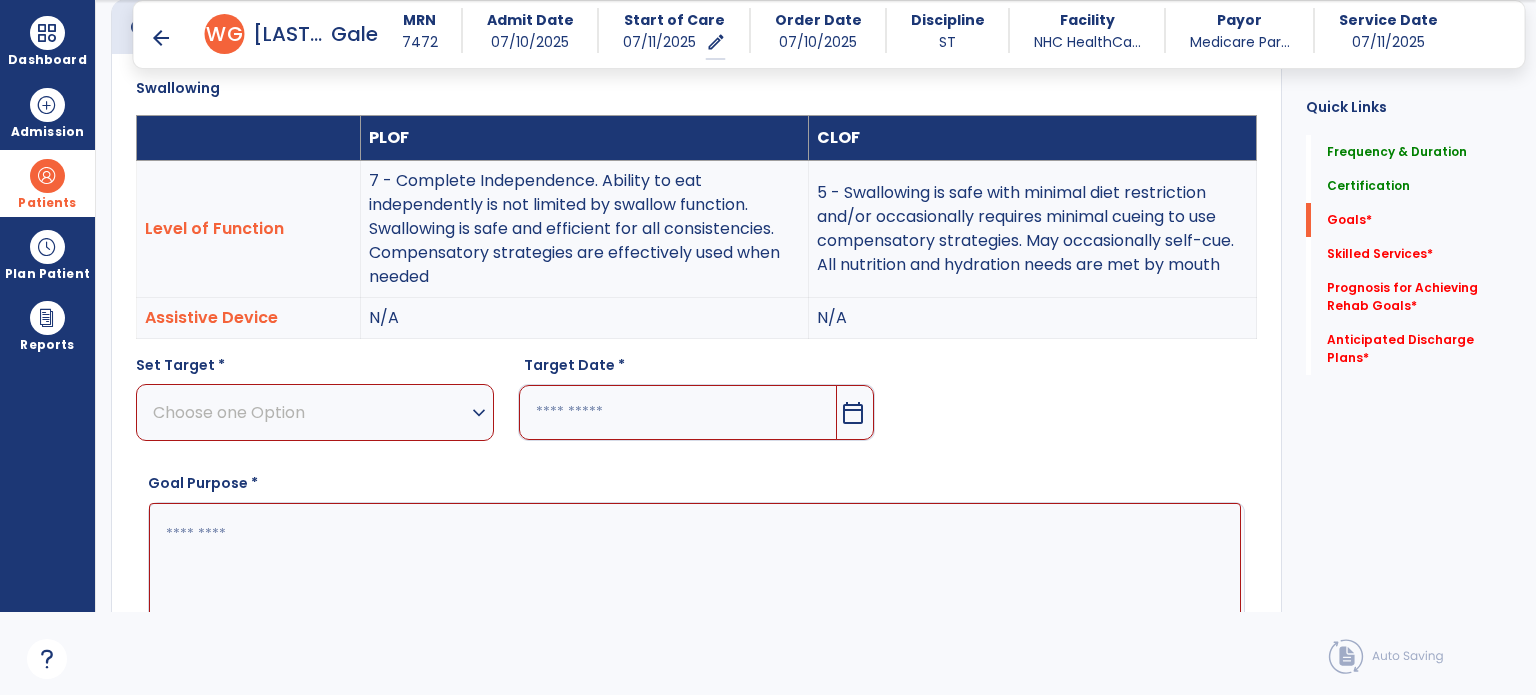 click on "Choose one Option" at bounding box center (310, 412) 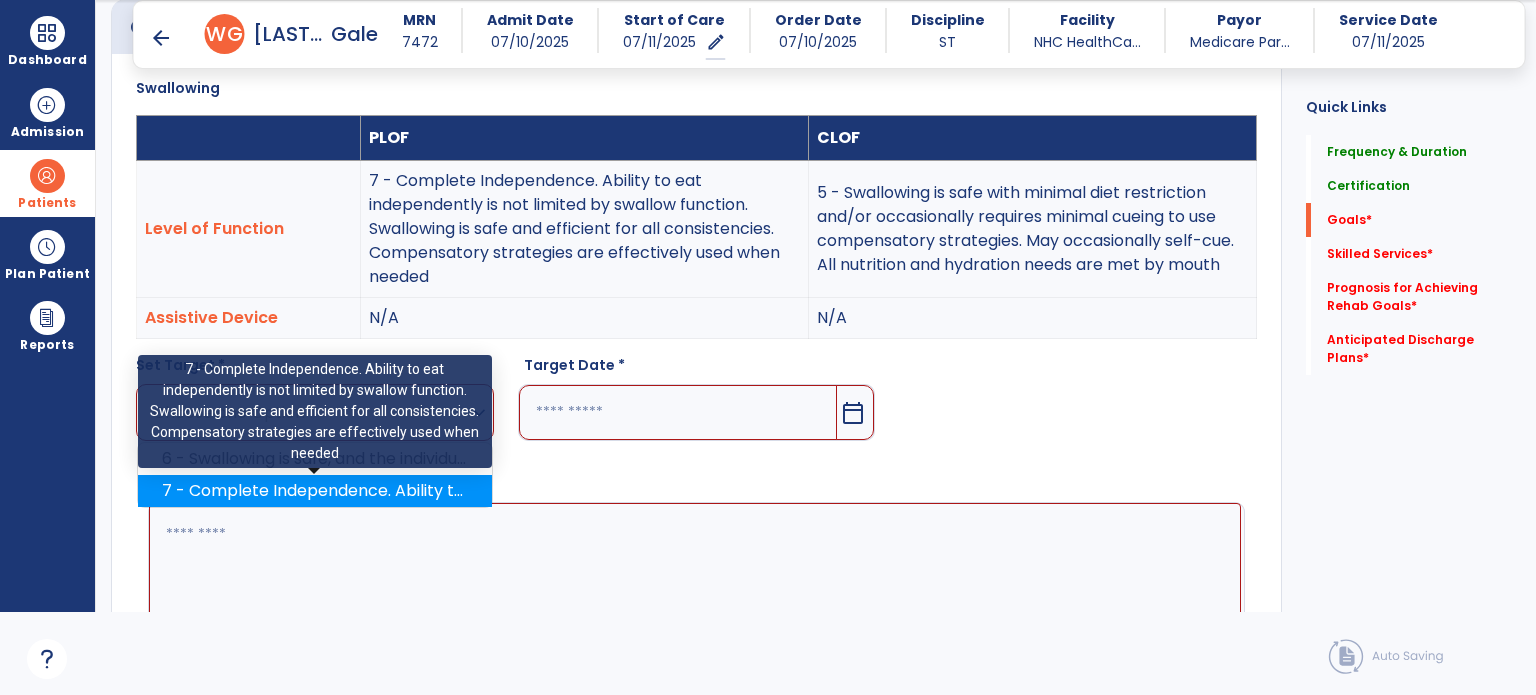 click on "7 - Complete Independence. Ability to eat independently is not limited by swallow function. Swallowing is safe and efficient for all consistencies. Compensatory strategies are effectively used when needed" at bounding box center (315, 491) 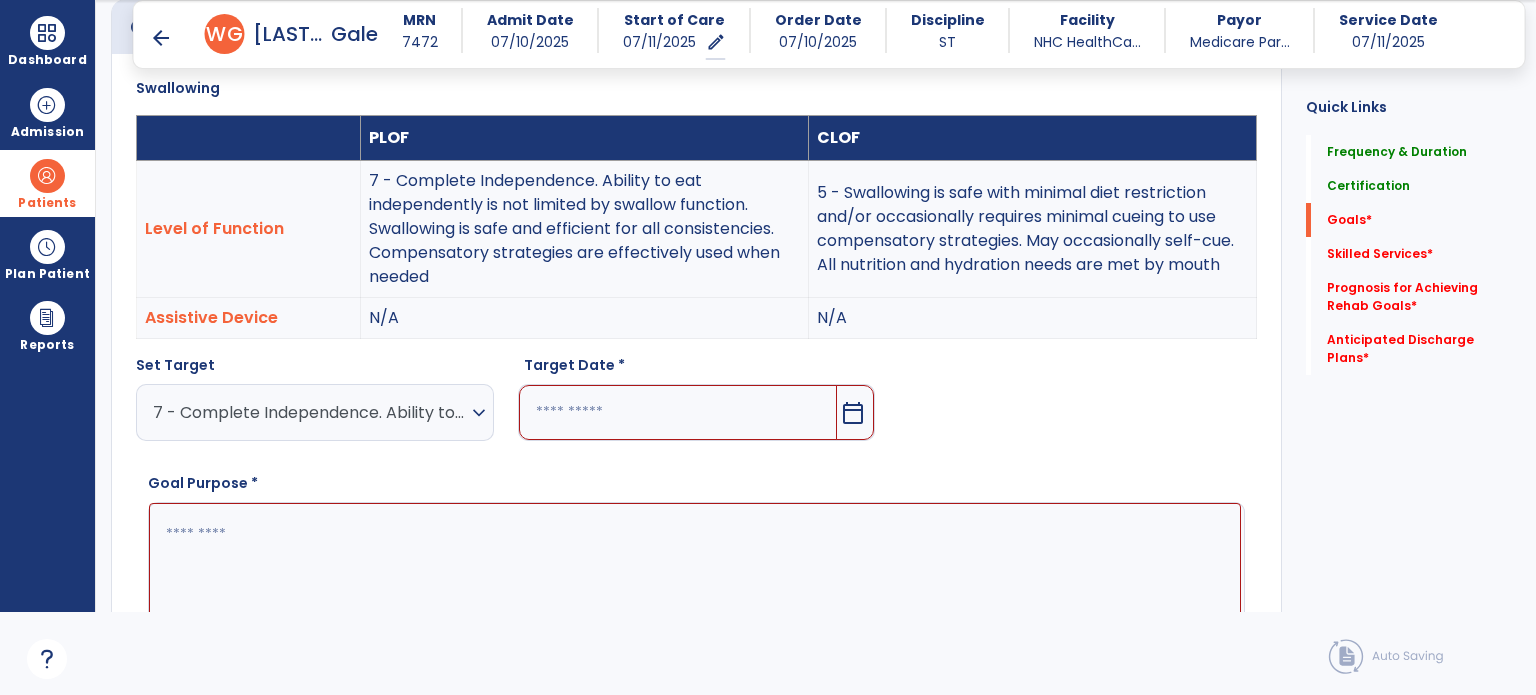 click at bounding box center [678, 412] 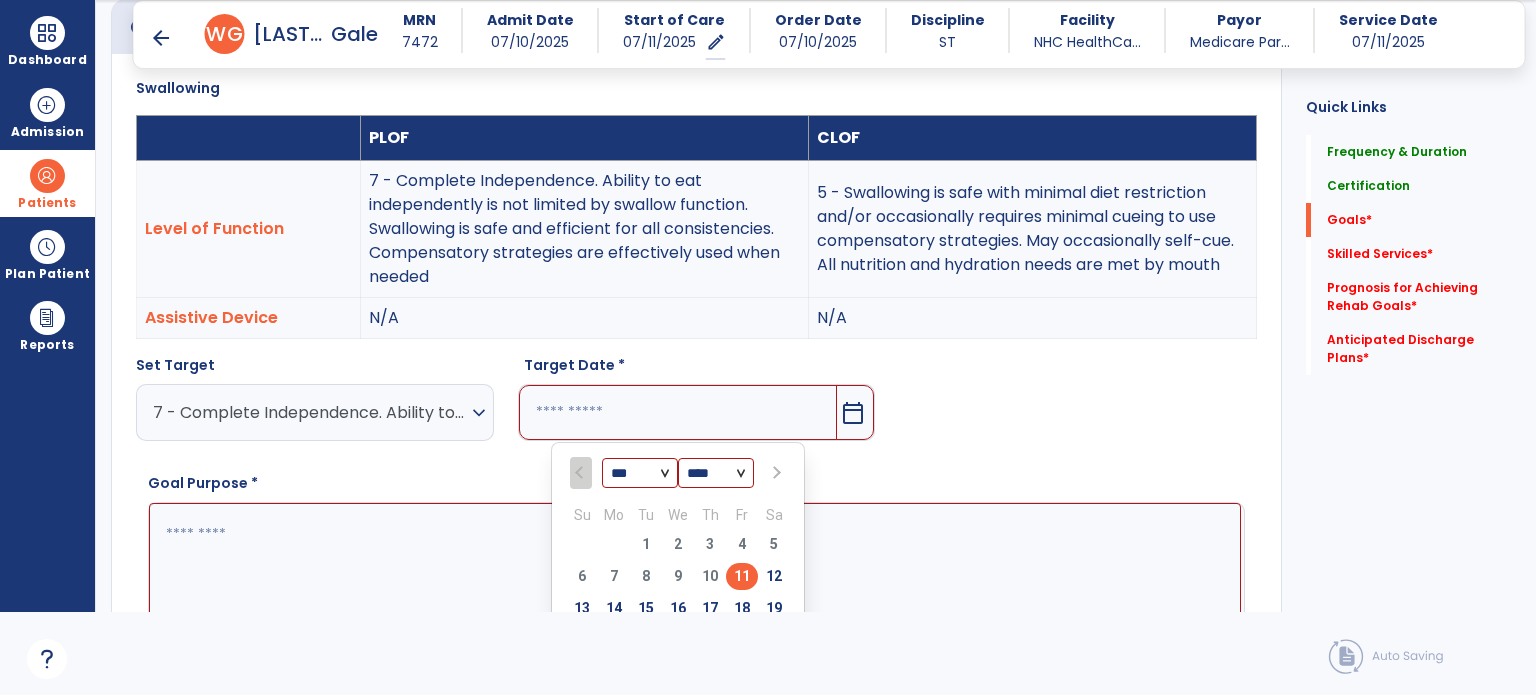 click at bounding box center [774, 473] 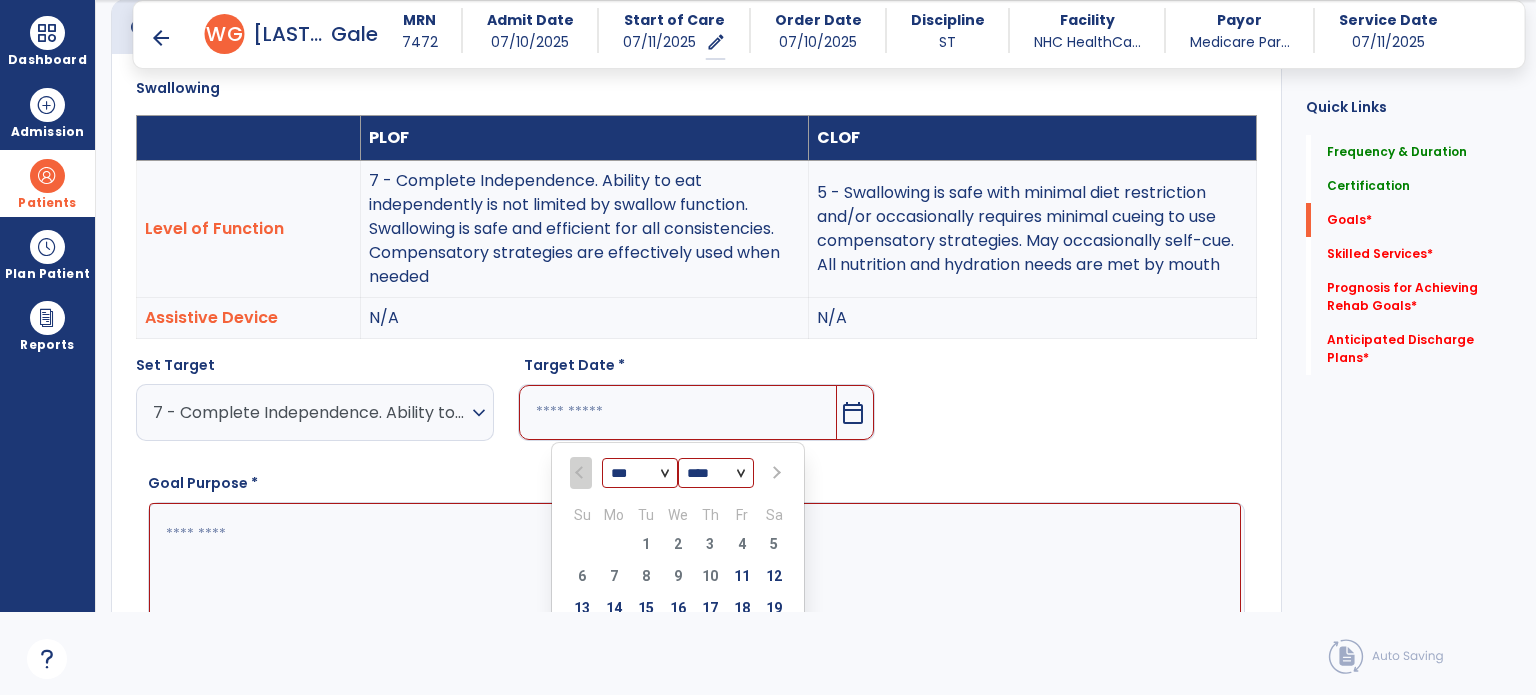 click at bounding box center (775, 473) 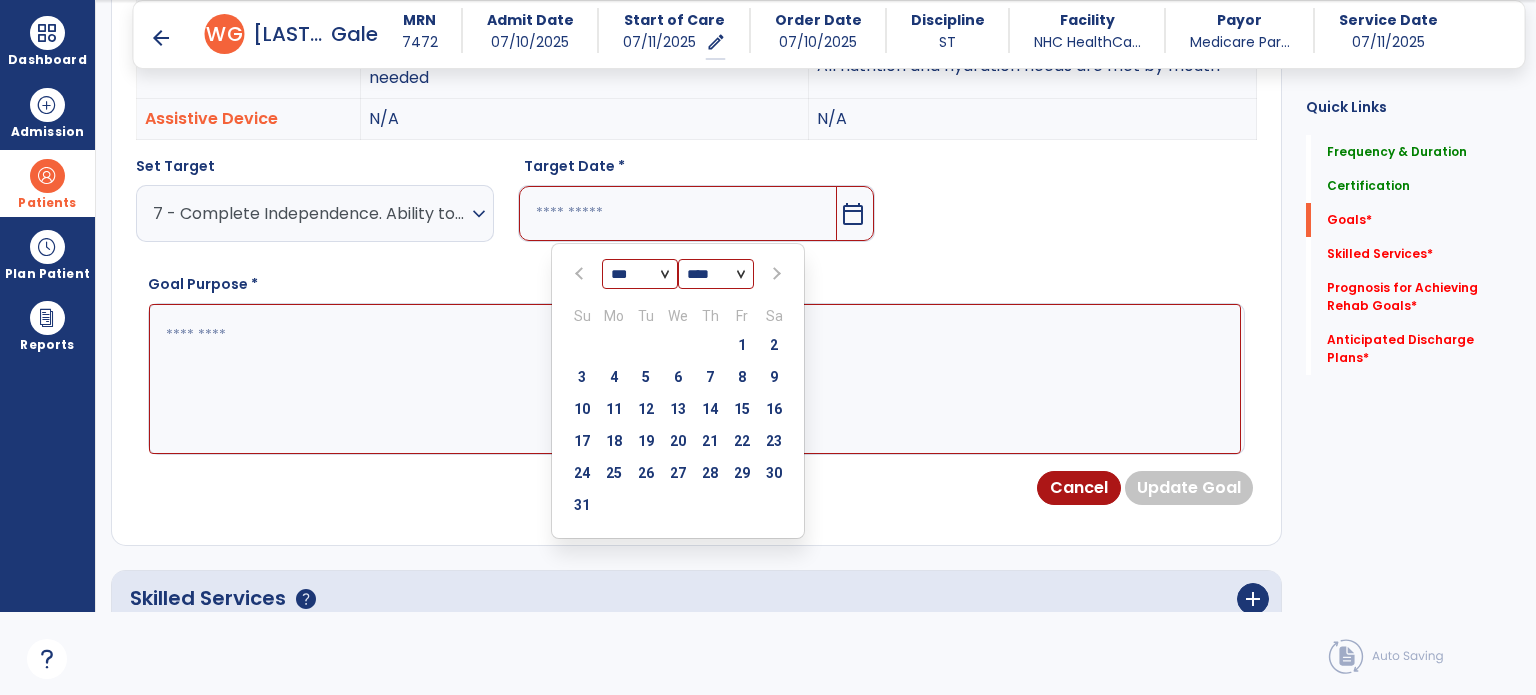 scroll, scrollTop: 734, scrollLeft: 0, axis: vertical 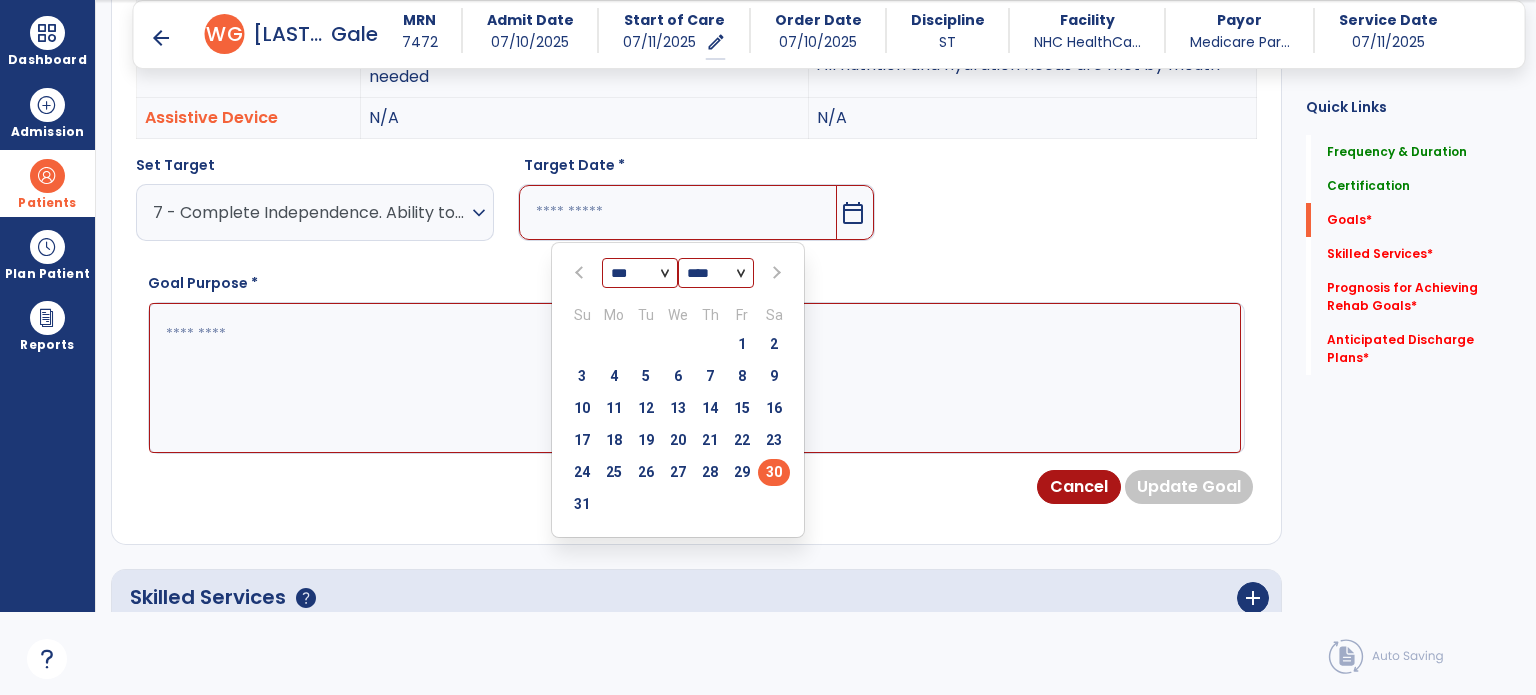 click on "30" at bounding box center (774, 472) 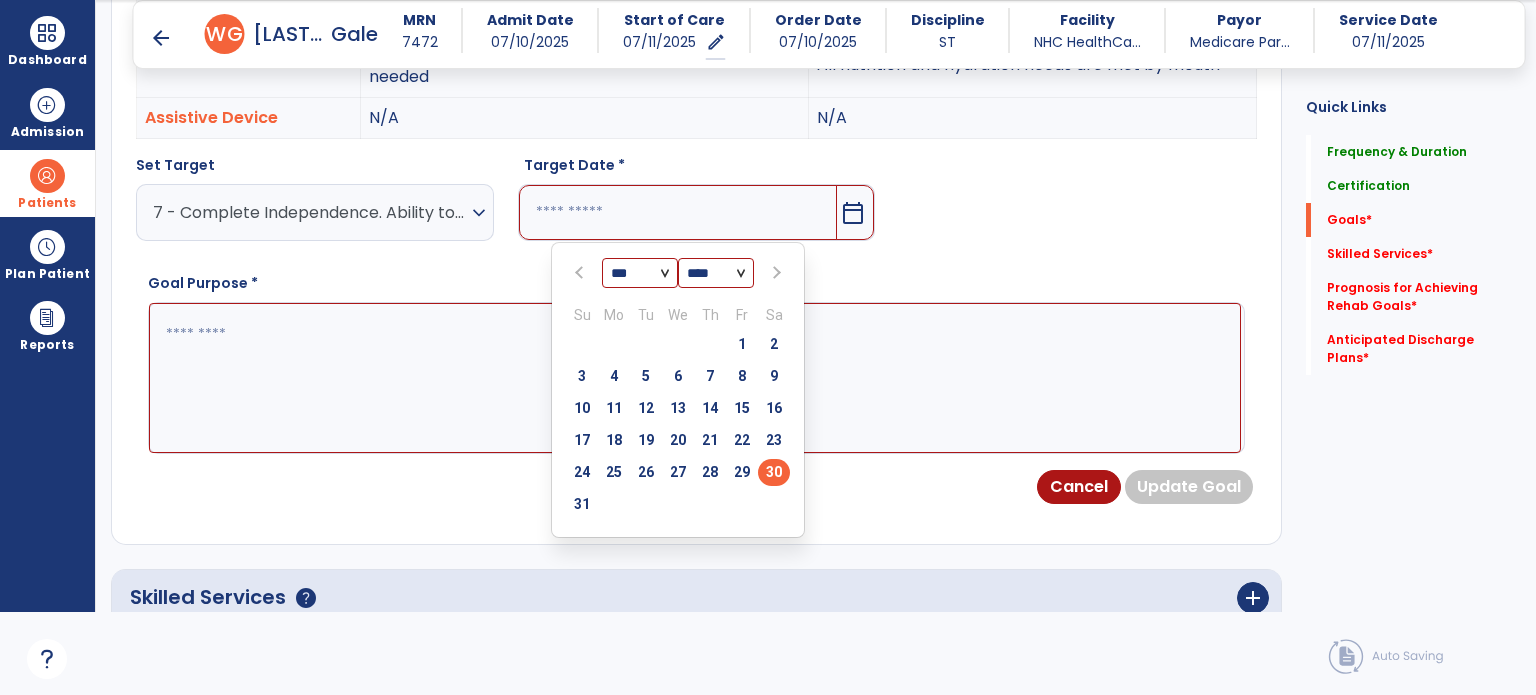 type on "*********" 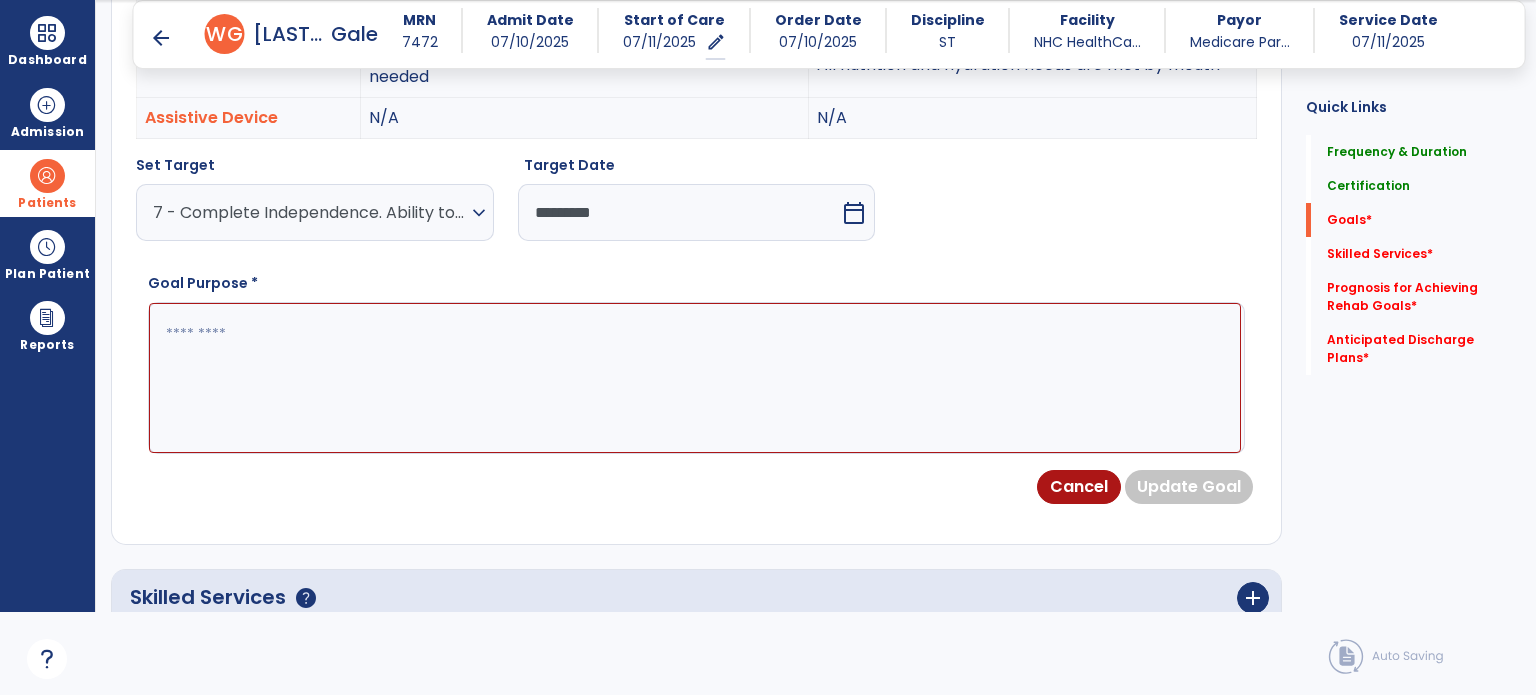 click at bounding box center [695, 378] 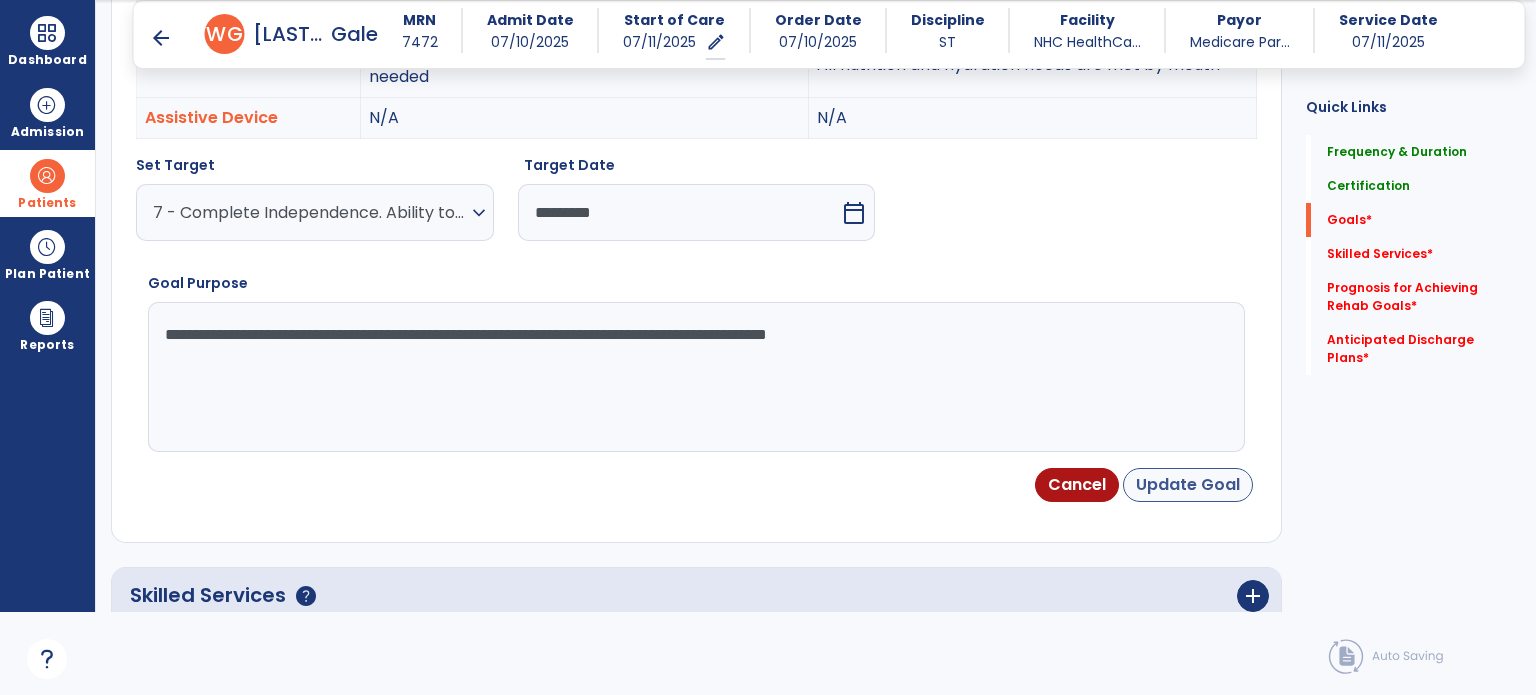 type on "**********" 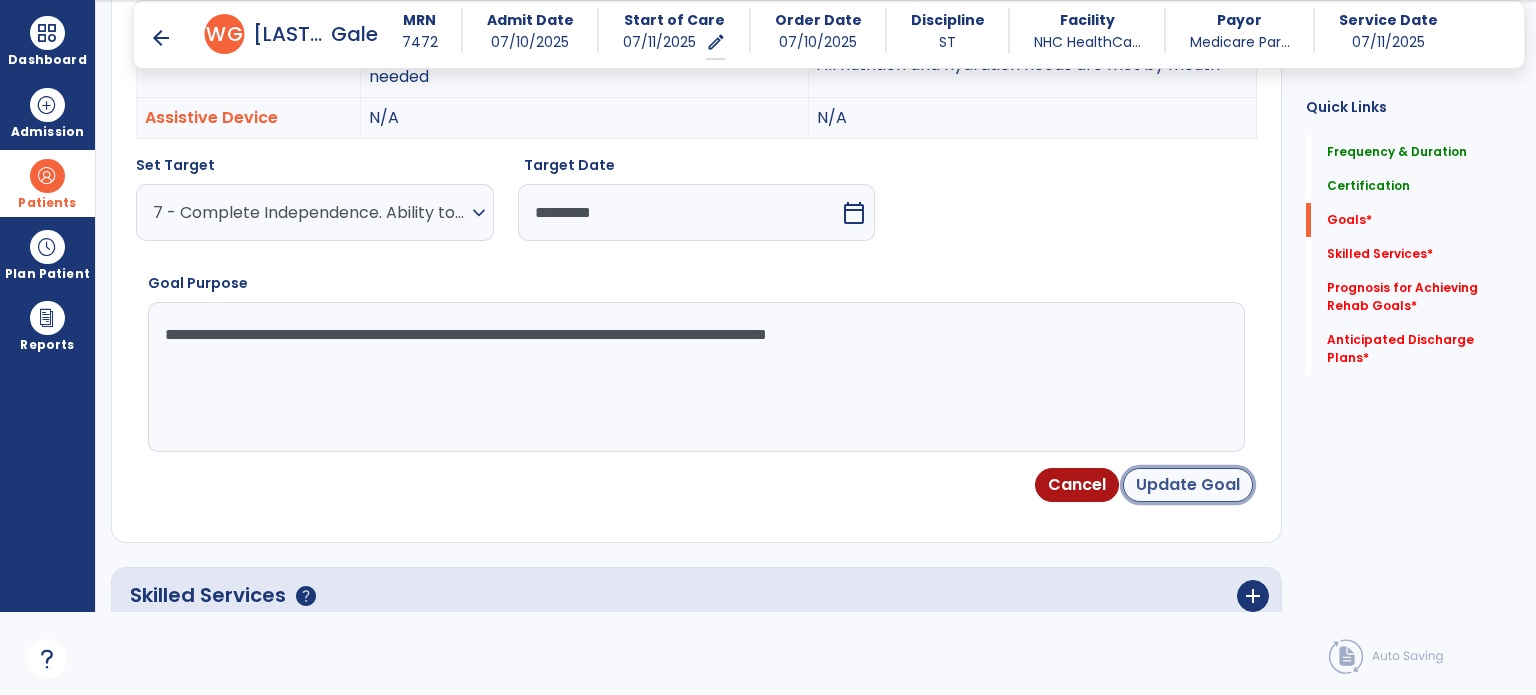 click on "Update Goal" at bounding box center (1188, 485) 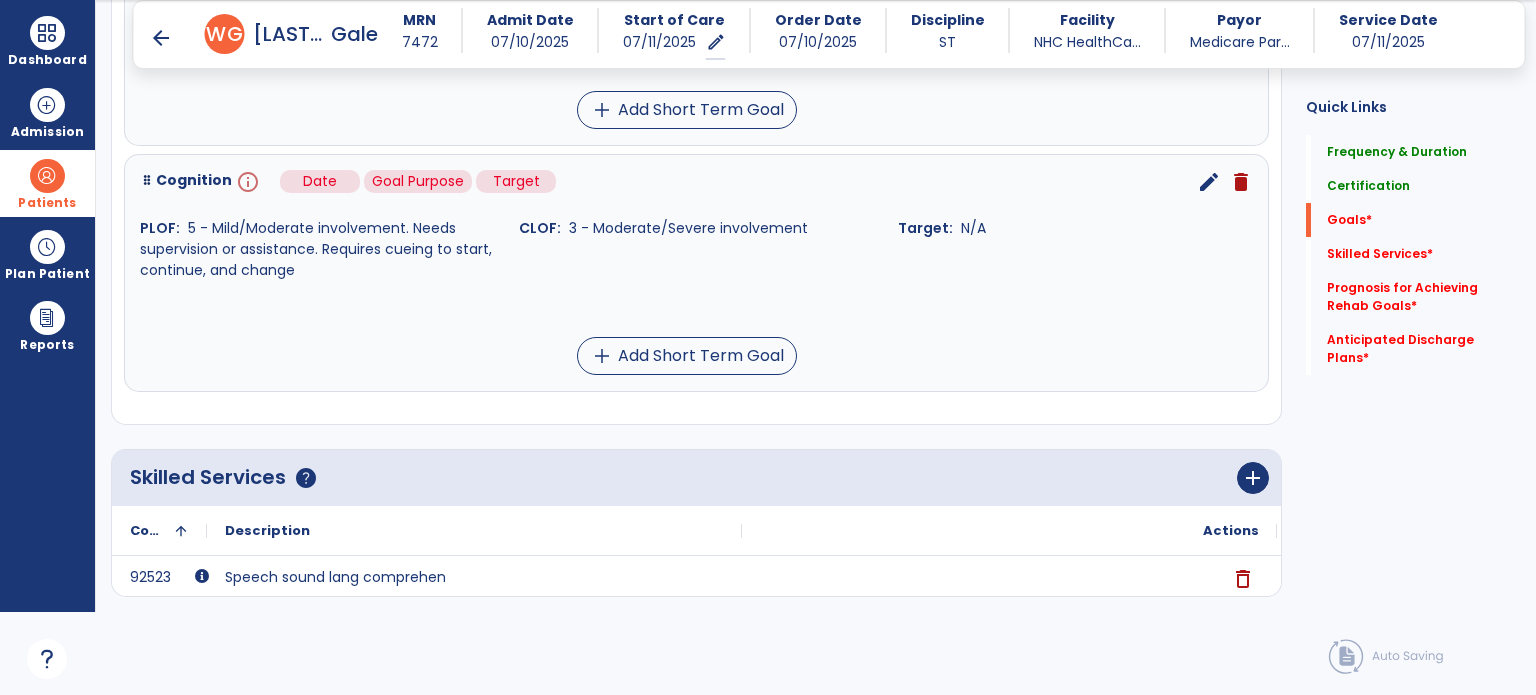 click on "info" at bounding box center (246, 182) 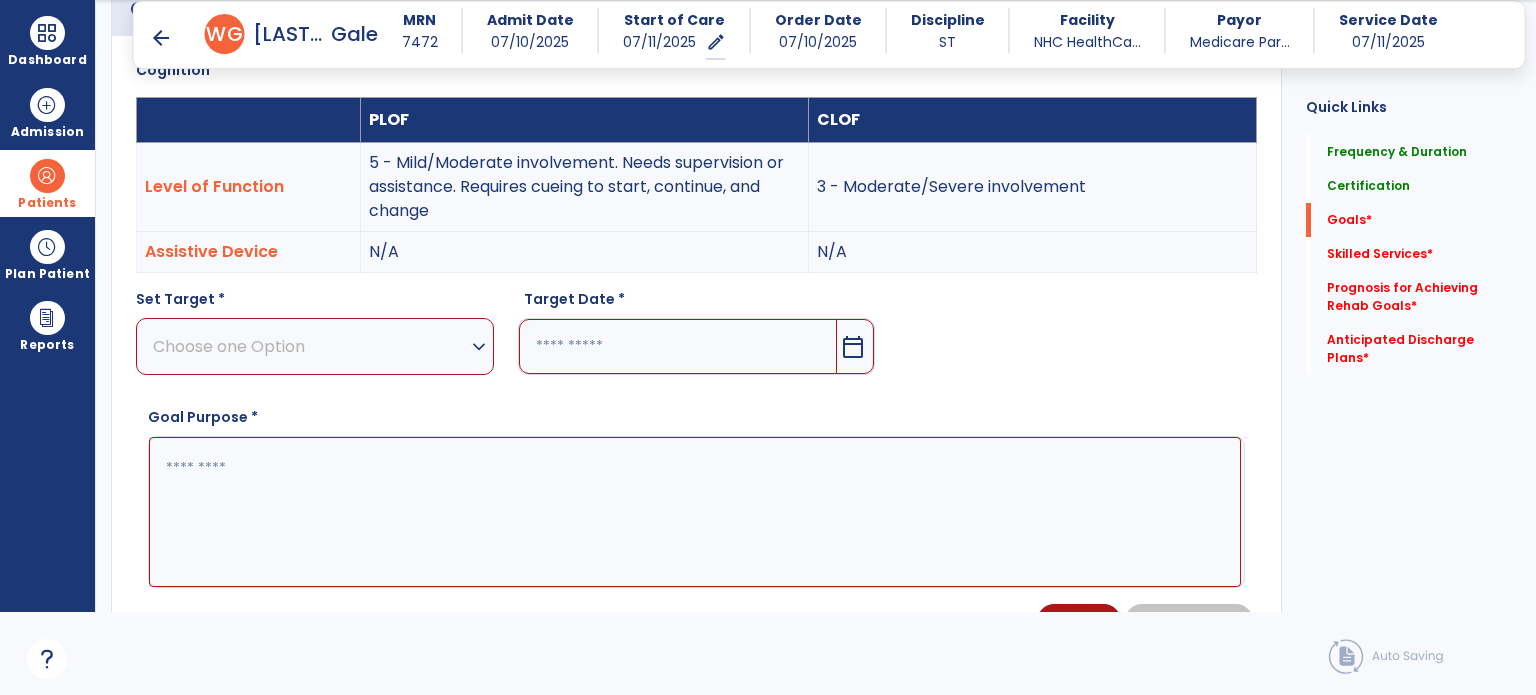 scroll, scrollTop: 534, scrollLeft: 0, axis: vertical 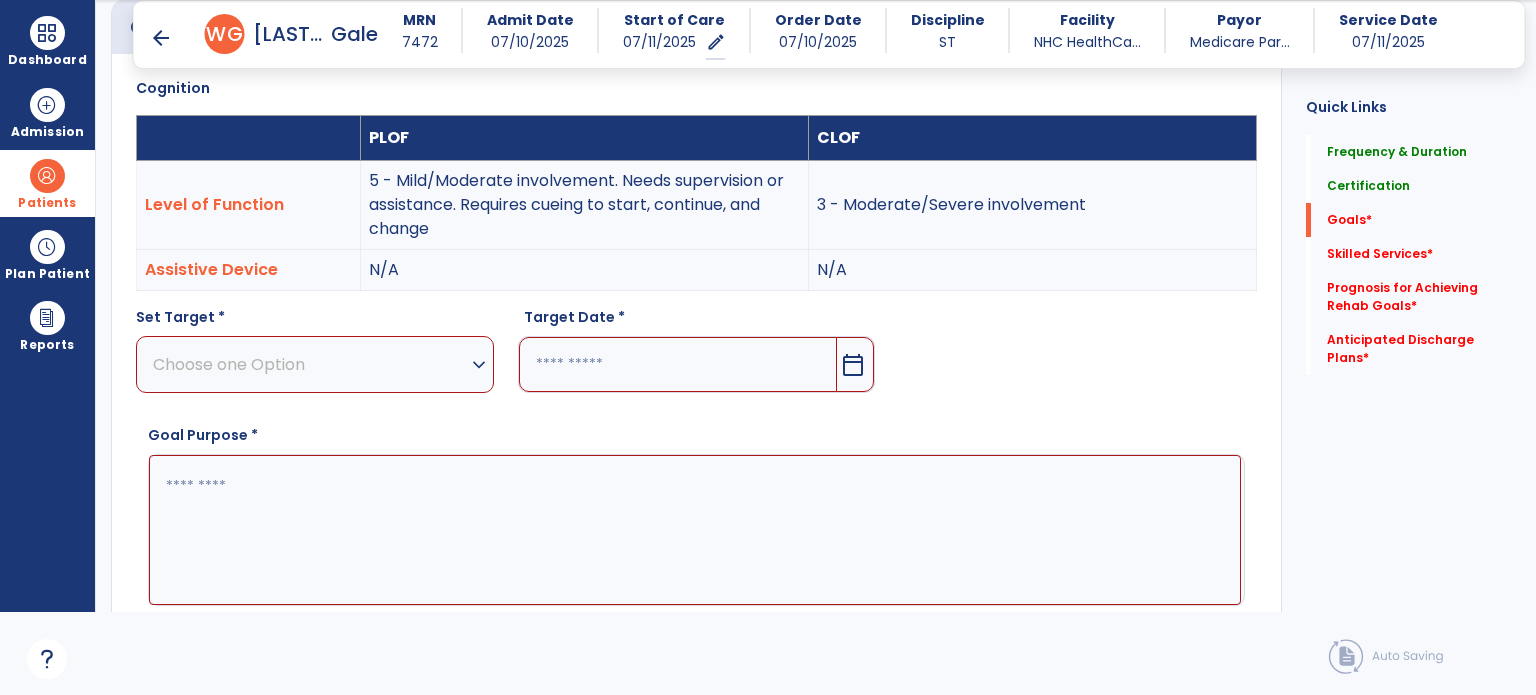 drag, startPoint x: 283, startPoint y: 321, endPoint x: 280, endPoint y: 348, distance: 27.166155 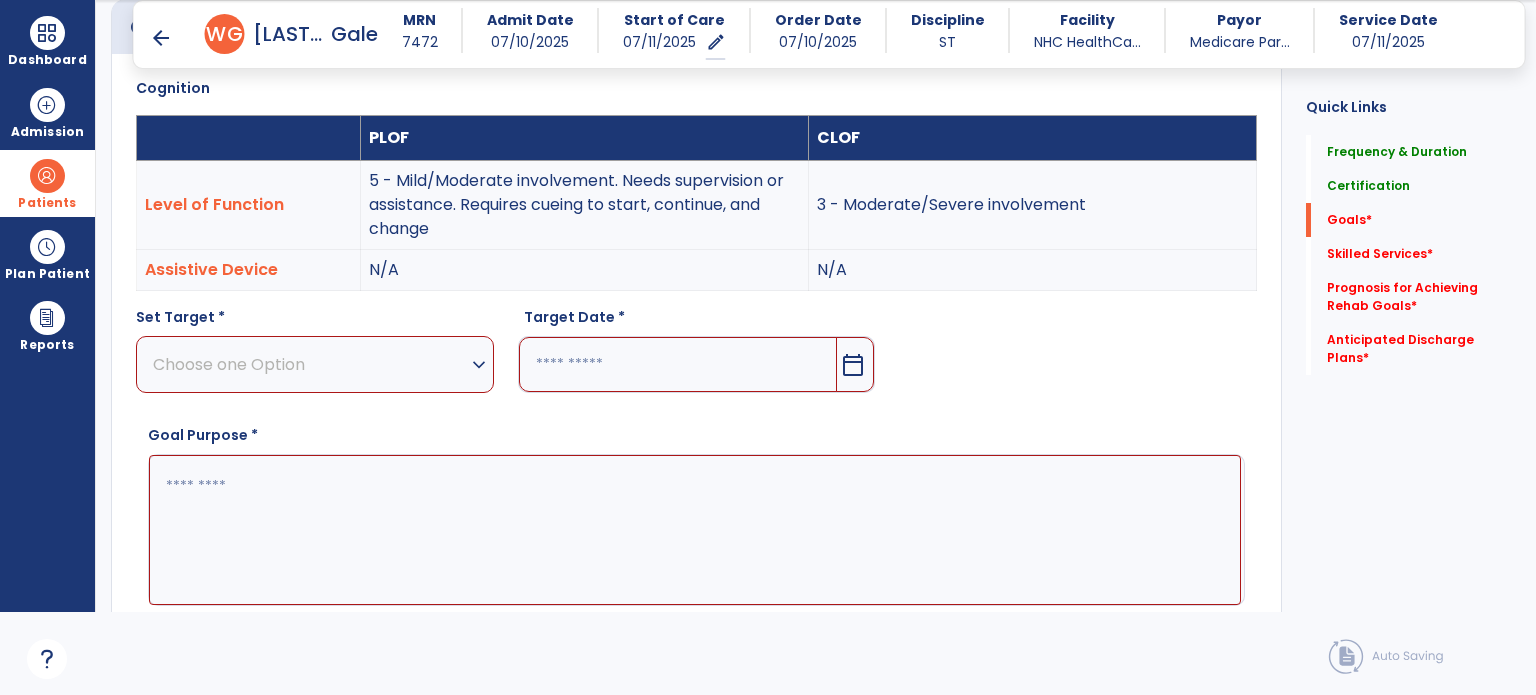 click on "Set Target *" at bounding box center [315, 317] 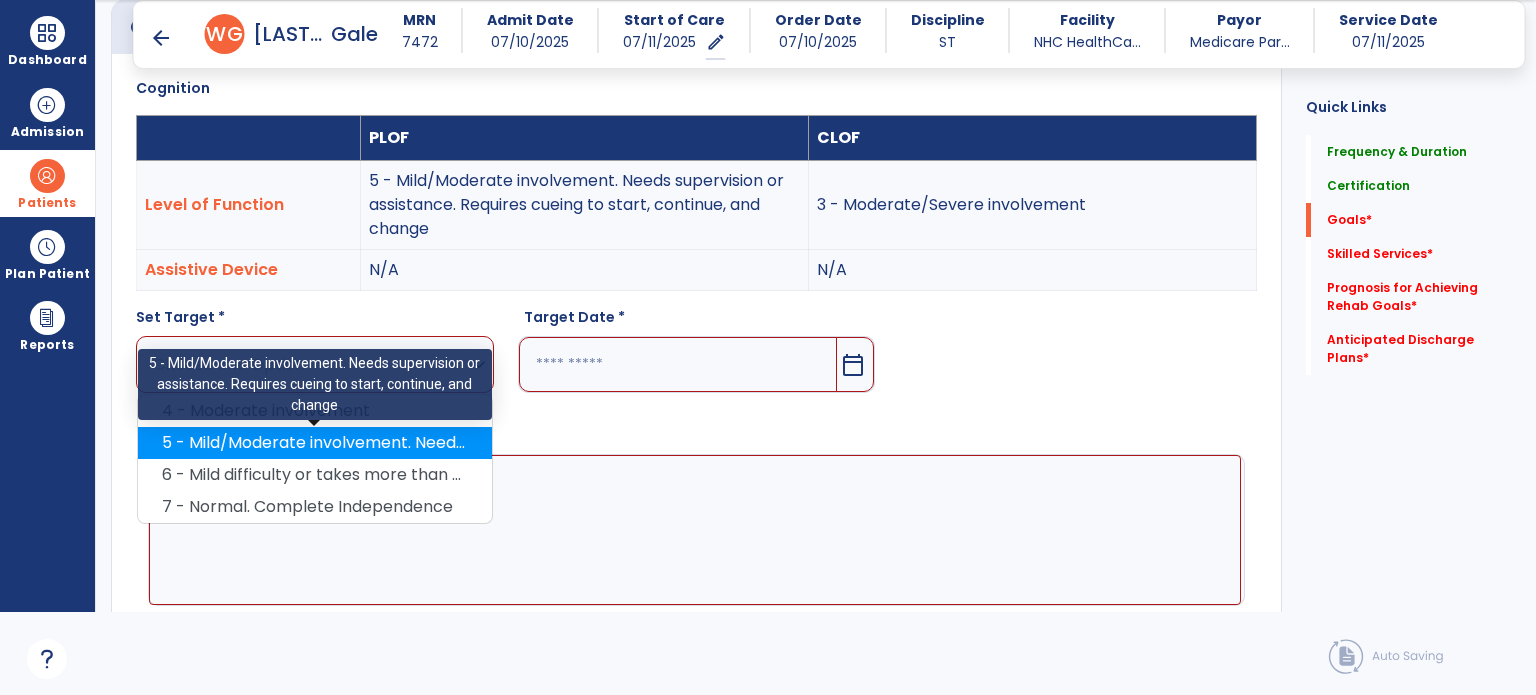 click on "5 - Mild/Moderate involvement. Needs supervision or assistance. Requires cueing to start, continue, and change" at bounding box center [315, 443] 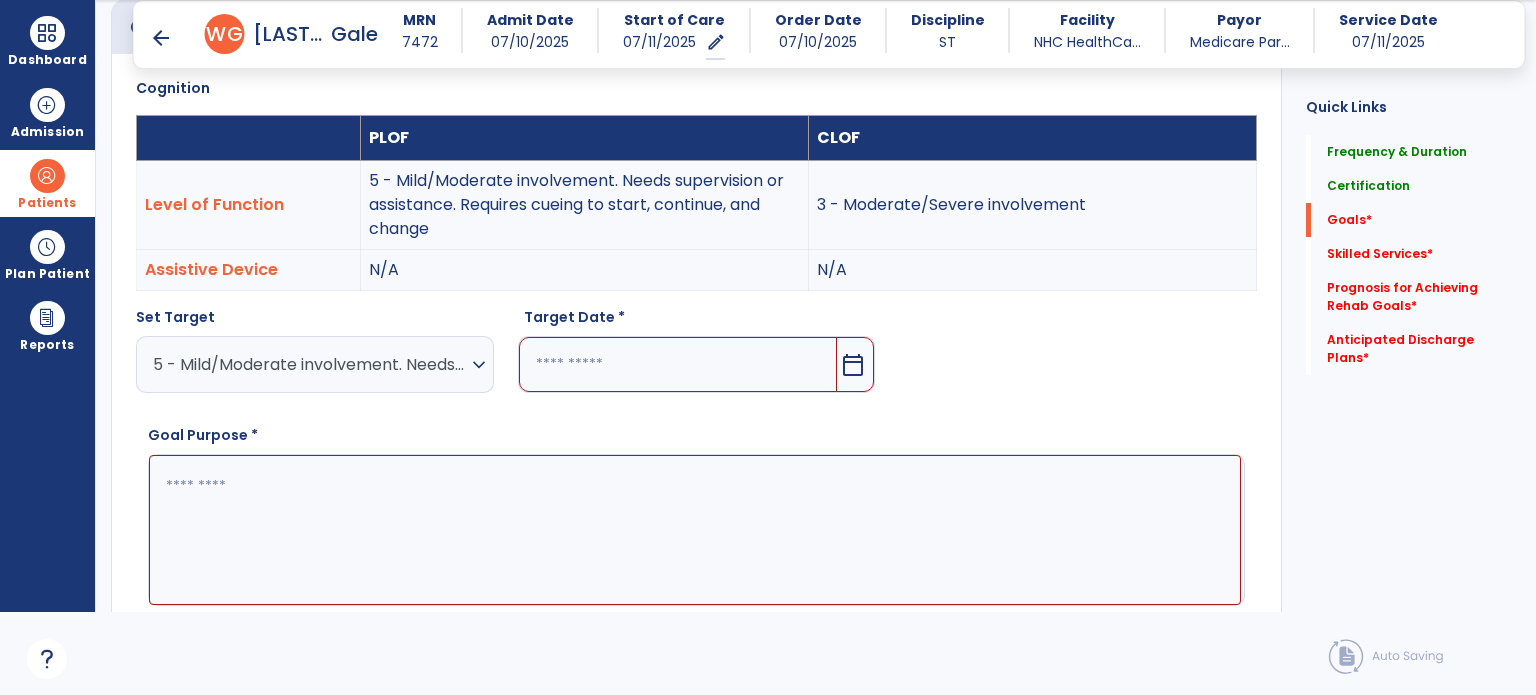 click at bounding box center (678, 364) 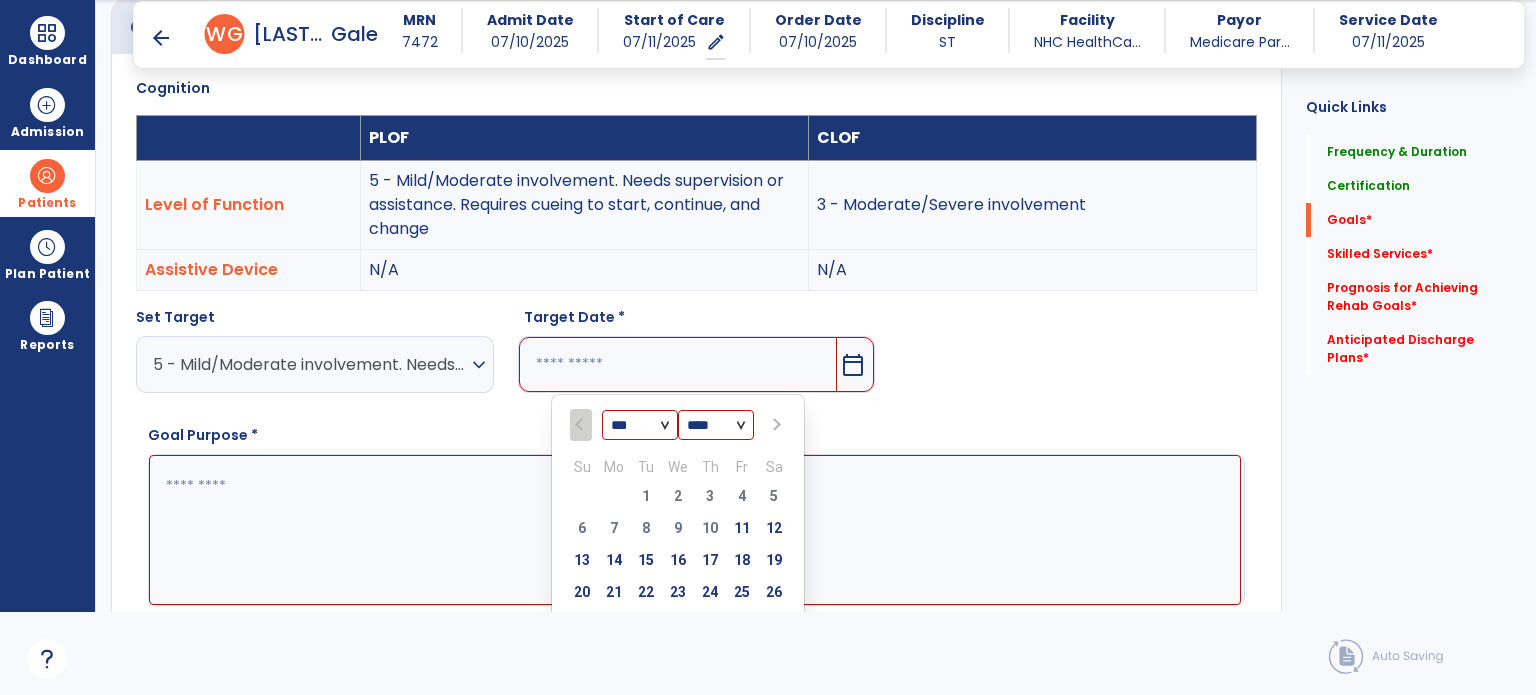 click at bounding box center [775, 425] 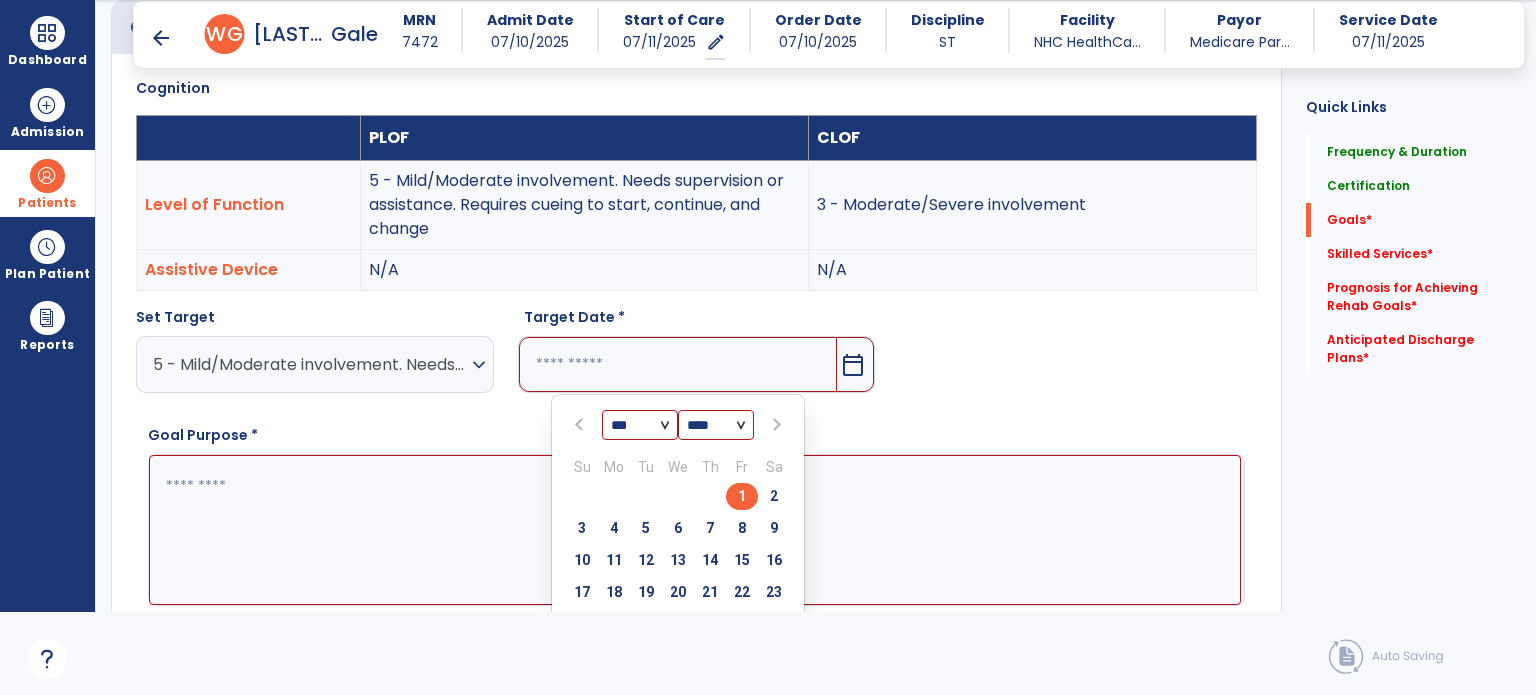 drag, startPoint x: 769, startPoint y: 591, endPoint x: 640, endPoint y: 580, distance: 129.46814 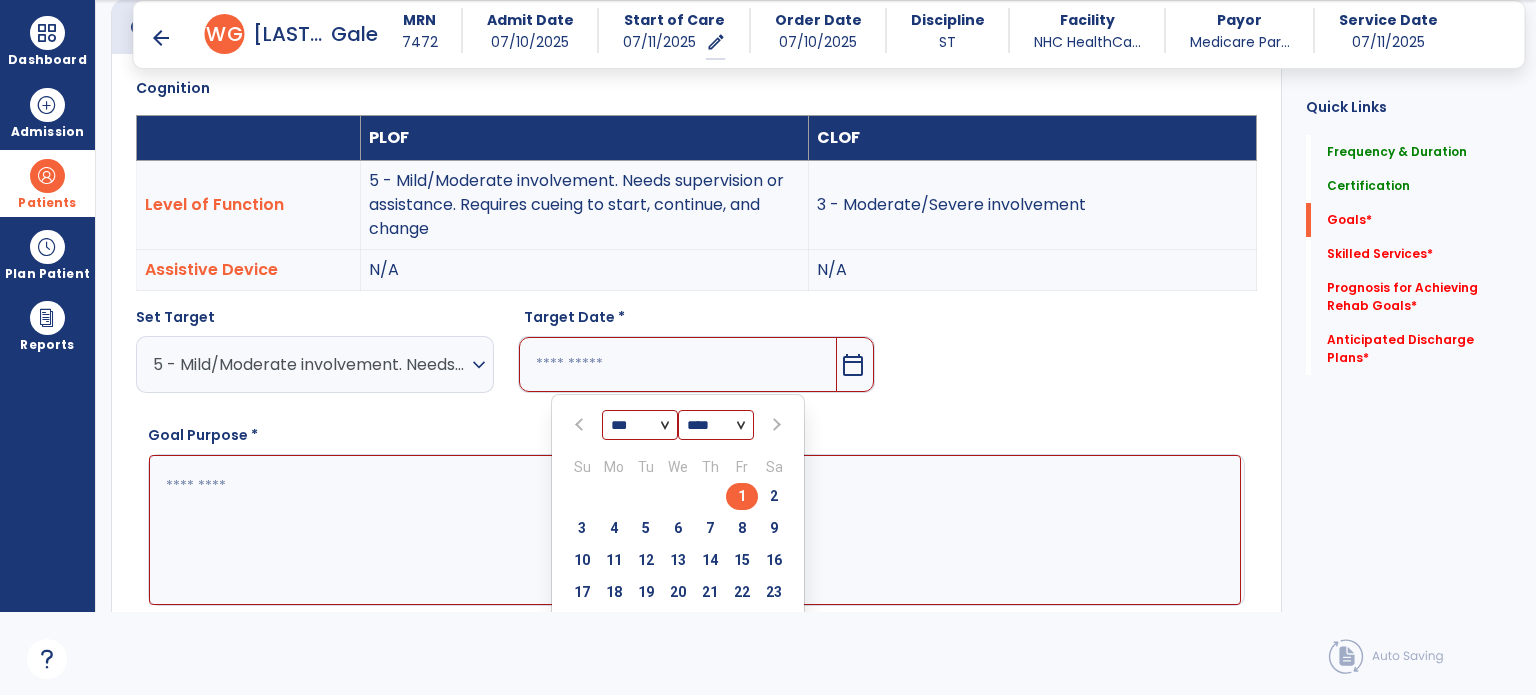 type on "*********" 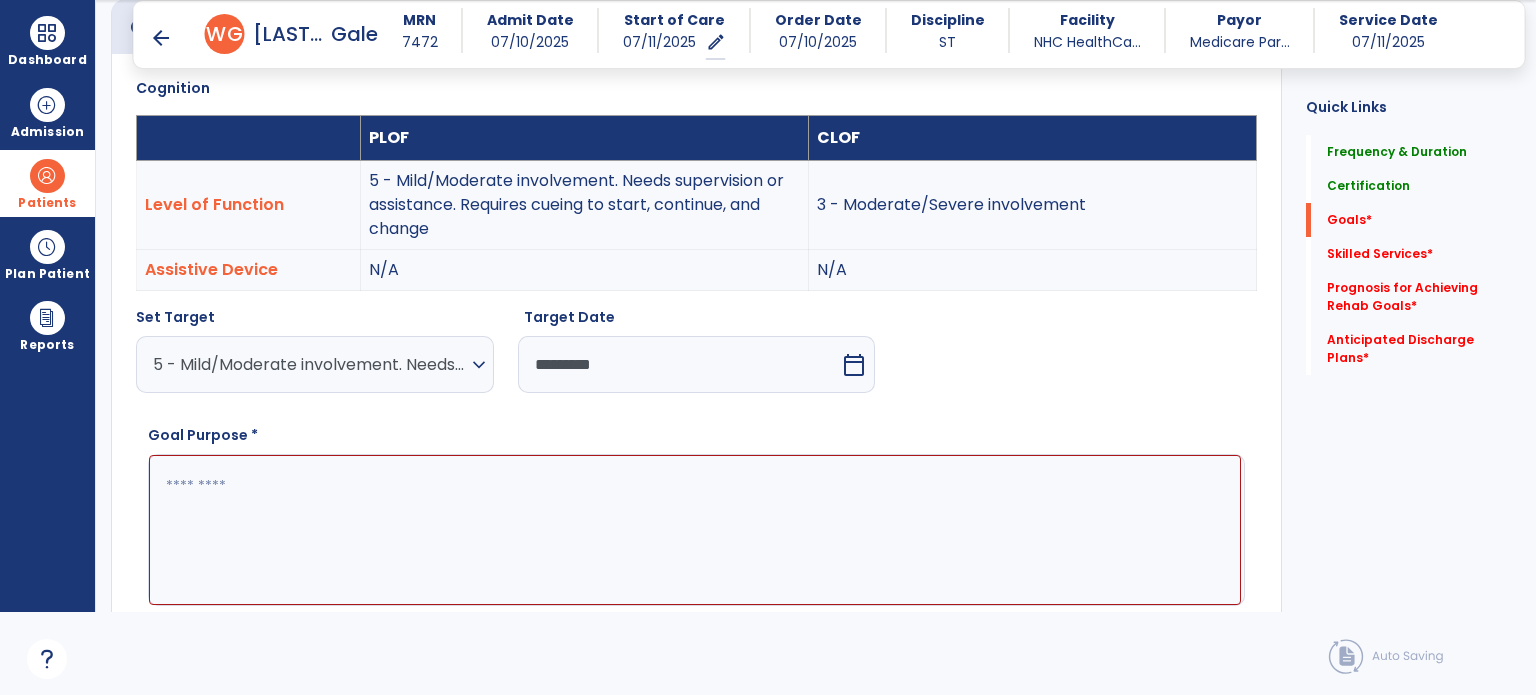 click at bounding box center [695, 530] 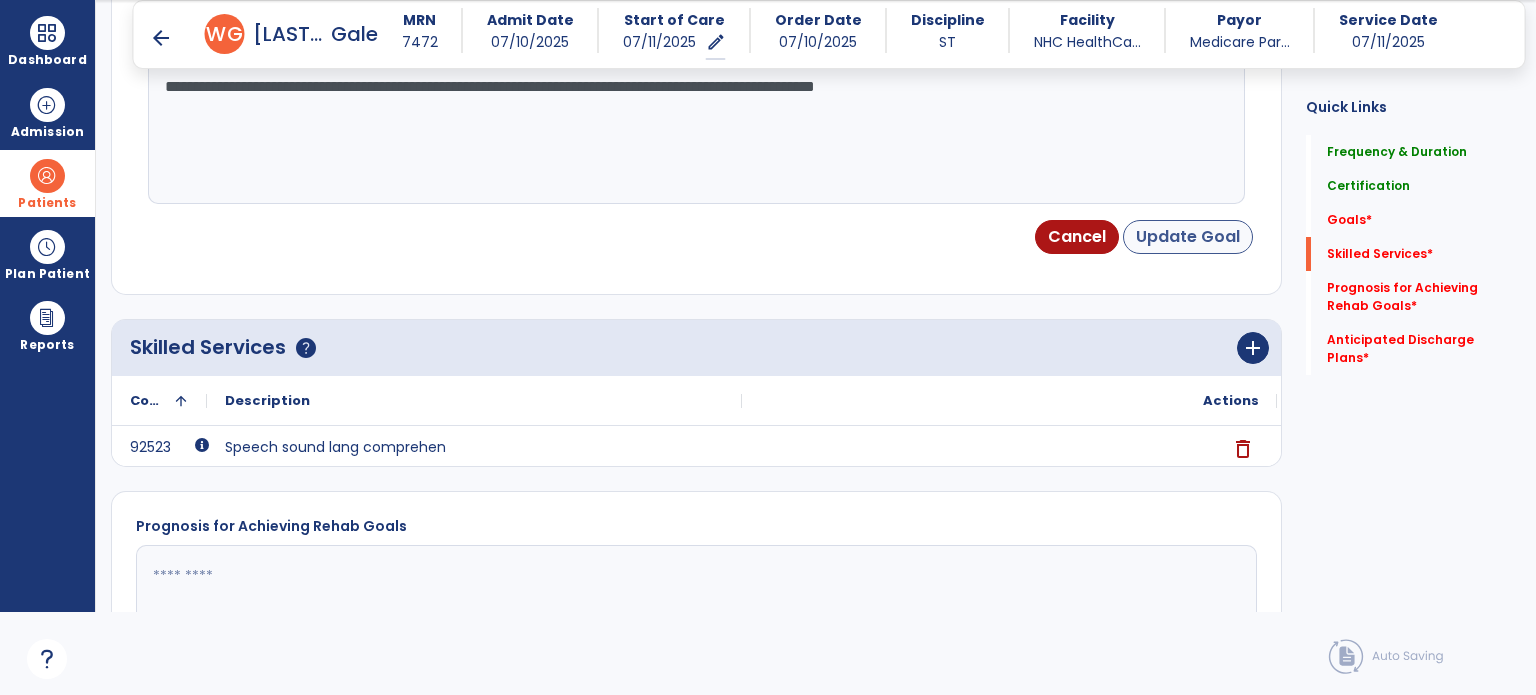 type on "**********" 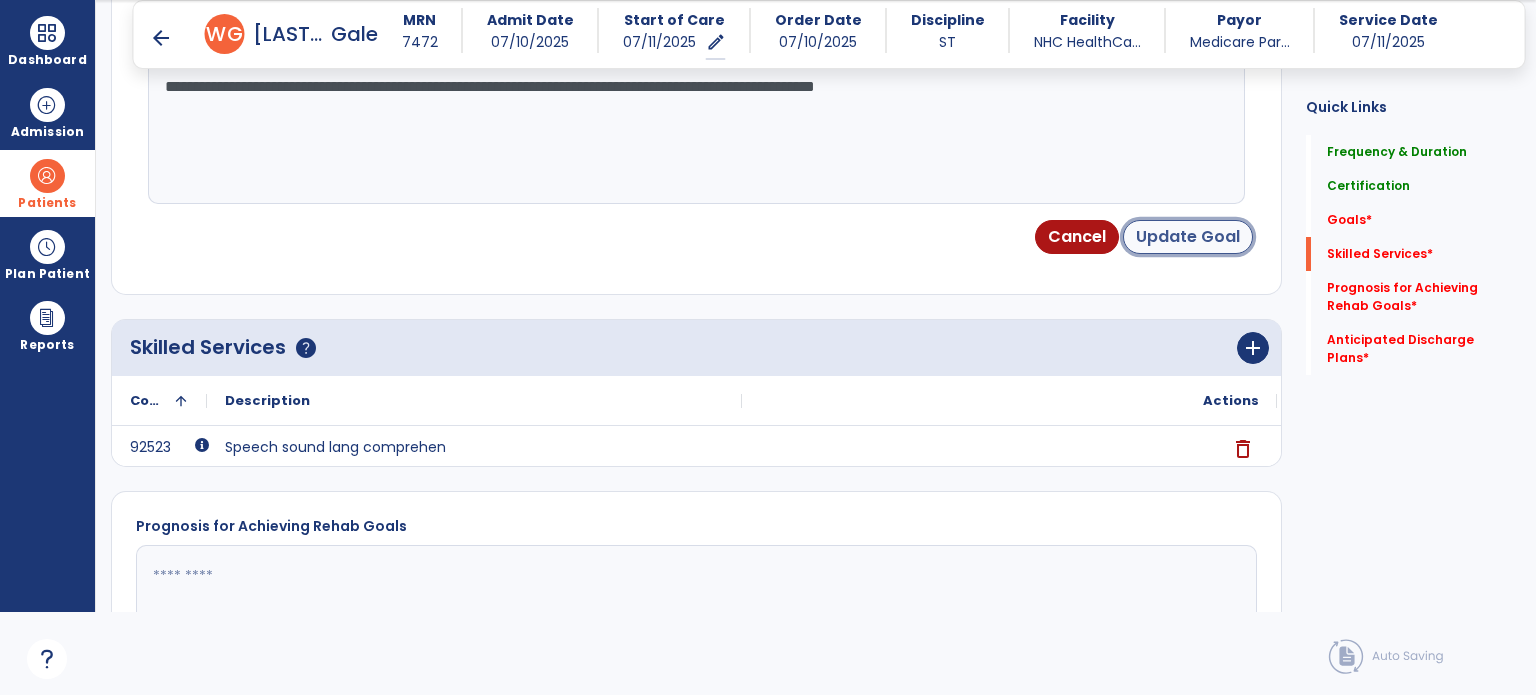 click on "Update Goal" at bounding box center (1188, 237) 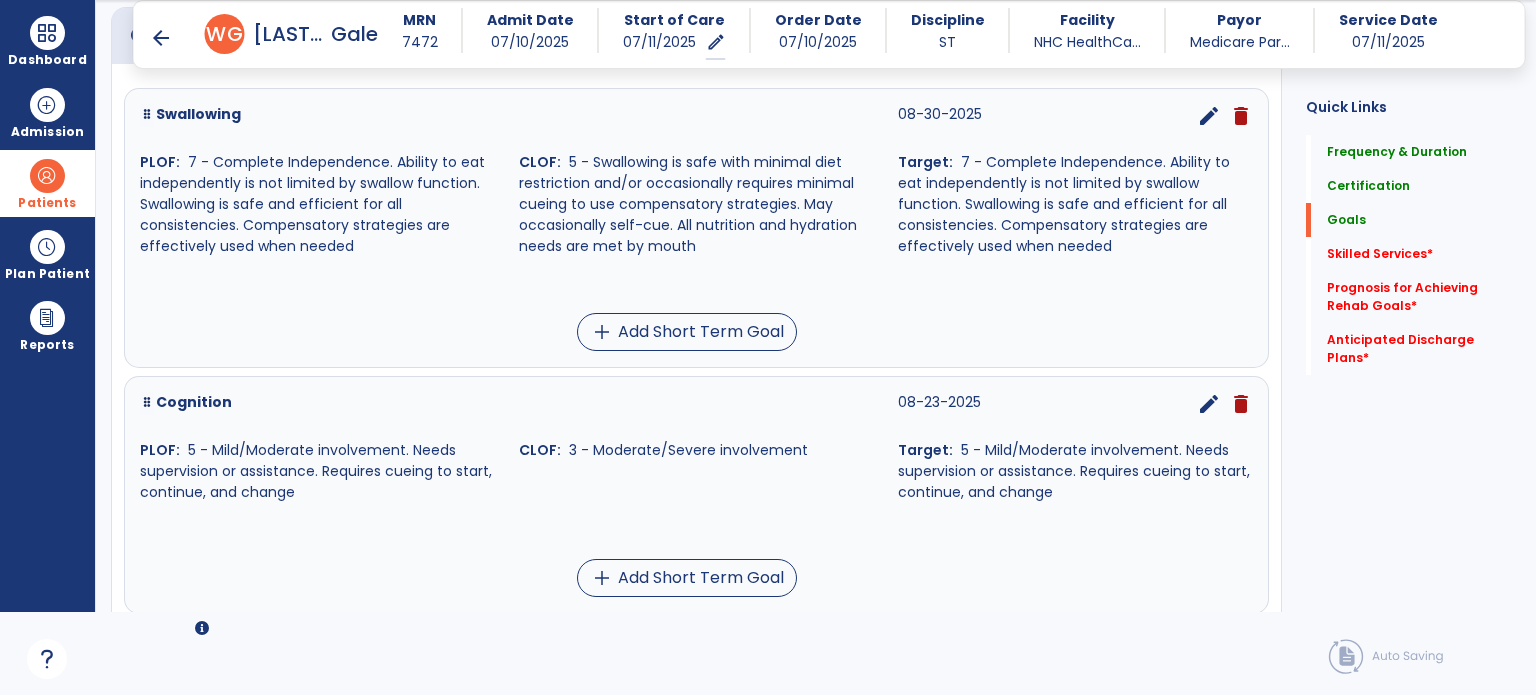 scroll, scrollTop: 698, scrollLeft: 0, axis: vertical 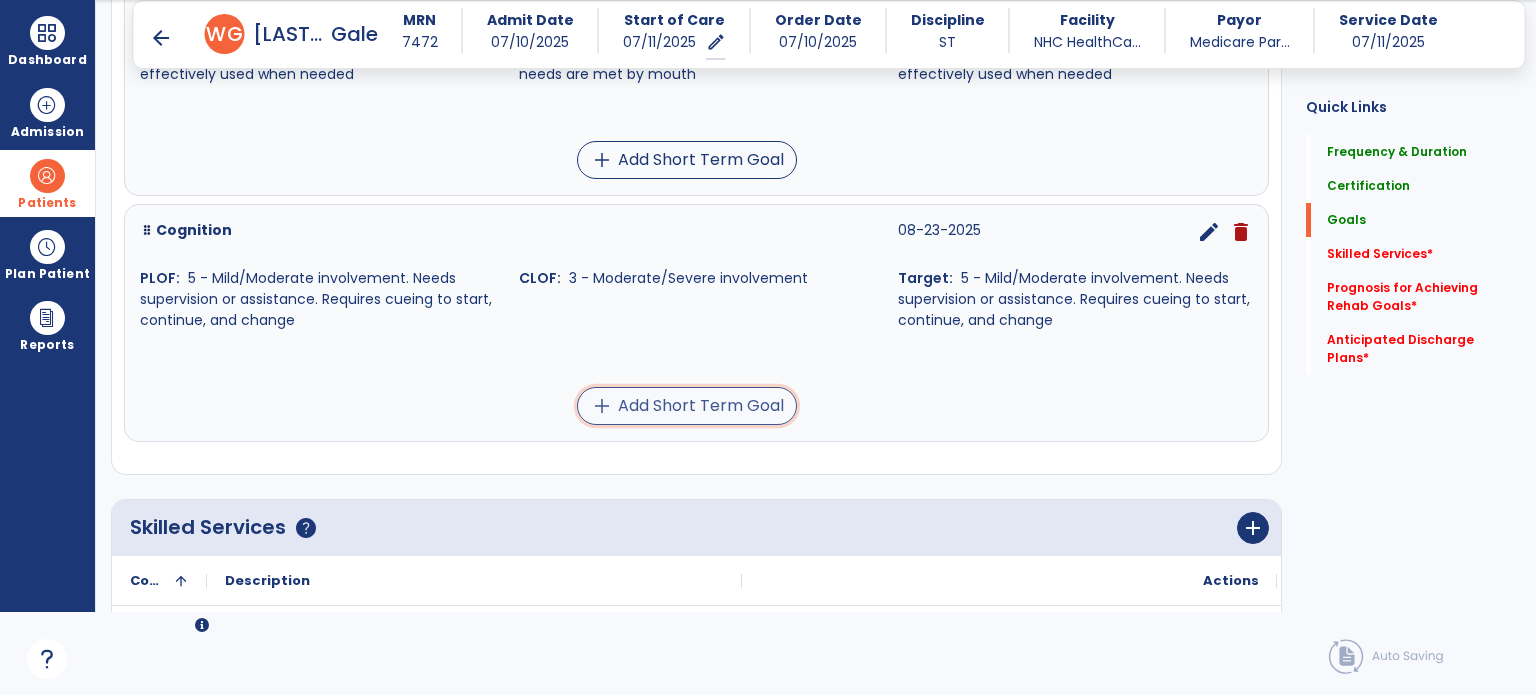 click on "add  Add Short Term Goal" at bounding box center [687, 406] 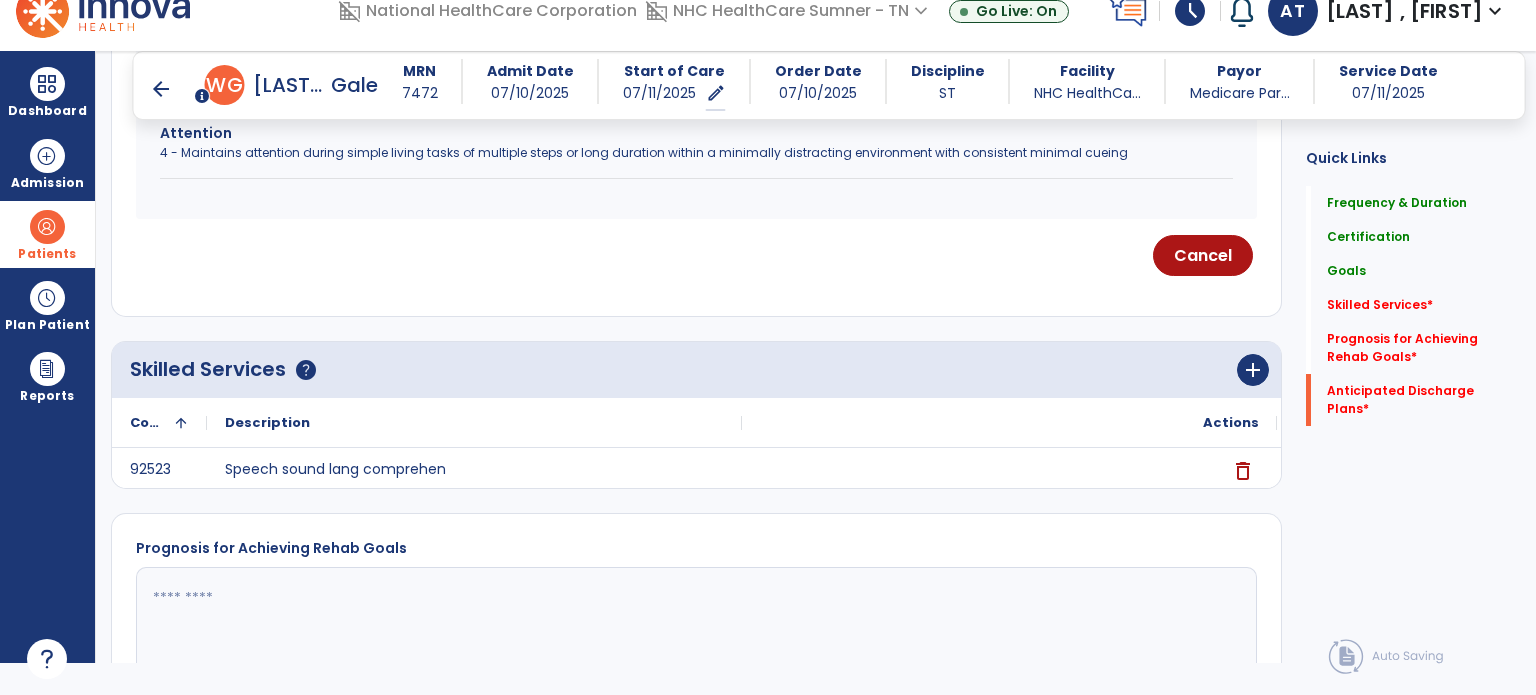 scroll, scrollTop: 32, scrollLeft: 0, axis: vertical 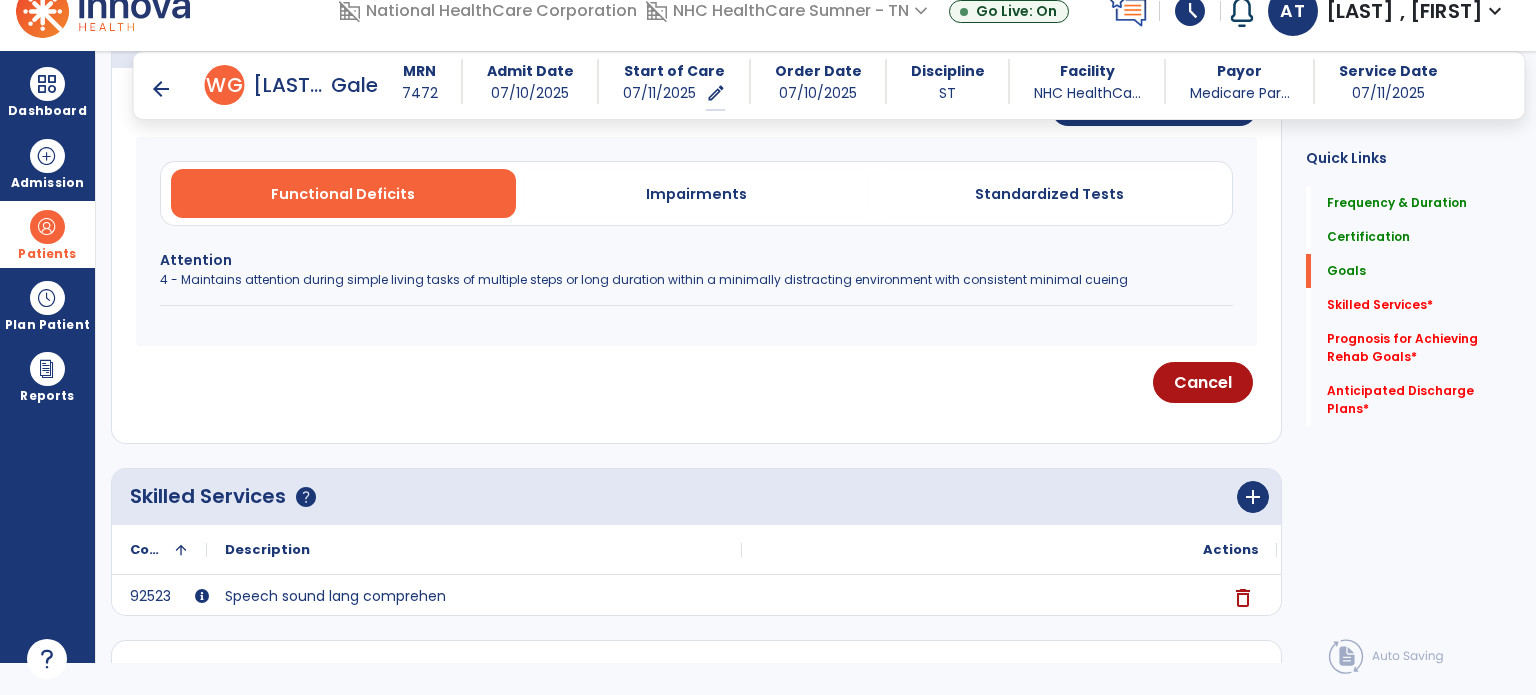click on "4 - Maintains attention during simple living tasks of multiple steps or long duration within a minimally distracting environment with consistent minimal cueing" at bounding box center (696, 280) 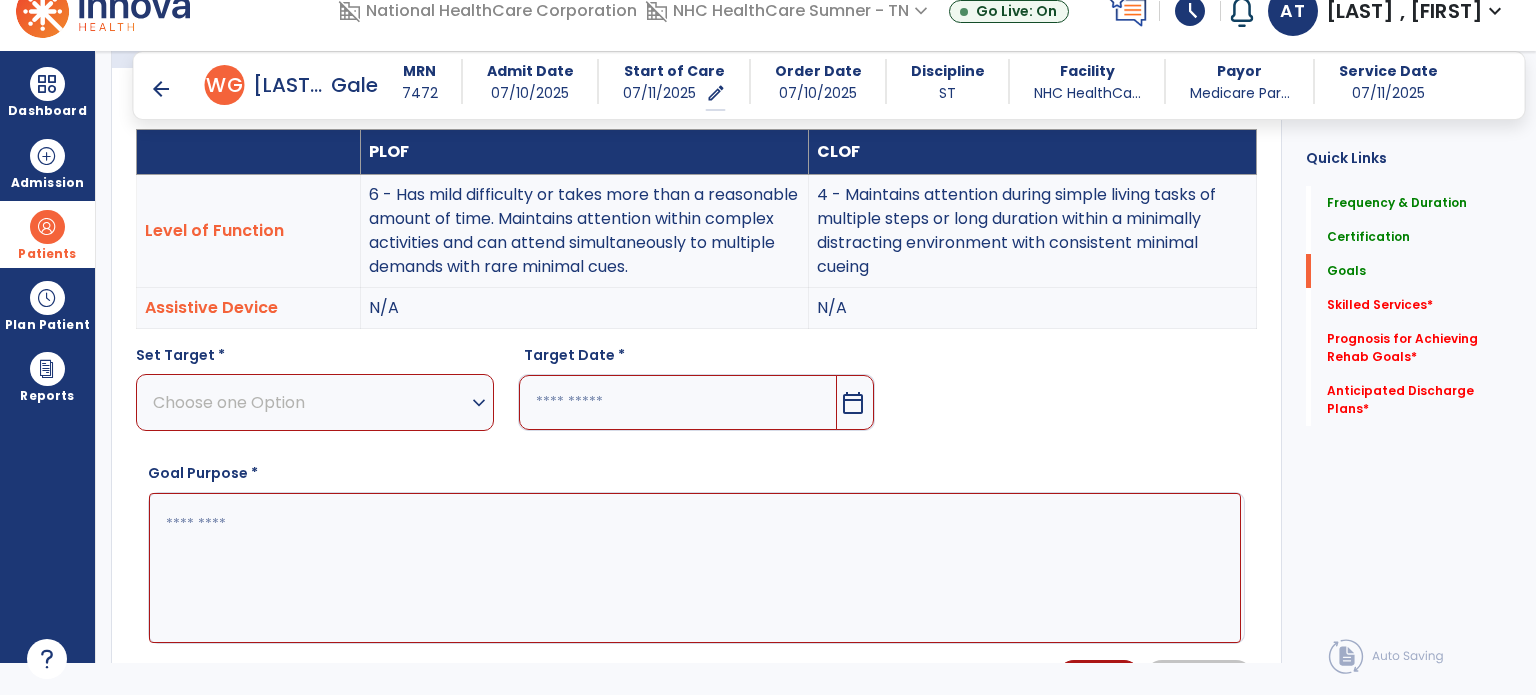 click on "Choose one Option" at bounding box center [310, 402] 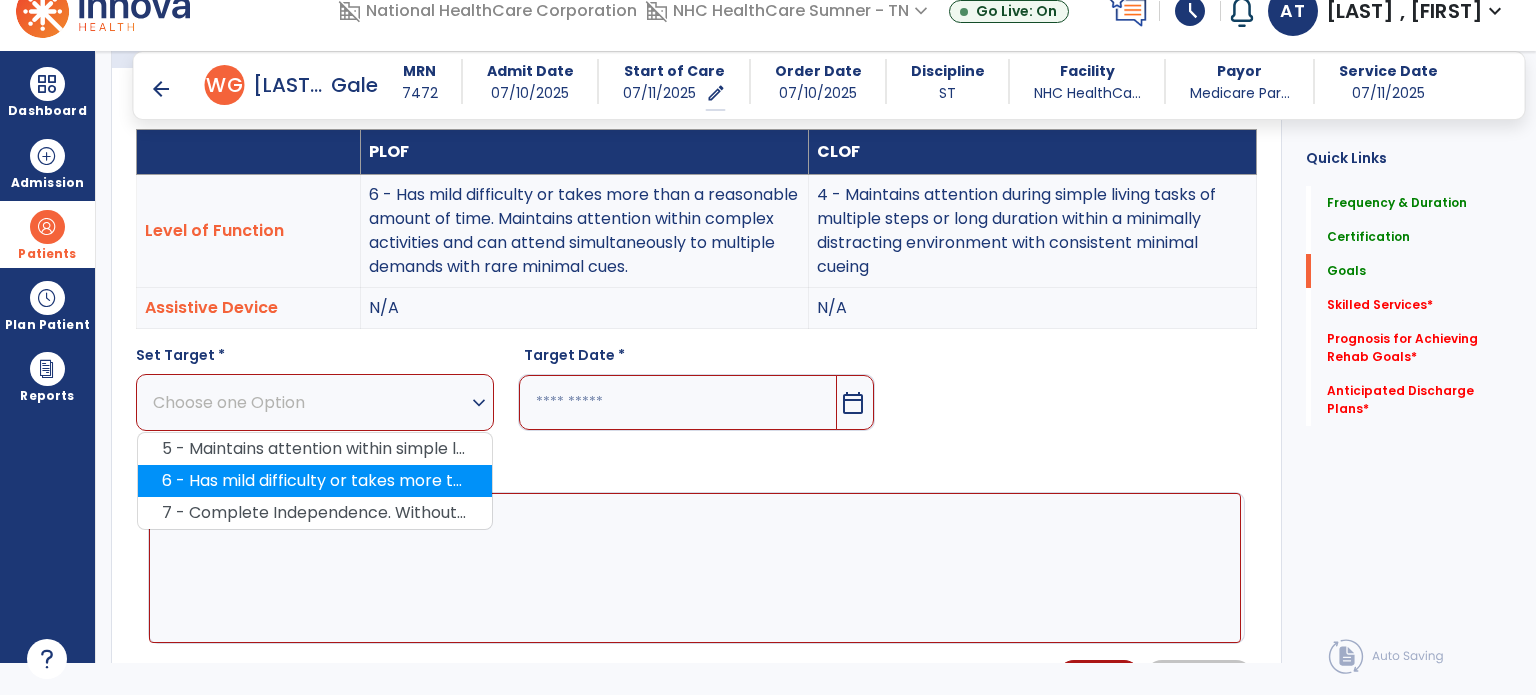 click on "6 - Has mild difficulty or takes more than a reasonable amount of time. Maintains attention within complex activities and can attend simultaneously to multiple demands with rare minimal cues." at bounding box center [315, 481] 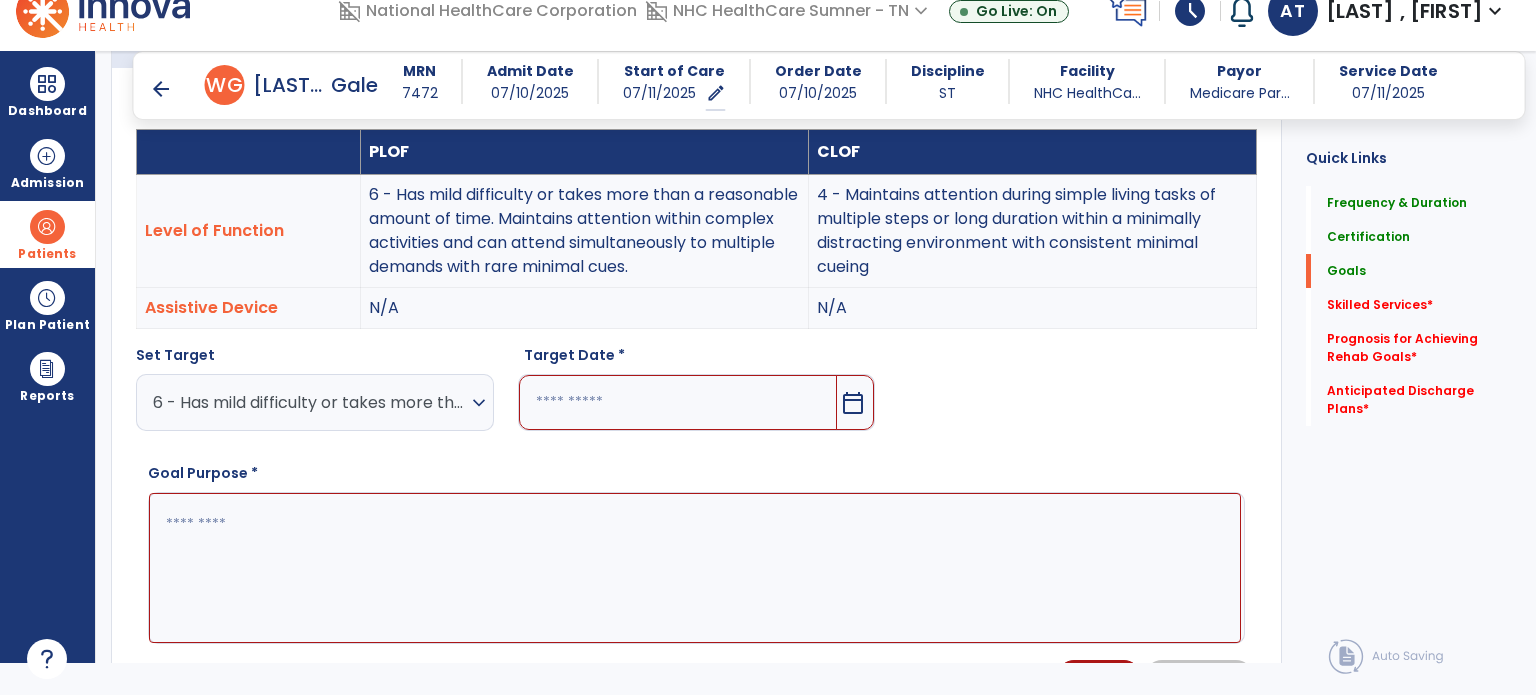 click at bounding box center [678, 402] 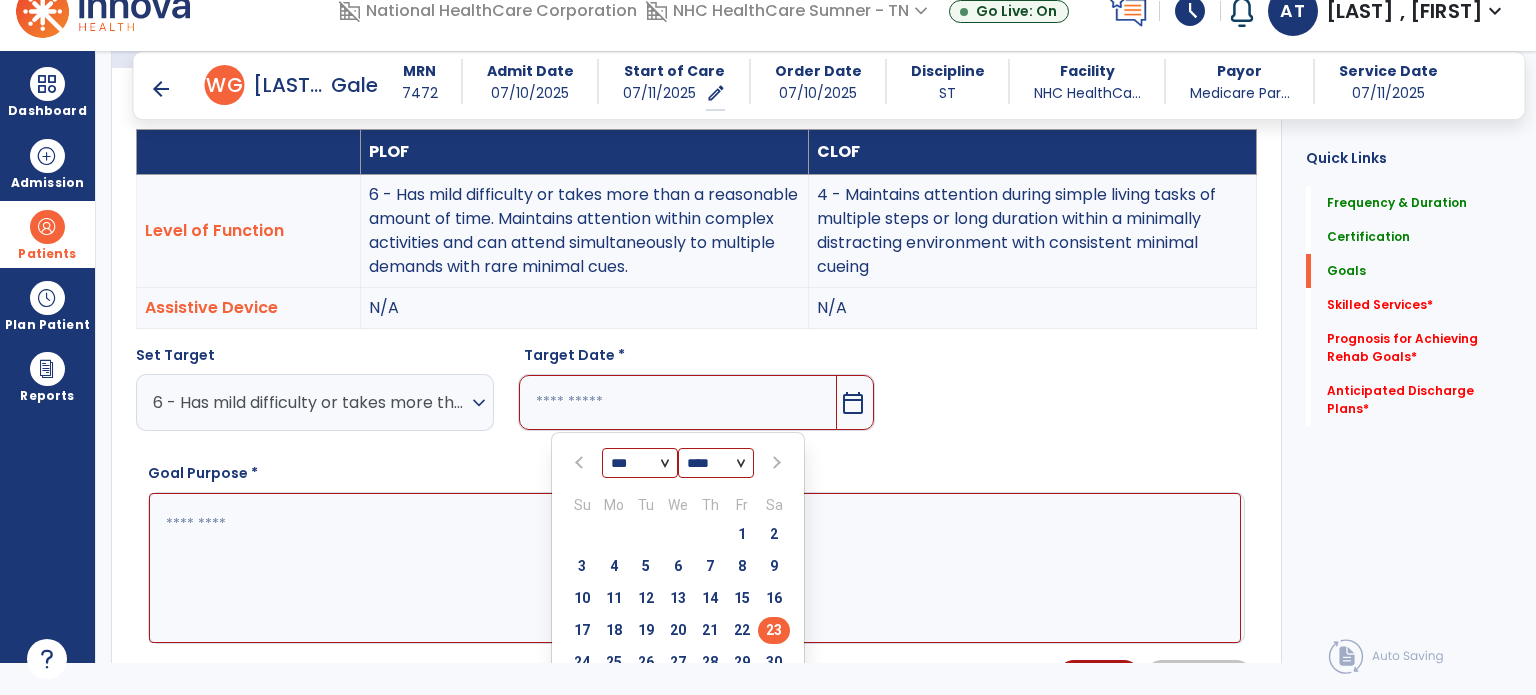 click on "23" at bounding box center (774, 630) 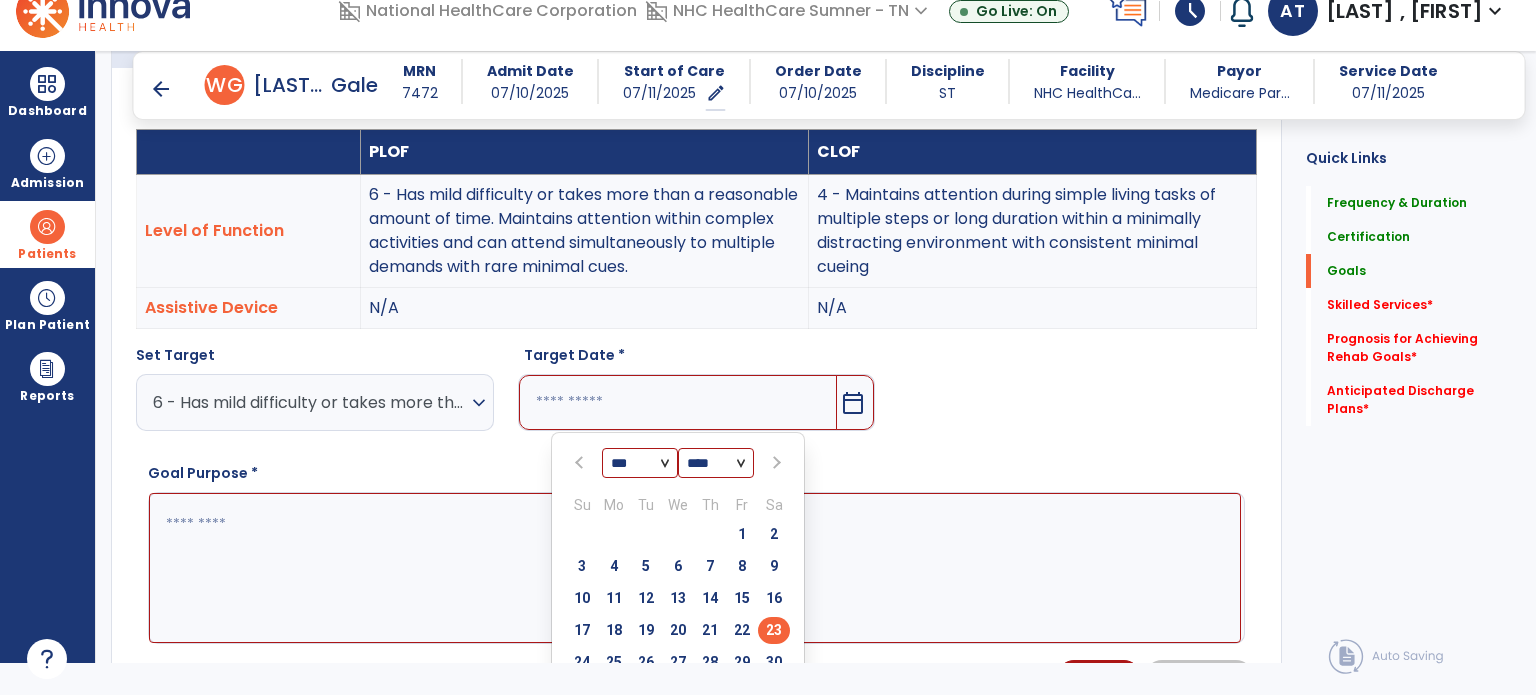 type on "*********" 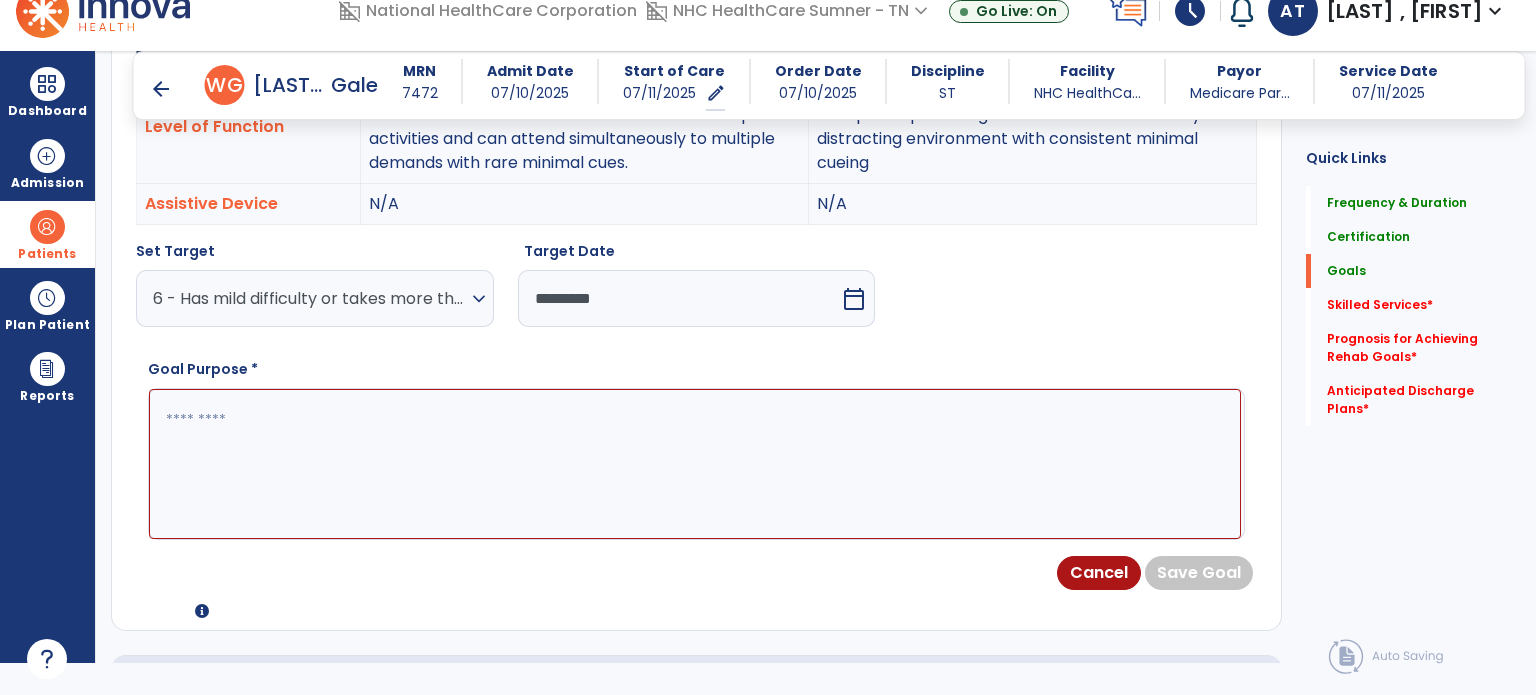 scroll, scrollTop: 871, scrollLeft: 0, axis: vertical 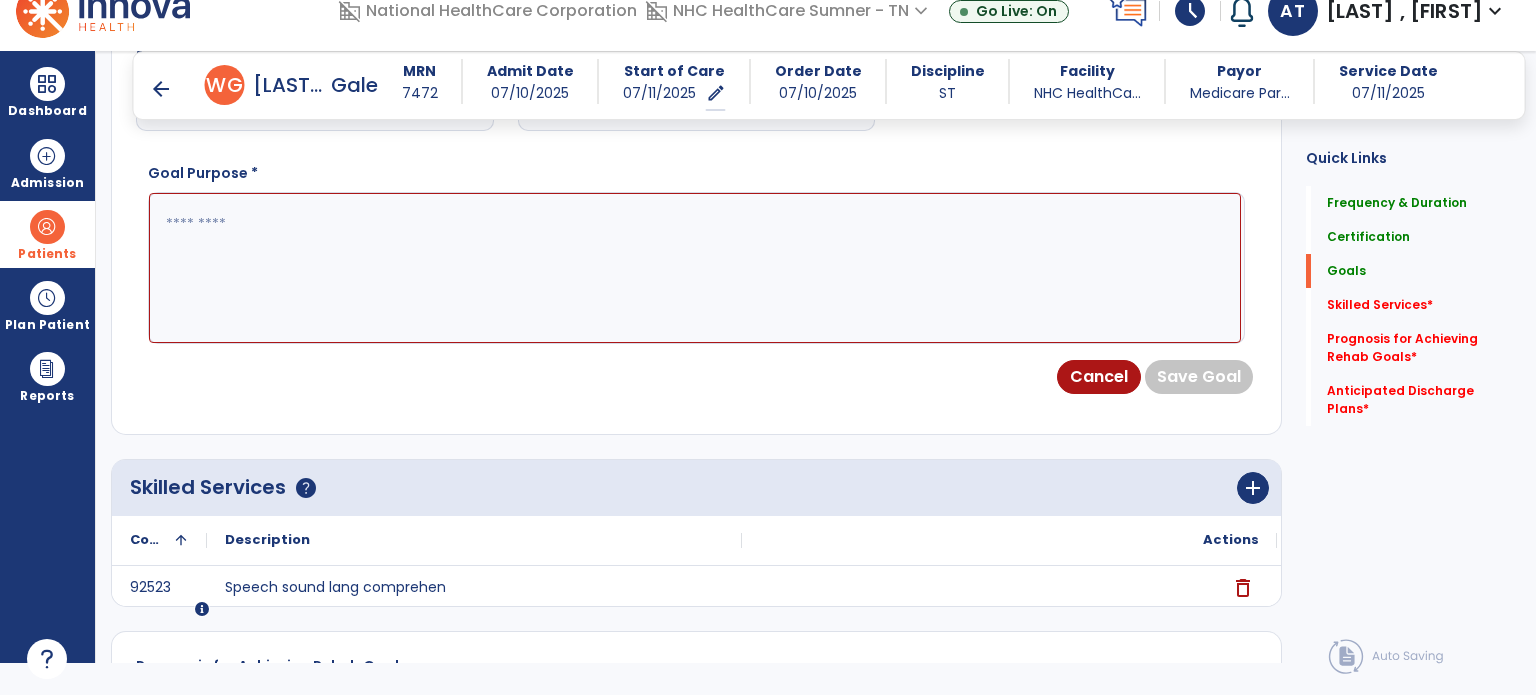 click at bounding box center [695, 268] 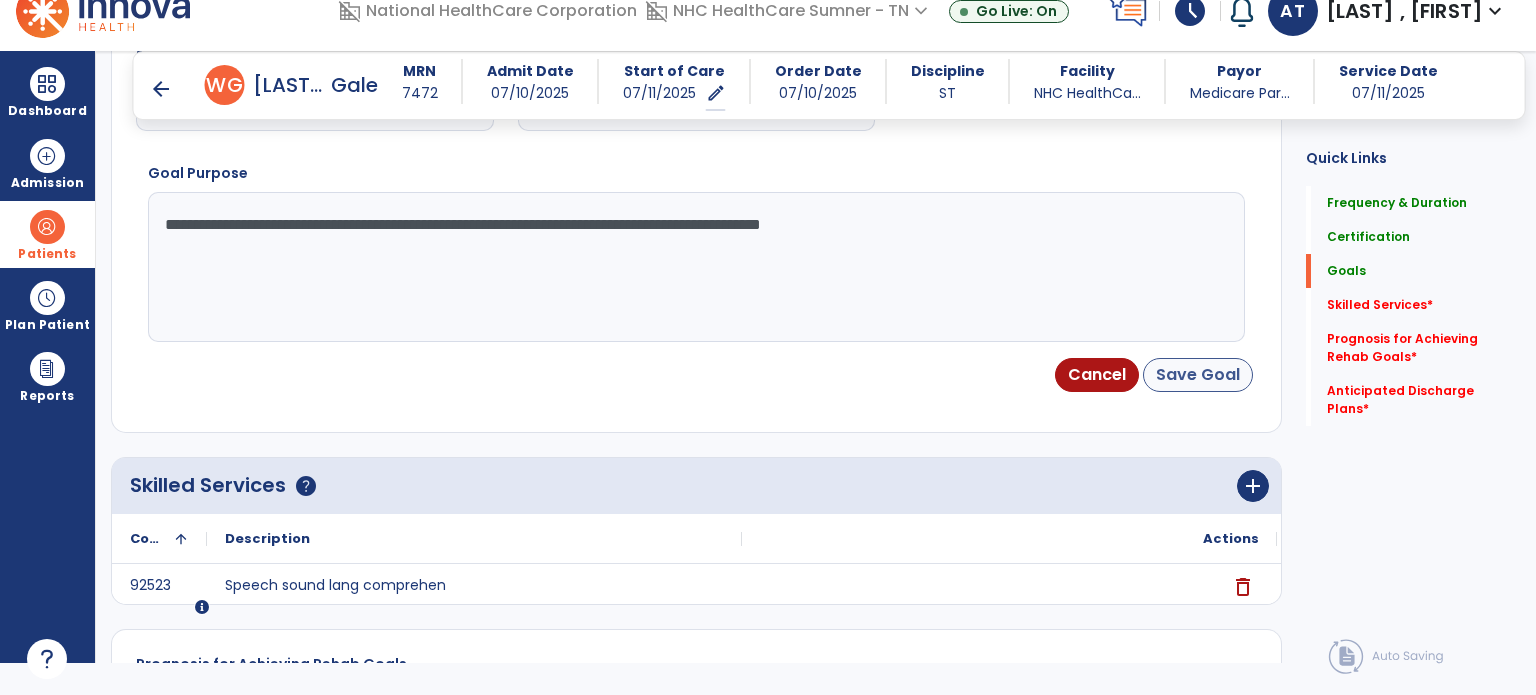type on "**********" 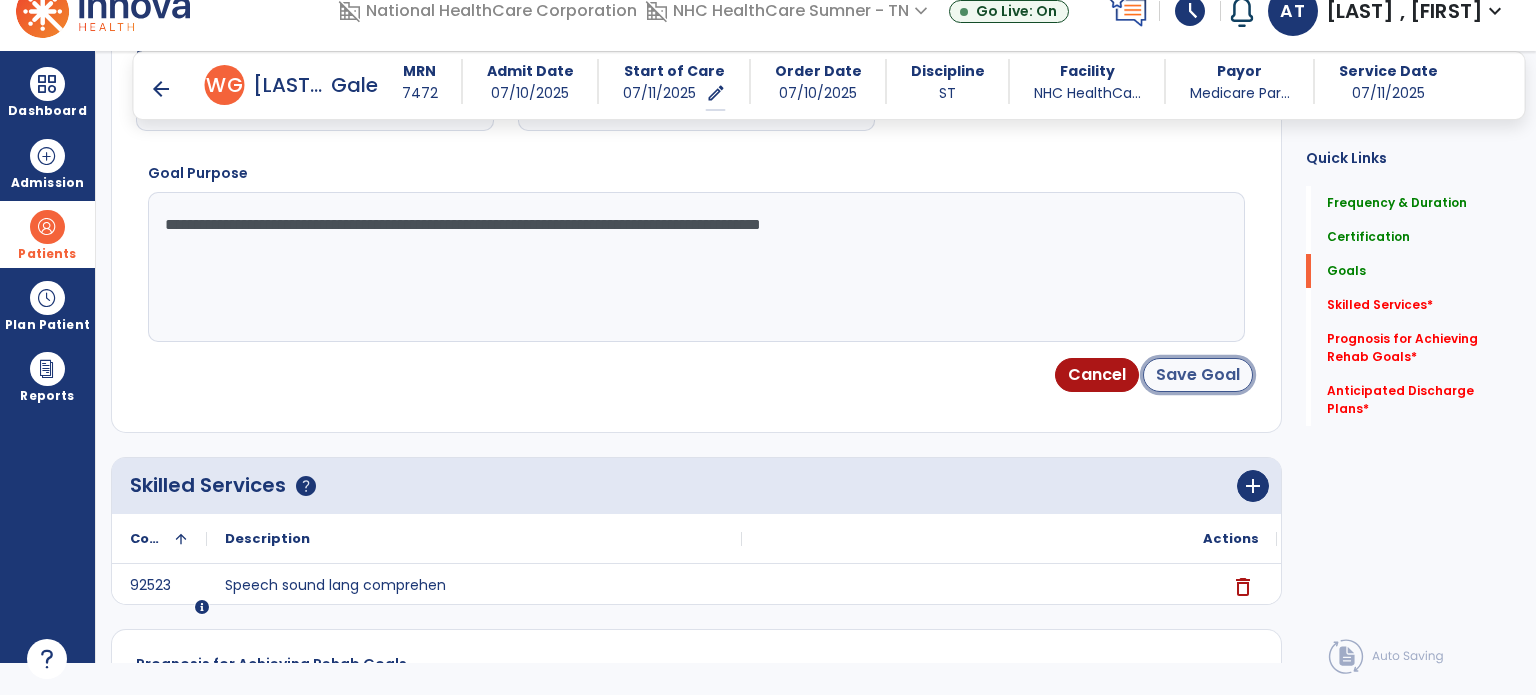 click on "Save Goal" at bounding box center (1198, 375) 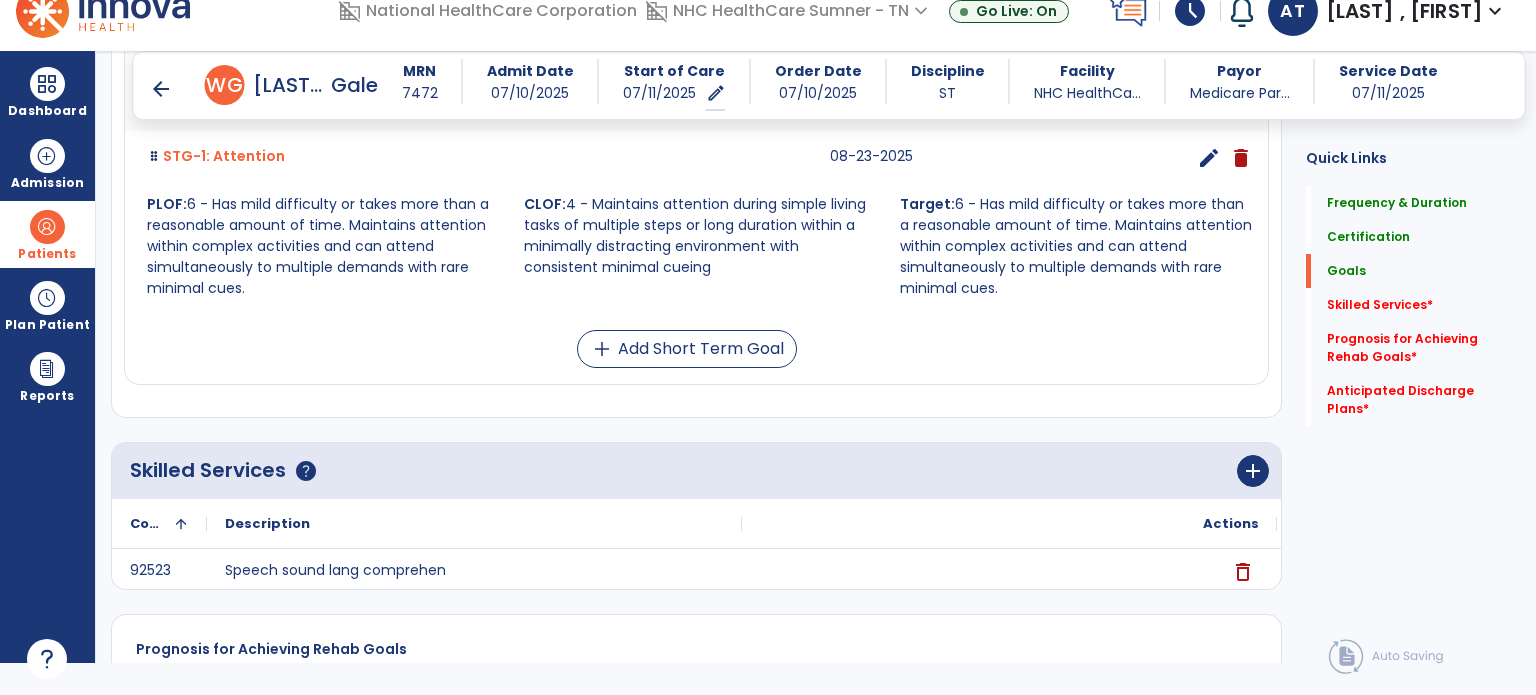 scroll, scrollTop: 1088, scrollLeft: 0, axis: vertical 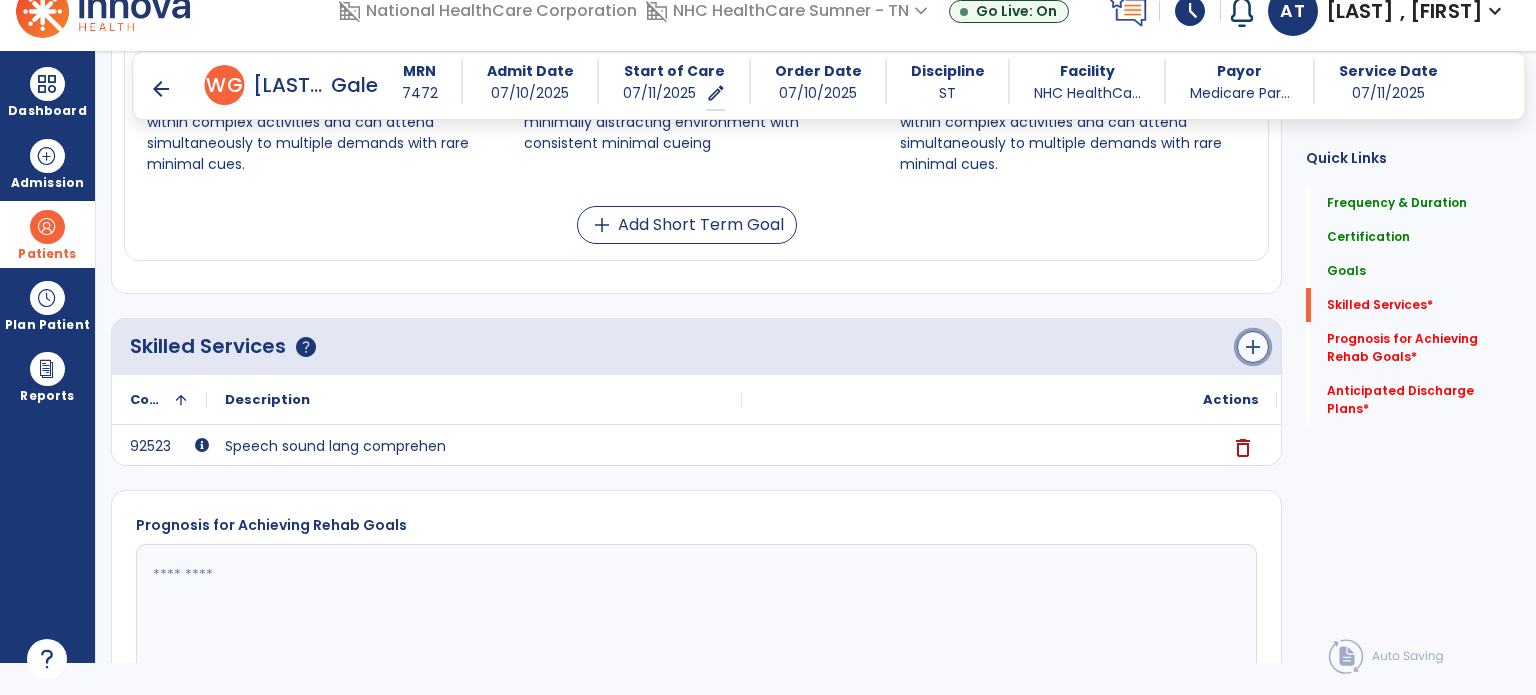 click on "add" 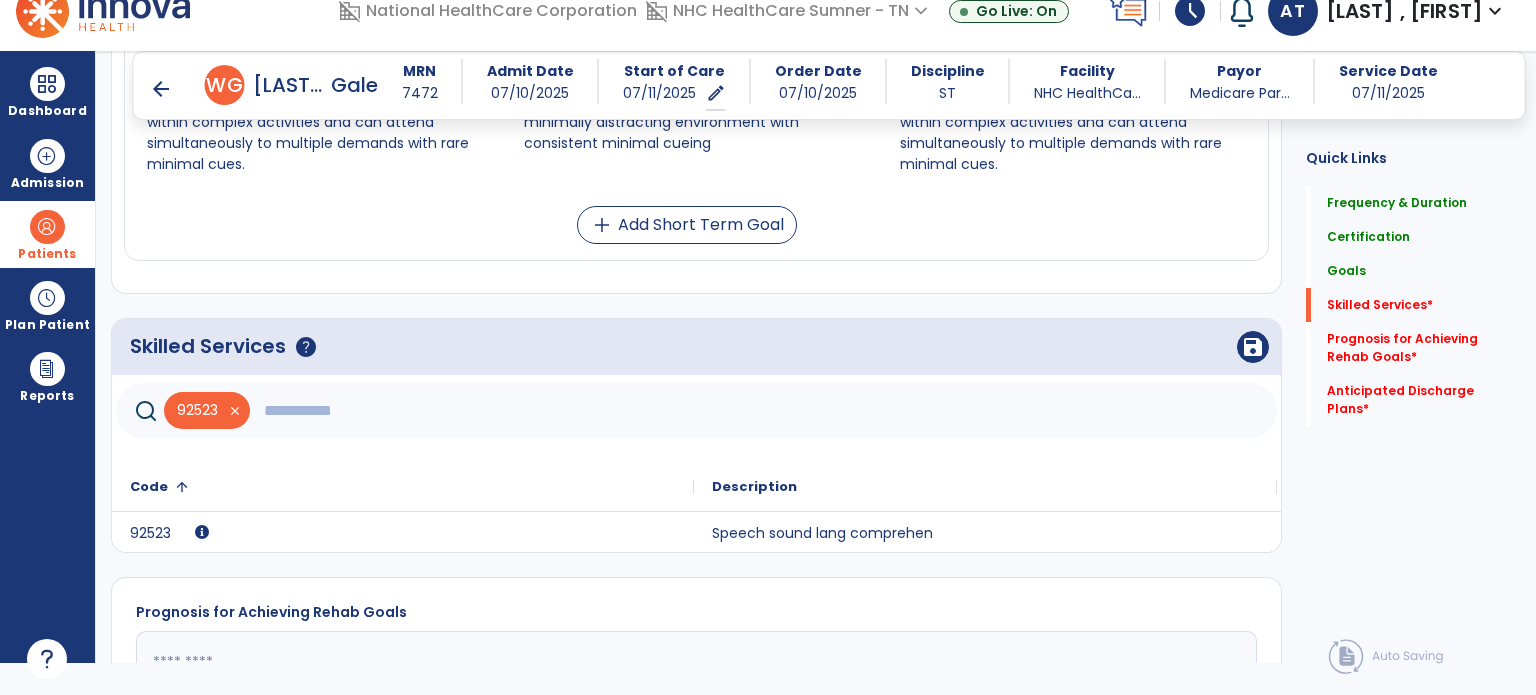 click 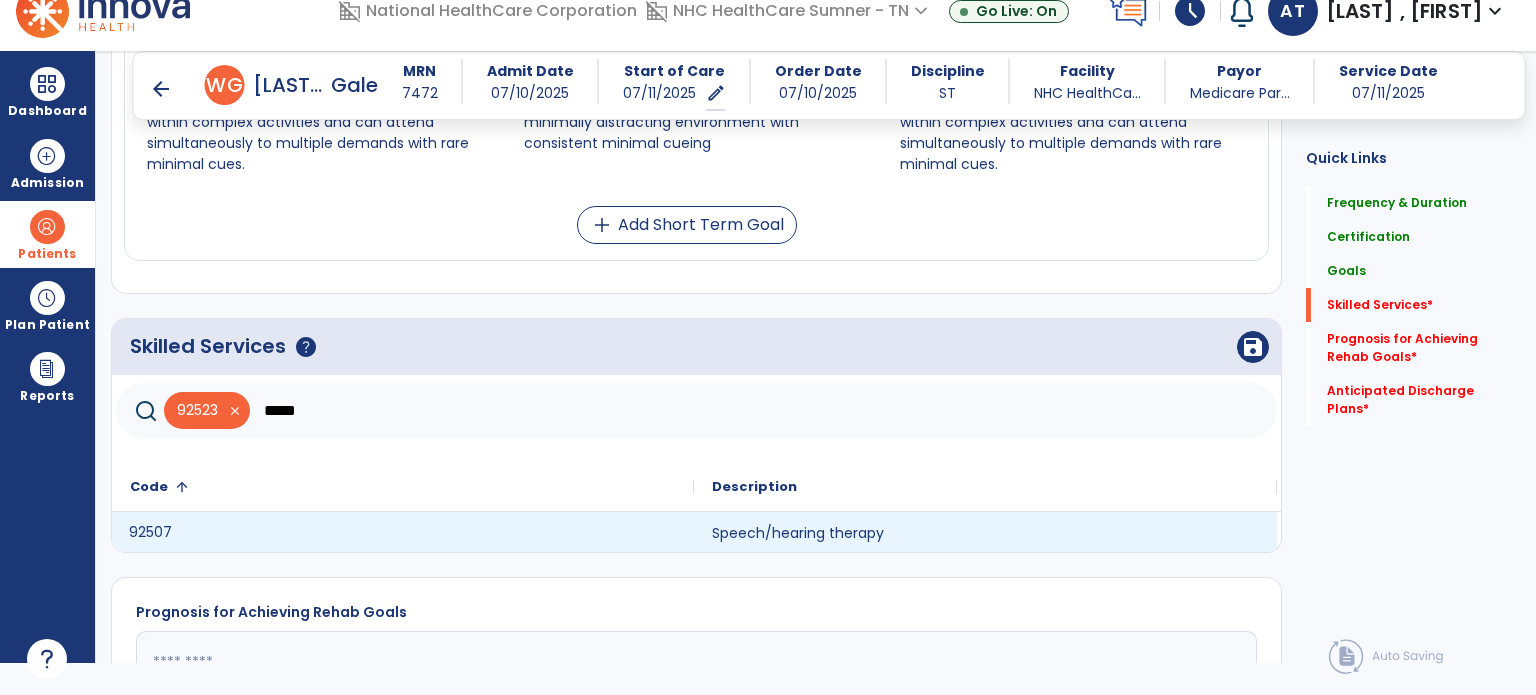 click on "92507" 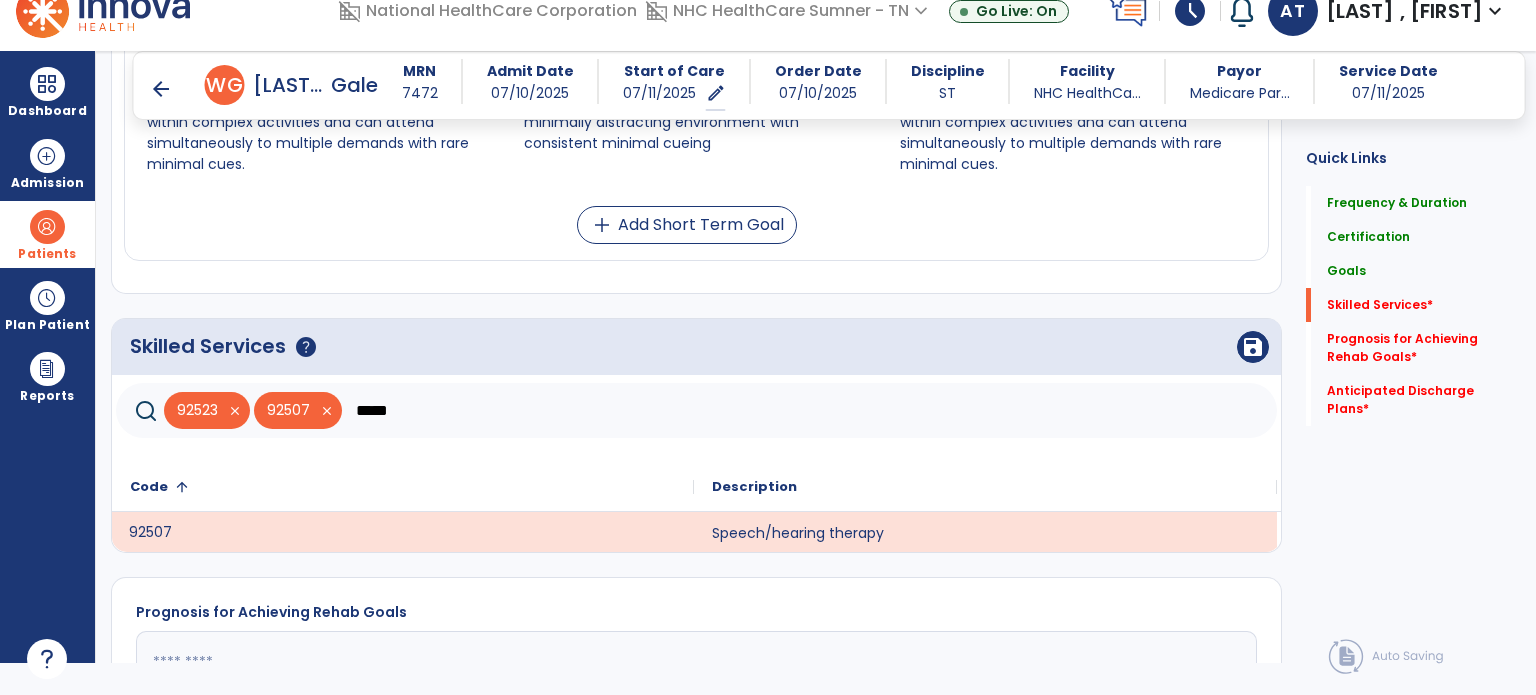 click on "*****" 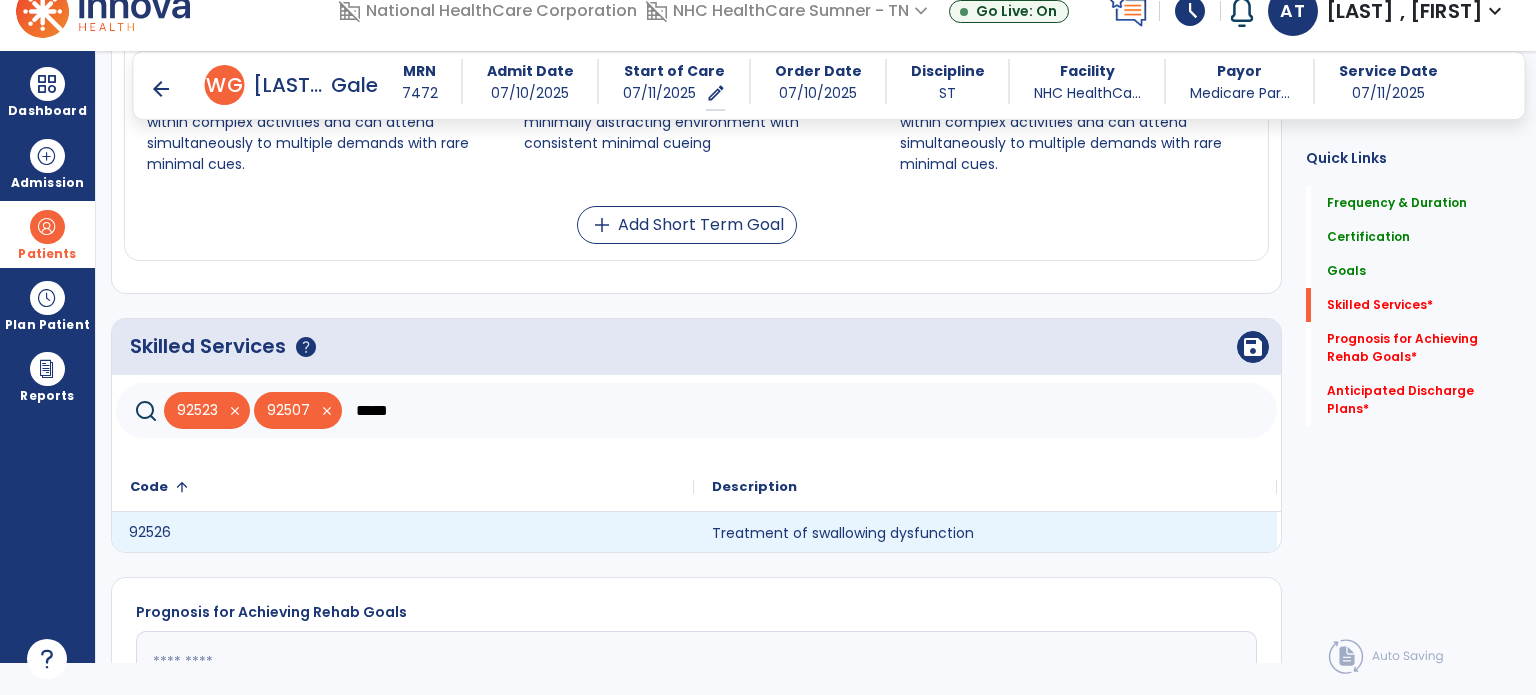 click on "92526" 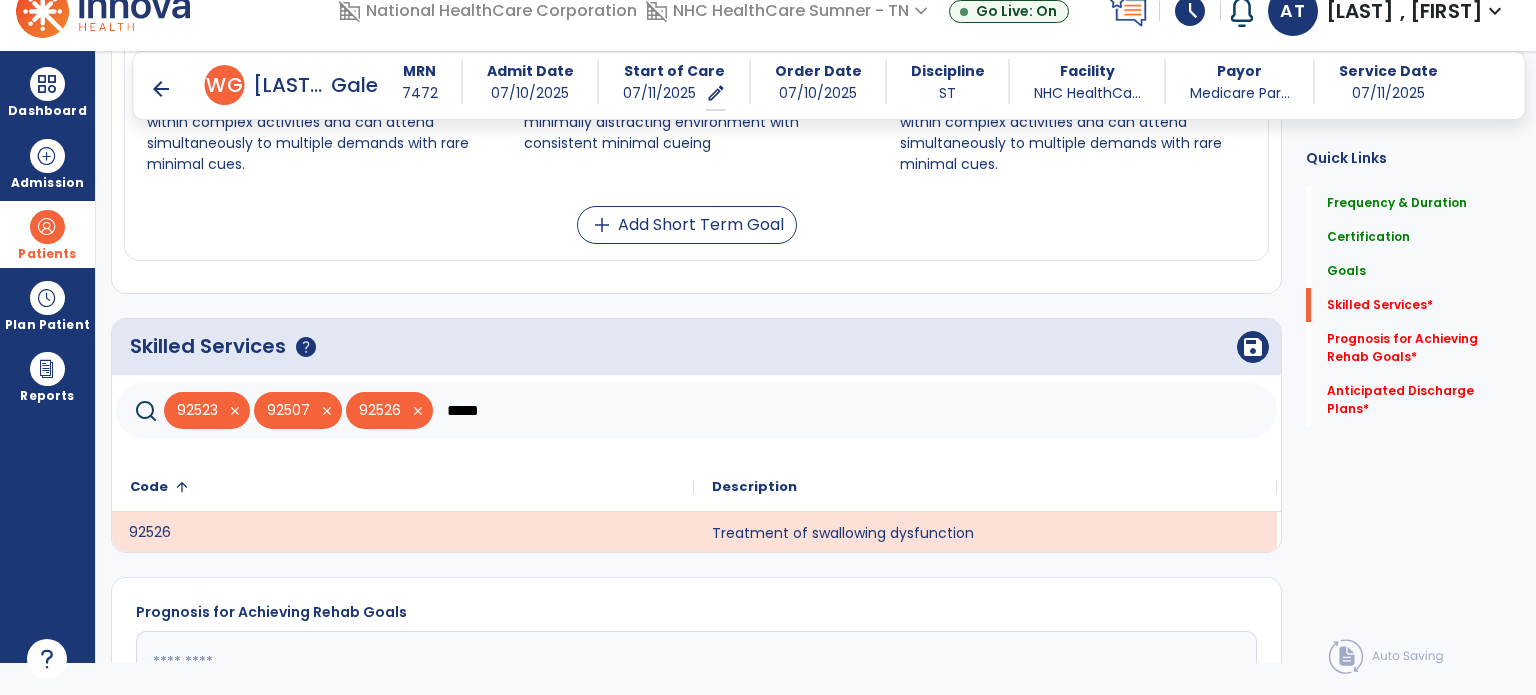 click on "*****" 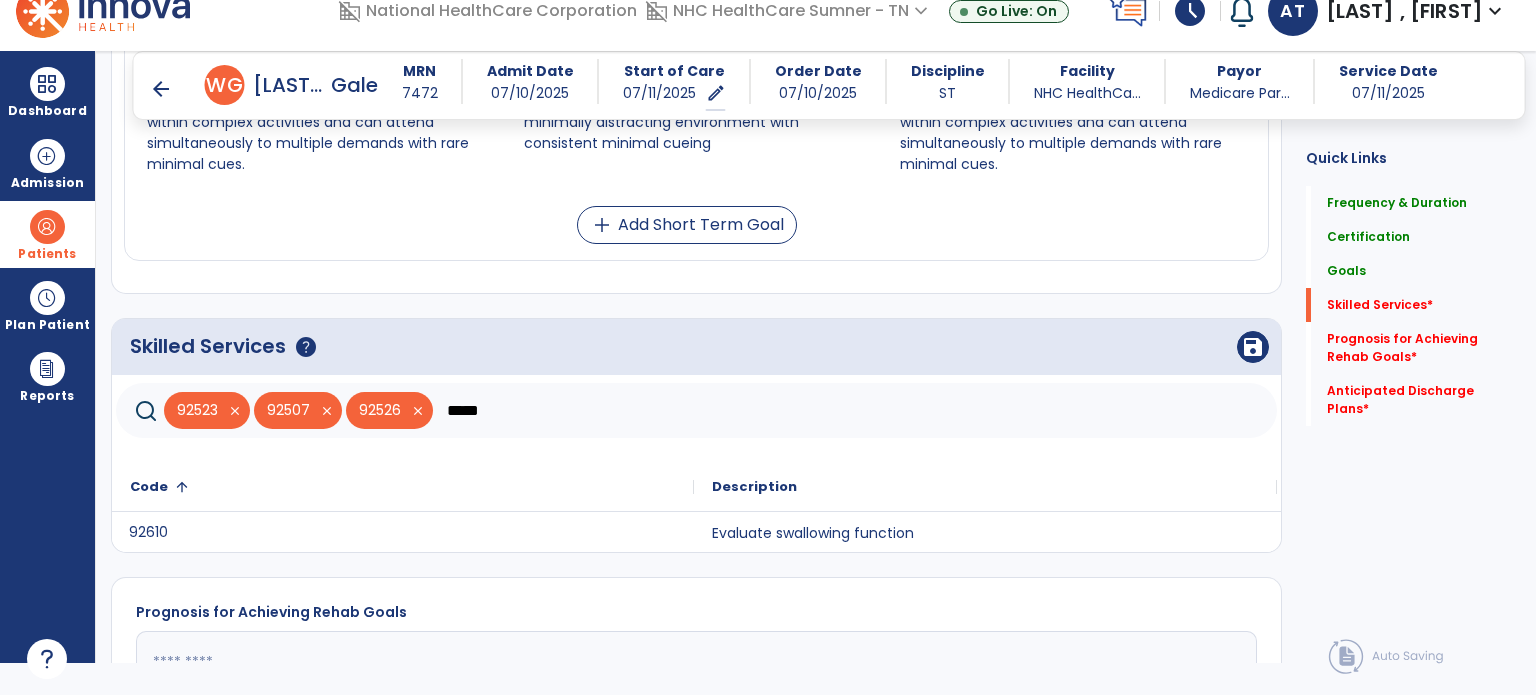 type on "*****" 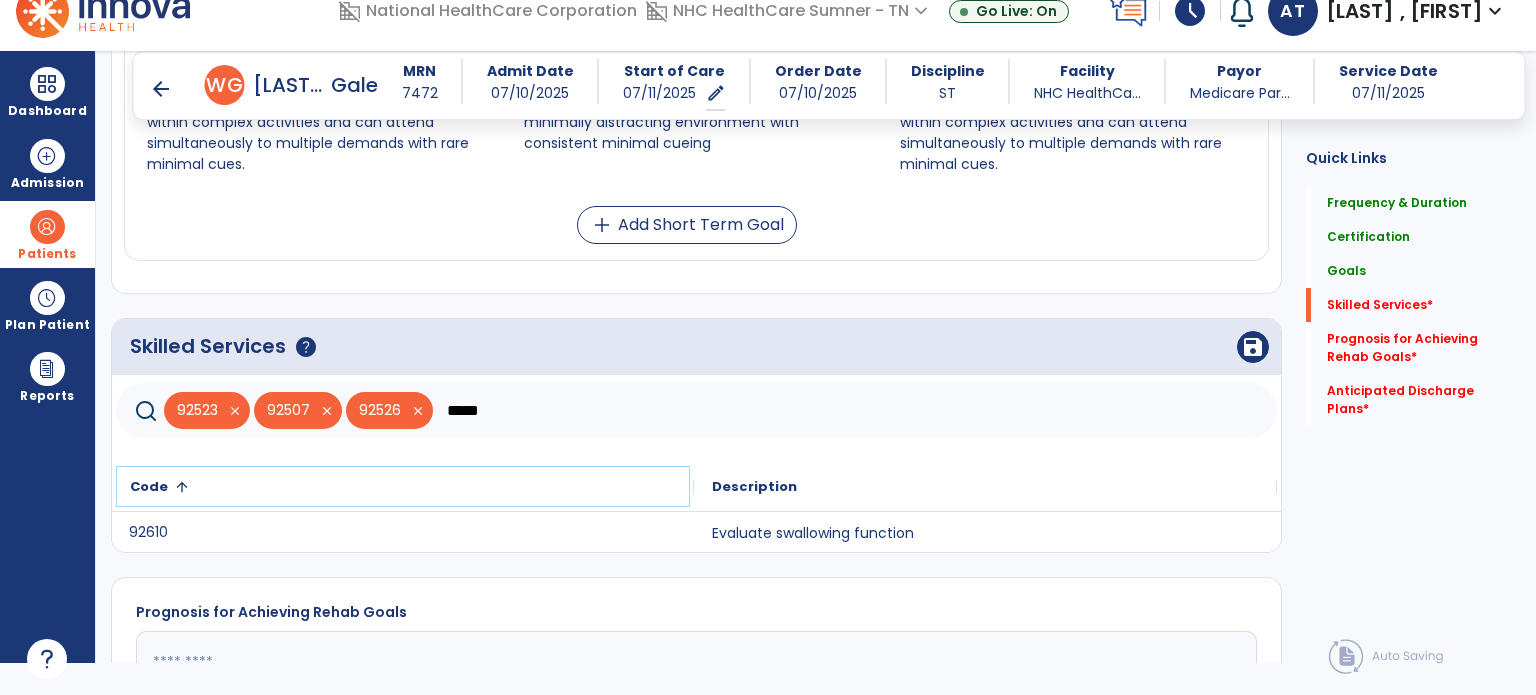 drag, startPoint x: 214, startPoint y: 502, endPoint x: 189, endPoint y: 540, distance: 45.486263 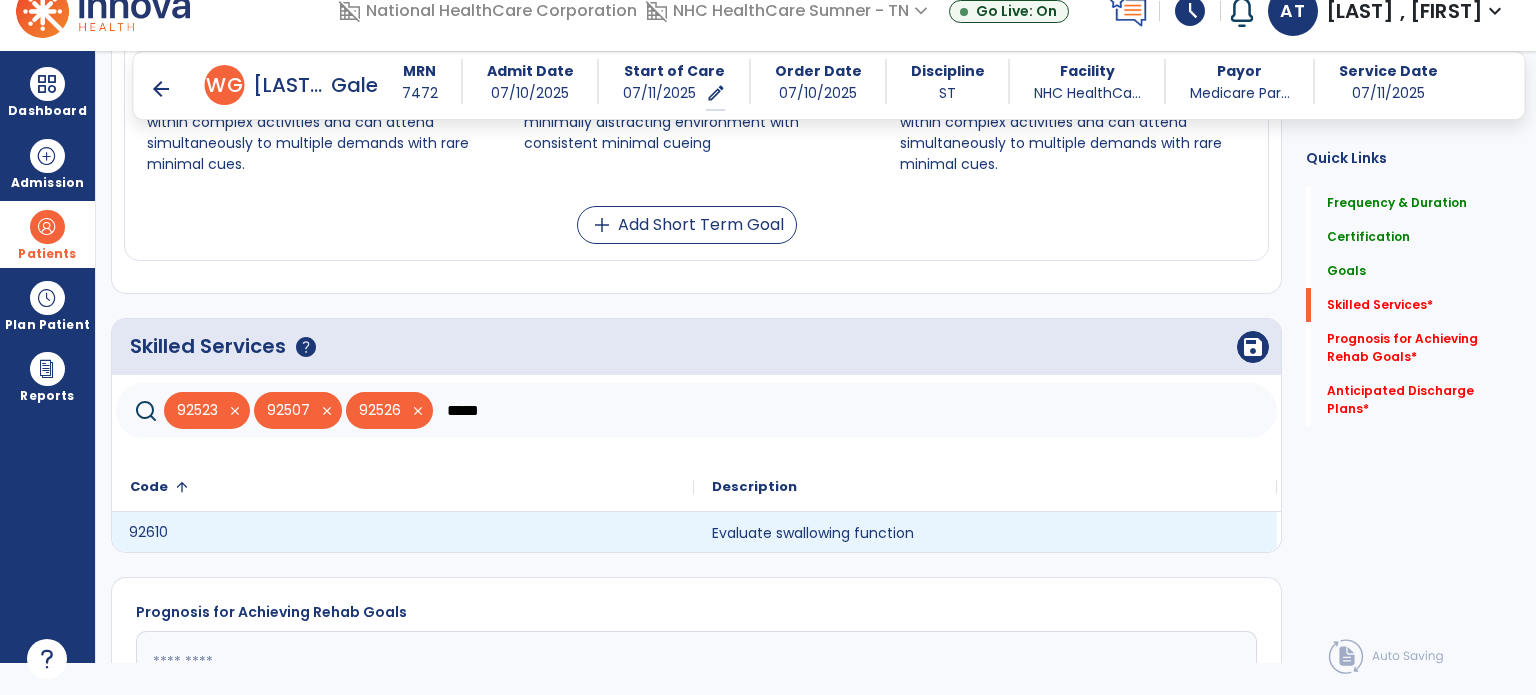 click on "92610" 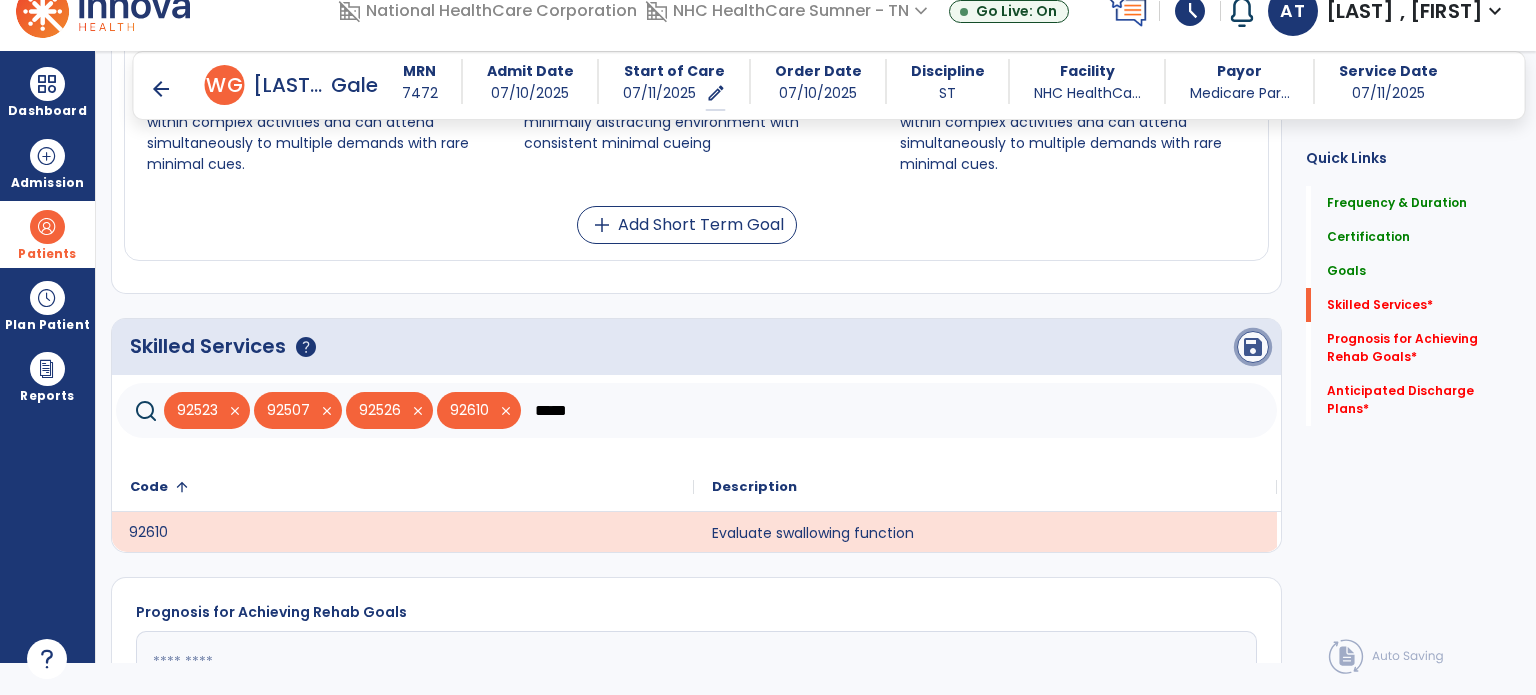 click on "save" 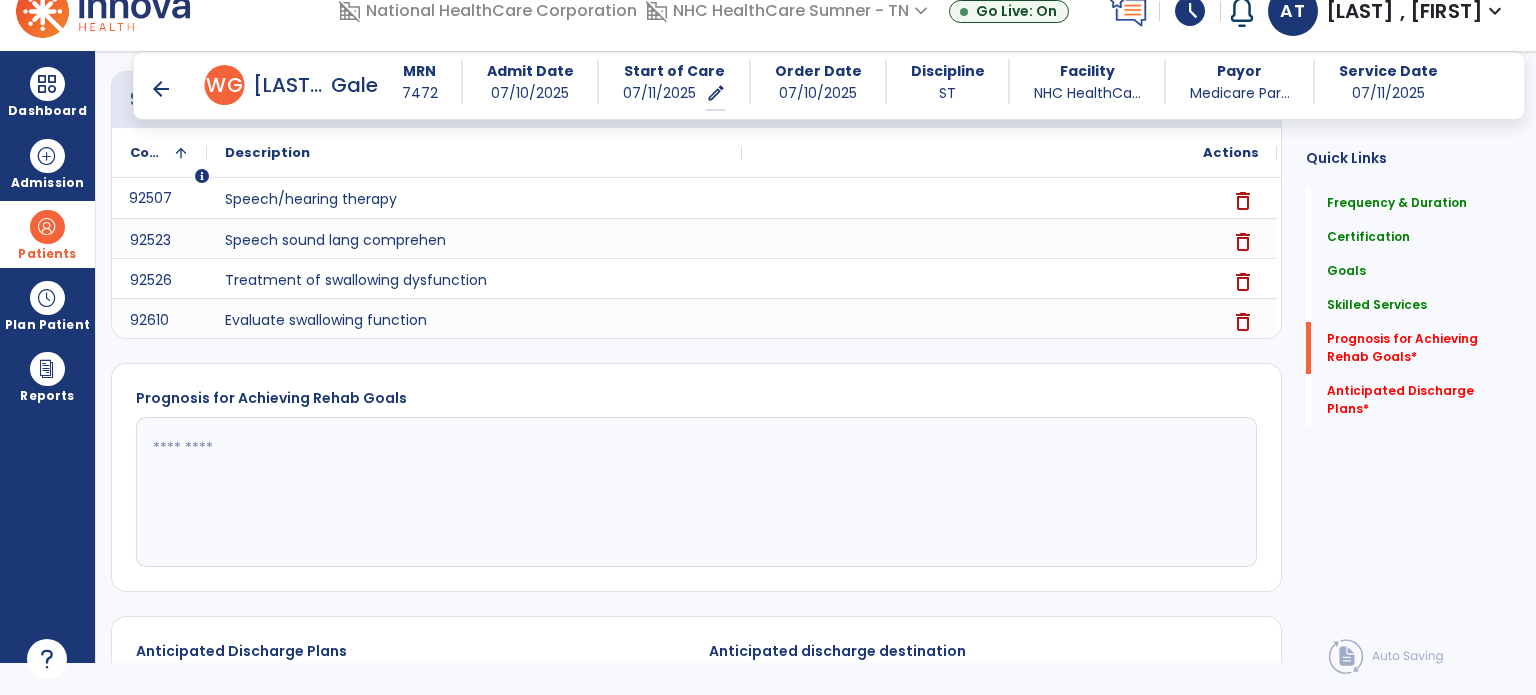 scroll, scrollTop: 1397, scrollLeft: 0, axis: vertical 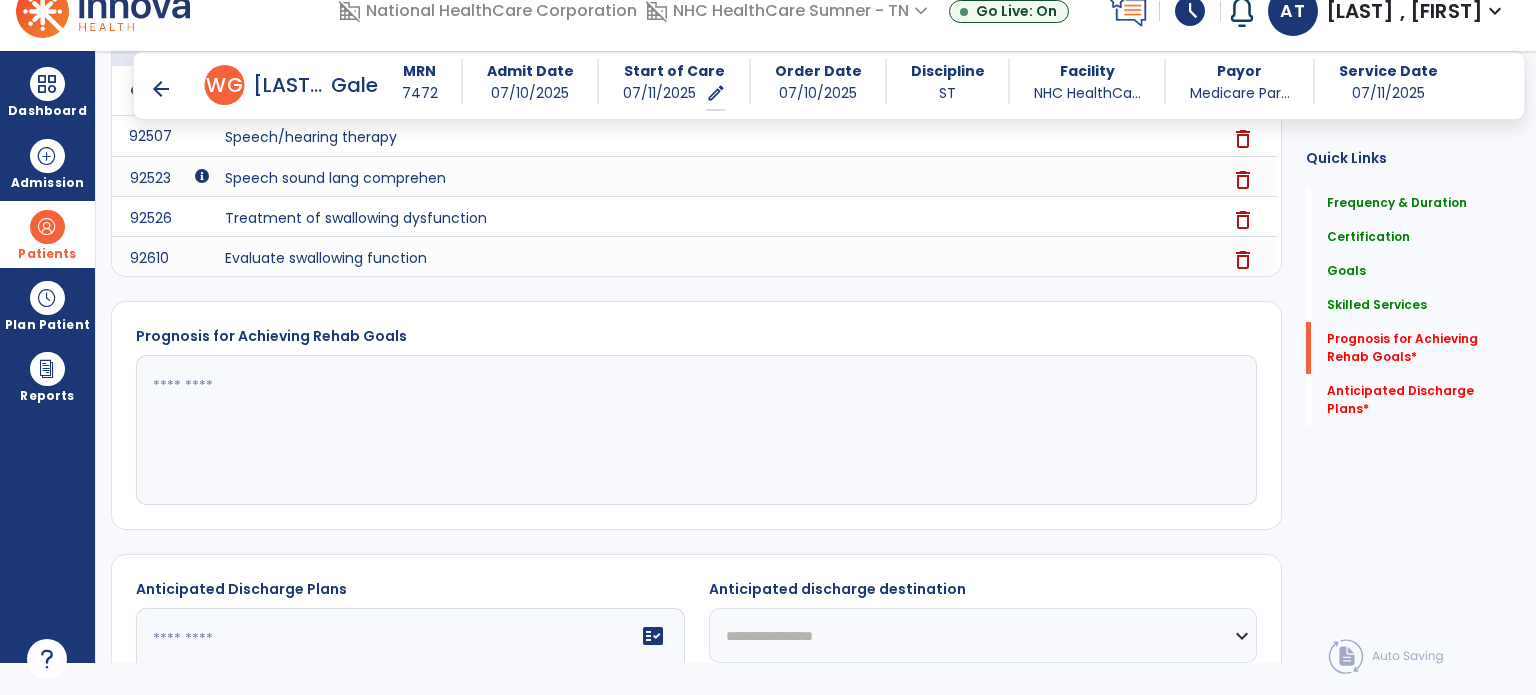 click 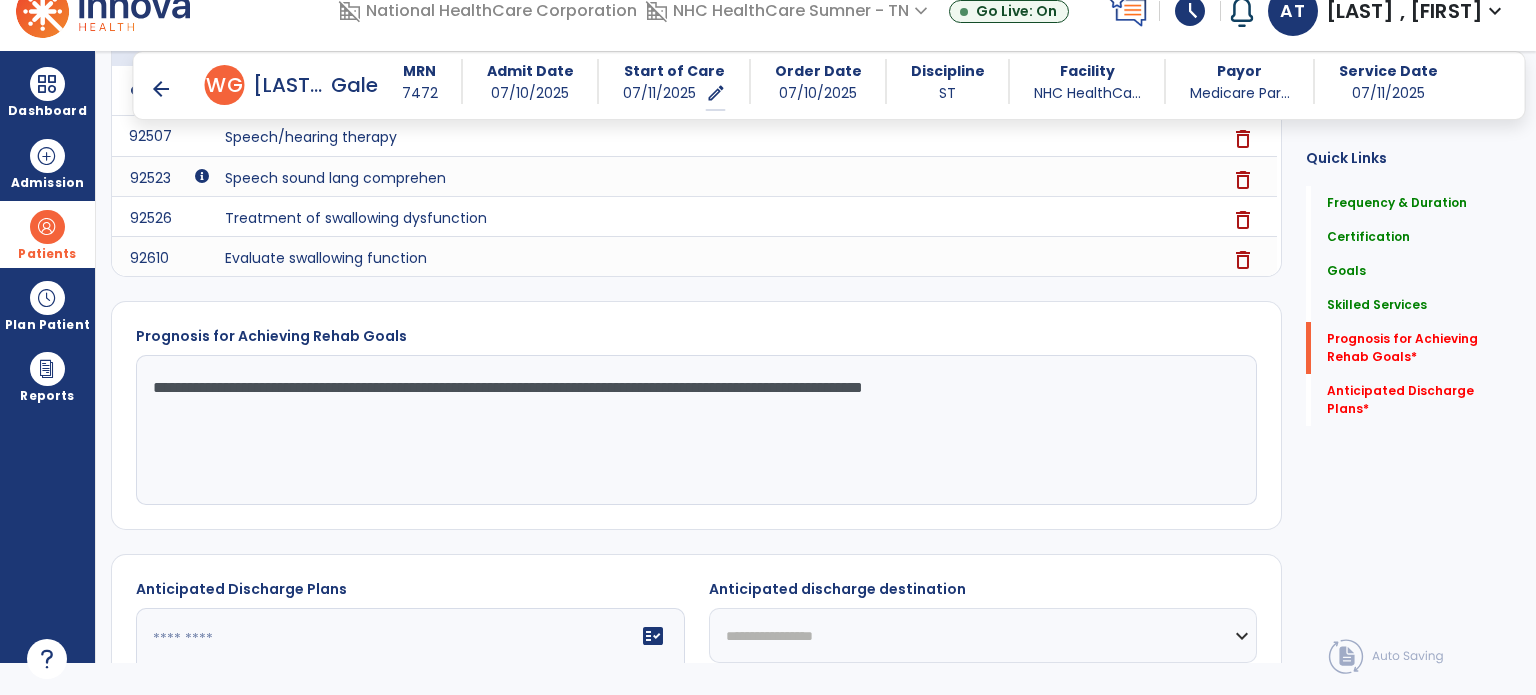 type on "**********" 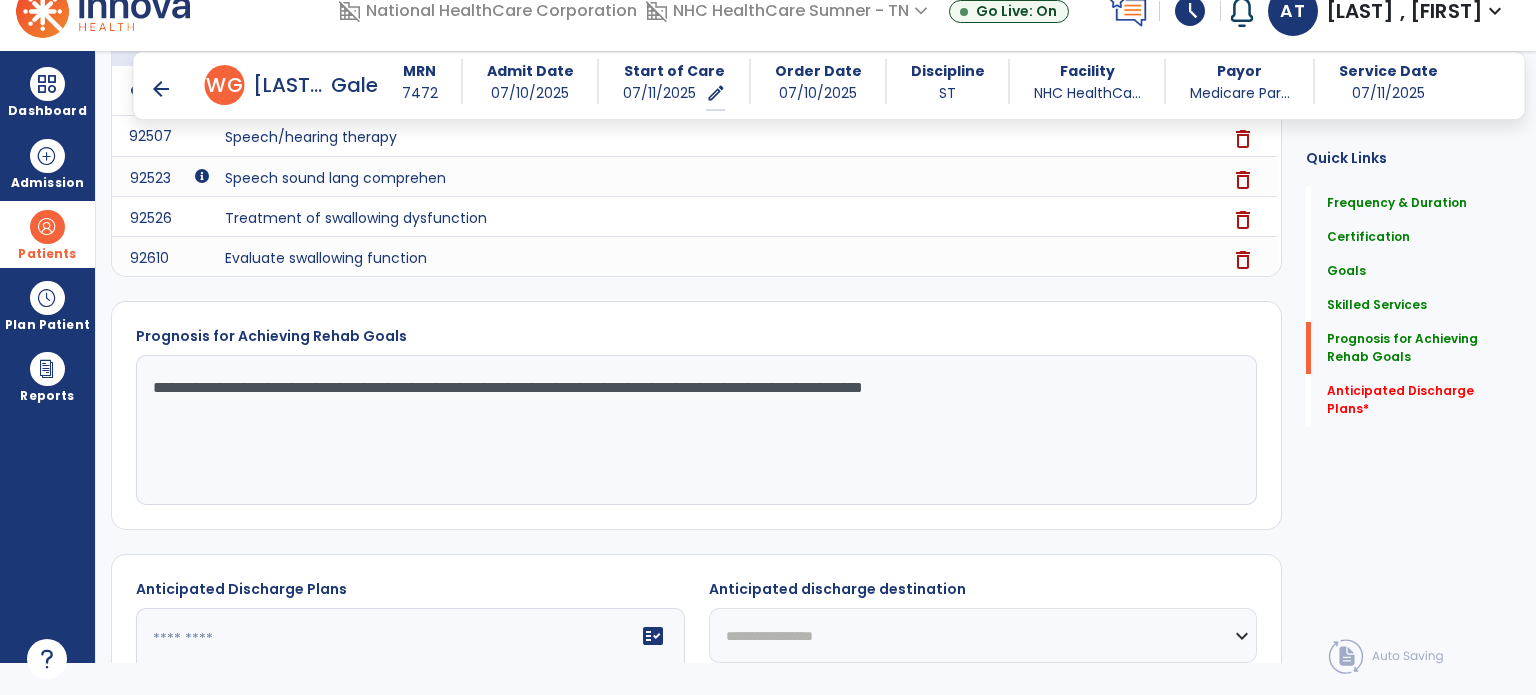 select on "**********" 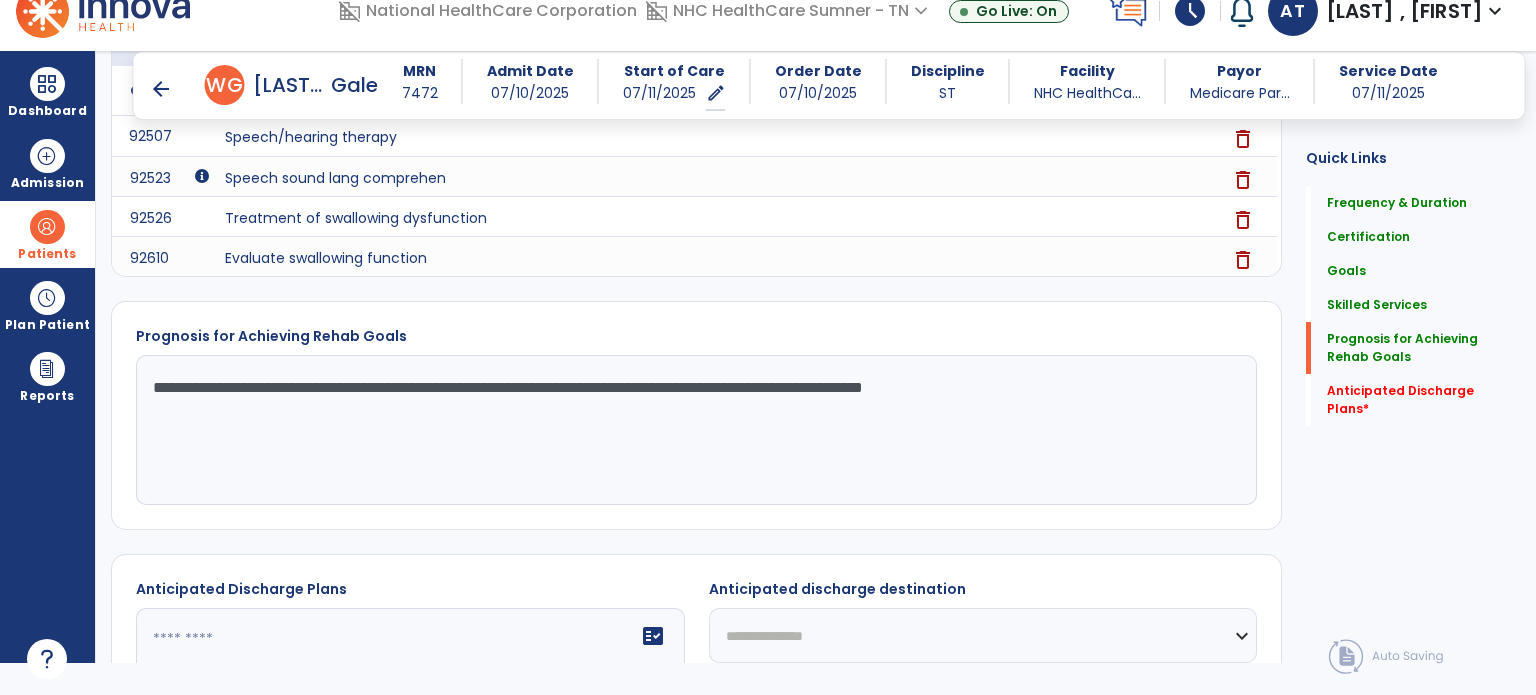 click on "**********" 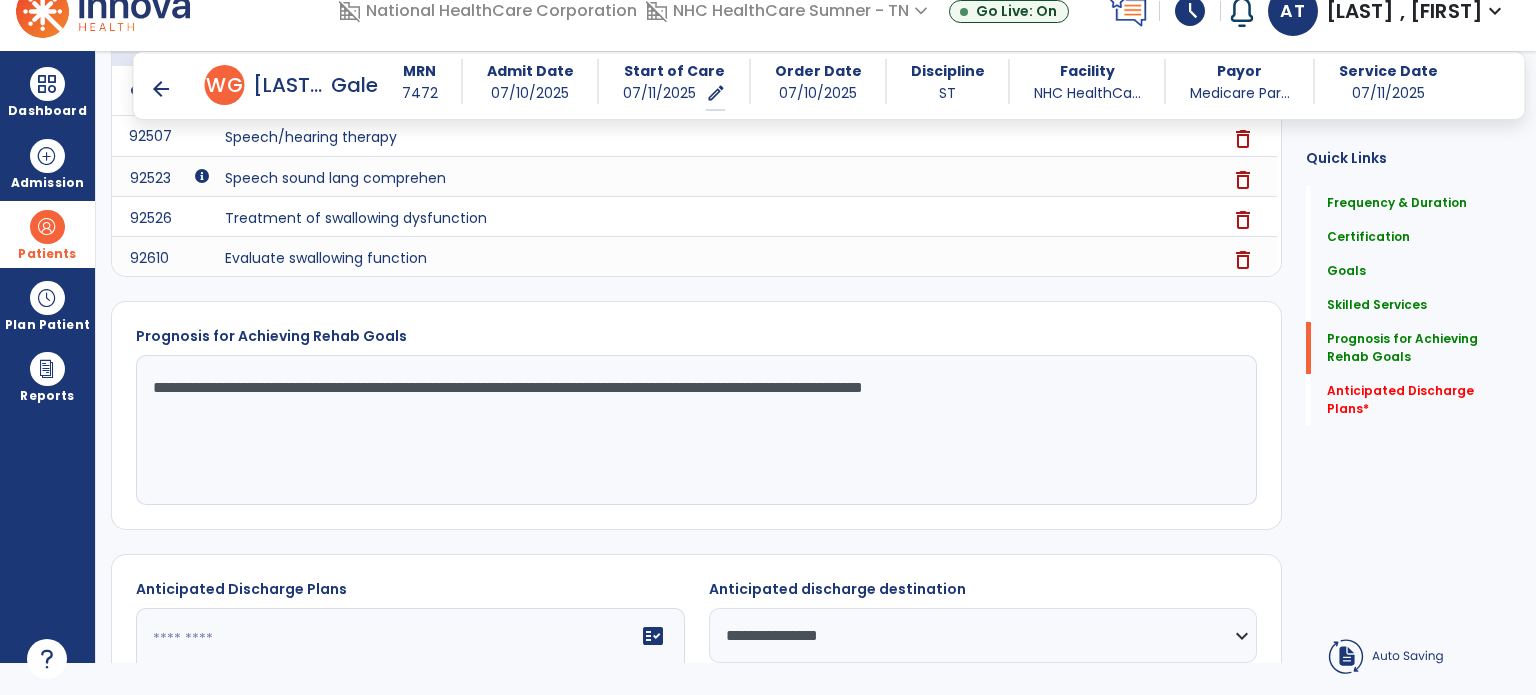 scroll, scrollTop: 1609, scrollLeft: 0, axis: vertical 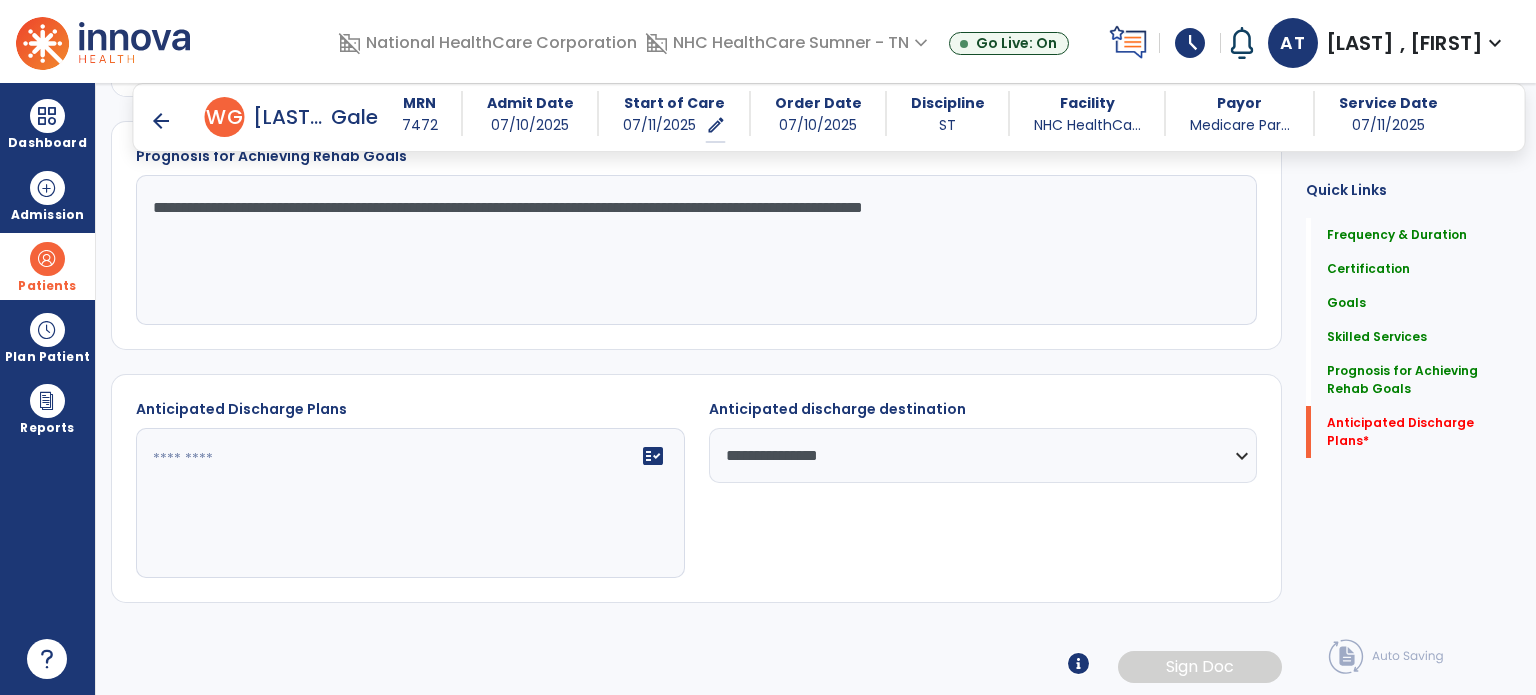 click on "fact_check" 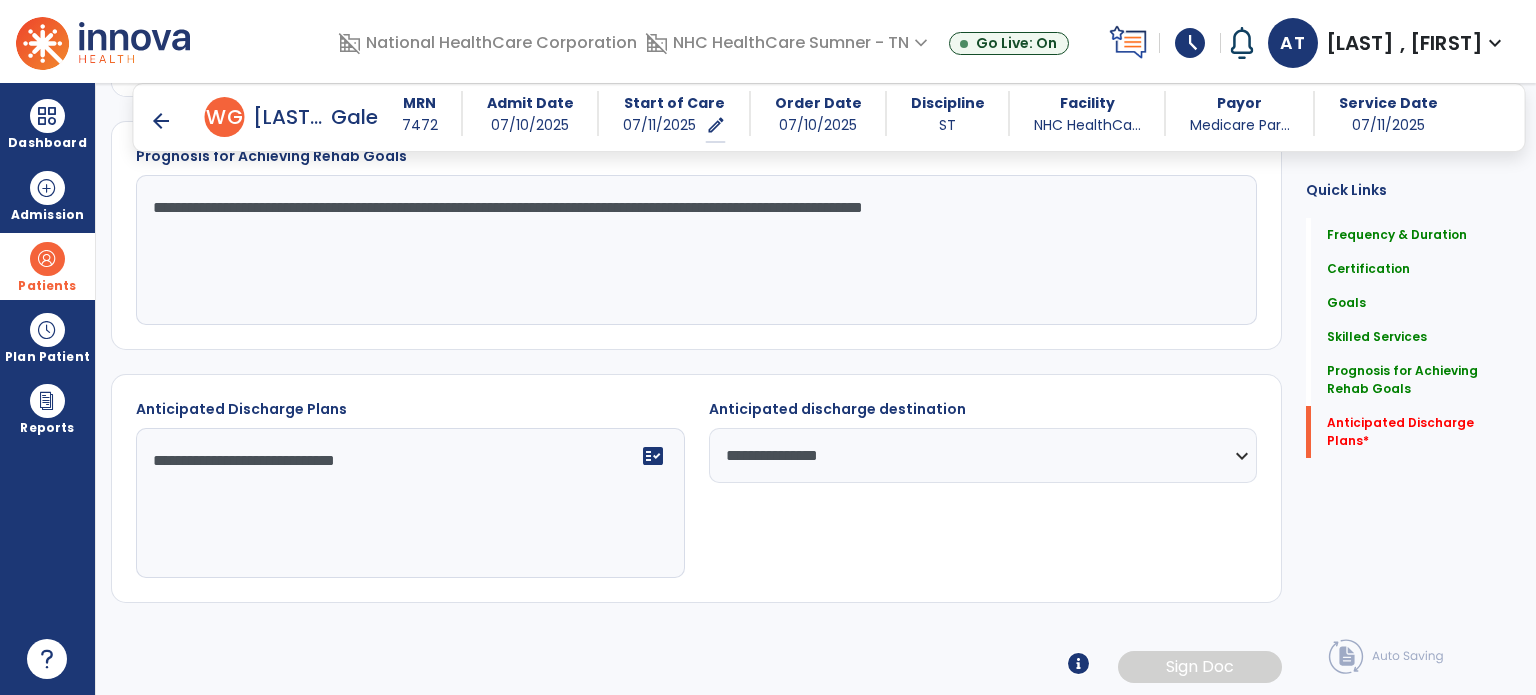 type on "**********" 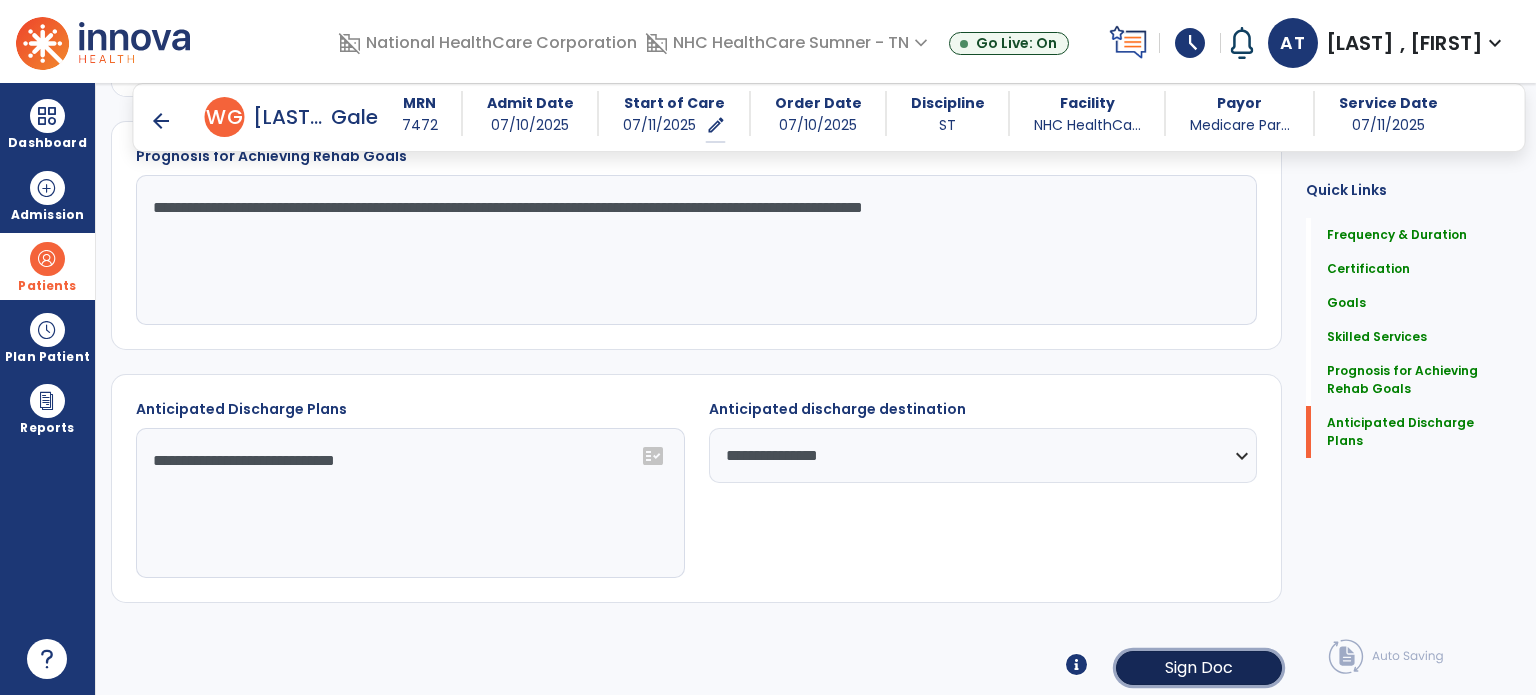click on "Sign Doc" 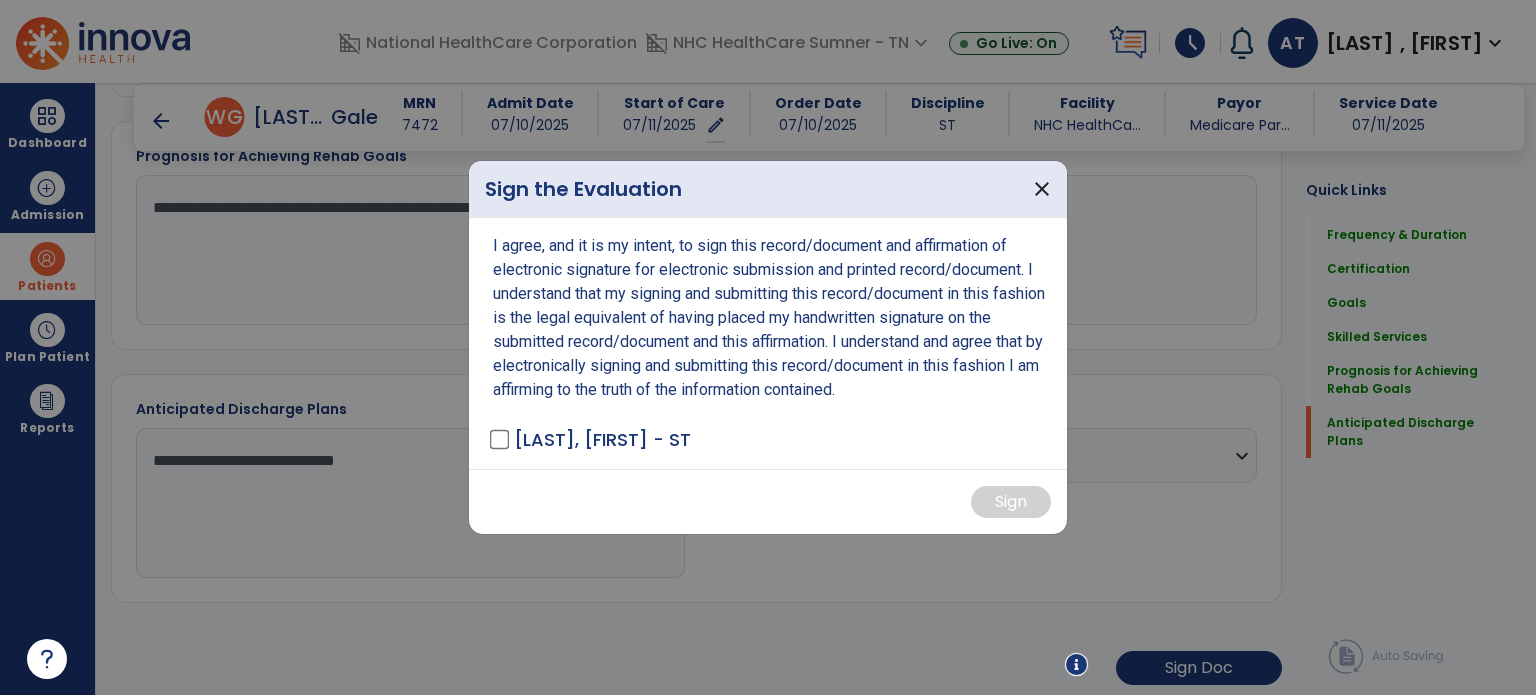 click on "I agree, and it is my intent, to sign this record/document and affirmation of electronic signature for electronic submission and printed record/document. I understand that my signing and submitting this record/document in this fashion is the legal equivalent of having placed my handwritten signature on the submitted record/document and this affirmation. I understand and agree that by electronically signing and submitting this record/document in this fashion I am affirming to the truth of the information contained. [LAST] , [FIRST]  - ST" at bounding box center [768, 343] 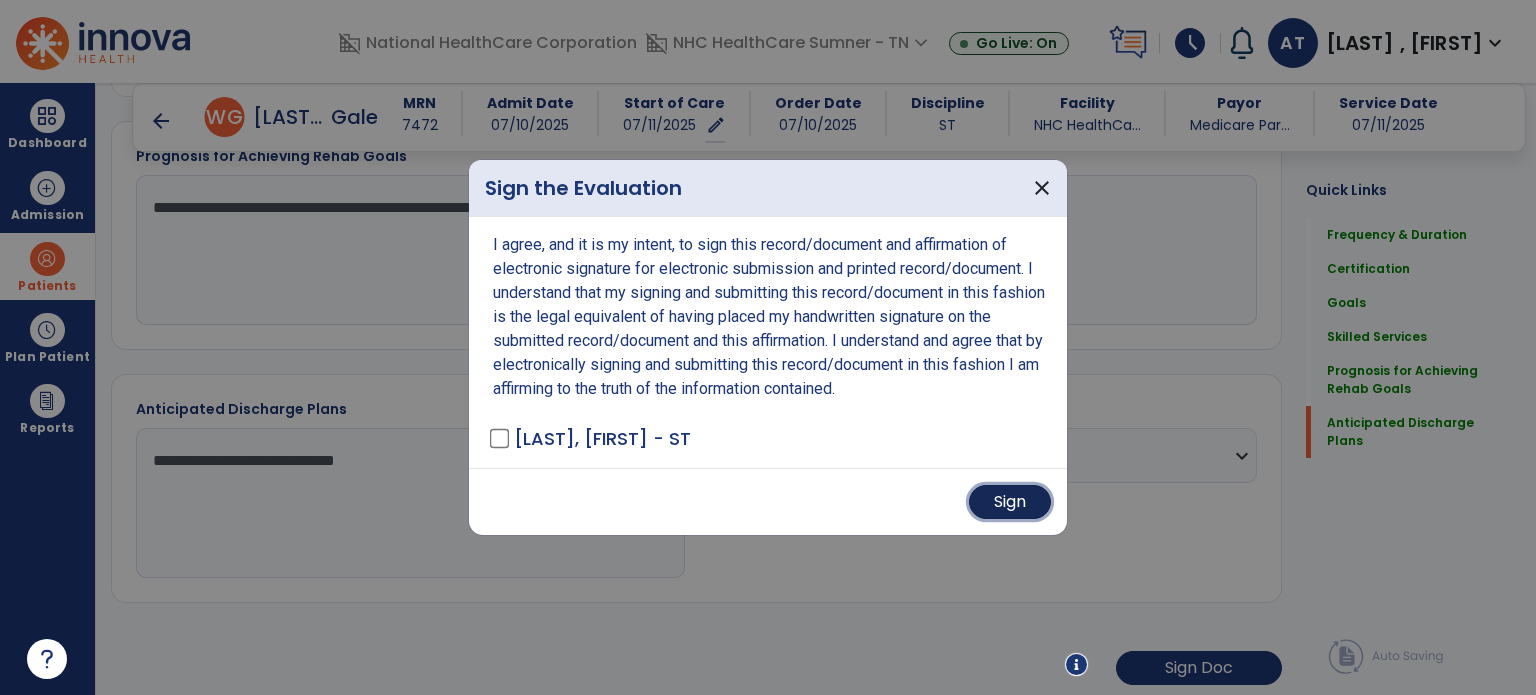 click on "Sign" at bounding box center (1010, 502) 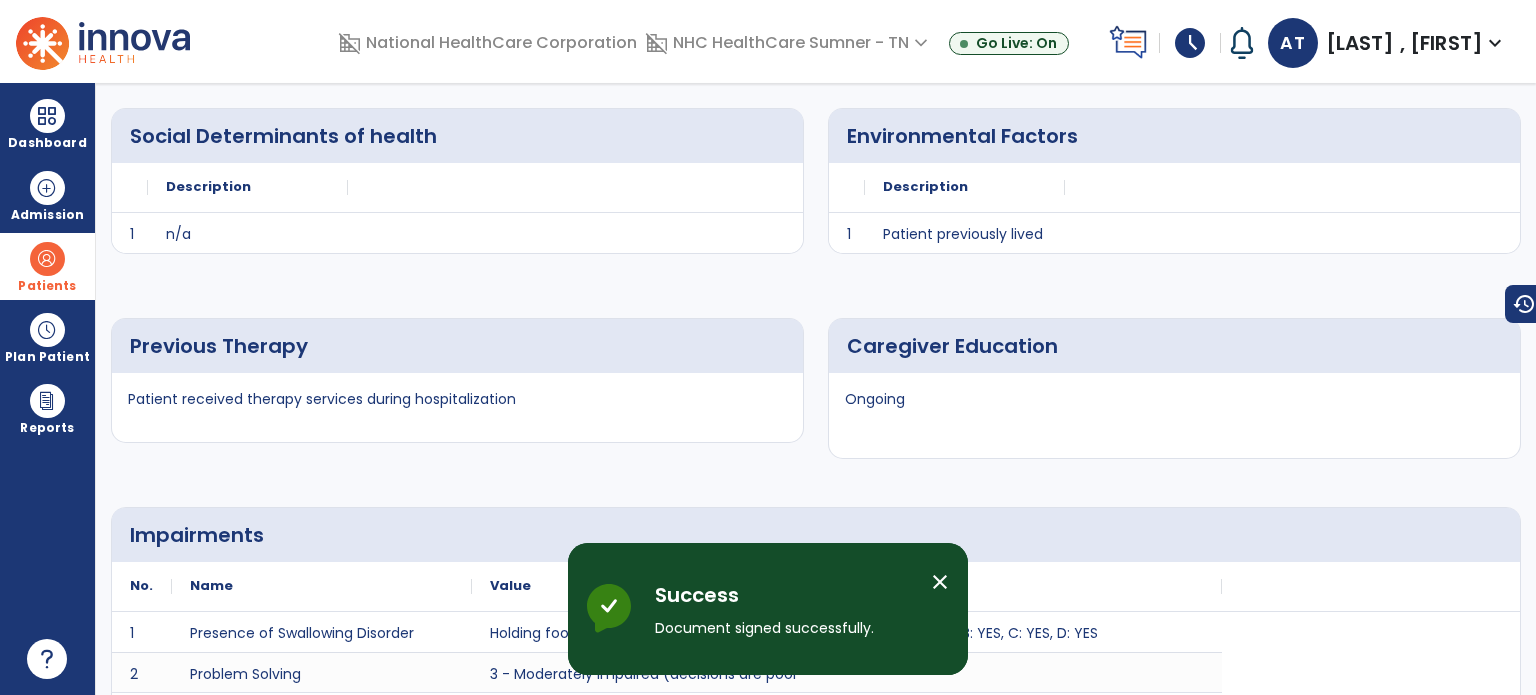scroll, scrollTop: 0, scrollLeft: 0, axis: both 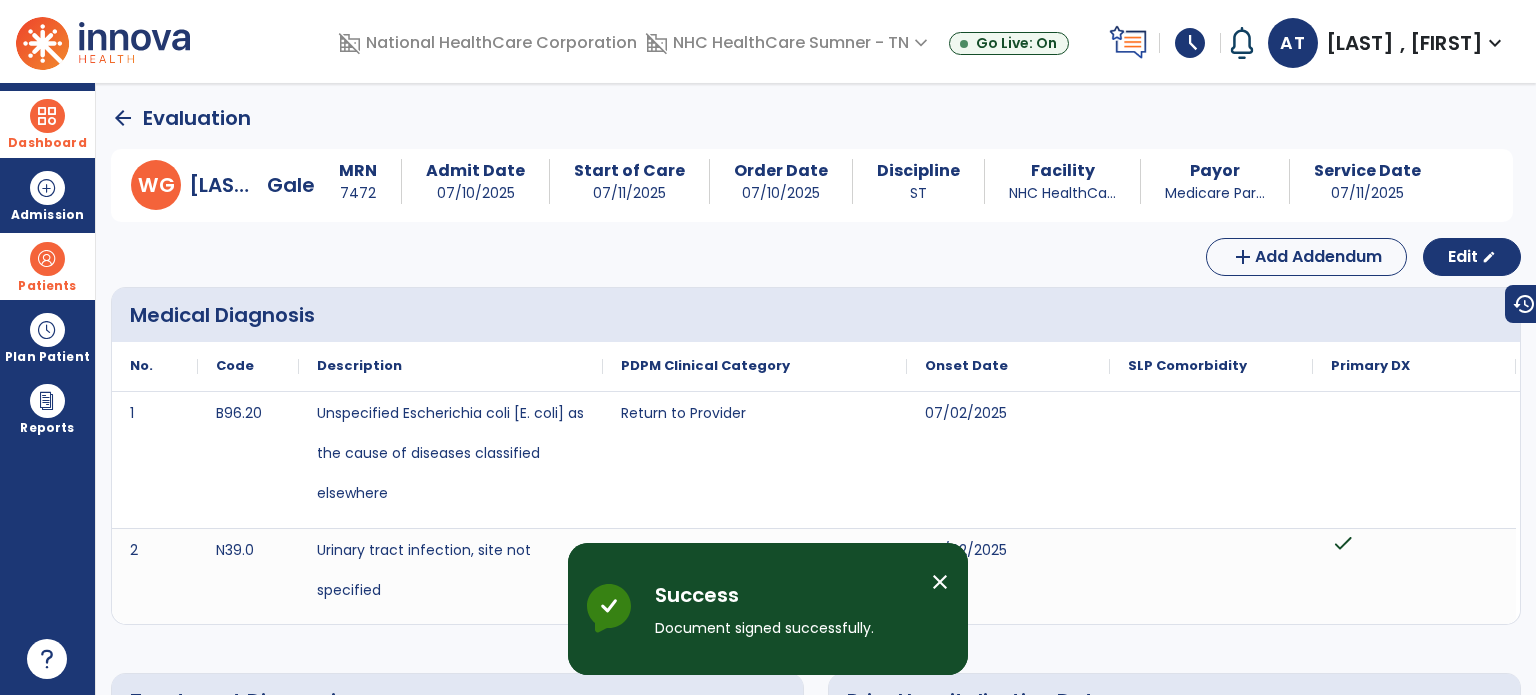 click at bounding box center [47, 116] 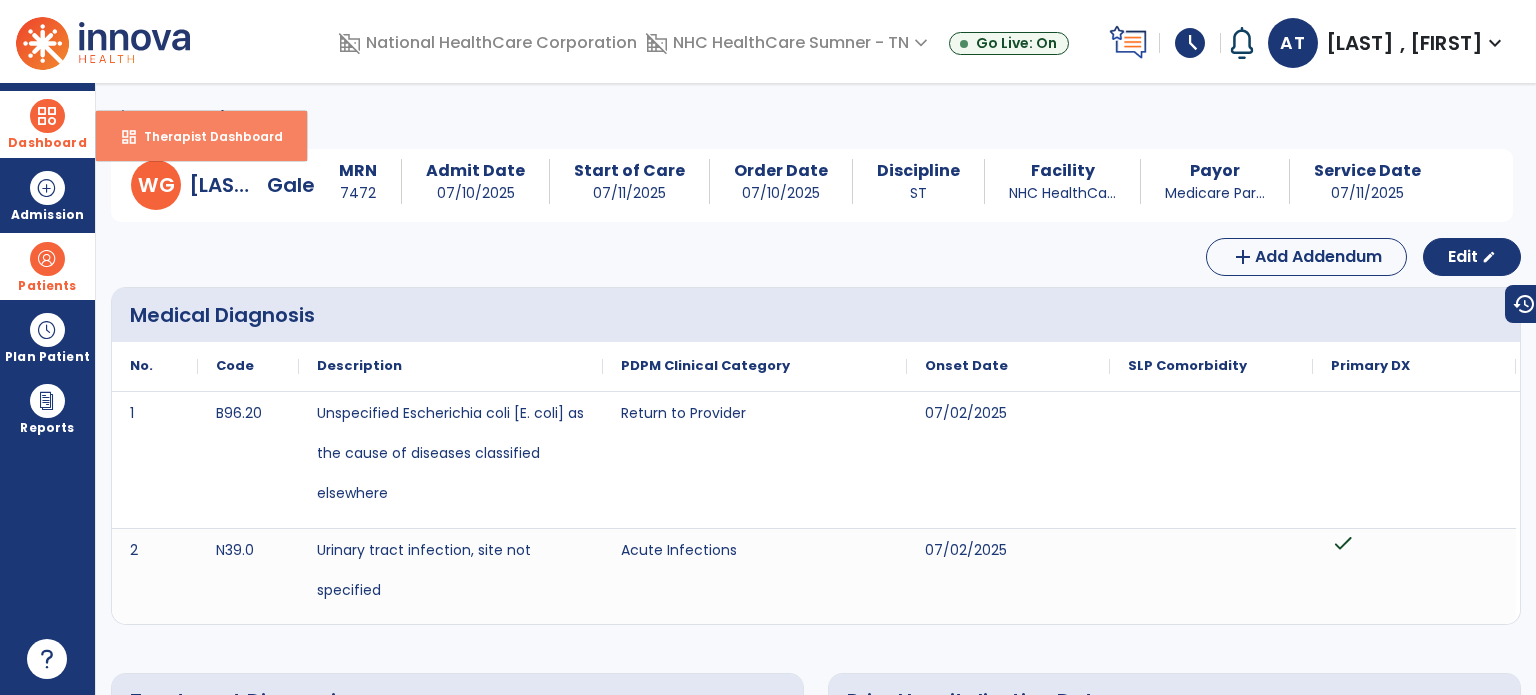 click on "dashboard  Therapist Dashboard" at bounding box center [201, 136] 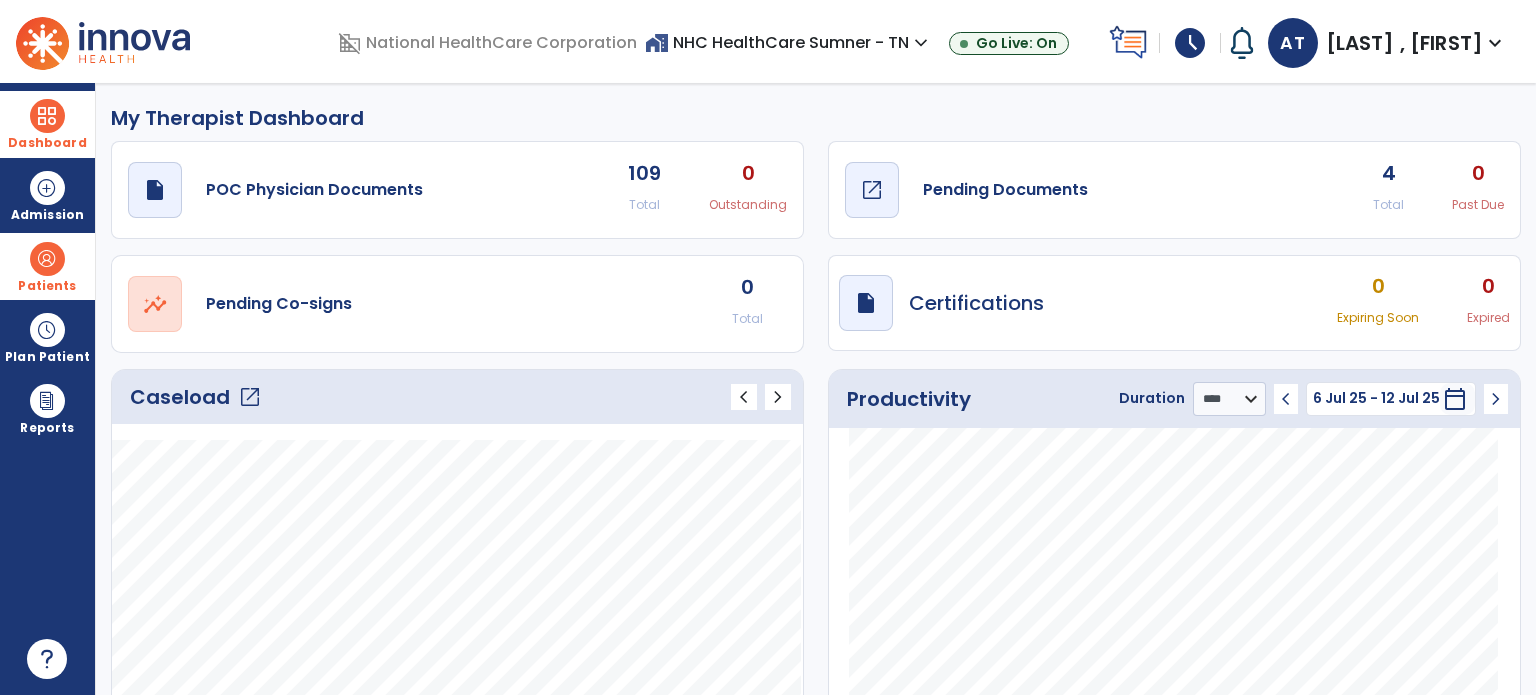 click on "draft   open_in_new  Pending Documents" 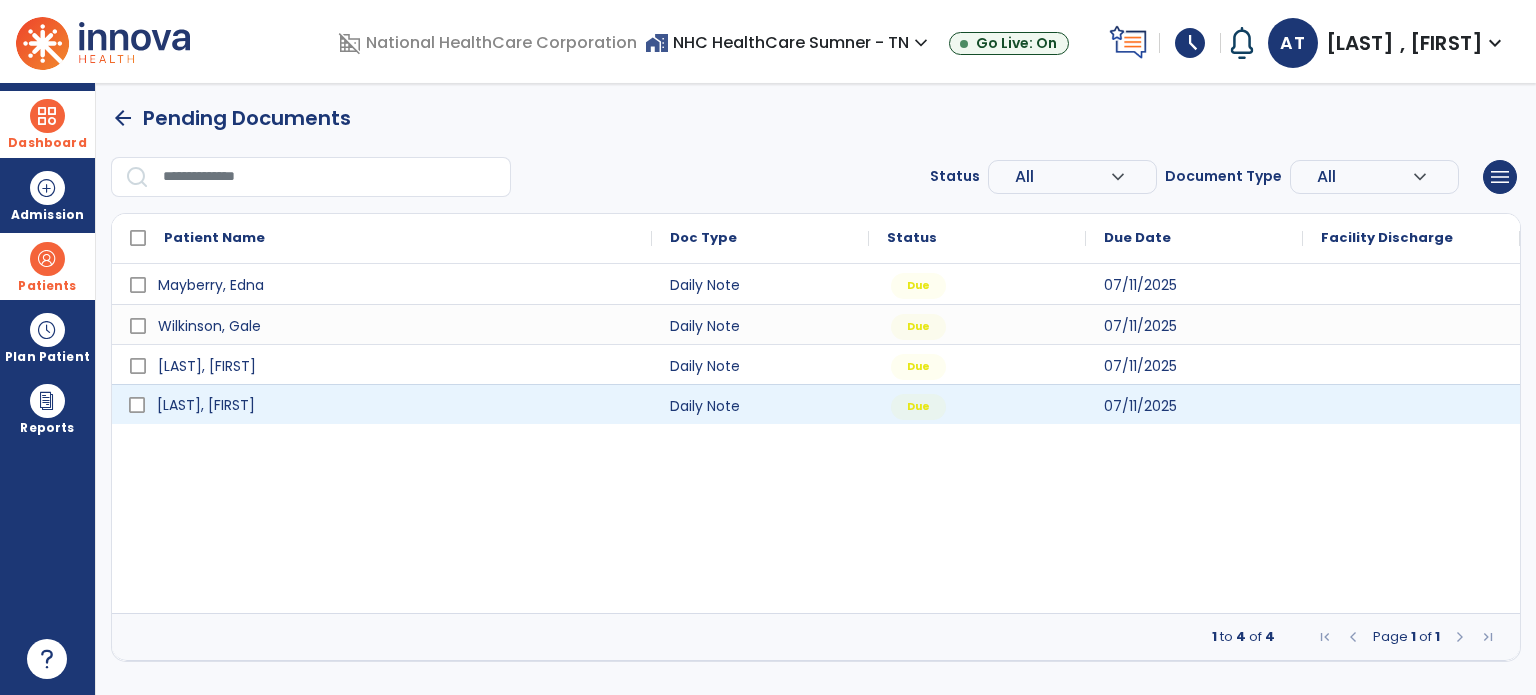click on "[LAST], [FIRST]" at bounding box center (206, 405) 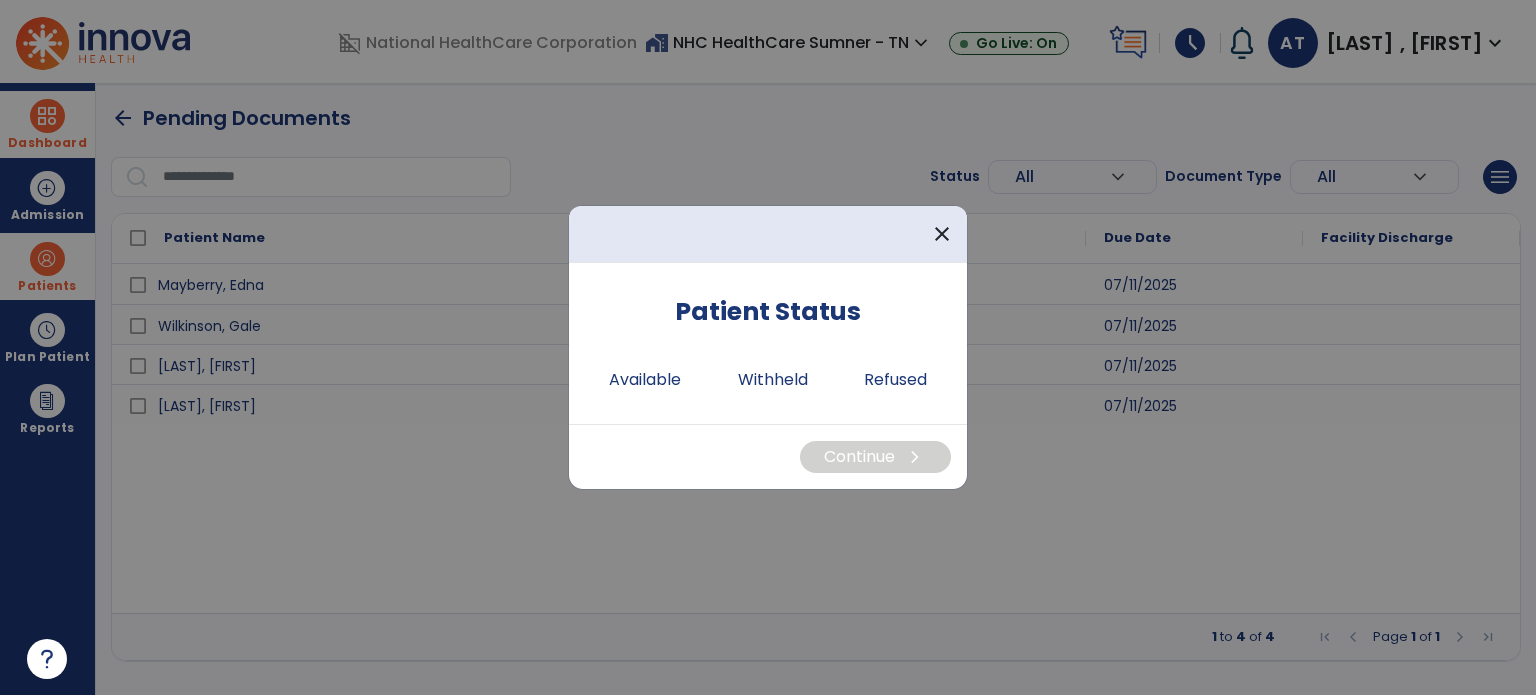 click at bounding box center (768, 347) 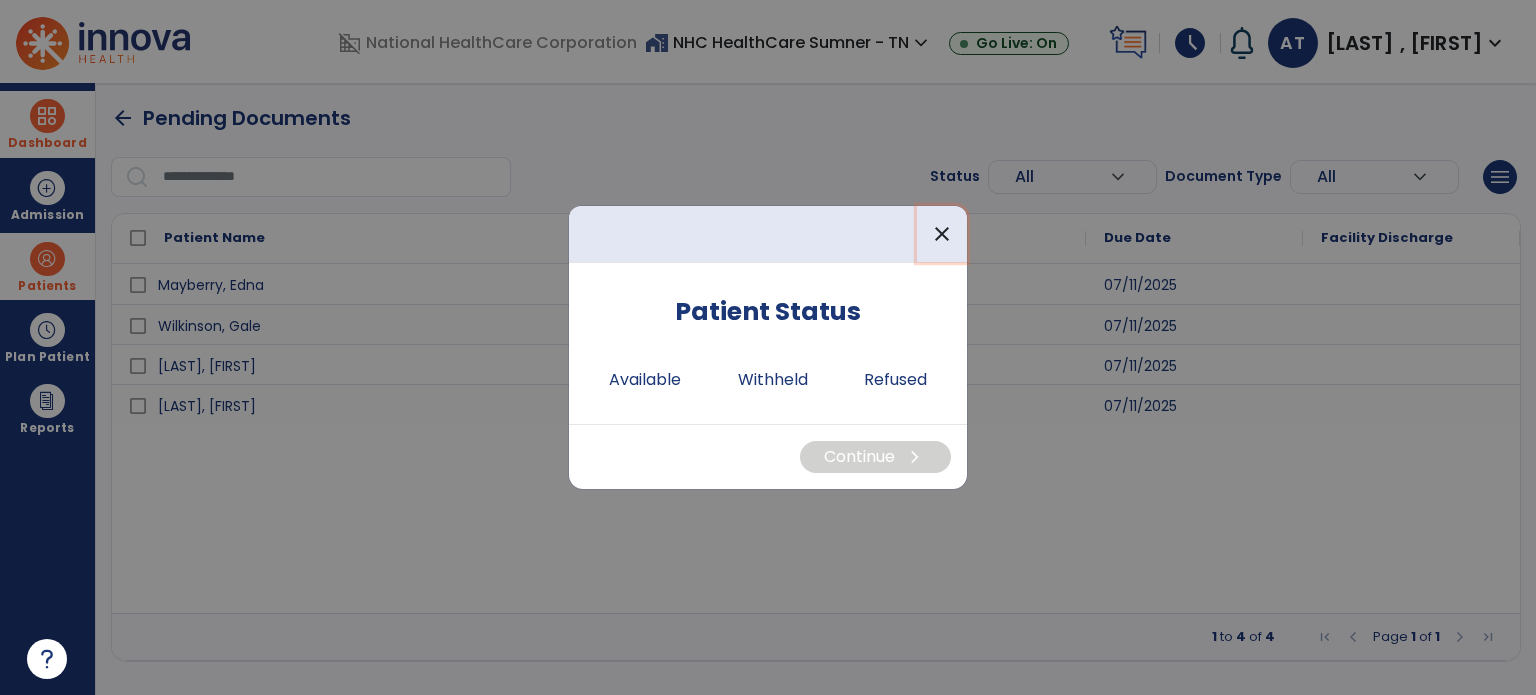 drag, startPoint x: 945, startPoint y: 223, endPoint x: 244, endPoint y: 191, distance: 701.73 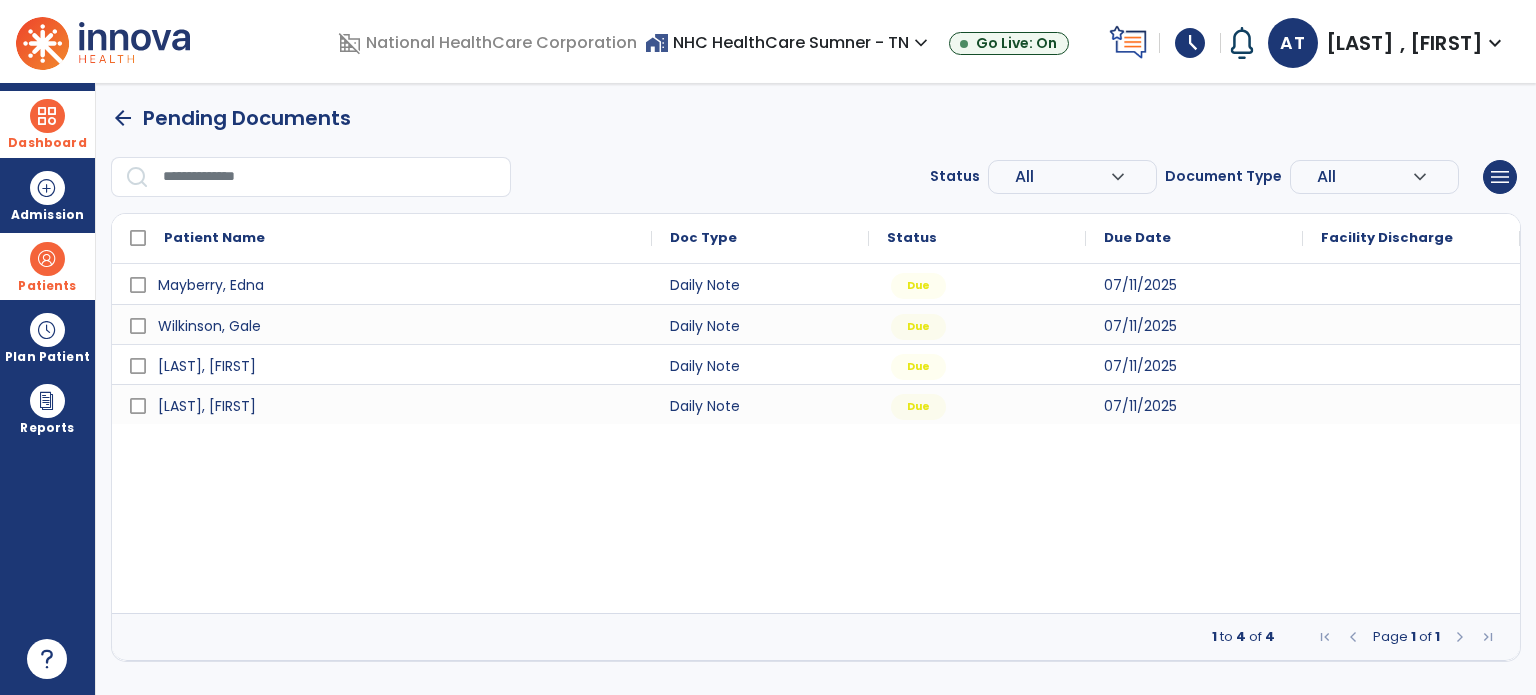 click on "arrow_back" at bounding box center (123, 118) 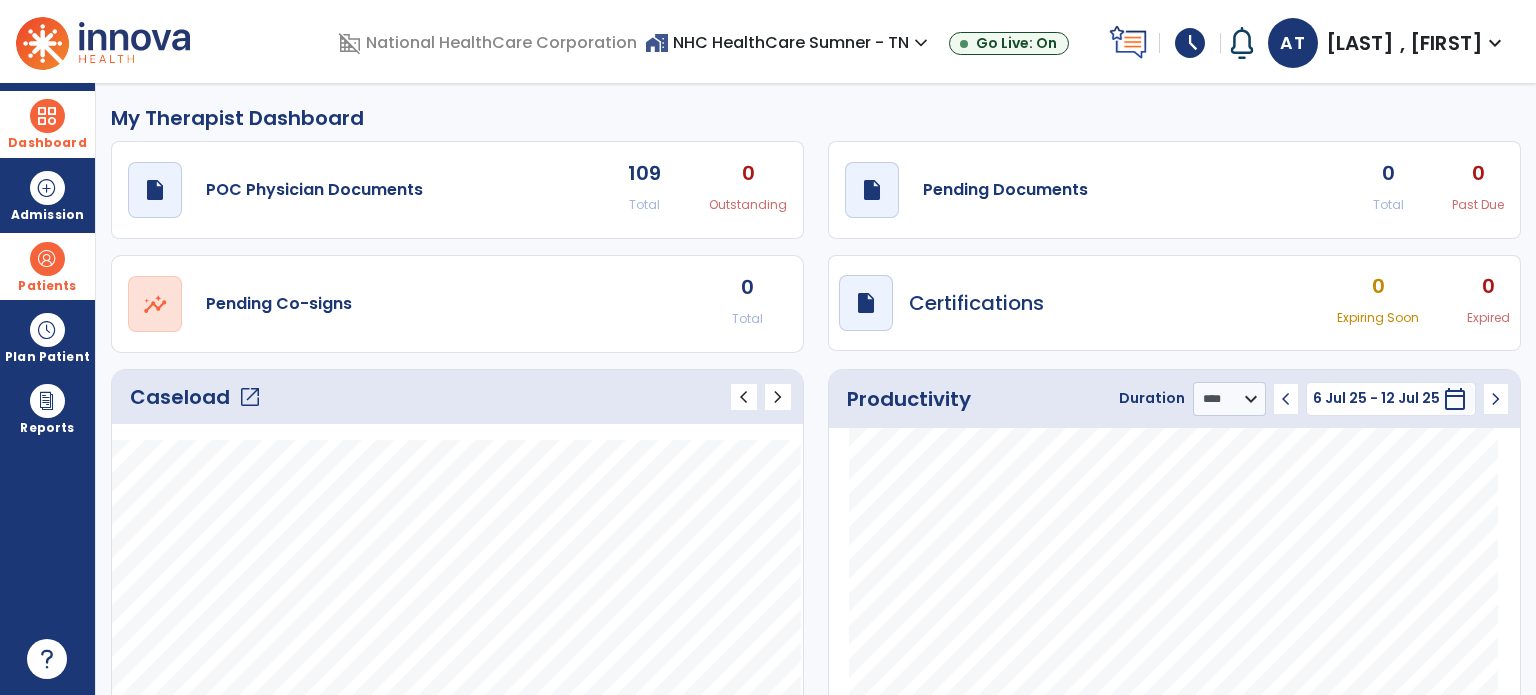 click on "draft   open_in_new  Pending Documents 0 Total 0 Past Due" 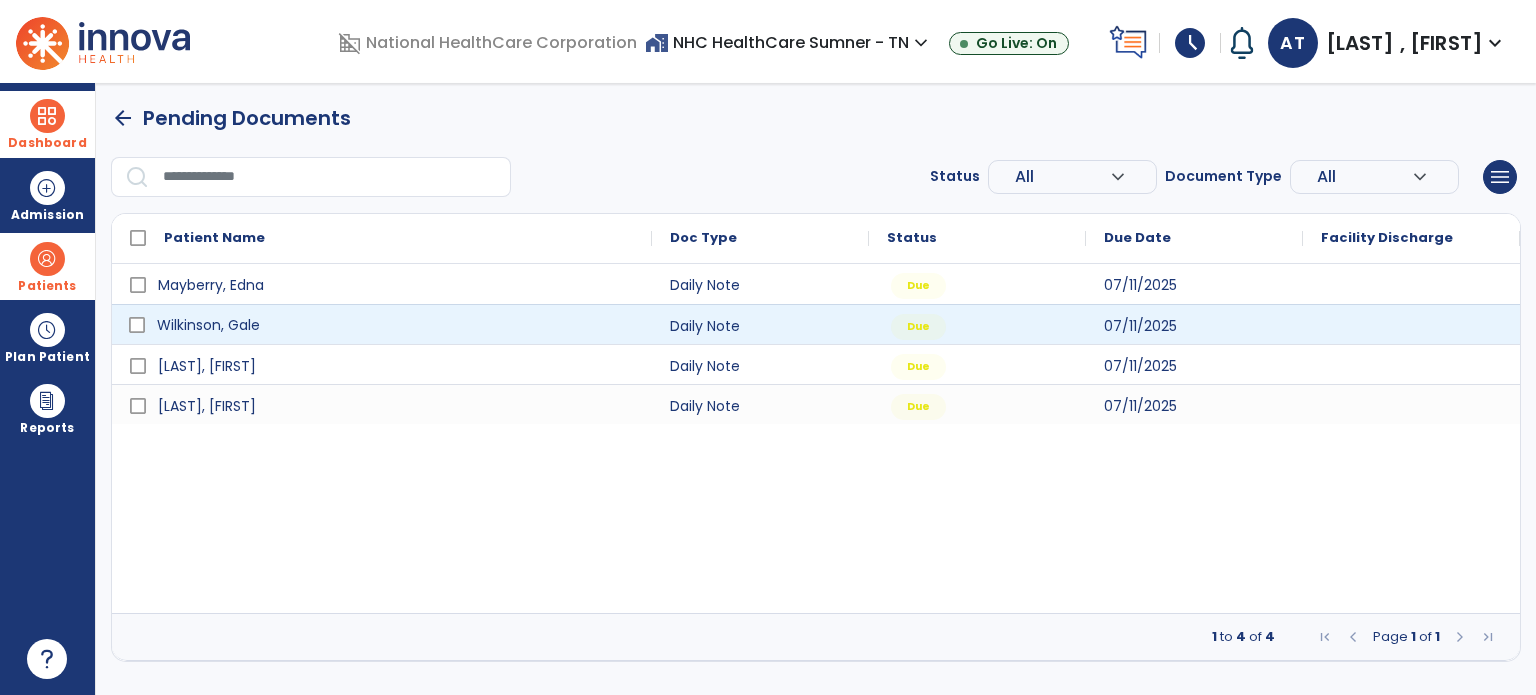 click on "Wilkinson, Gale" at bounding box center [208, 325] 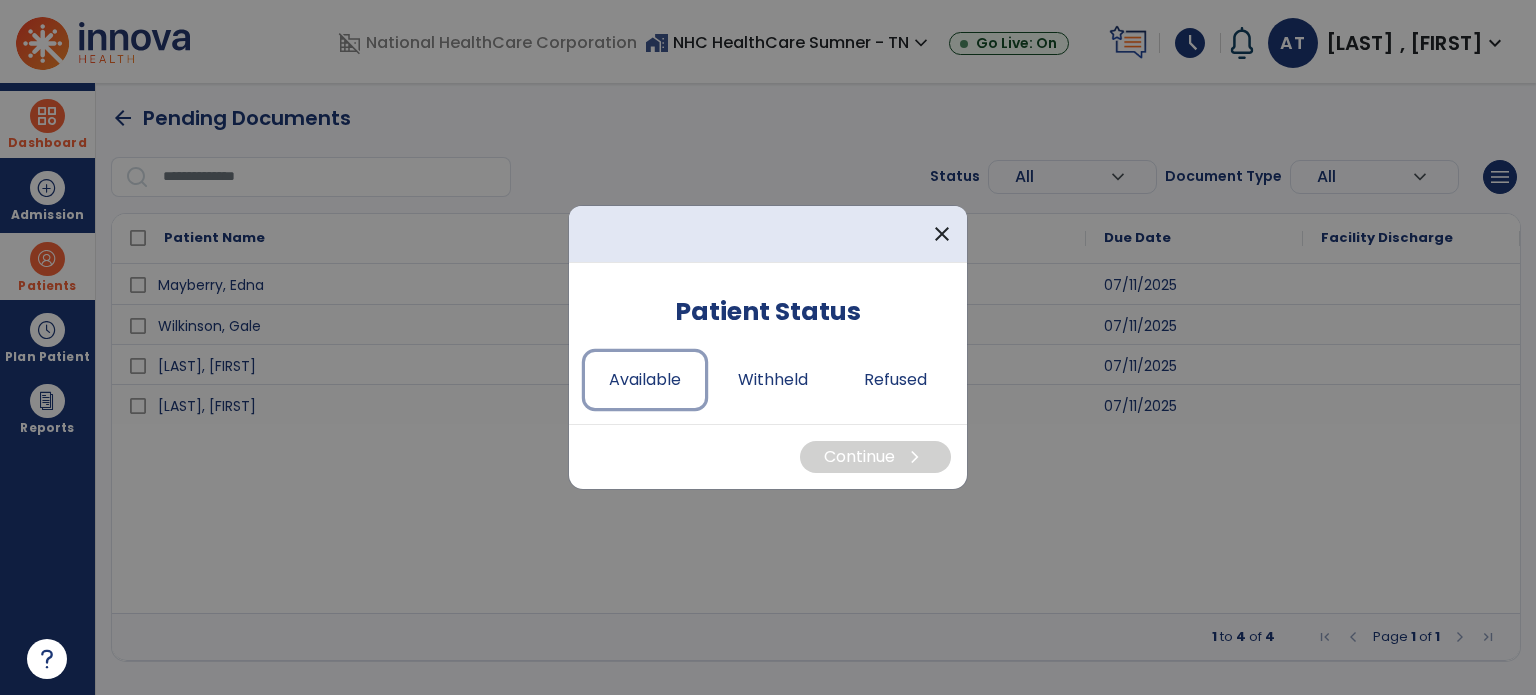 drag, startPoint x: 633, startPoint y: 377, endPoint x: 800, endPoint y: 448, distance: 181.46625 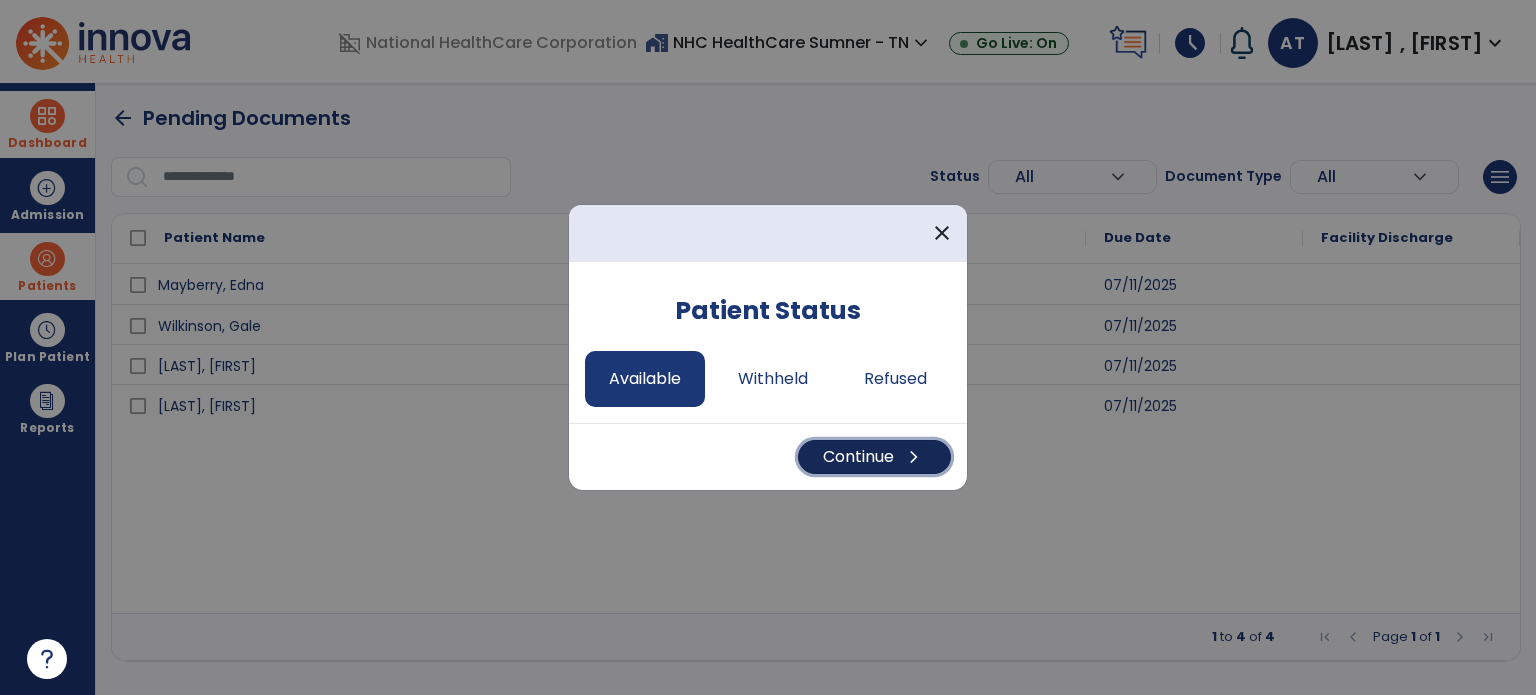 click on "chevron_right" at bounding box center (914, 457) 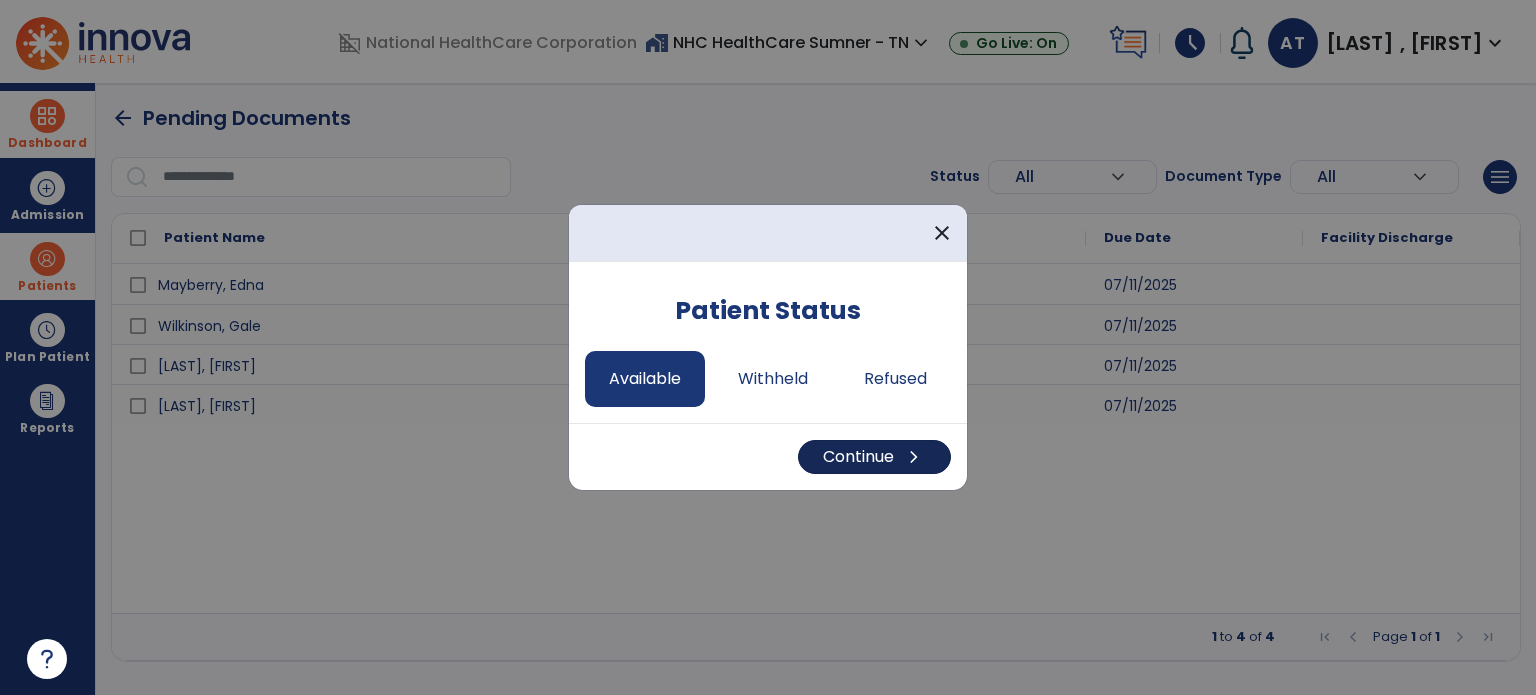 select on "*" 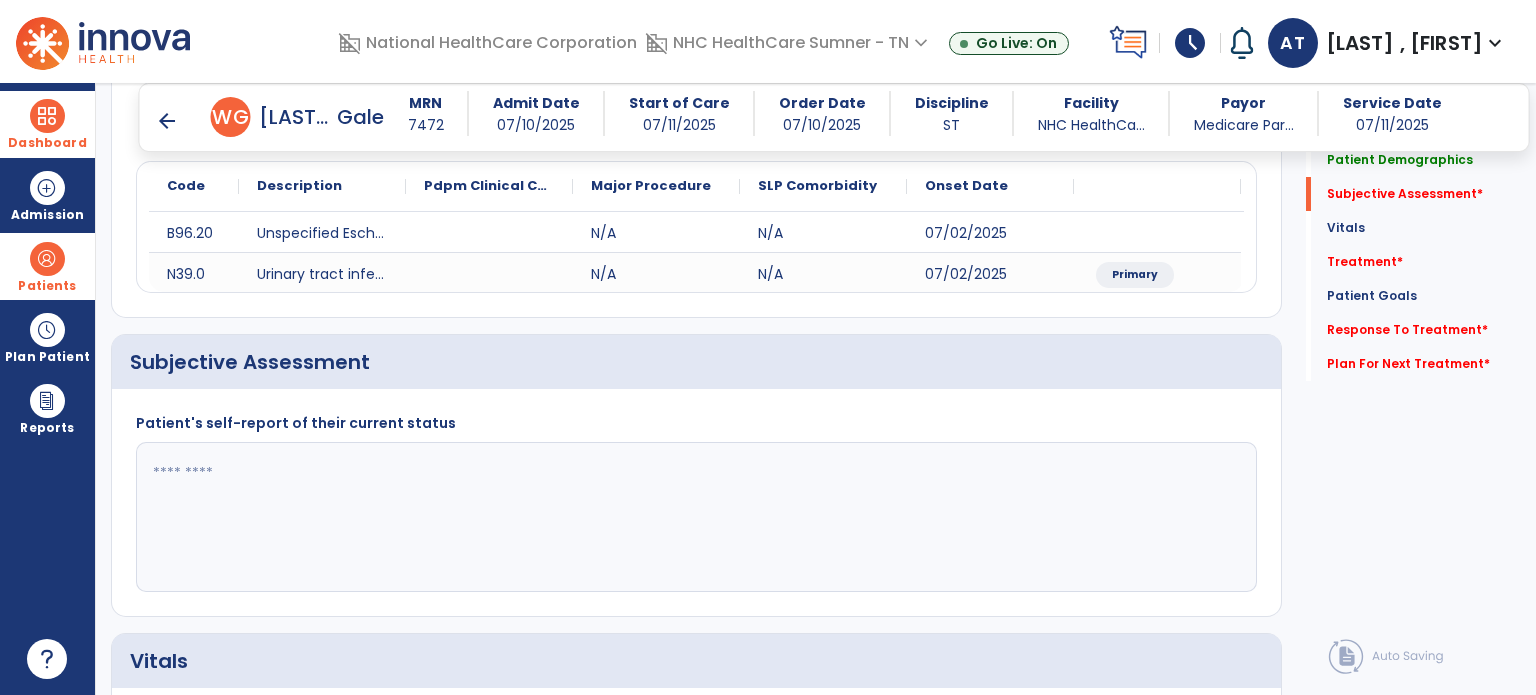scroll, scrollTop: 300, scrollLeft: 0, axis: vertical 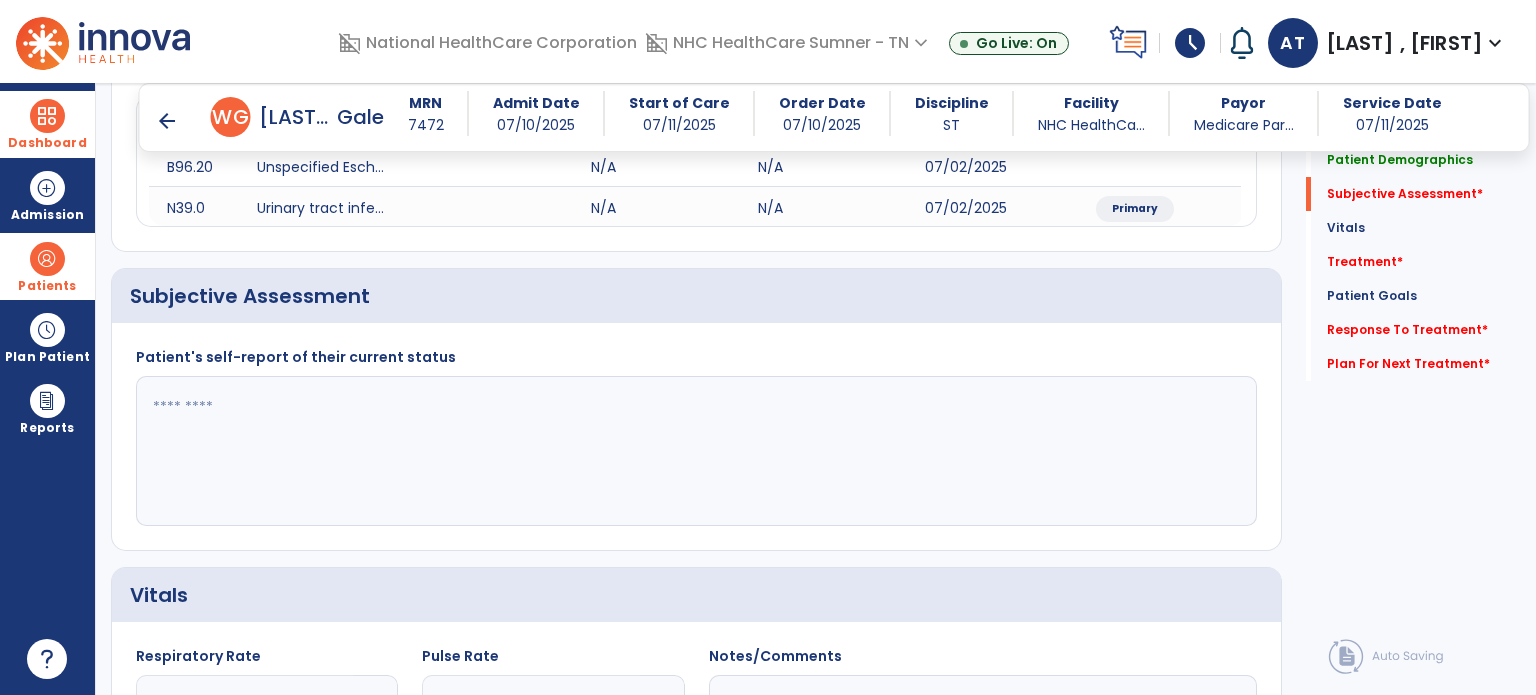 click 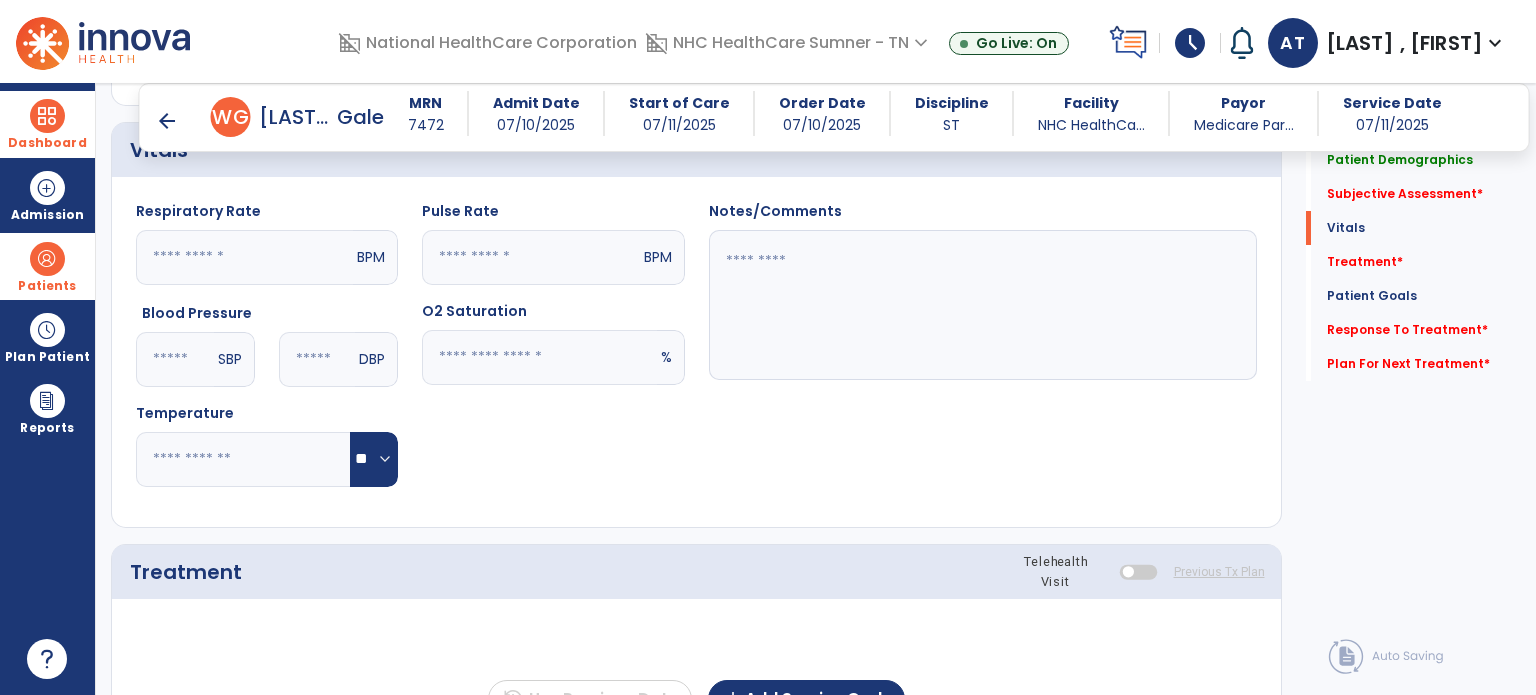 scroll, scrollTop: 900, scrollLeft: 0, axis: vertical 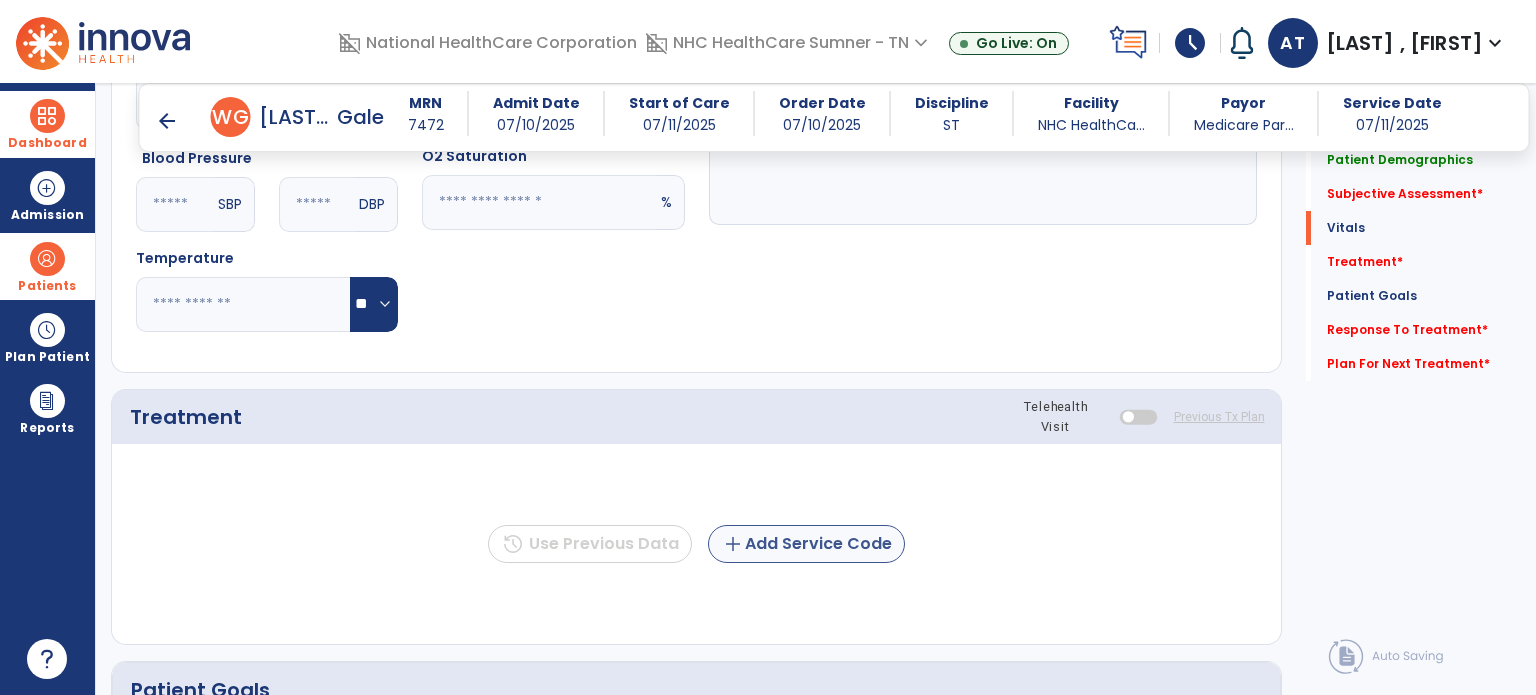 type on "**********" 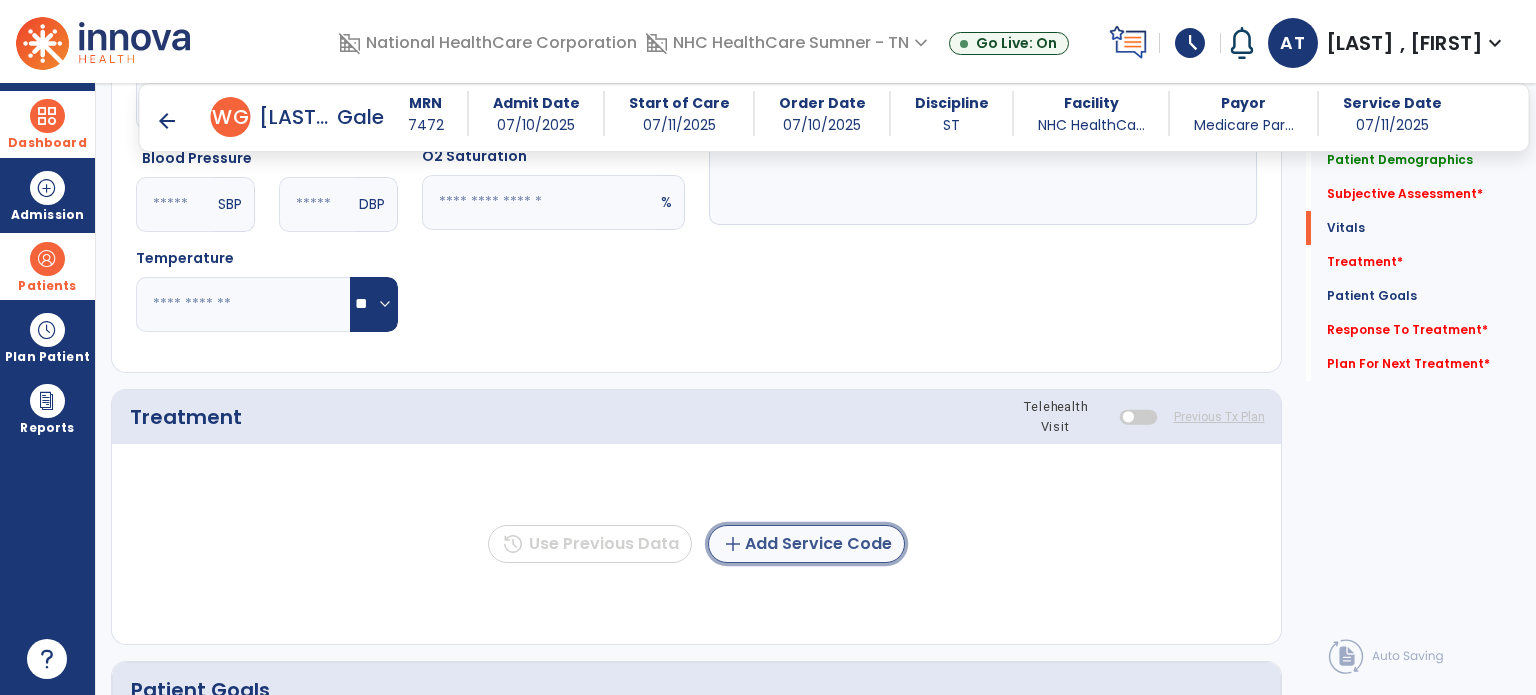 click on "add  Add Service Code" 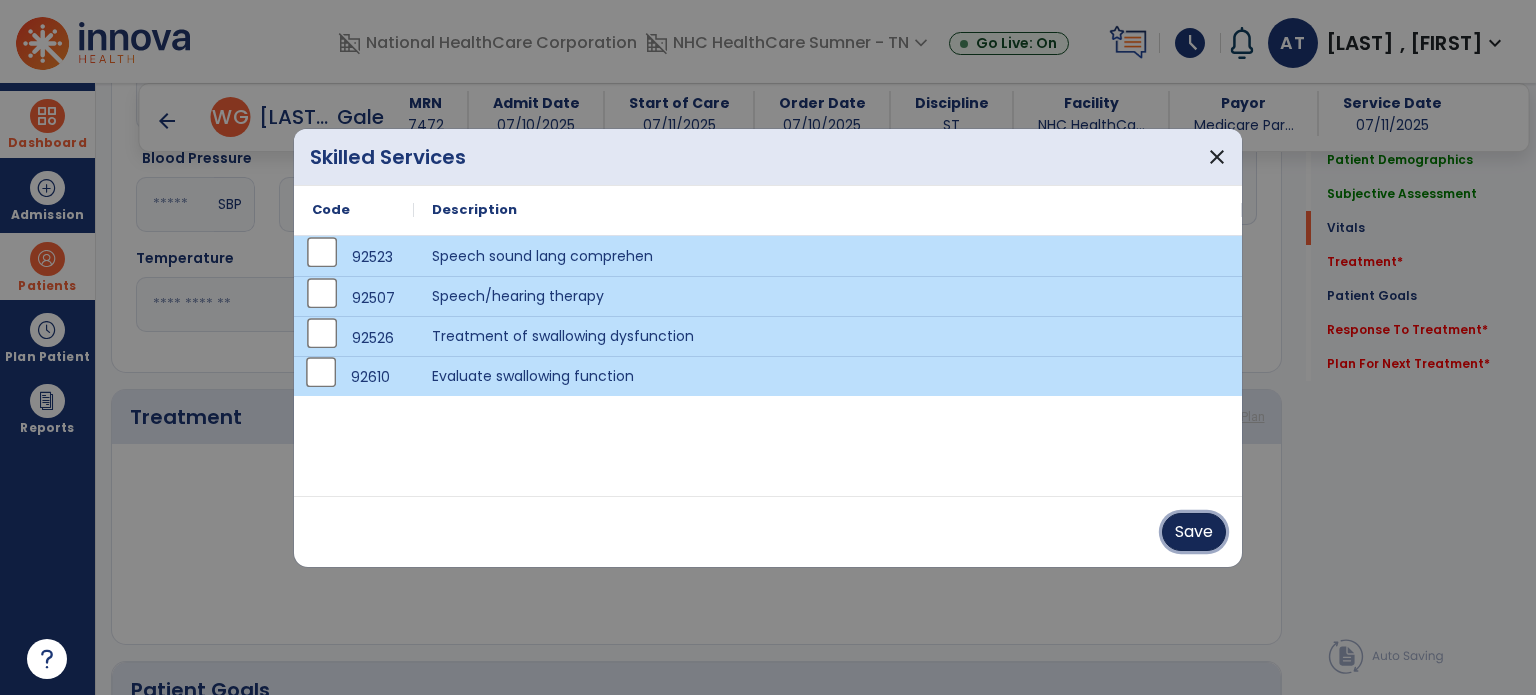 click on "Save" at bounding box center [1194, 532] 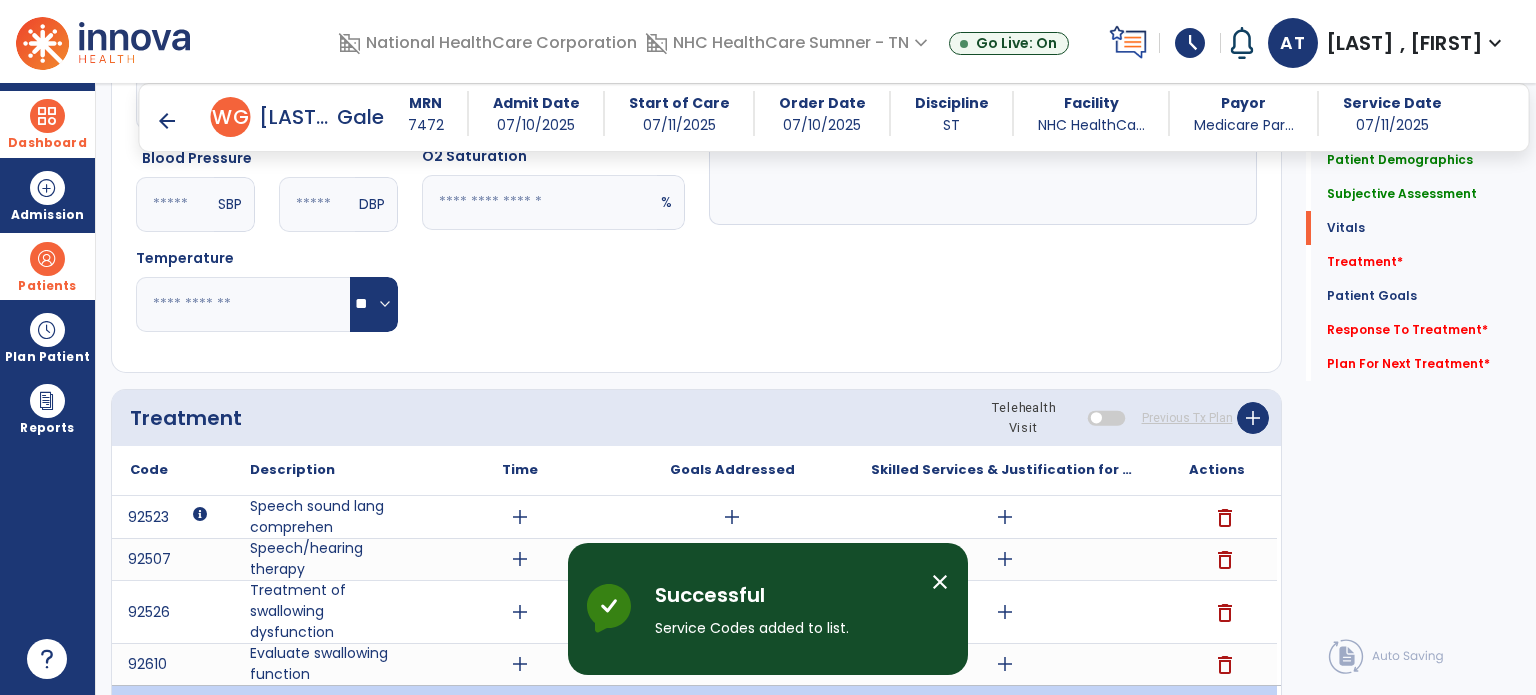 scroll, scrollTop: 1100, scrollLeft: 0, axis: vertical 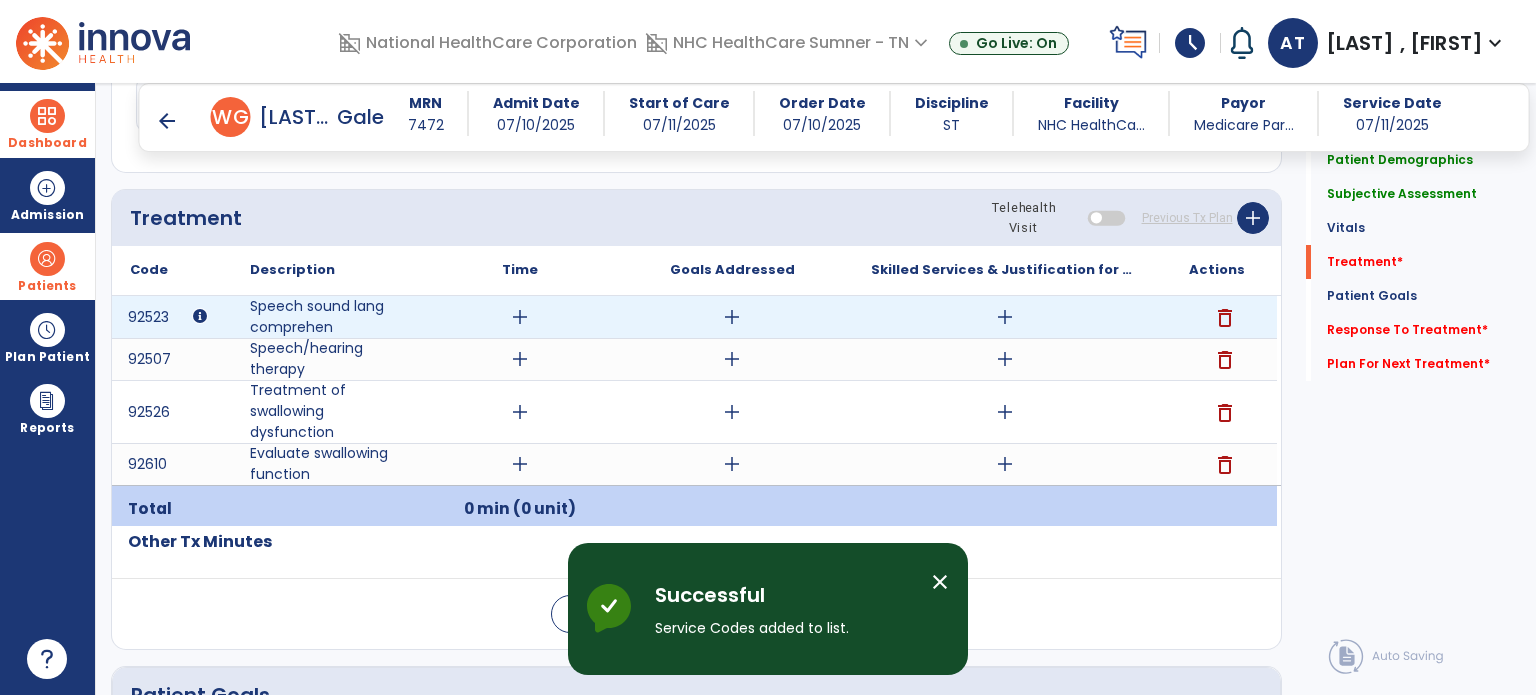click on "add" at bounding box center [520, 317] 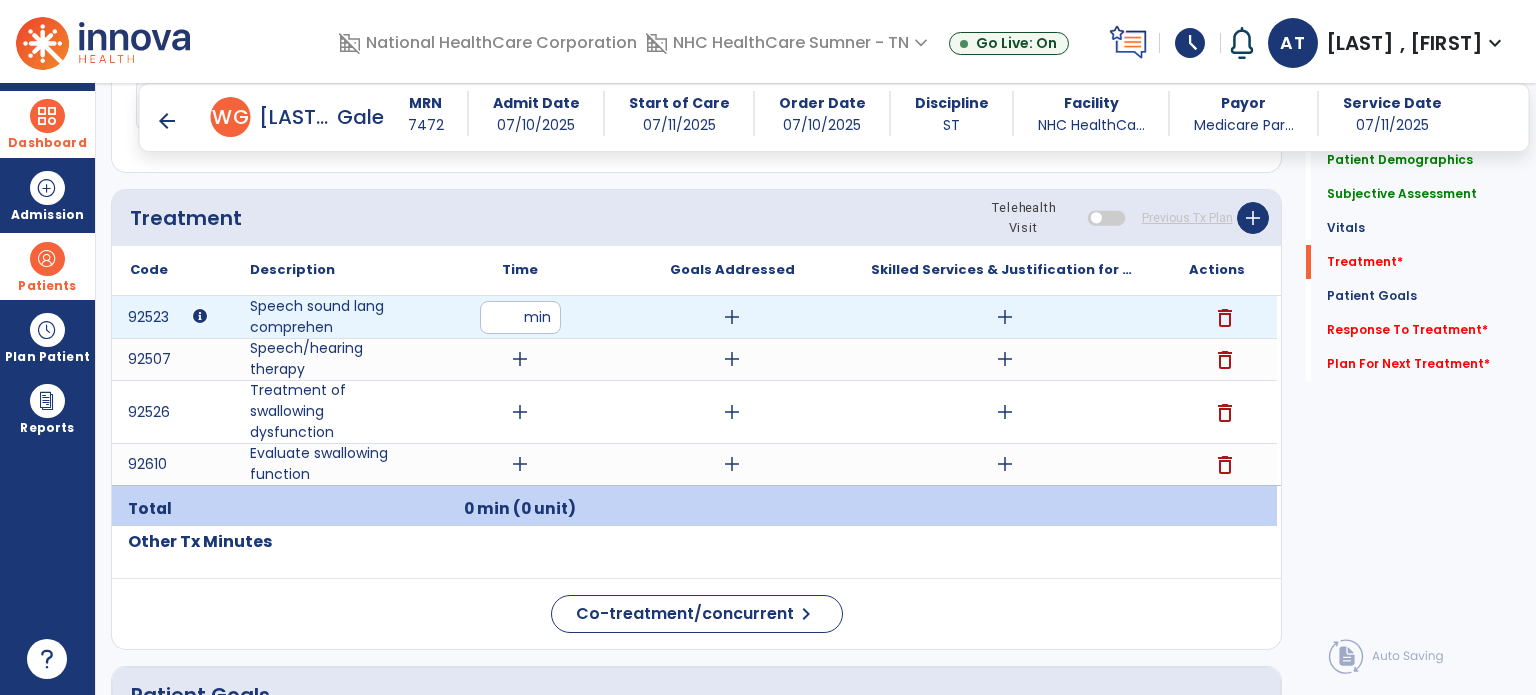 type on "**" 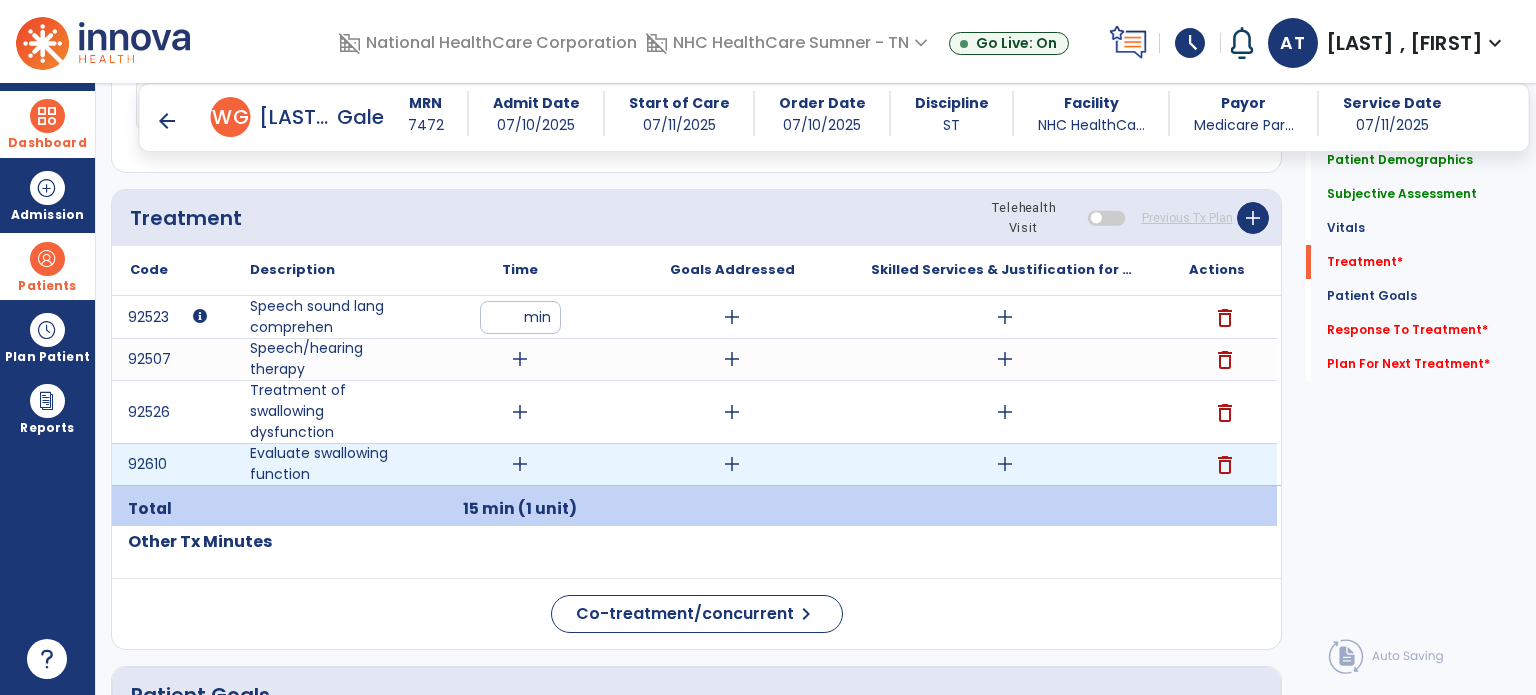 click on "add" at bounding box center (520, 464) 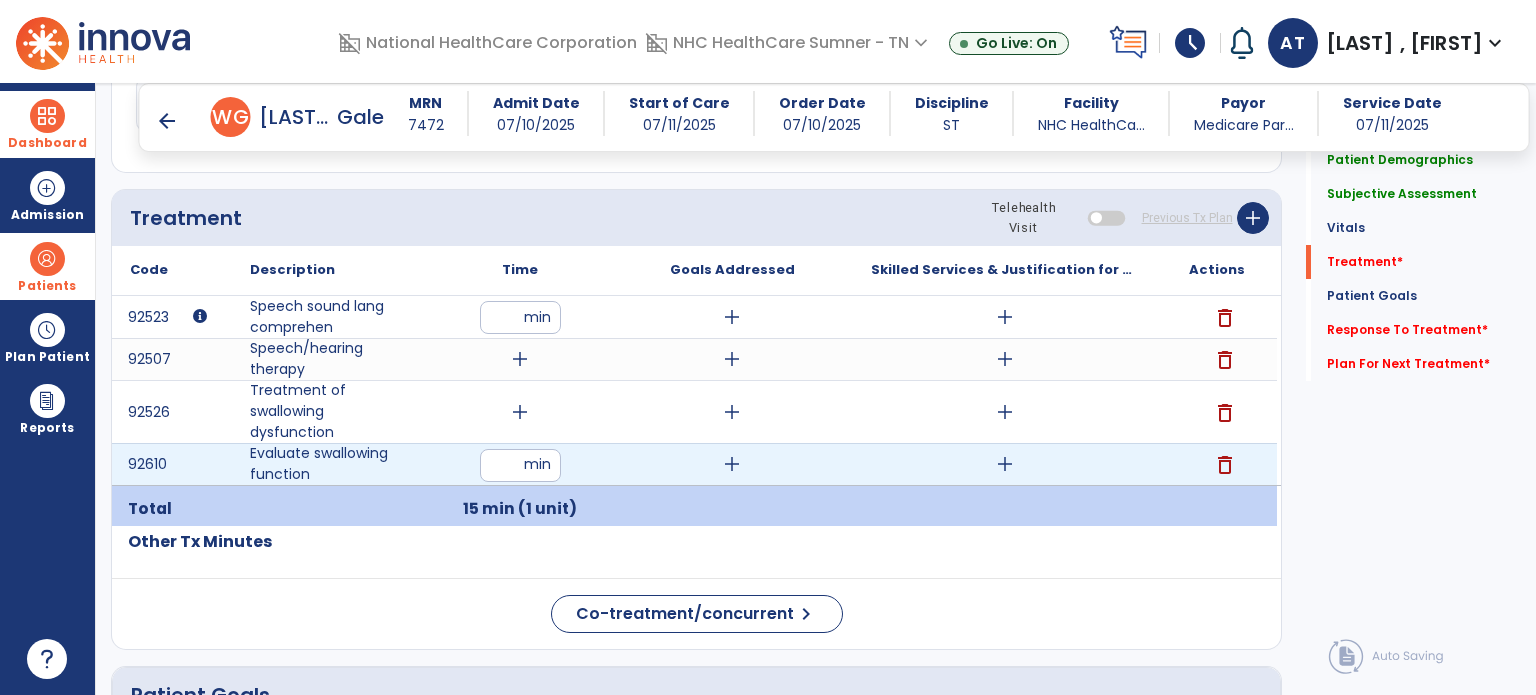 type on "**" 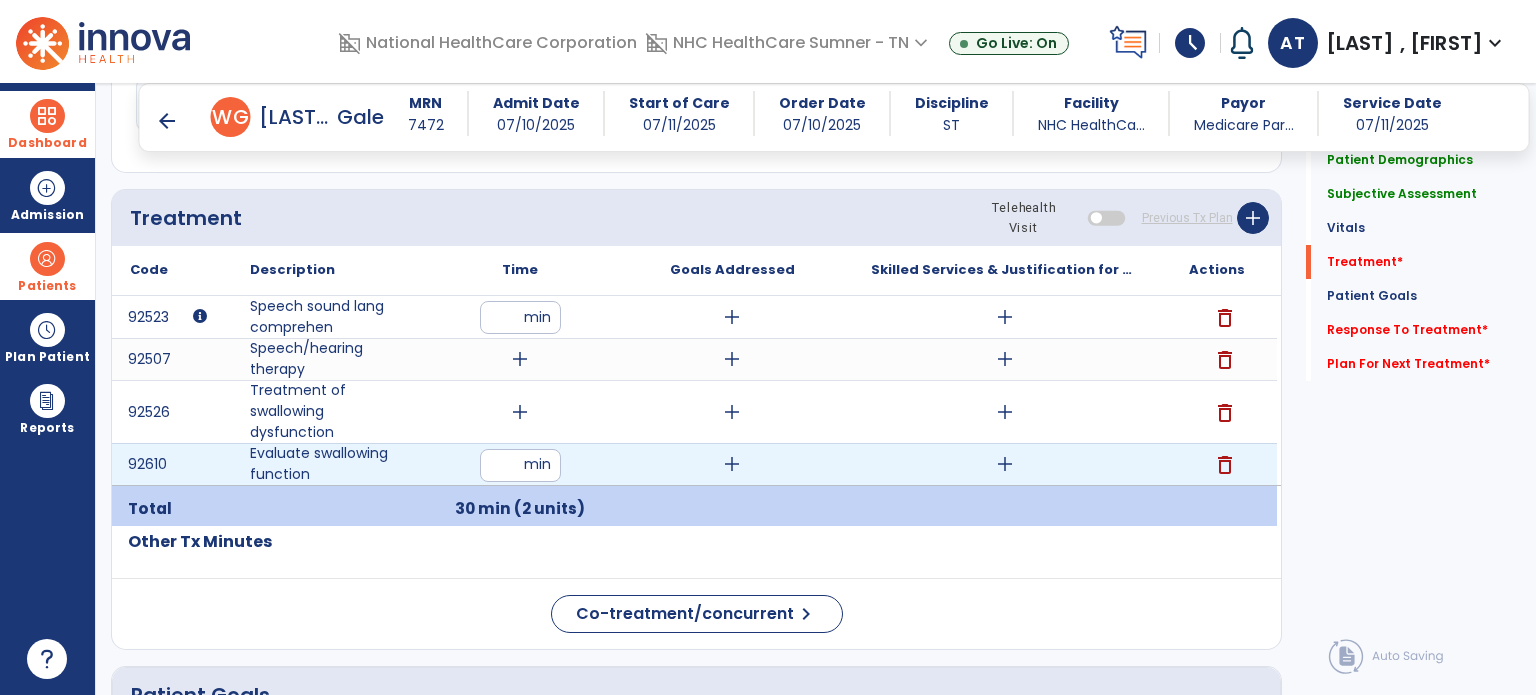 click on "add" at bounding box center [1005, 464] 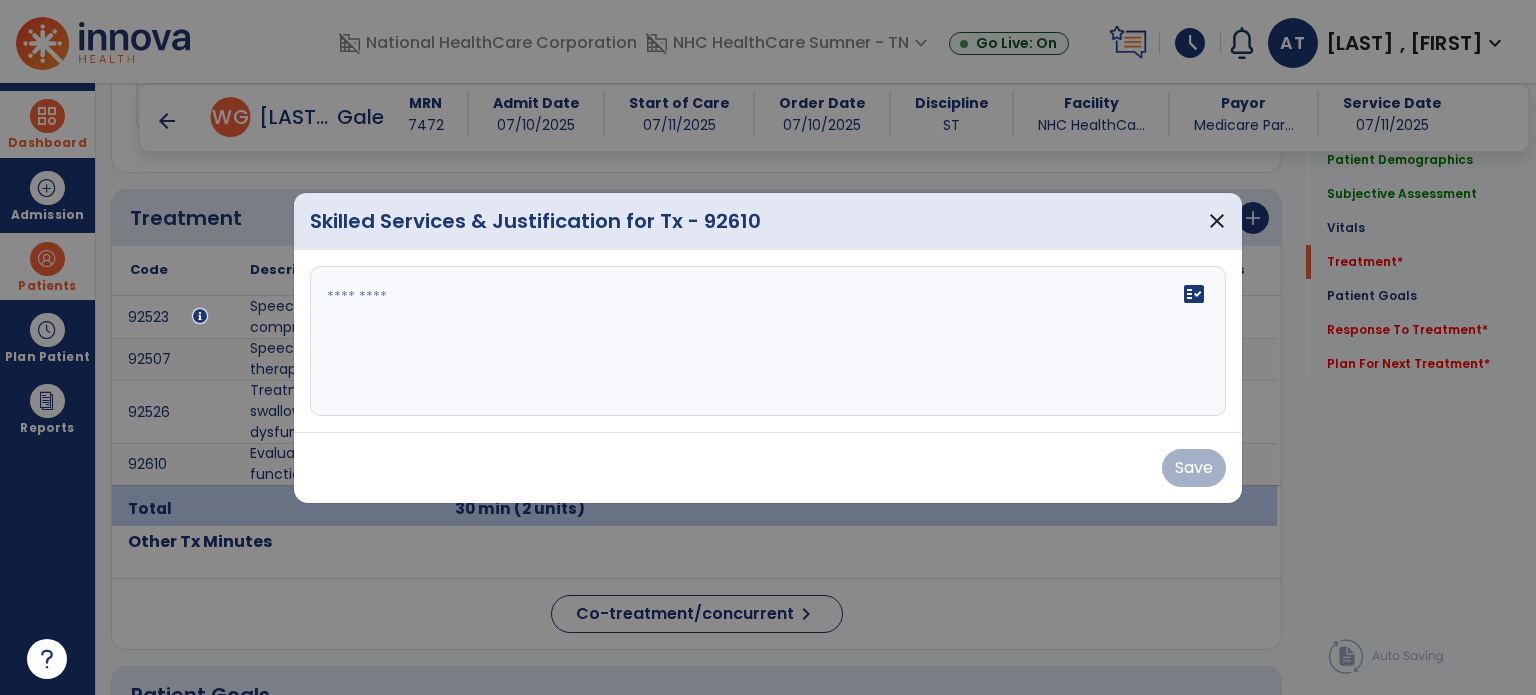 click on "fact_check" at bounding box center [768, 341] 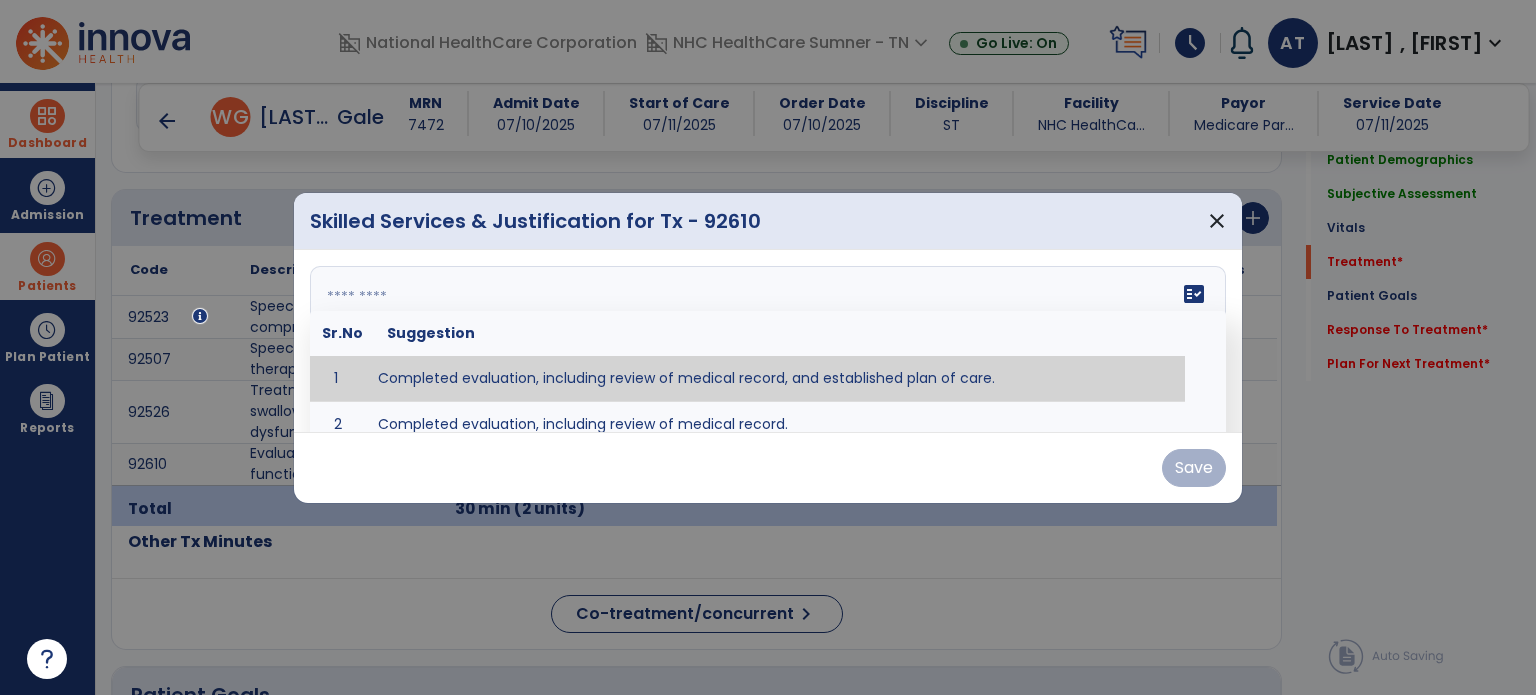type on "**********" 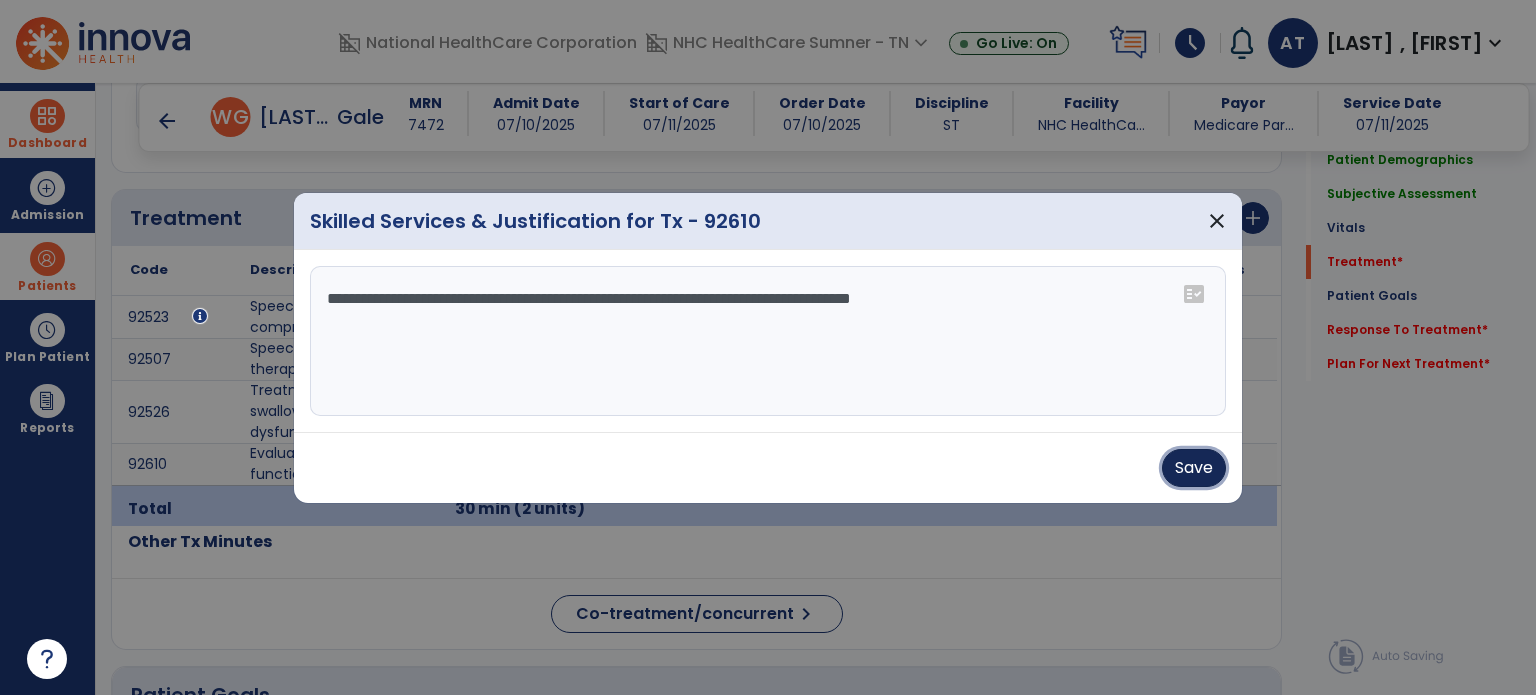 drag, startPoint x: 1214, startPoint y: 471, endPoint x: 1167, endPoint y: 424, distance: 66.46804 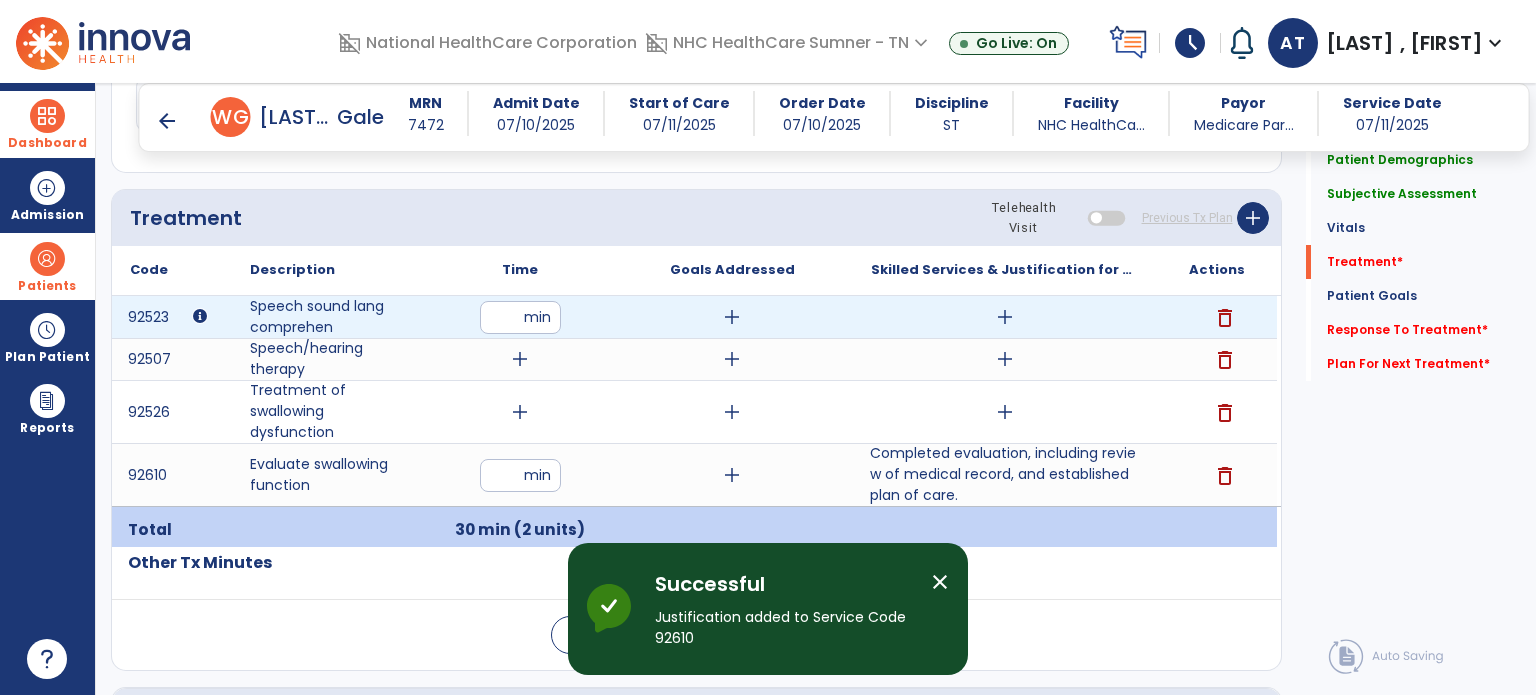 click on "add" at bounding box center (1005, 317) 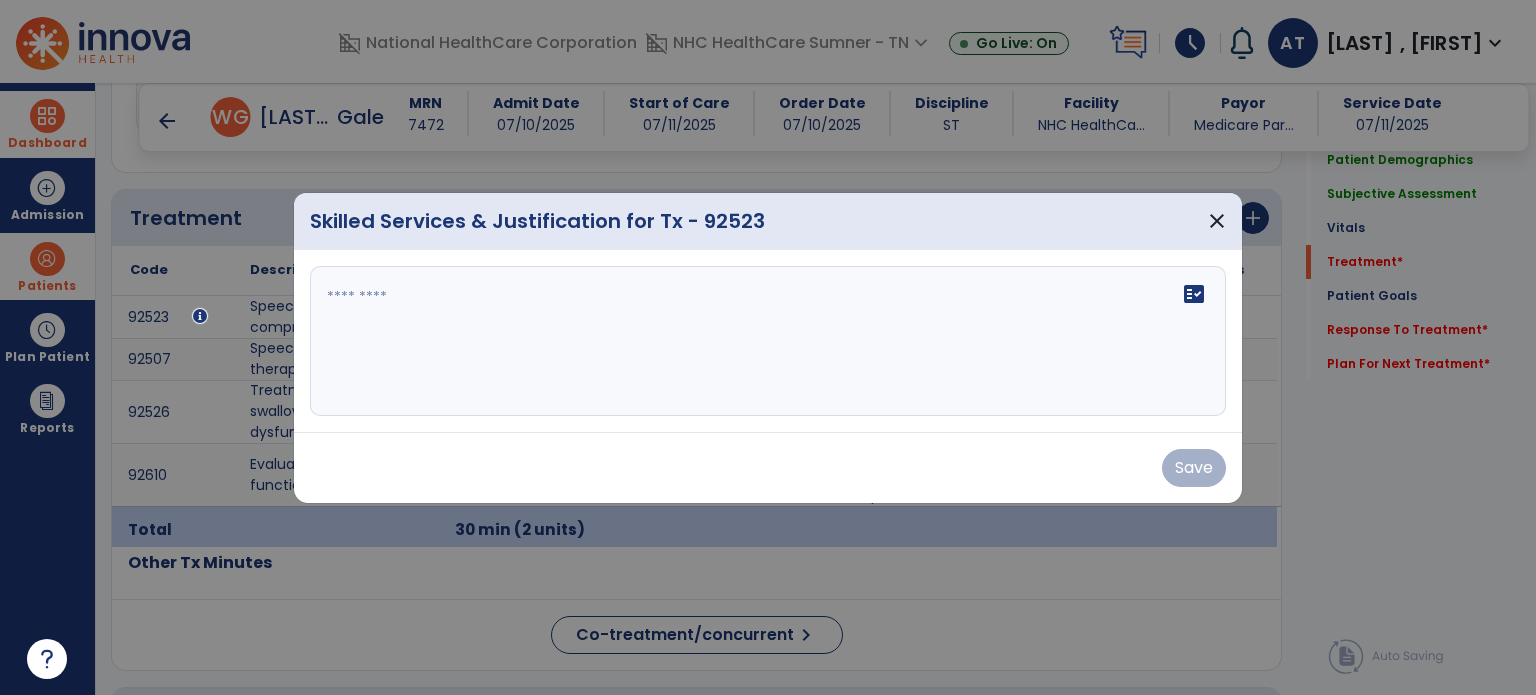 click at bounding box center [768, 341] 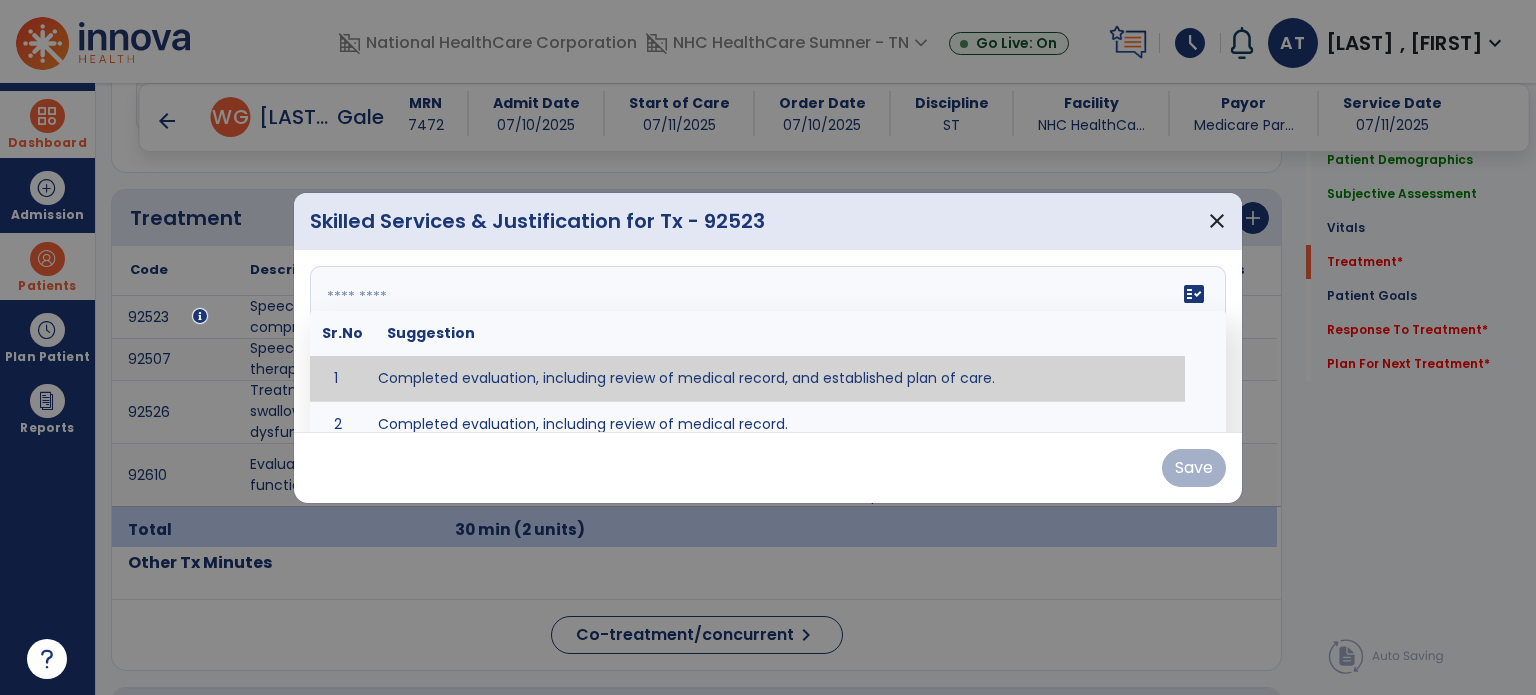 type on "**********" 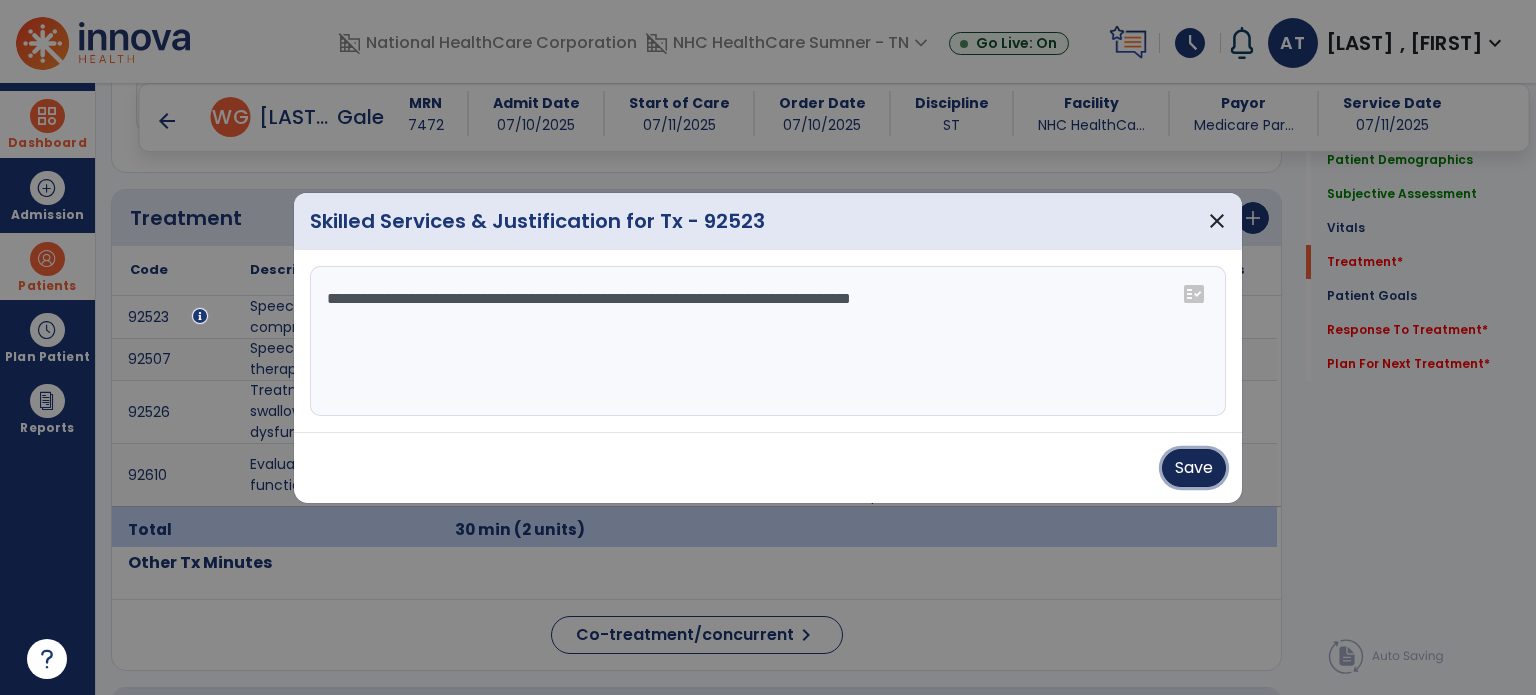 click on "Save" at bounding box center [1194, 468] 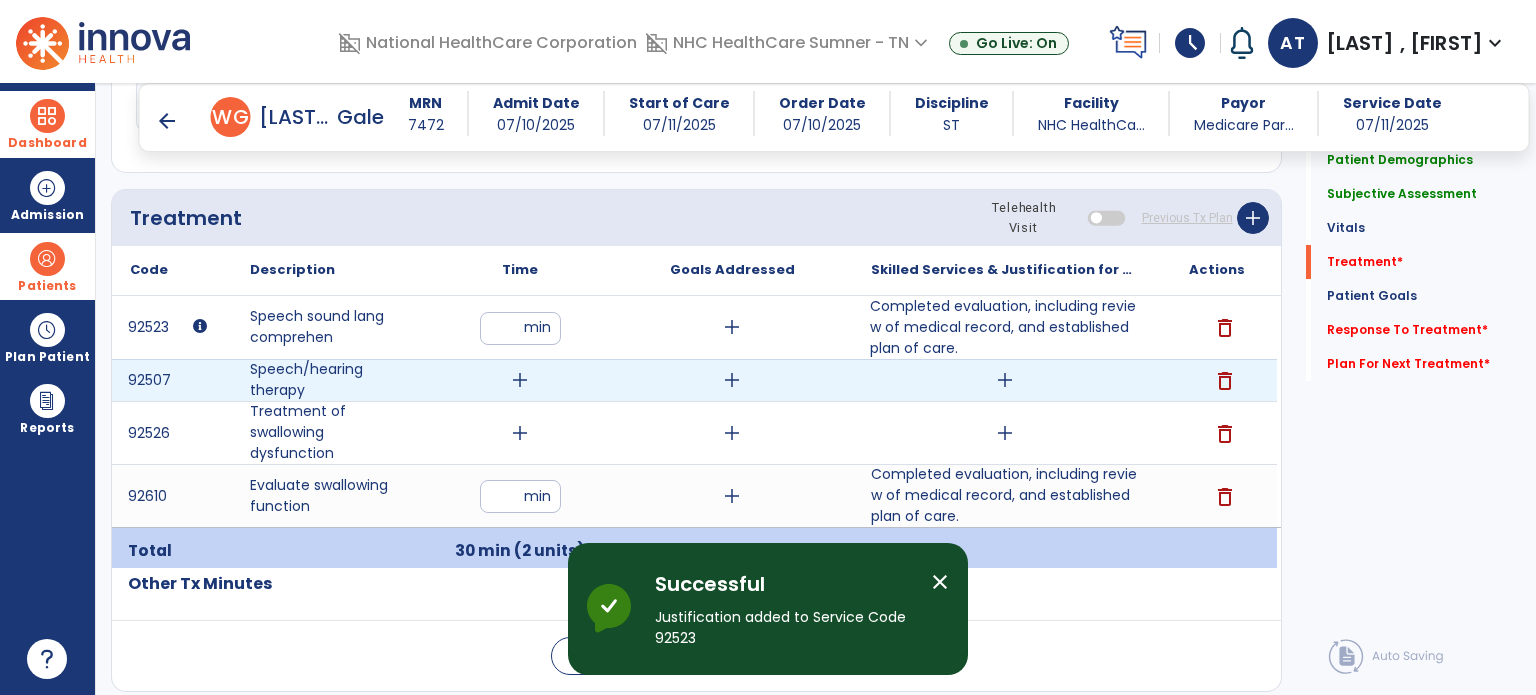 click on "add" at bounding box center [520, 380] 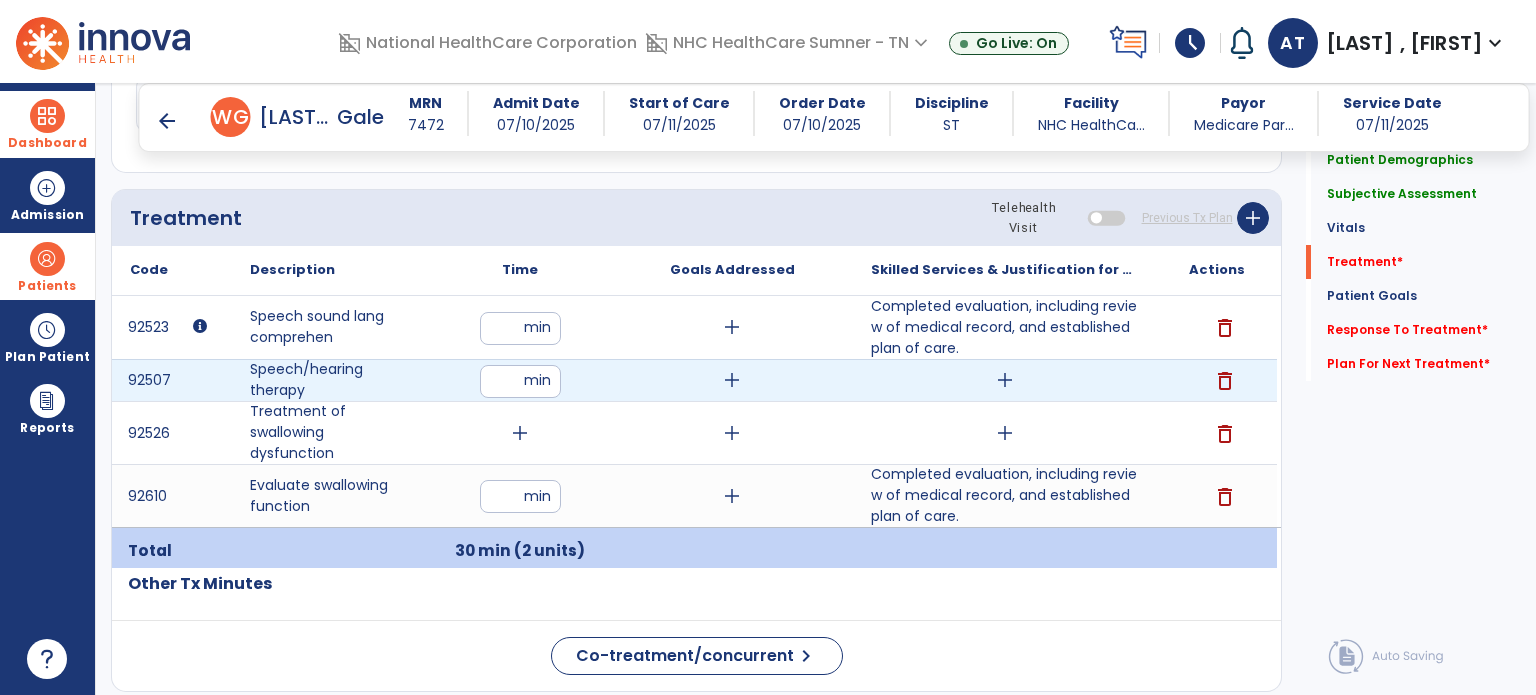 type on "**" 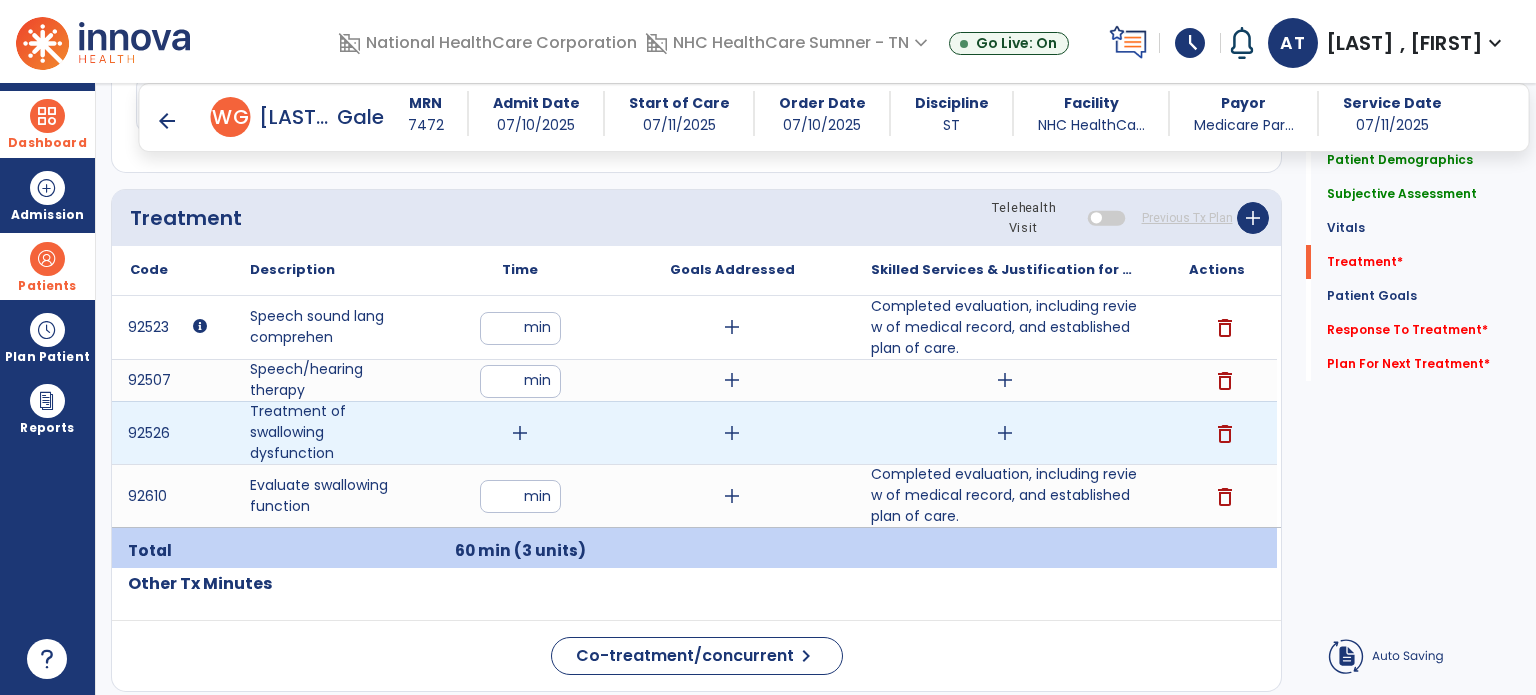 click on "add" at bounding box center [520, 433] 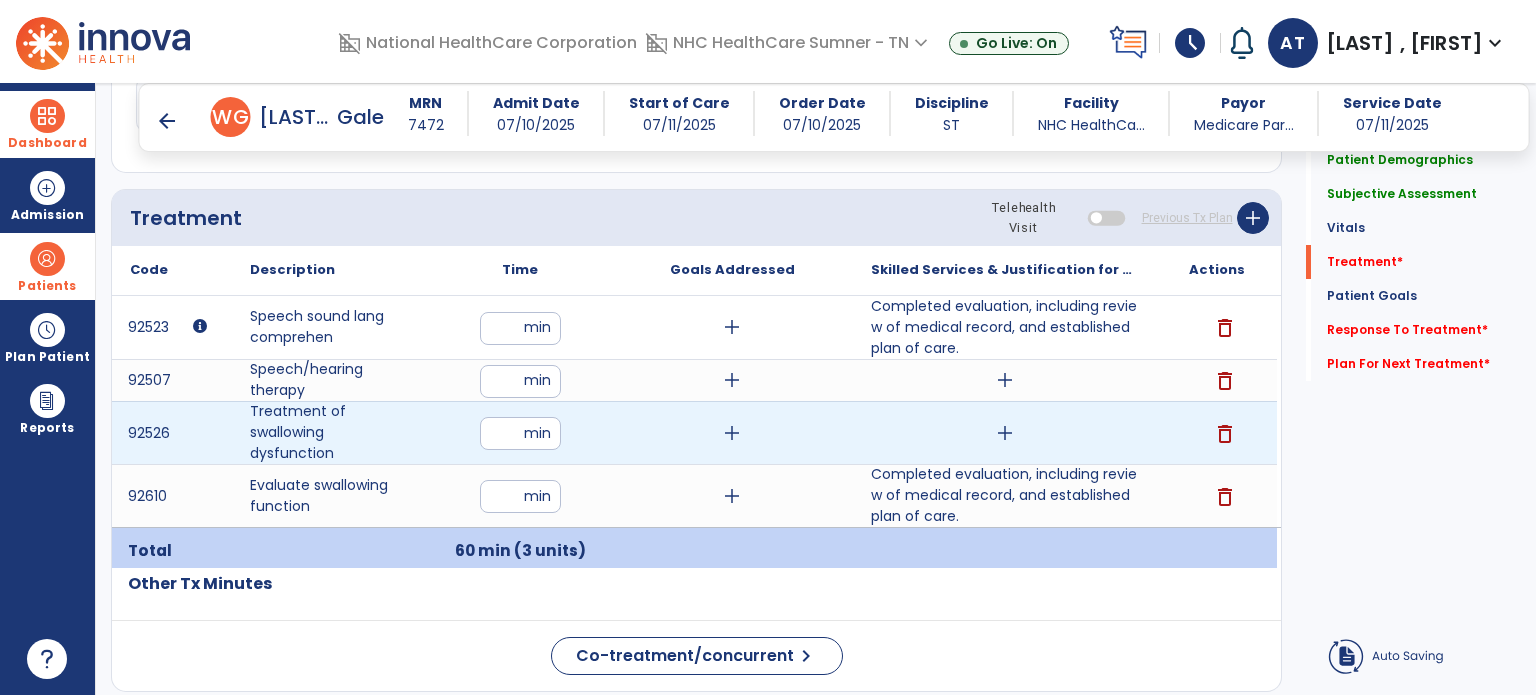 type on "**" 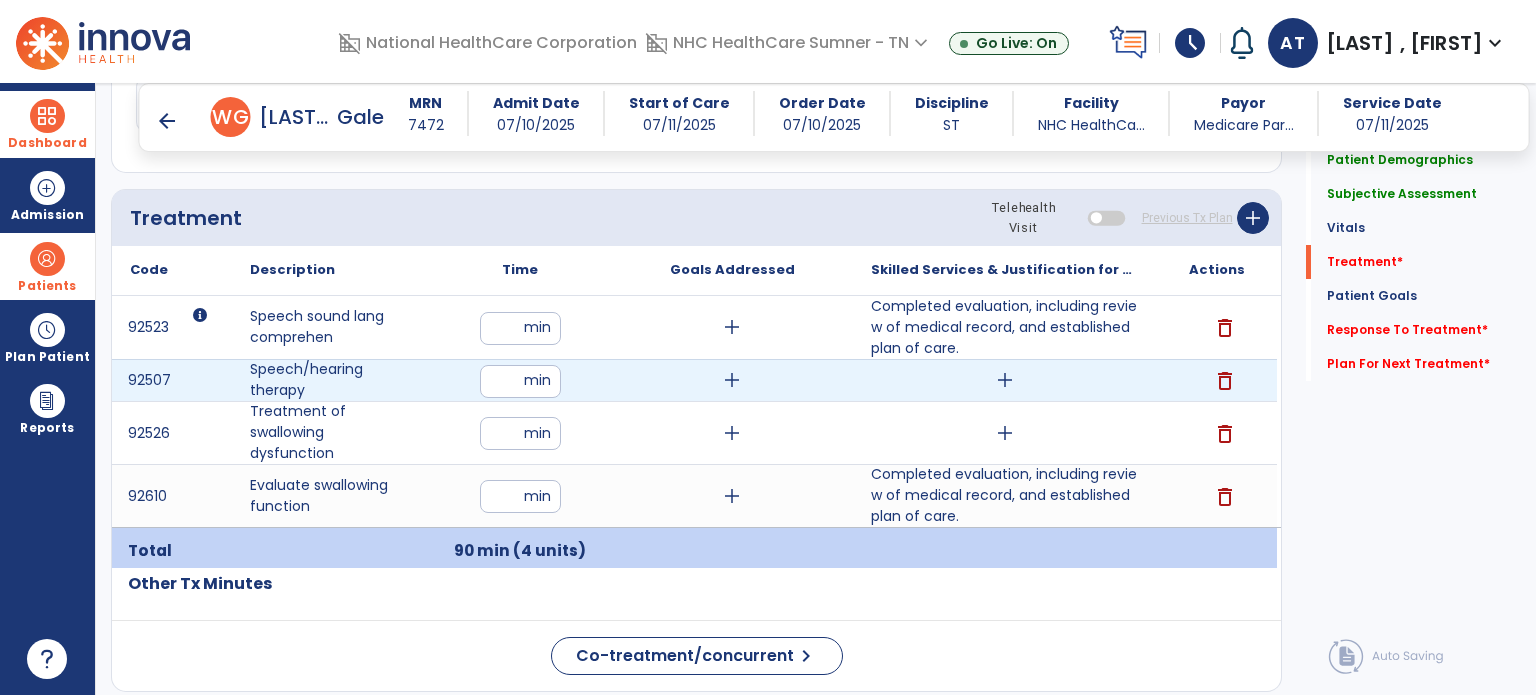 click on "add" at bounding box center [1004, 380] 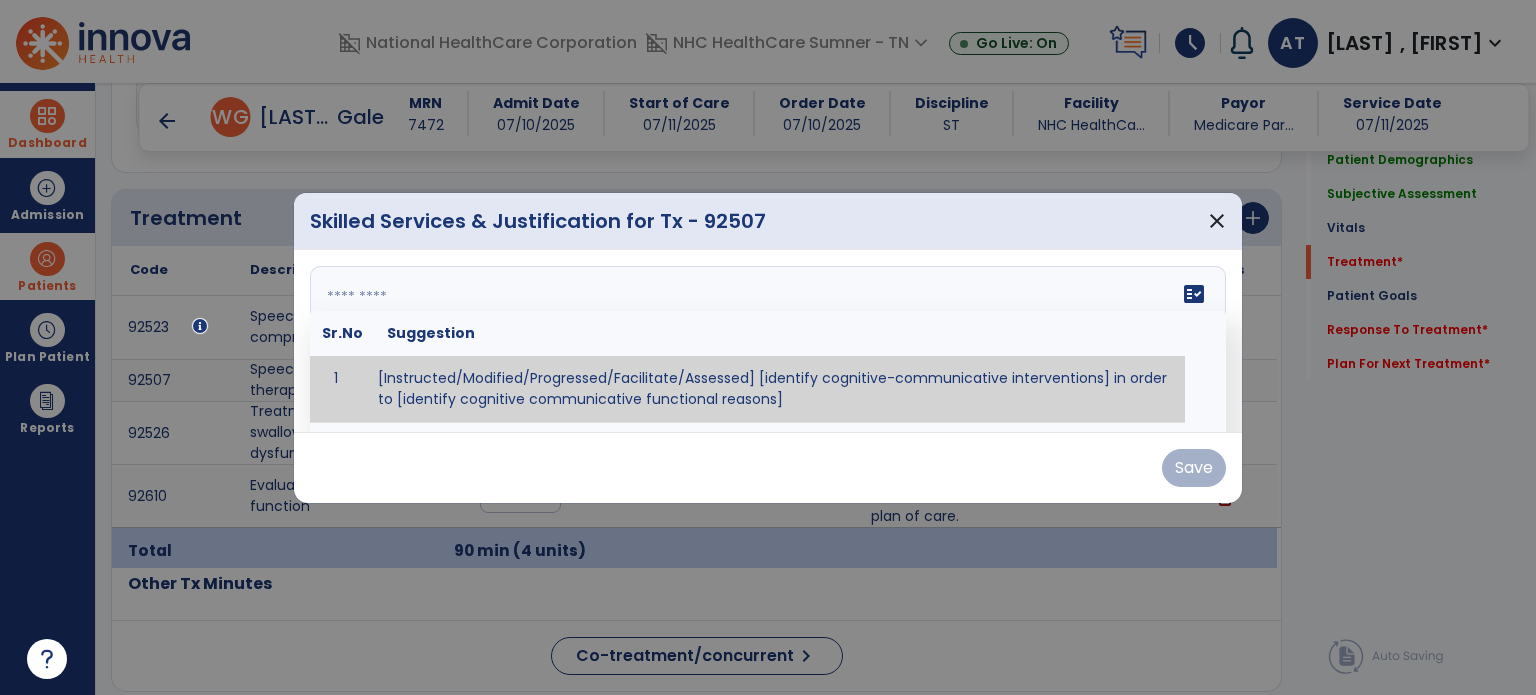 click on "fact_check  Sr.No Suggestion 1 [Instructed/Modified/Progressed/Facilitate/Assessed] [identify cognitive-communicative interventions] in order to [identify cognitive communicative functional reasons] 2 Assessed cognitive-communicative skills using [identify test]." at bounding box center (768, 341) 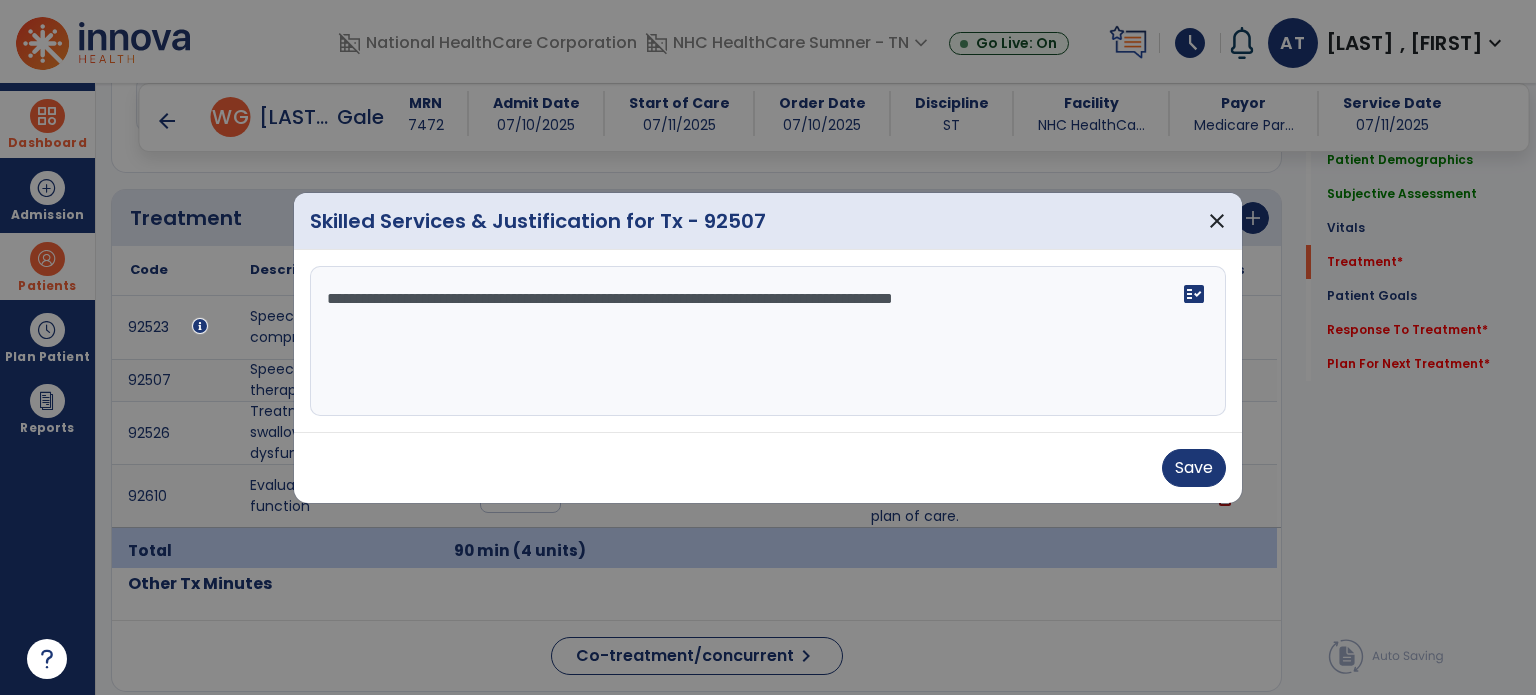 drag, startPoint x: 1096, startPoint y: 308, endPoint x: 221, endPoint y: 266, distance: 876.00745 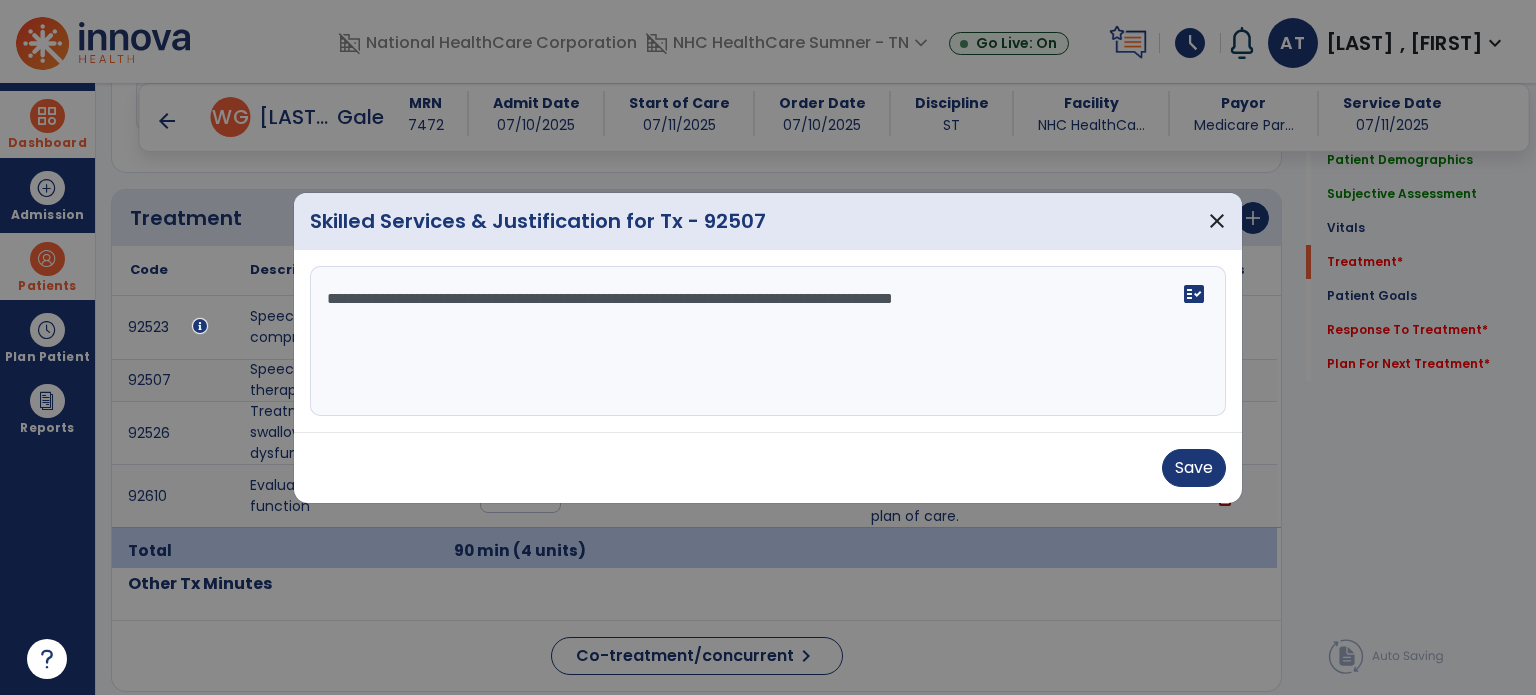 click on "**********" at bounding box center [768, 341] 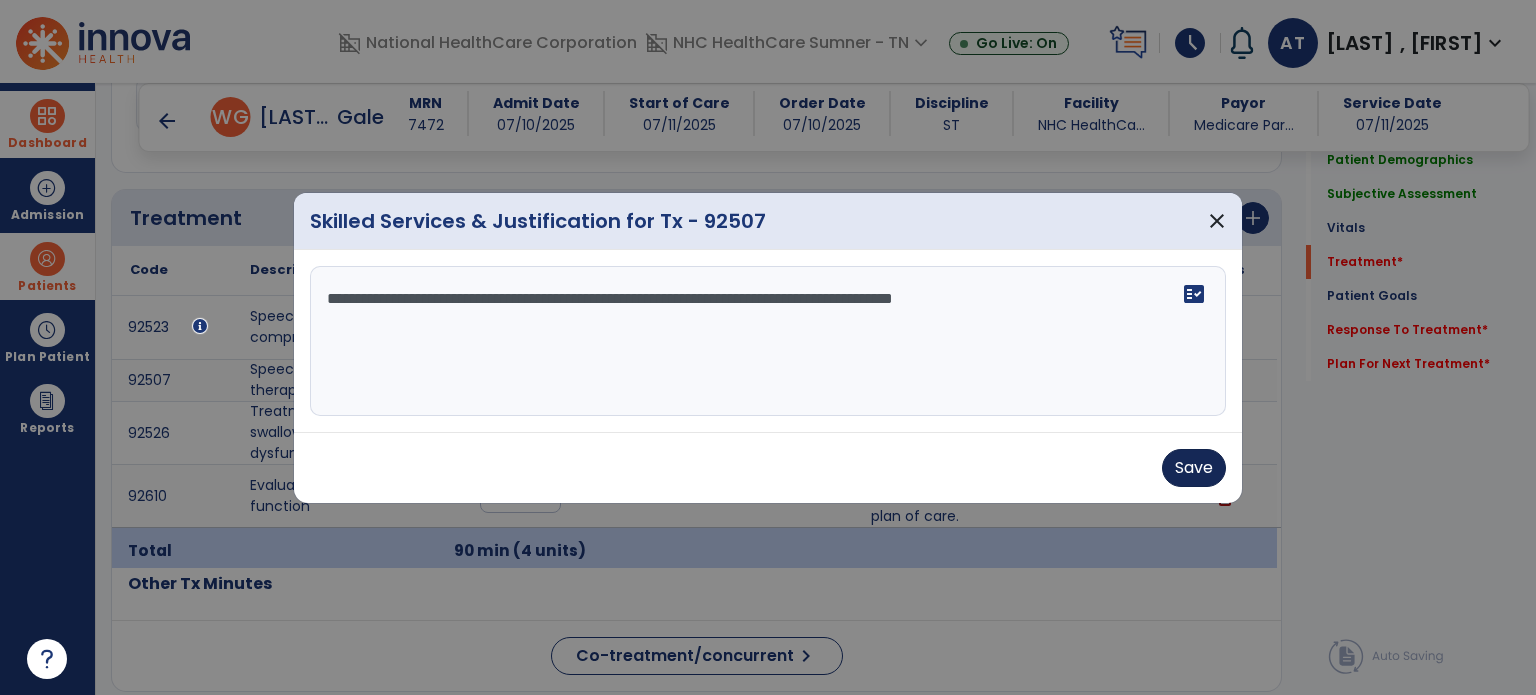 type on "**********" 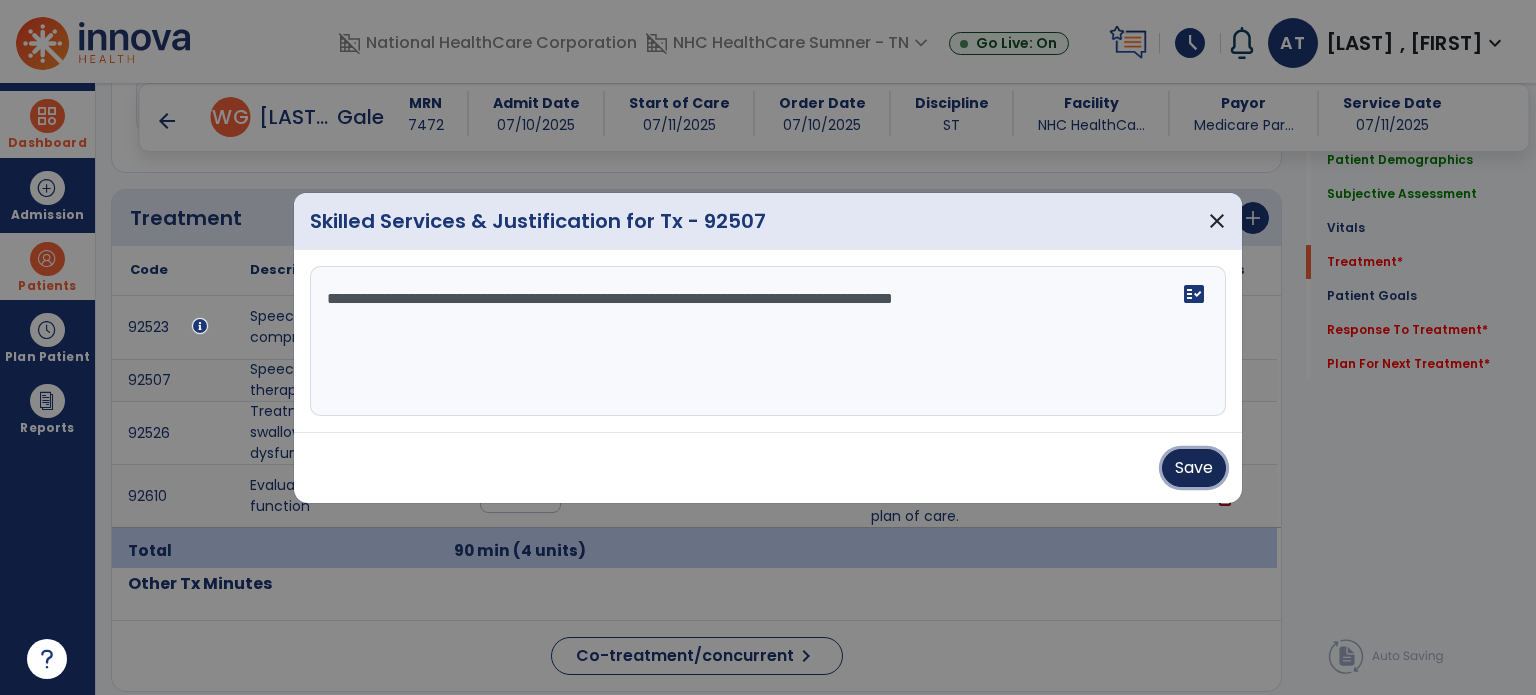 click on "Save" at bounding box center (1194, 468) 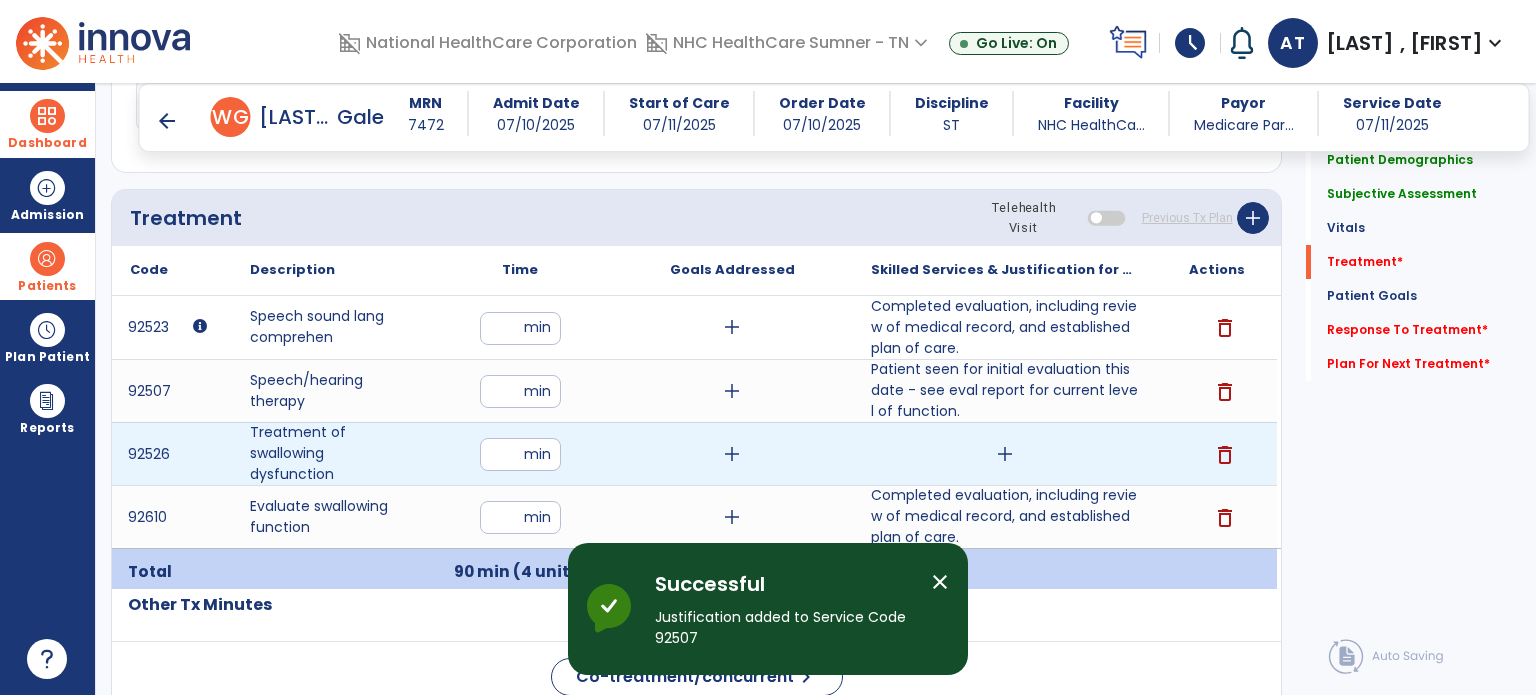 click on "add" at bounding box center [1005, 454] 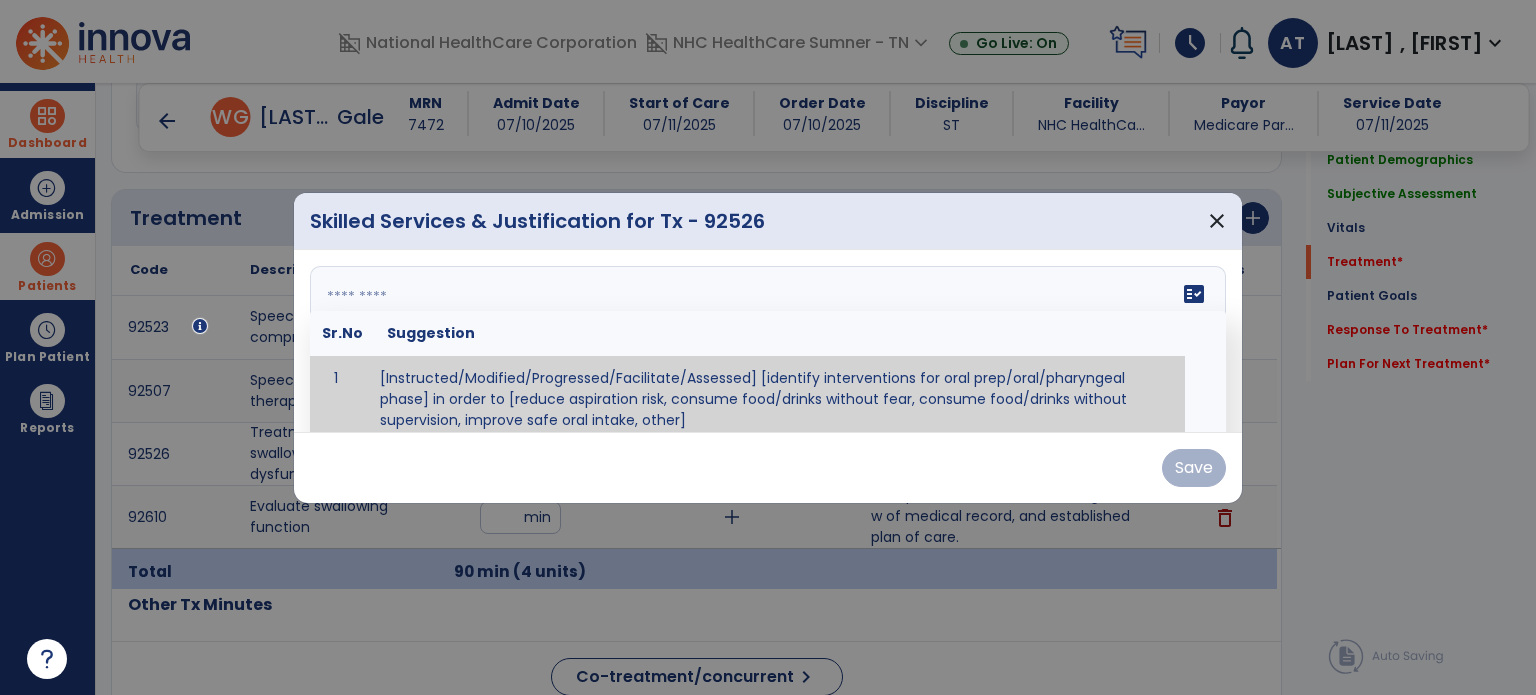 drag, startPoint x: 922, startPoint y: 335, endPoint x: 667, endPoint y: 246, distance: 270.08517 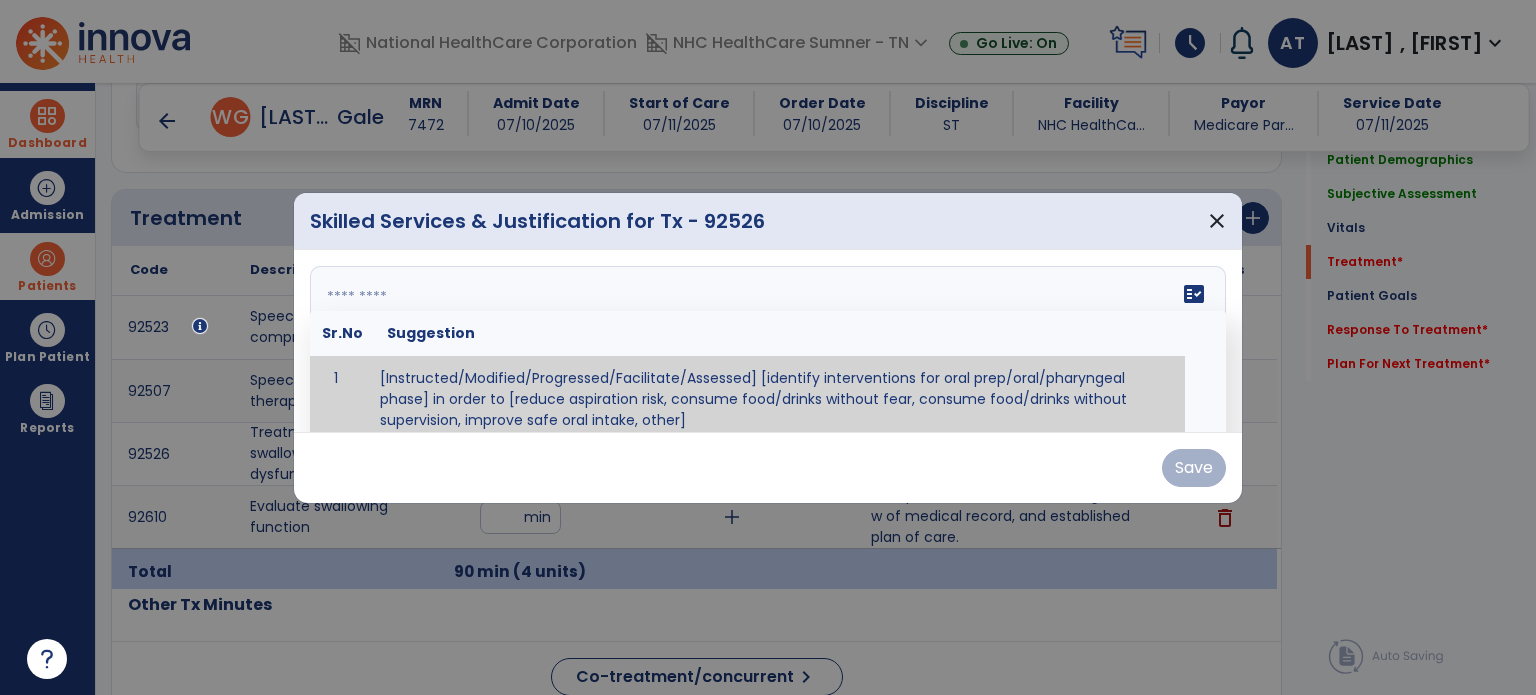 click on "Skilled Services & Justification for Tx - 92526   close" at bounding box center (768, 221) 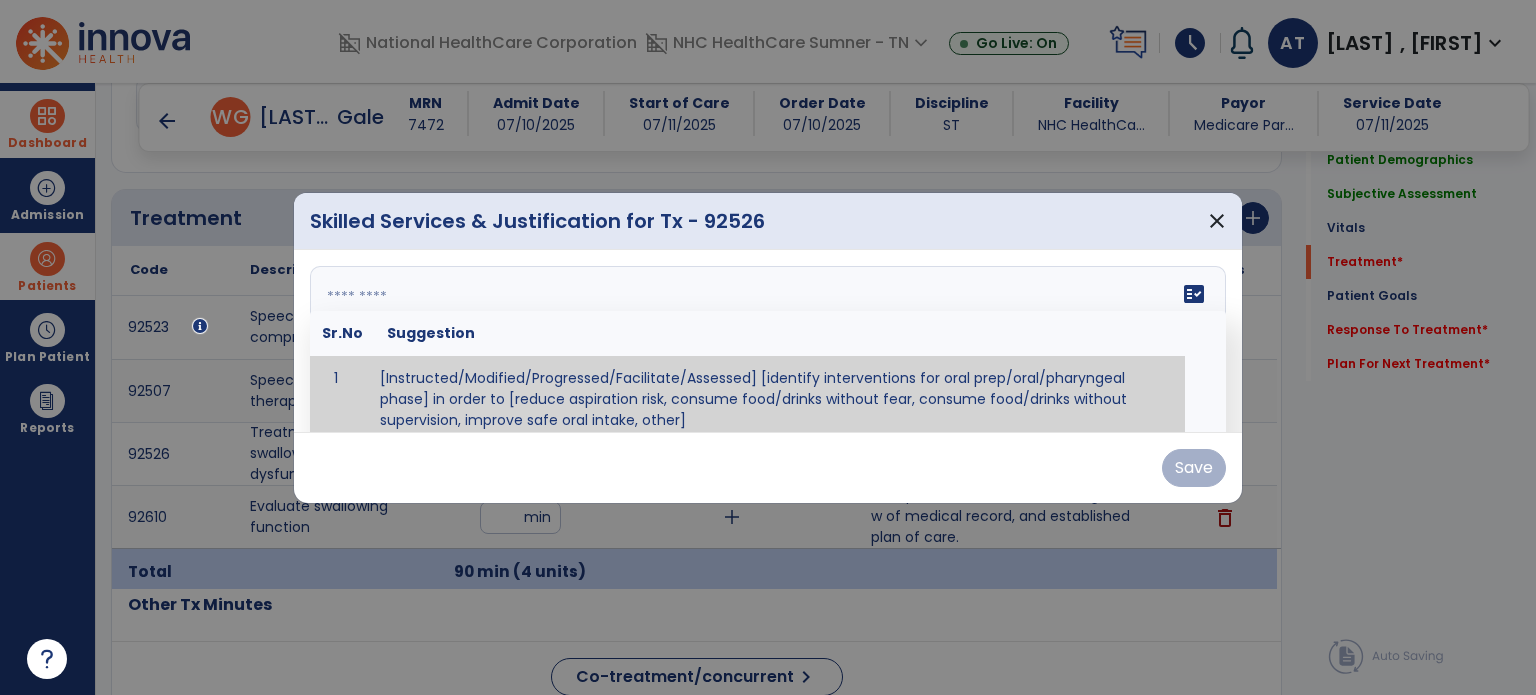click at bounding box center (766, 341) 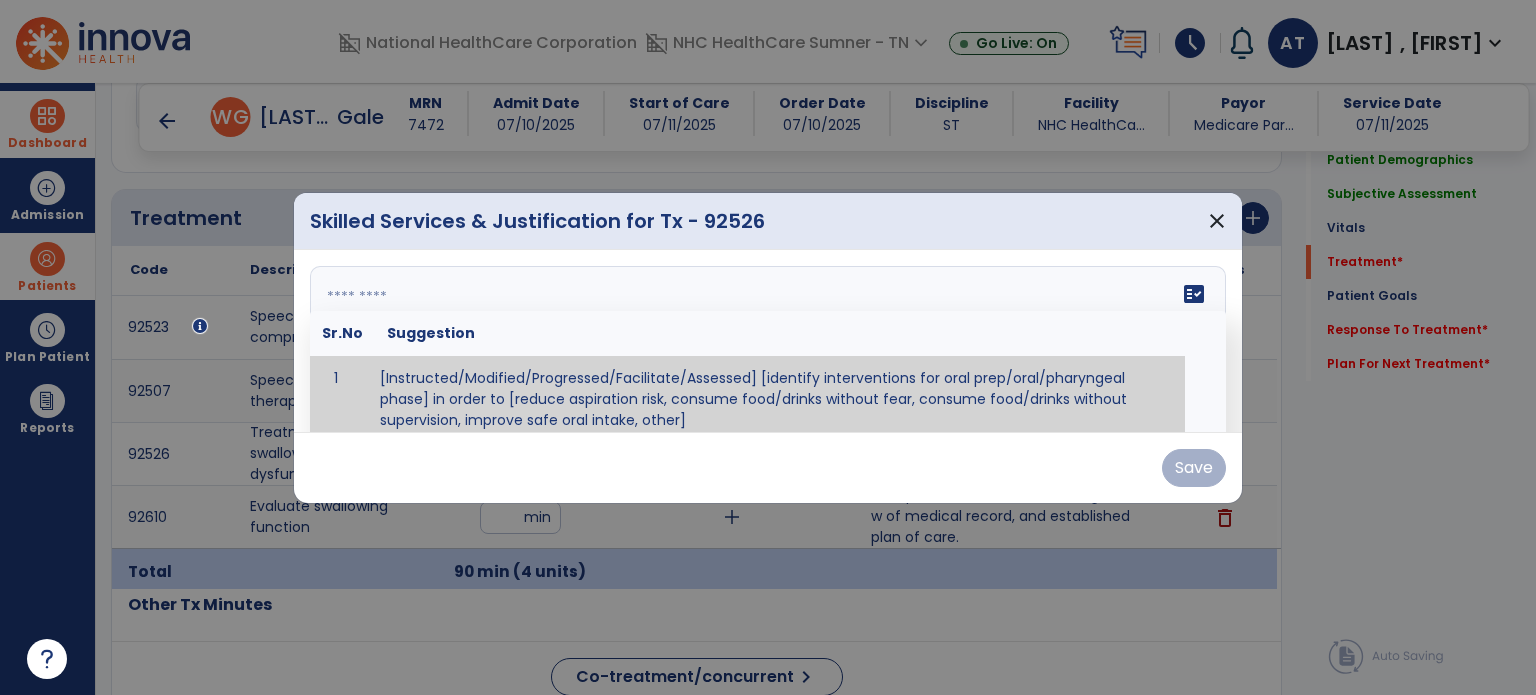 paste on "**********" 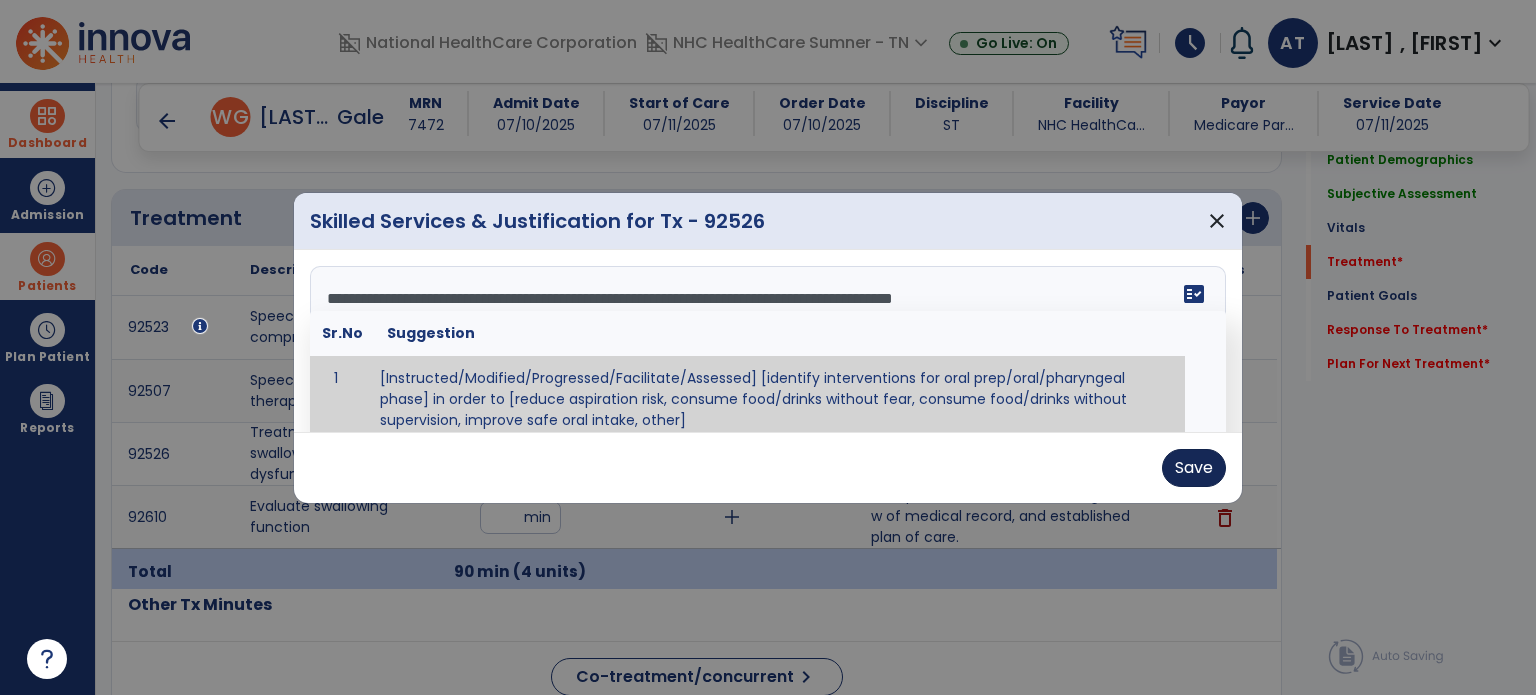 type on "**********" 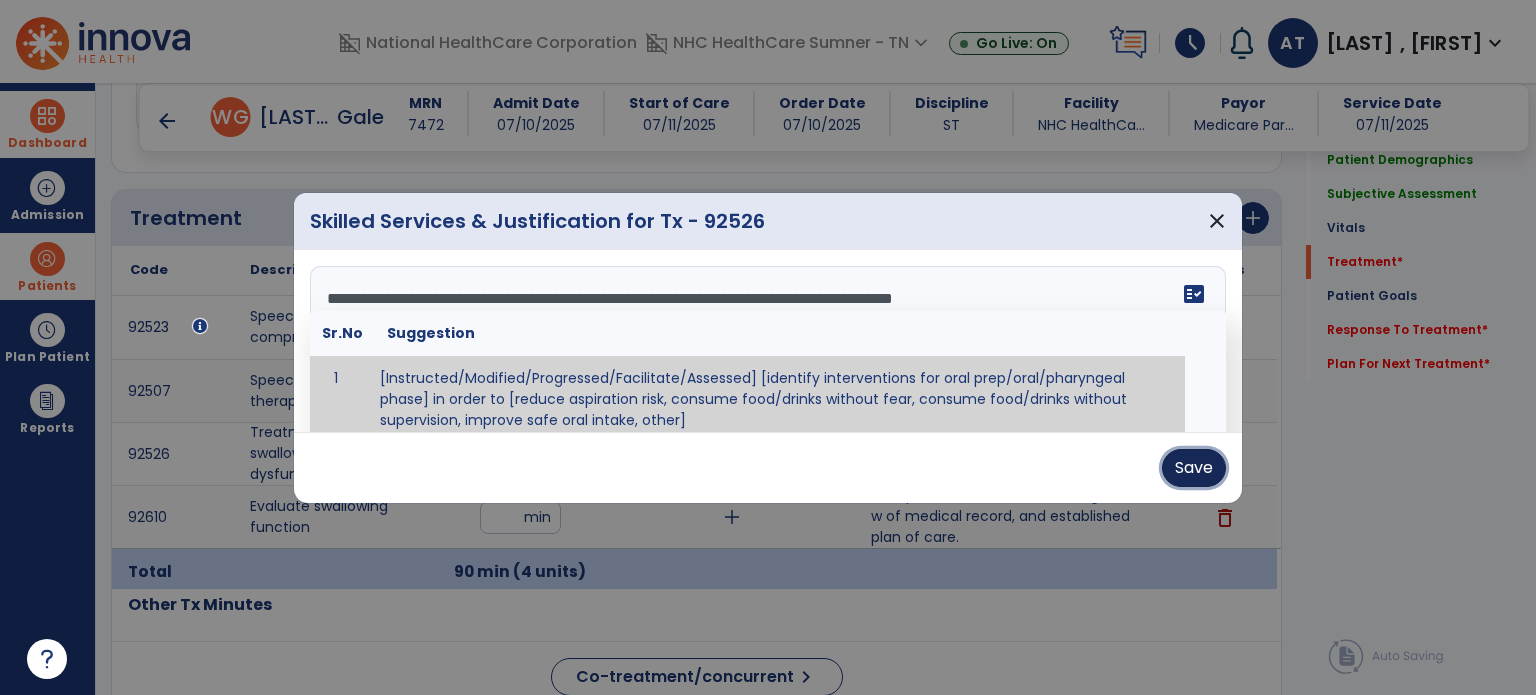 click on "Save" at bounding box center (1194, 468) 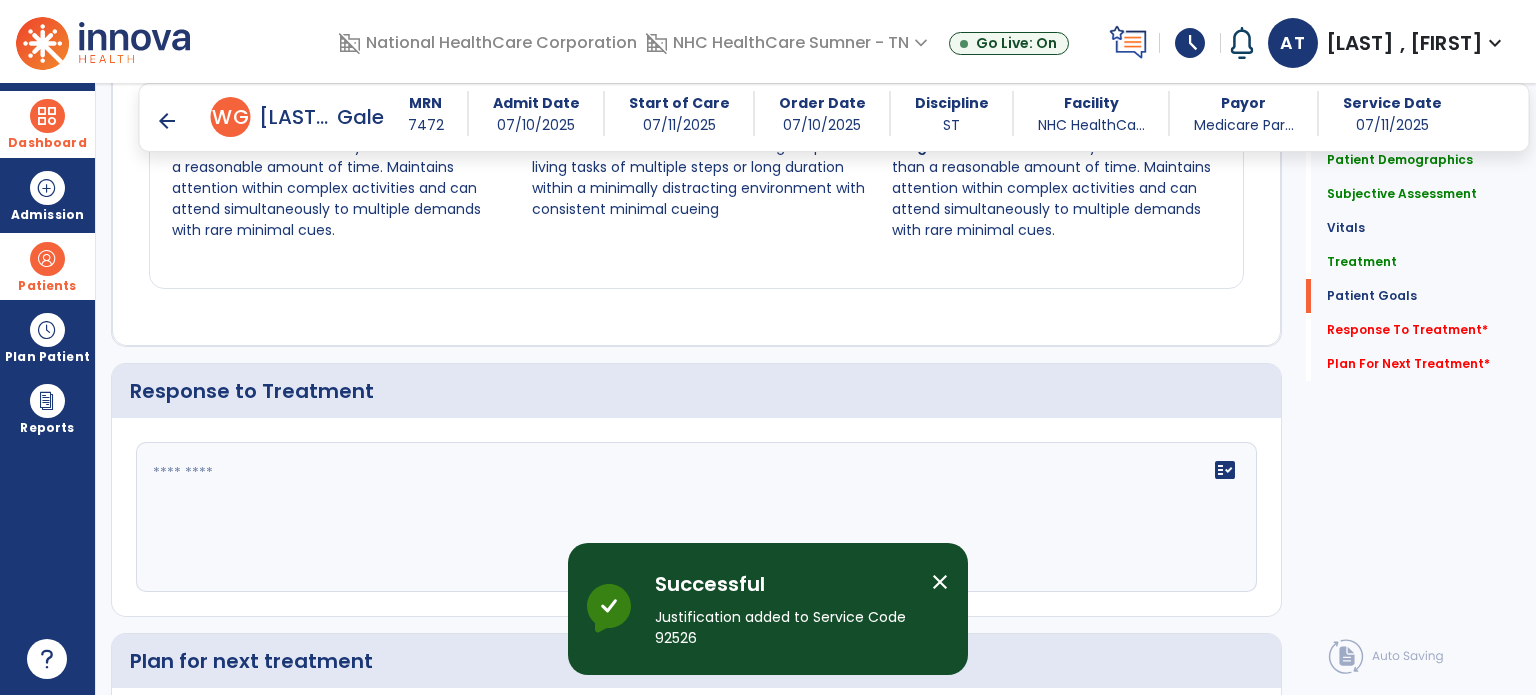 scroll, scrollTop: 2552, scrollLeft: 0, axis: vertical 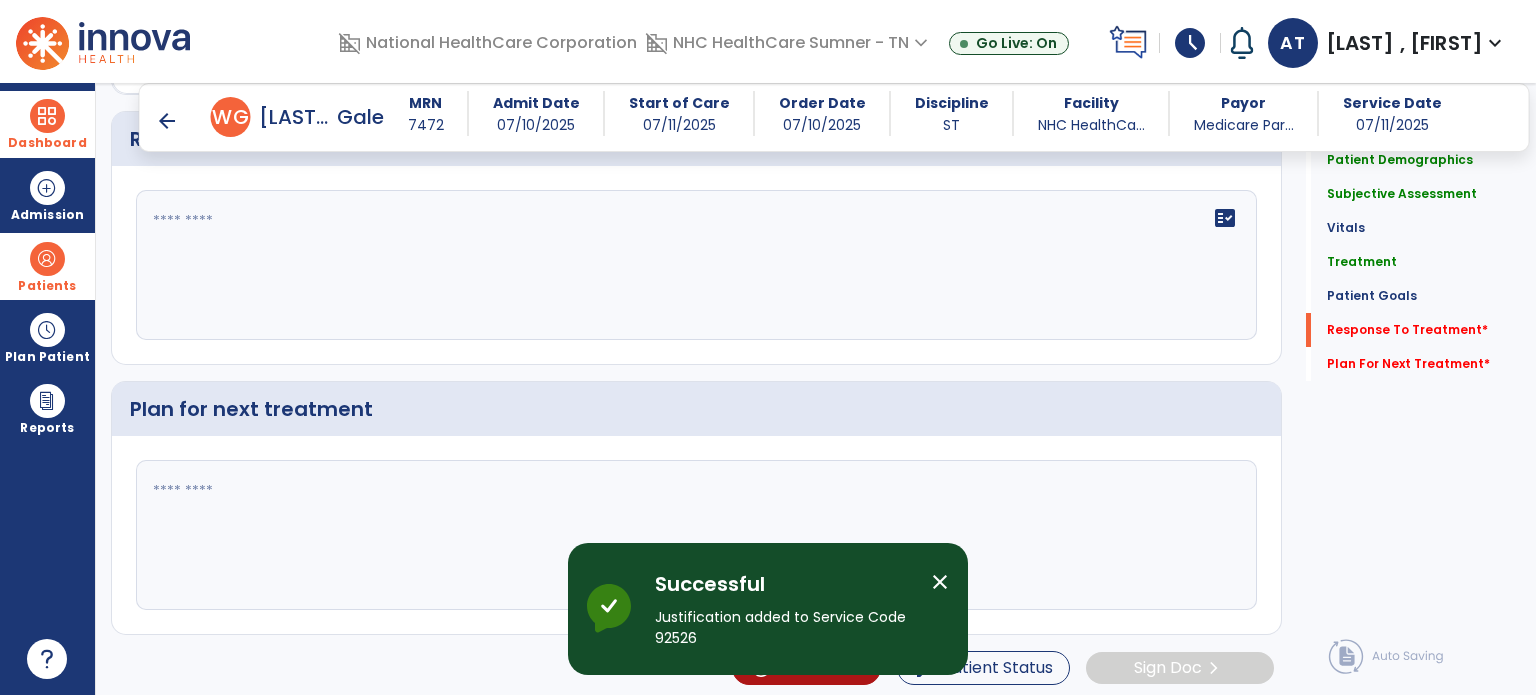 click 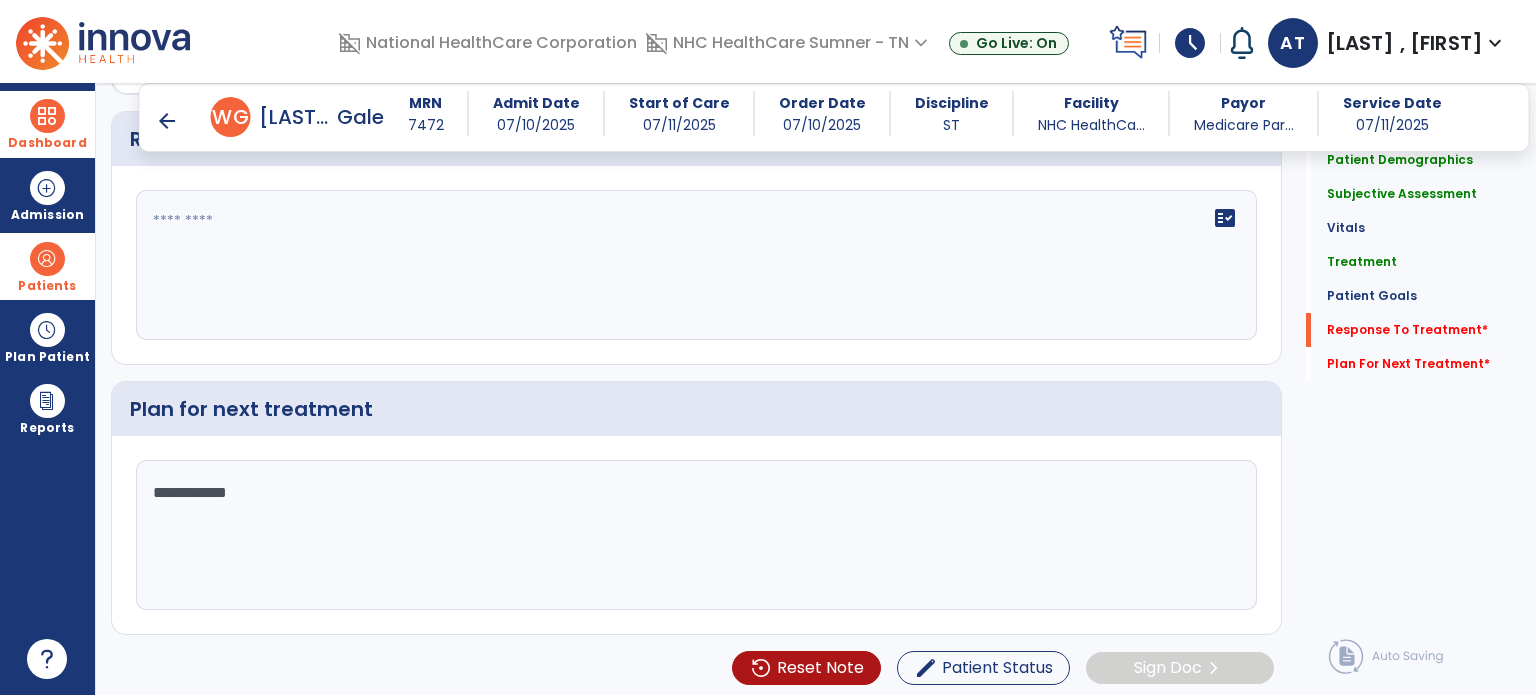 scroll, scrollTop: 2252, scrollLeft: 0, axis: vertical 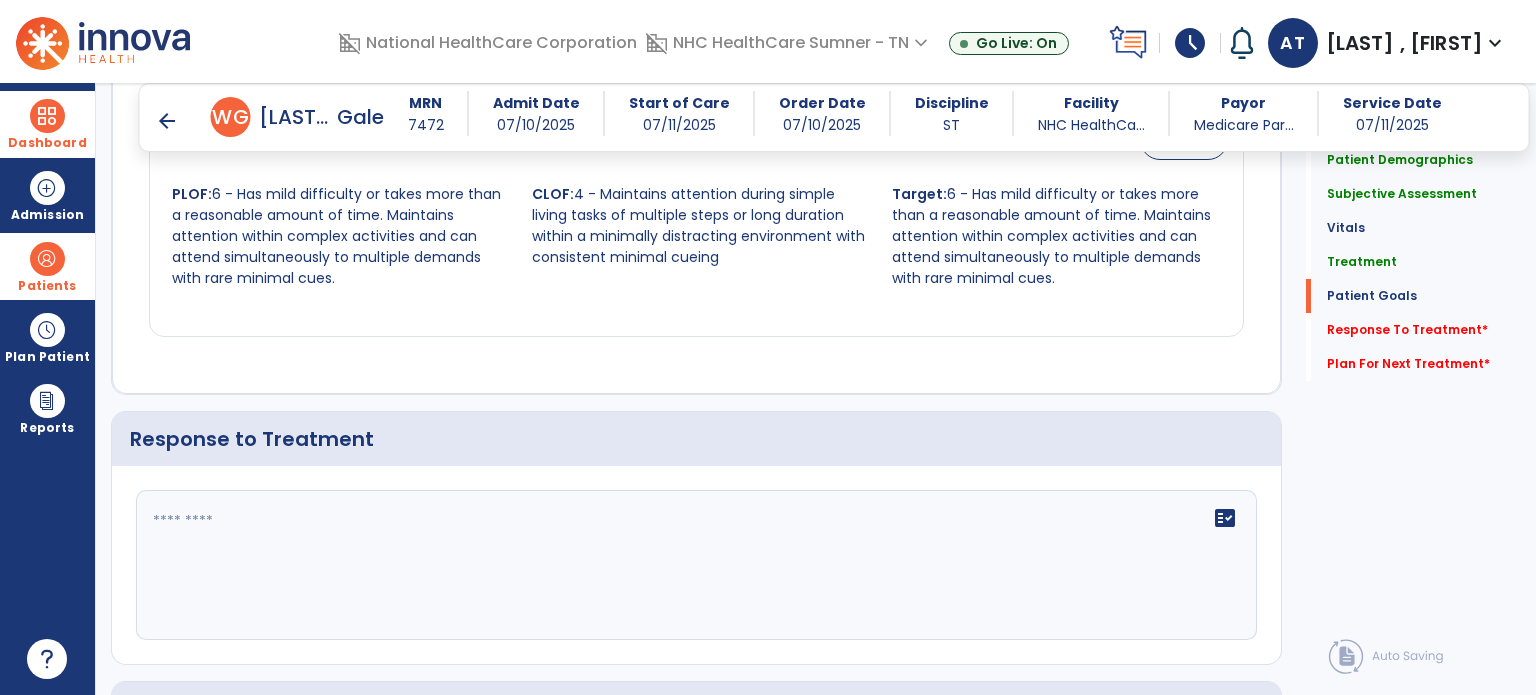 type on "**********" 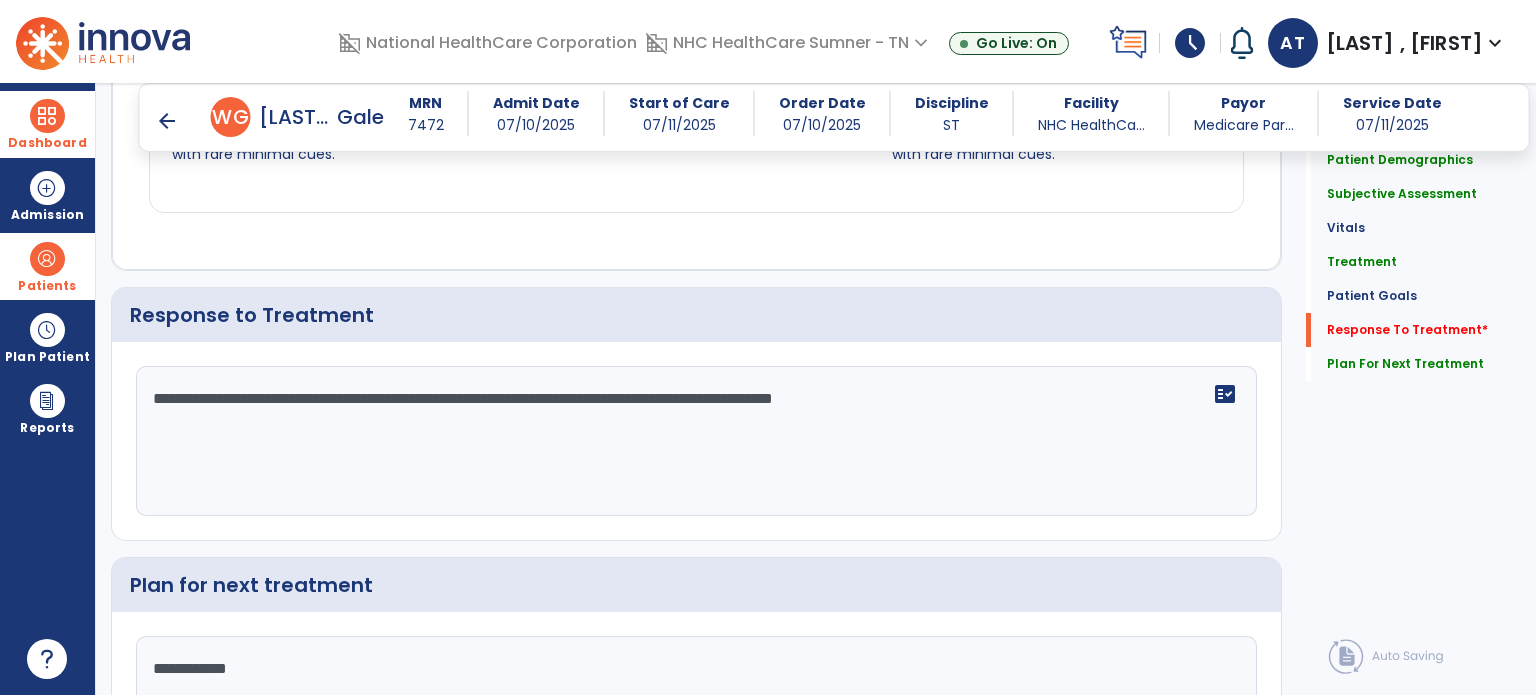scroll, scrollTop: 2552, scrollLeft: 0, axis: vertical 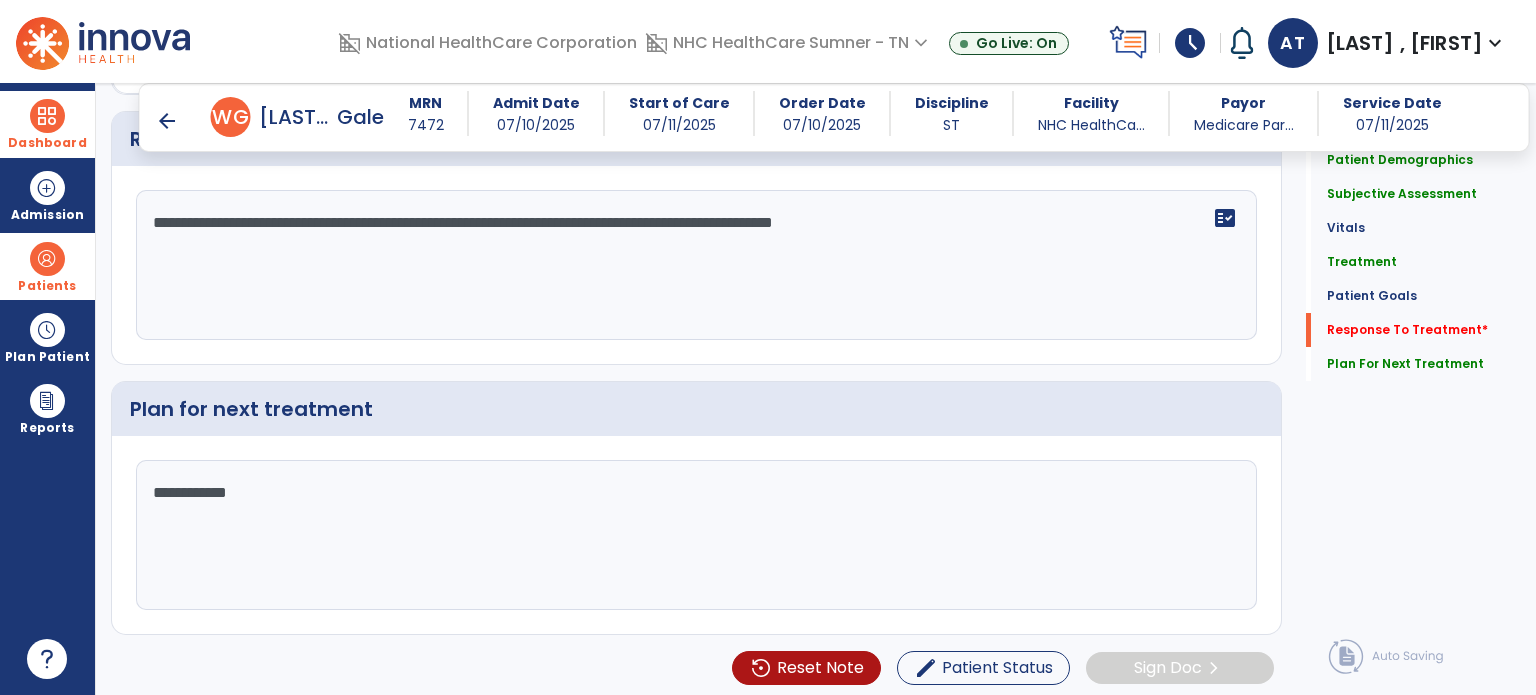 type on "**********" 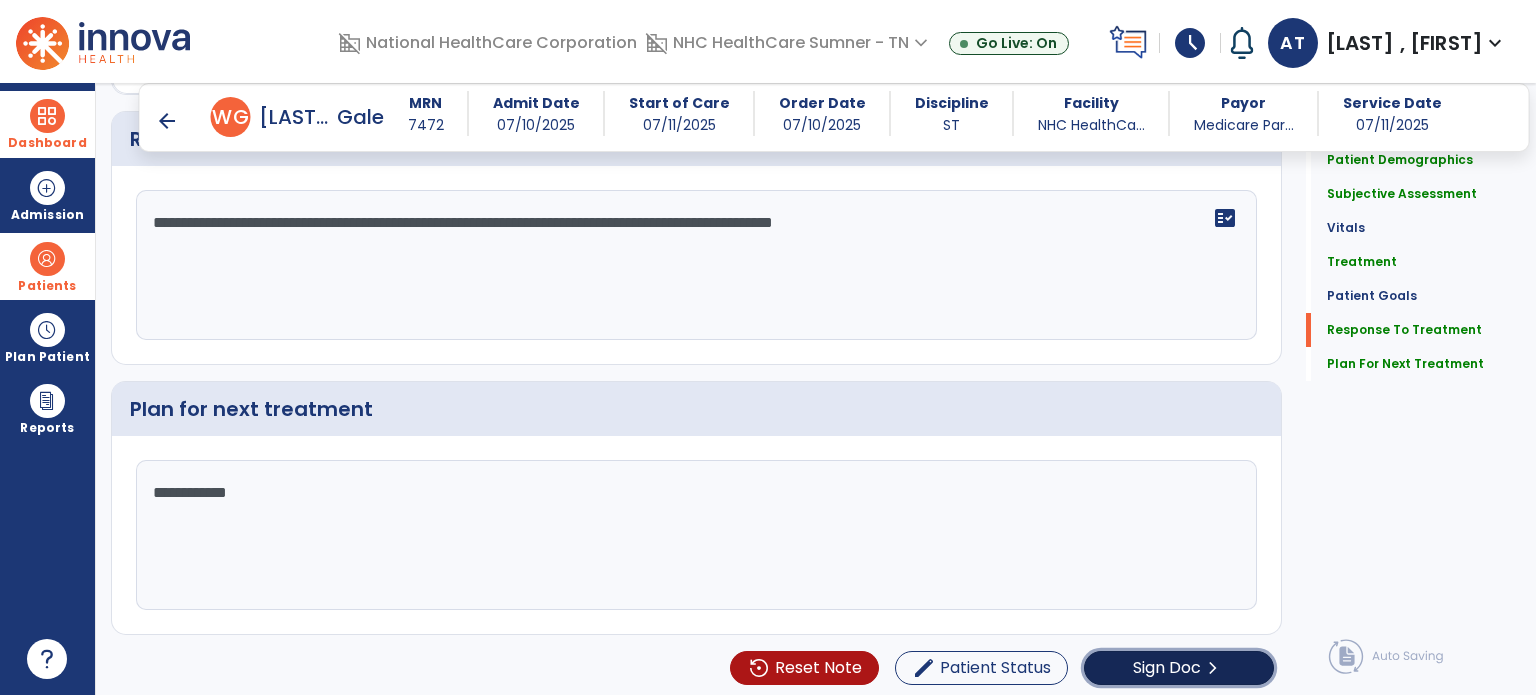 click on "Sign Doc" 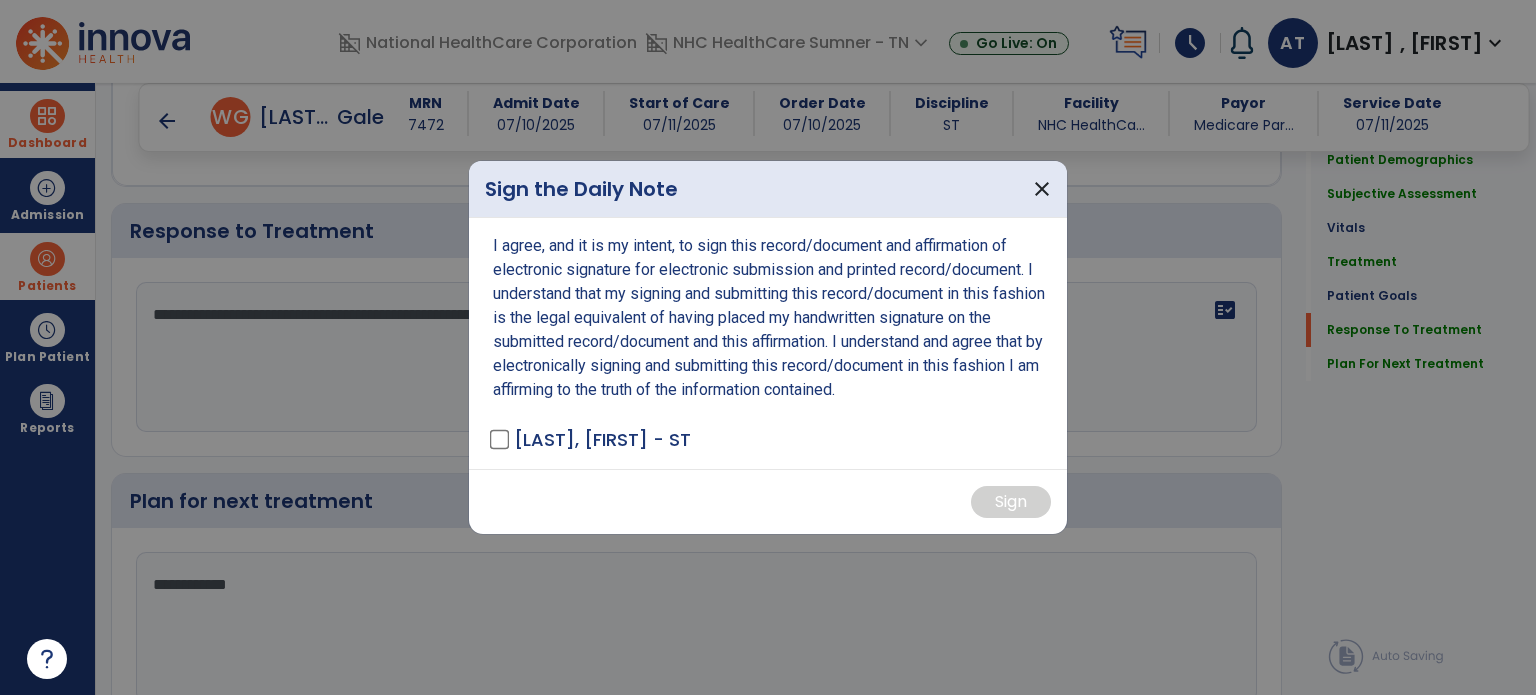 scroll, scrollTop: 2552, scrollLeft: 0, axis: vertical 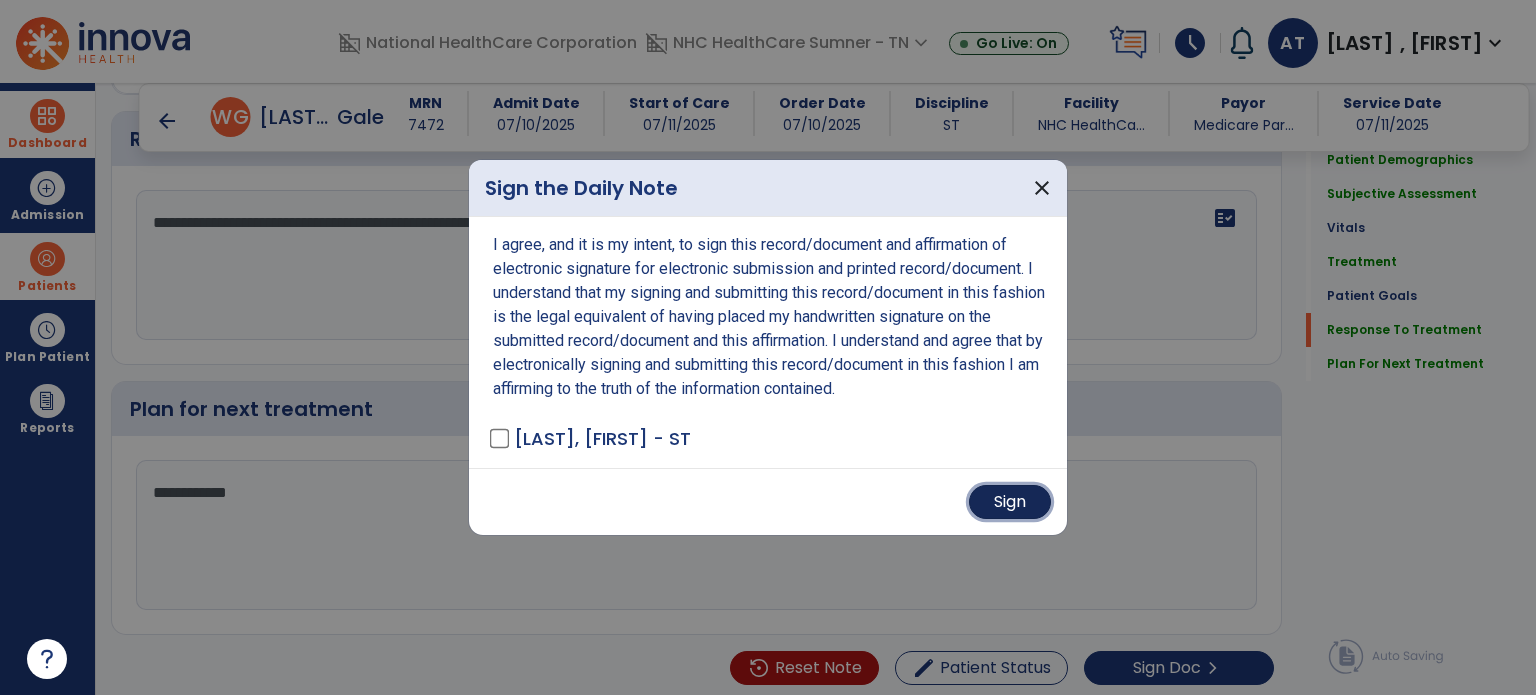 click on "Sign" at bounding box center [1010, 502] 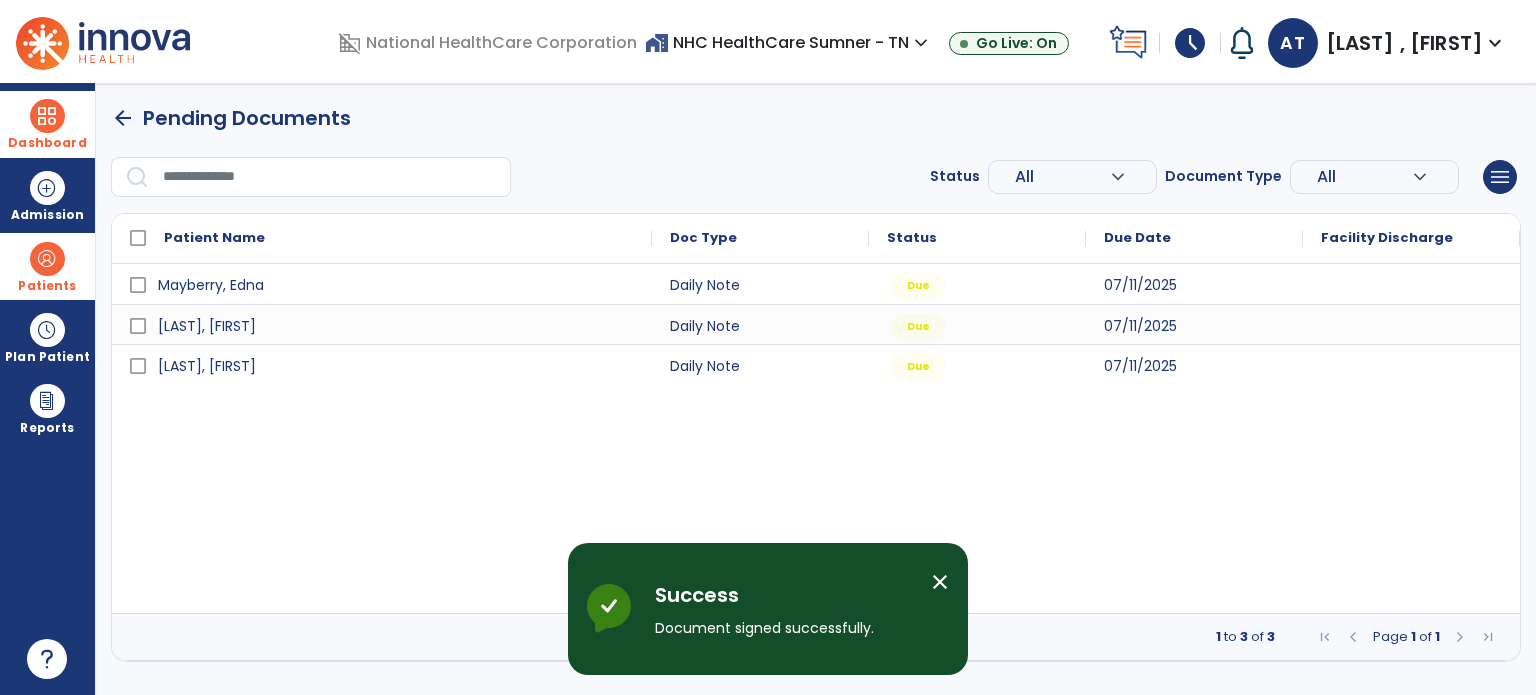 scroll, scrollTop: 0, scrollLeft: 0, axis: both 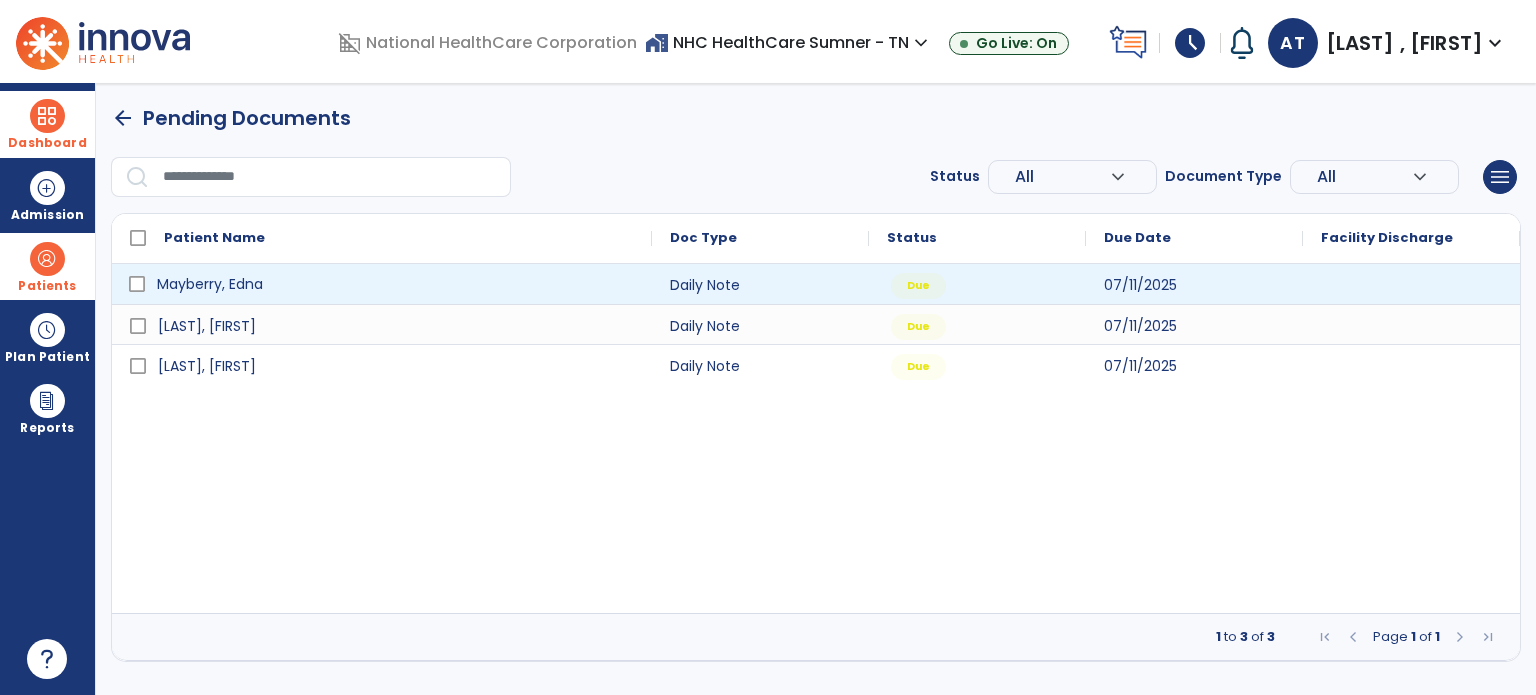 click on "Mayberry, Edna" at bounding box center (210, 284) 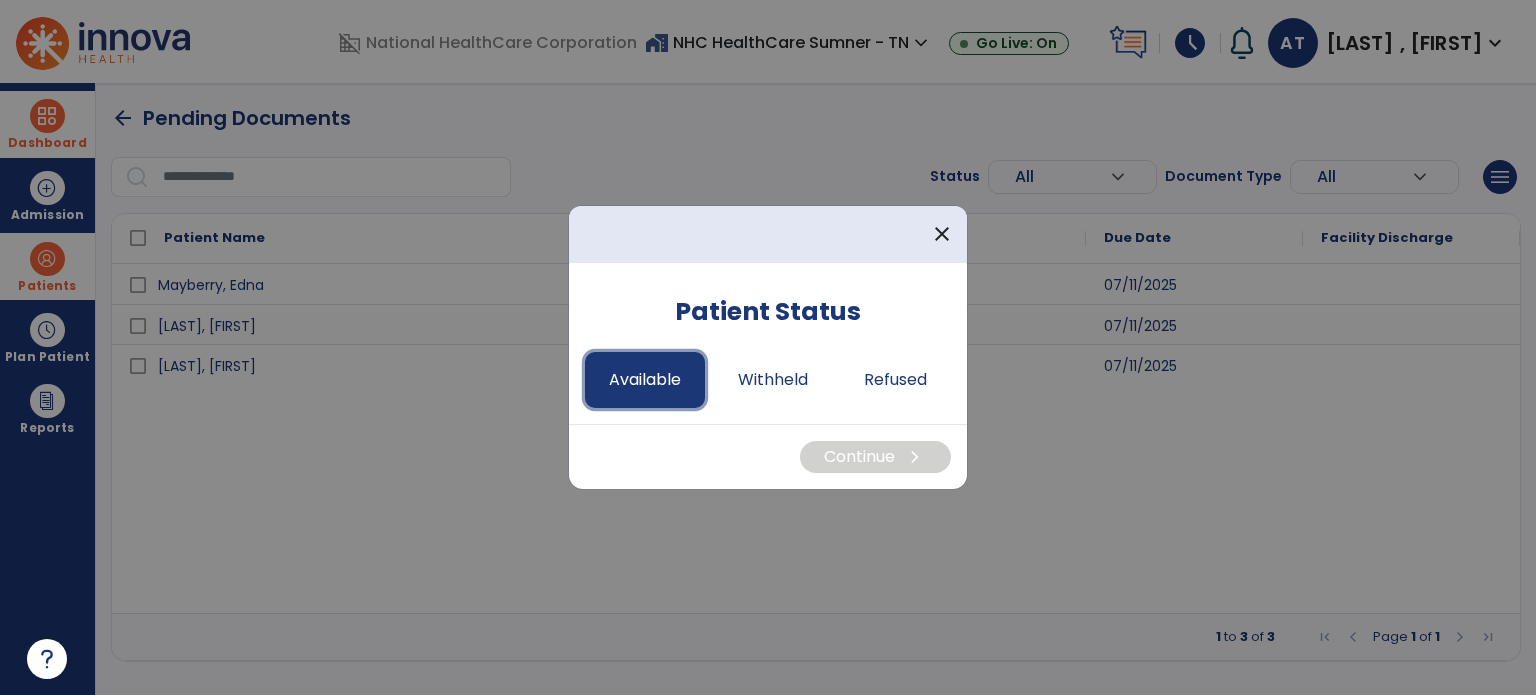 click on "Available" at bounding box center (645, 380) 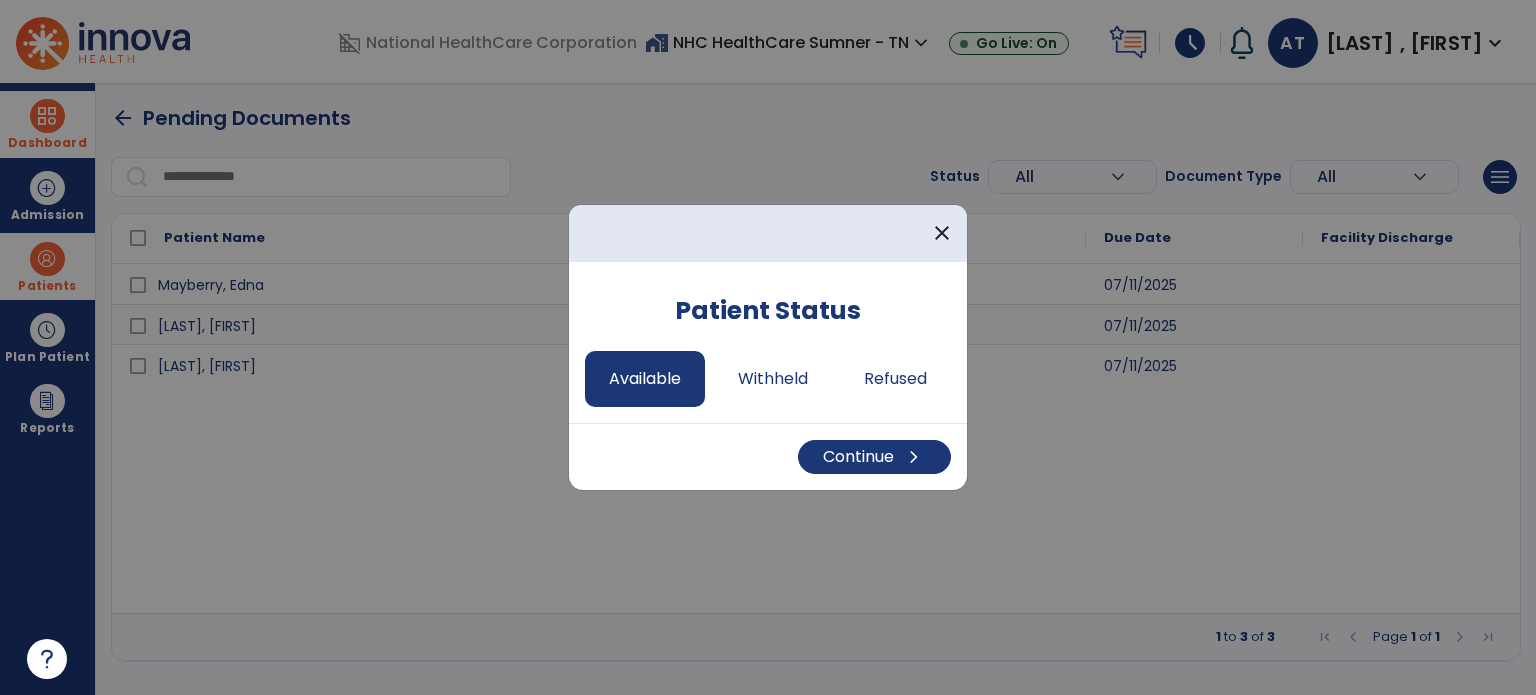 click on "Continue   chevron_right" at bounding box center [768, 456] 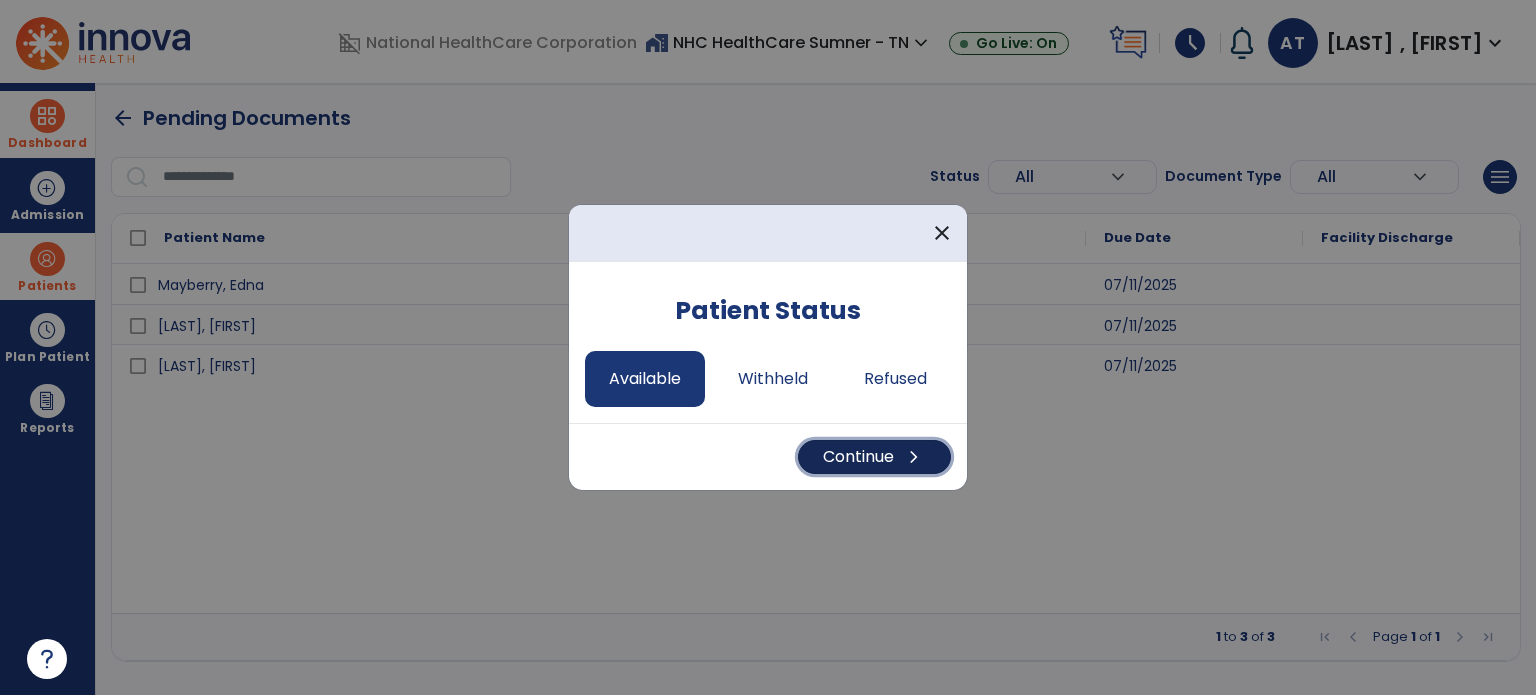 click on "Continue   chevron_right" at bounding box center (874, 457) 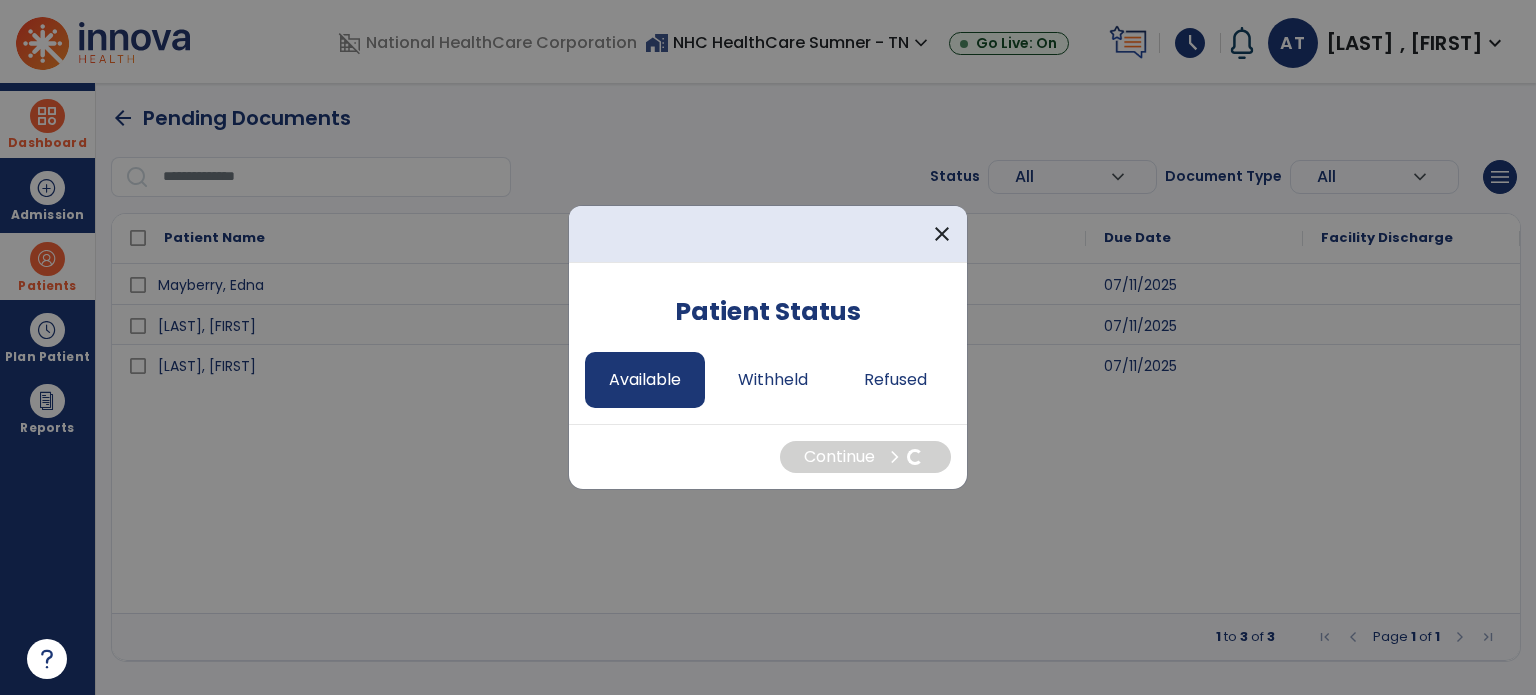 select on "*" 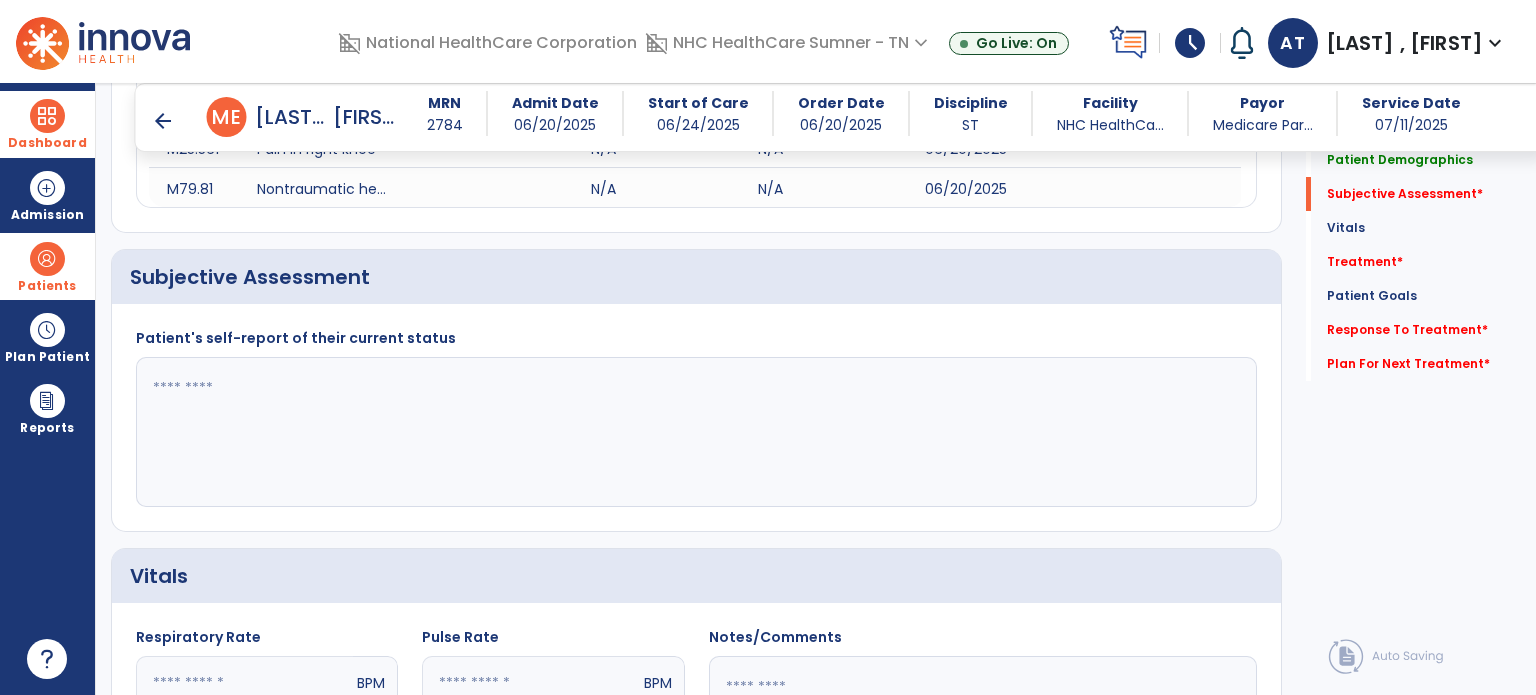 scroll, scrollTop: 400, scrollLeft: 0, axis: vertical 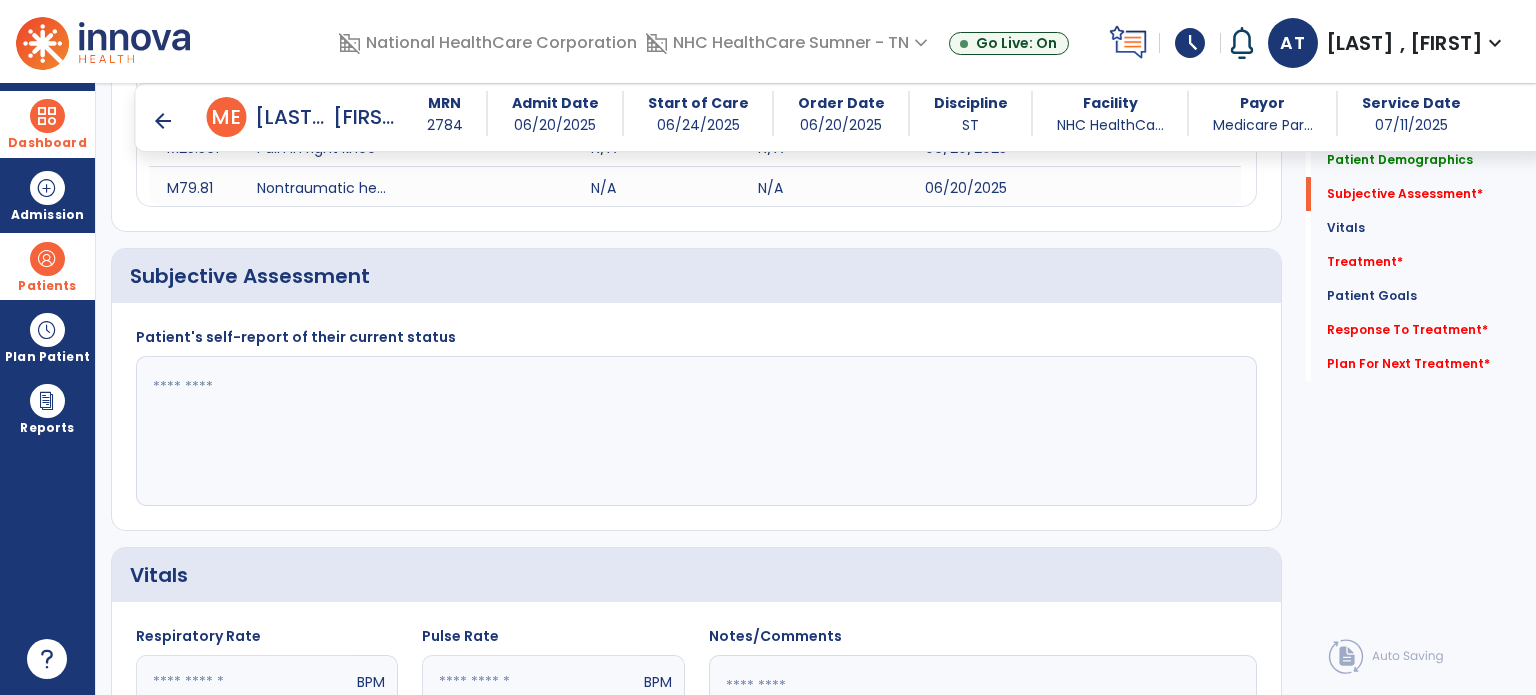 click 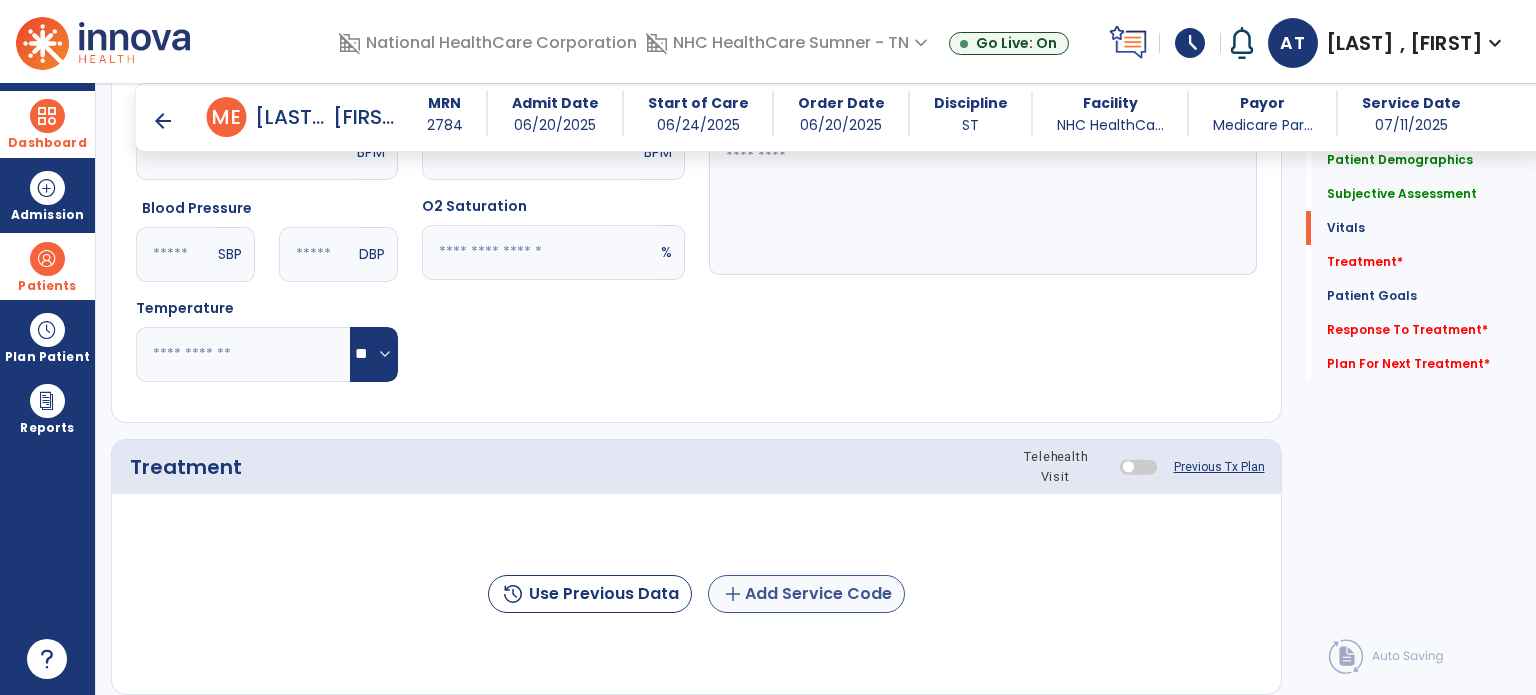 scroll, scrollTop: 1100, scrollLeft: 0, axis: vertical 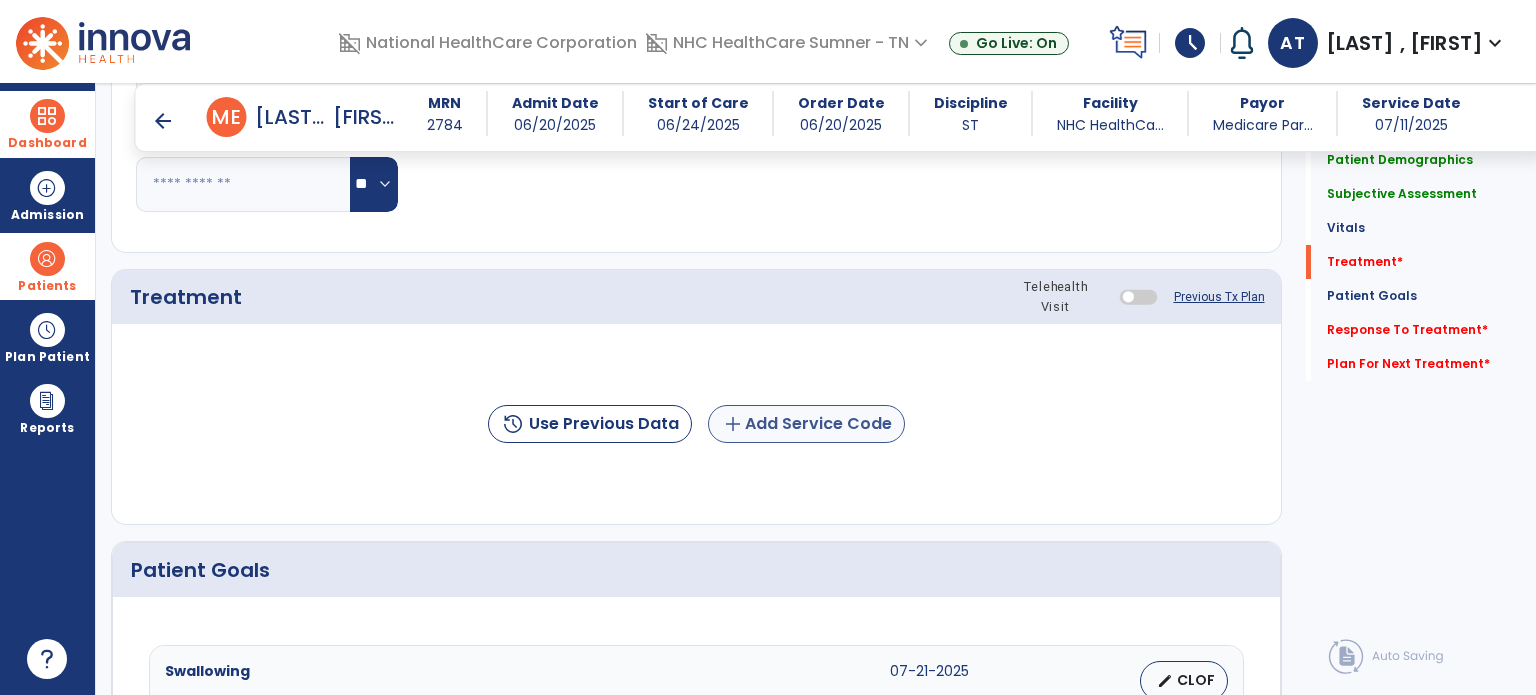 type on "**********" 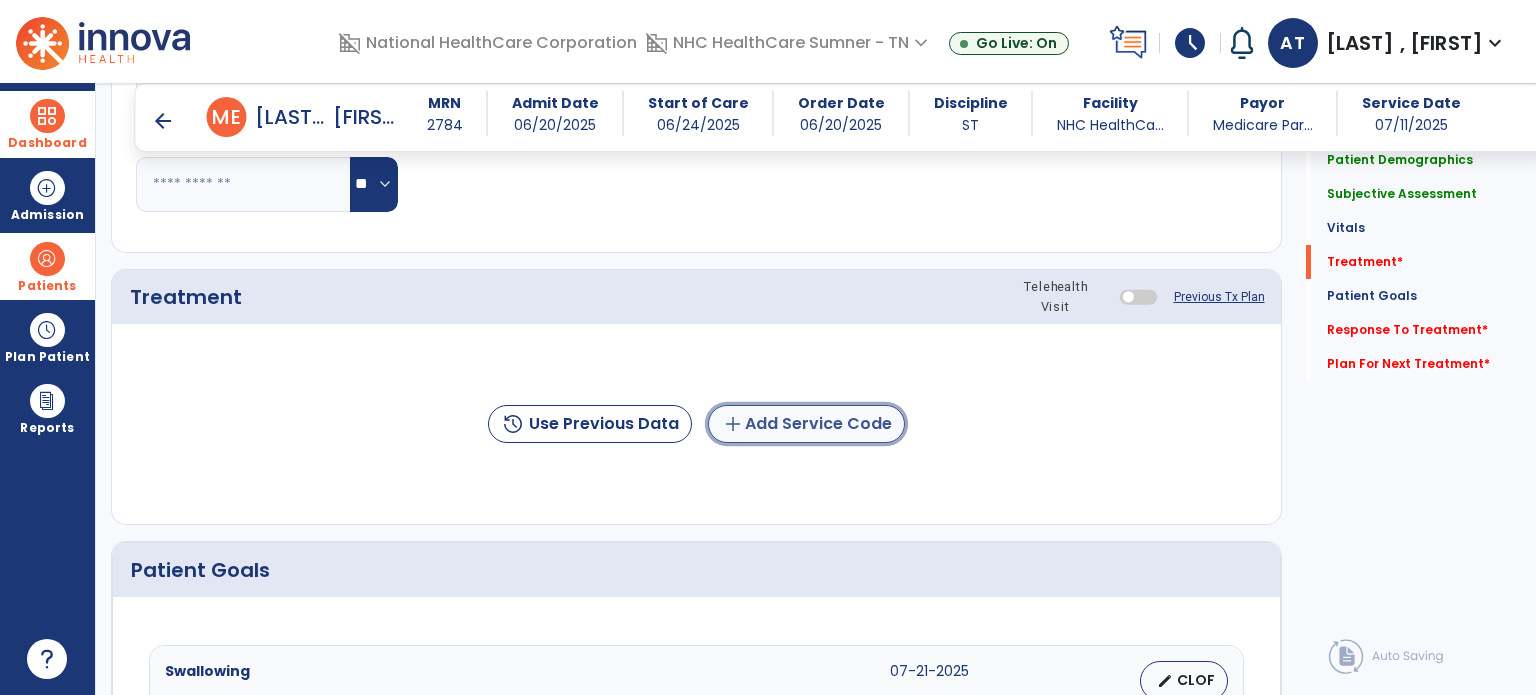 click on "add  Add Service Code" 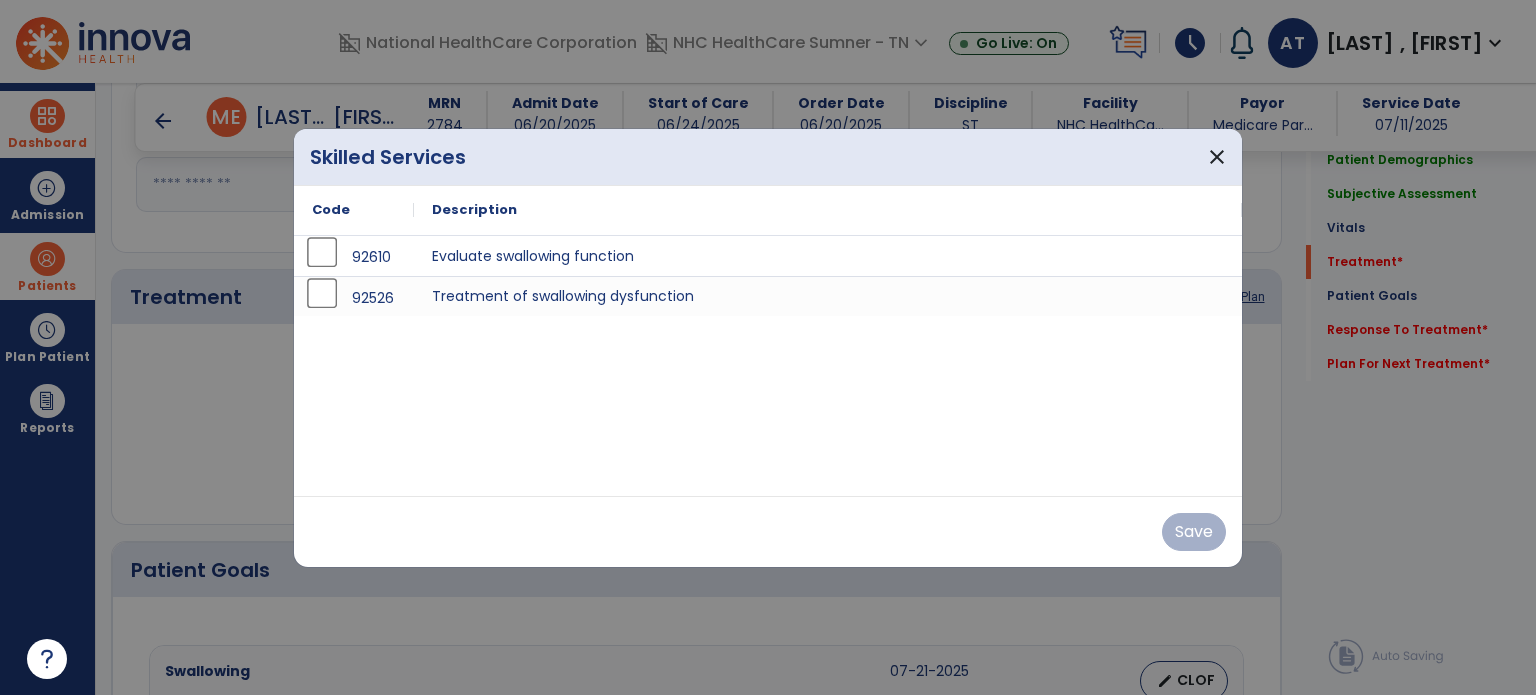 drag, startPoint x: 294, startPoint y: 286, endPoint x: 316, endPoint y: 284, distance: 22.090721 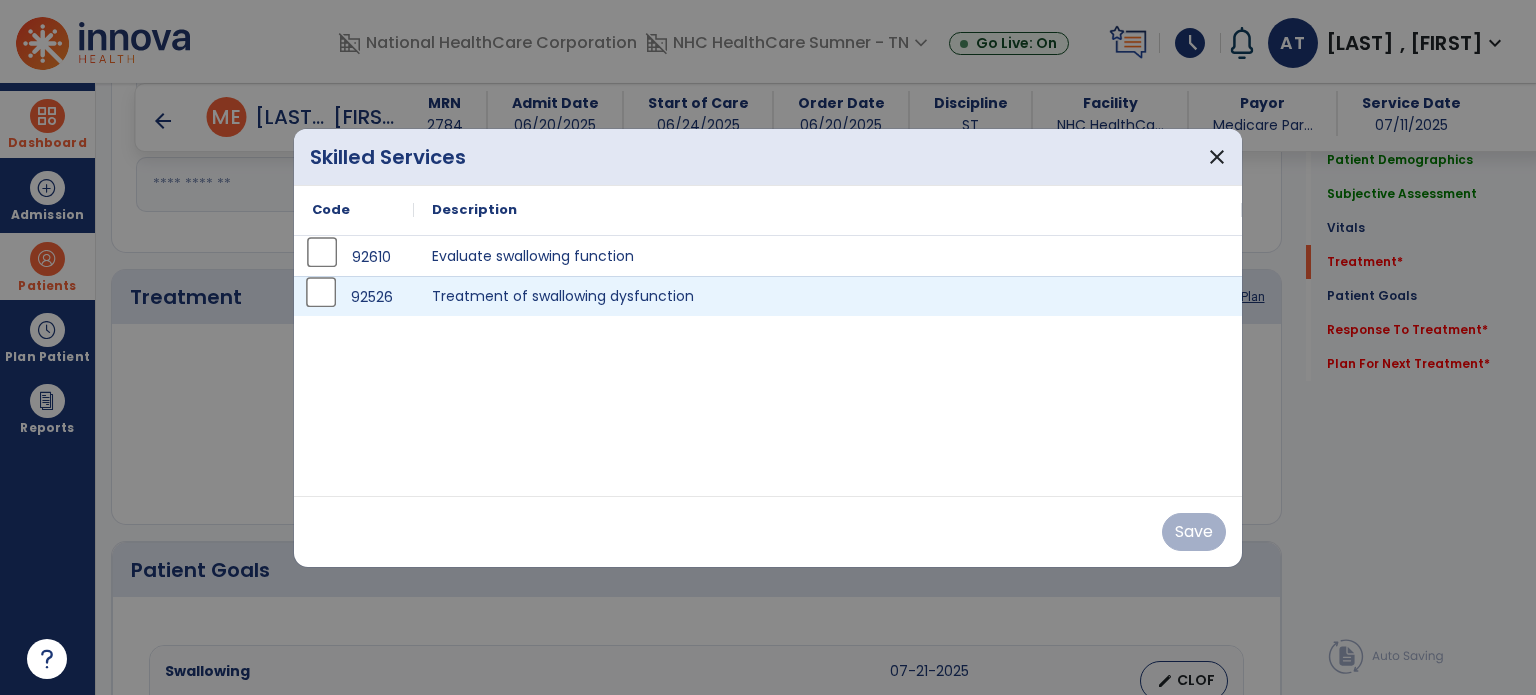 click on "92526" at bounding box center (354, 297) 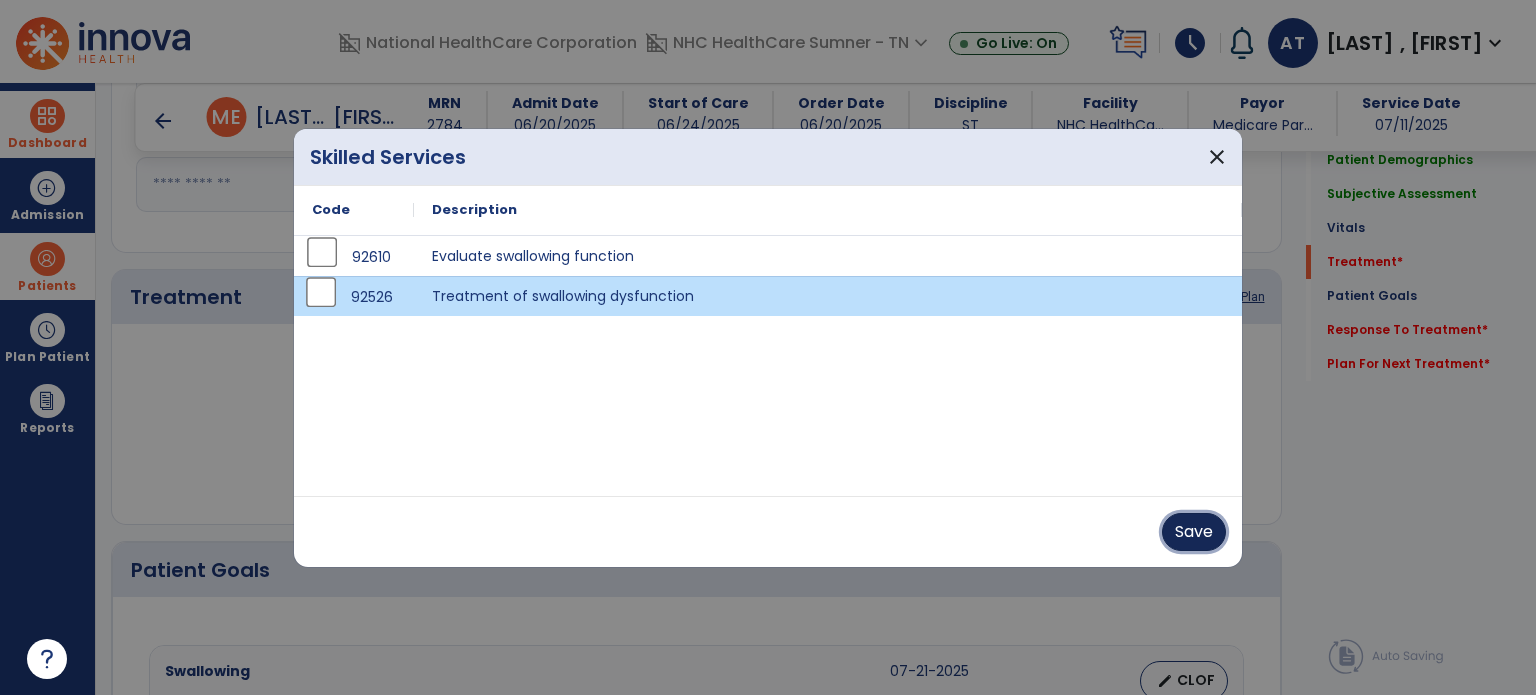 click on "Save" at bounding box center [1194, 532] 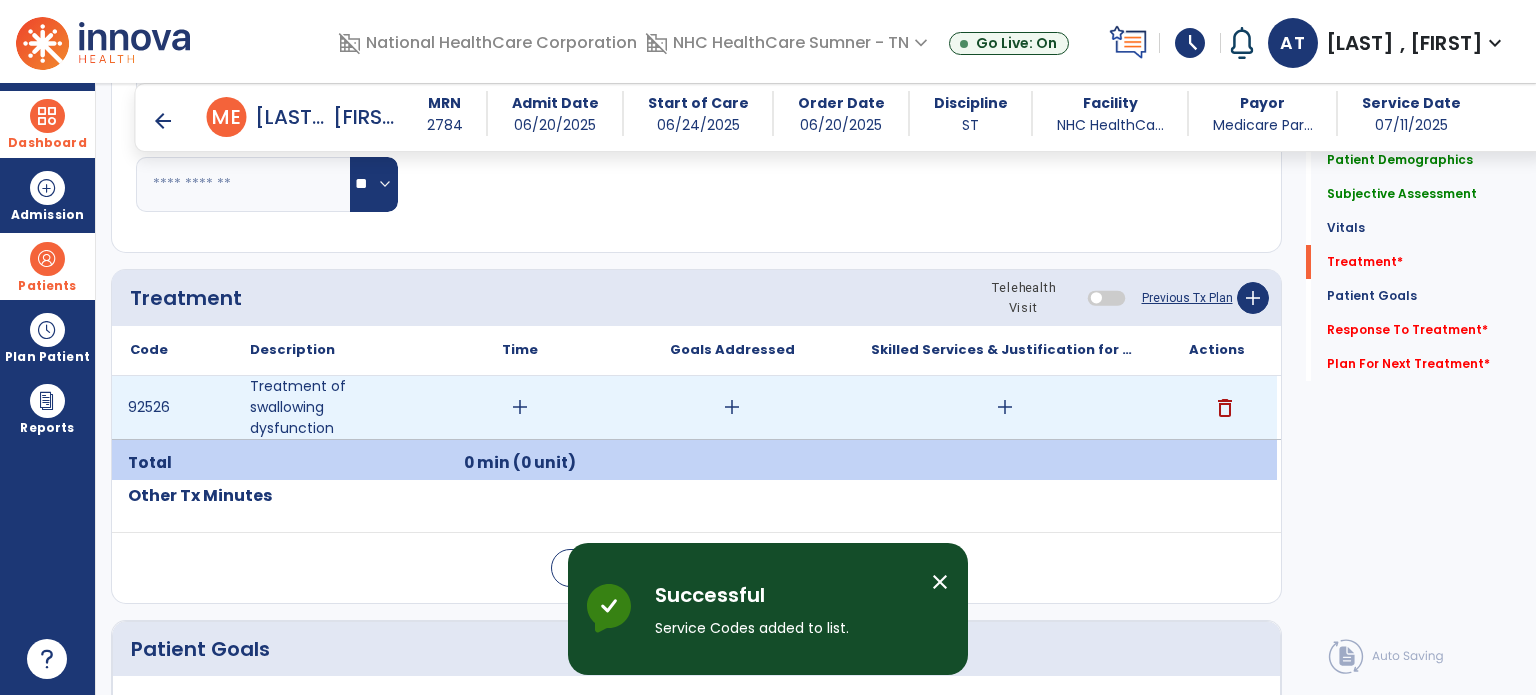 click on "add" at bounding box center [520, 407] 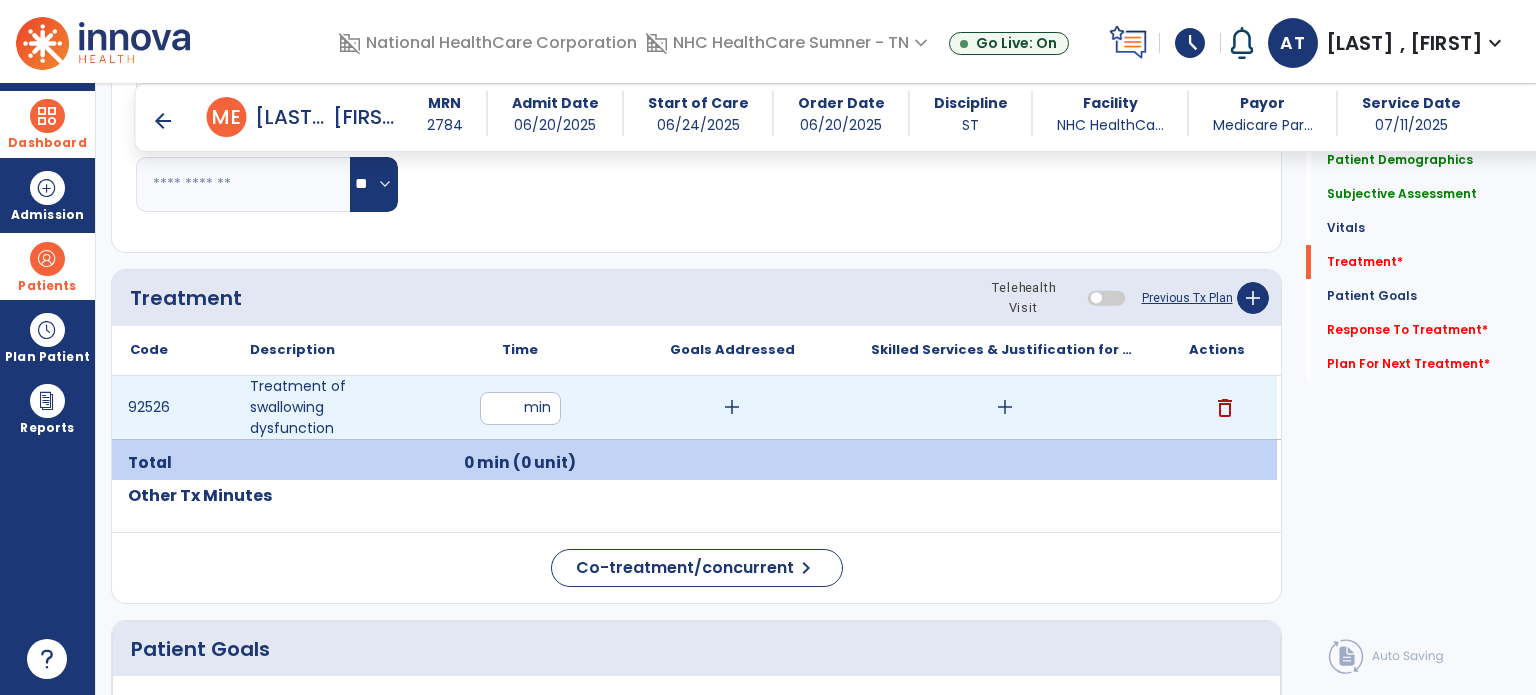 type on "**" 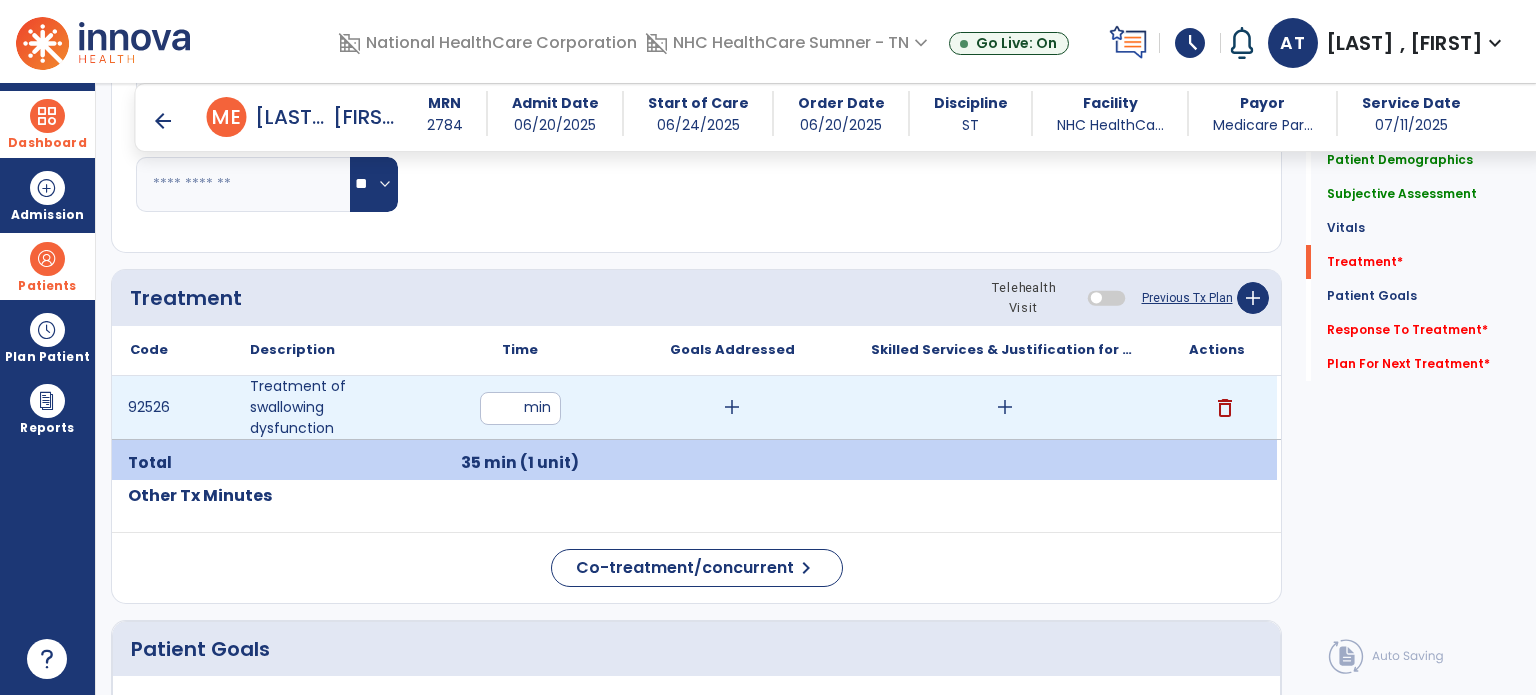 click on "add" at bounding box center (1005, 407) 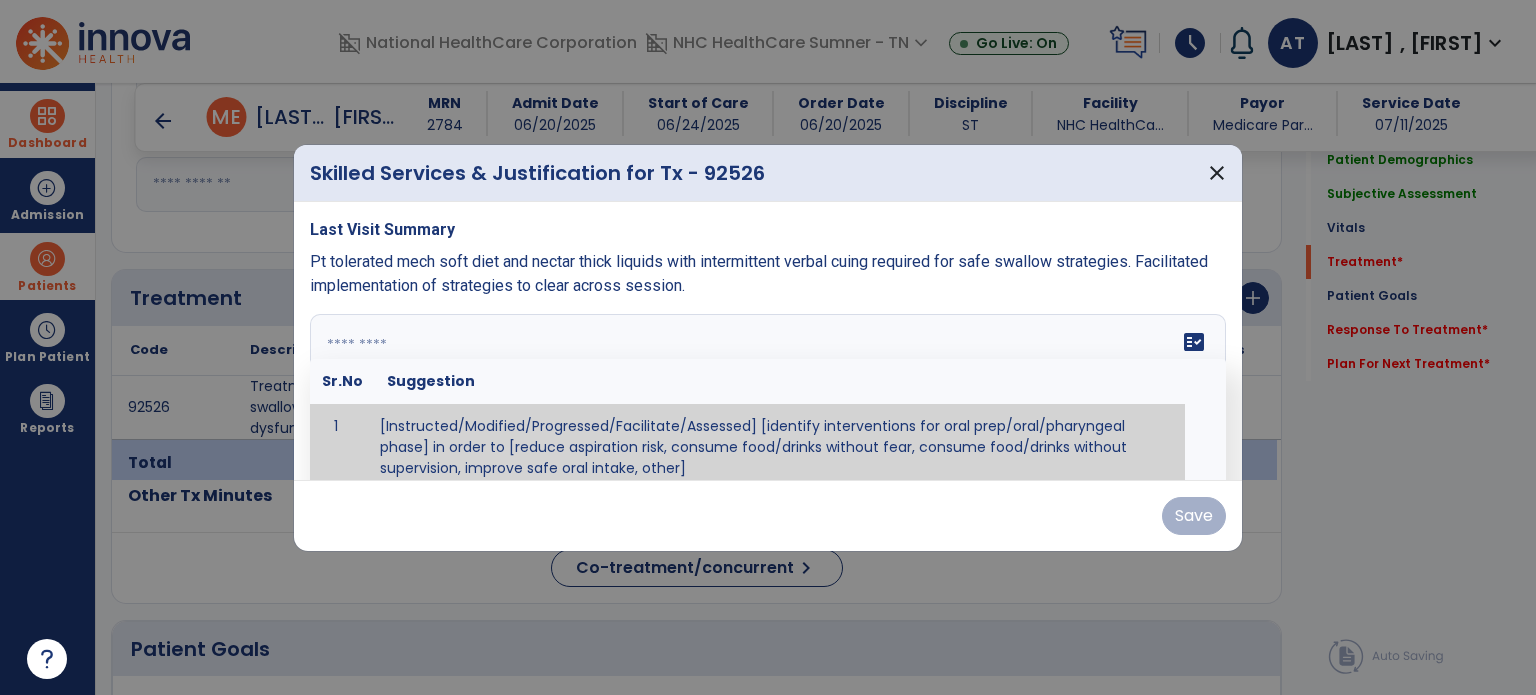 click at bounding box center (766, 389) 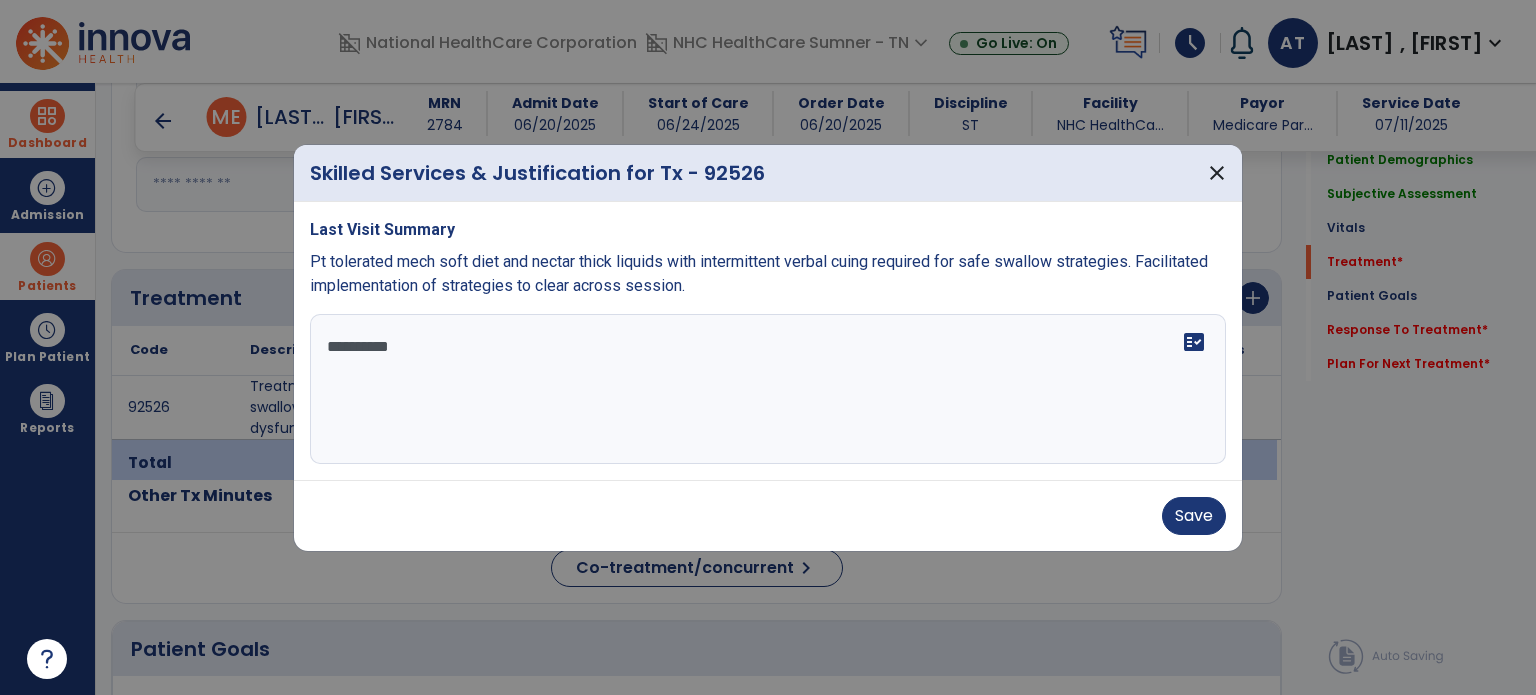 scroll, scrollTop: 0, scrollLeft: 0, axis: both 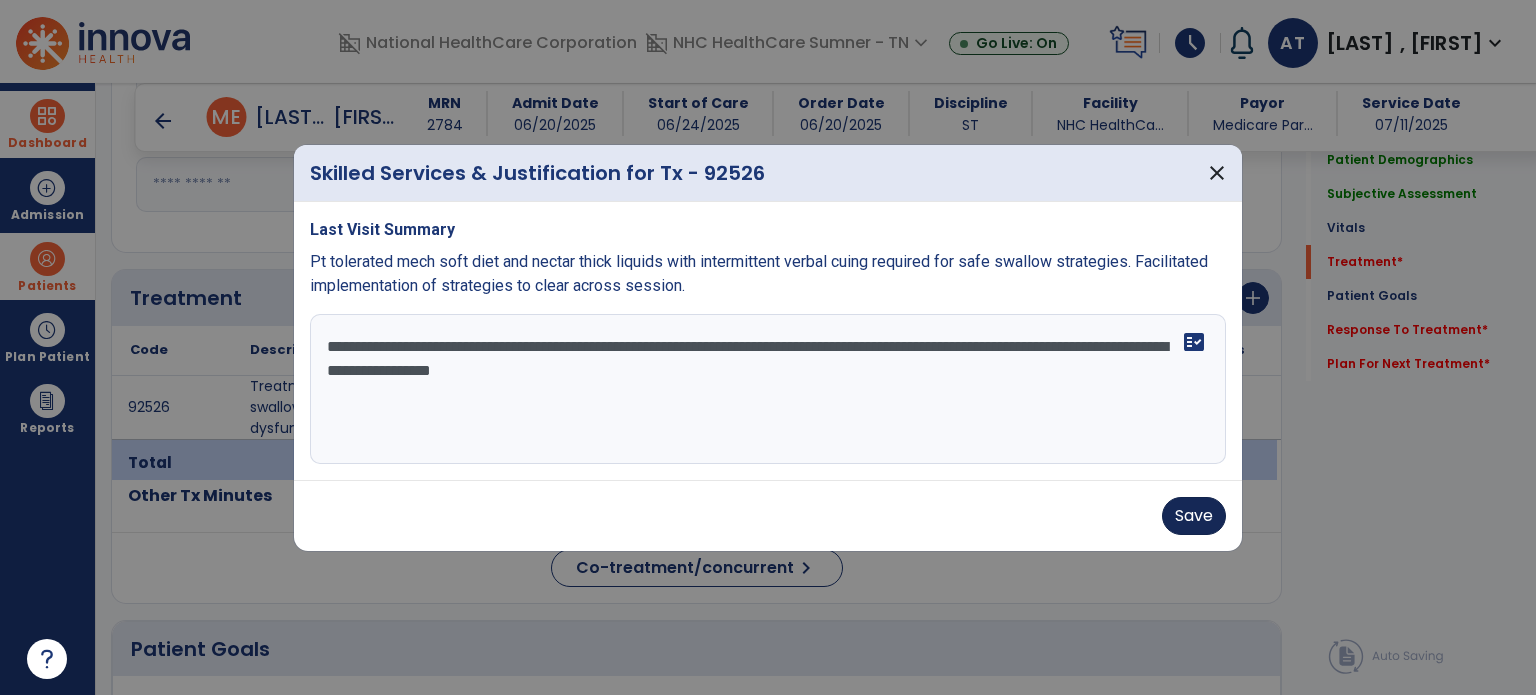 type on "**********" 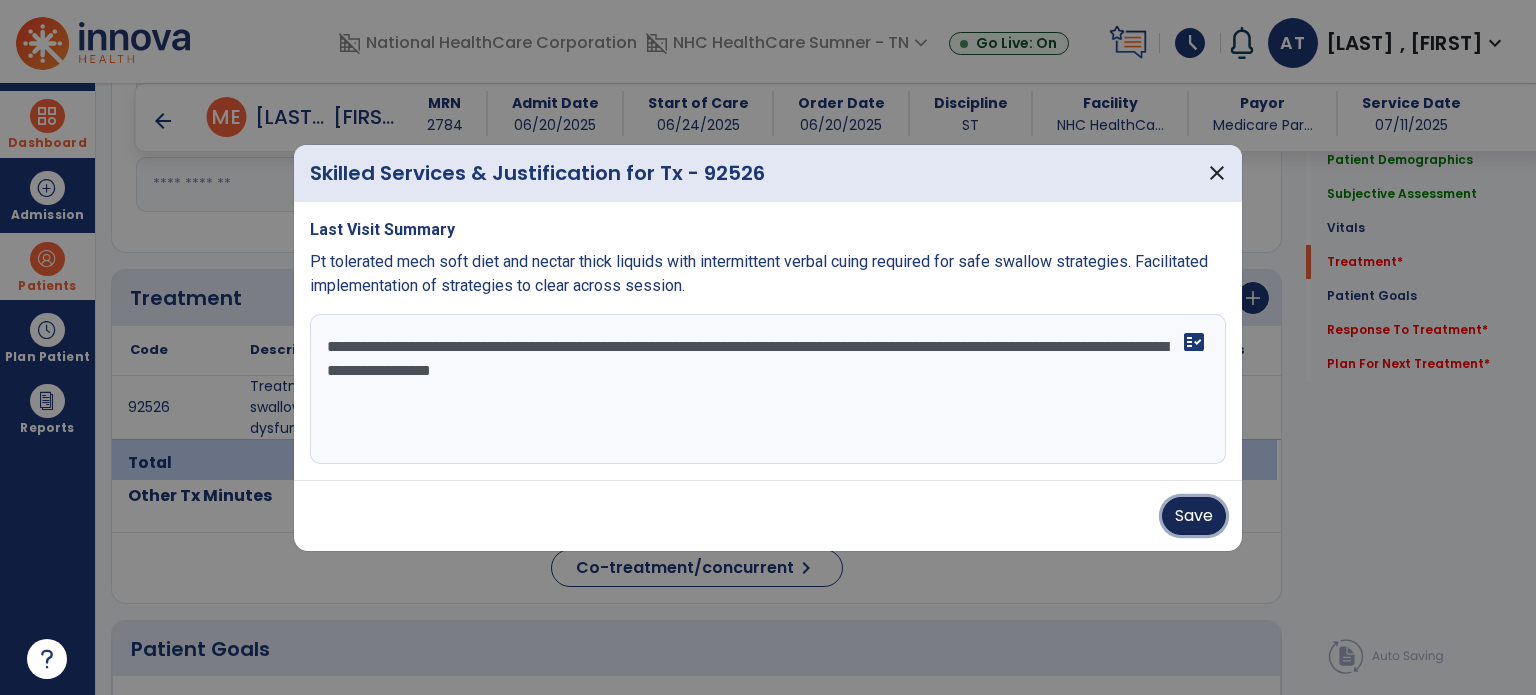 click on "Save" at bounding box center (1194, 516) 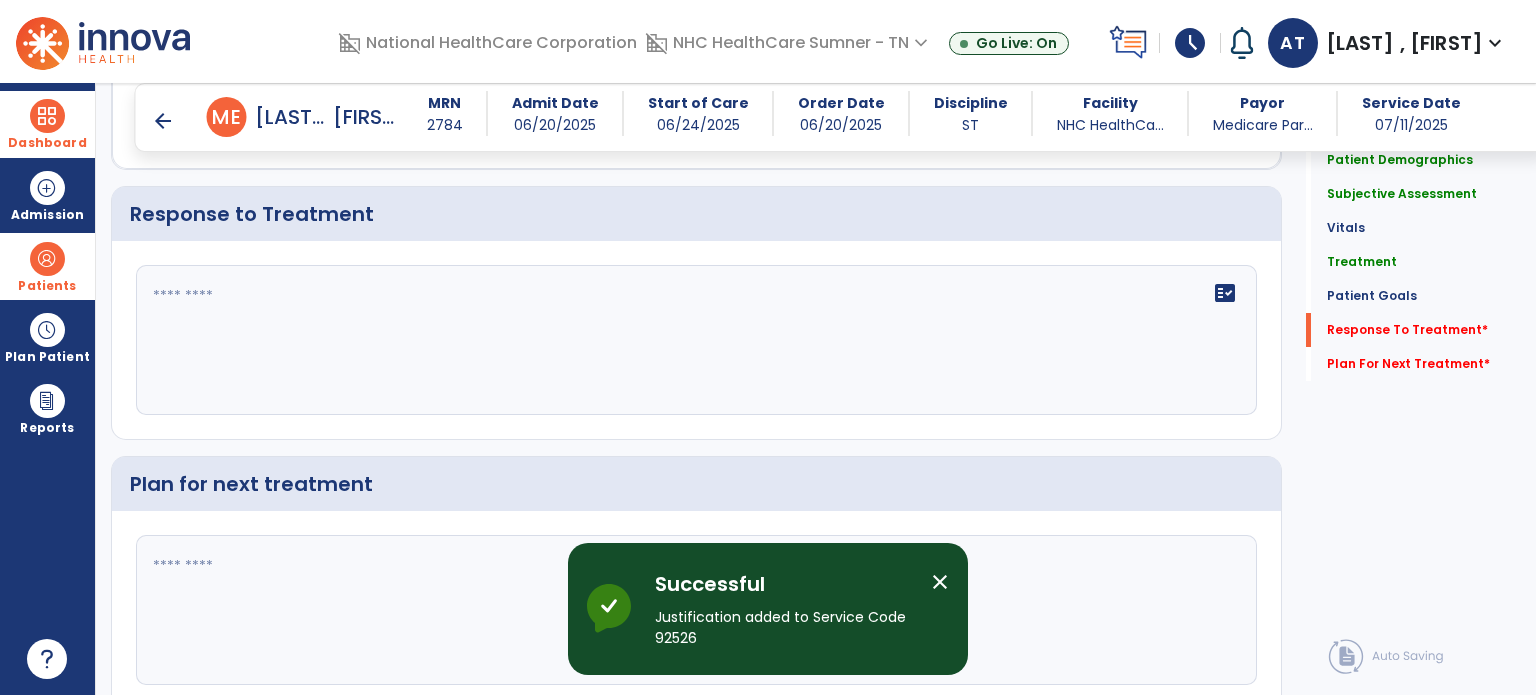 scroll, scrollTop: 2259, scrollLeft: 0, axis: vertical 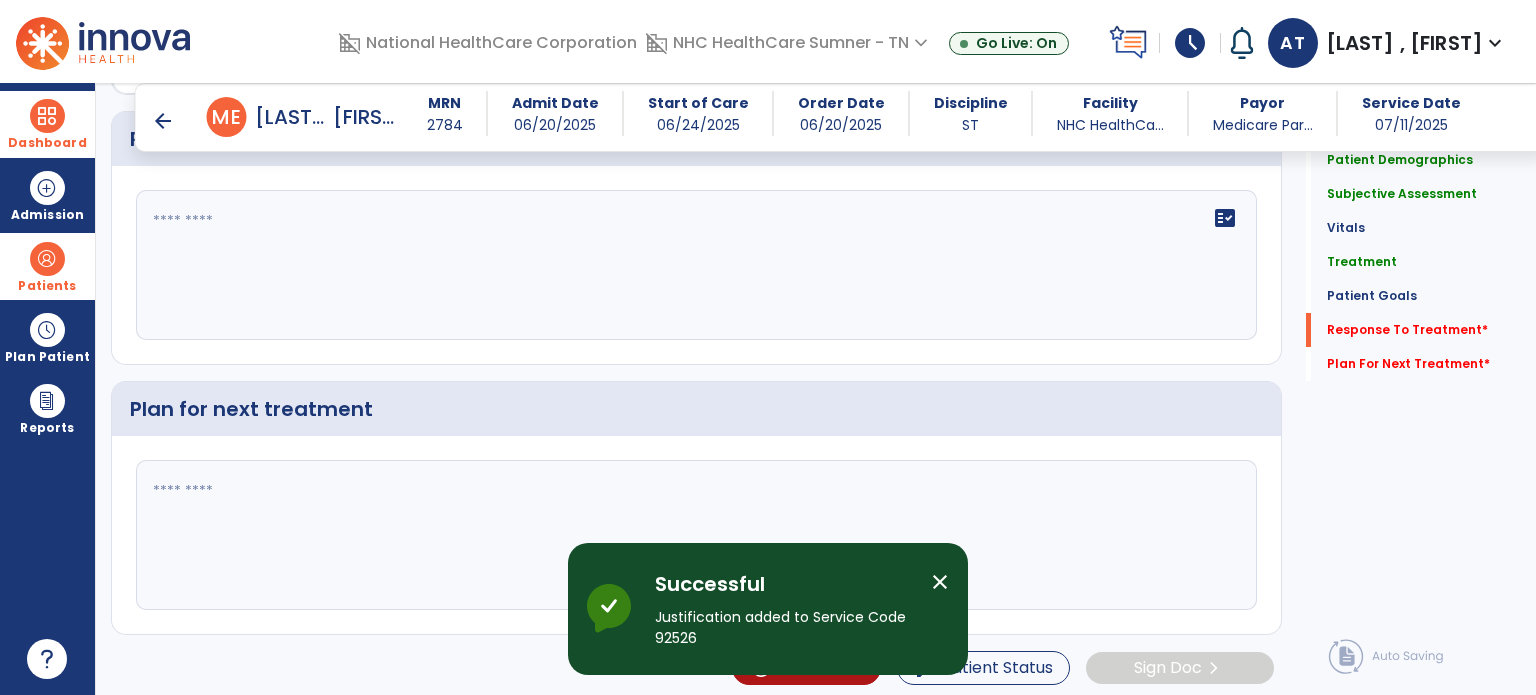 click 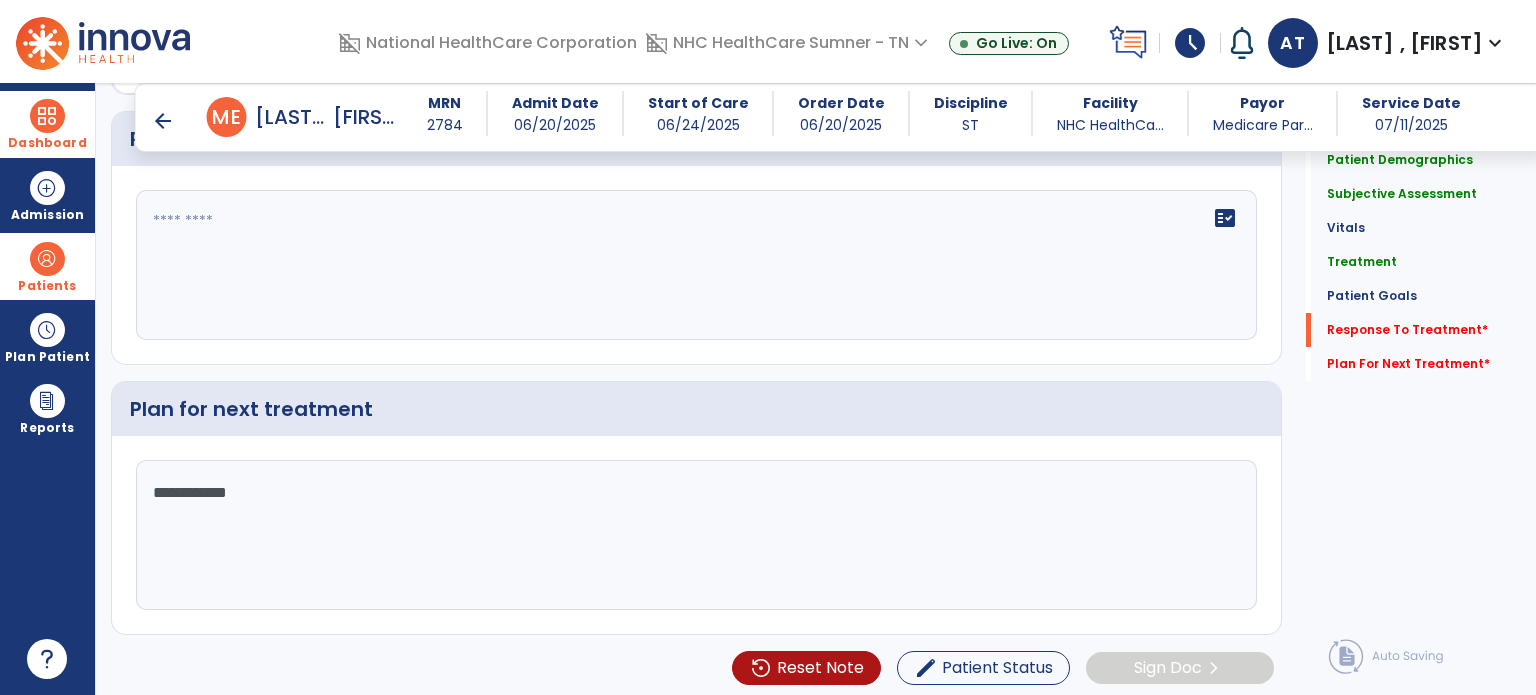 type on "**********" 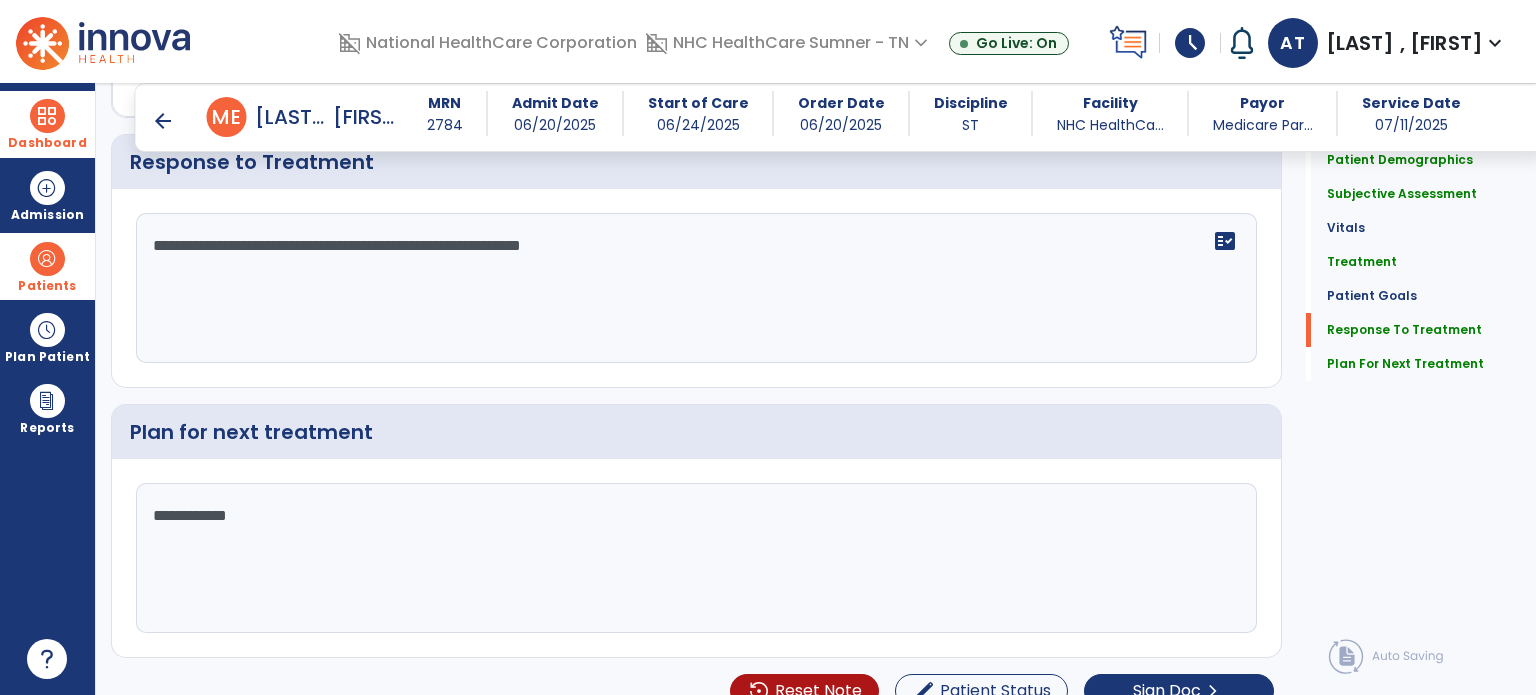 scroll, scrollTop: 2259, scrollLeft: 0, axis: vertical 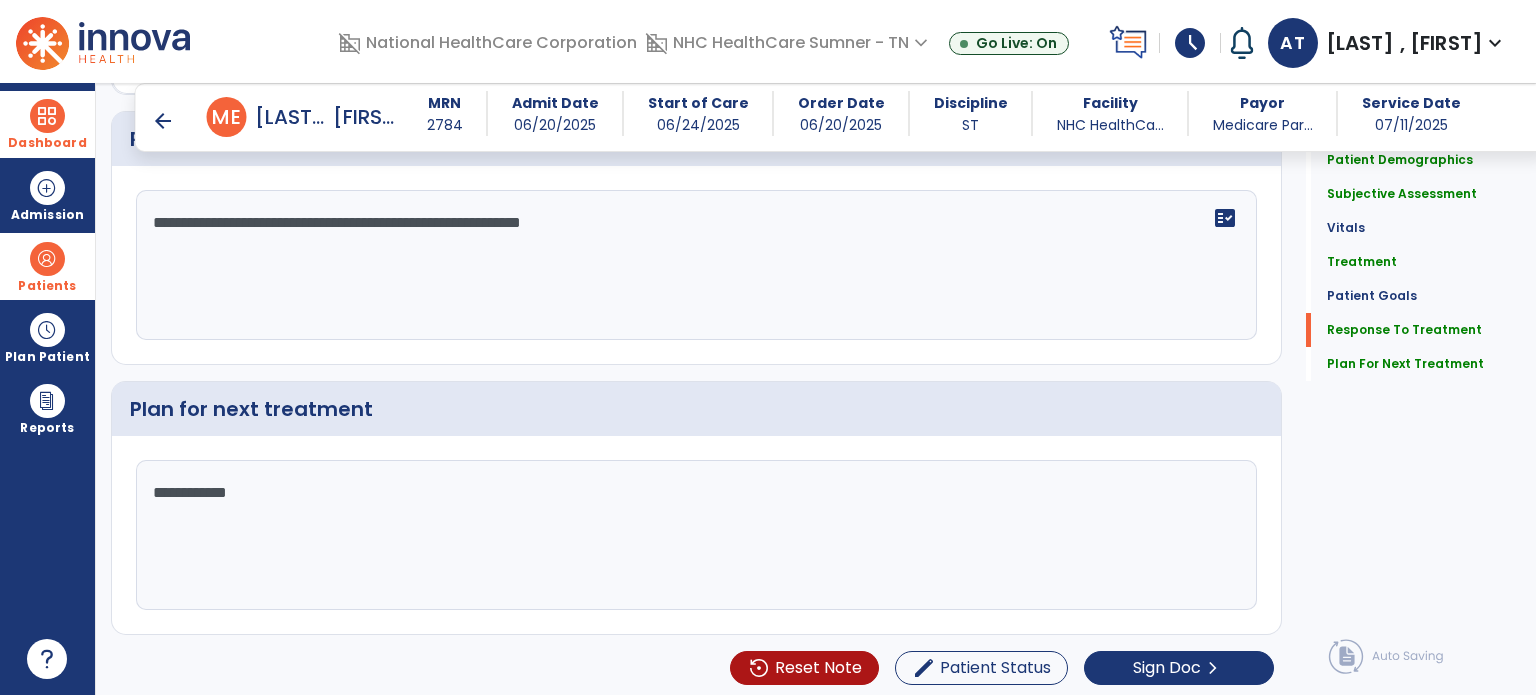 click on "**********" 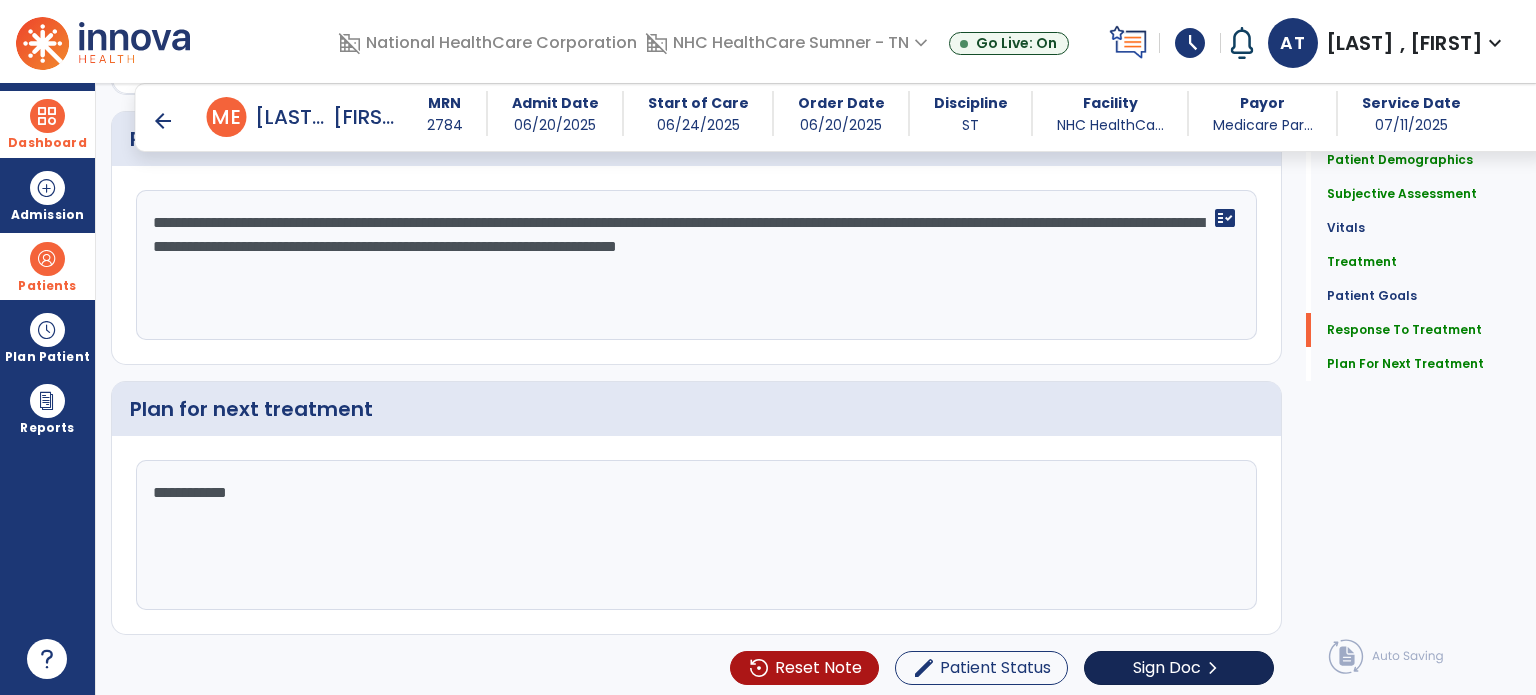type on "**********" 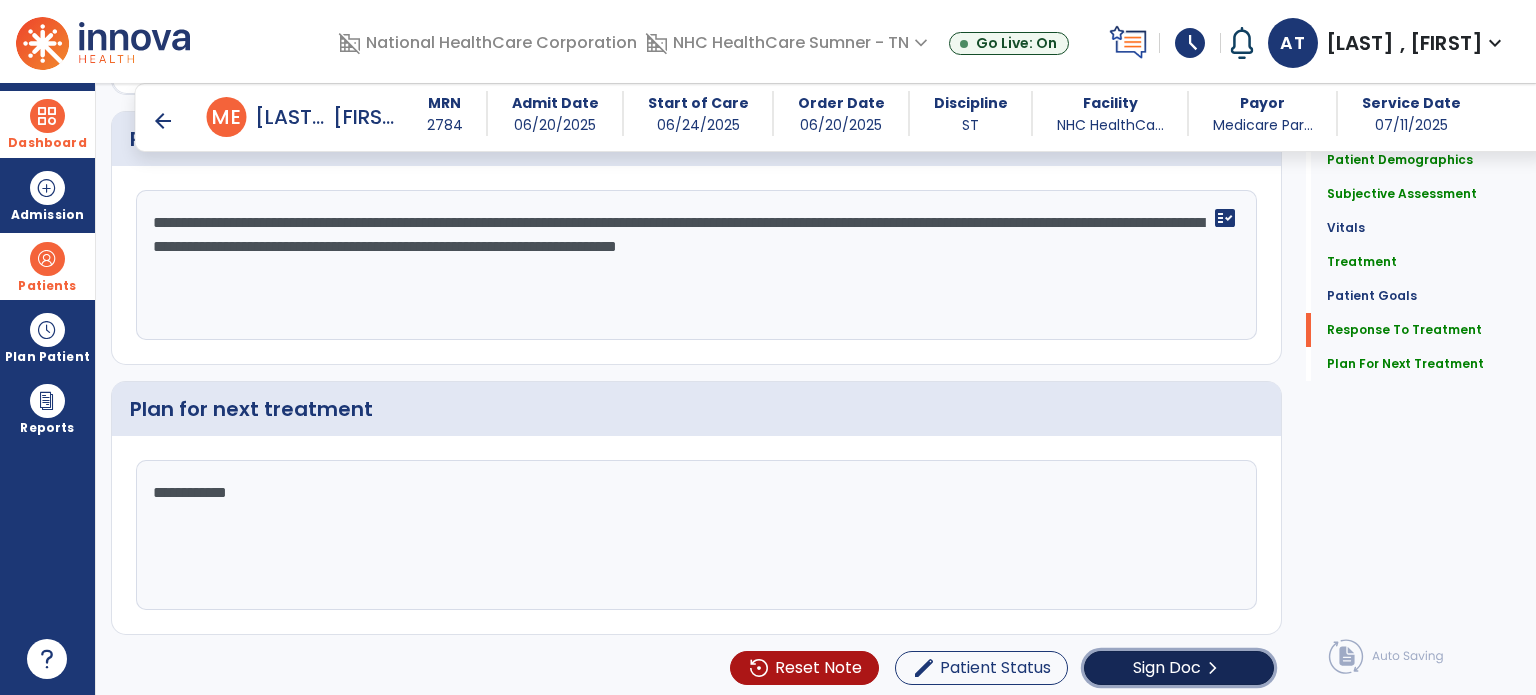click on "Sign Doc  chevron_right" 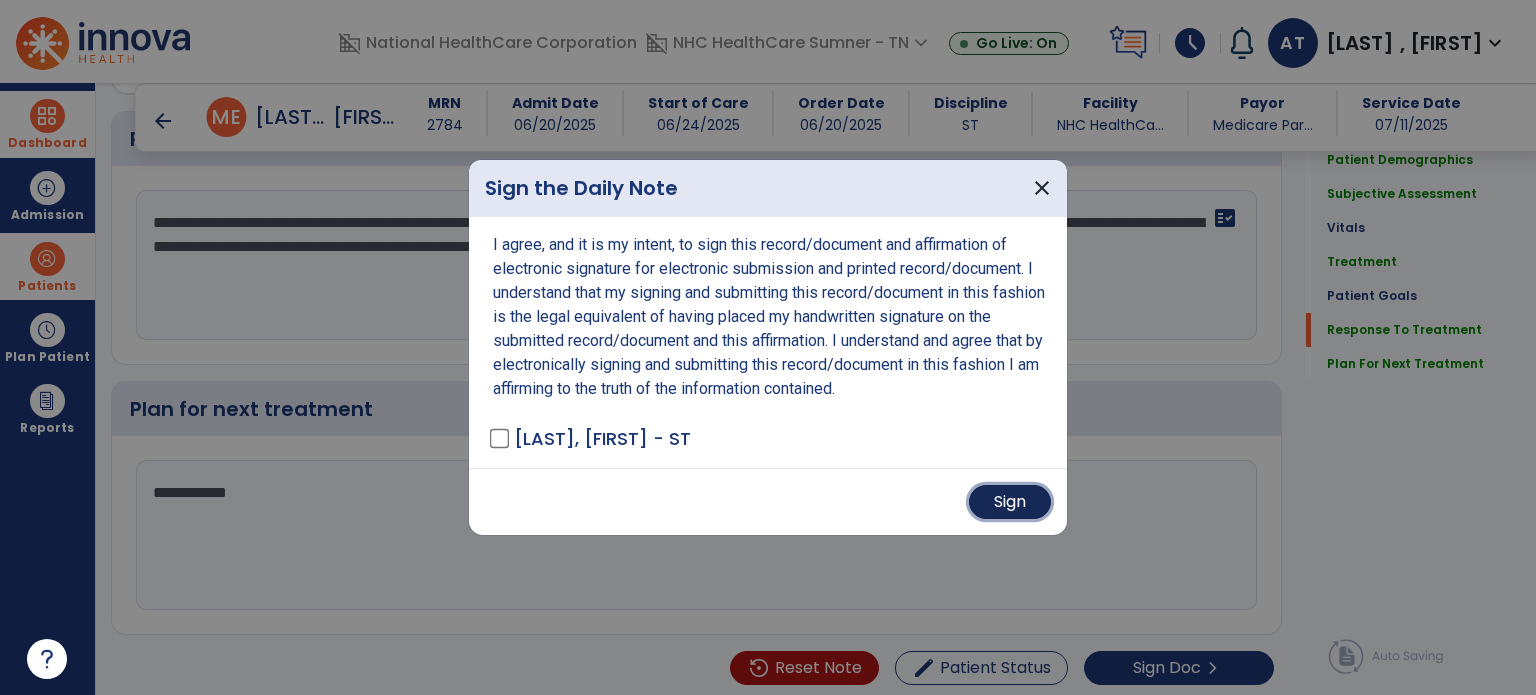 click on "Sign" at bounding box center [1010, 502] 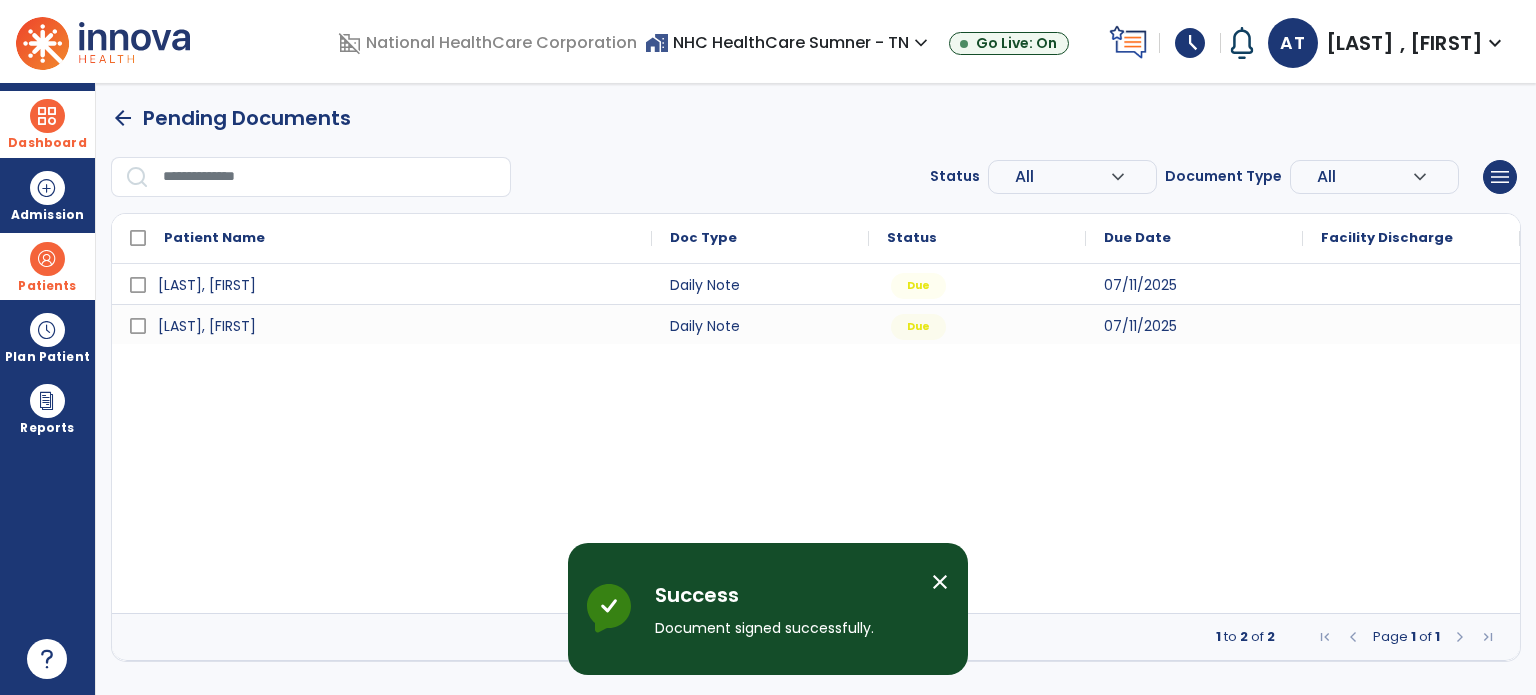 scroll, scrollTop: 0, scrollLeft: 0, axis: both 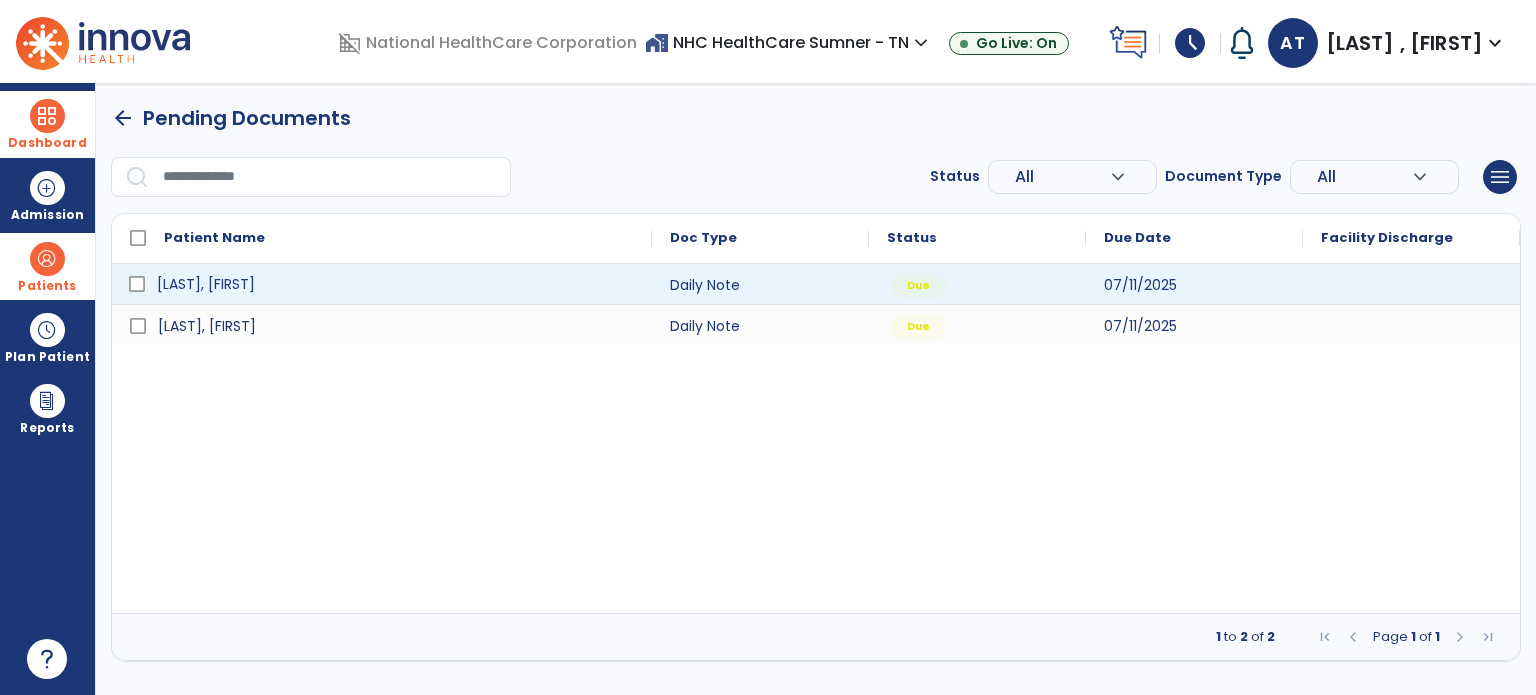 click on "[LAST], [FIRST]" at bounding box center [206, 284] 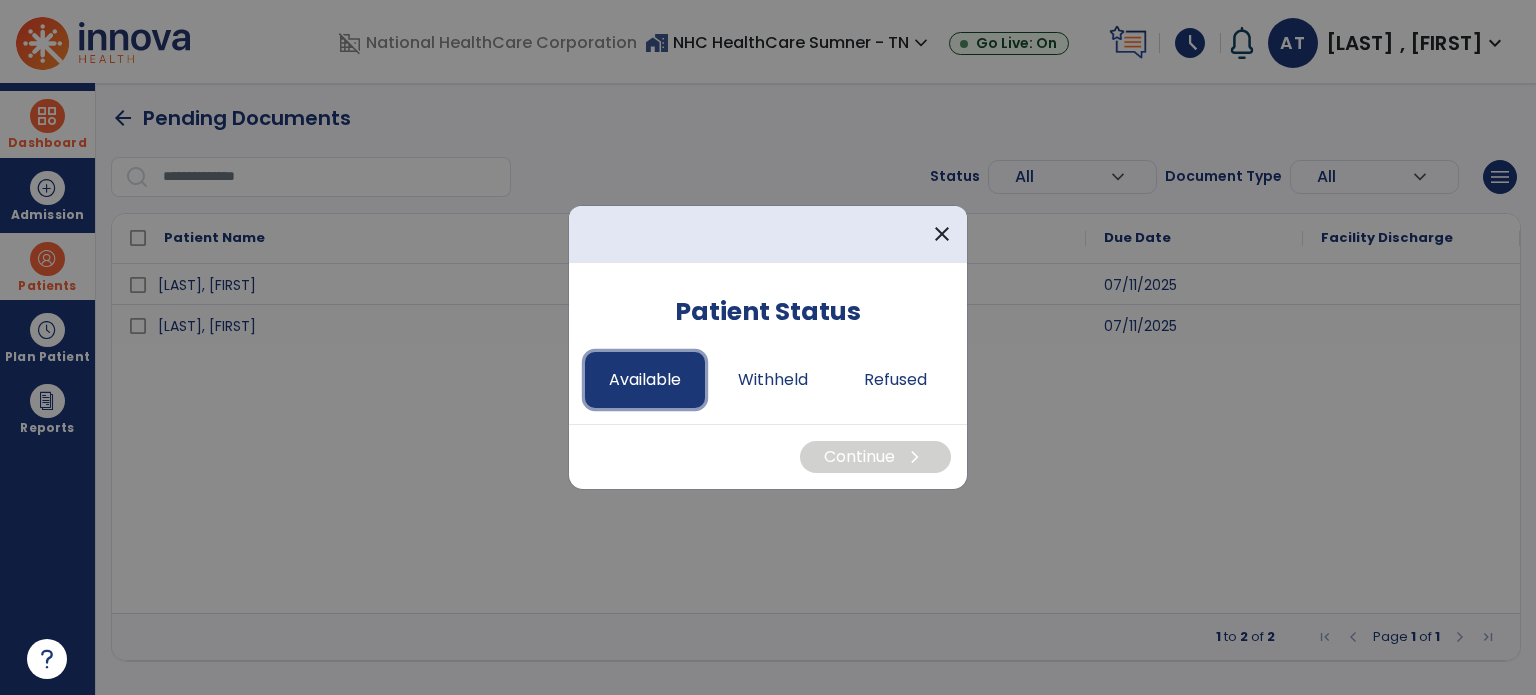 click on "Available" at bounding box center [645, 380] 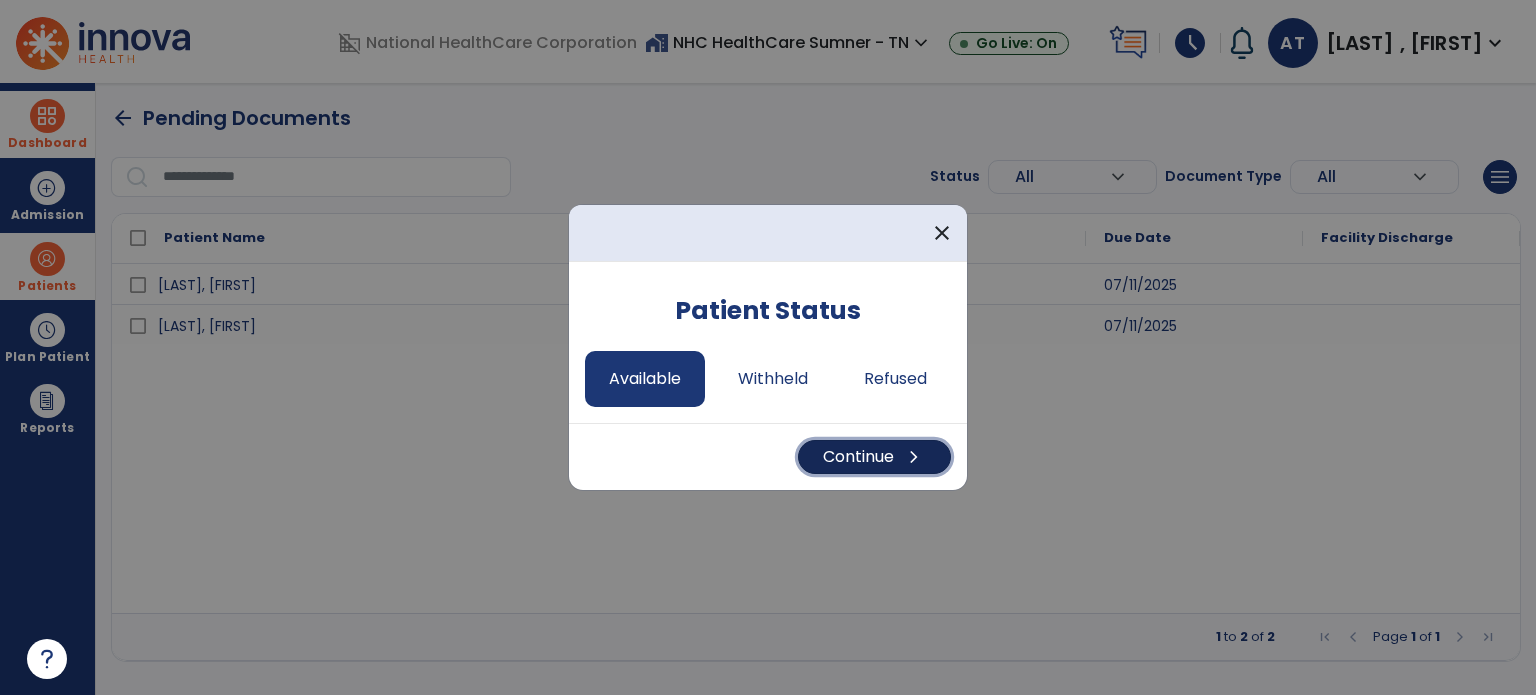 click on "chevron_right" at bounding box center [914, 457] 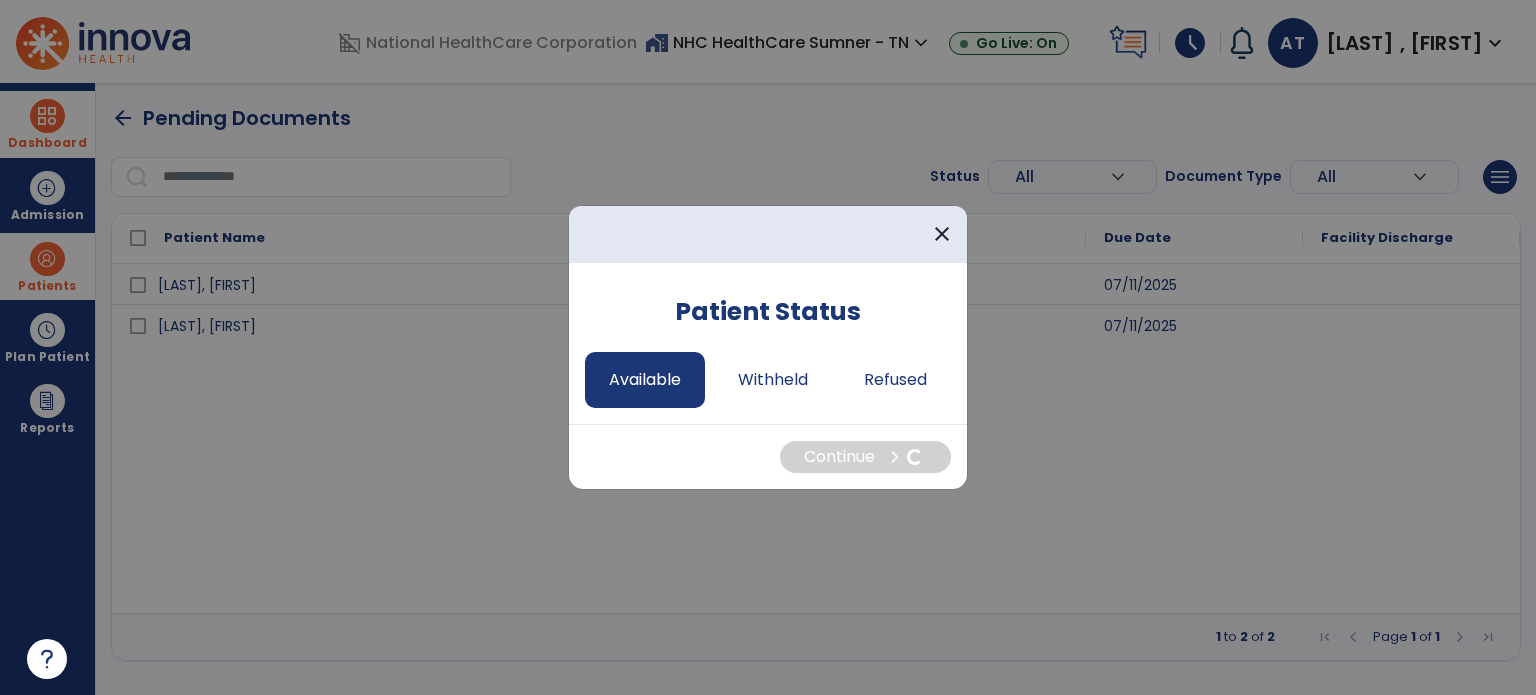 select on "*" 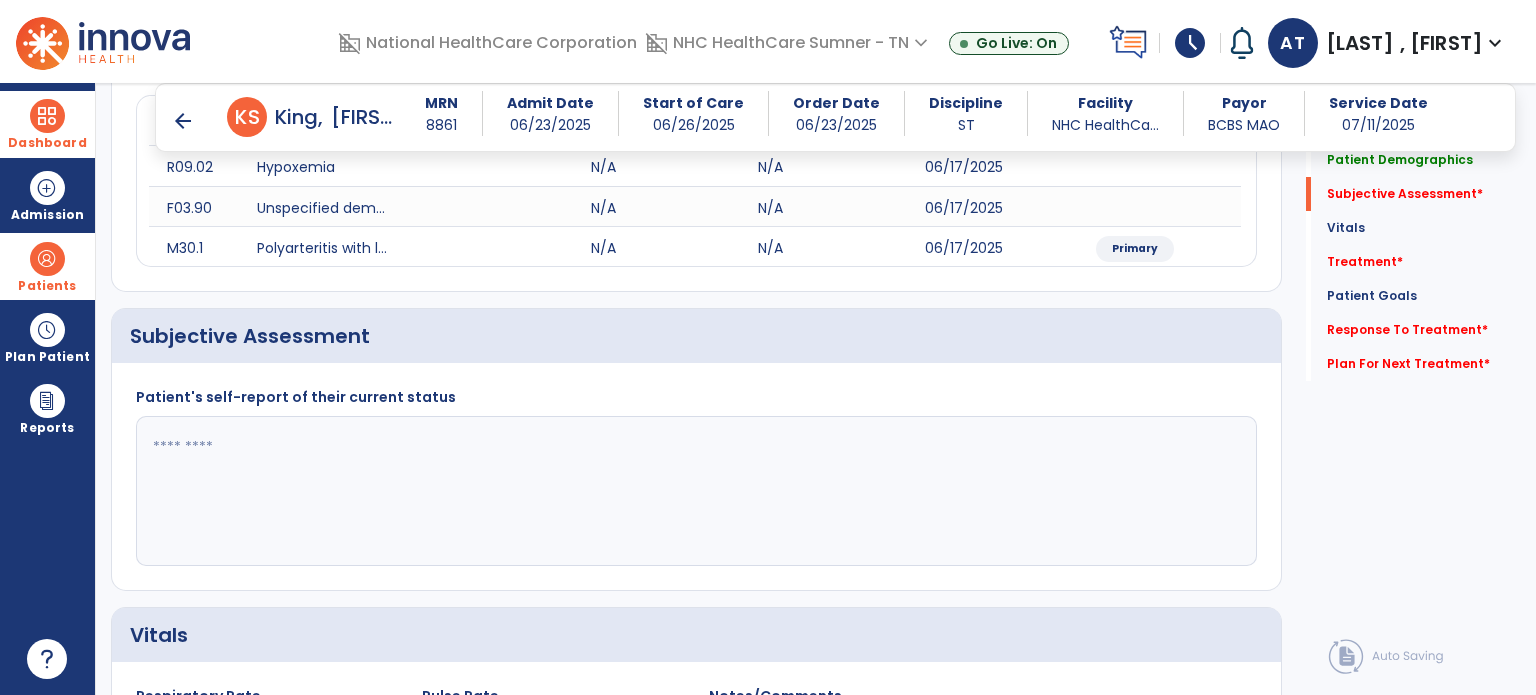 scroll, scrollTop: 500, scrollLeft: 0, axis: vertical 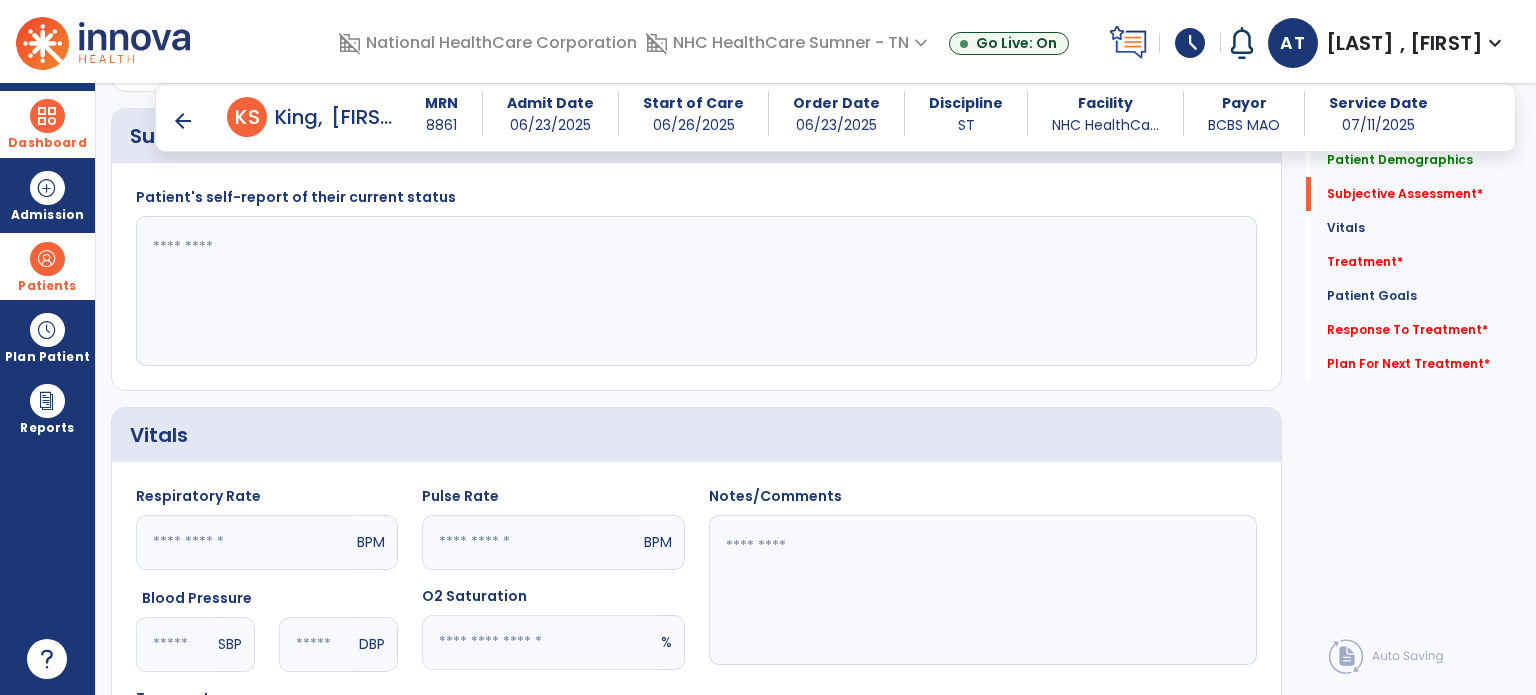 click 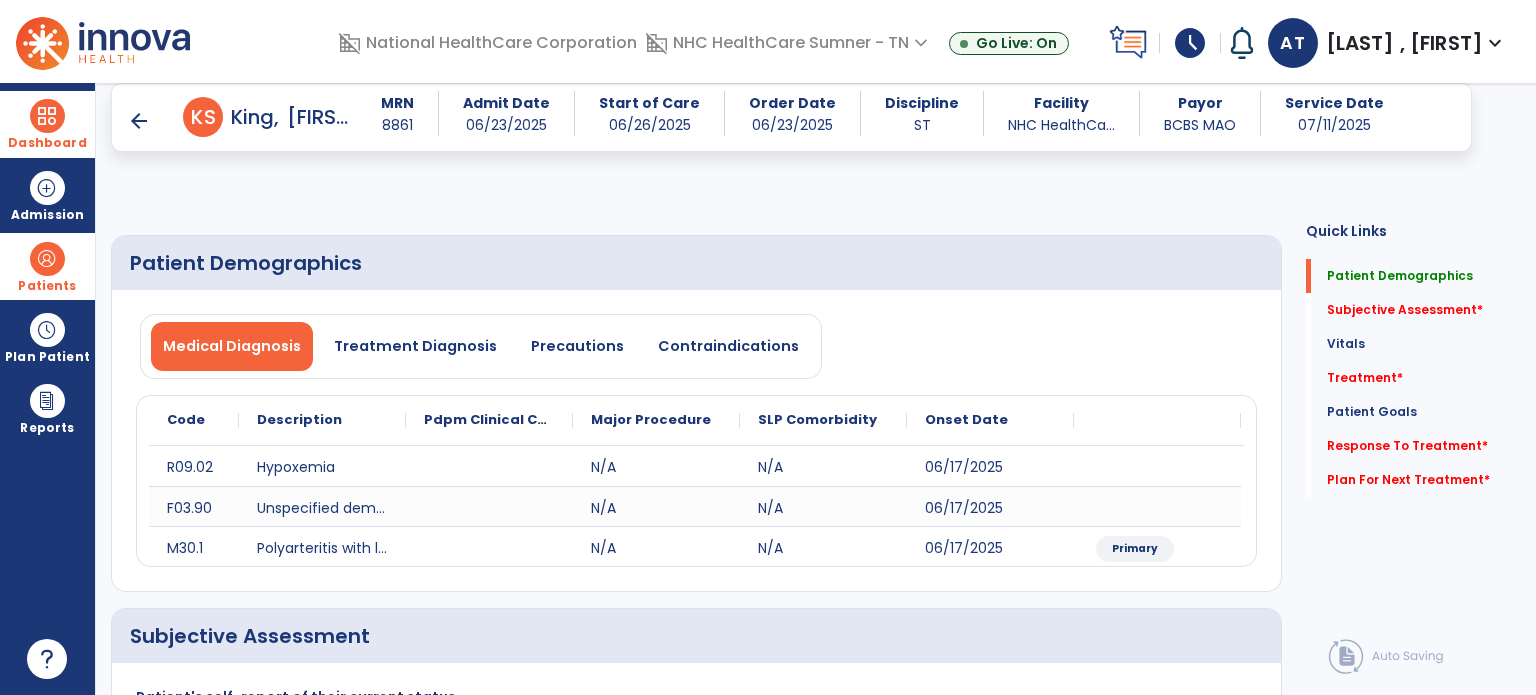 scroll, scrollTop: 500, scrollLeft: 0, axis: vertical 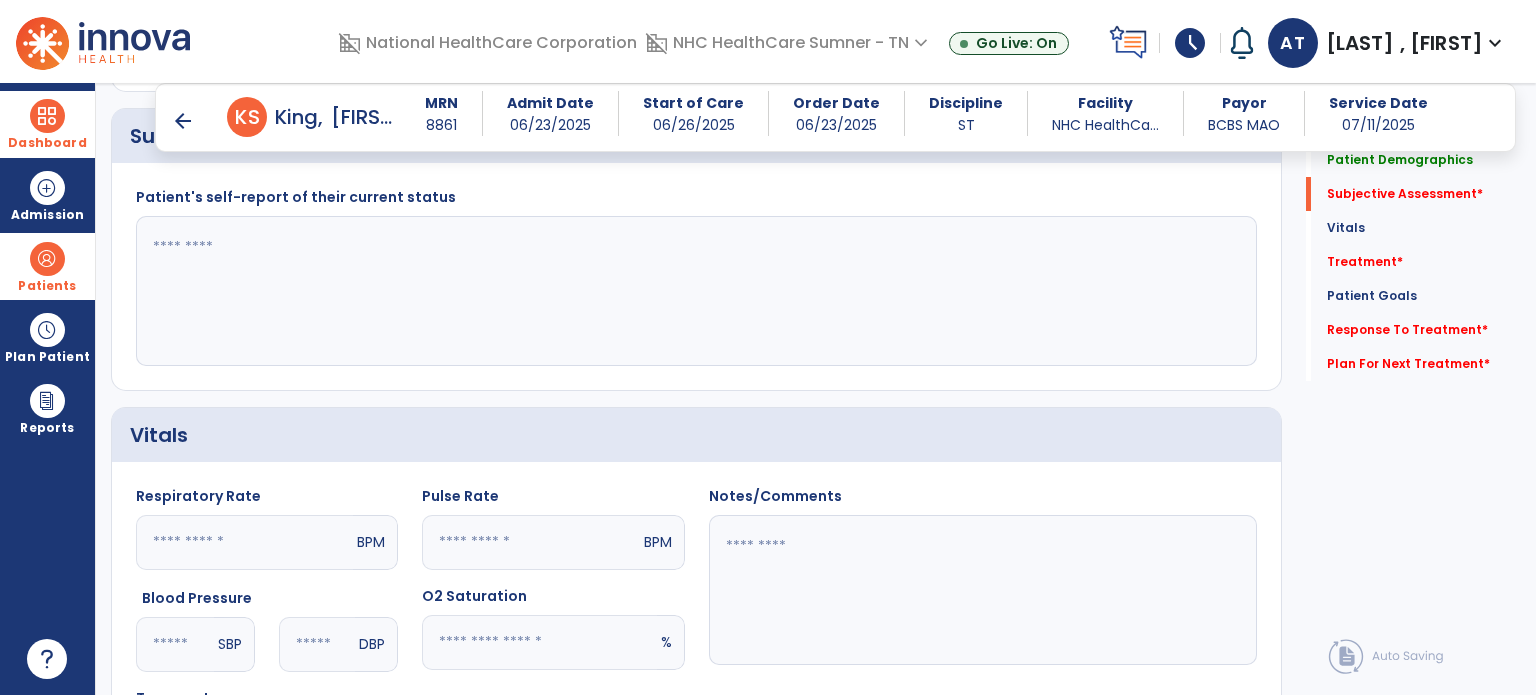 click 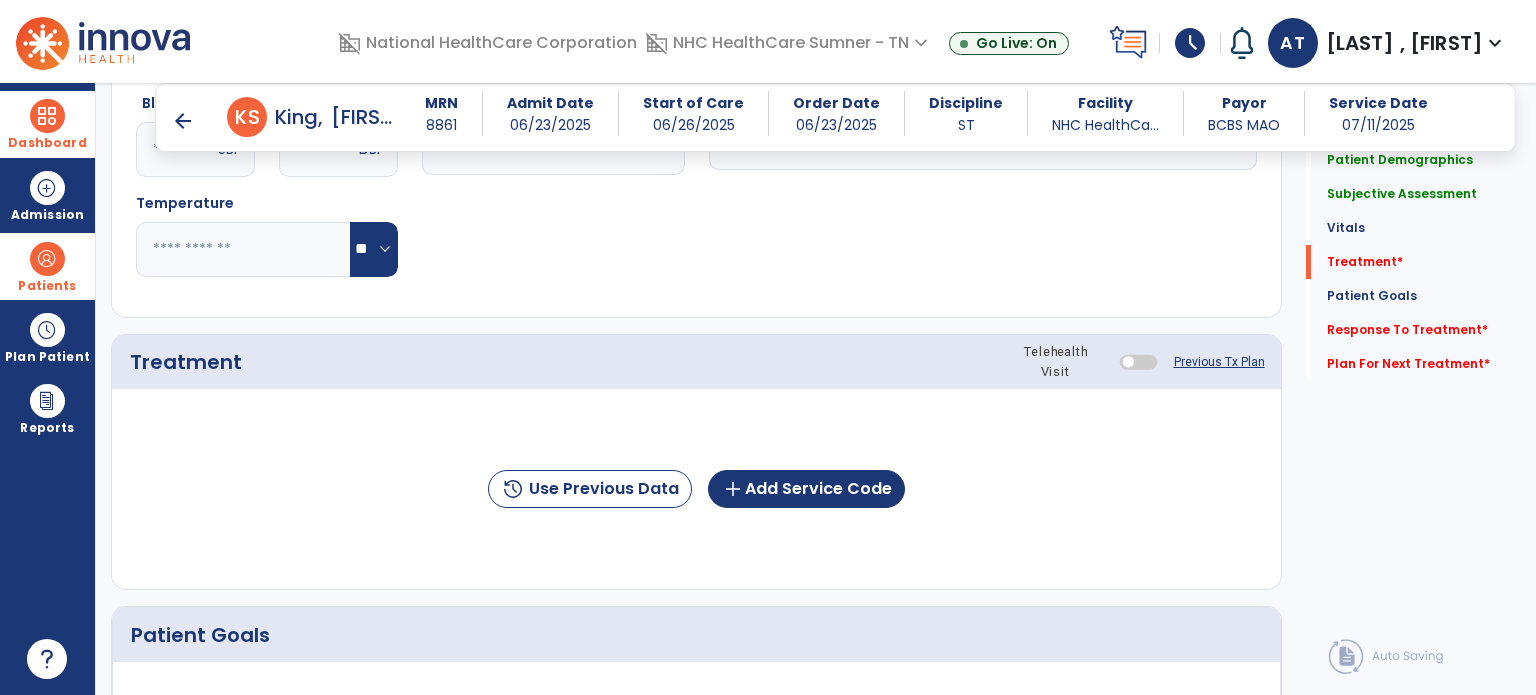 scroll, scrollTop: 1000, scrollLeft: 0, axis: vertical 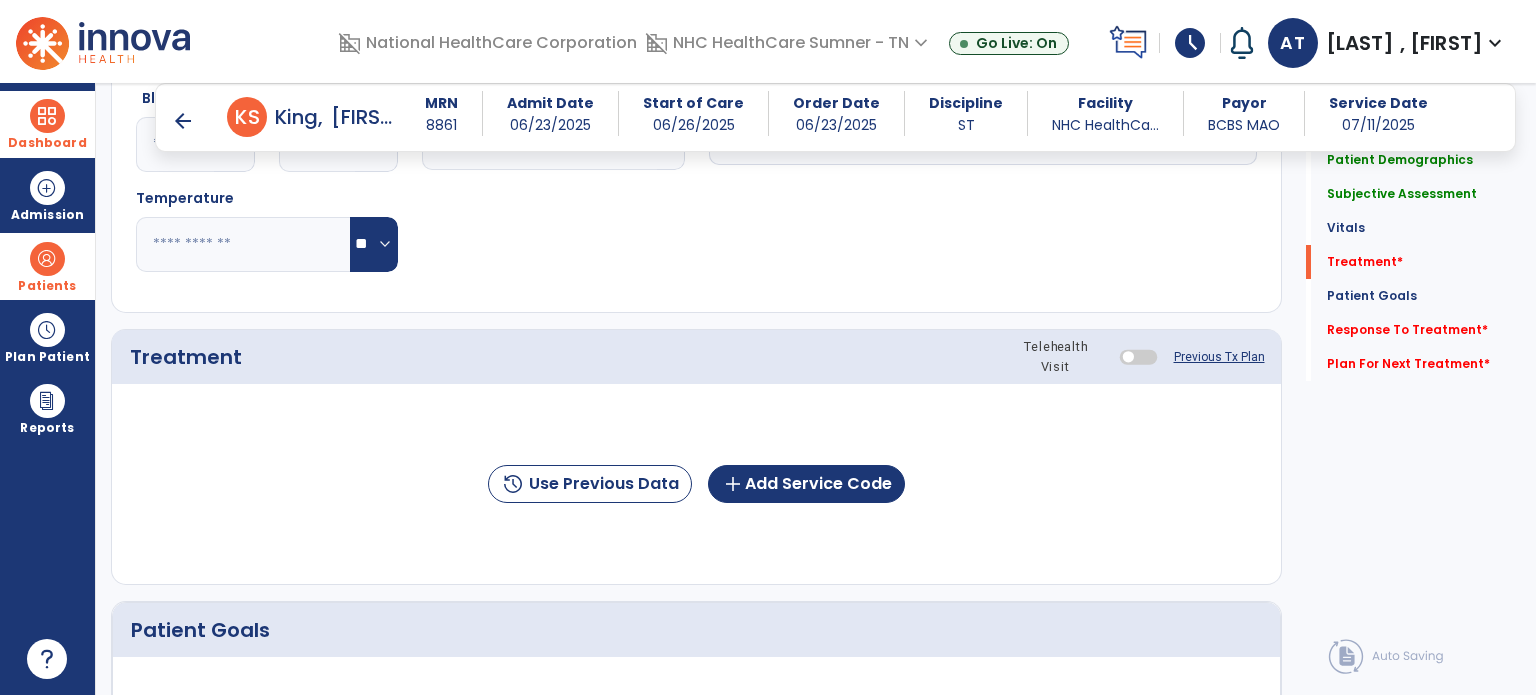 type on "**********" 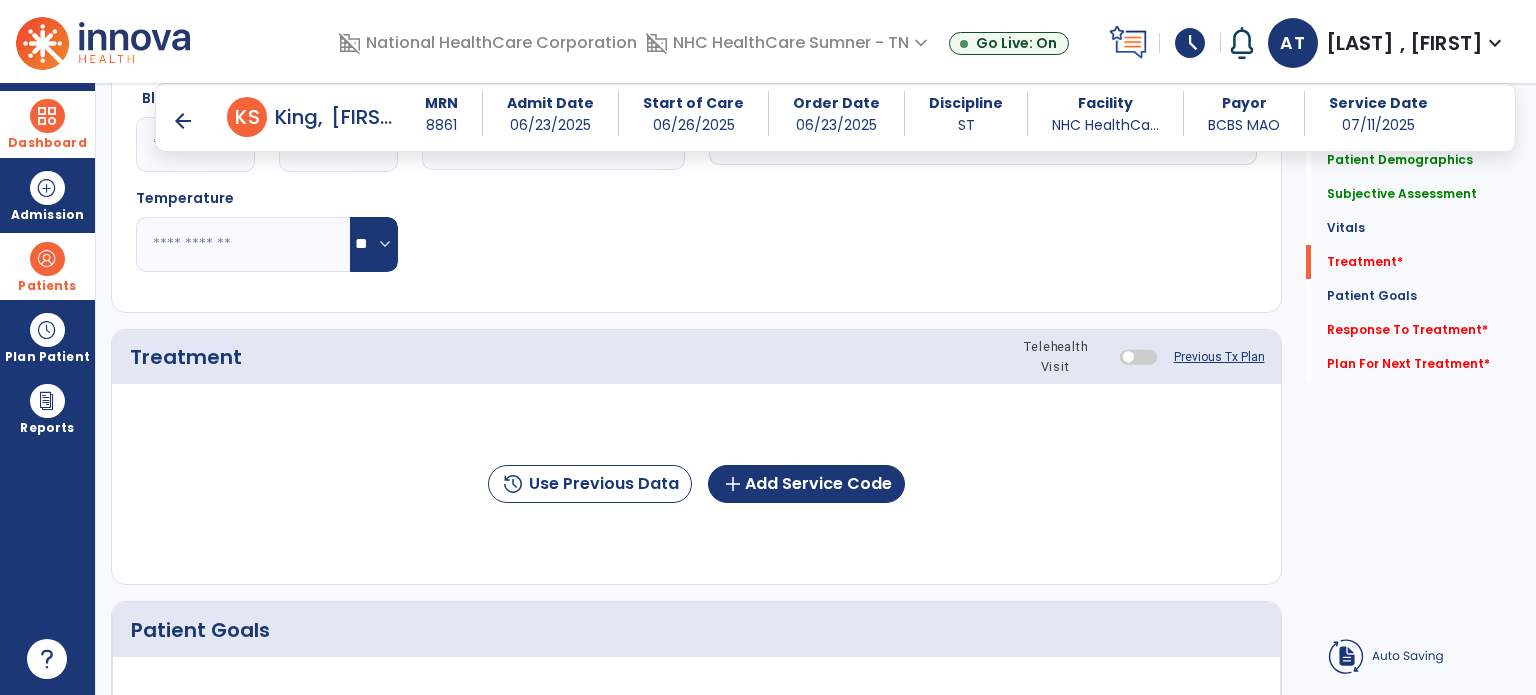 click on "history  Use Previous Data  add  Add Service Code" 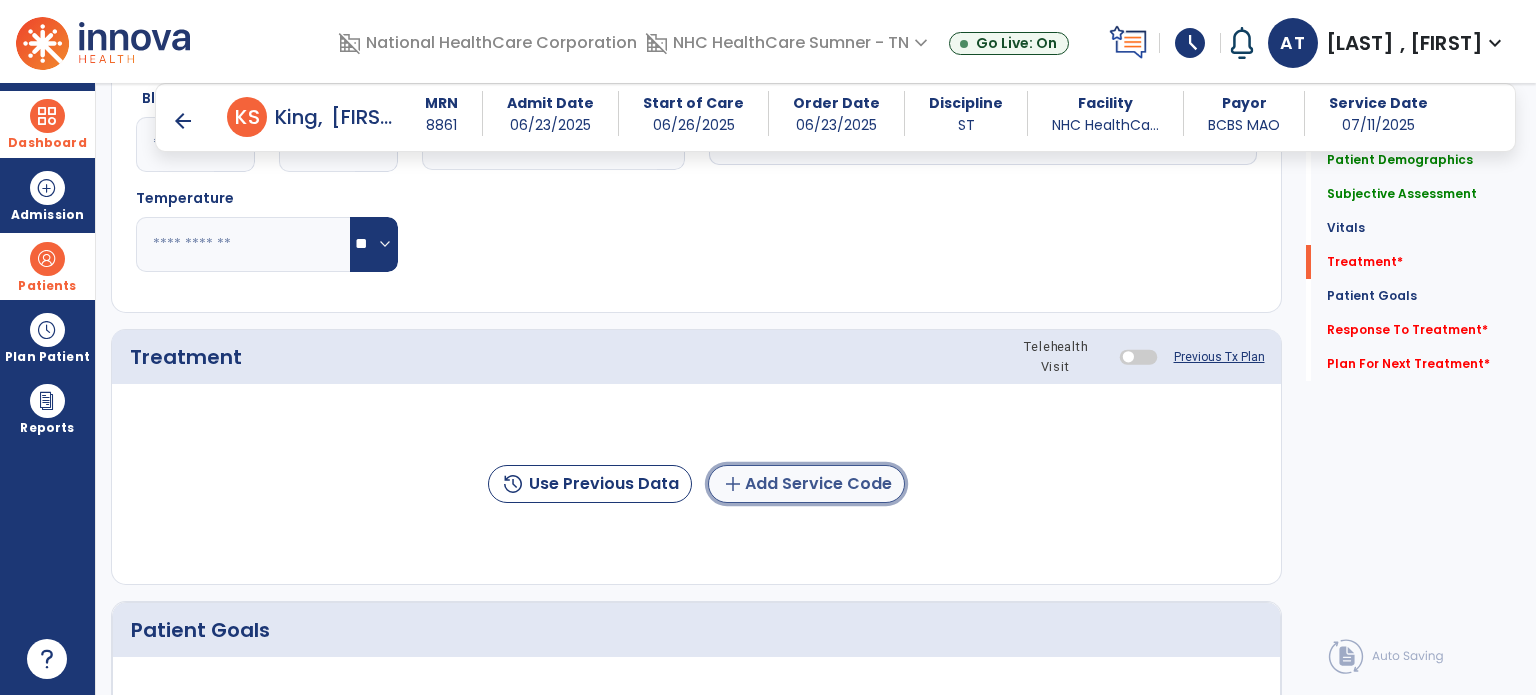 click on "add  Add Service Code" 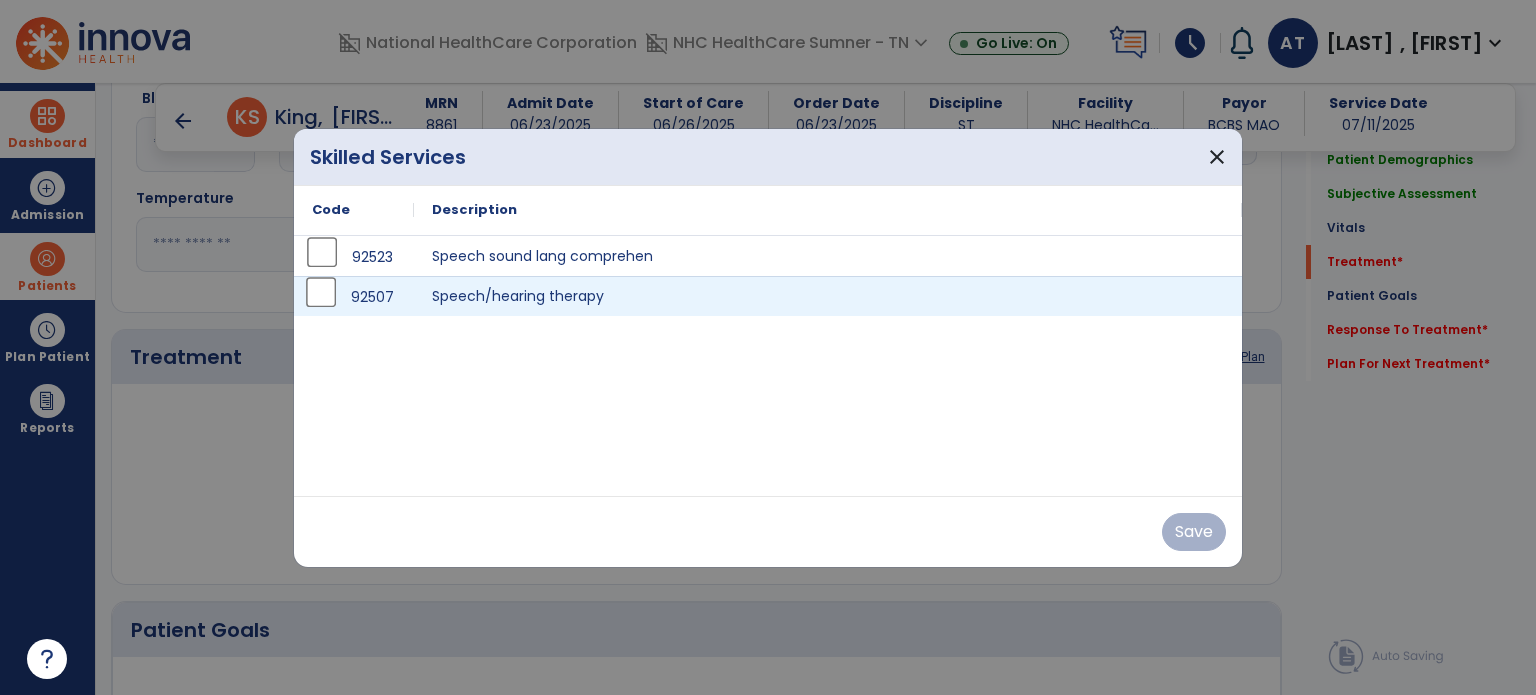 click on "92507" at bounding box center (354, 296) 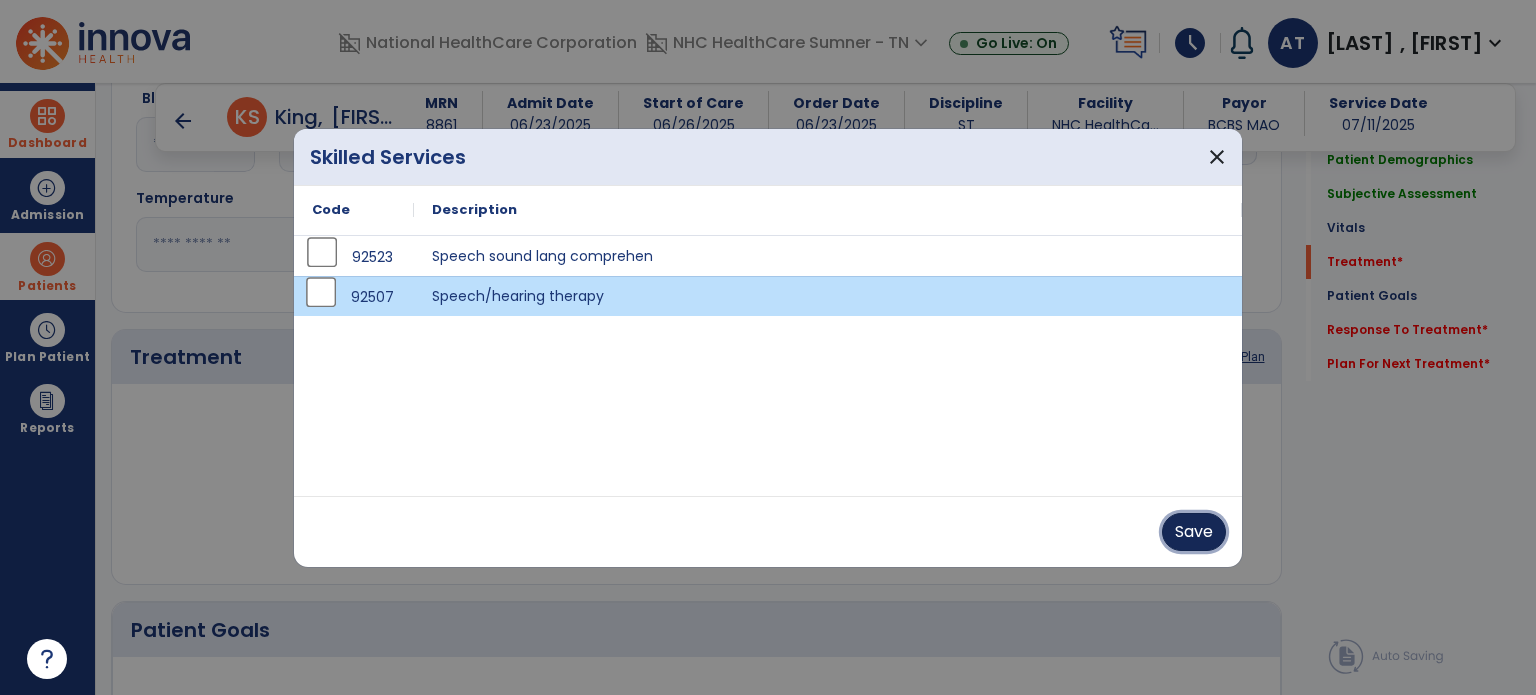 click on "Save" at bounding box center [1194, 532] 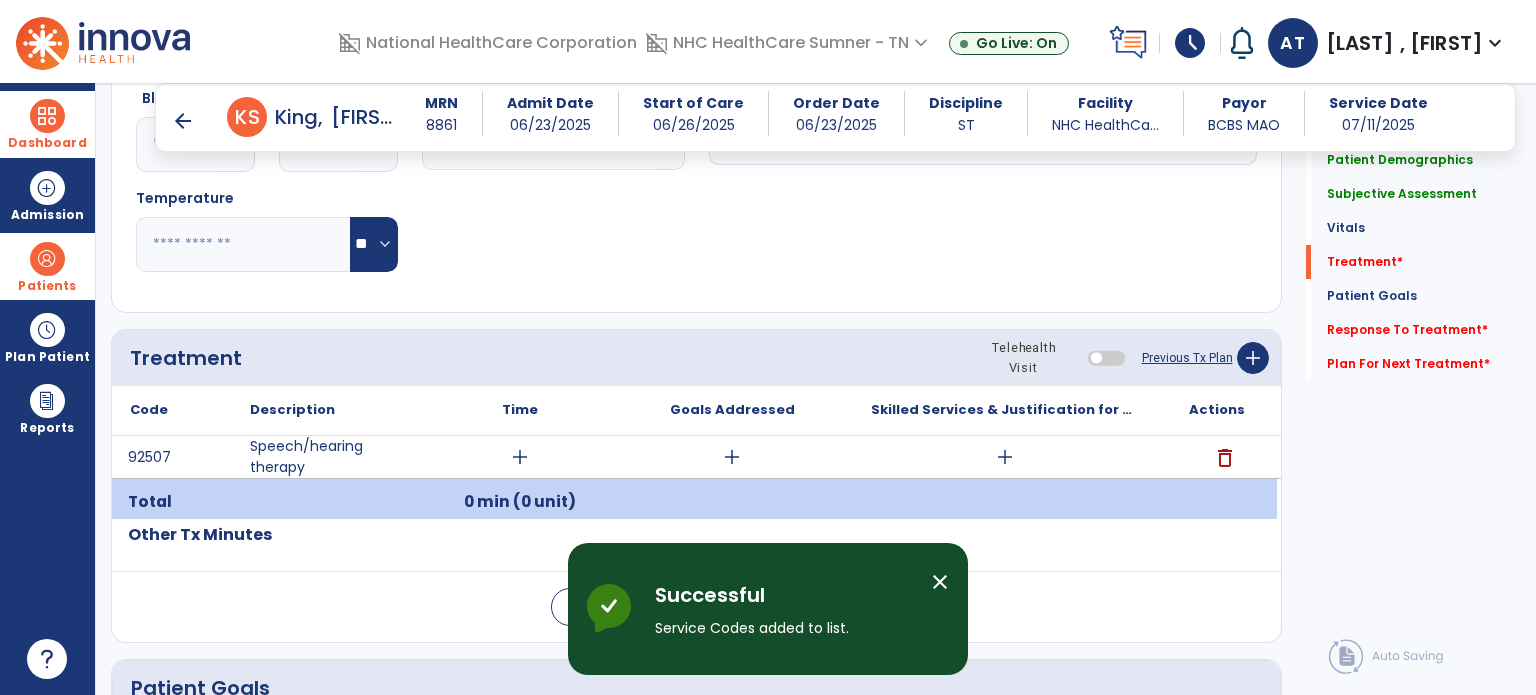 drag, startPoint x: 504, startPoint y: 431, endPoint x: 516, endPoint y: 452, distance: 24.186773 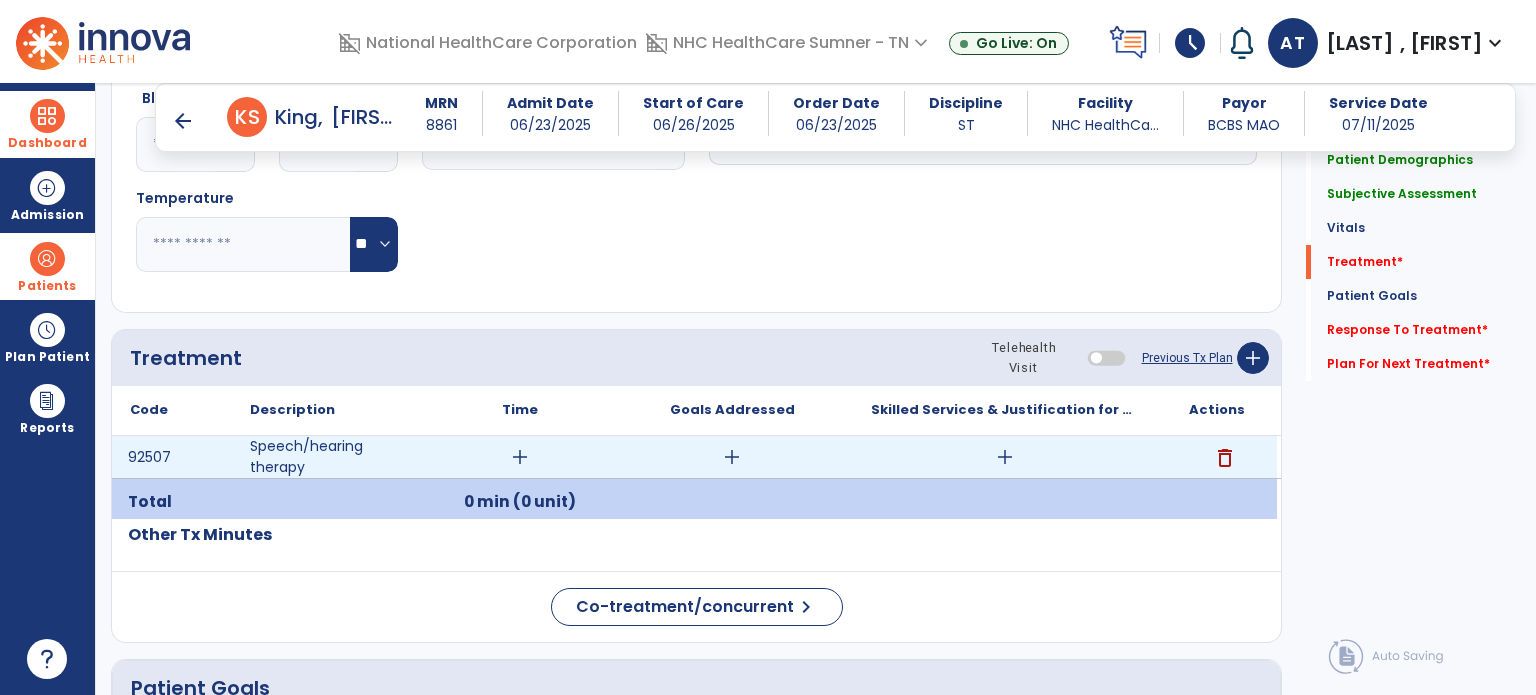 click on "add" at bounding box center (520, 457) 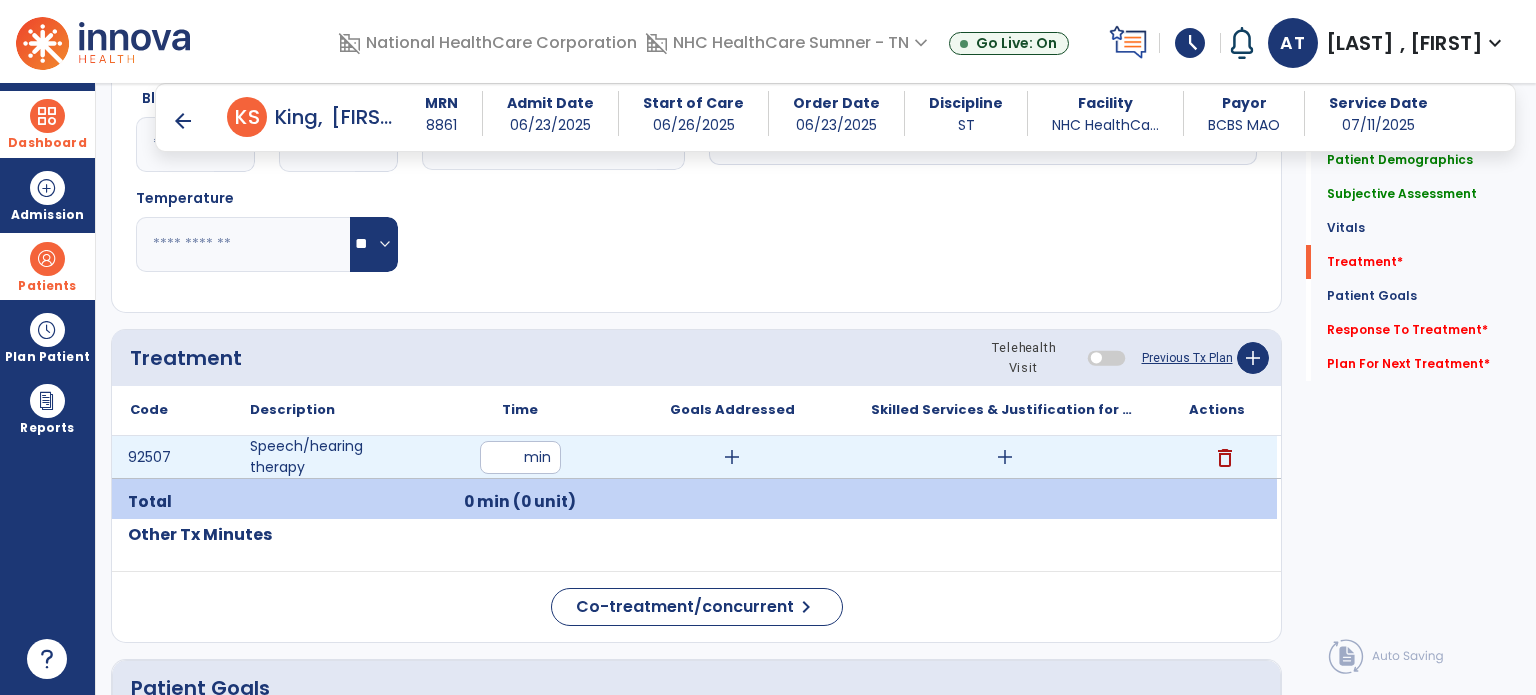type on "**" 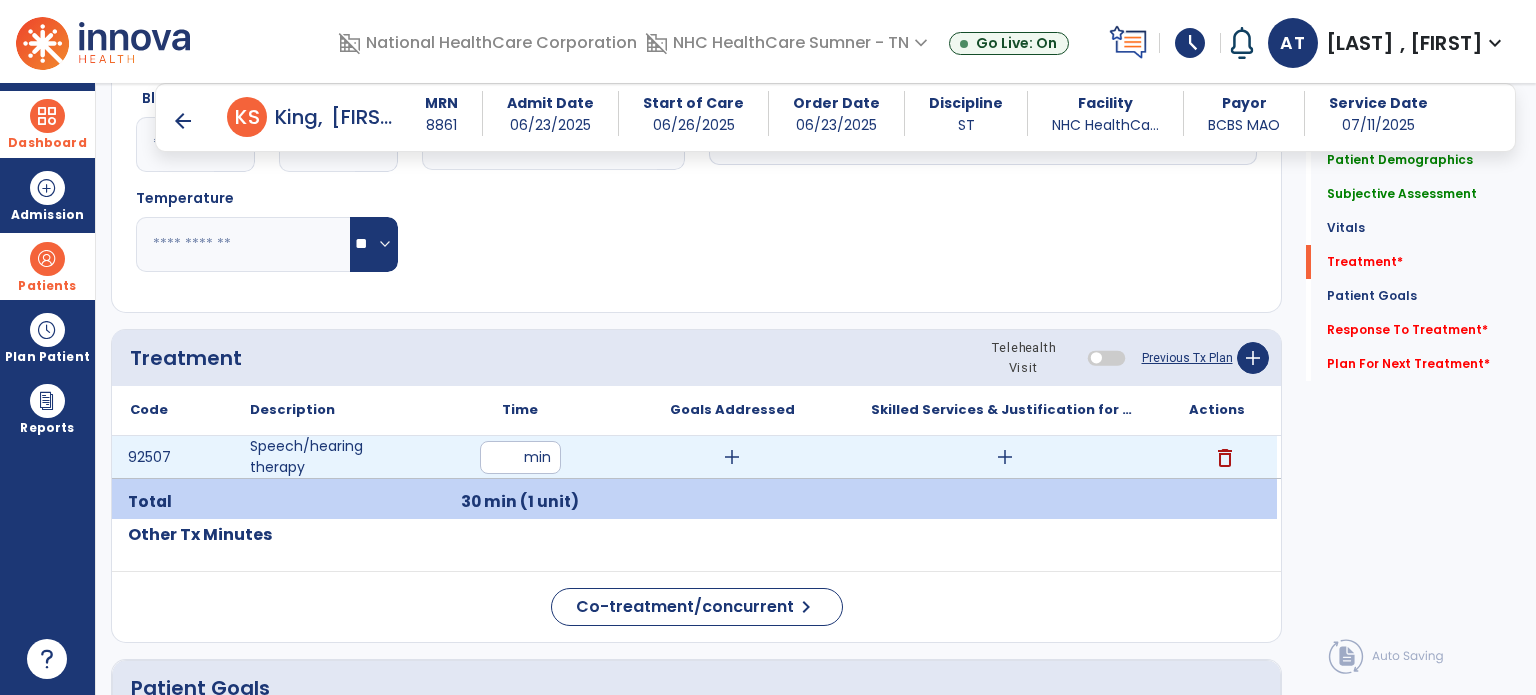 click on "add" at bounding box center (1005, 457) 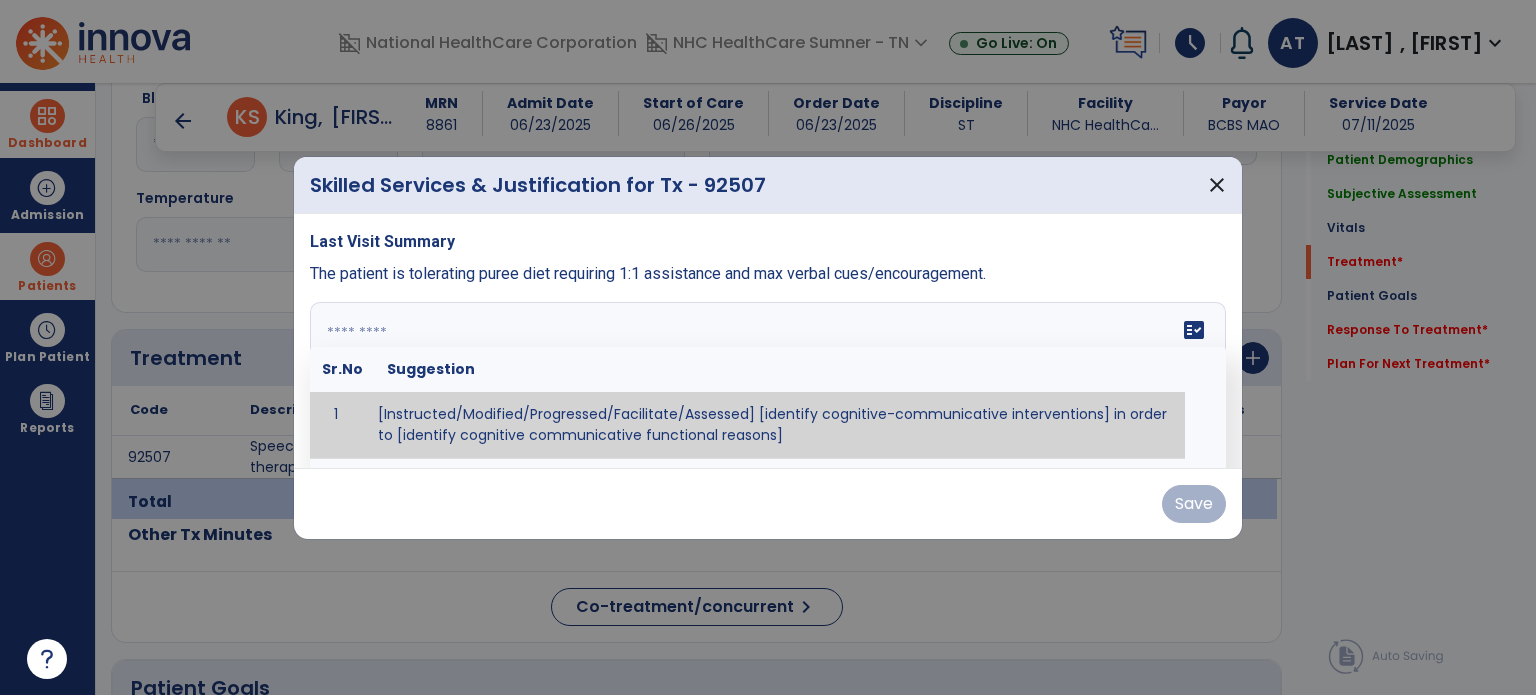click on "fact_check  Sr.No Suggestion 1 [Instructed/Modified/Progressed/Facilitate/Assessed] [identify cognitive-communicative interventions] in order to [identify cognitive communicative functional reasons] 2 Assessed cognitive-communicative skills using [identify test]." at bounding box center [768, 377] 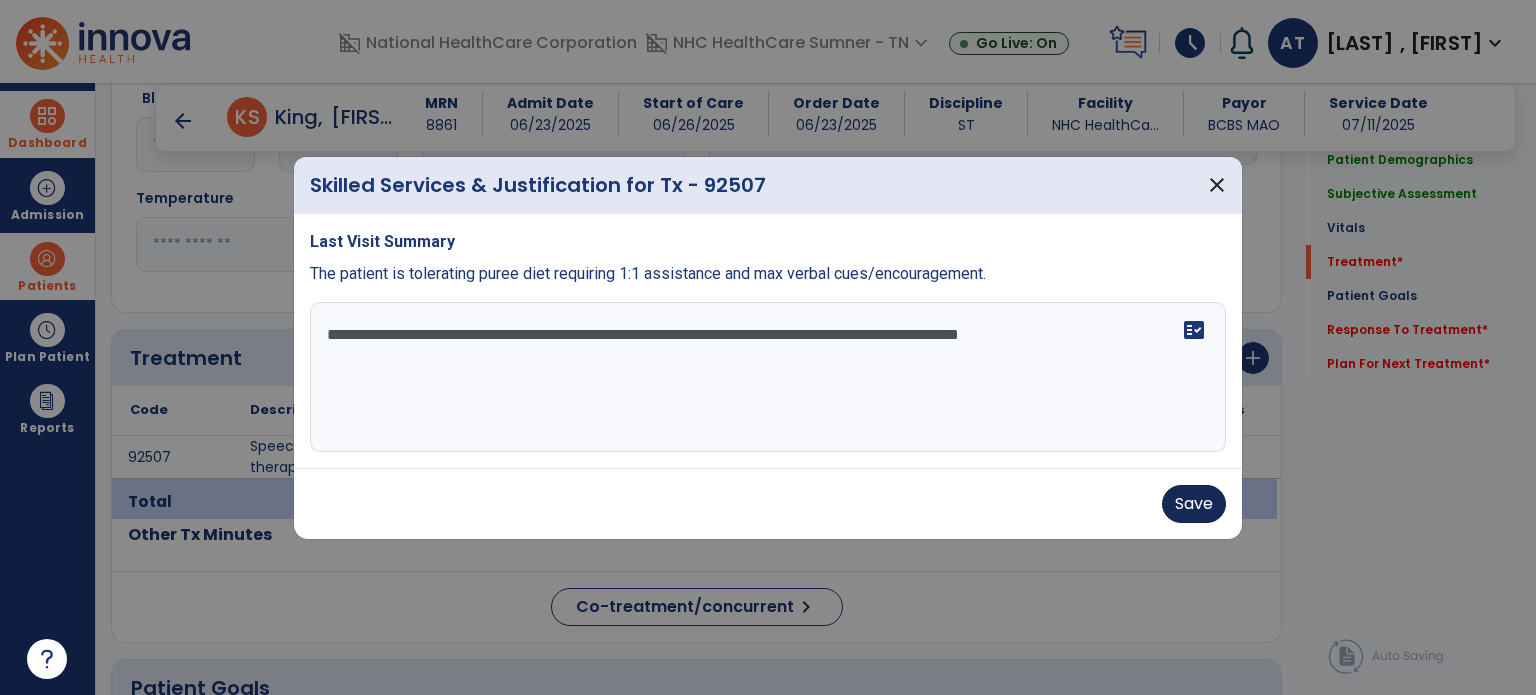 type on "**********" 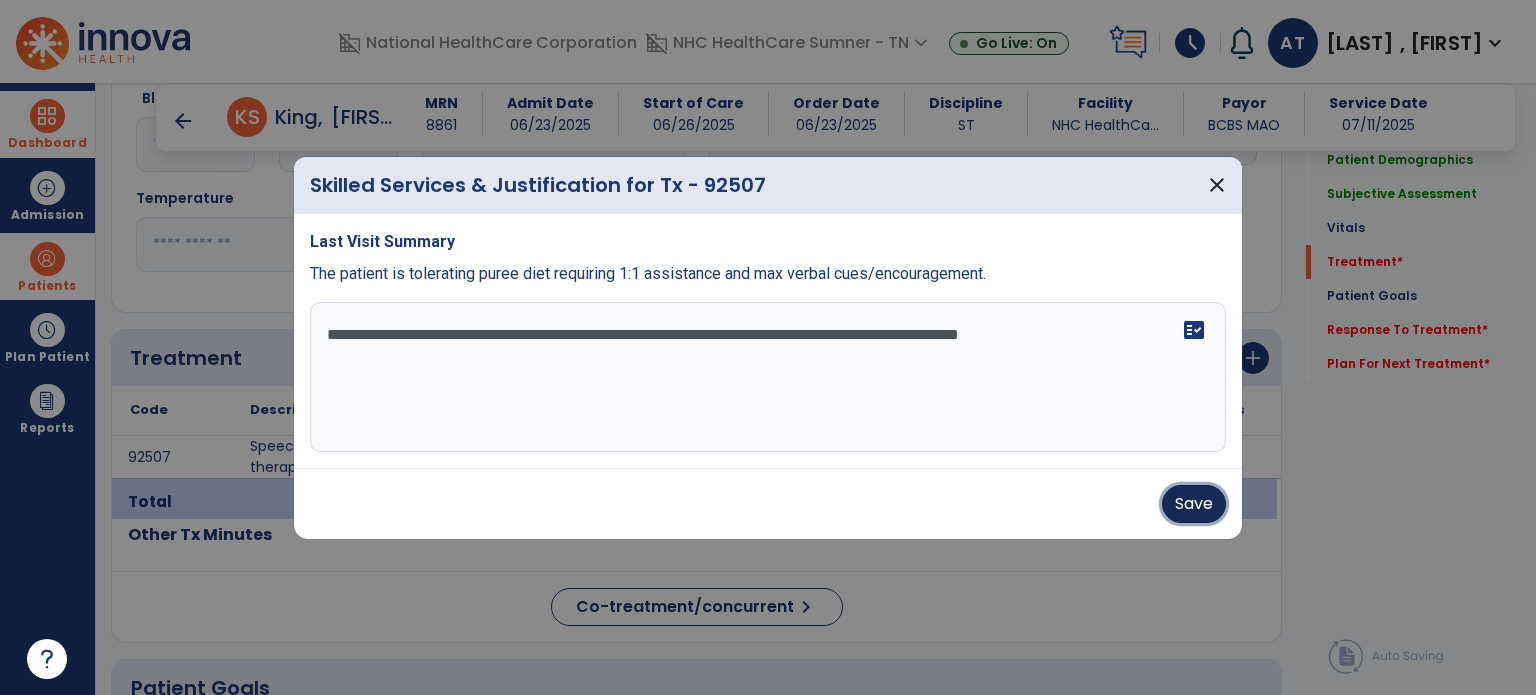 click on "Save" at bounding box center [1194, 504] 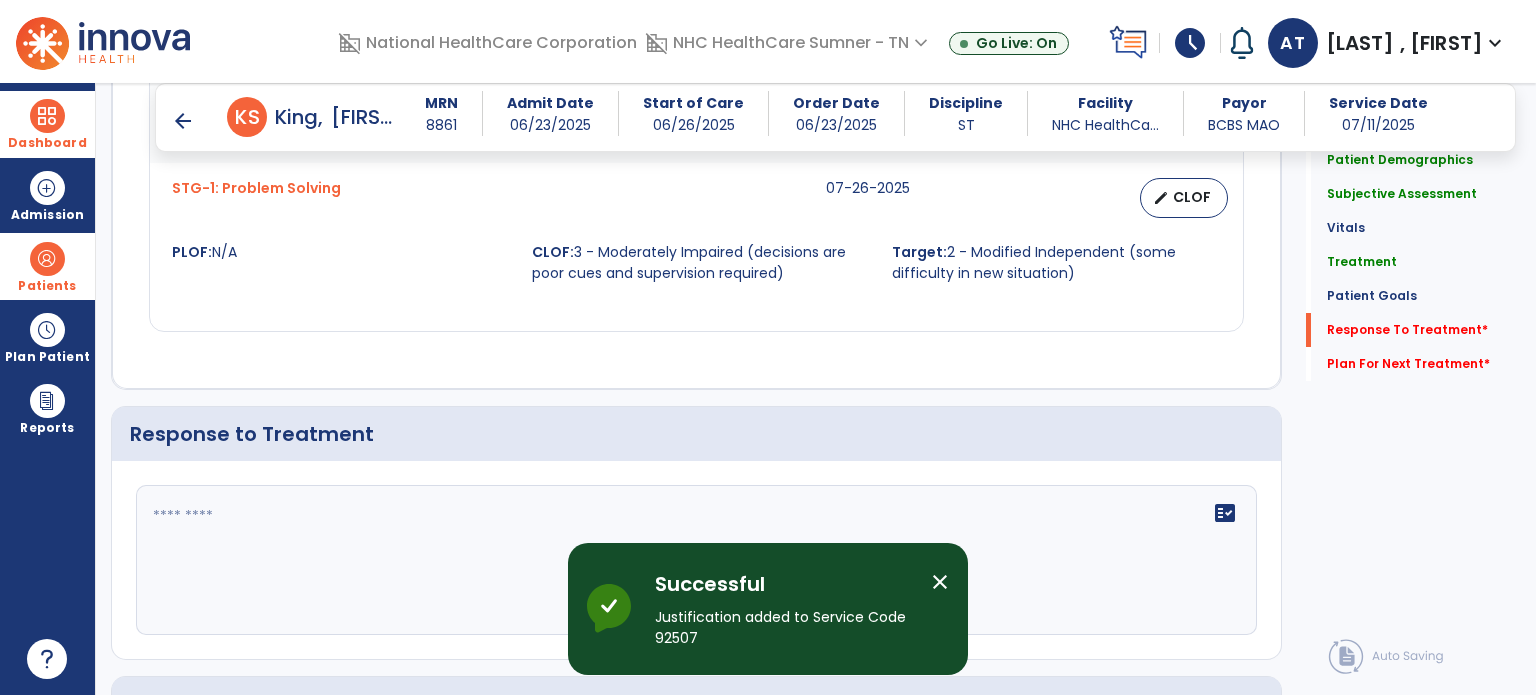 scroll, scrollTop: 2095, scrollLeft: 0, axis: vertical 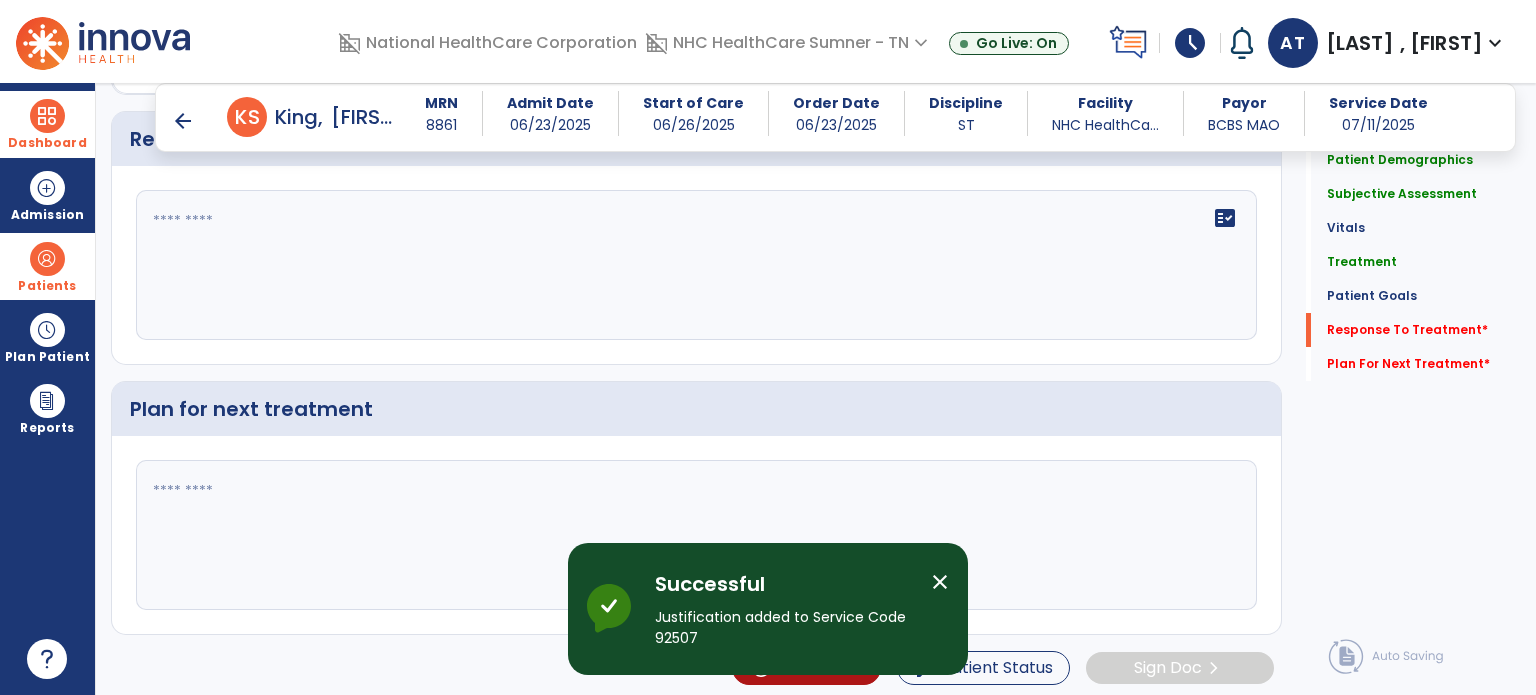 click 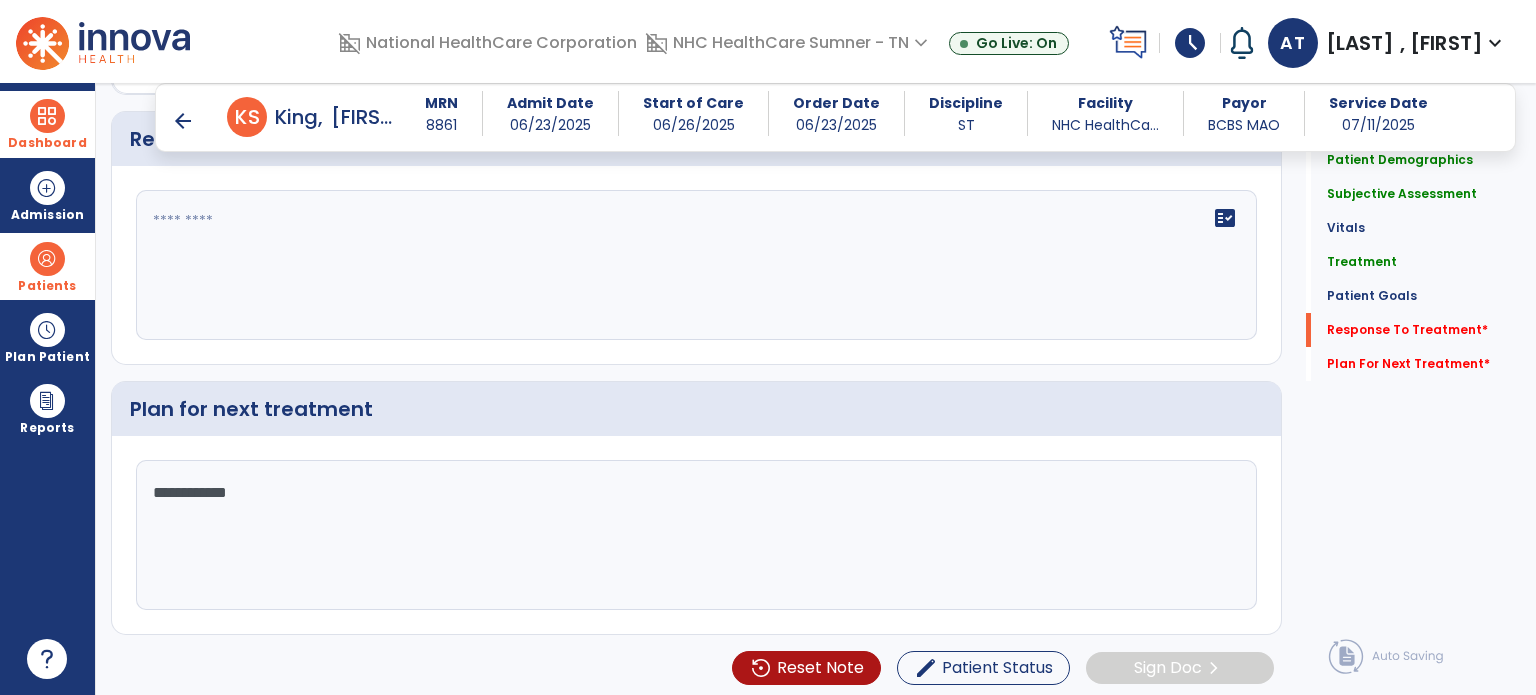 type on "**********" 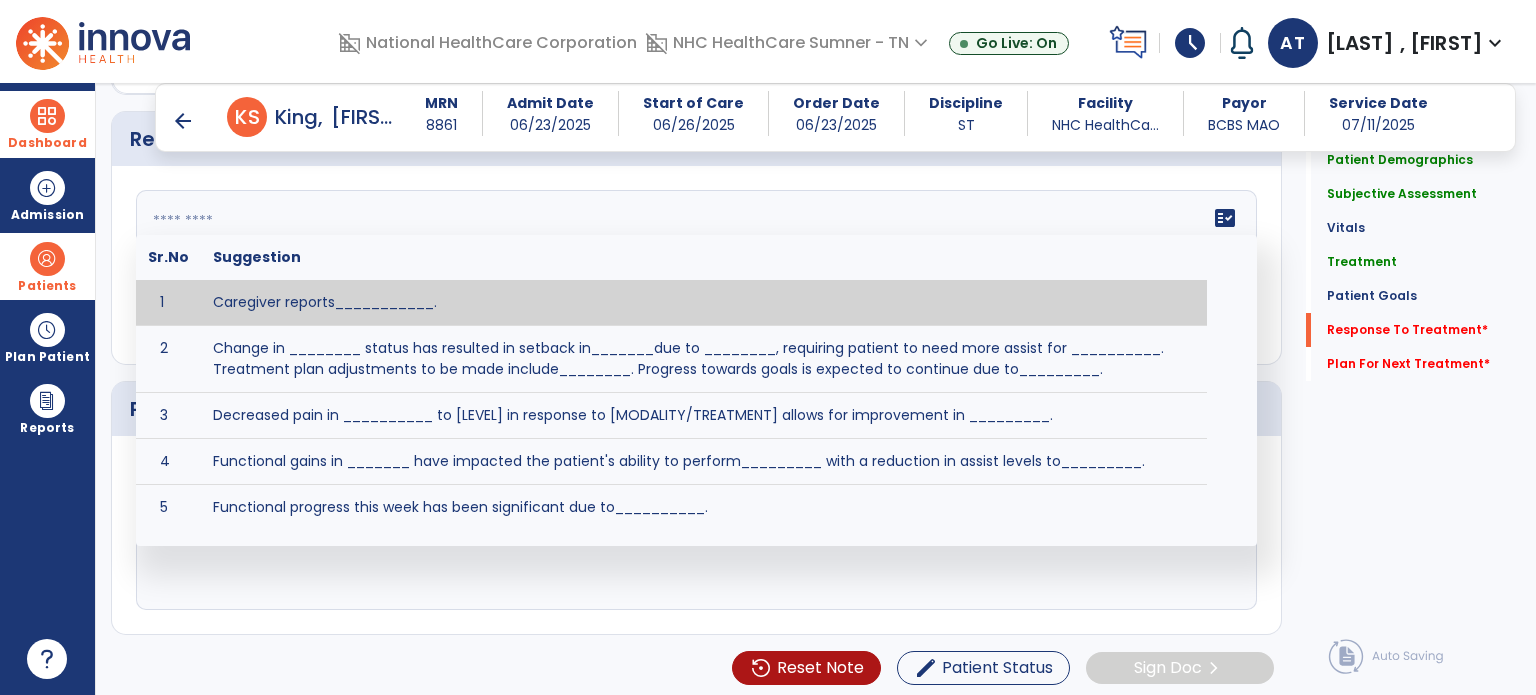 click on "fact_check  Sr.No Suggestion 1 Caregiver reports___________. 2 Change in ________ status has resulted in setback in_______due to ________, requiring patient to need more assist for __________.   Treatment plan adjustments to be made include________.  Progress towards goals is expected to continue due to_________. 3 Decreased pain in __________ to [LEVEL] in response to [MODALITY/TREATMENT] allows for improvement in _________. 4 Functional gains in _______ have impacted the patient's ability to perform_________ with a reduction in assist levels to_________. 5 Functional progress this week has been significant due to__________. 6 Gains in ________ have improved the patient's ability to perform ______with decreased levels of assist to___________. 7 Improvement in ________allows patient to tolerate higher levels of challenges in_________. 8 Pain in [AREA] has decreased to [LEVEL] in response to [TREATMENT/MODALITY], allowing fore ease in completing__________. 9 10 11 12 13 14 15 16 17 18 19 20 21" 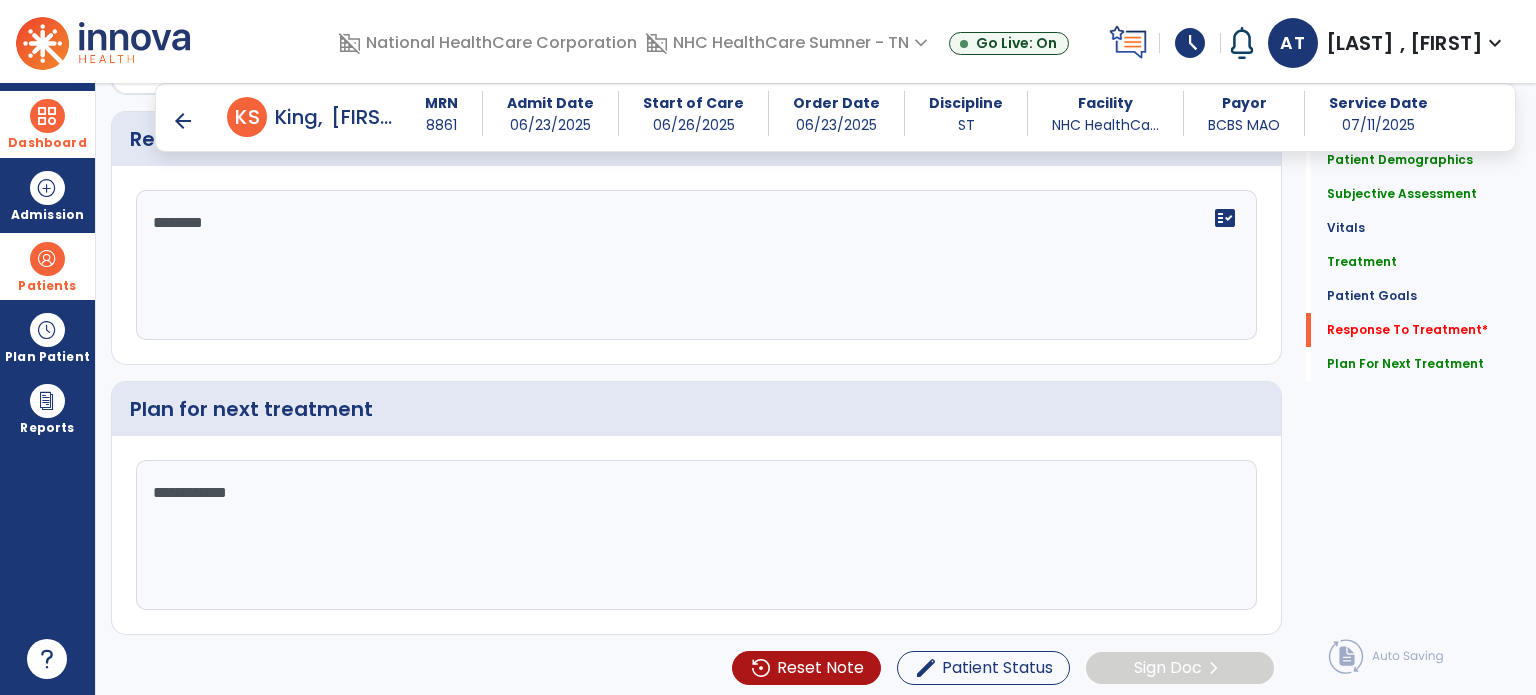 scroll, scrollTop: 2095, scrollLeft: 0, axis: vertical 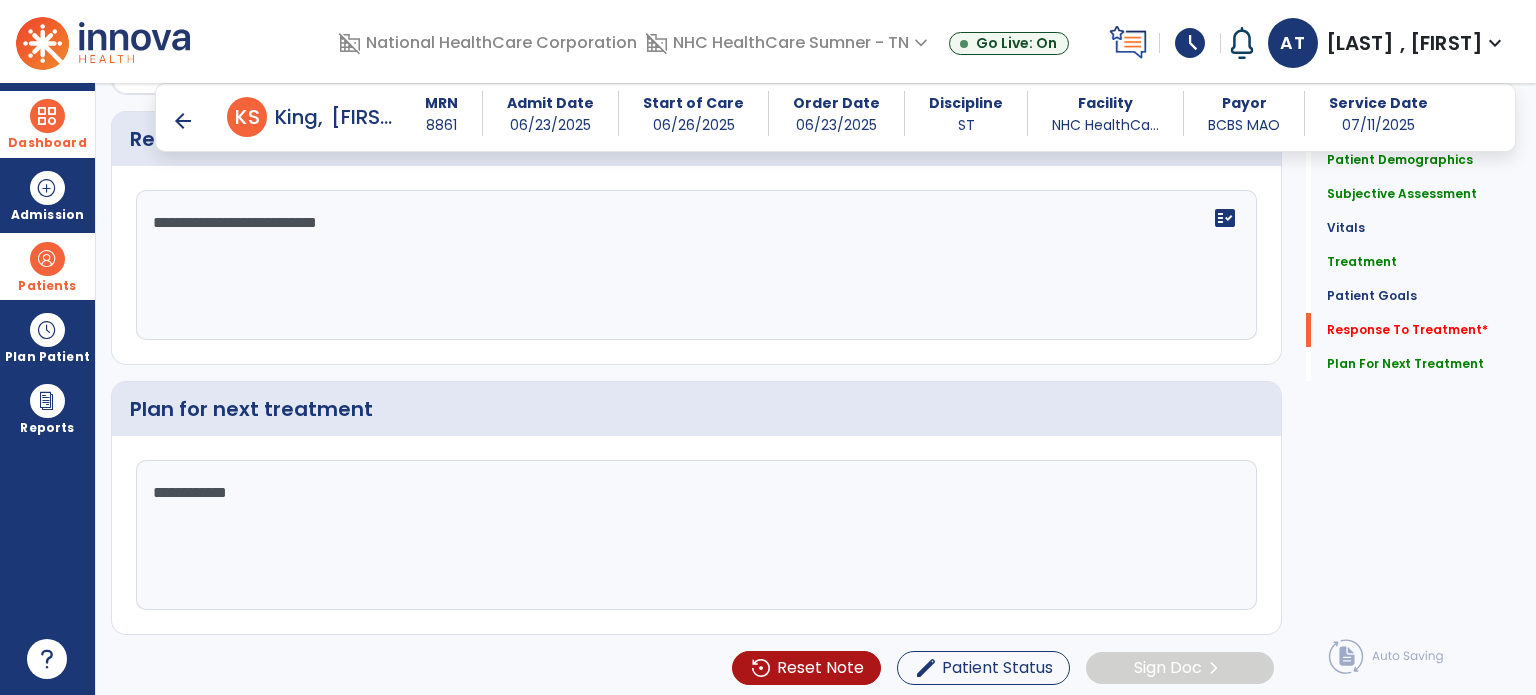 type on "**********" 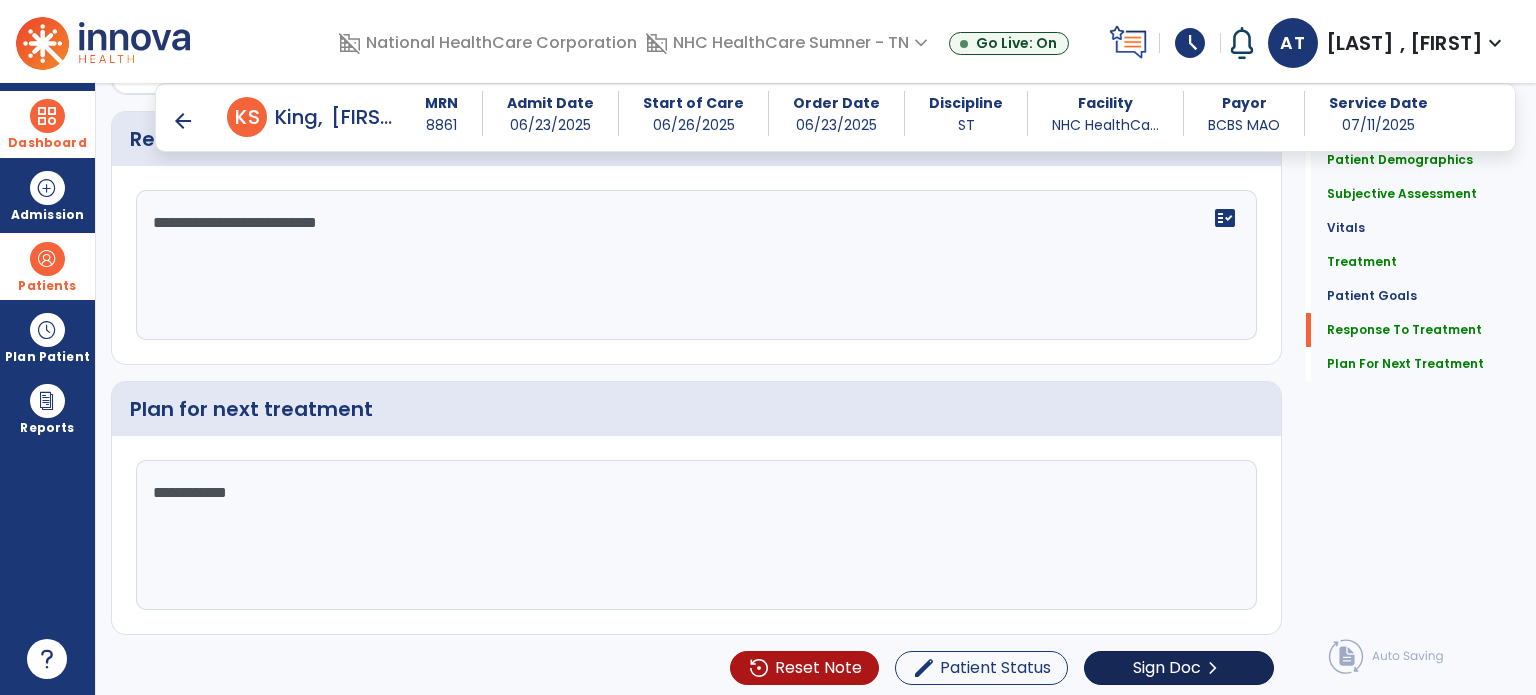 scroll, scrollTop: 2095, scrollLeft: 0, axis: vertical 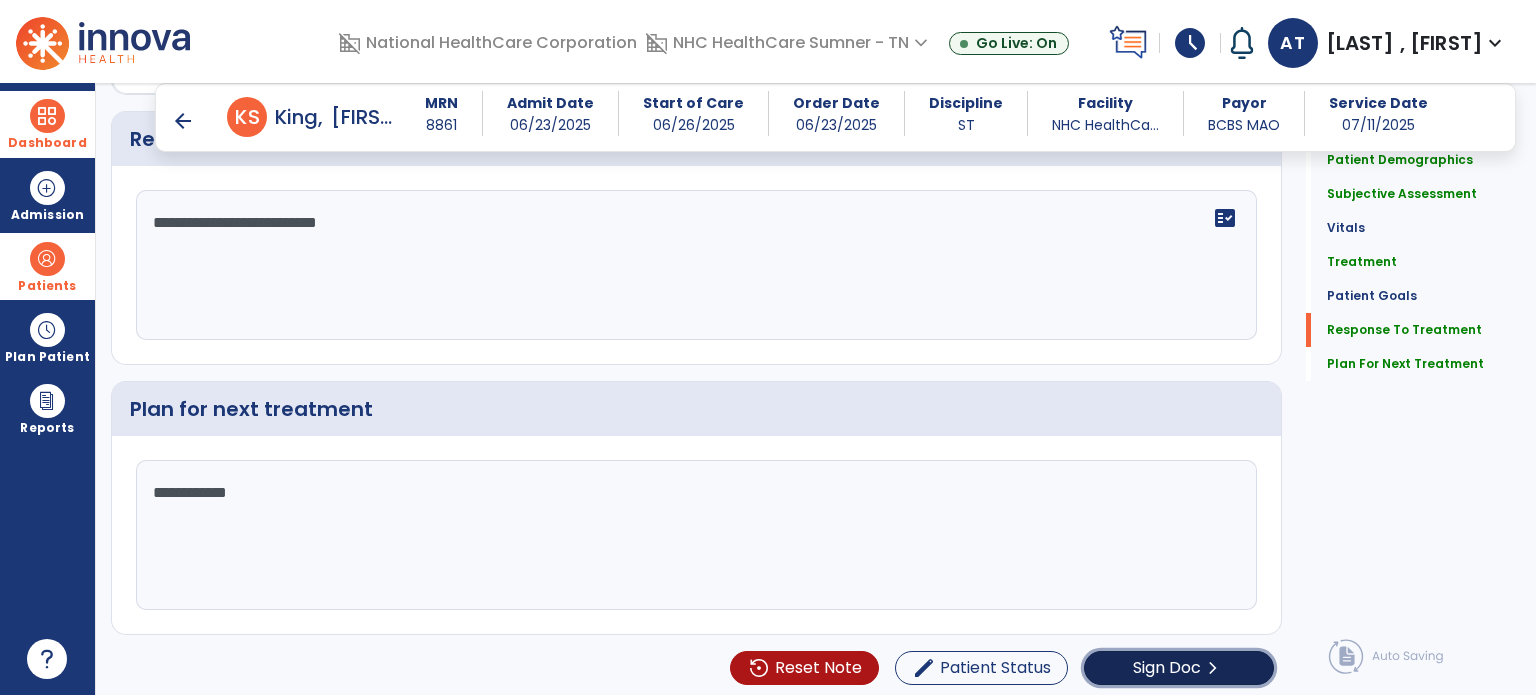 click on "Sign Doc" 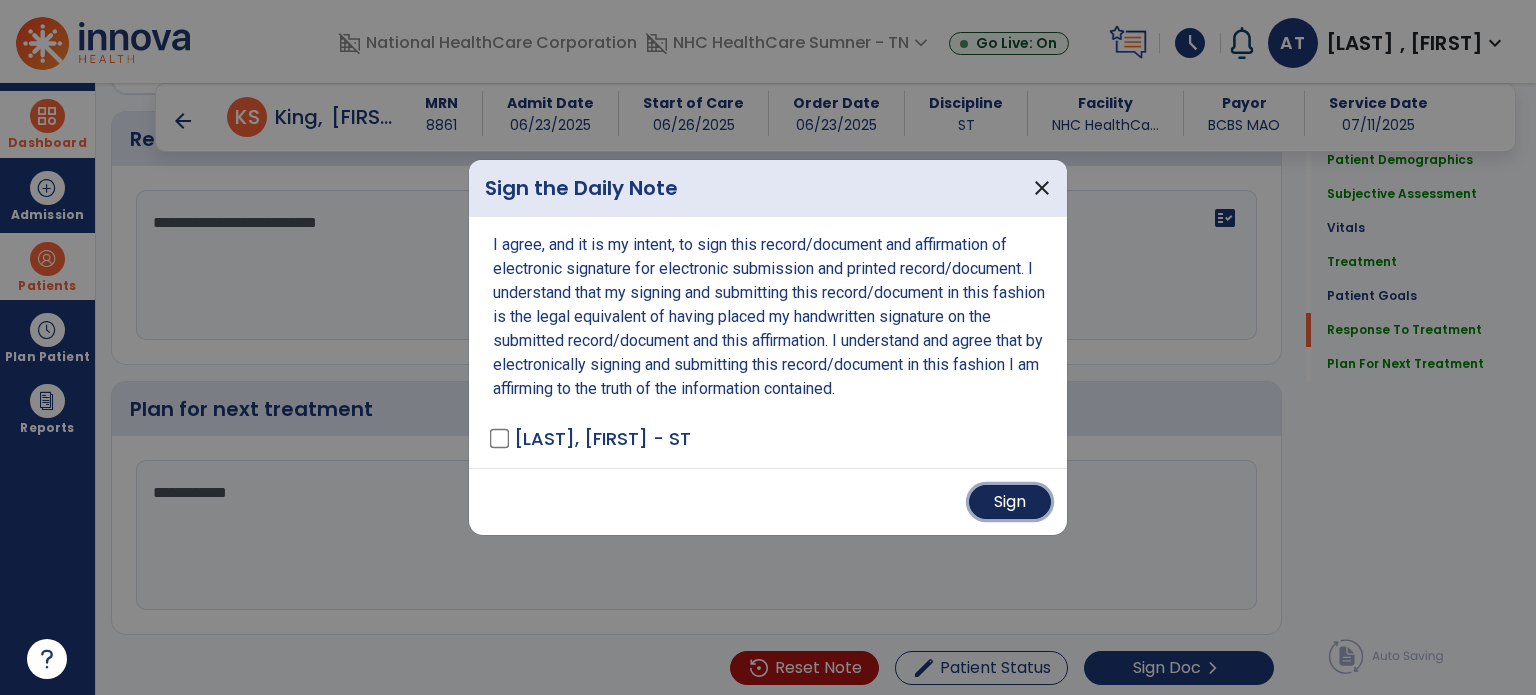 click on "Sign" at bounding box center (1010, 502) 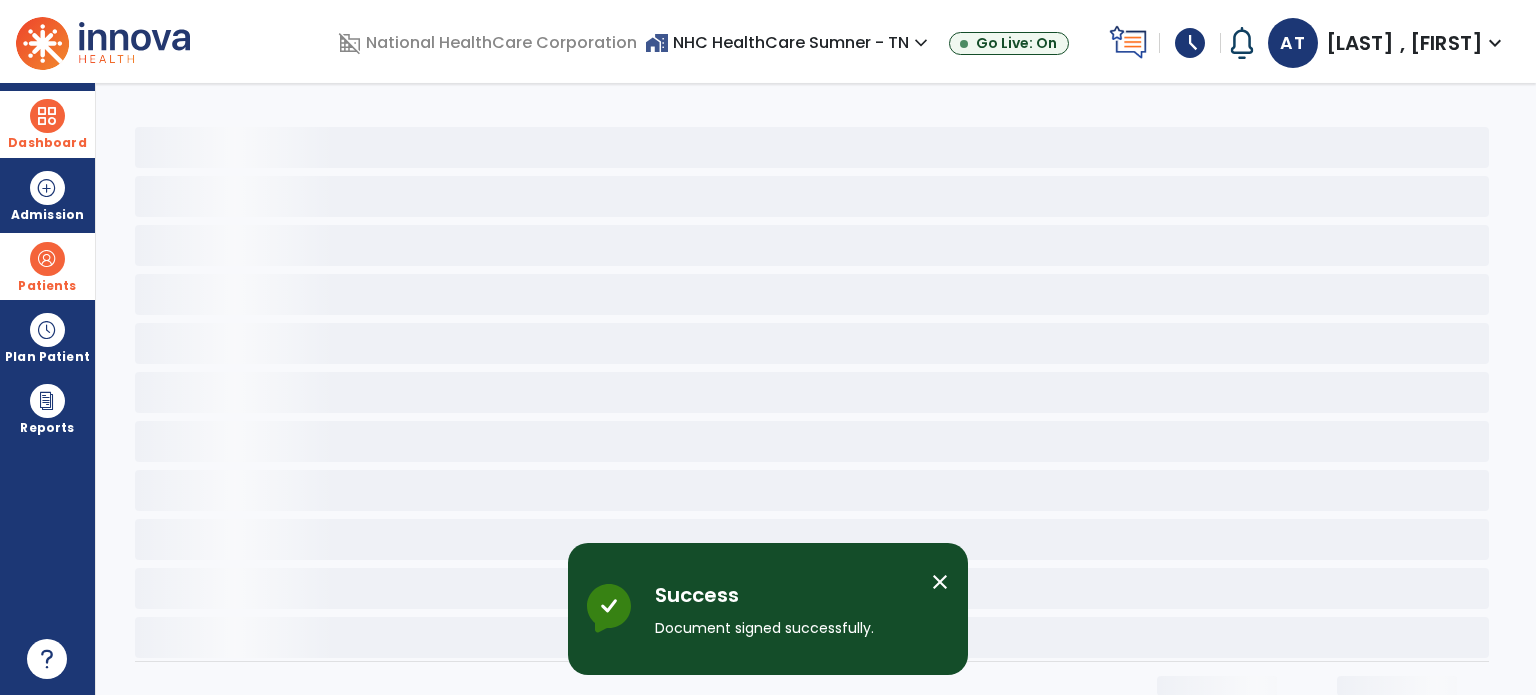 scroll, scrollTop: 0, scrollLeft: 0, axis: both 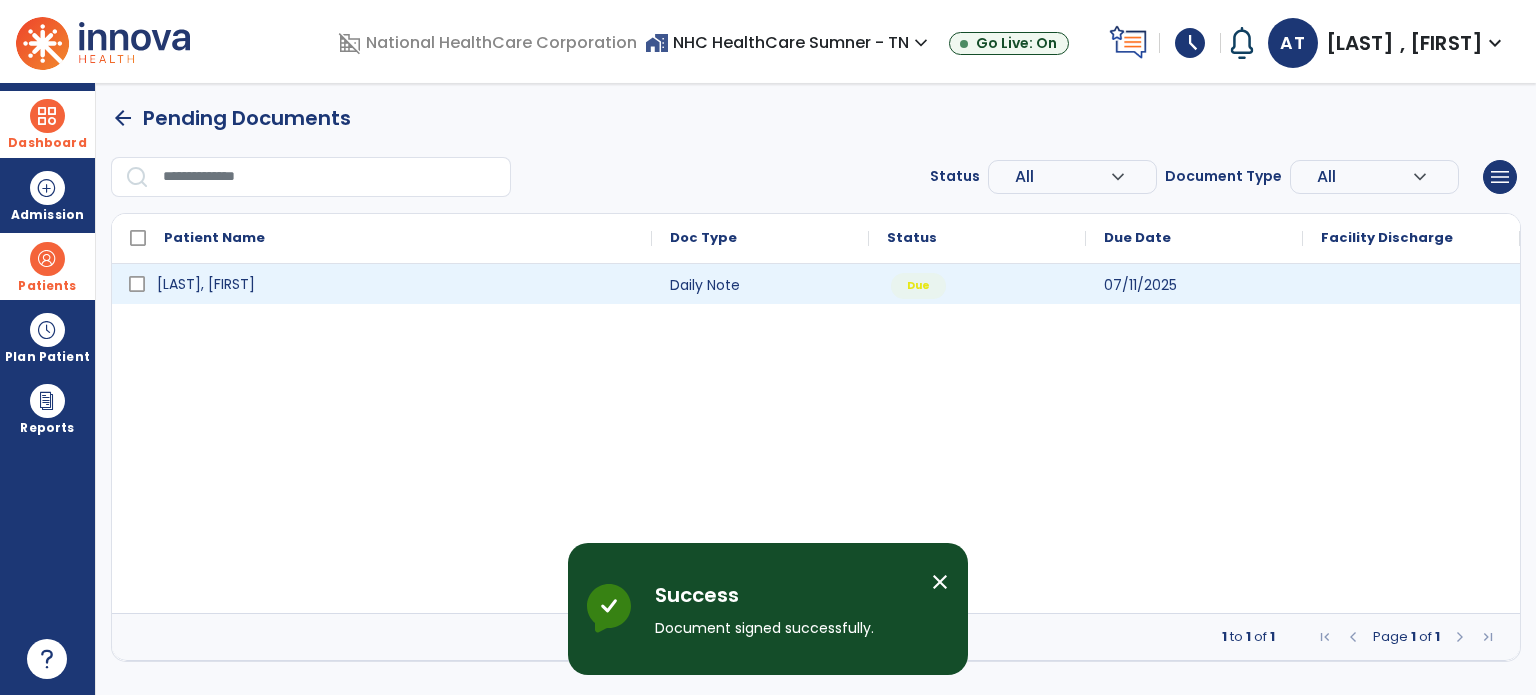 click on "[LAST], [FIRST]" at bounding box center (206, 284) 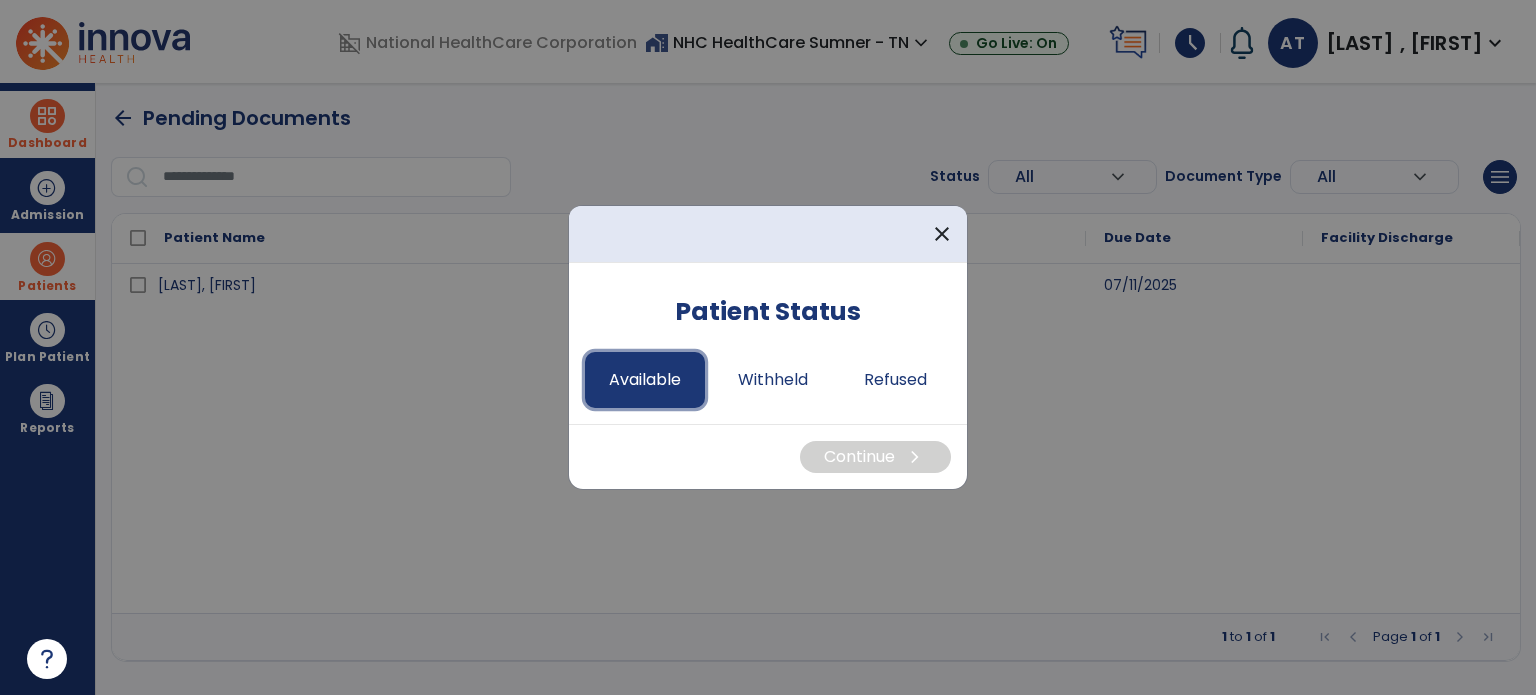 click on "Available" at bounding box center (645, 380) 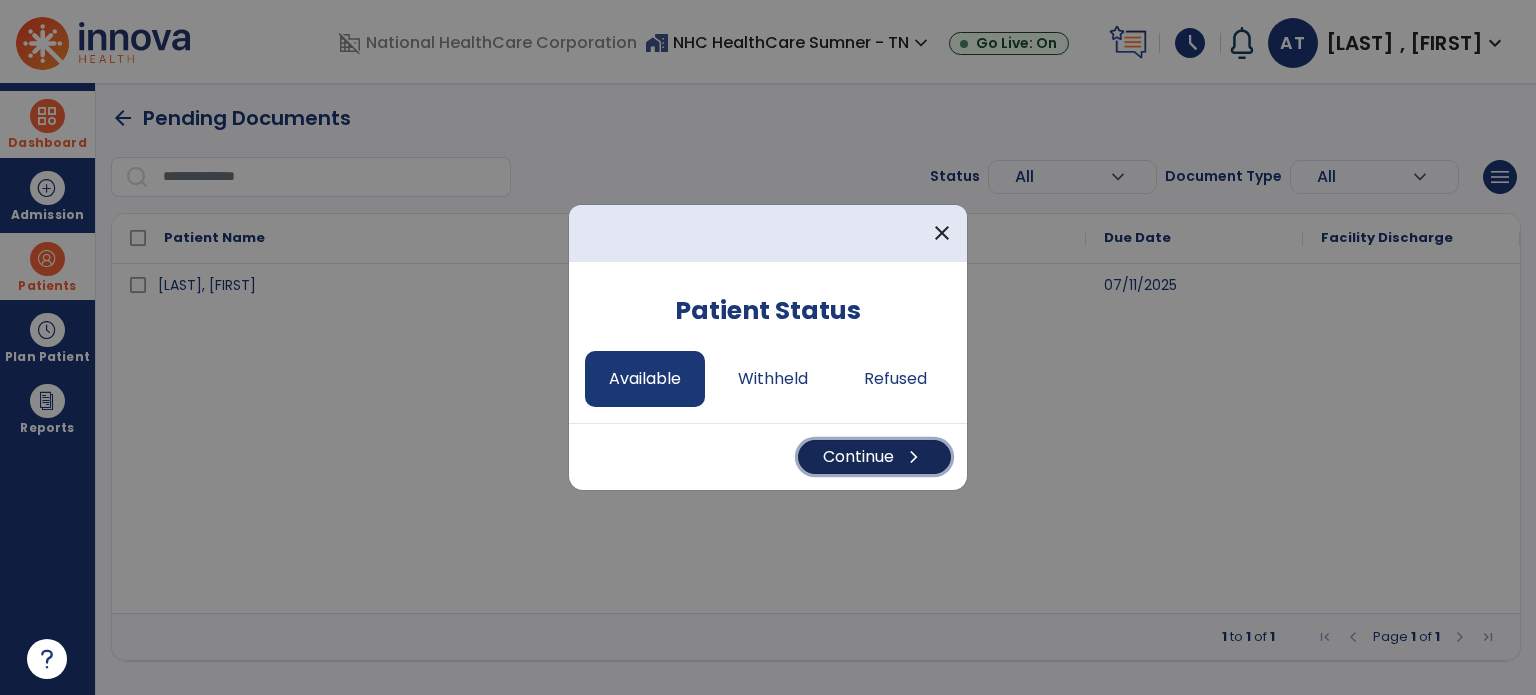 click on "chevron_right" at bounding box center [914, 457] 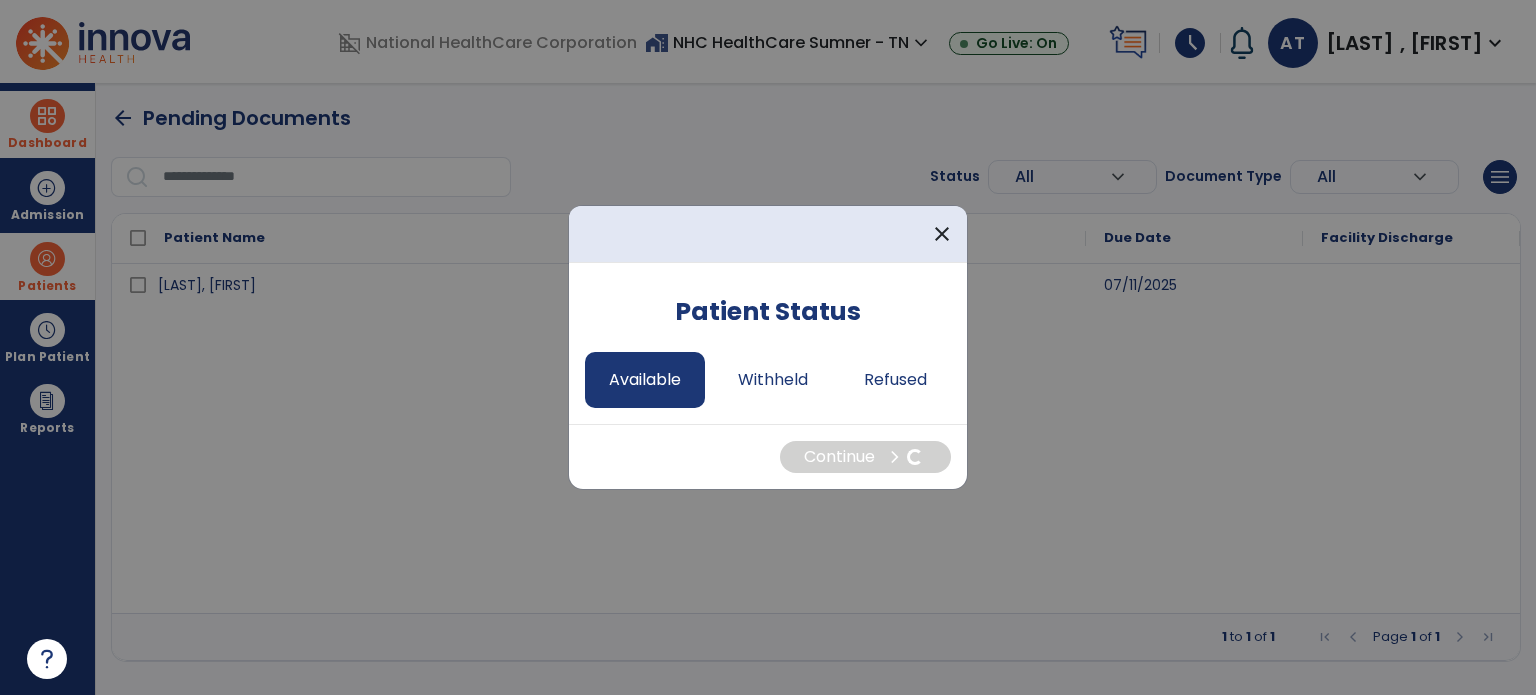 select on "*" 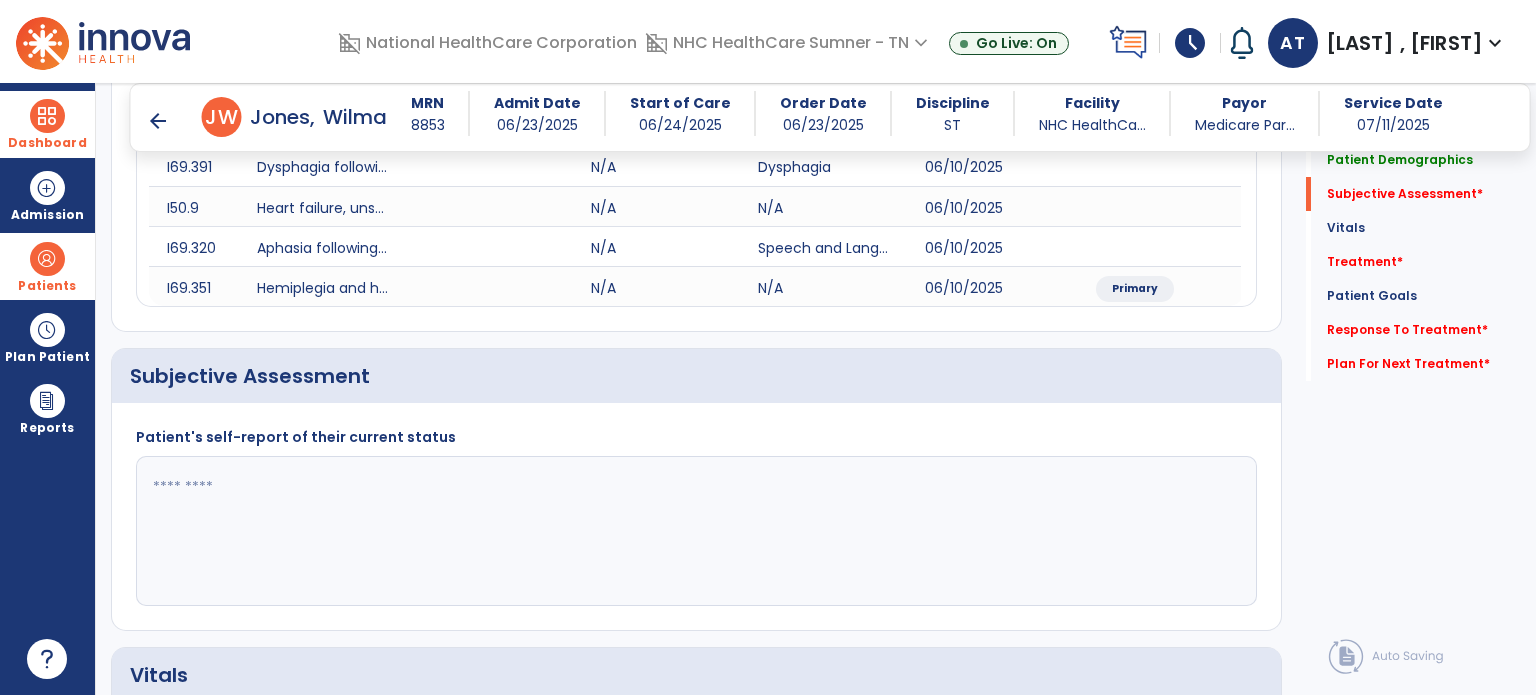 scroll, scrollTop: 500, scrollLeft: 0, axis: vertical 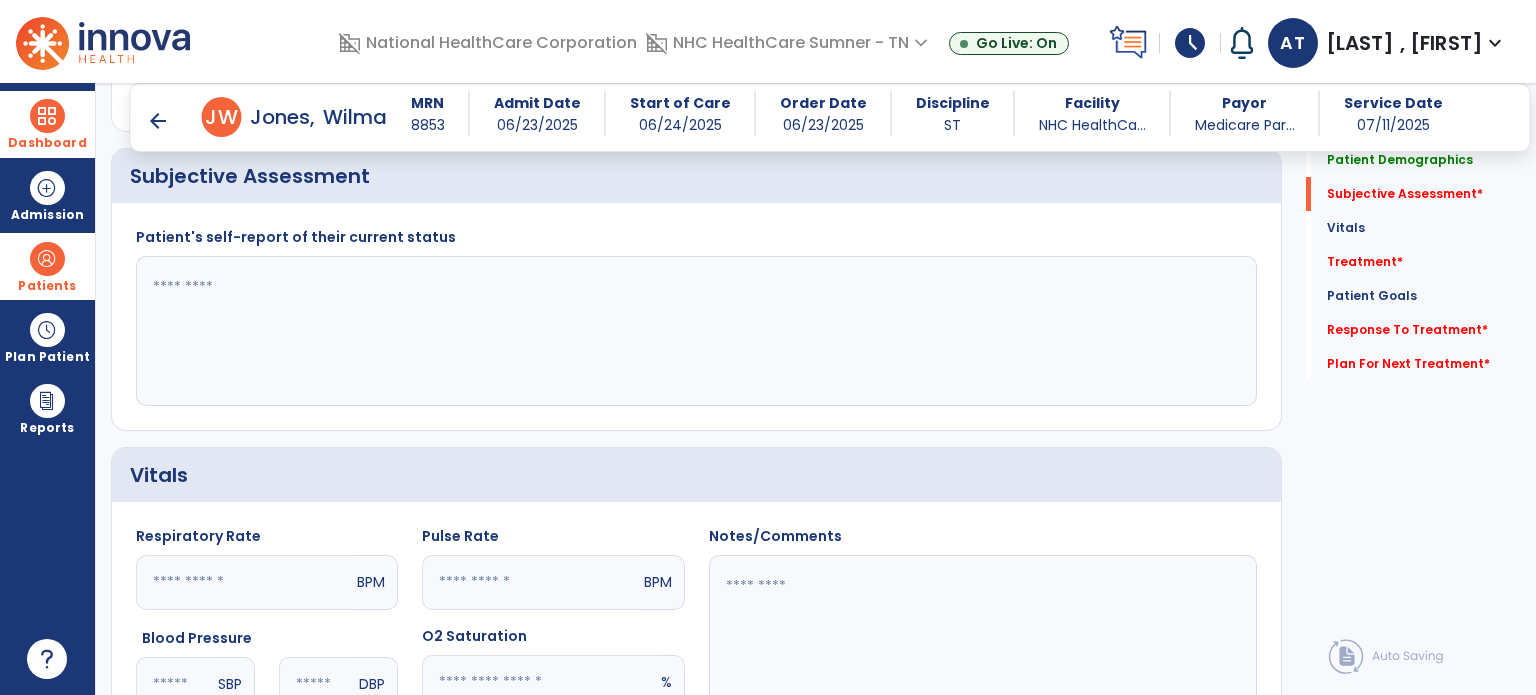 click 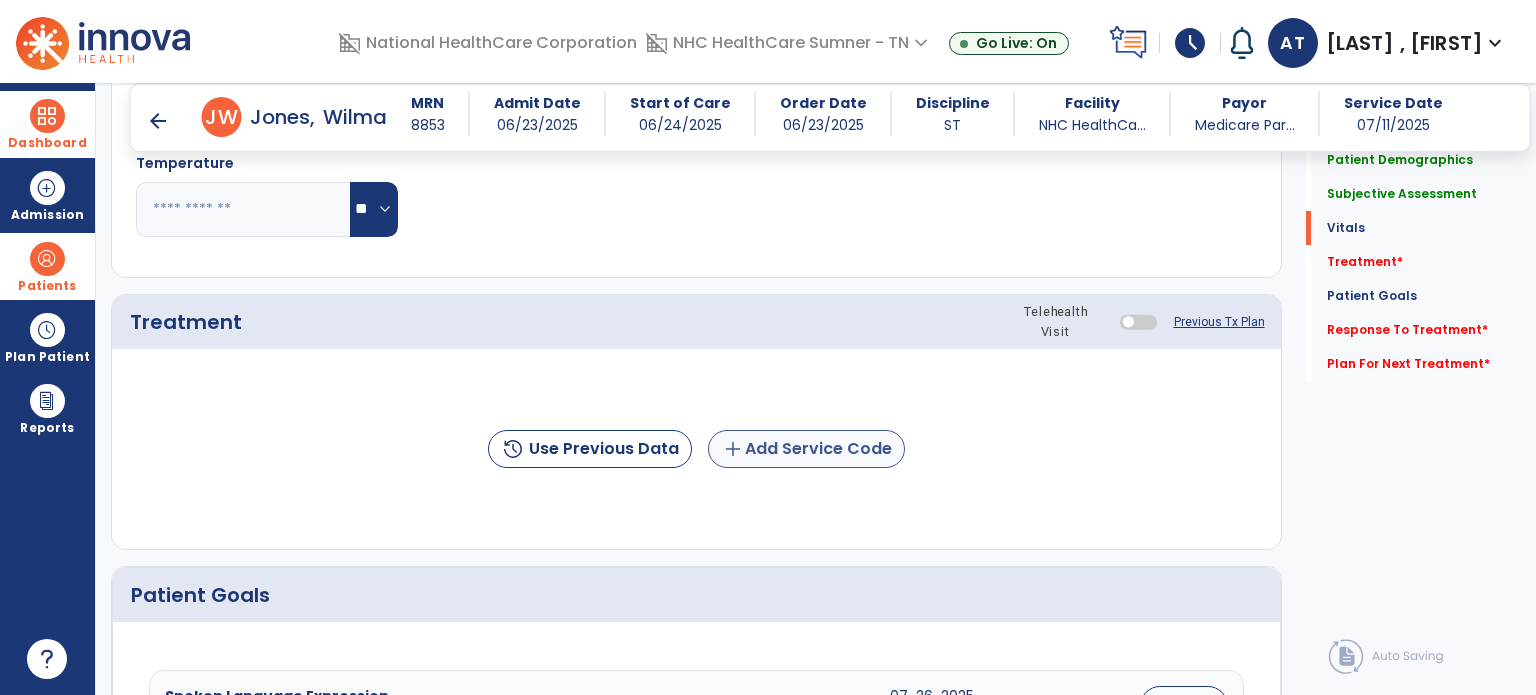 scroll, scrollTop: 1200, scrollLeft: 0, axis: vertical 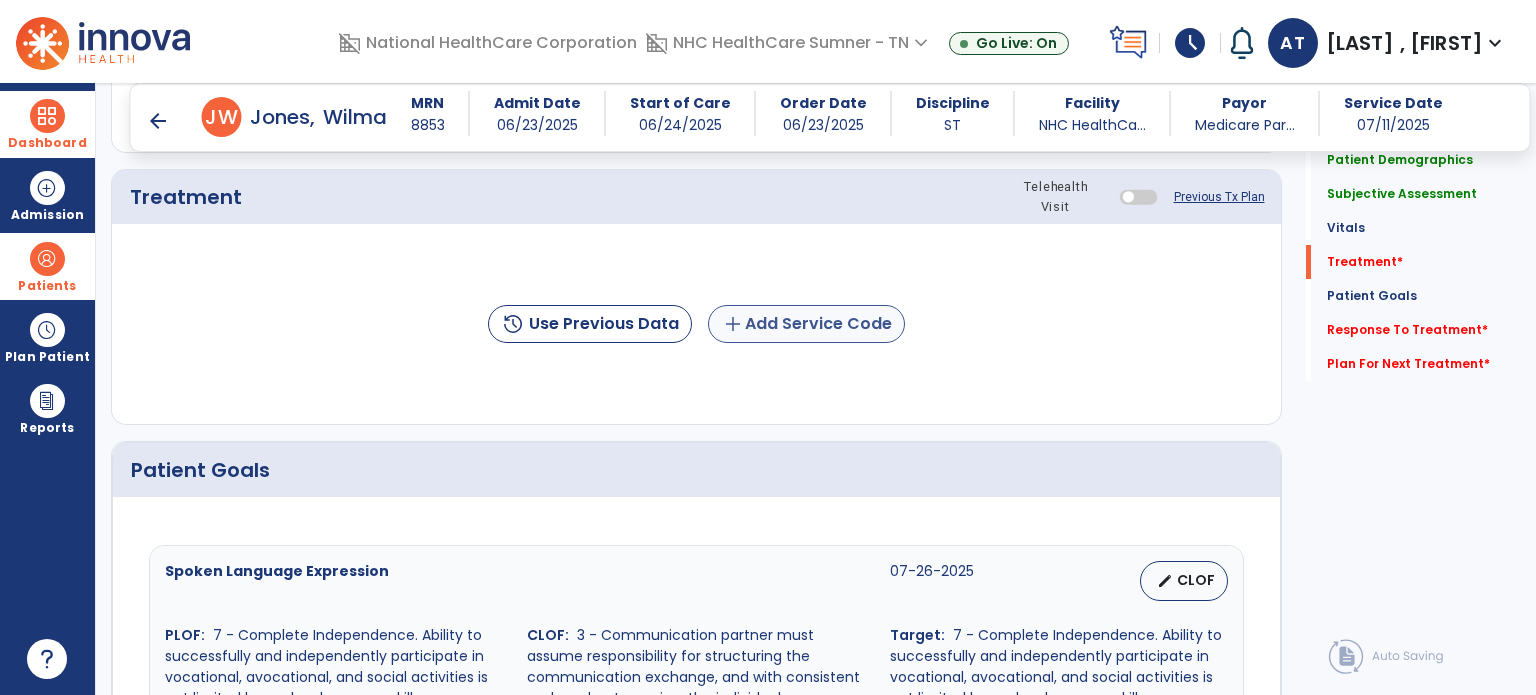 type on "**********" 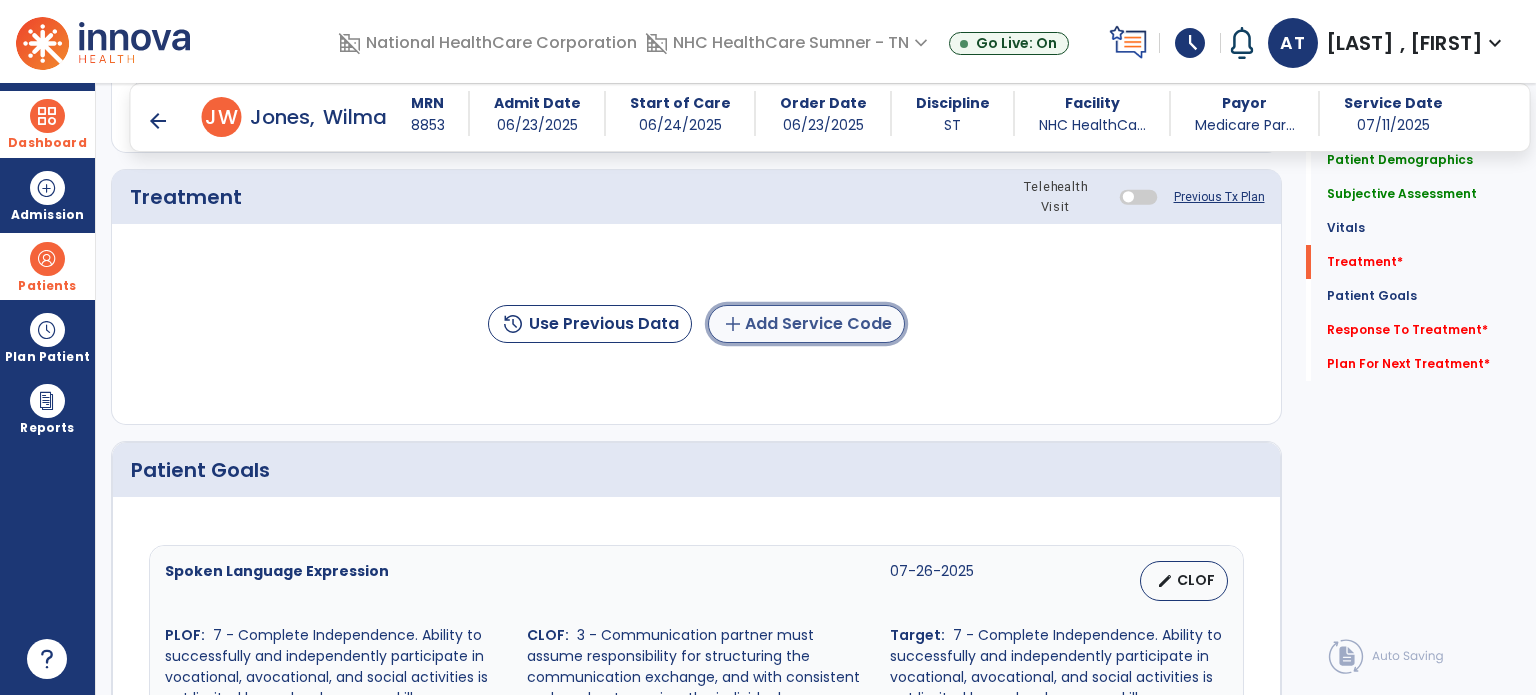 click on "add  Add Service Code" 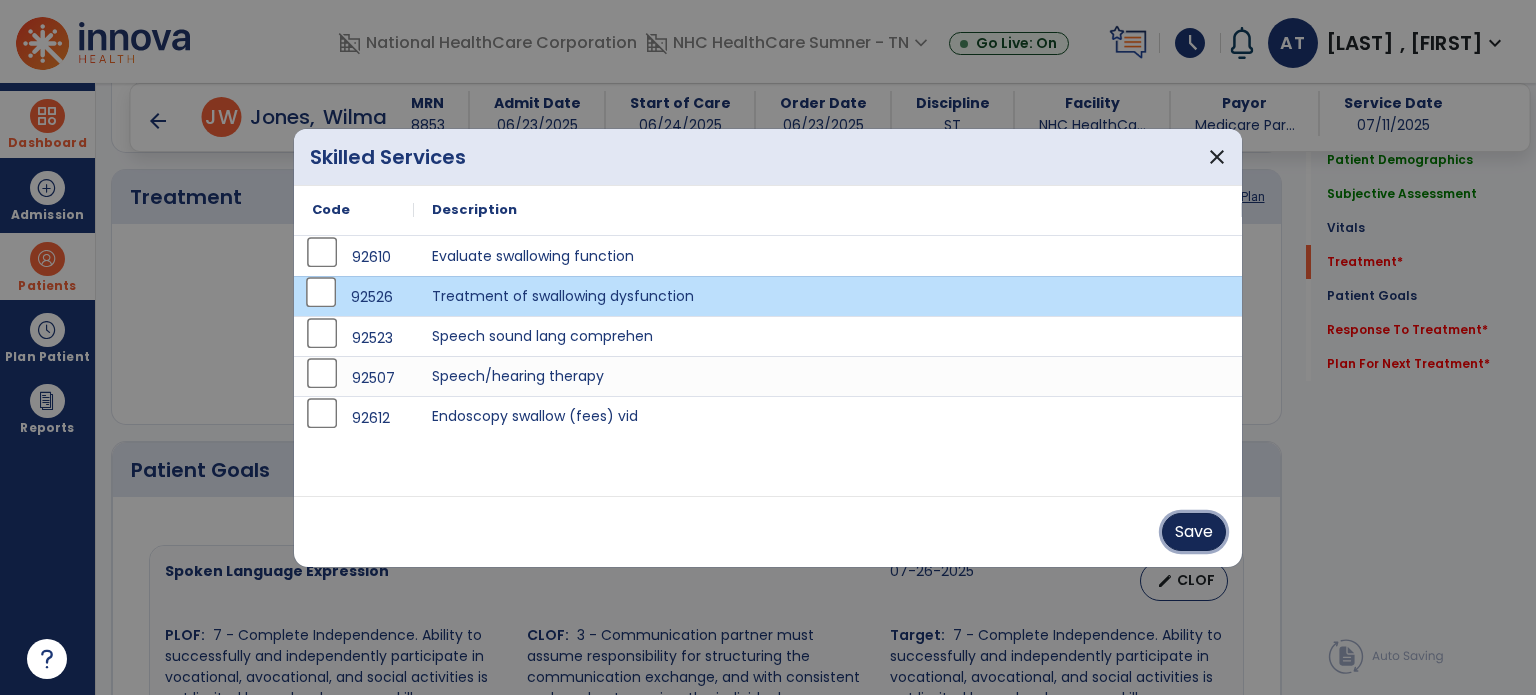 click on "Save" at bounding box center (1194, 532) 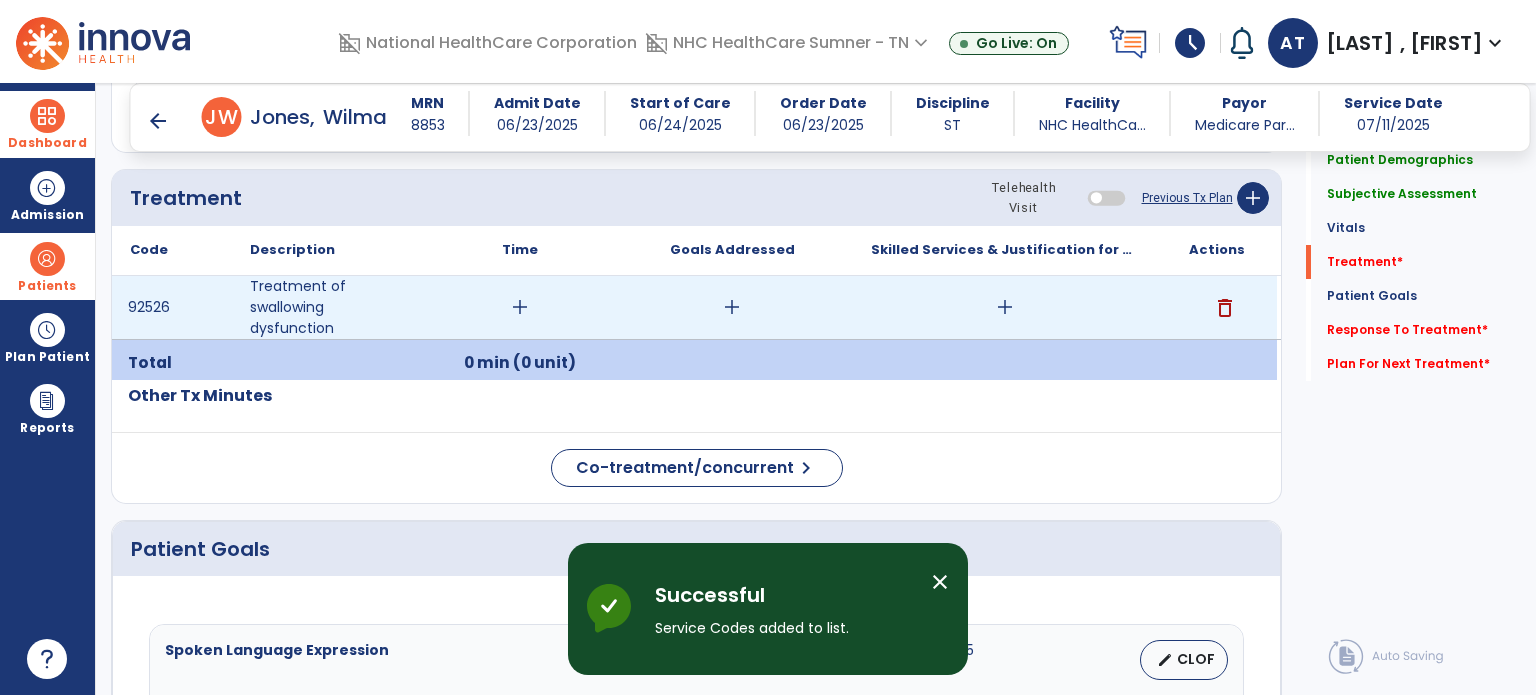 click on "add" at bounding box center [520, 307] 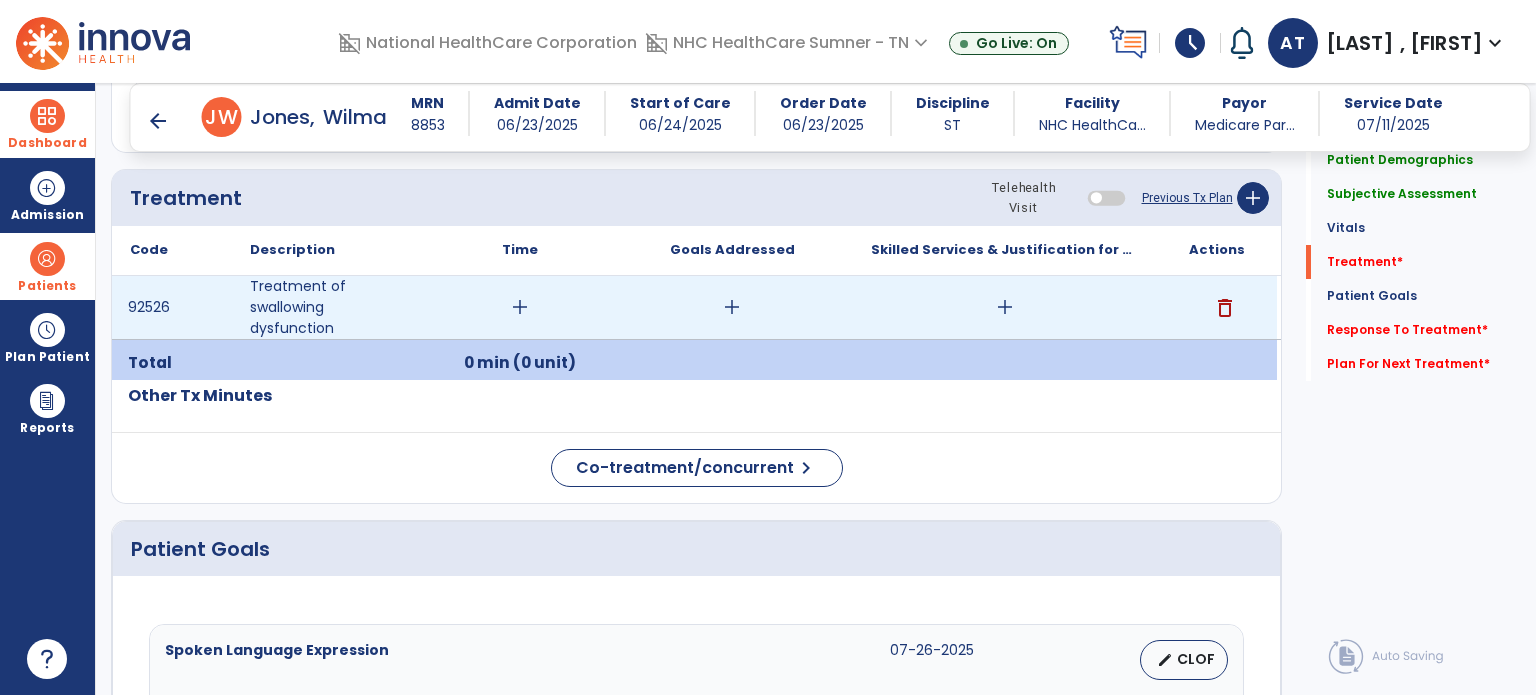 click on "add" at bounding box center (520, 307) 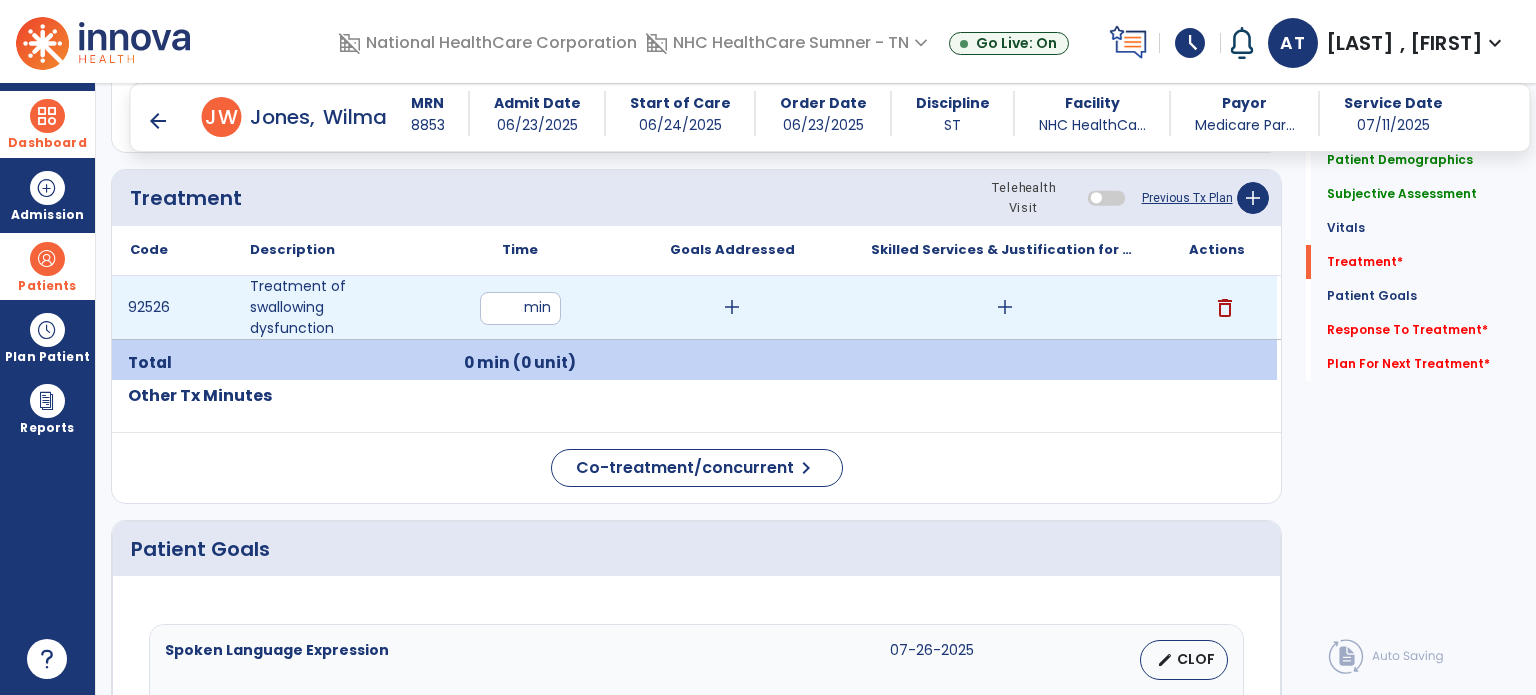 type on "**" 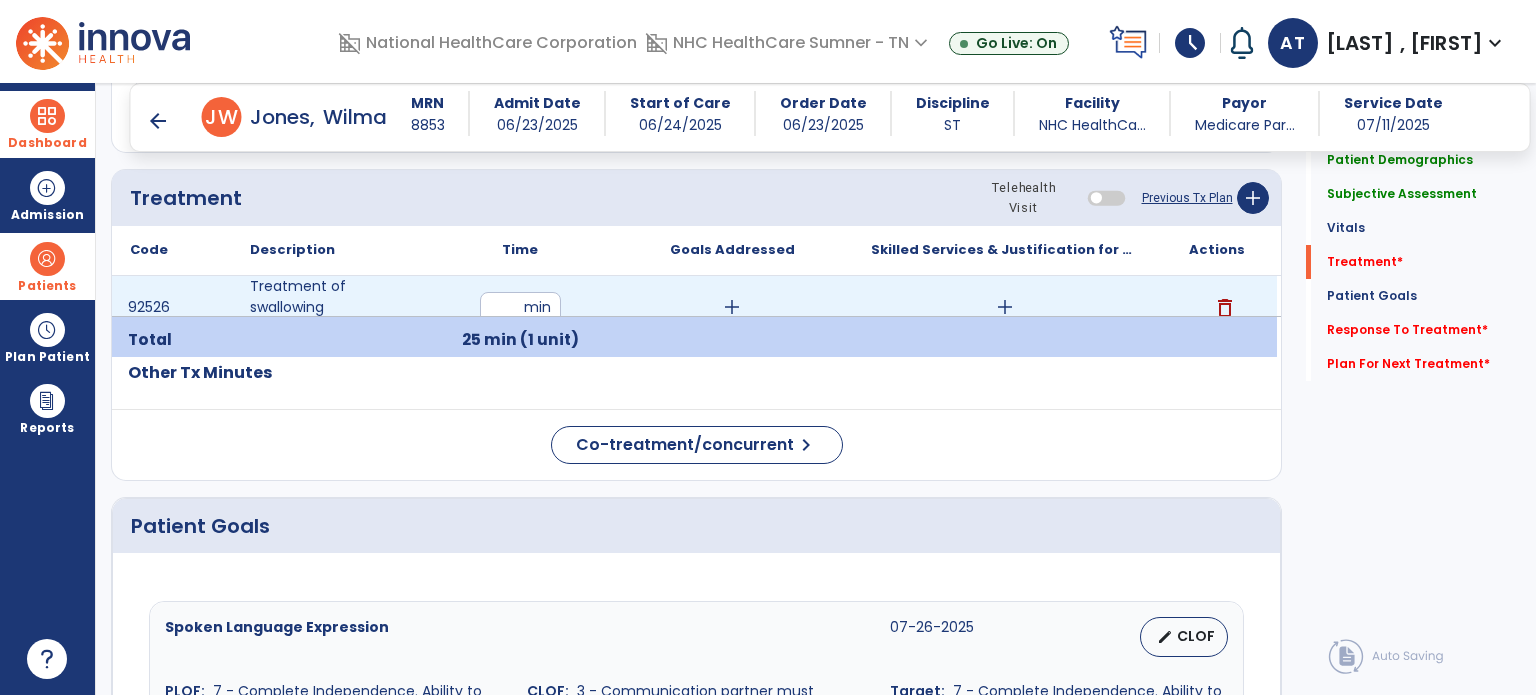 click on "add" at bounding box center [1005, 307] 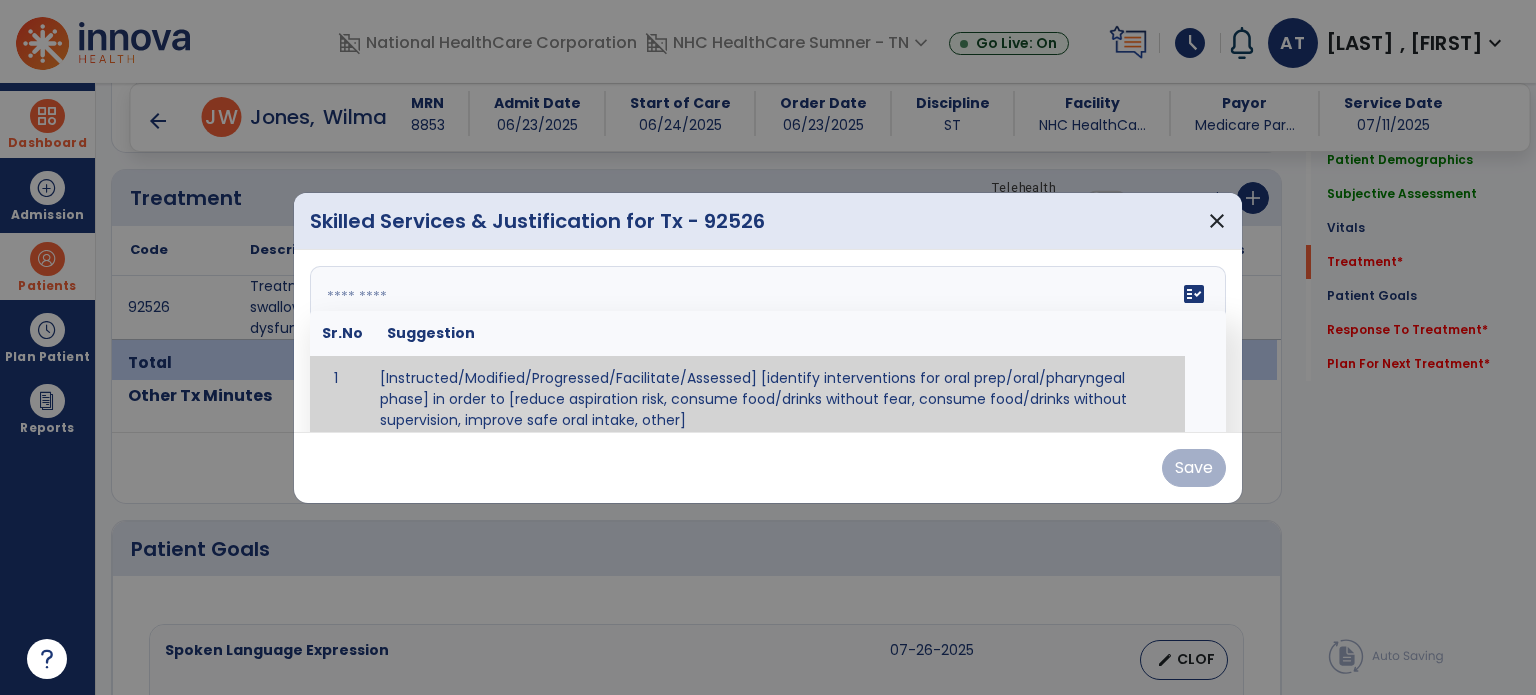 click on "fact_check  Sr.No Suggestion 1 [Instructed/Modified/Progressed/Facilitate/Assessed] [identify interventions for oral prep/oral/pharyngeal phase] in order to [reduce aspiration risk, consume food/drinks without fear, consume food/drinks without supervision, improve safe oral intake, other] 2 [Instructed/Modified/Progressed/Facilitate/Assessed] [identify compensatory methods such as alternating bites/sips, effortful swallow, other] in order to [reduce aspiration risk, consume food/drinks without fear, consume food/drinks without supervision, improve safe oral intake, other] 3 [Instructed/Modified/Progressed/Assessed] trials of [identify IDDSI Food/Drink Level or NDD Solid/Liquid Level] in order to [reduce aspiration risk, consume food/drinks without fear, consume food/drinks without supervision, improve safe oral intake, other] 4 5 Assessed swallow with administration of [identify test]" at bounding box center (768, 341) 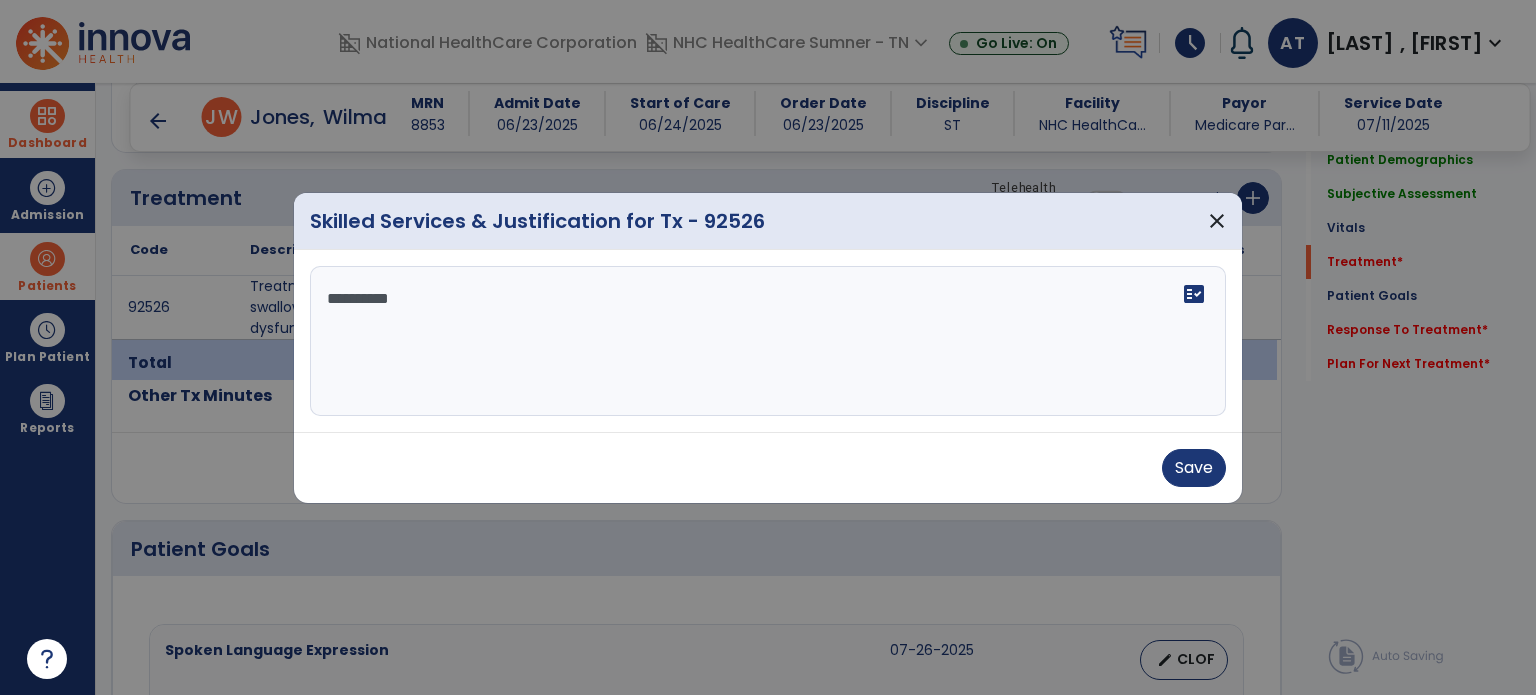 scroll, scrollTop: 0, scrollLeft: 0, axis: both 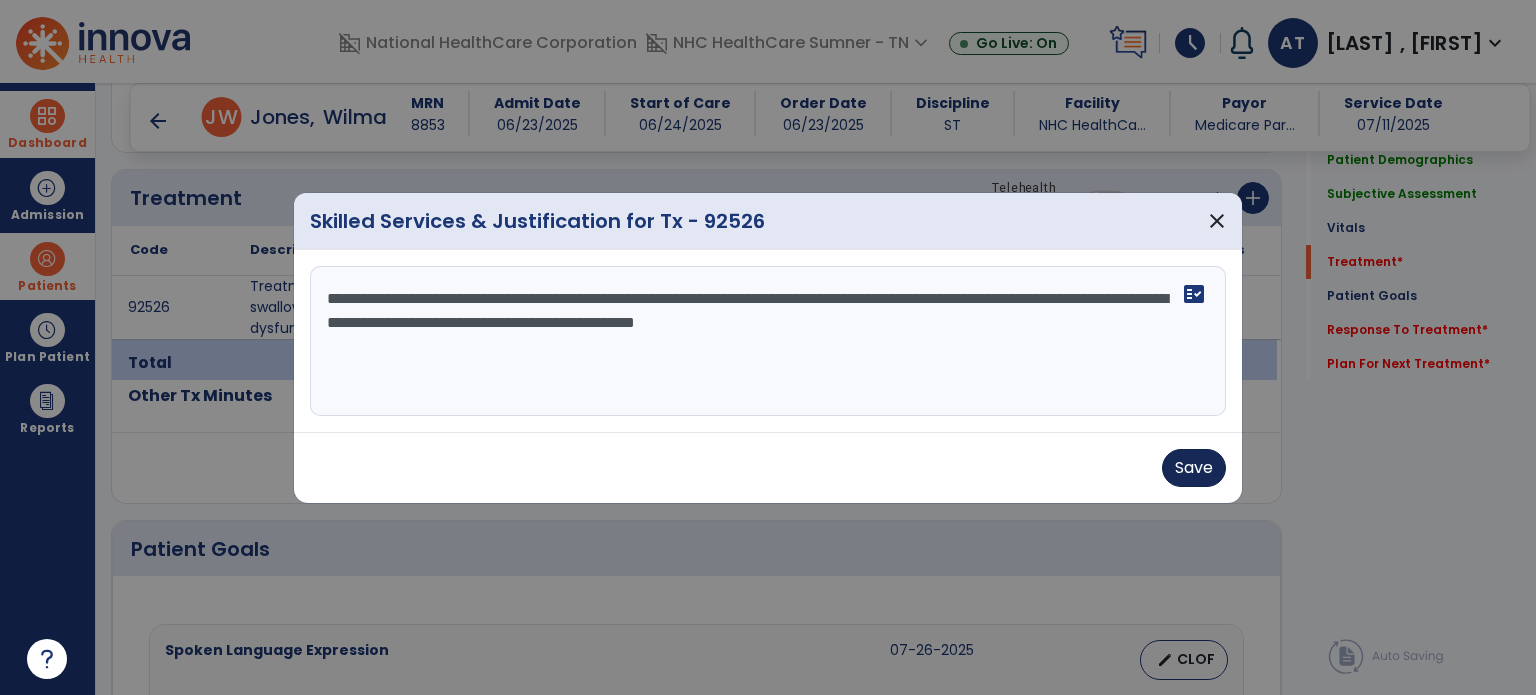 type on "**********" 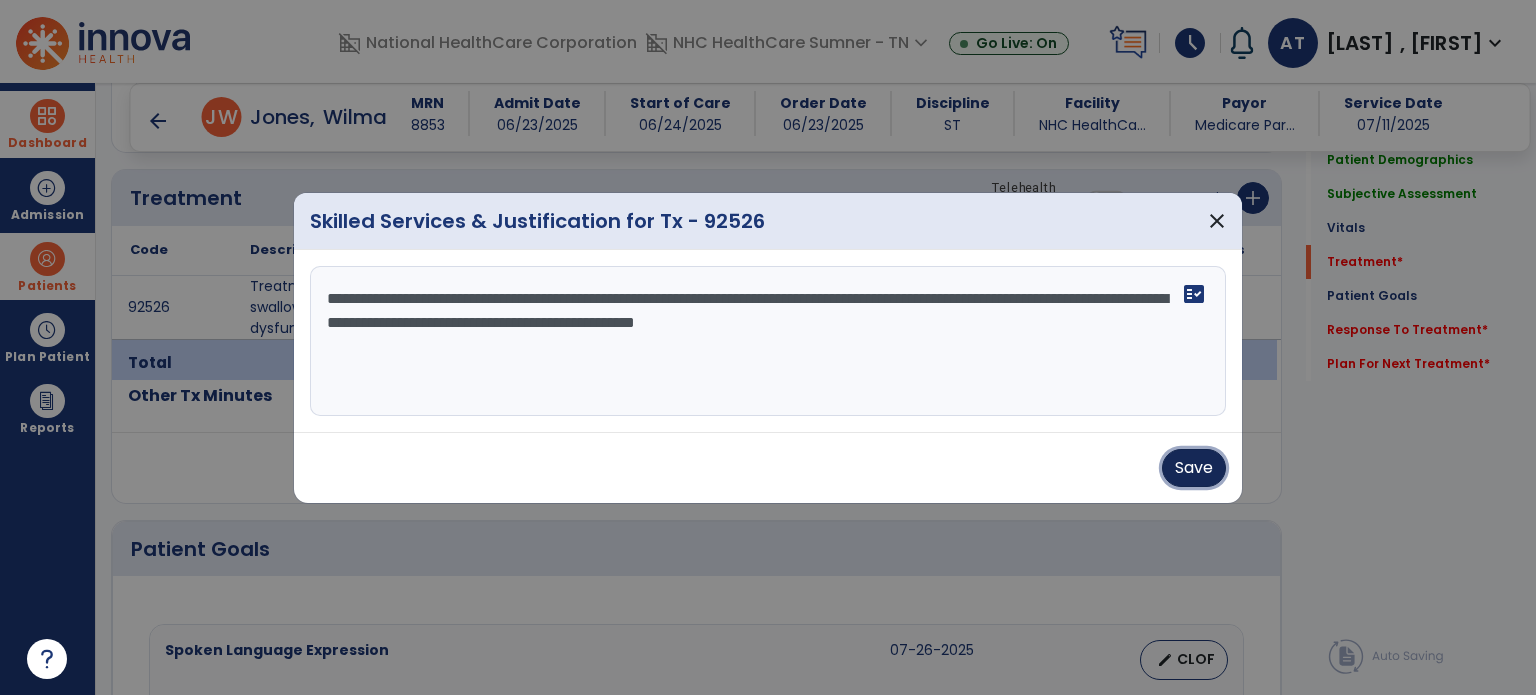 drag, startPoint x: 1196, startPoint y: 461, endPoint x: 969, endPoint y: 367, distance: 245.6929 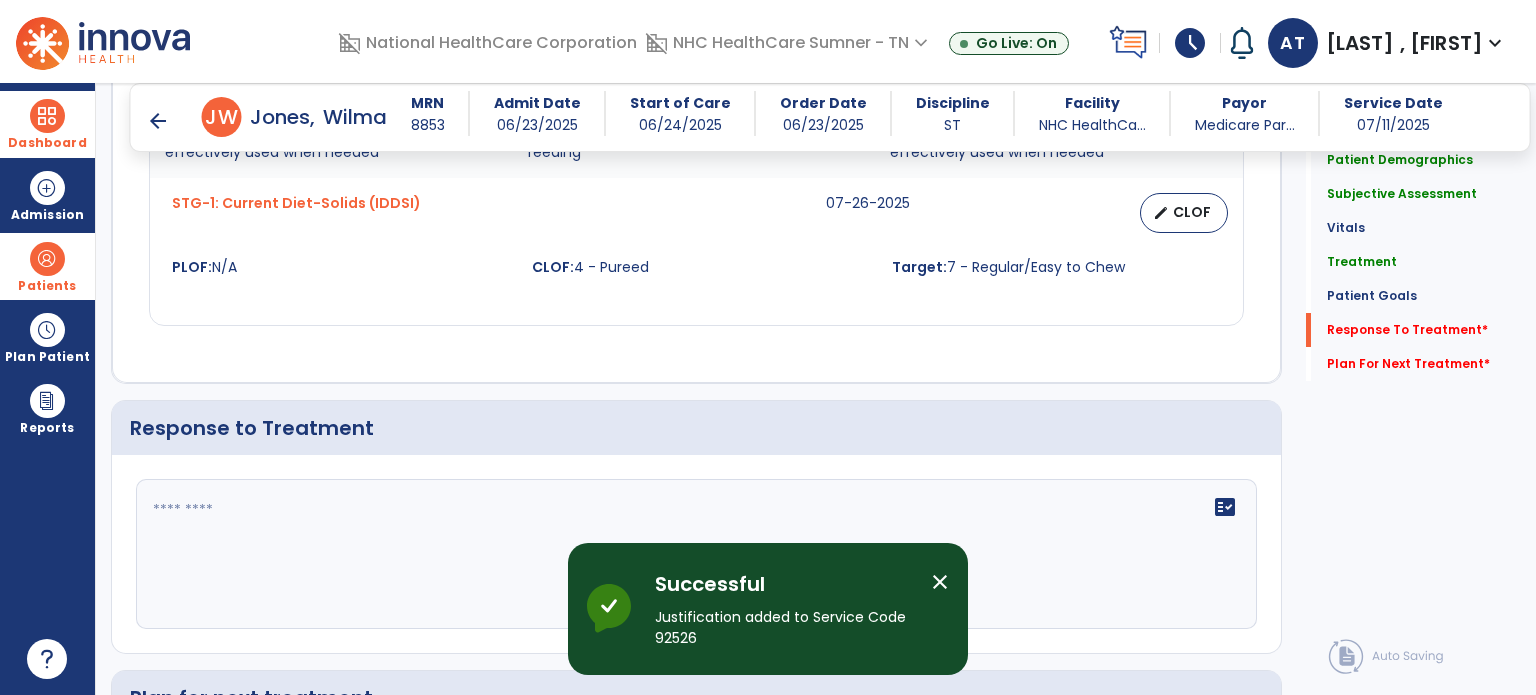 scroll, scrollTop: 2500, scrollLeft: 0, axis: vertical 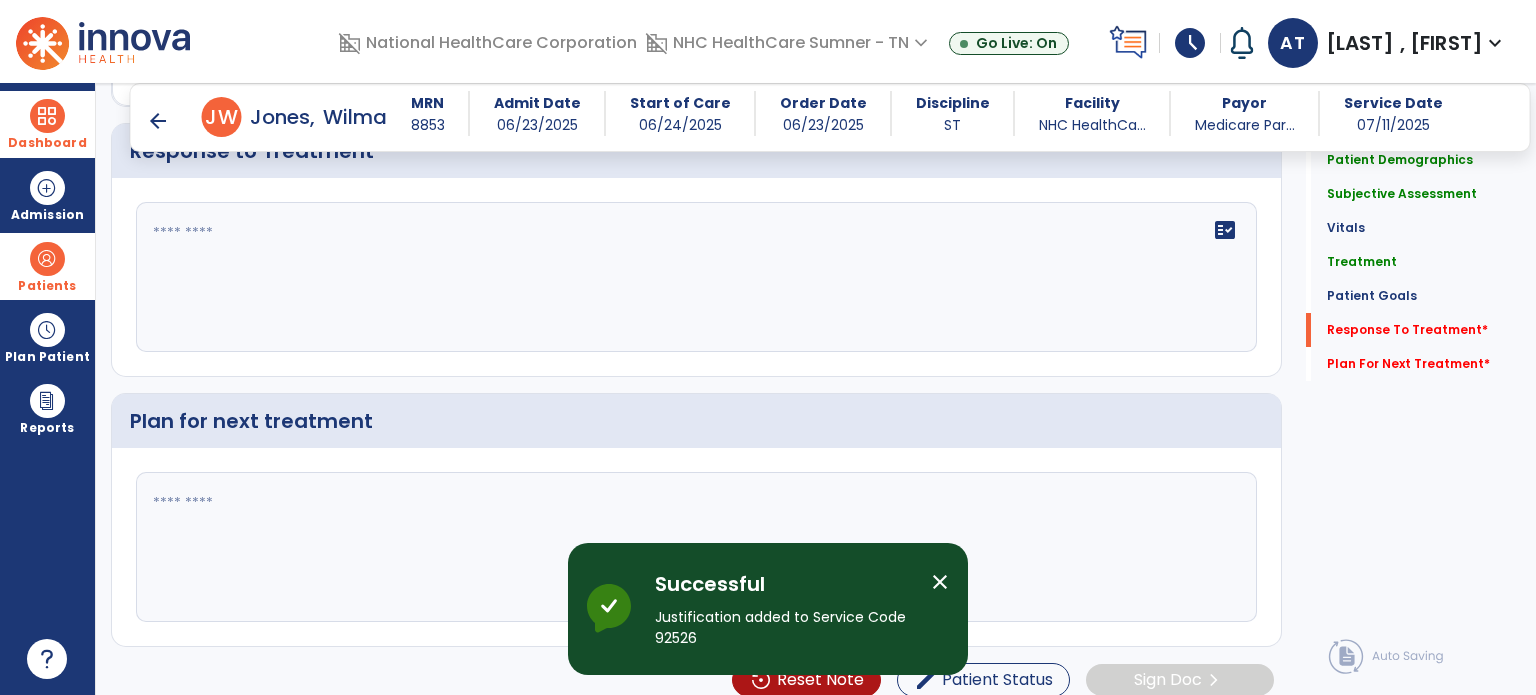 drag, startPoint x: 460, startPoint y: 515, endPoint x: 449, endPoint y: 505, distance: 14.866069 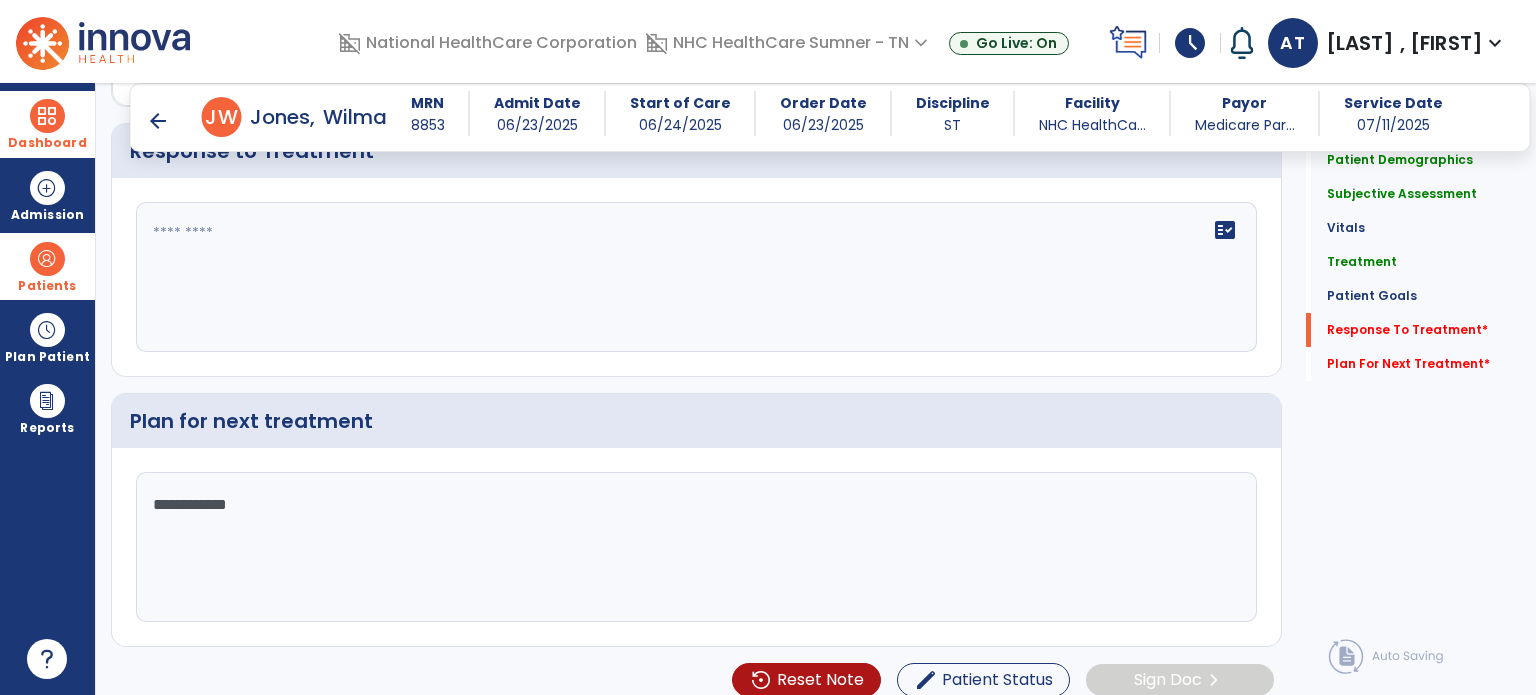 type on "**********" 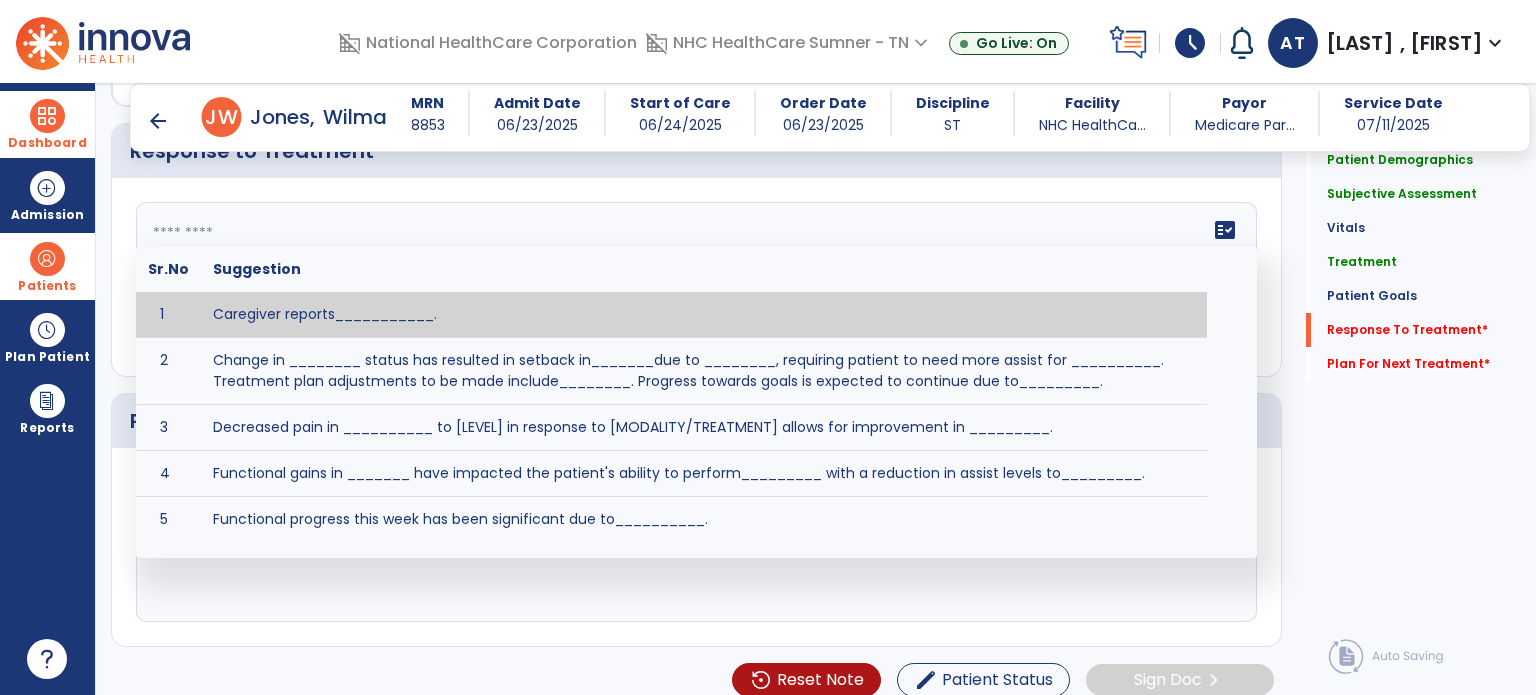 click on "fact_check  Sr.No Suggestion 1 Caregiver reports___________. 2 Change in ________ status has resulted in setback in_______due to ________, requiring patient to need more assist for __________.   Treatment plan adjustments to be made include________.  Progress towards goals is expected to continue due to_________. 3 Decreased pain in __________ to [LEVEL] in response to [MODALITY/TREATMENT] allows for improvement in _________. 4 Functional gains in _______ have impacted the patient's ability to perform_________ with a reduction in assist levels to_________. 5 Functional progress this week has been significant due to__________. 6 Gains in ________ have improved the patient's ability to perform ______with decreased levels of assist to___________. 7 Improvement in ________allows patient to tolerate higher levels of challenges in_________. 8 Pain in [AREA] has decreased to [LEVEL] in response to [TREATMENT/MODALITY], allowing fore ease in completing__________. 9 10 11 12 13 14 15 16 17 18 19 20 21" 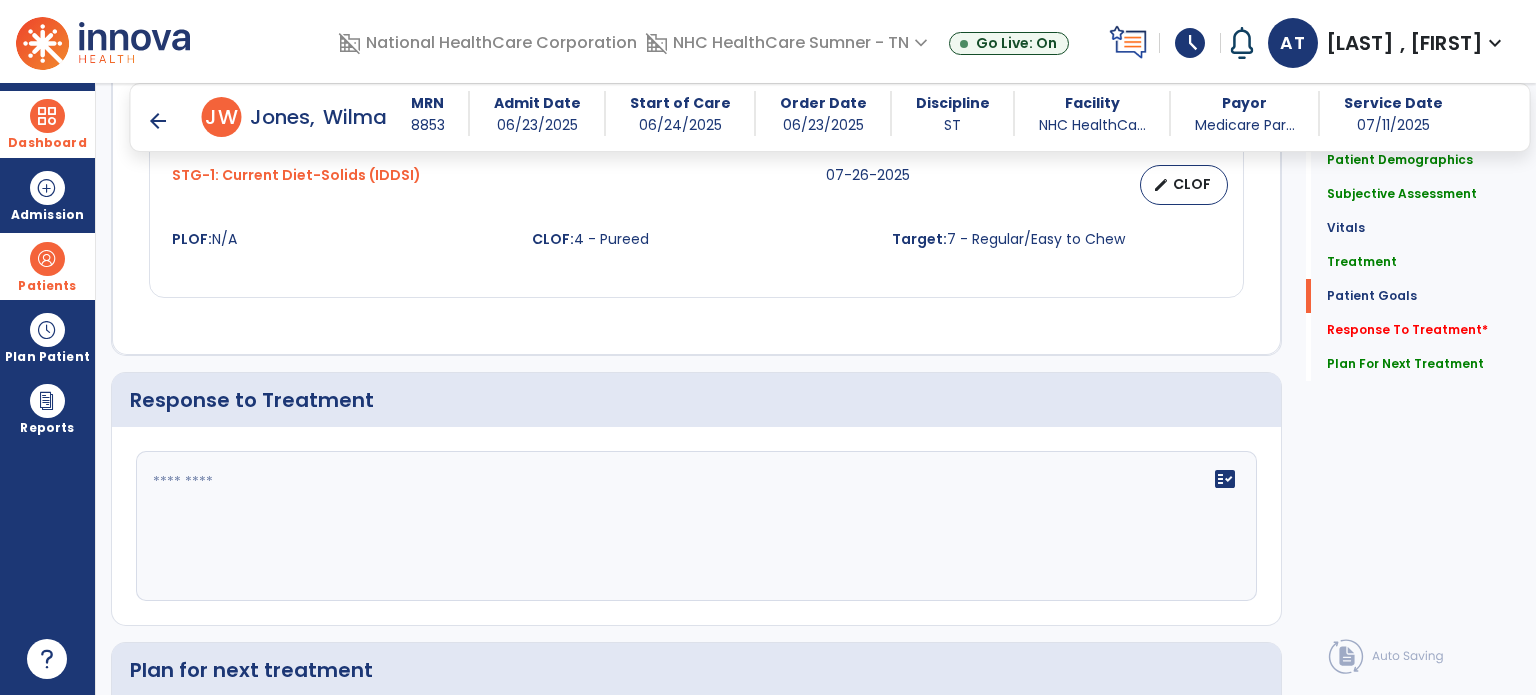 click on "Swallowing  07-26-2025   edit   CLOF PLOF:    [NUMBER] - Complete Independence. Ability to eat independently is not limited by swallow function. Swallowing is safe and efficient for all consistencies. Compensatory strategies are effectively used when needed CLOF:    [NUMBER] - Swallowing is safe, but usually requires moderate cues to use compensatory strategies, and/or the individual has moderate diet restrictions and/or still requires tube feeding Target:    [NUMBER] - Complete Independence. Ability to eat independently is not limited by swallow function. Swallowing is safe and efficient for all consistencies. Compensatory strategies are effectively used when needed STG-1: Current Diet-Solids (IDDSI)  07-26-2025   edit   CLOF PLOF:  N/A  CLOF:  [NUMBER] - Pureed  Target:  [NUMBER] - Regular/Easy to Chew" at bounding box center [696, 116] 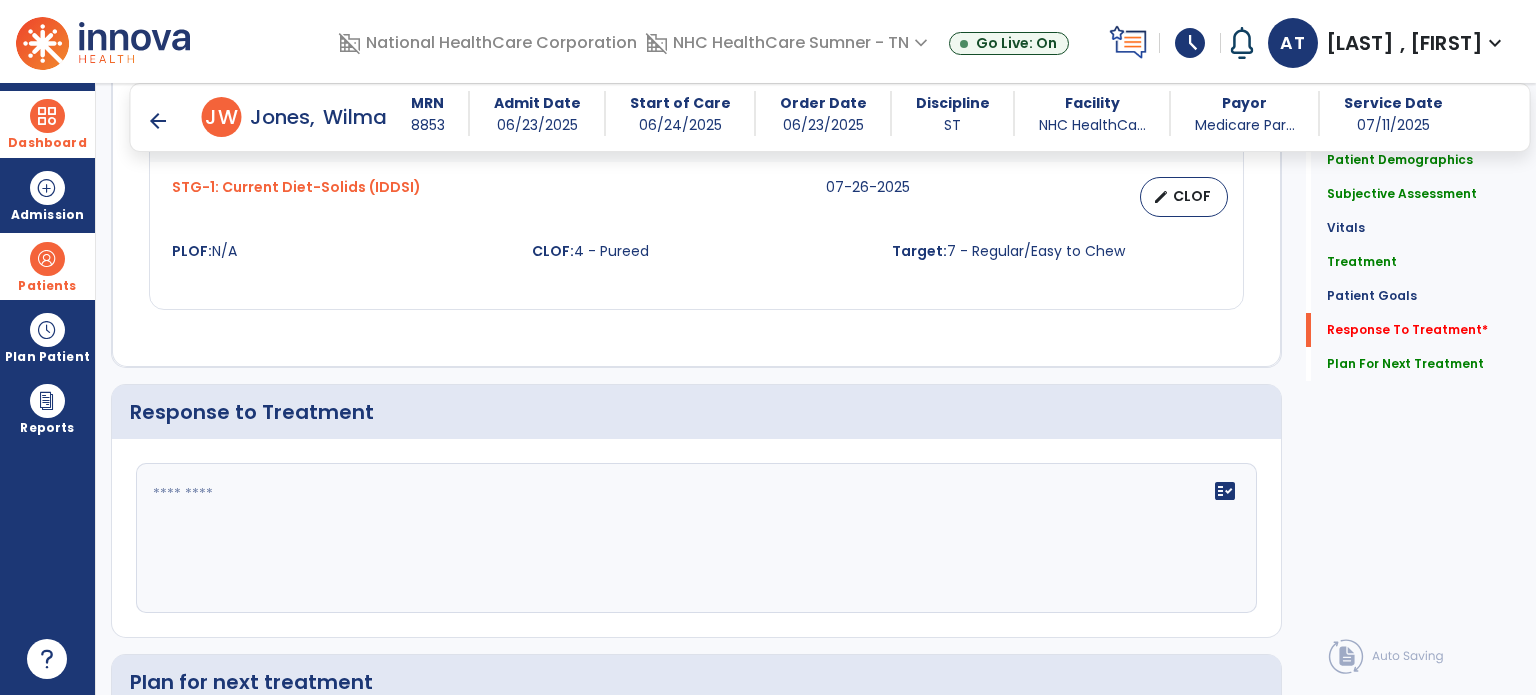 scroll, scrollTop: 2312, scrollLeft: 0, axis: vertical 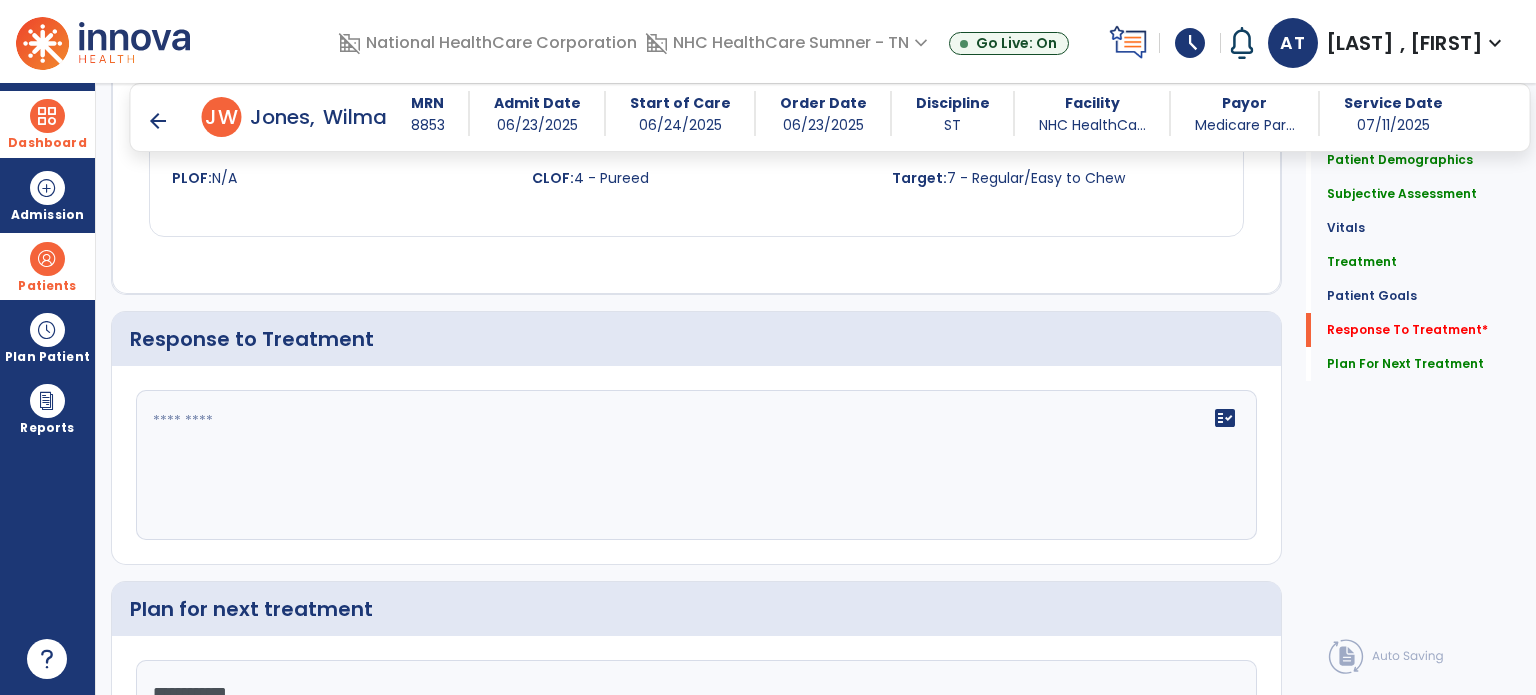 click 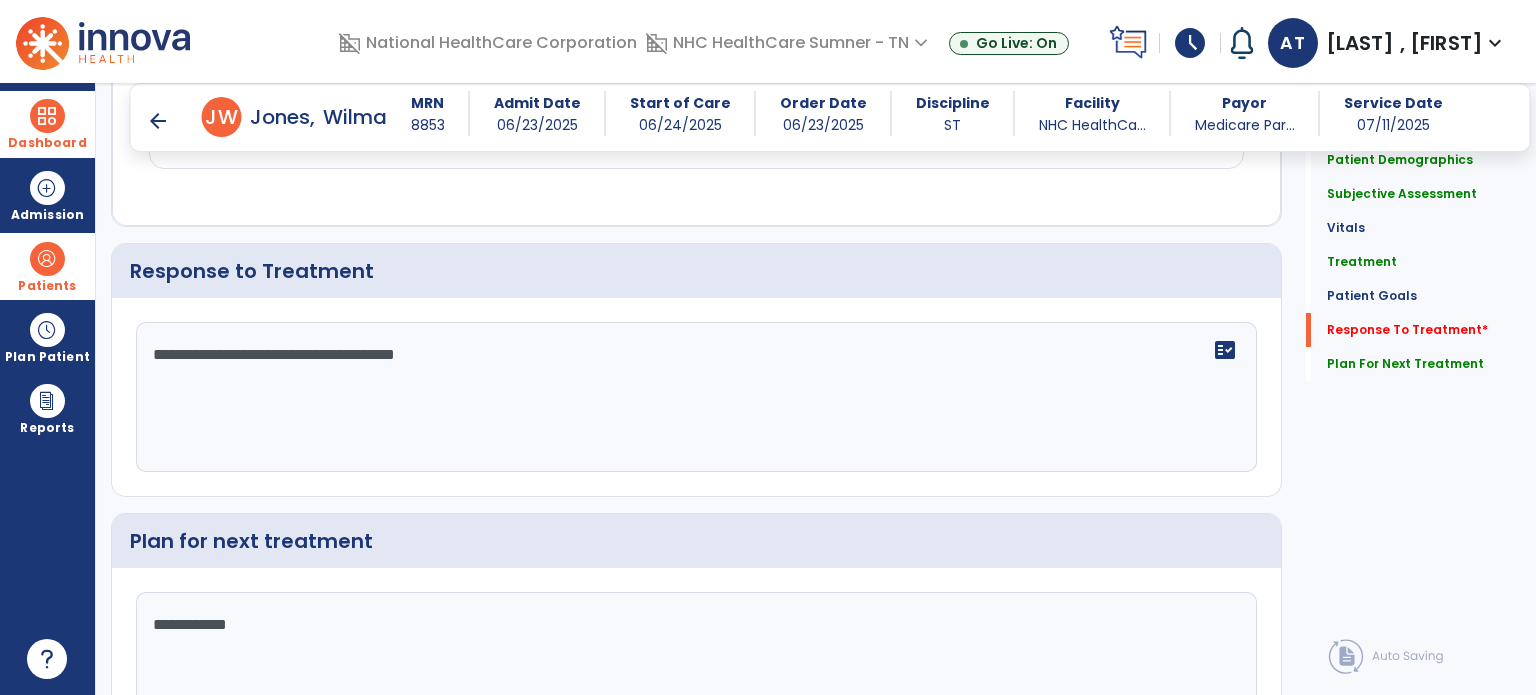 scroll, scrollTop: 2512, scrollLeft: 0, axis: vertical 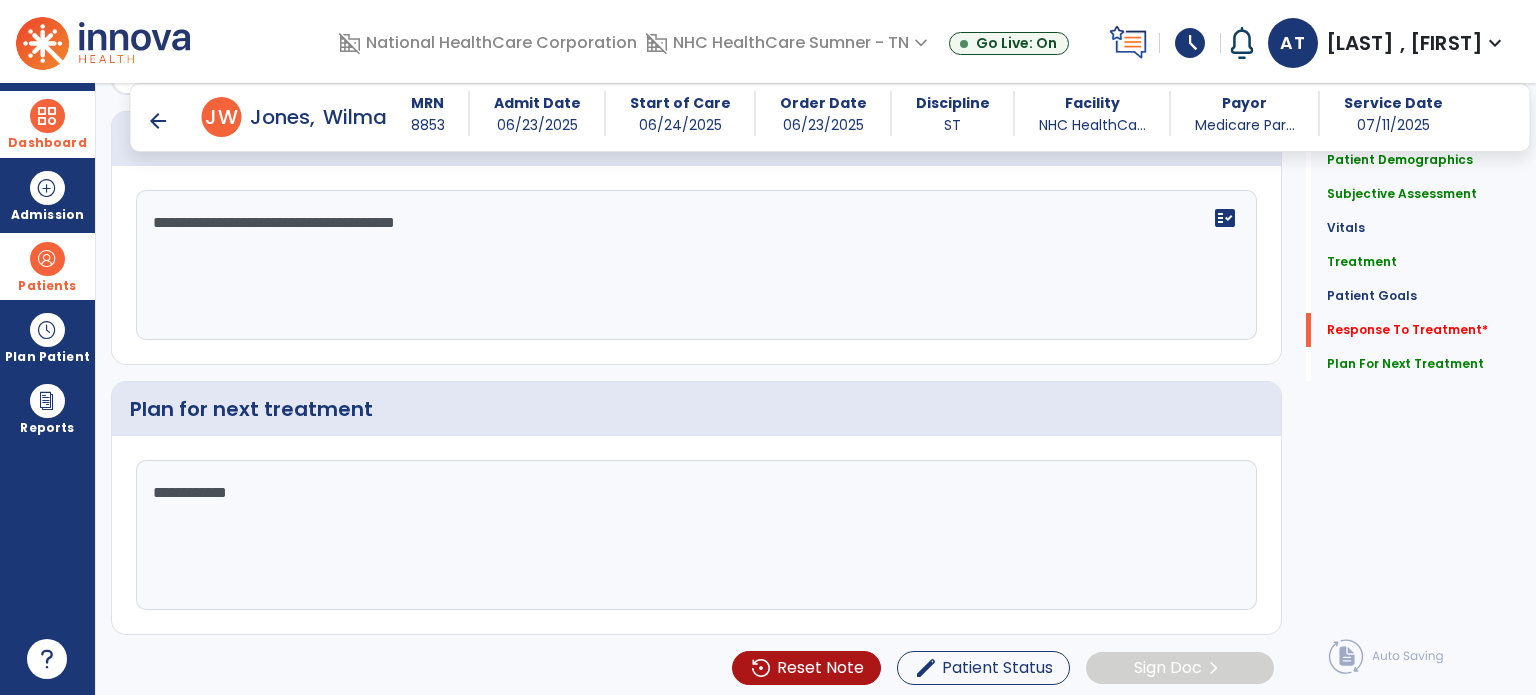 type on "**********" 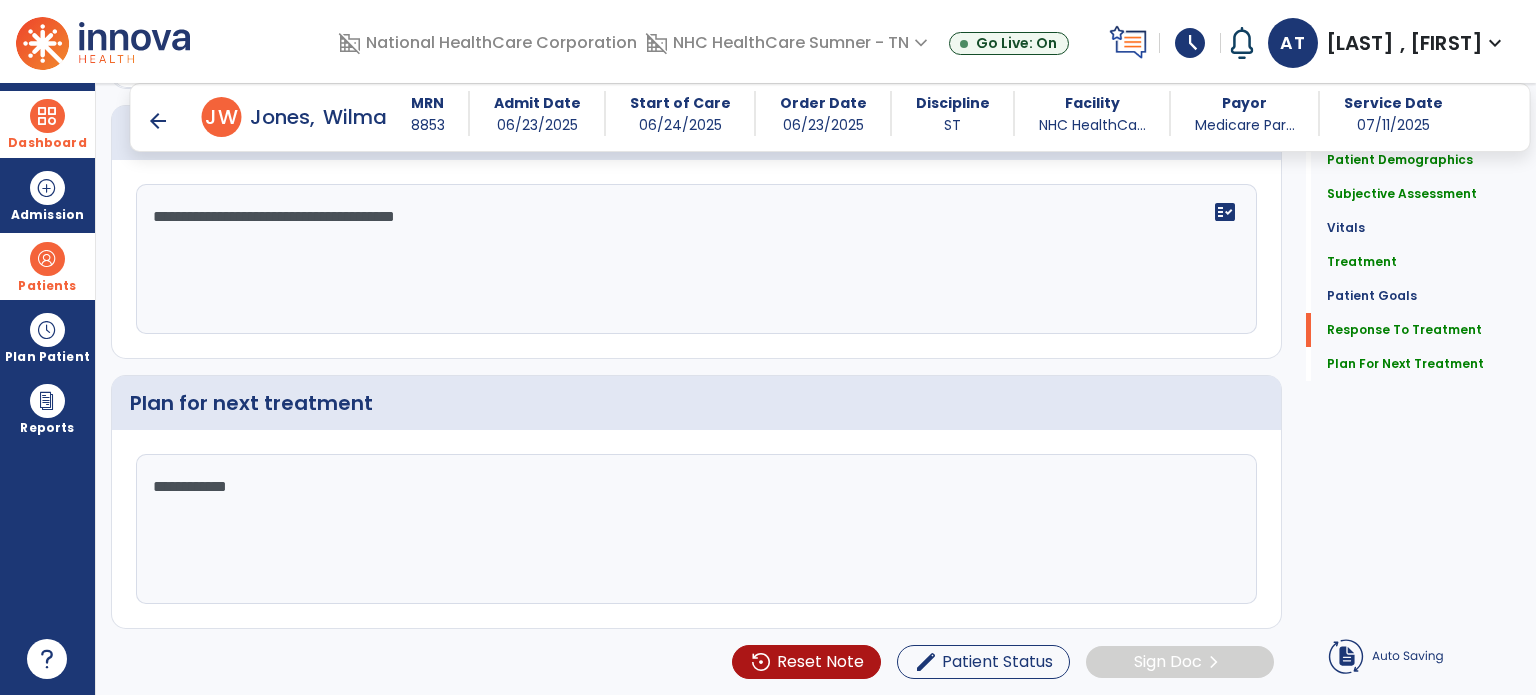 click on "**********" 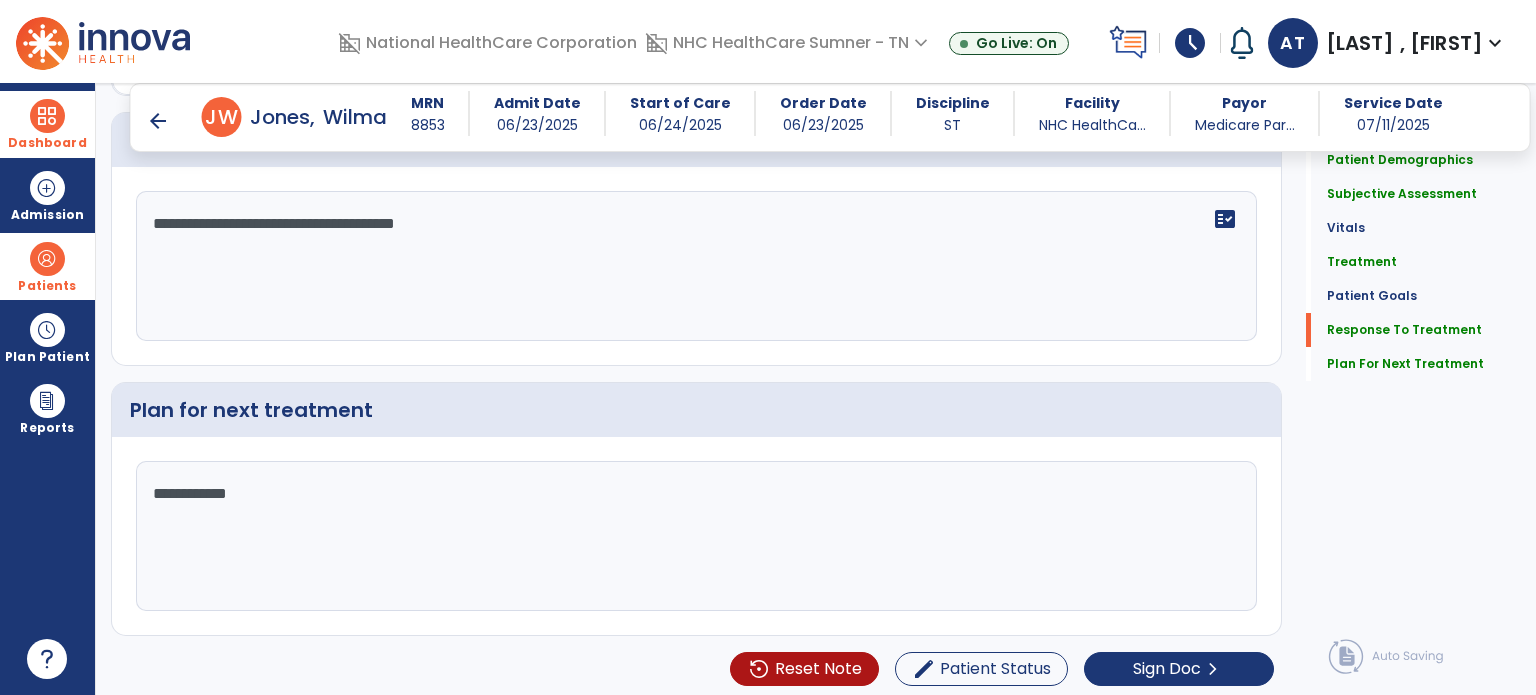 scroll, scrollTop: 2512, scrollLeft: 0, axis: vertical 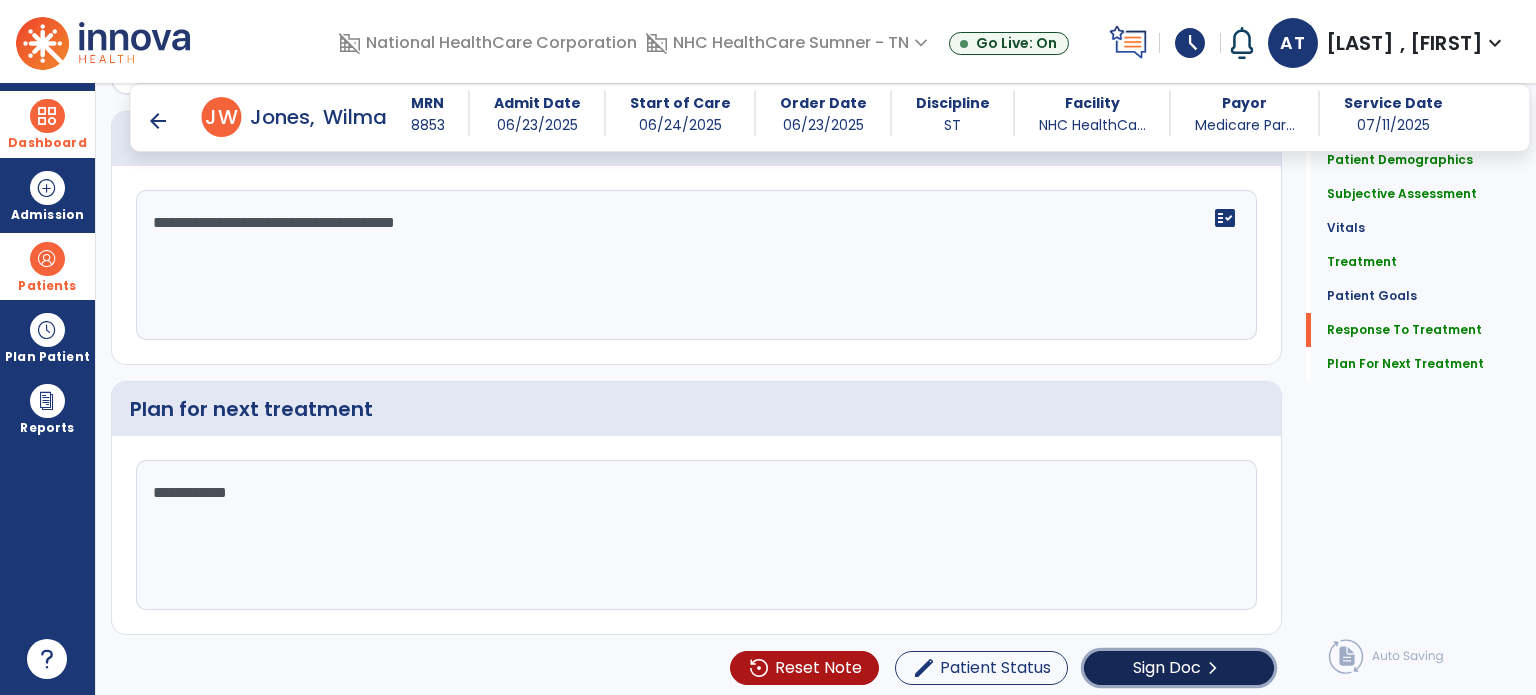 click on "Sign Doc" 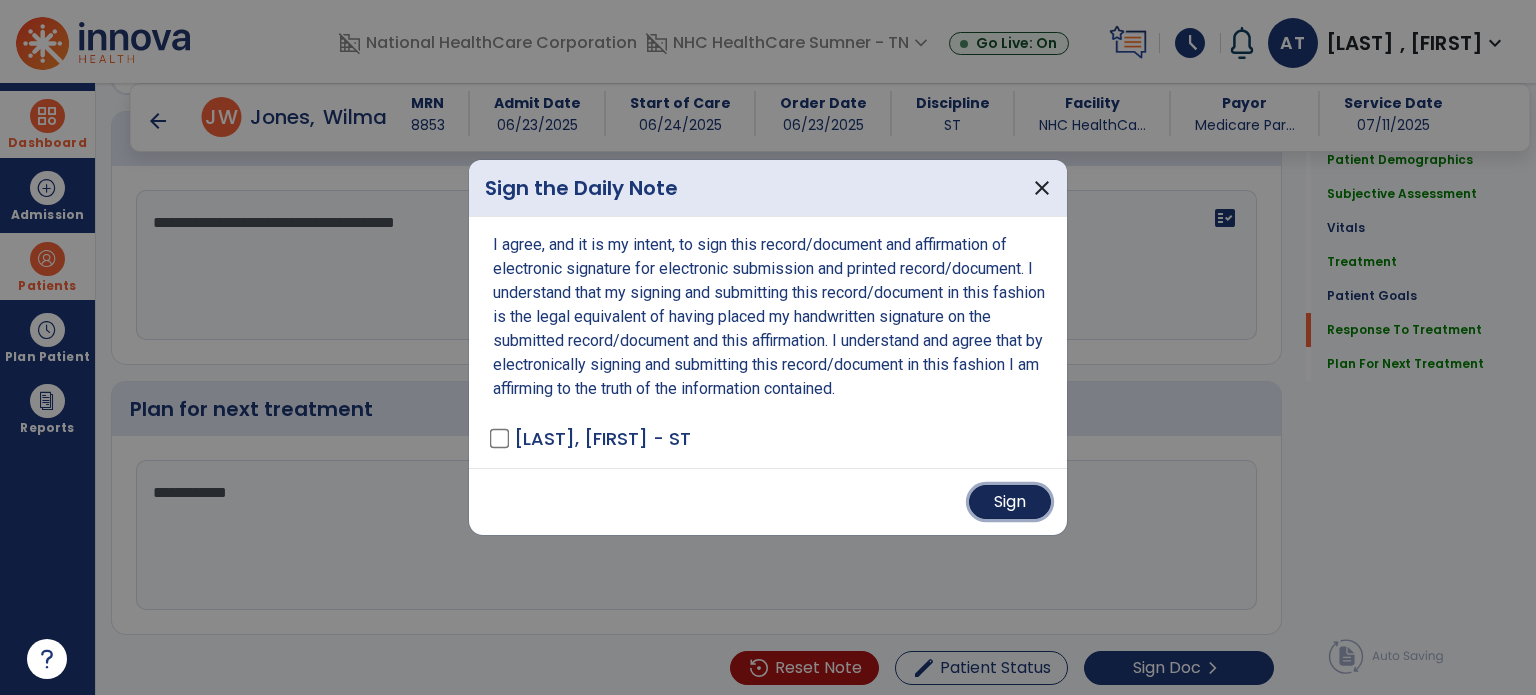 click on "Sign" at bounding box center [1010, 502] 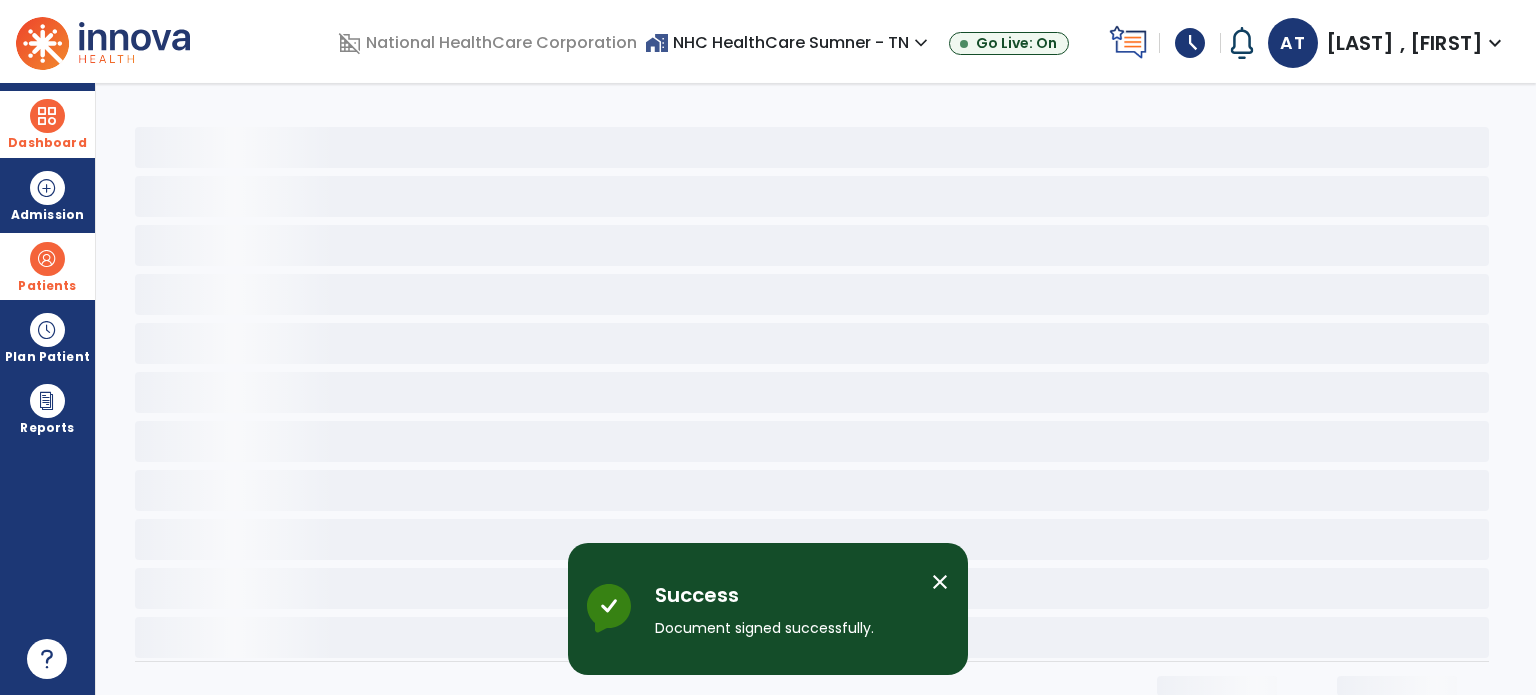 scroll, scrollTop: 0, scrollLeft: 0, axis: both 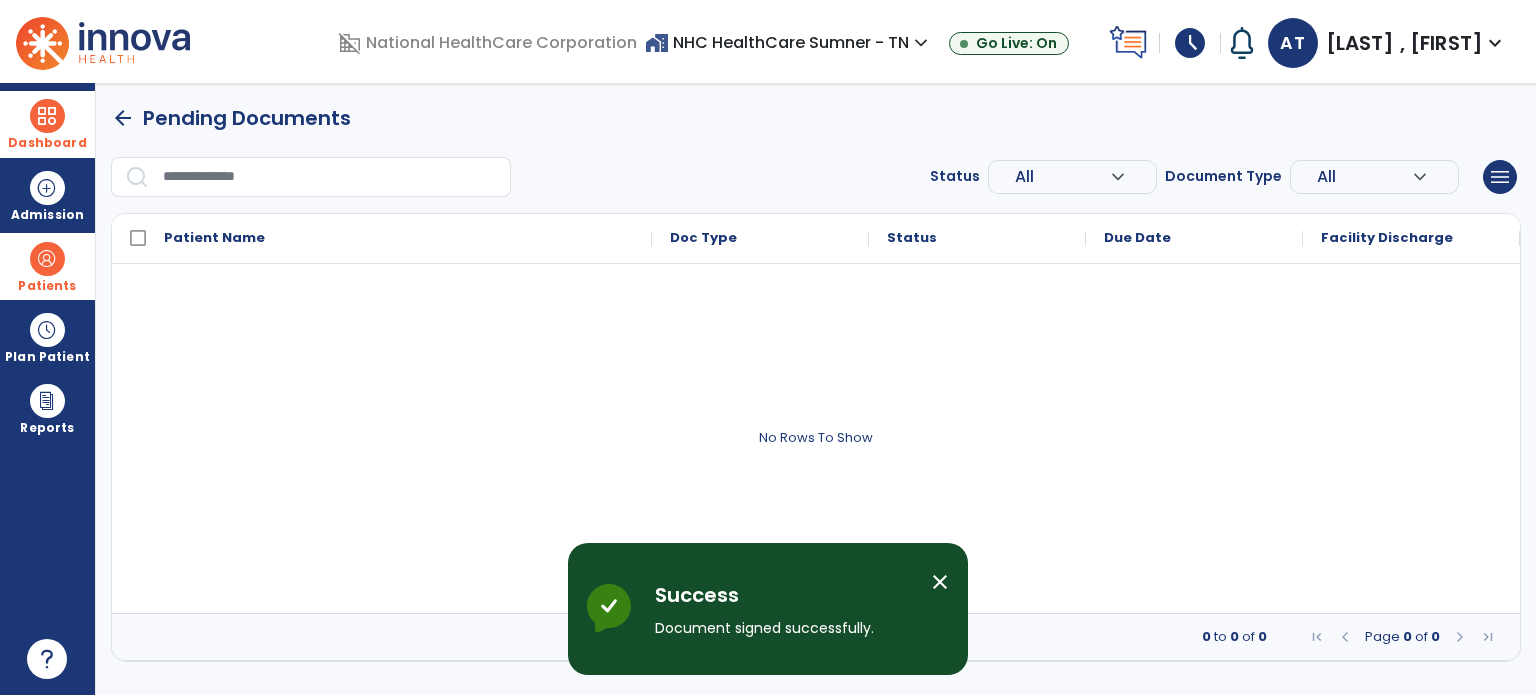 click at bounding box center [47, 116] 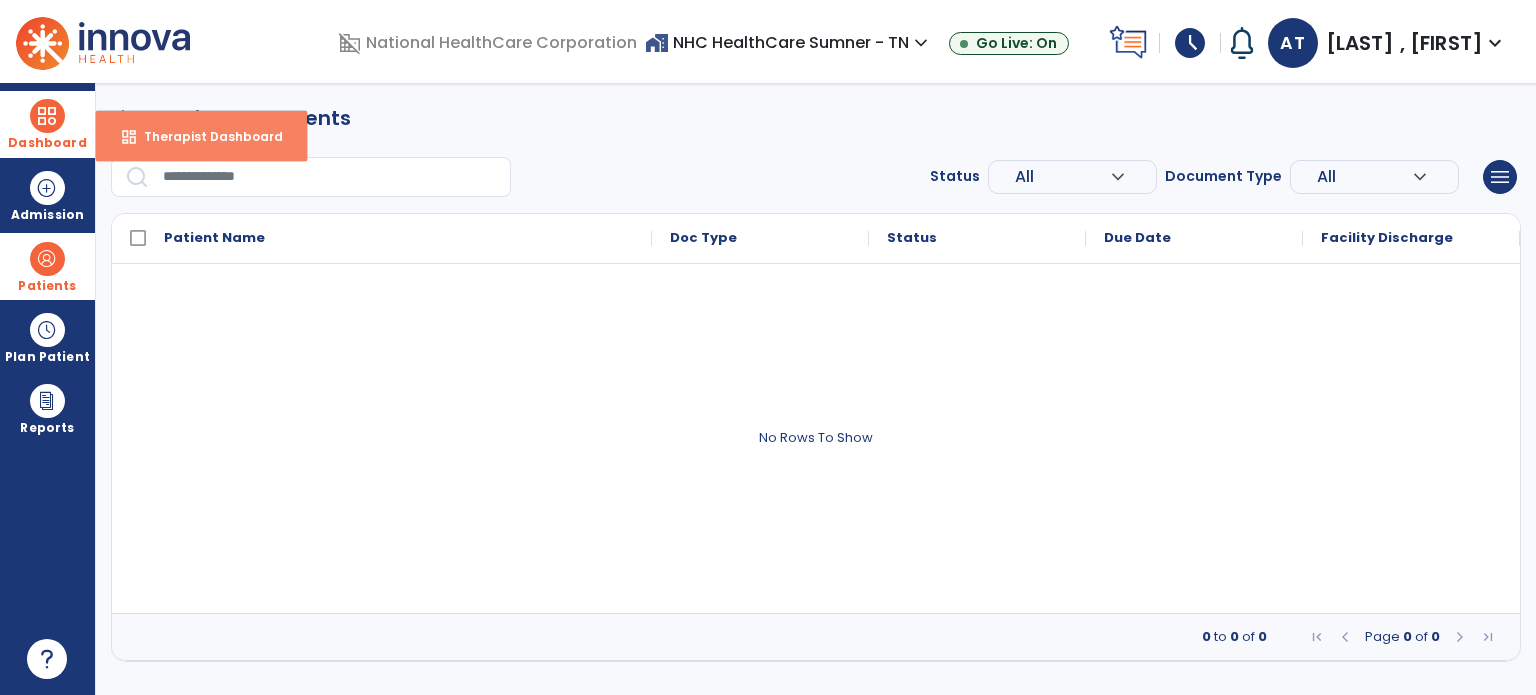 click on "dashboard  Therapist Dashboard" at bounding box center [201, 136] 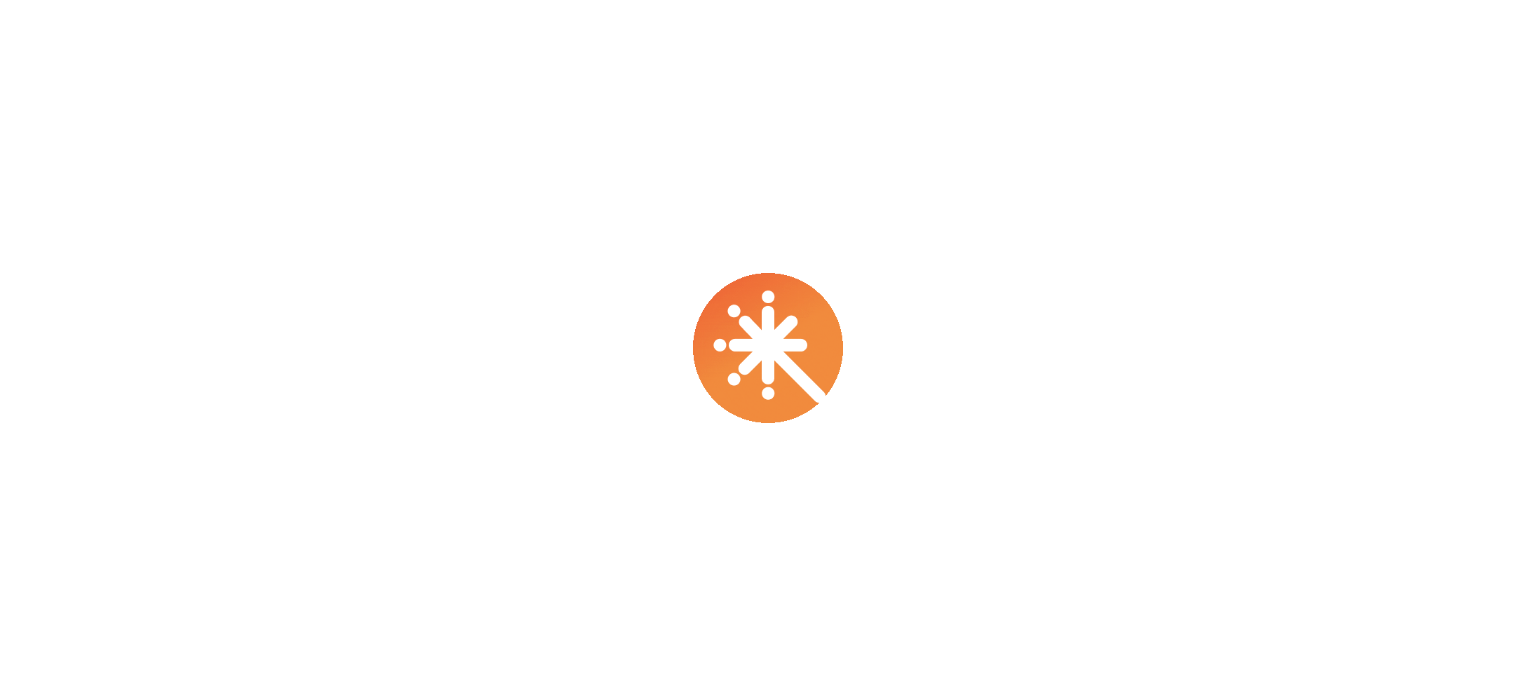 scroll, scrollTop: 0, scrollLeft: 0, axis: both 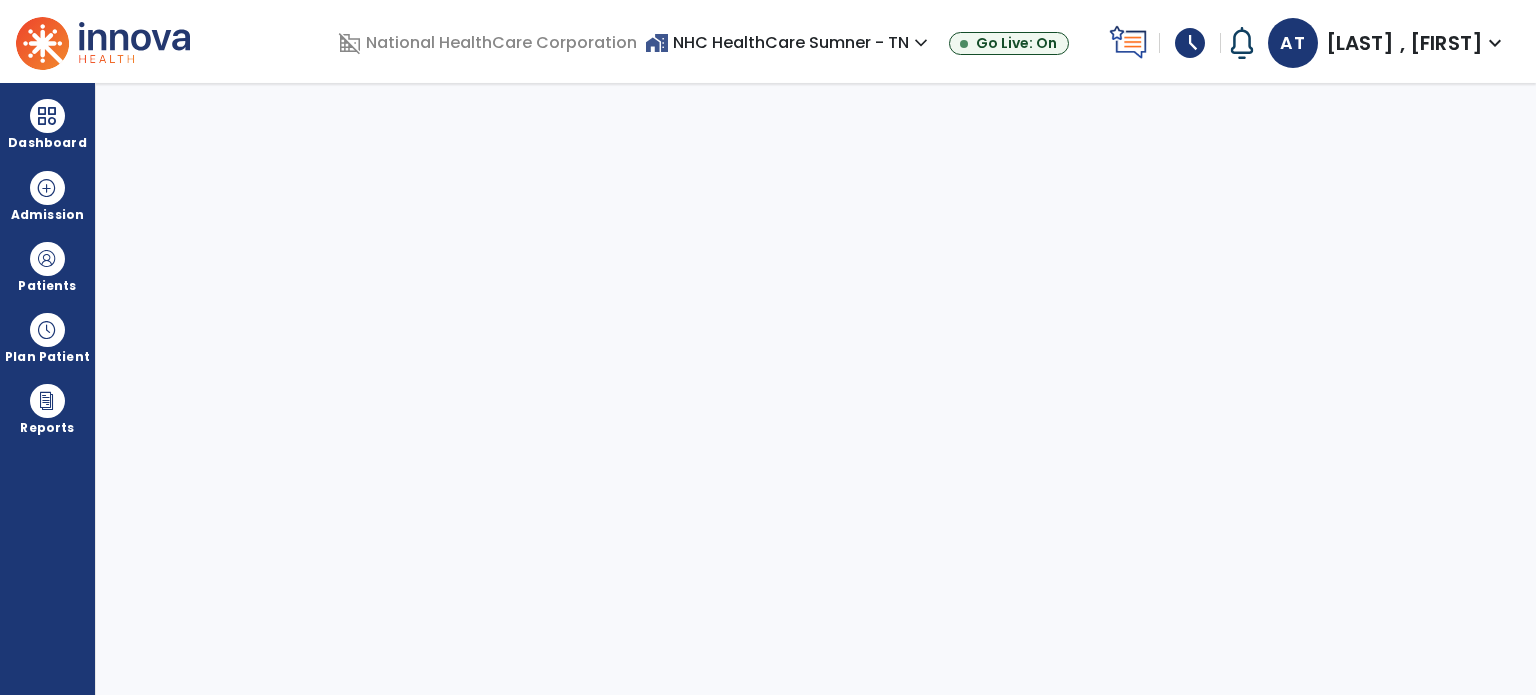 select on "****" 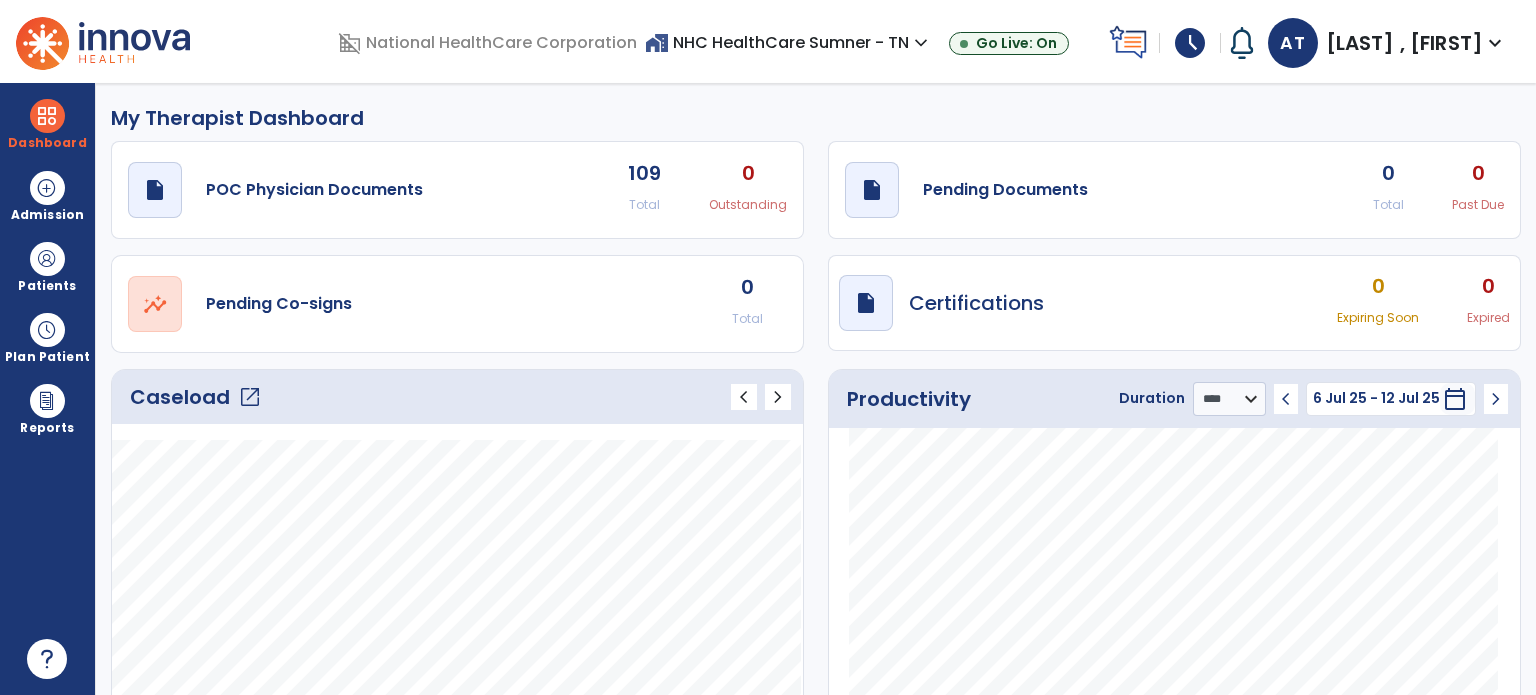 click on "schedule" at bounding box center (1190, 43) 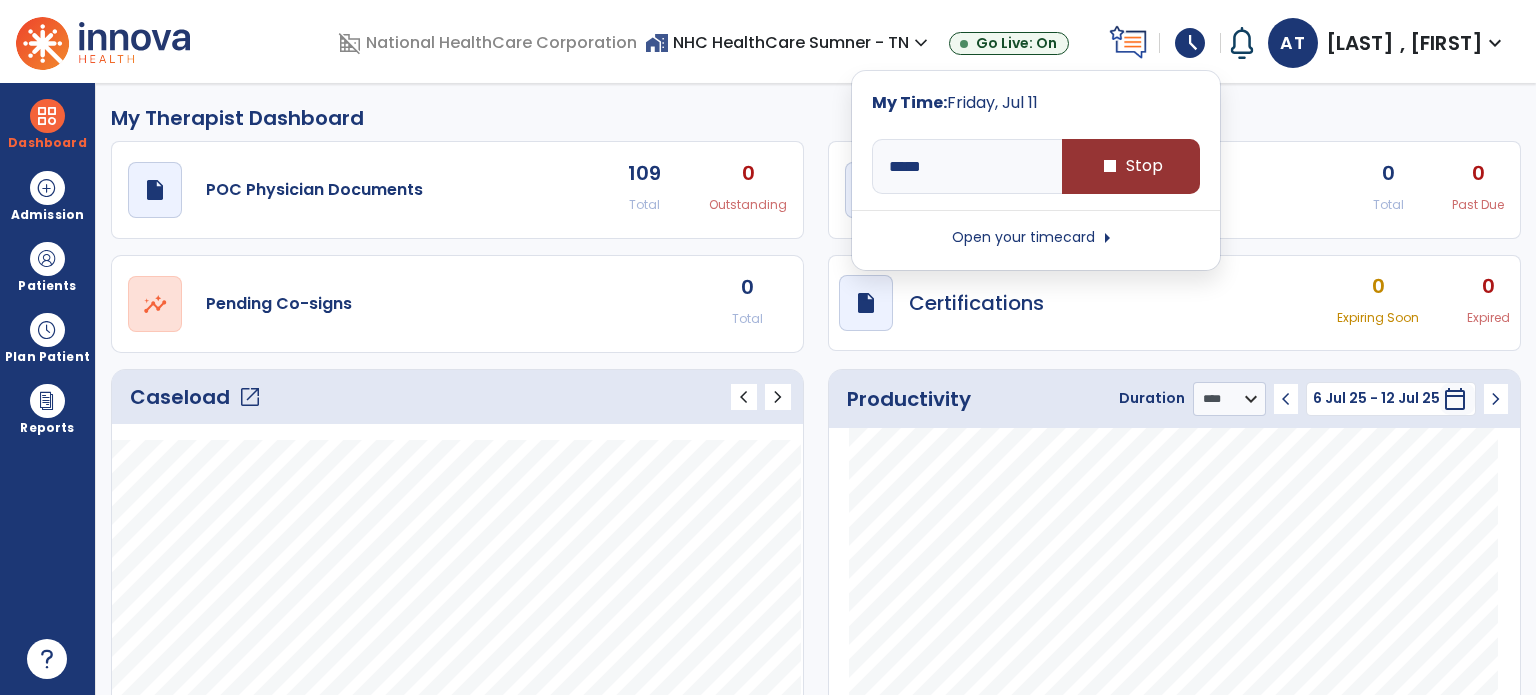 click on "stop" at bounding box center (1110, 166) 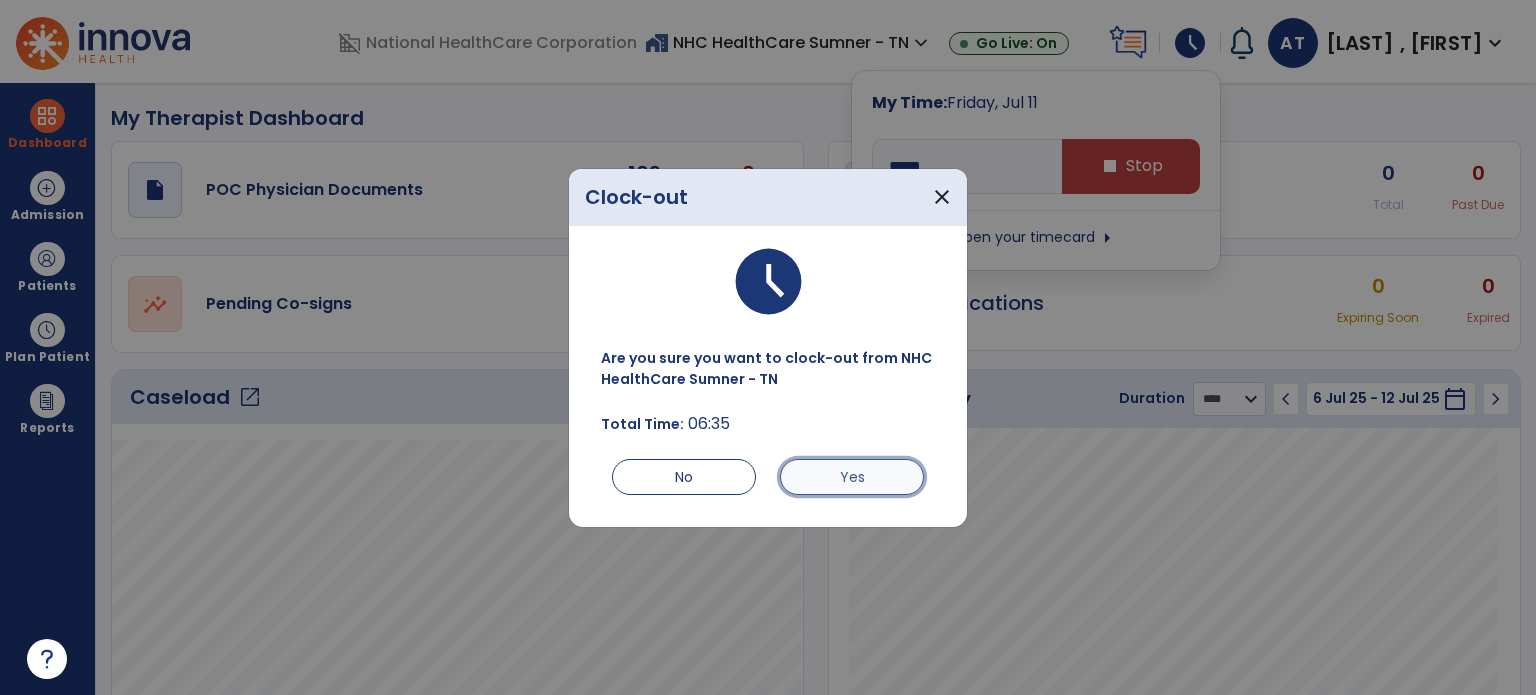 click on "Yes" at bounding box center (852, 477) 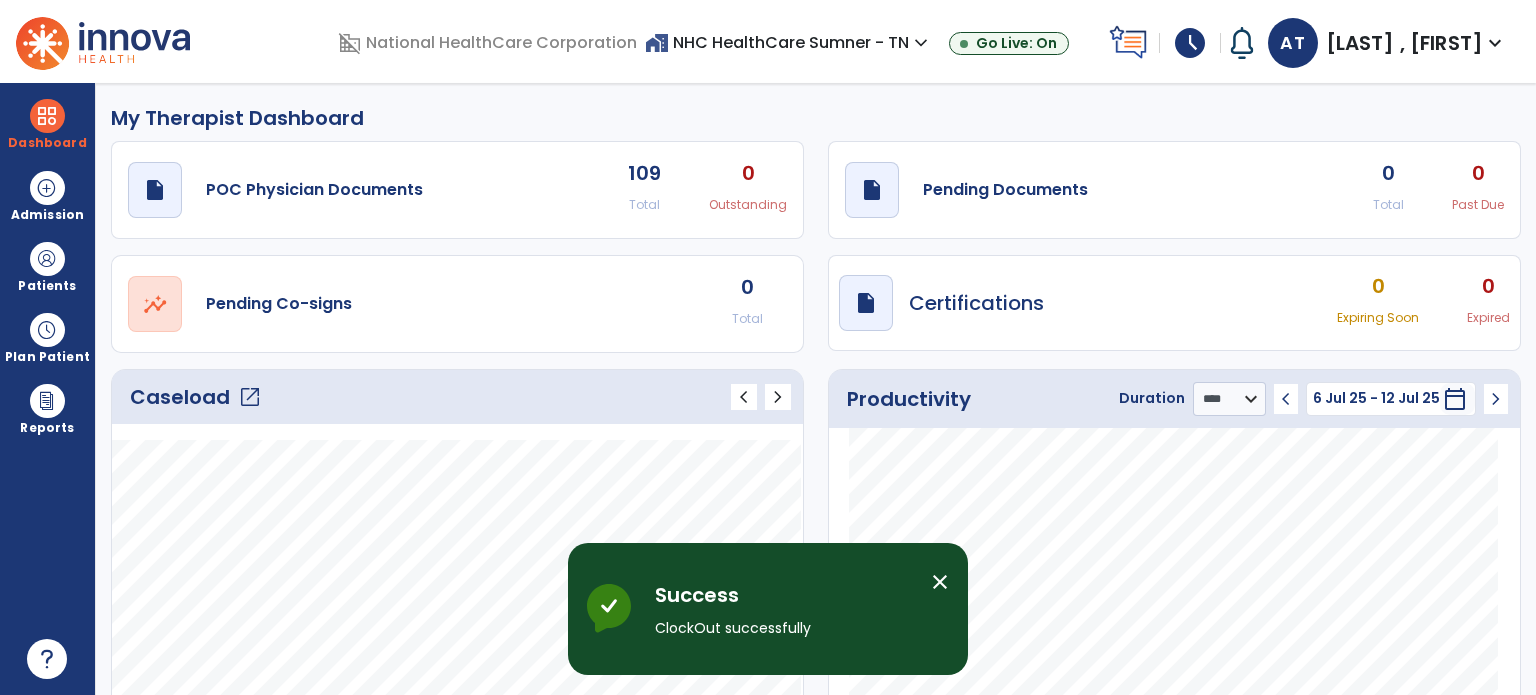 click on "schedule" at bounding box center (1190, 43) 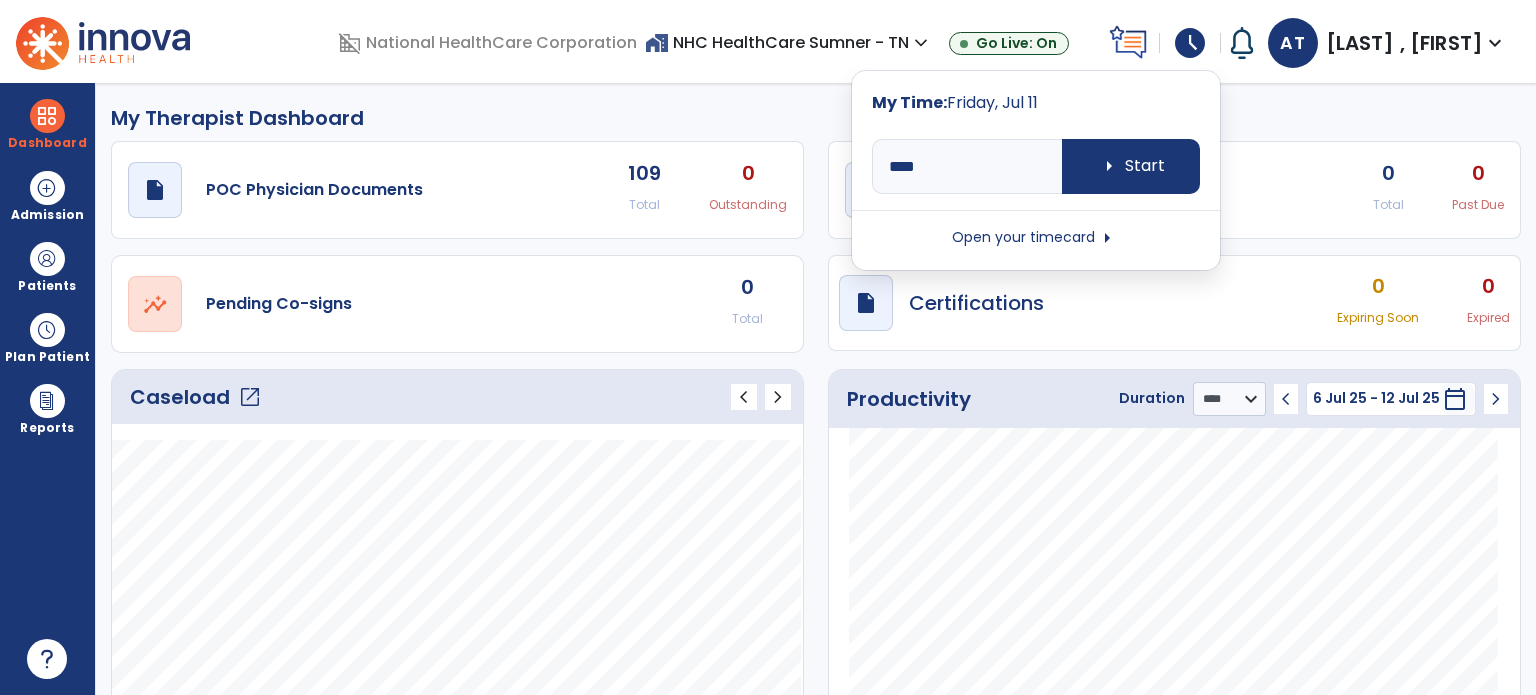 click on "Open your timecard  arrow_right" at bounding box center (1036, 238) 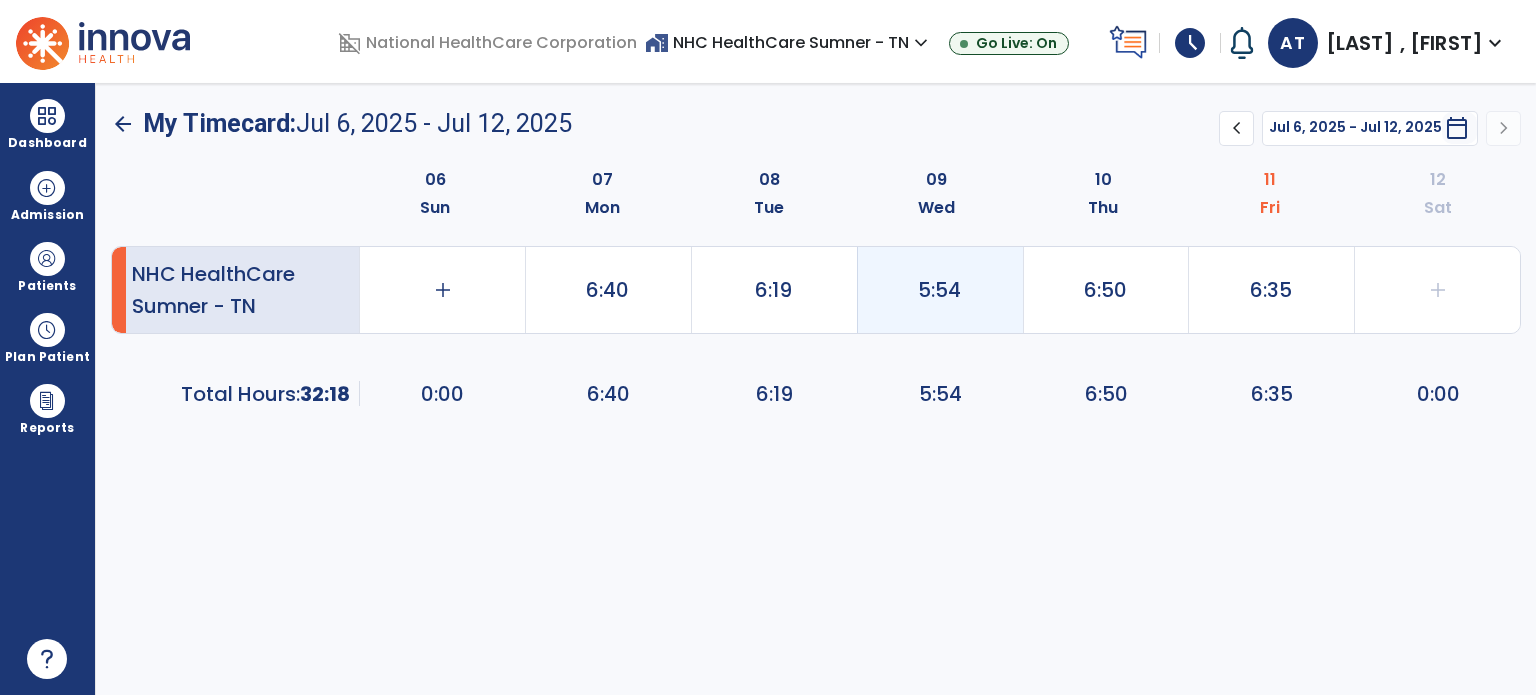 click on "5:54" 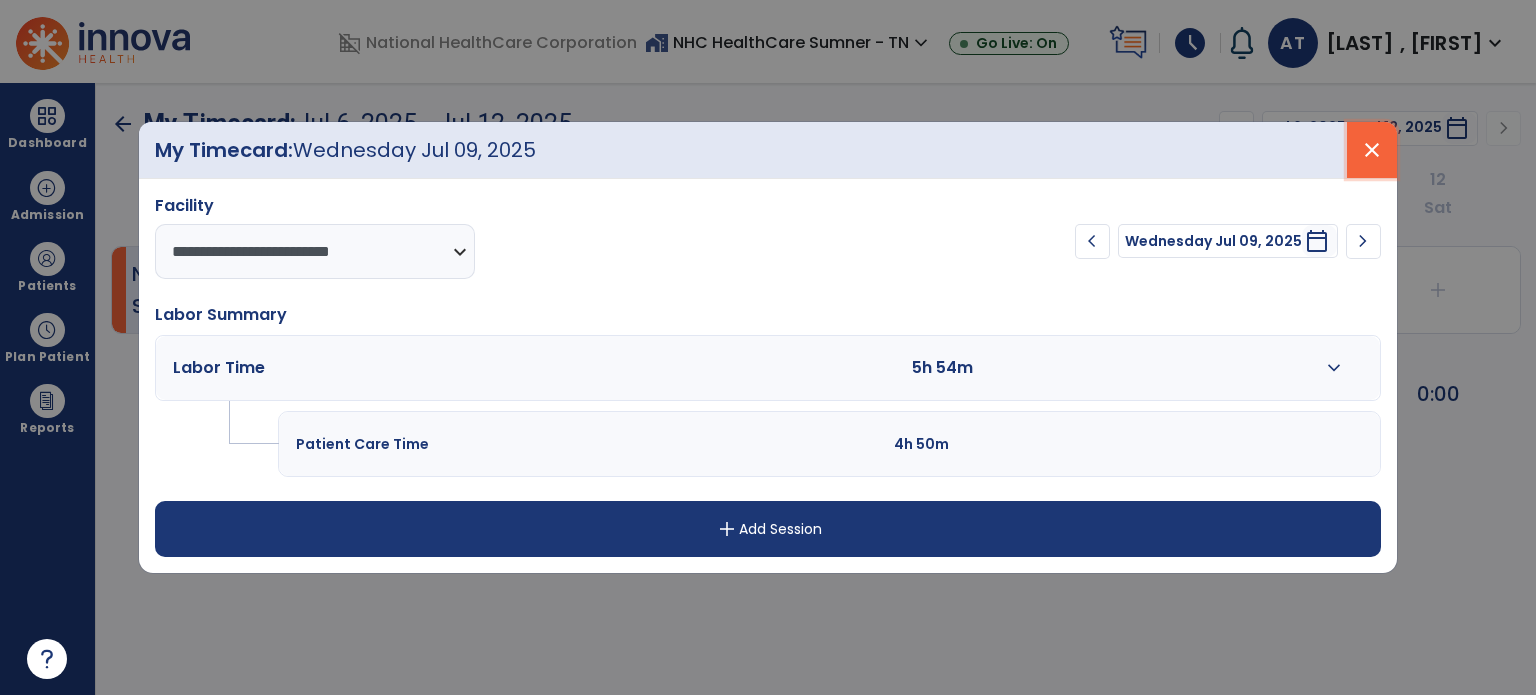 click on "close" at bounding box center (1372, 150) 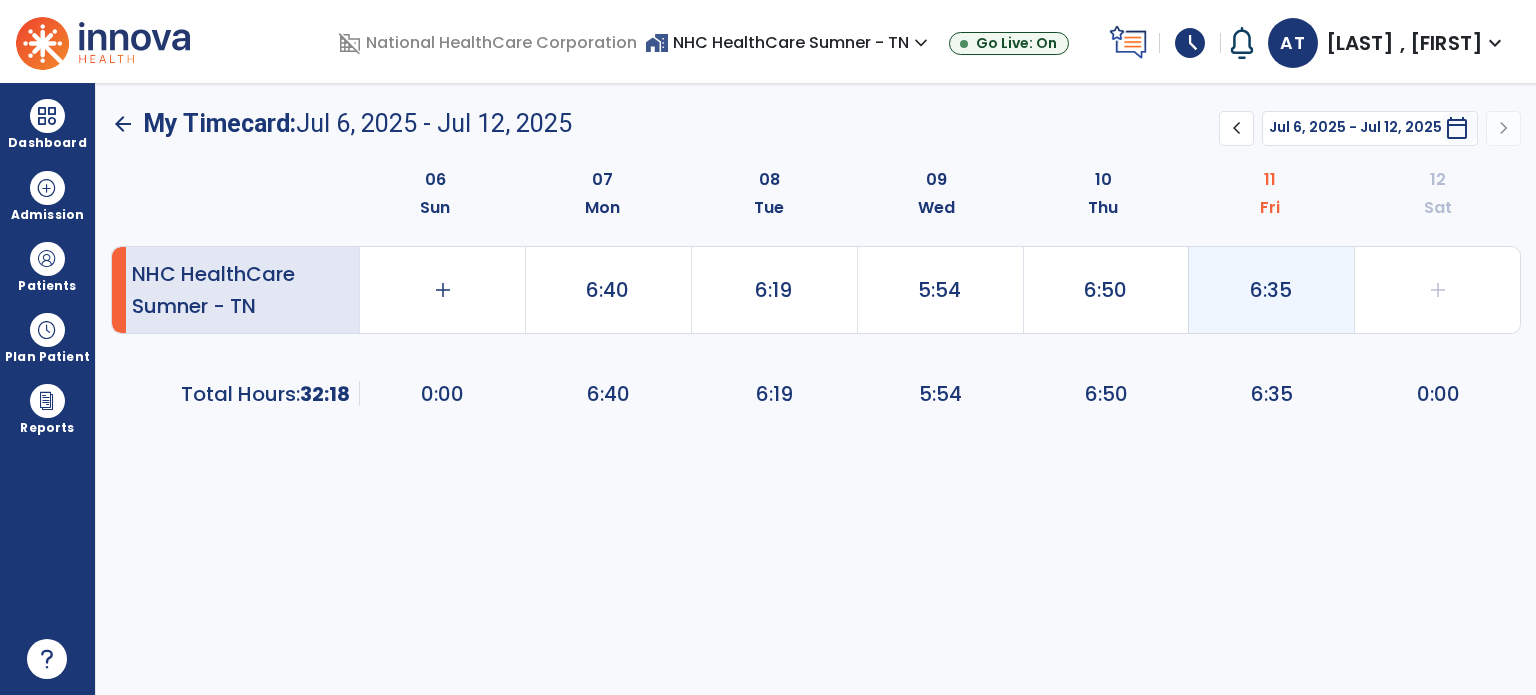 click on "6:35" 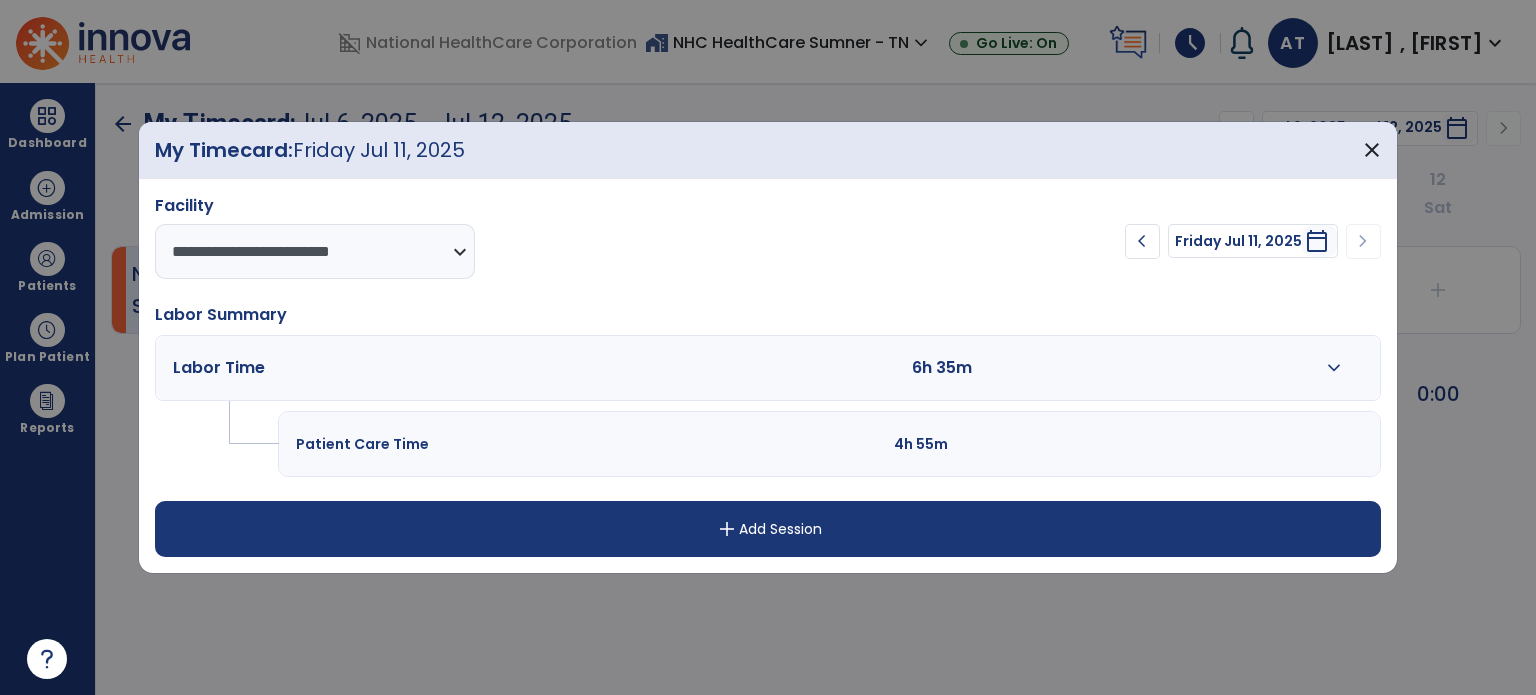 click on "expand_more" at bounding box center (1334, 368) 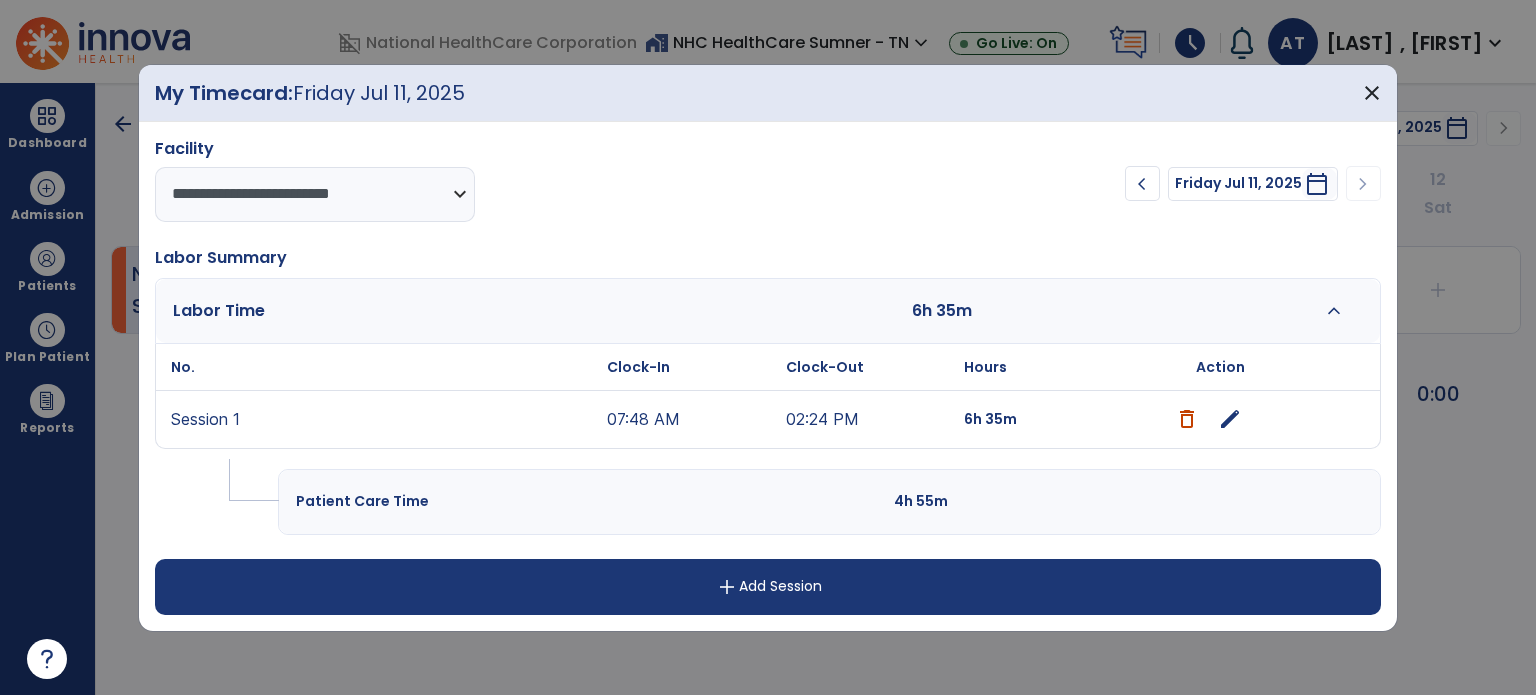 click on "edit" at bounding box center [1230, 419] 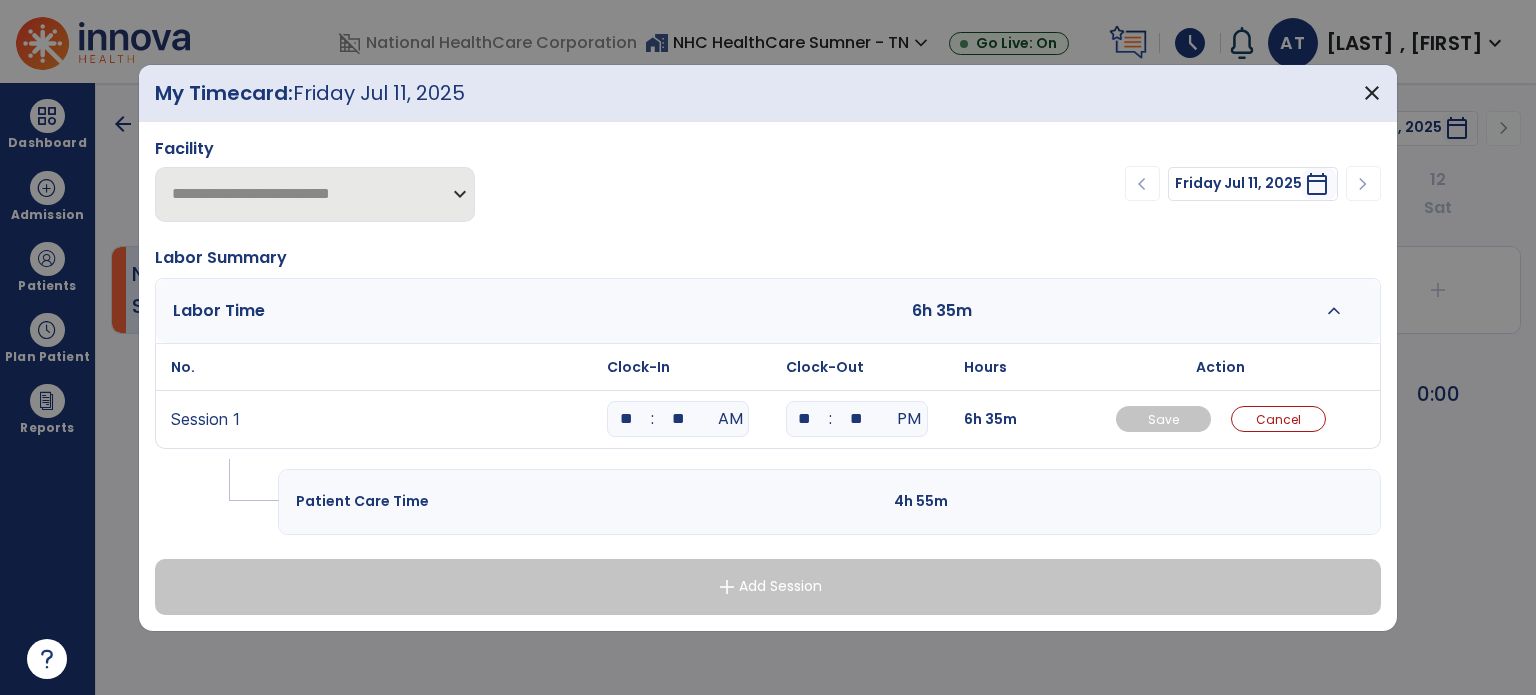 click on "**" at bounding box center [678, 419] 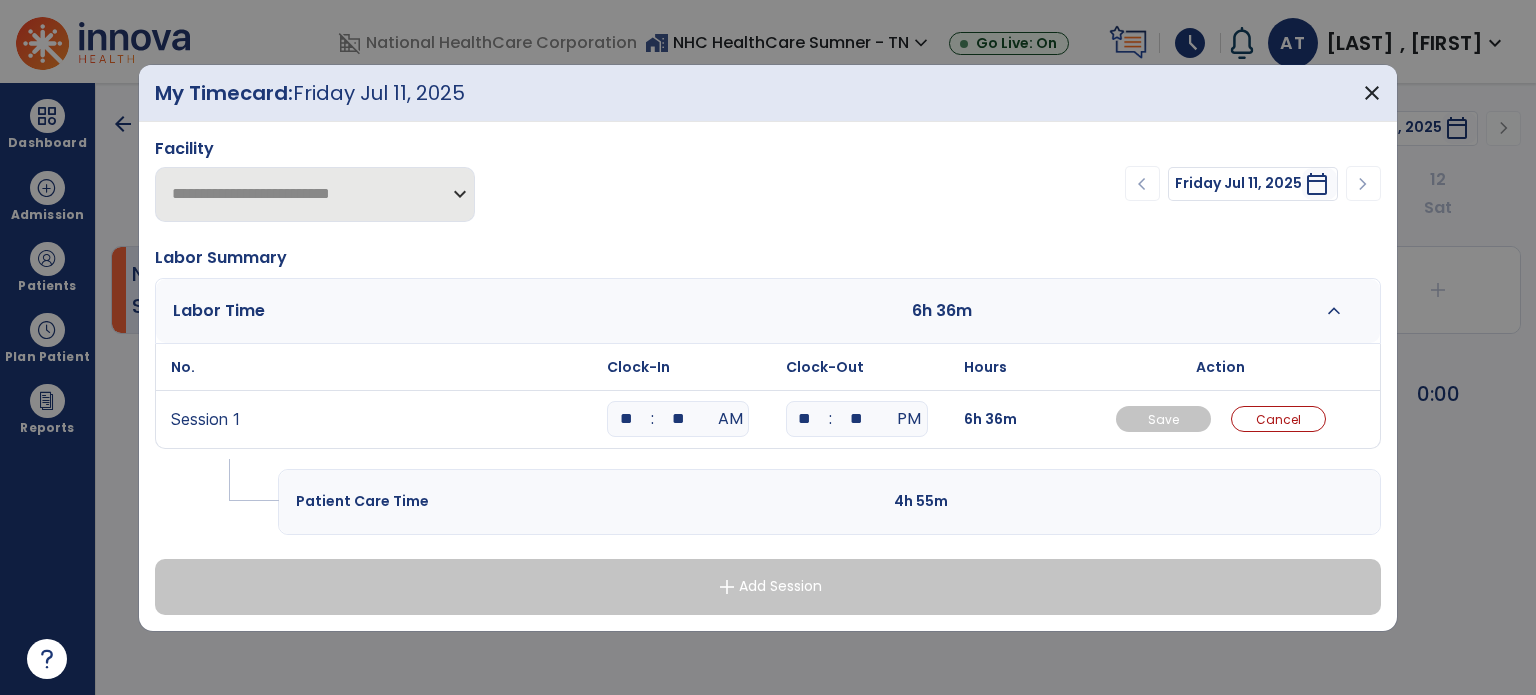 click on "**" at bounding box center (678, 419) 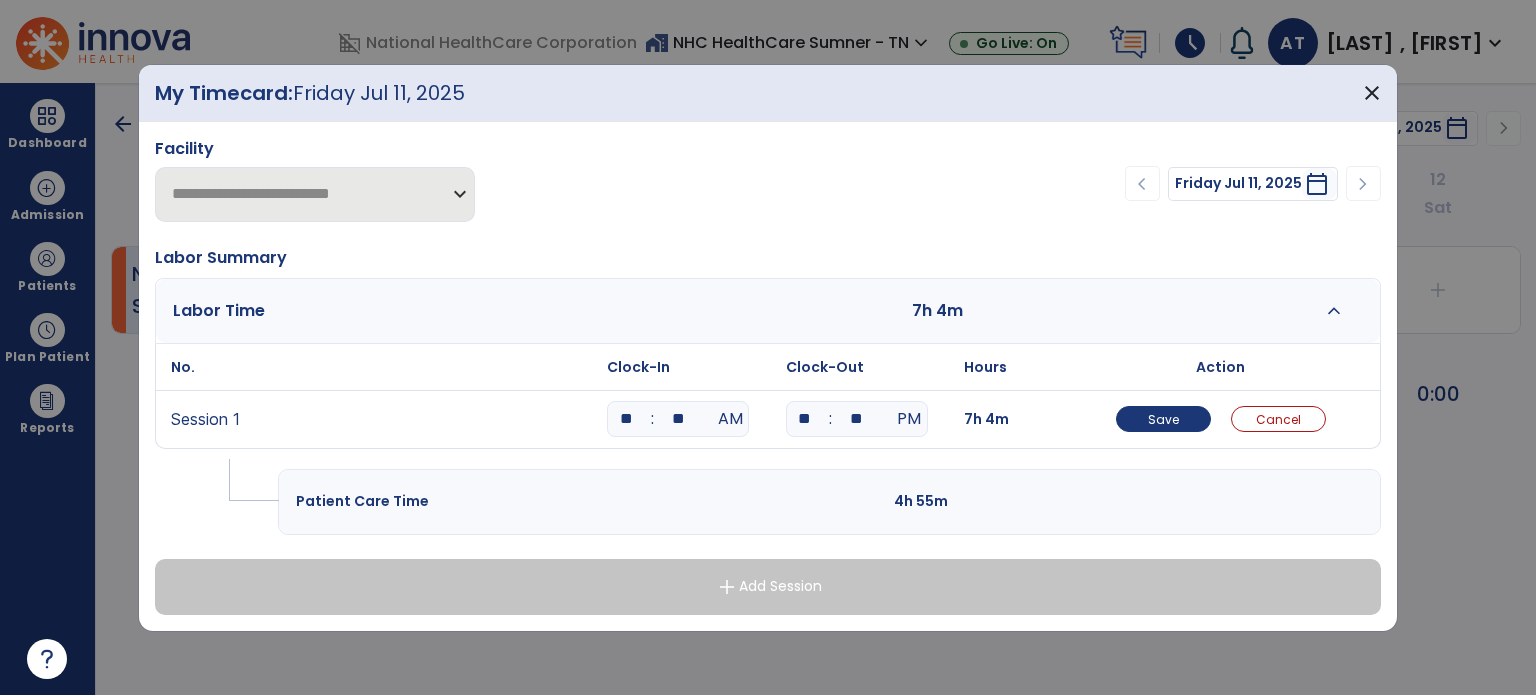 click on "**" at bounding box center [857, 419] 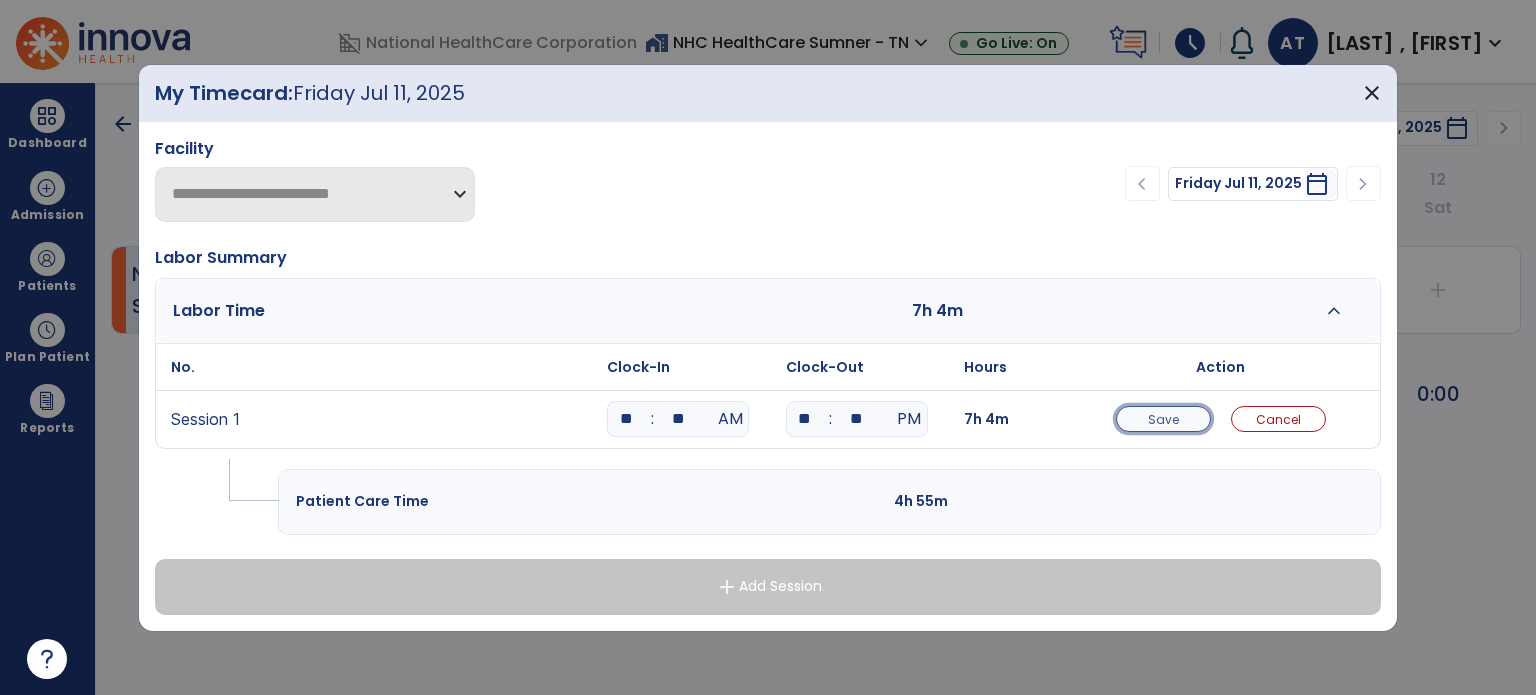 click on "Save" at bounding box center [1163, 419] 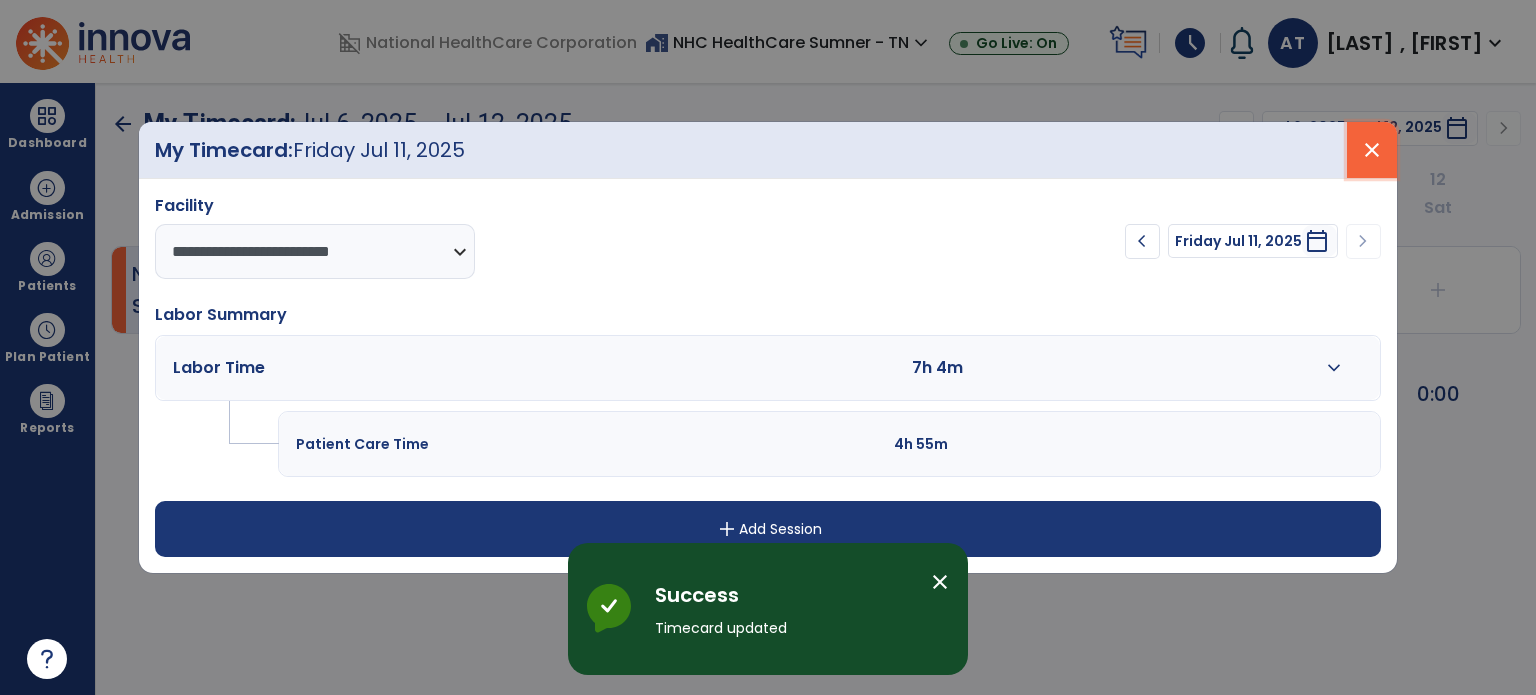 click on "close" at bounding box center [1372, 150] 